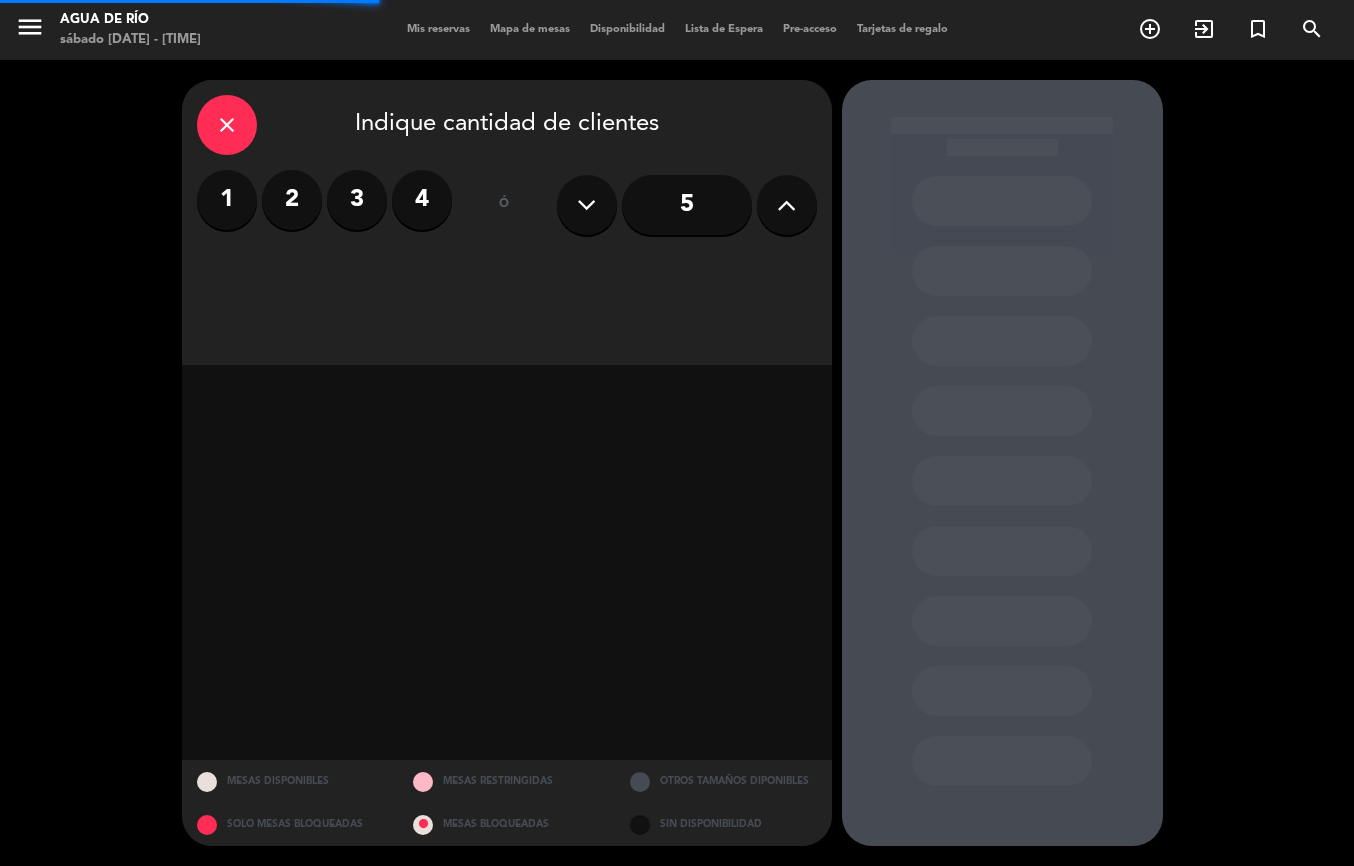 scroll, scrollTop: 0, scrollLeft: 0, axis: both 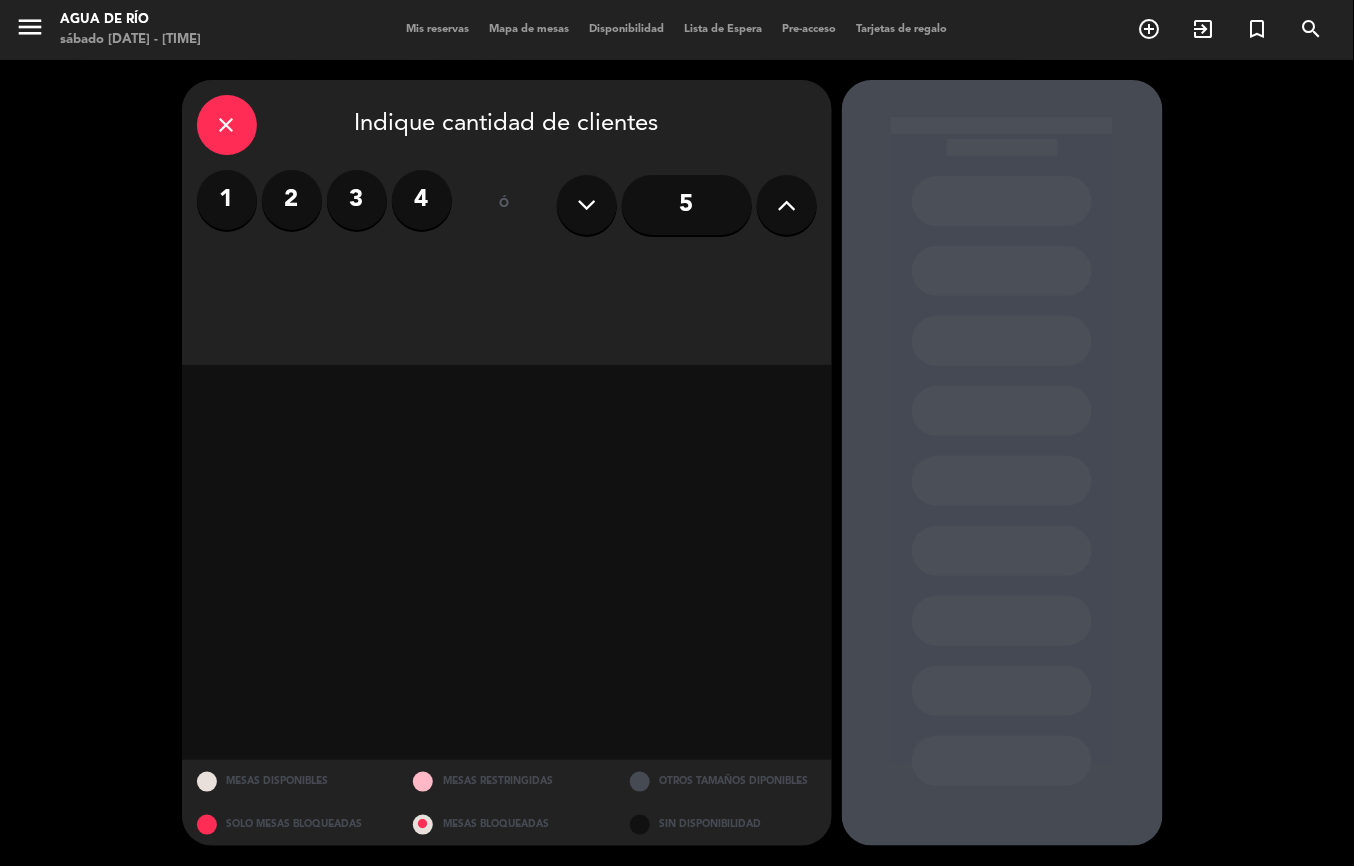 click on "menu  Agua de río   sábado [DATE] - [TIME]   Mis reservas   Mapa de mesas   Disponibilidad   Lista de Espera   Pre-acceso   Tarjetas de regalo  add_circle_outline exit_to_app turned_in_not search" 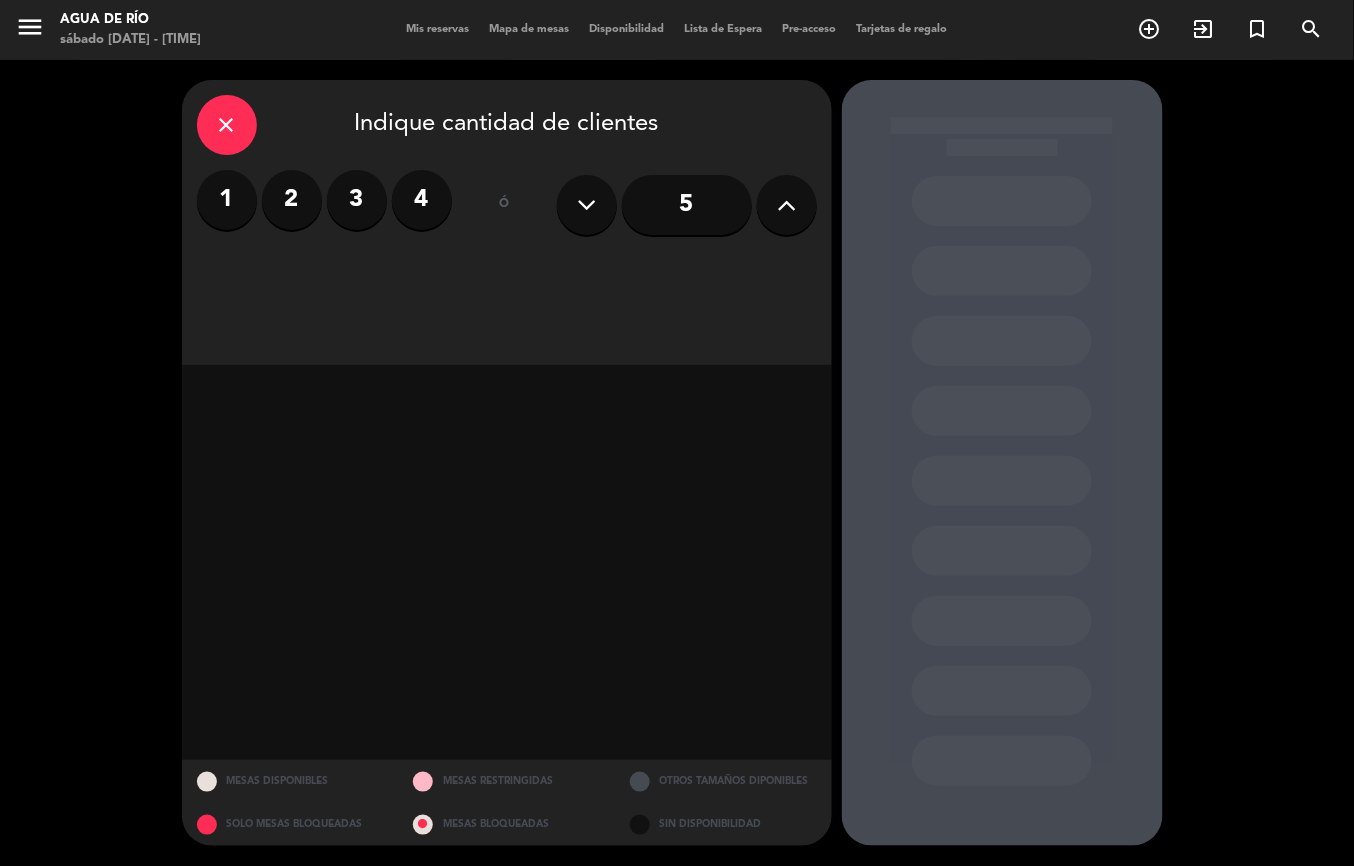 click on "Mapa de mesas" at bounding box center (530, 29) 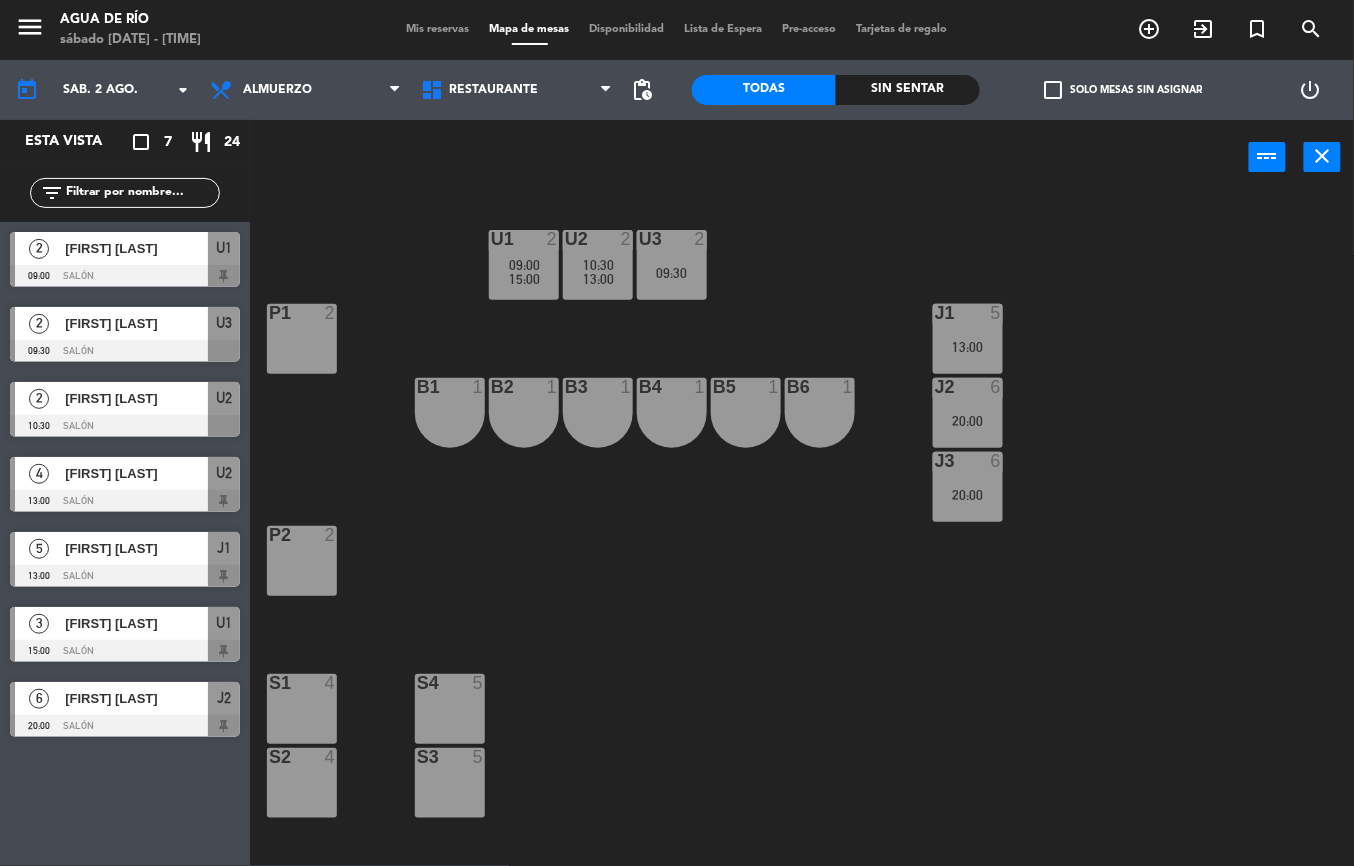 click on "S1  4" at bounding box center (302, 709) 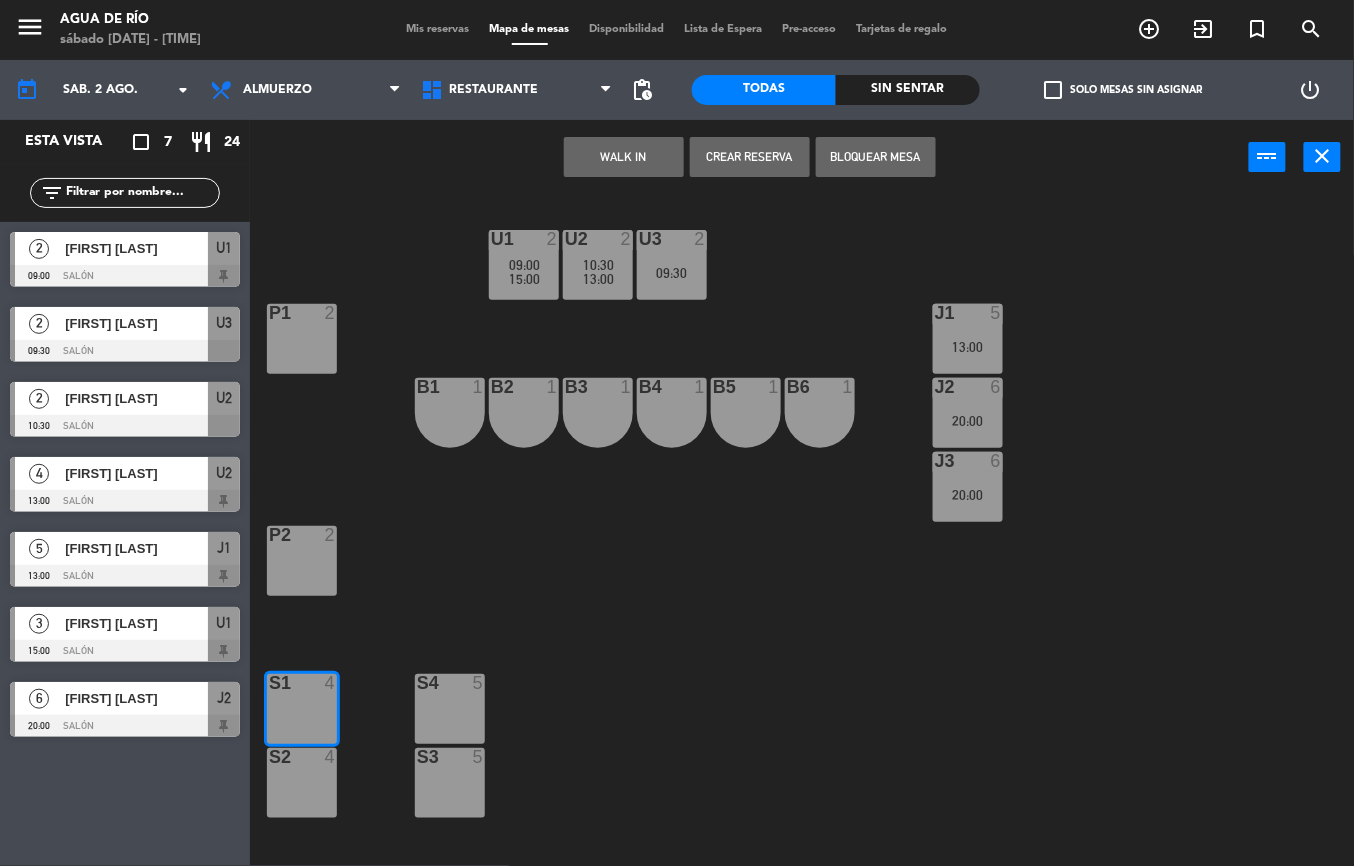 click on "S2  4" at bounding box center [302, 783] 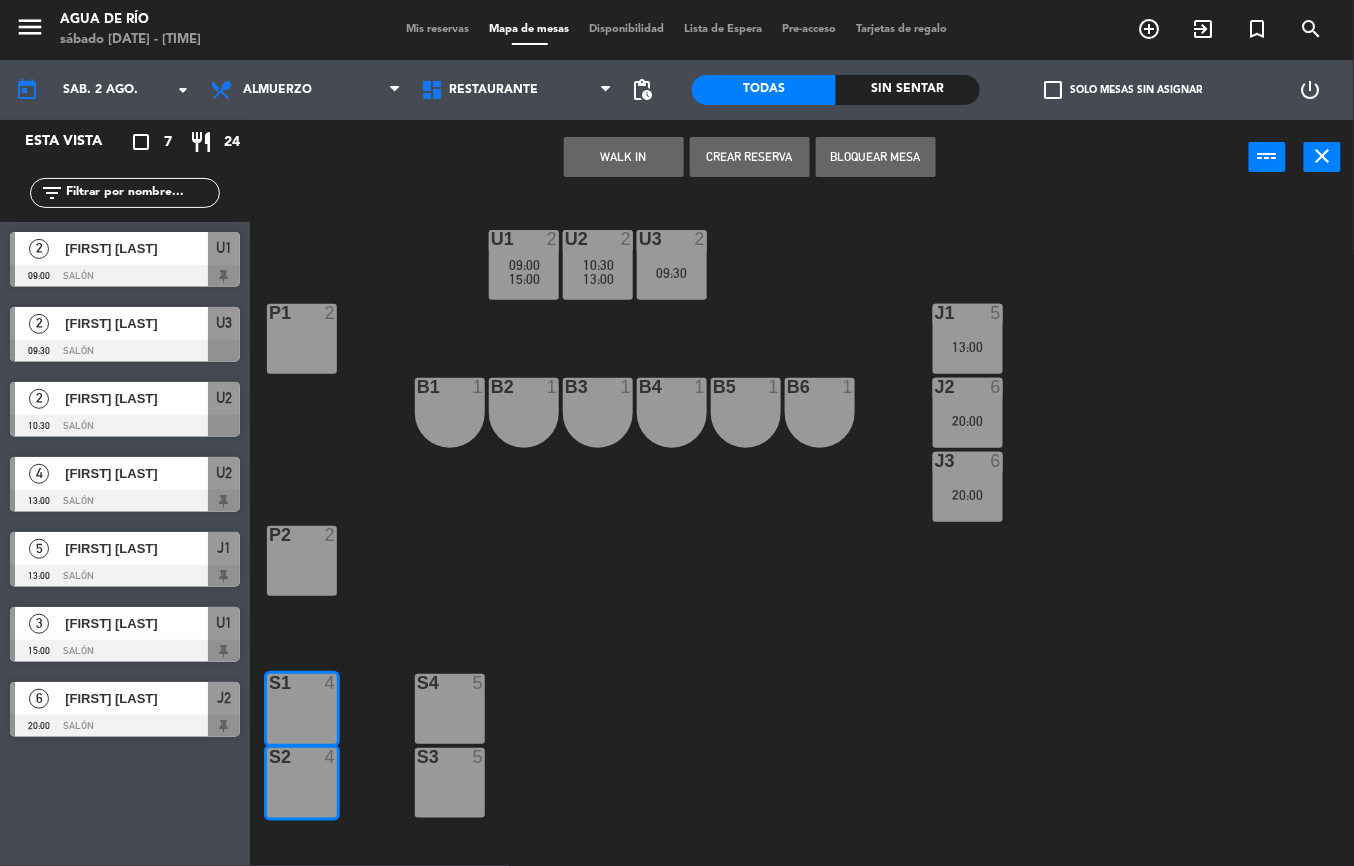 click on "S4  5" at bounding box center (450, 709) 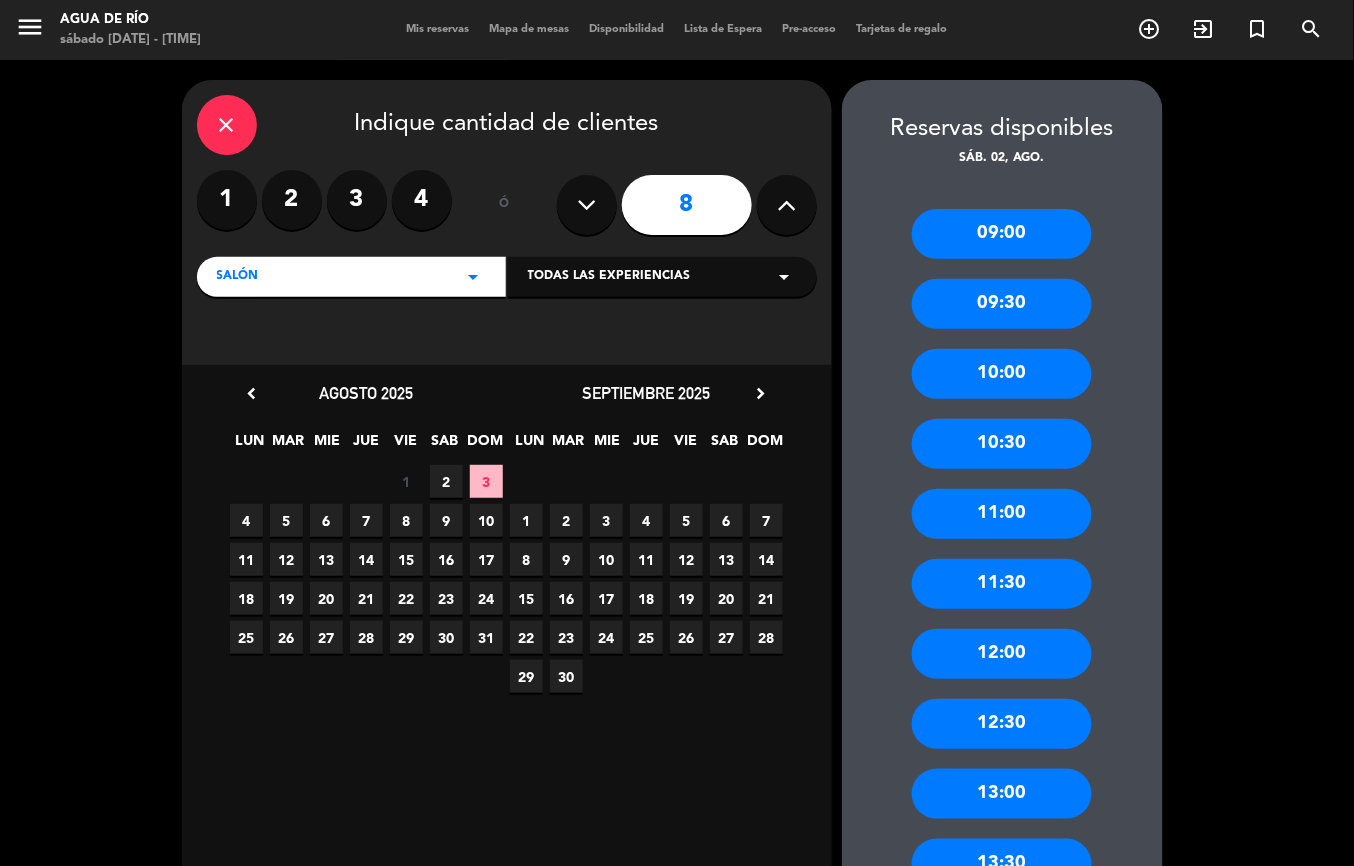 click on "close" at bounding box center [227, 125] 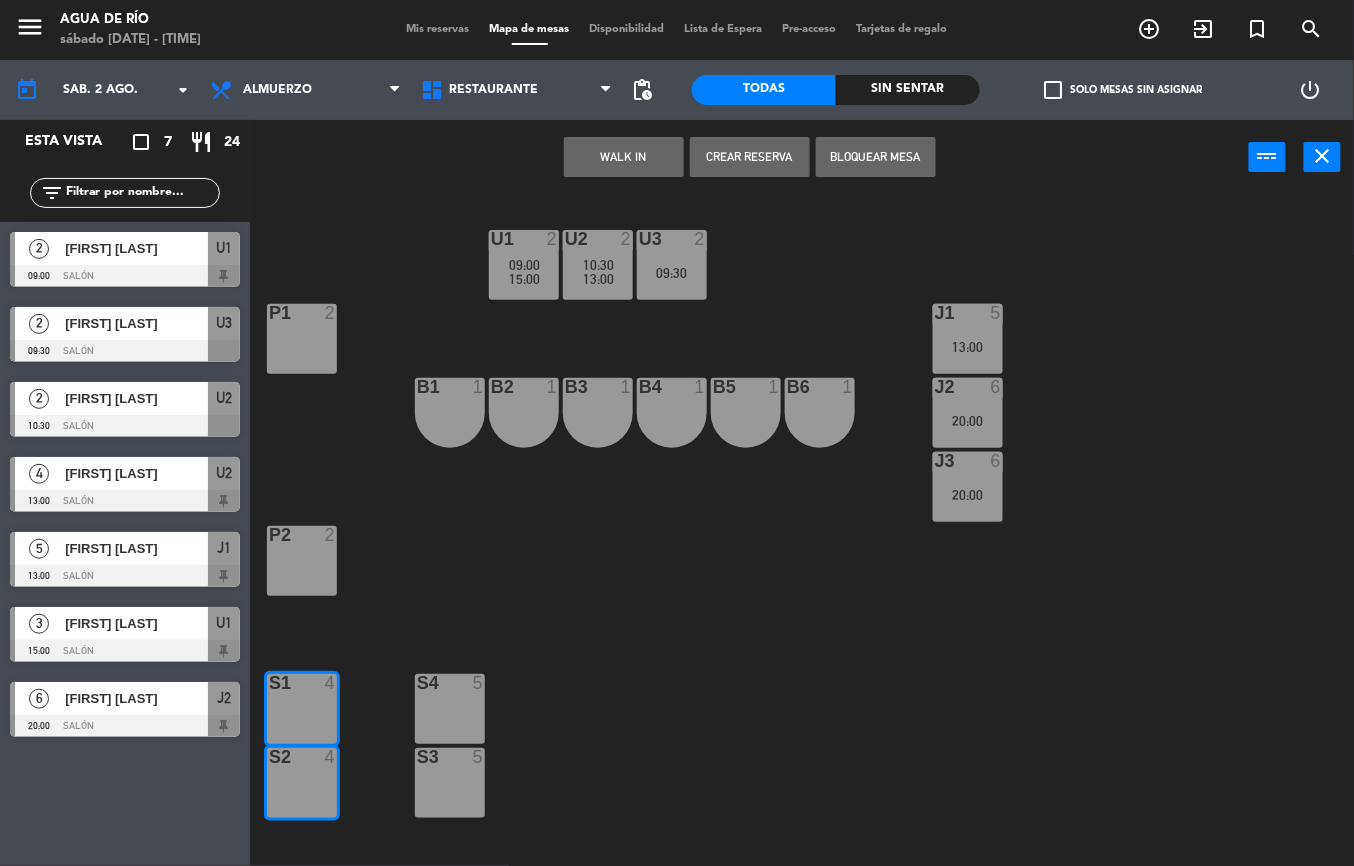 click on "Crear Reserva" at bounding box center (750, 157) 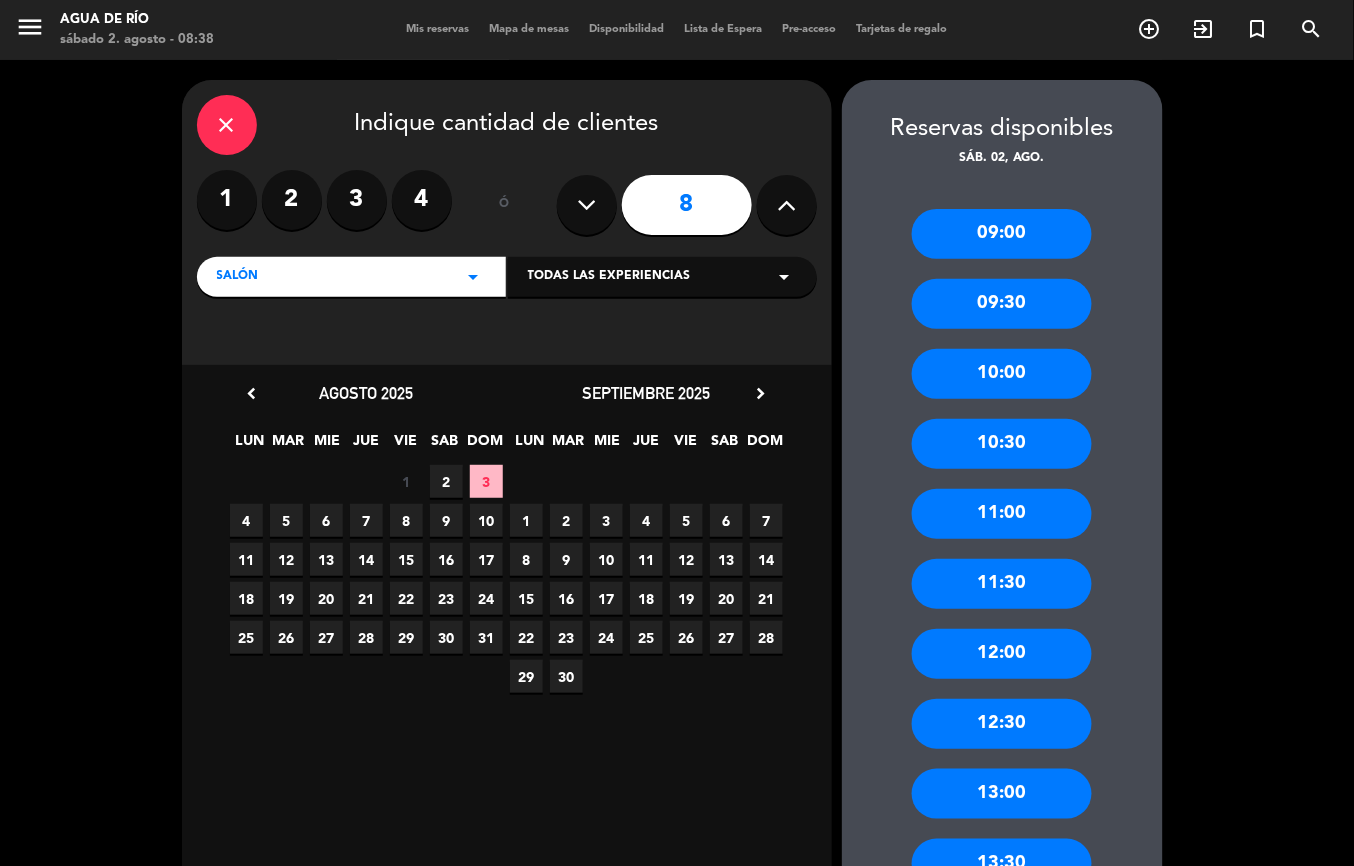 click on "2" at bounding box center [446, 481] 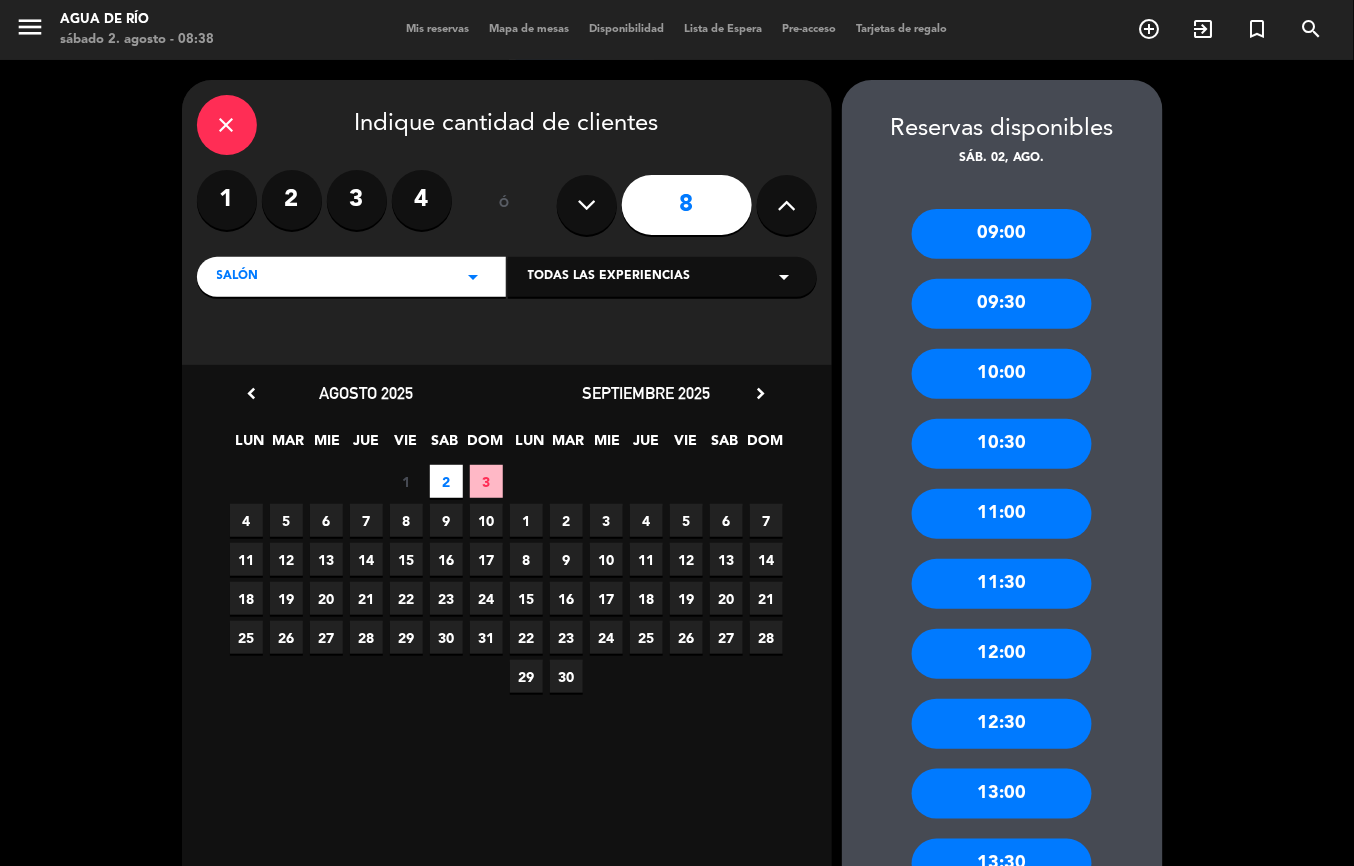 click at bounding box center (786, 205) 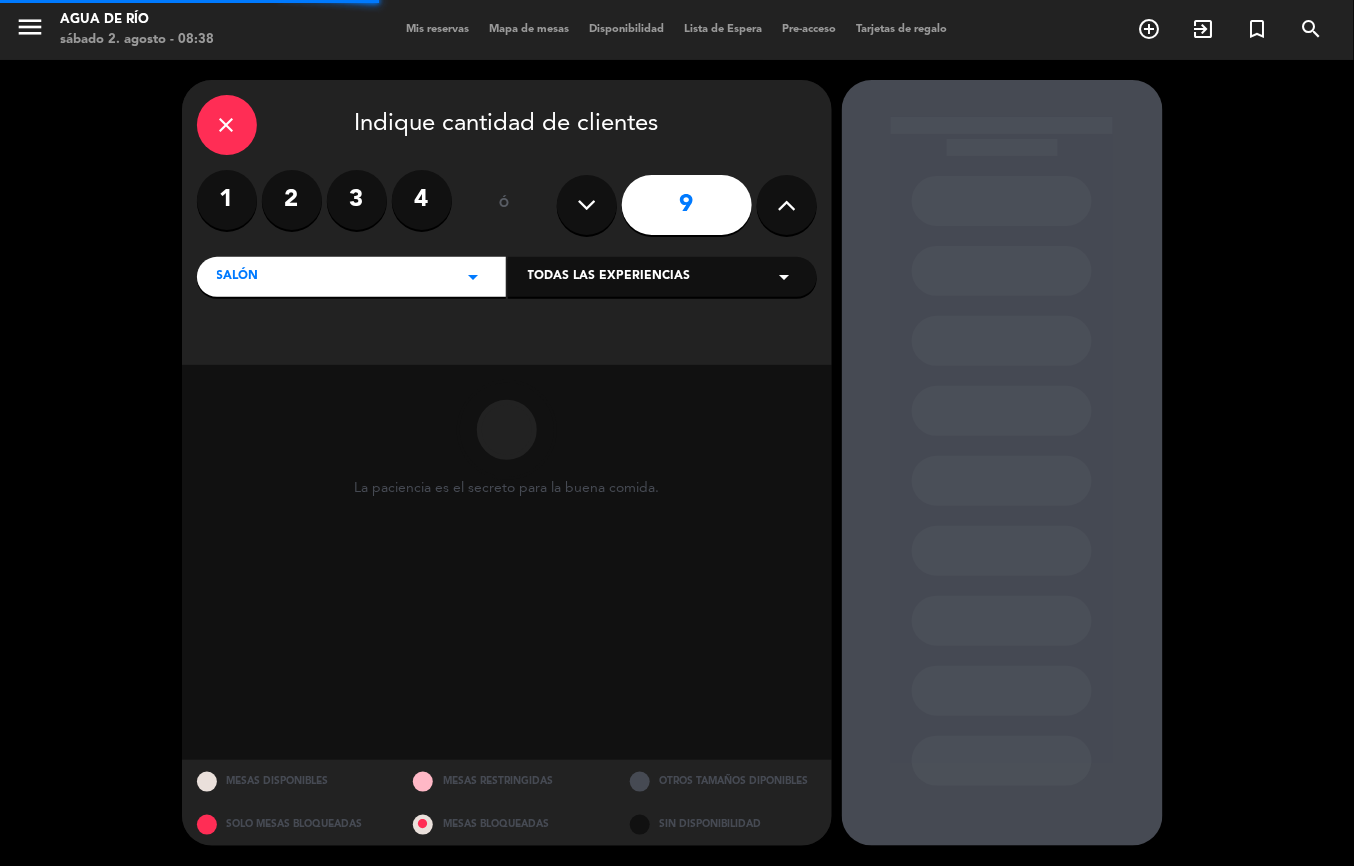 click at bounding box center (787, 205) 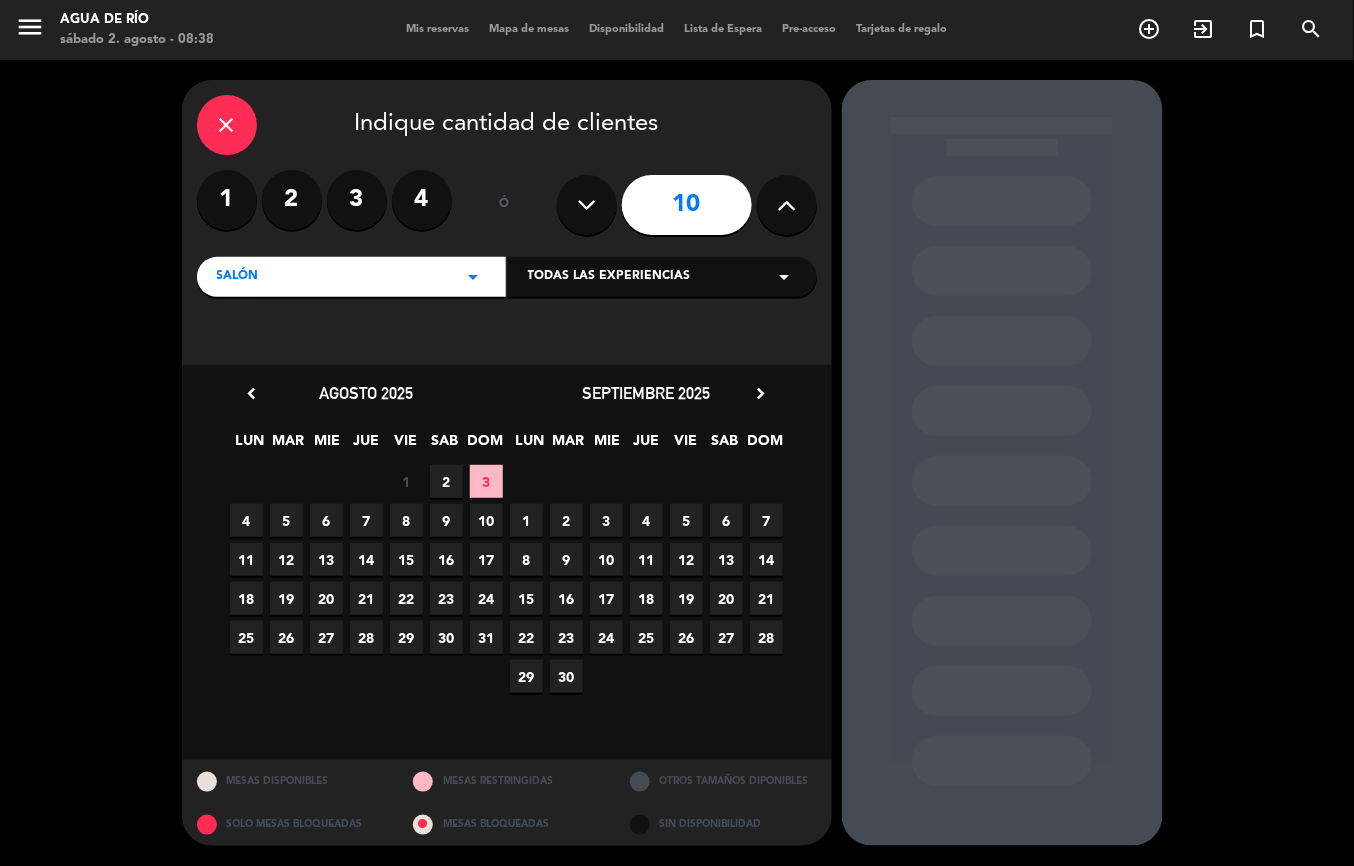 click on "2" at bounding box center (446, 481) 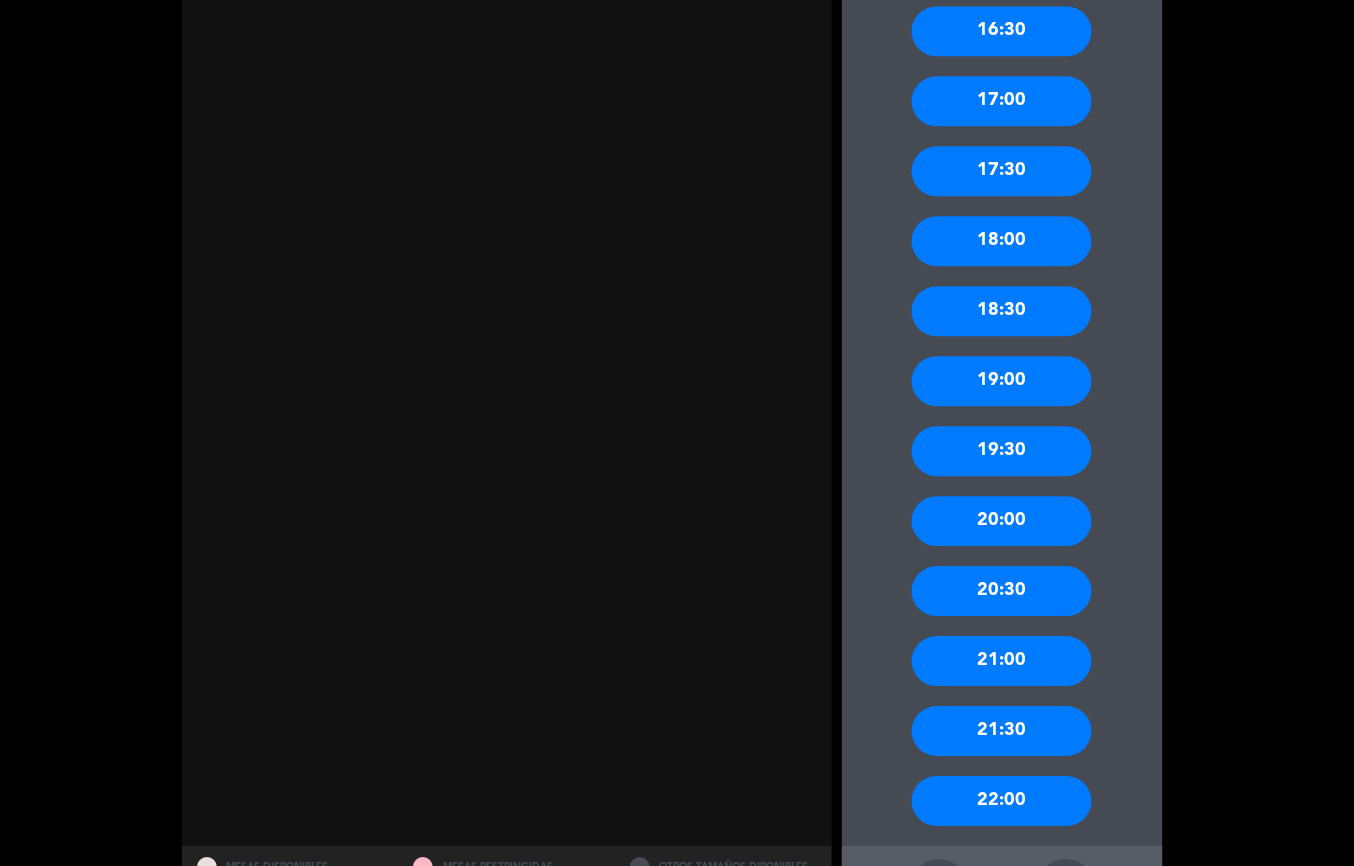 scroll, scrollTop: 1273, scrollLeft: 0, axis: vertical 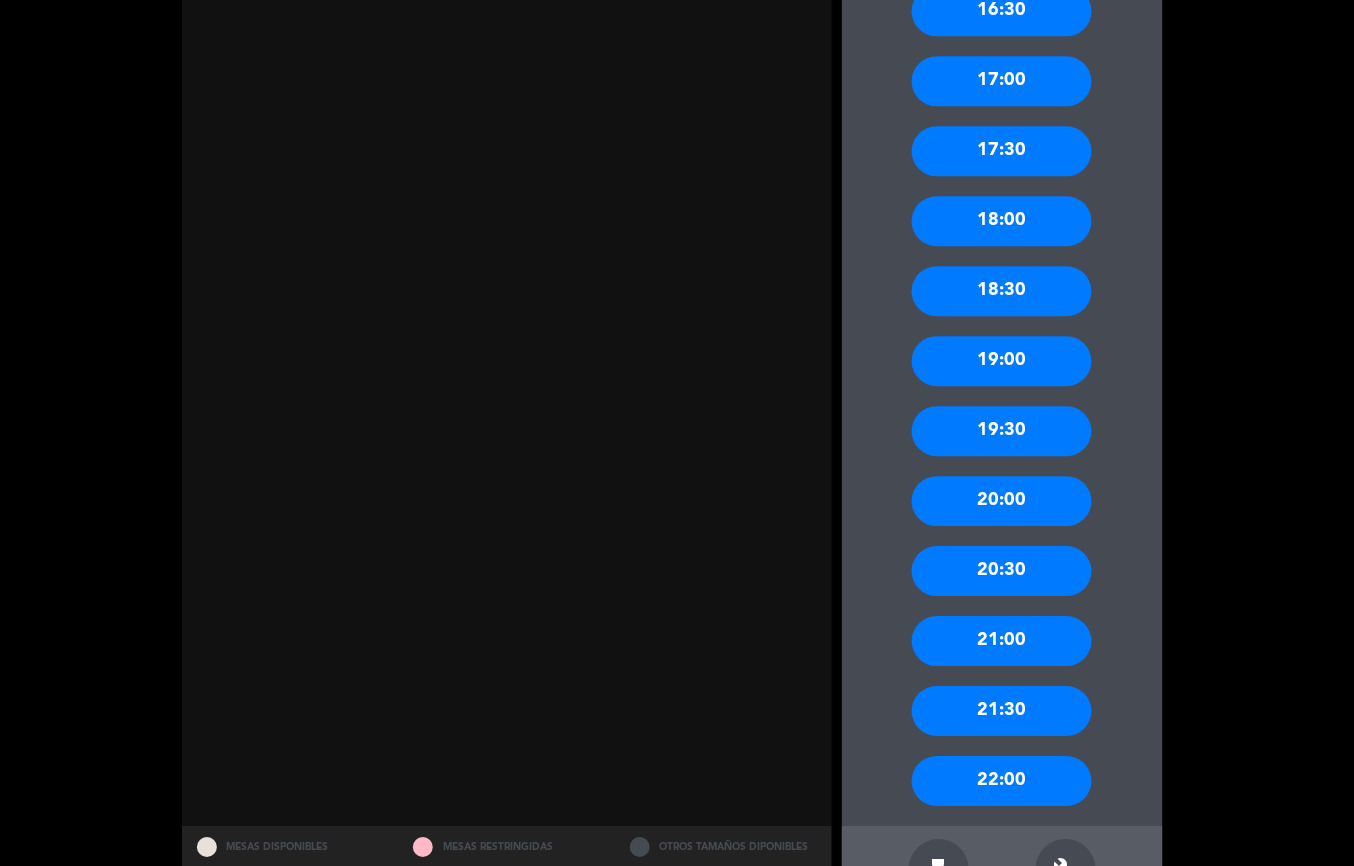 click on "20:00" at bounding box center [1002, 501] 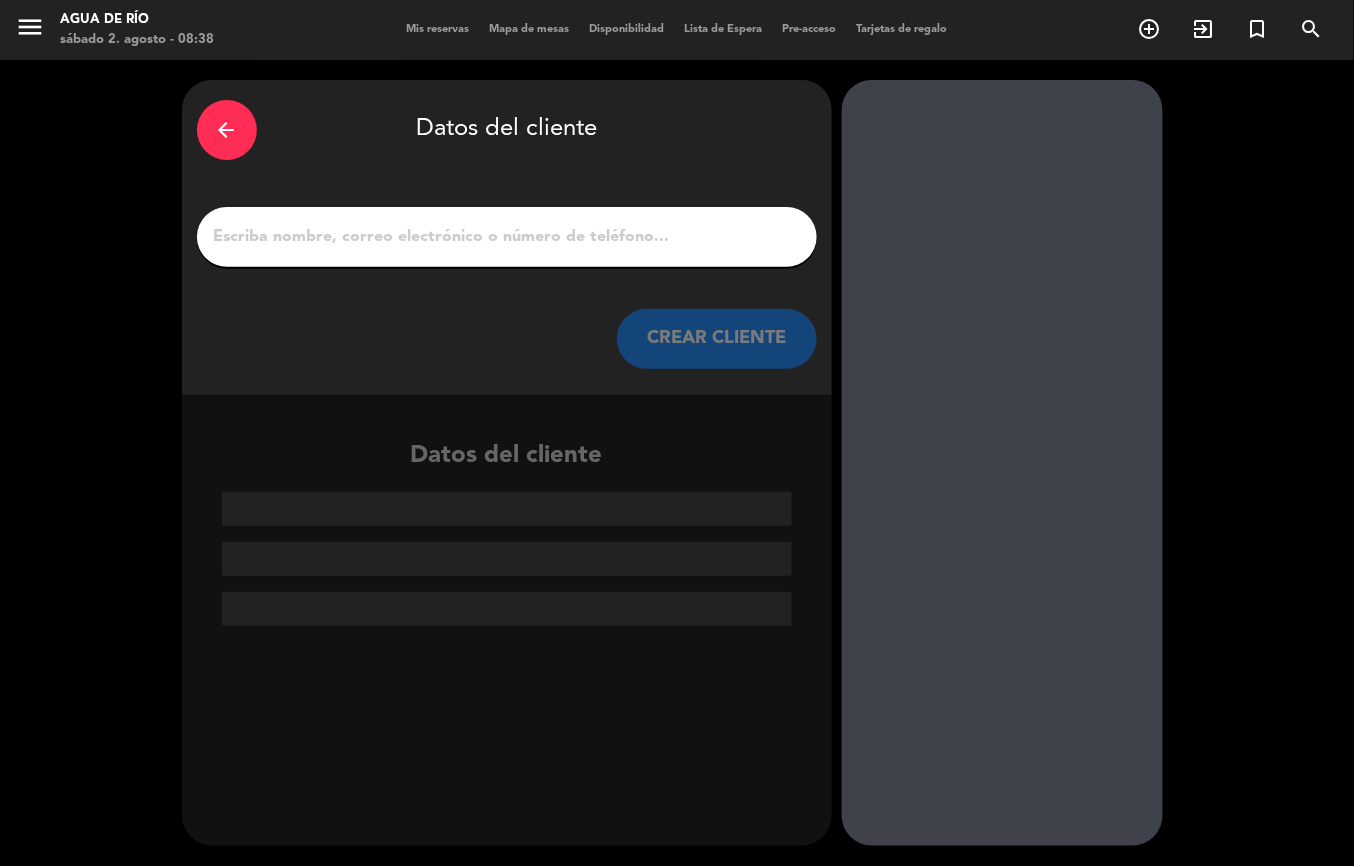 click on "1" at bounding box center (507, 237) 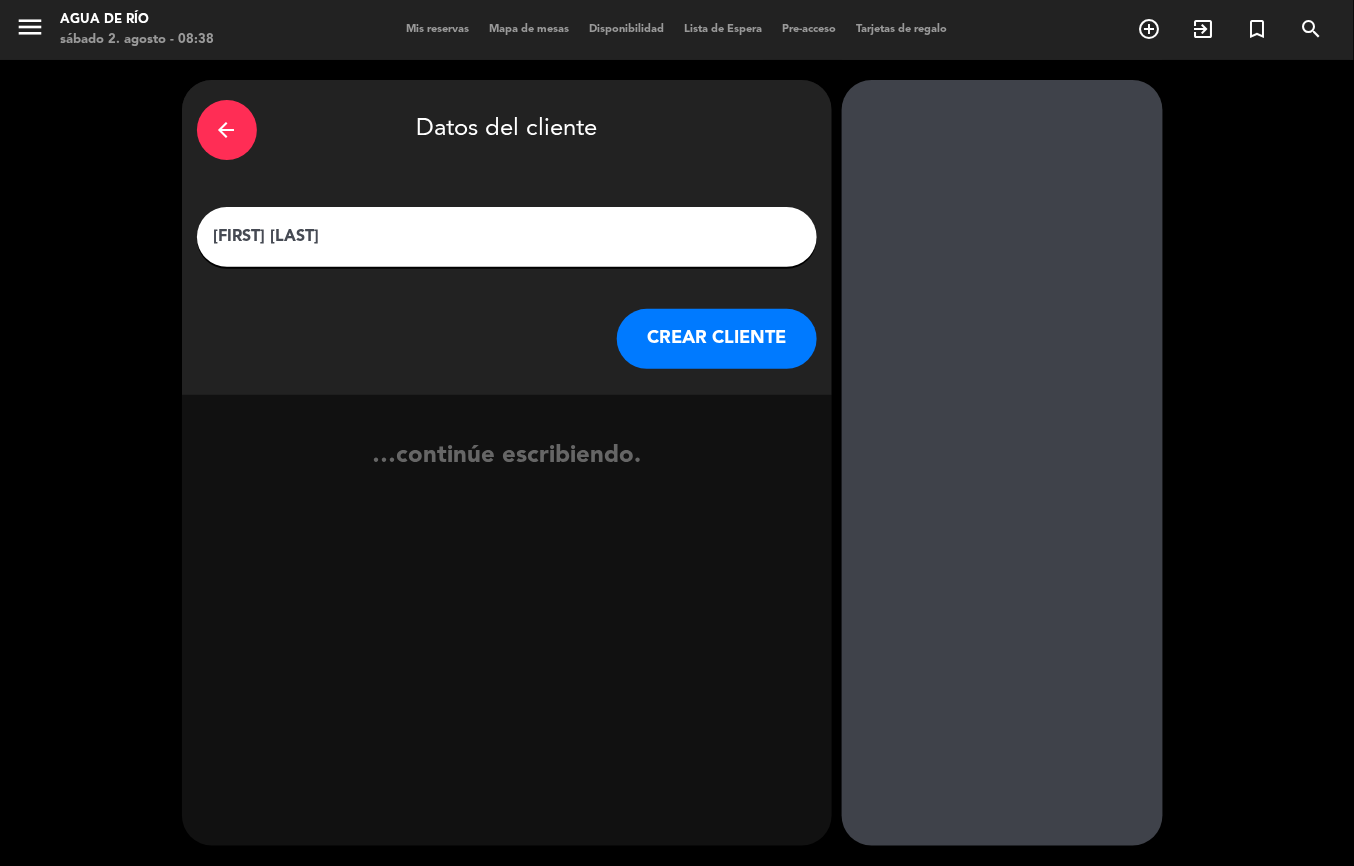 type on "[FIRST] [LAST]" 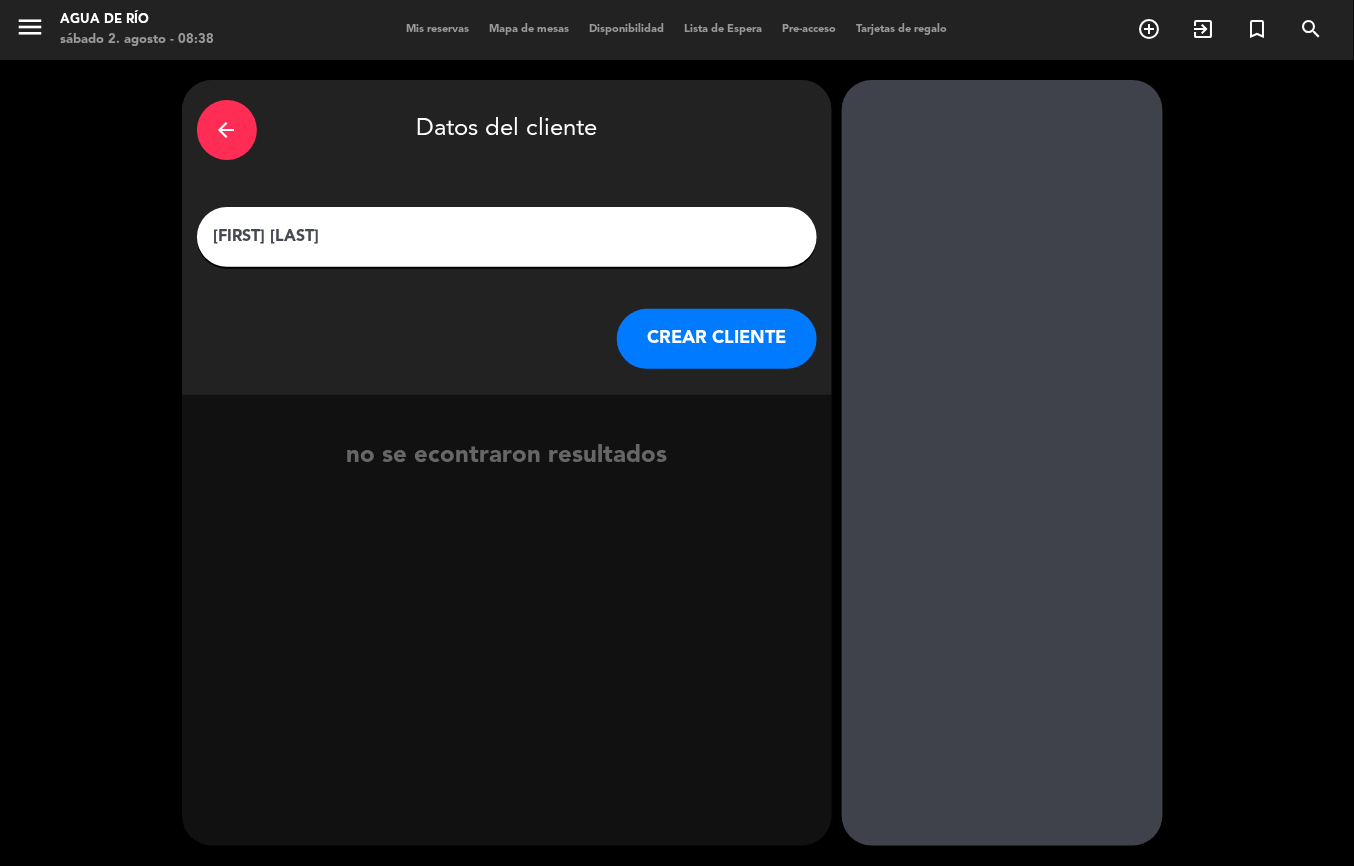 click on "CREAR CLIENTE" at bounding box center [717, 339] 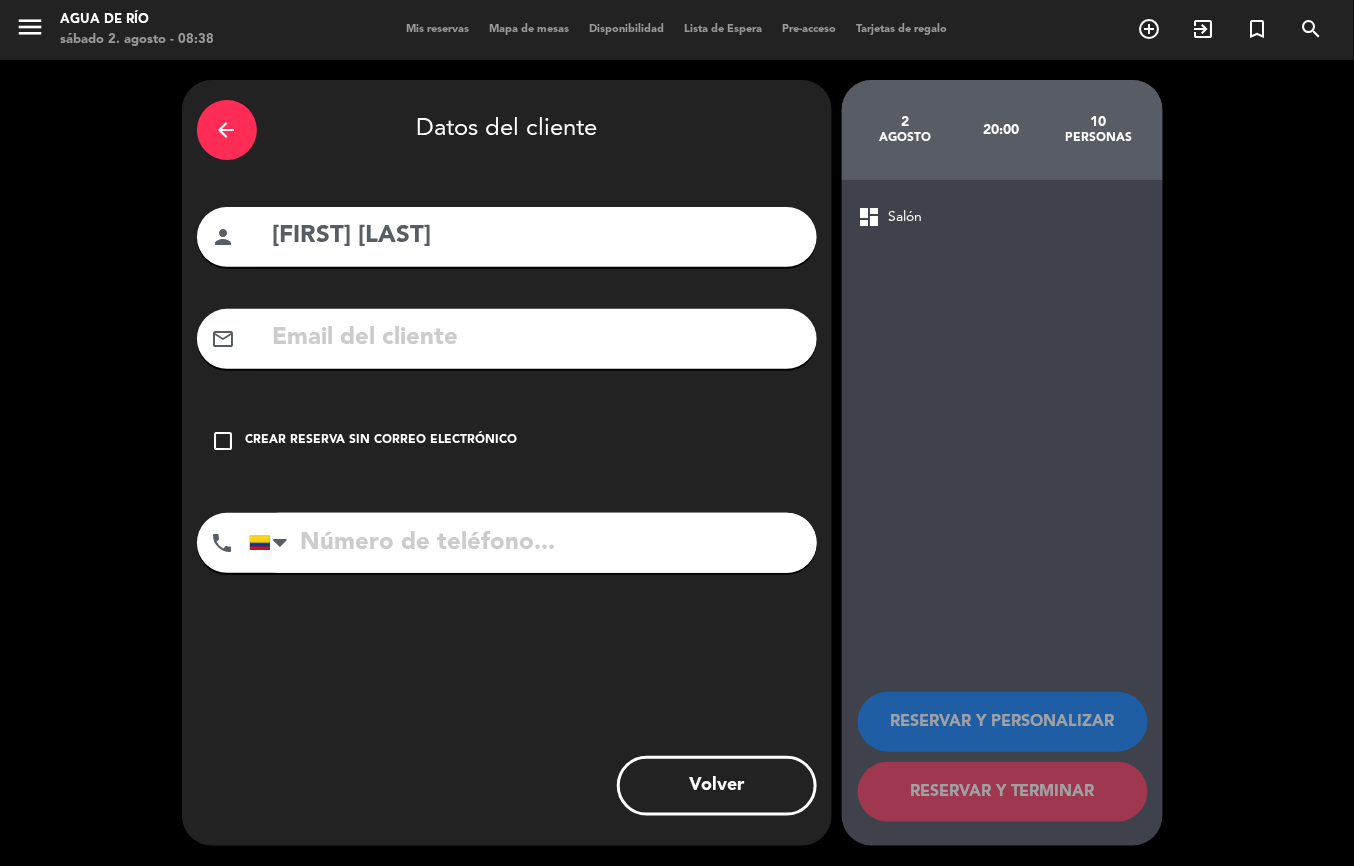 click on "check_box_outline_blank" at bounding box center [224, 441] 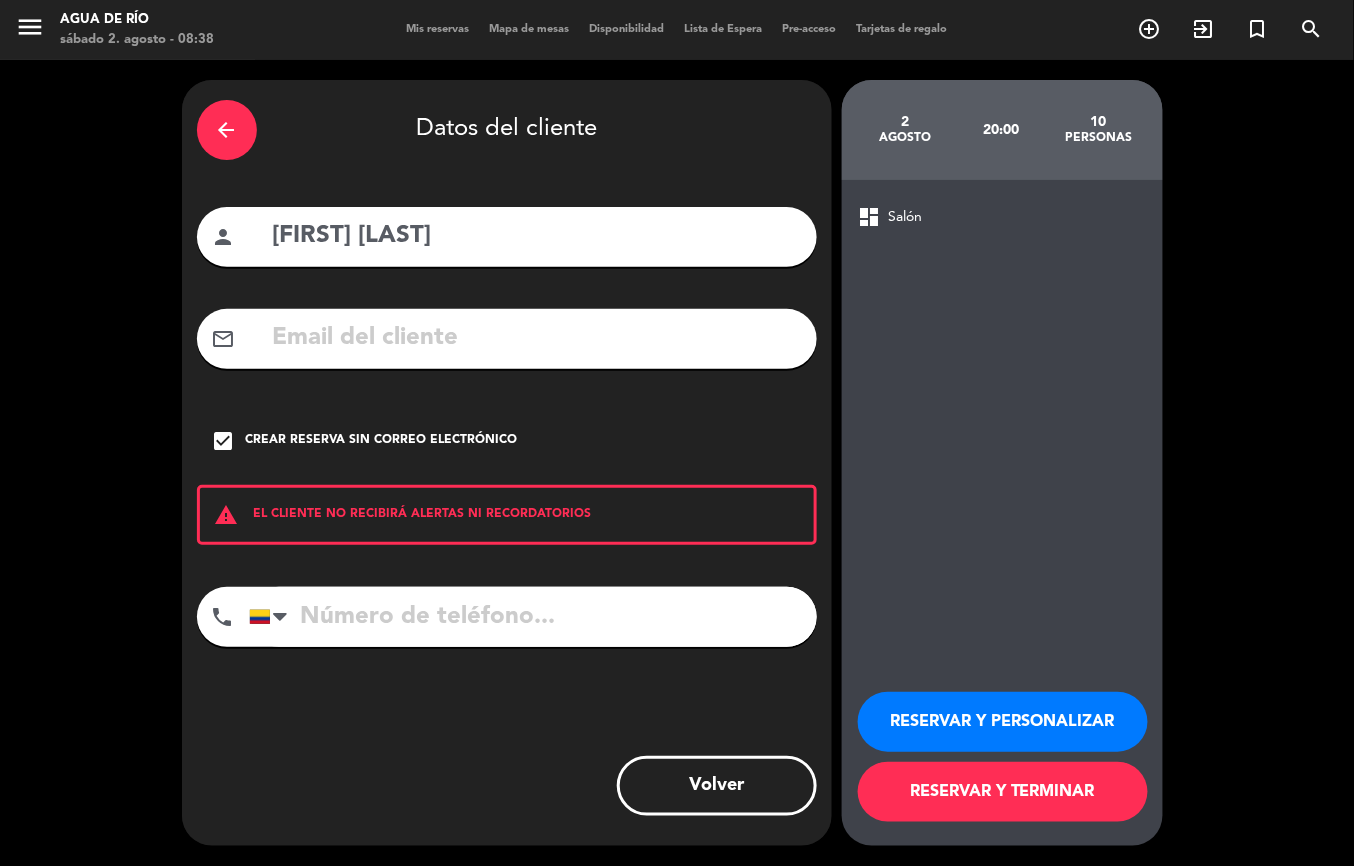 click on "RESERVAR Y TERMINAR" at bounding box center [1003, 792] 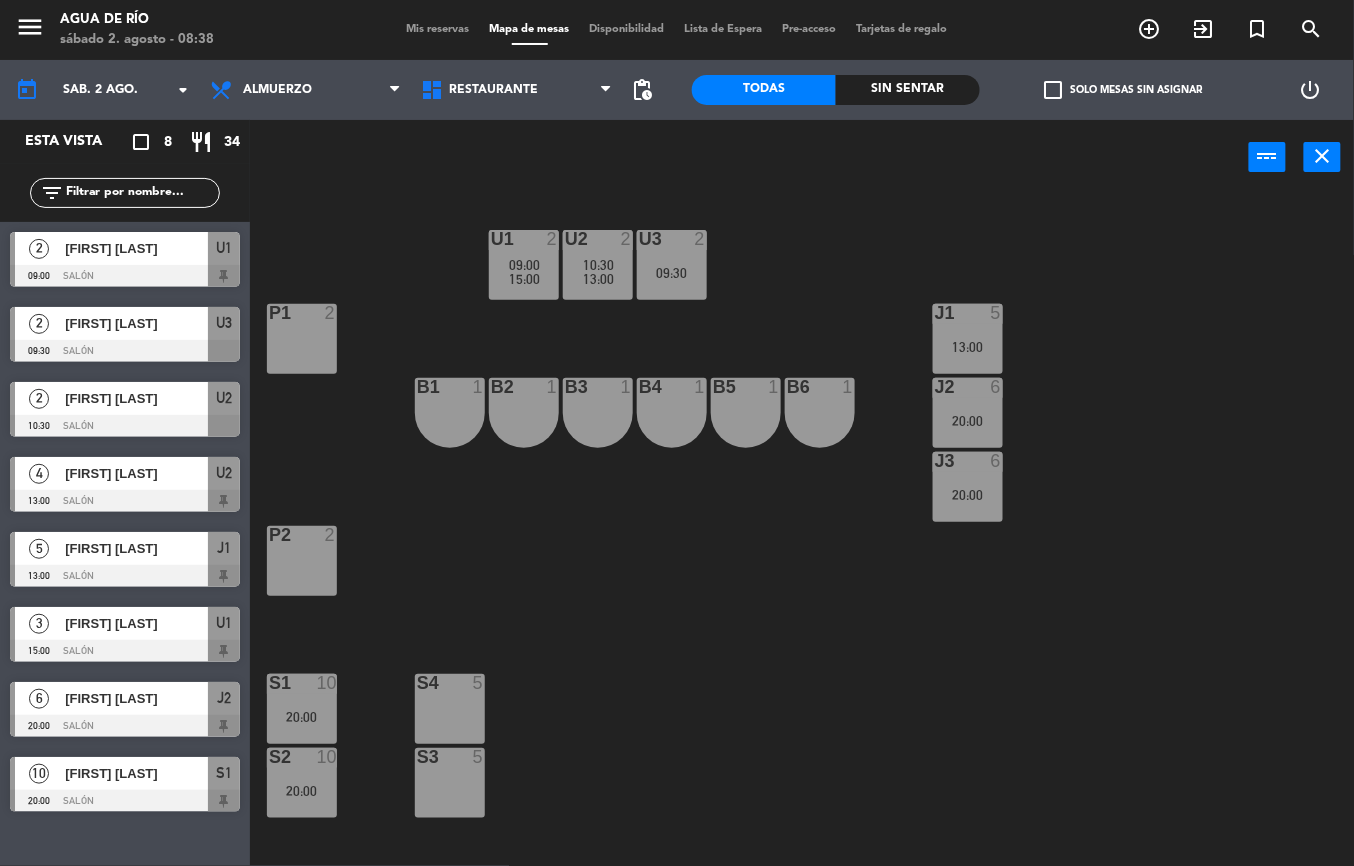 click on "S4  5" at bounding box center (450, 709) 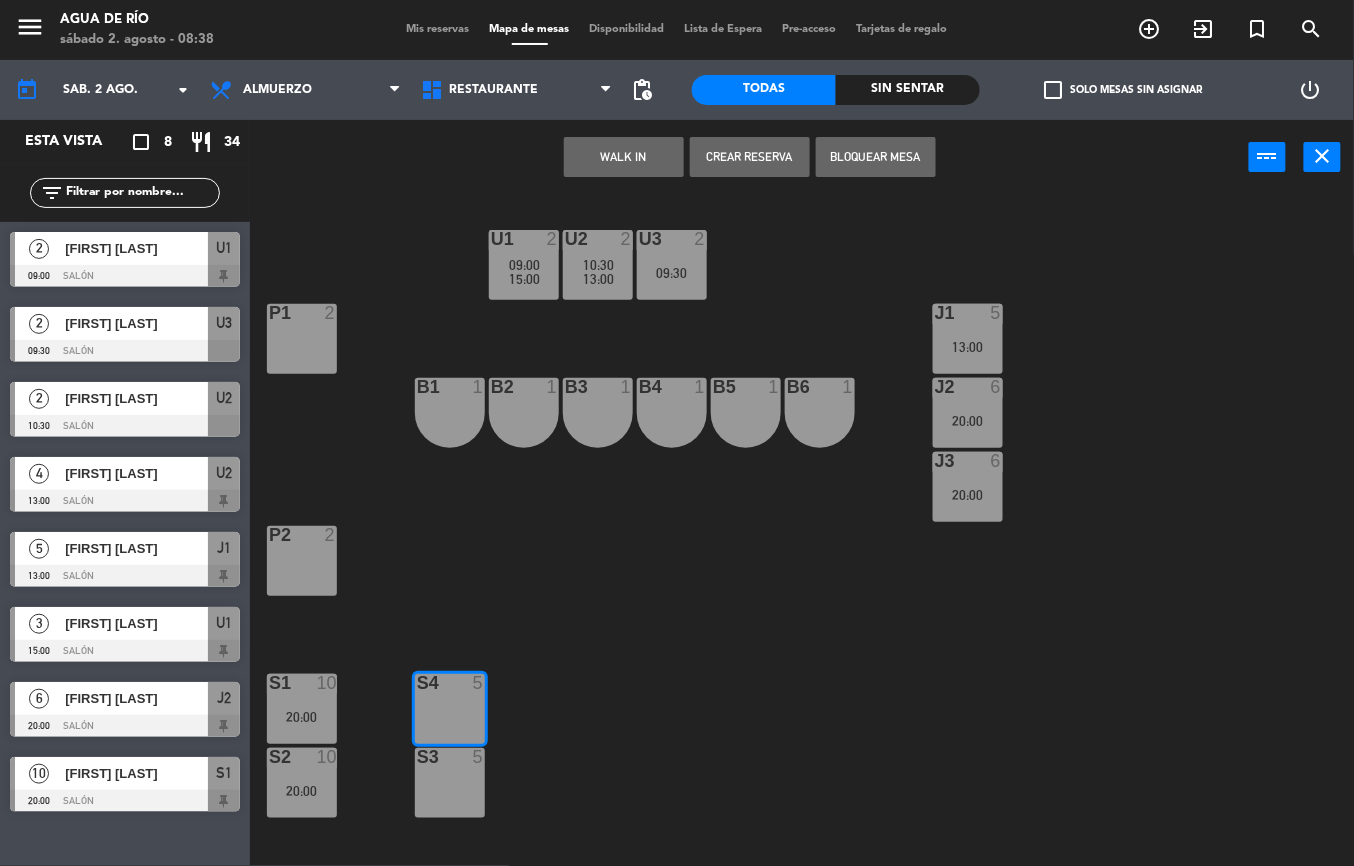click on "S3  5" at bounding box center (450, 783) 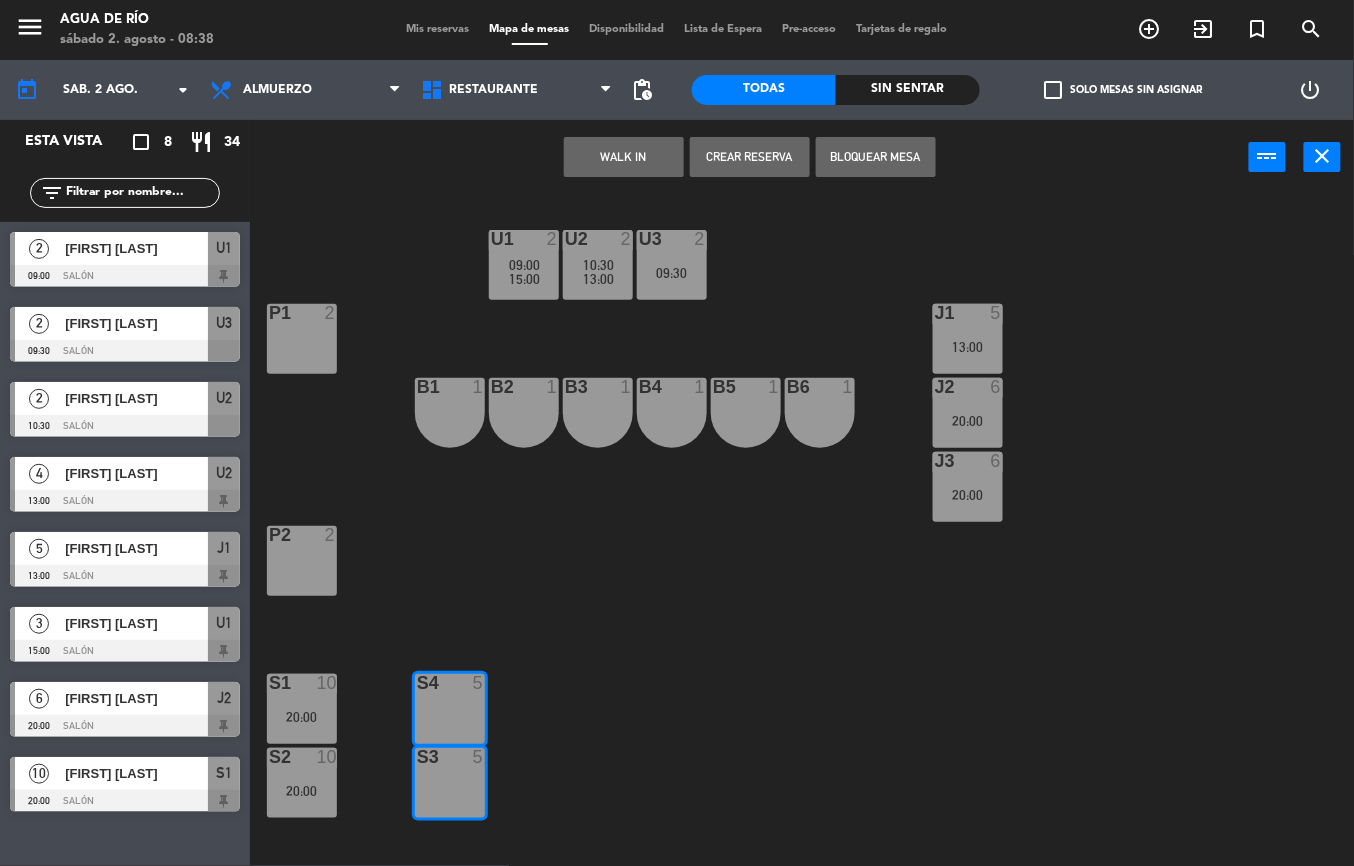 click on "Crear Reserva" at bounding box center (750, 157) 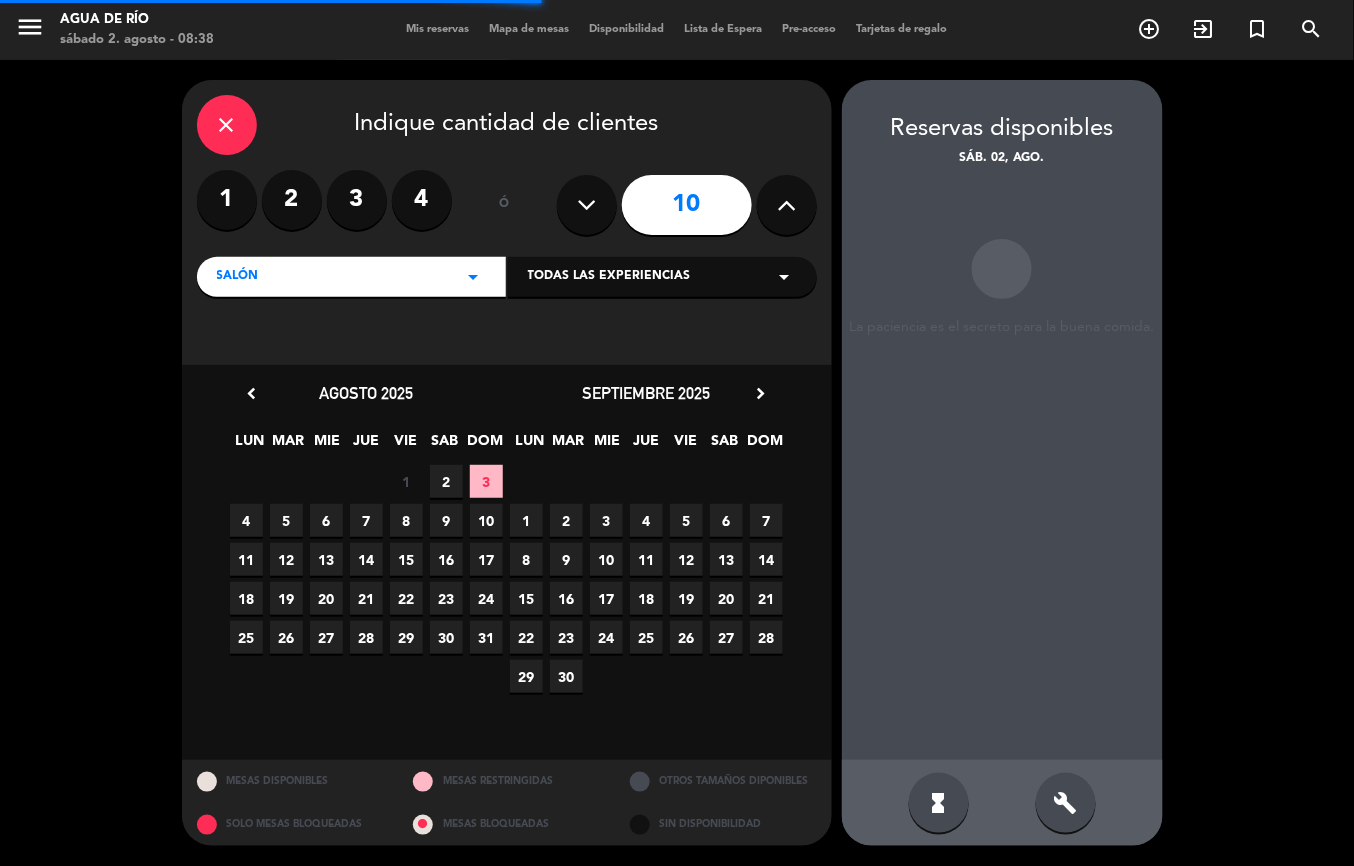 click at bounding box center (586, 205) 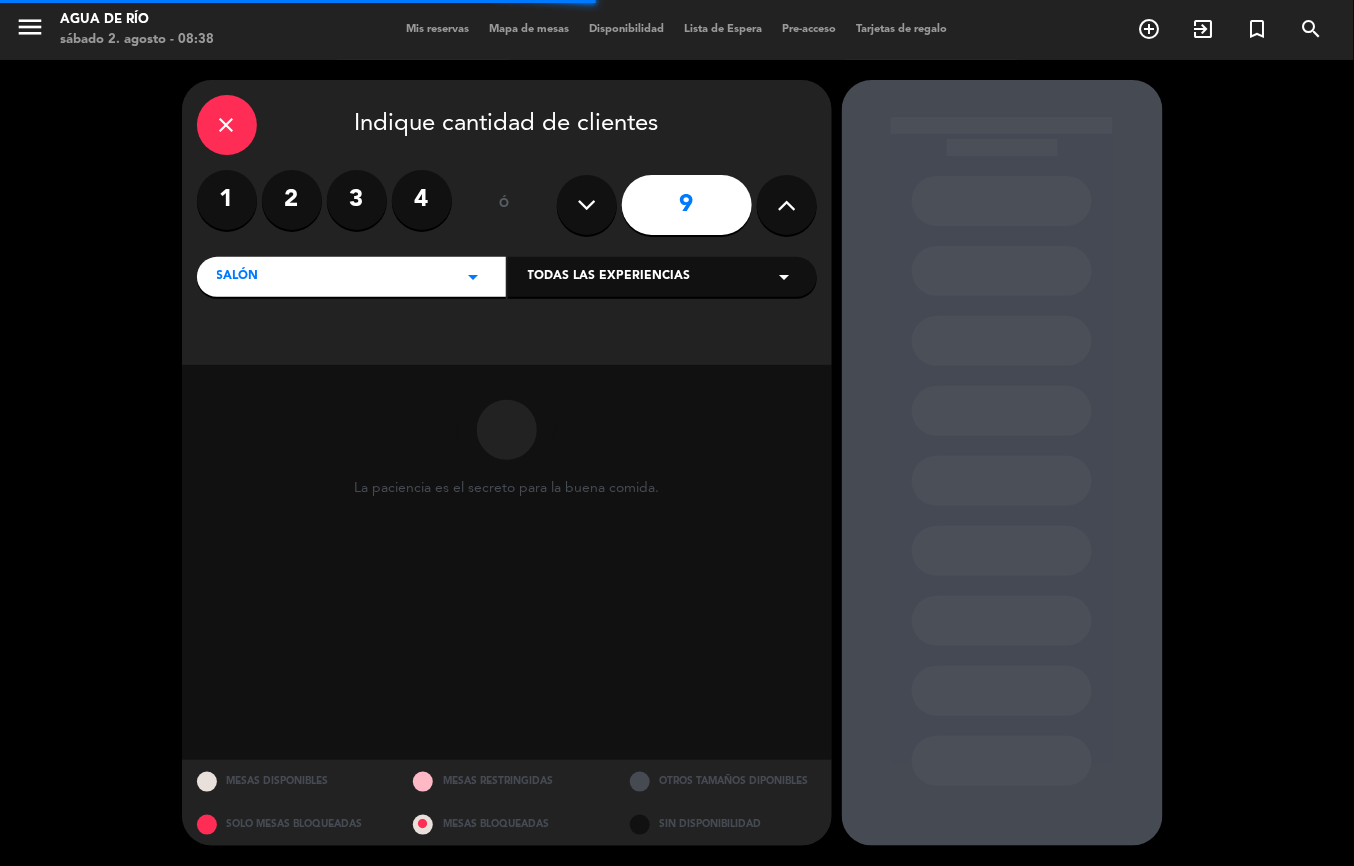 click at bounding box center [586, 205] 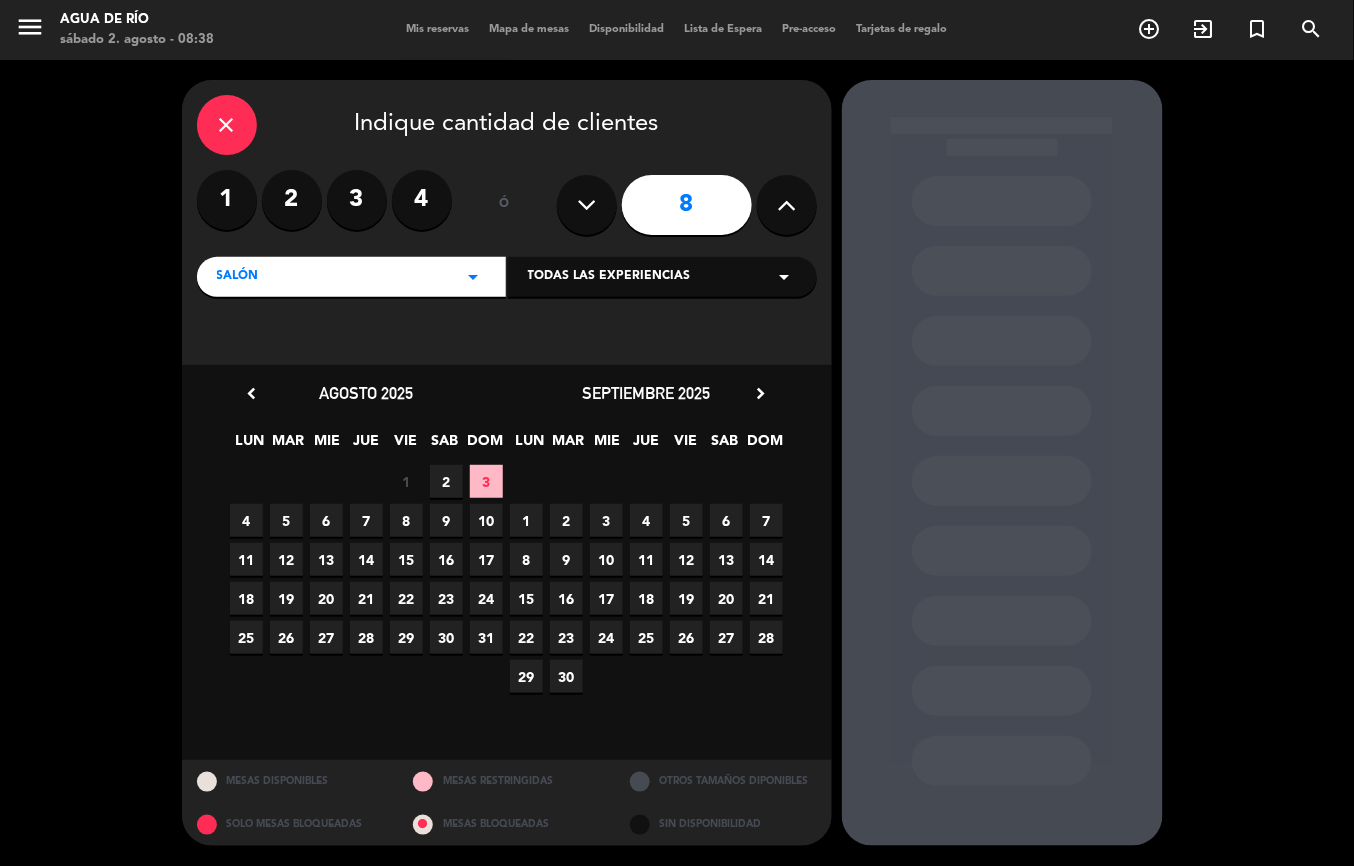 click on "2" at bounding box center (446, 481) 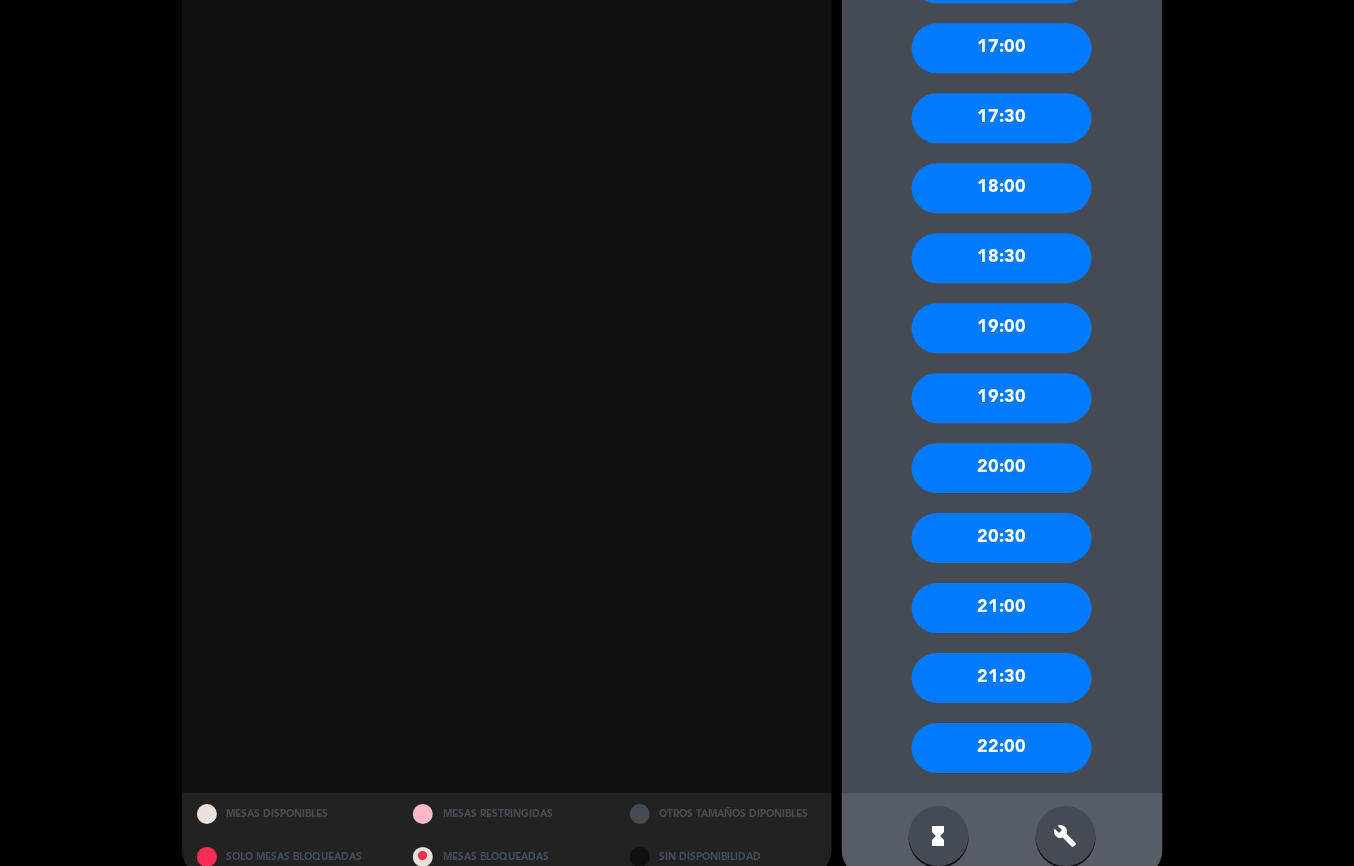 scroll, scrollTop: 1305, scrollLeft: 0, axis: vertical 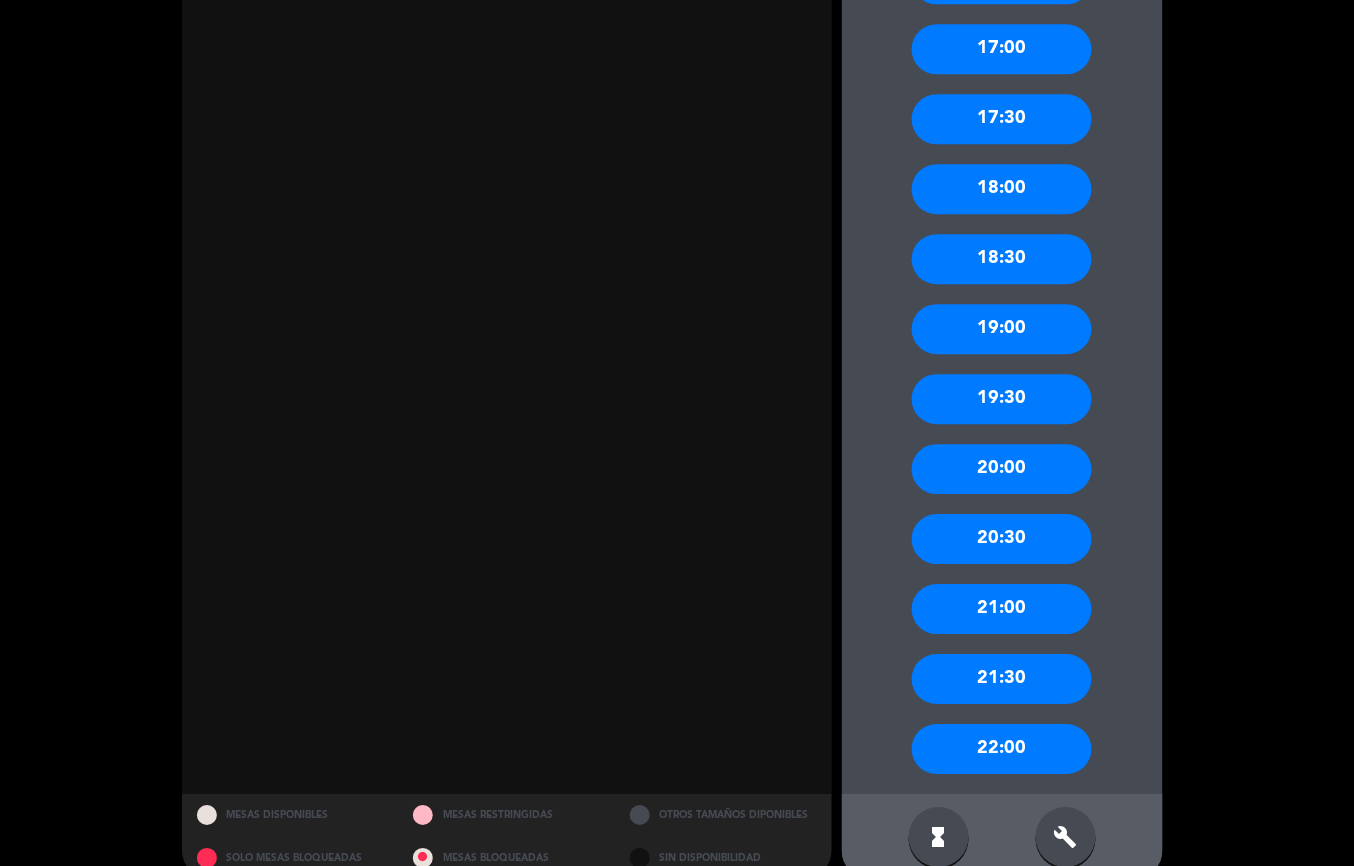 click on "20:00" at bounding box center (1002, 469) 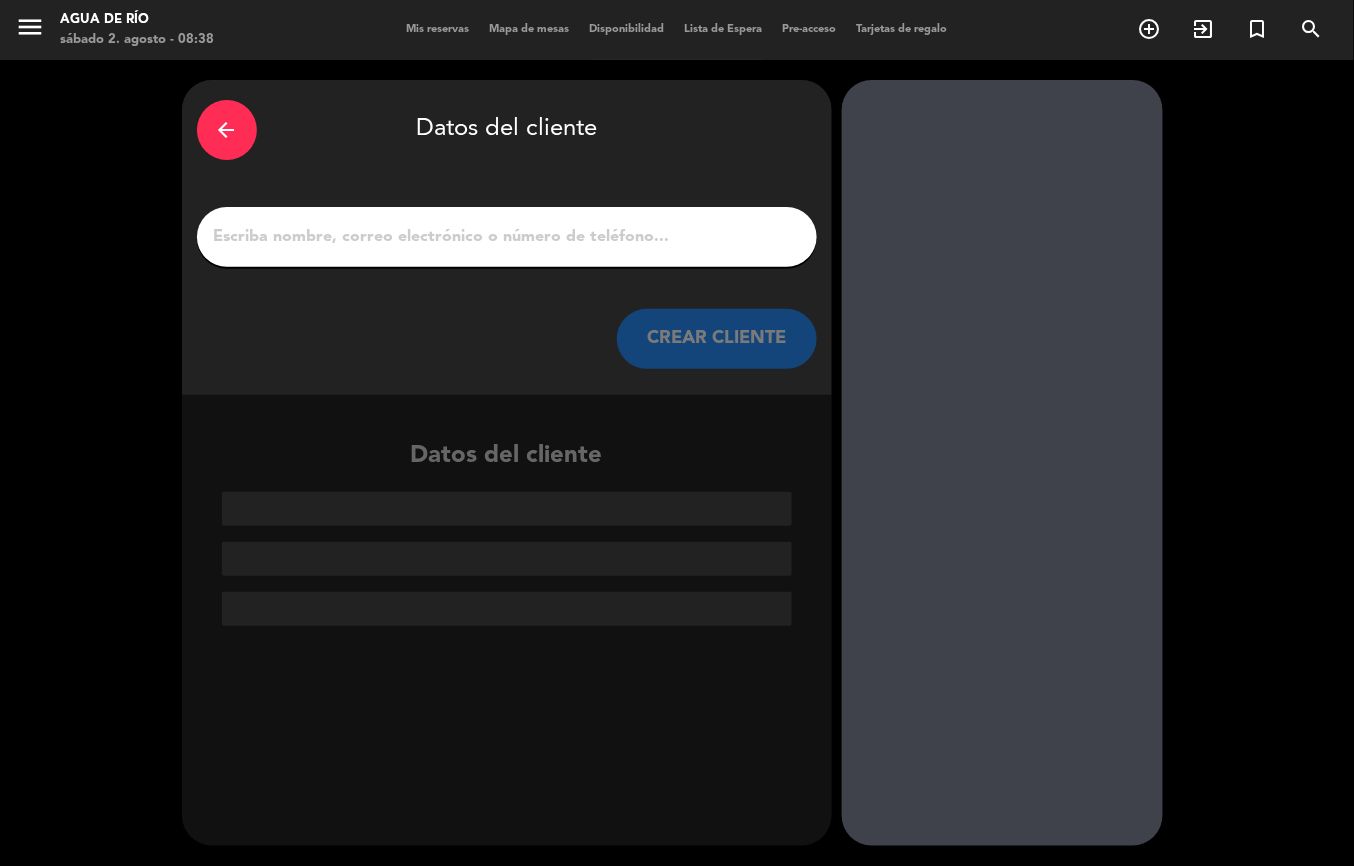 scroll, scrollTop: 0, scrollLeft: 0, axis: both 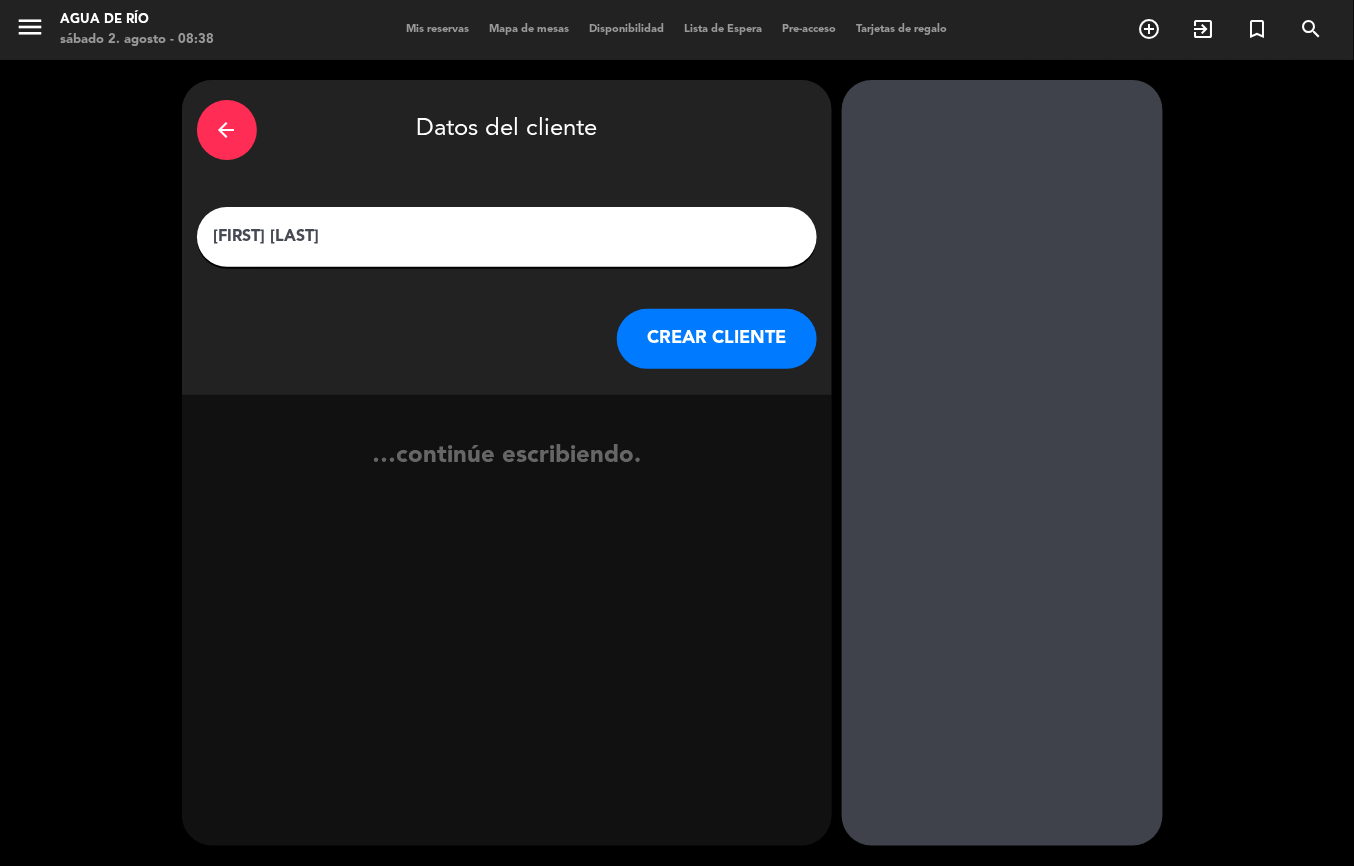 type on "[FIRST] [LAST]" 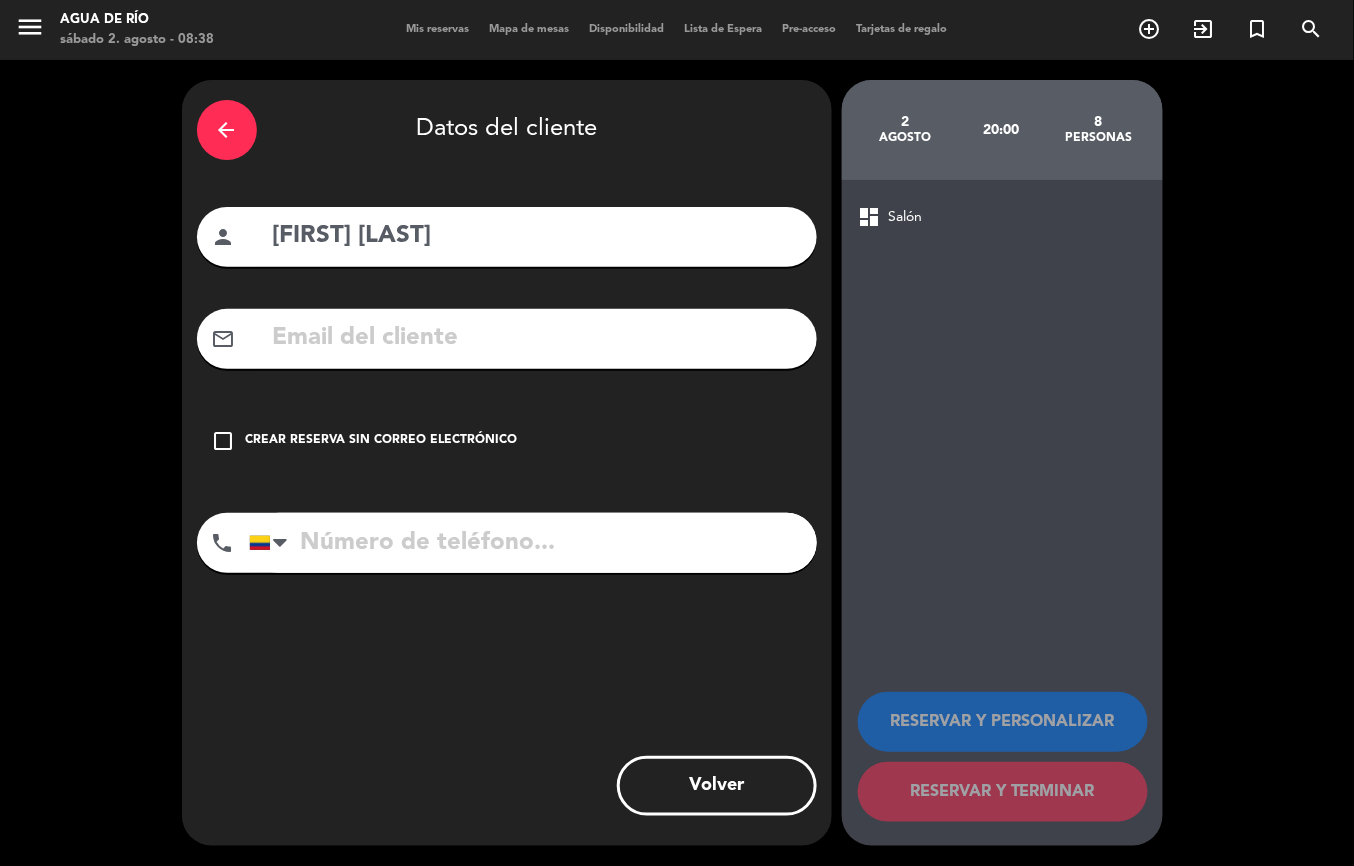 click on "check_box_outline_blank" at bounding box center [224, 441] 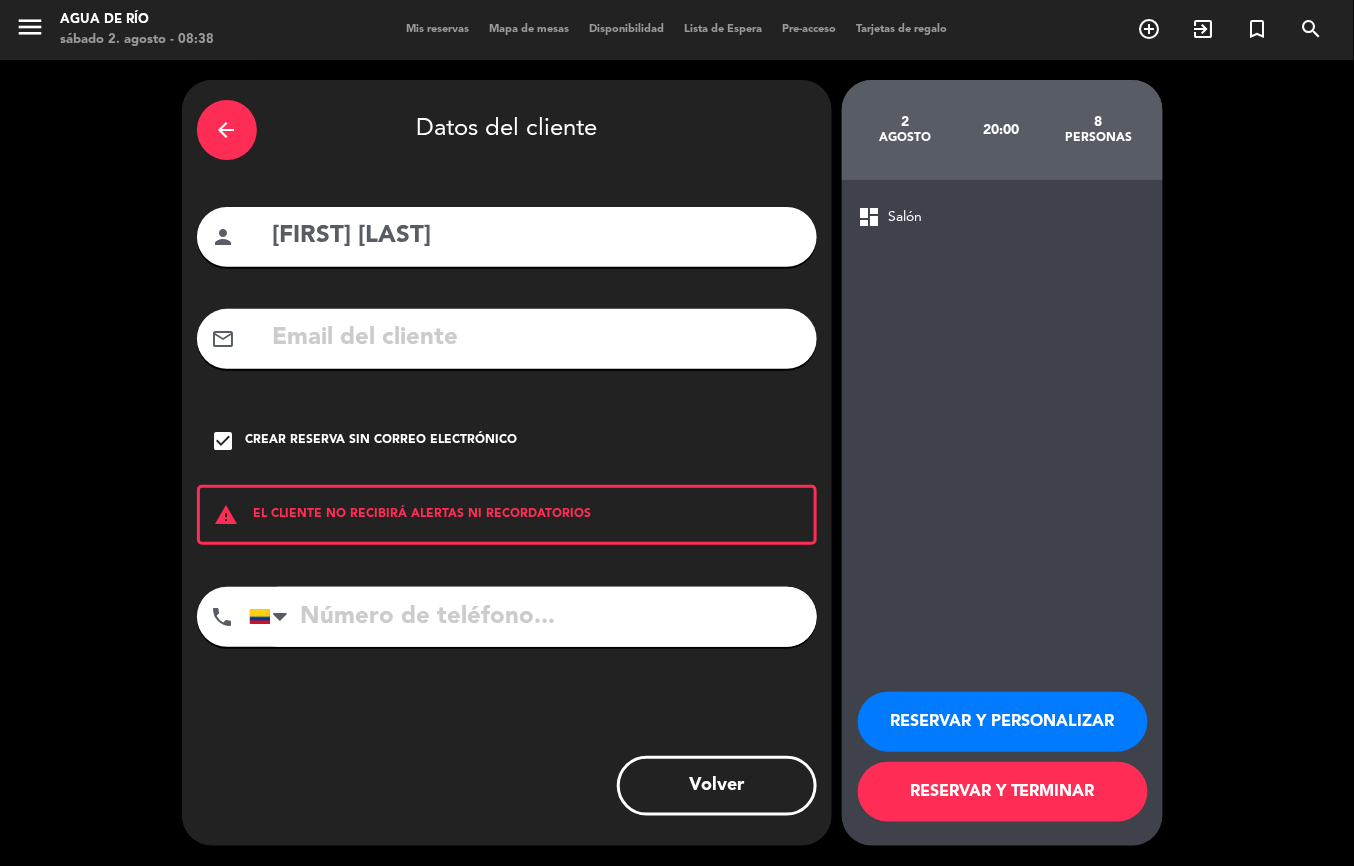 click on "RESERVAR Y TERMINAR" at bounding box center (1003, 792) 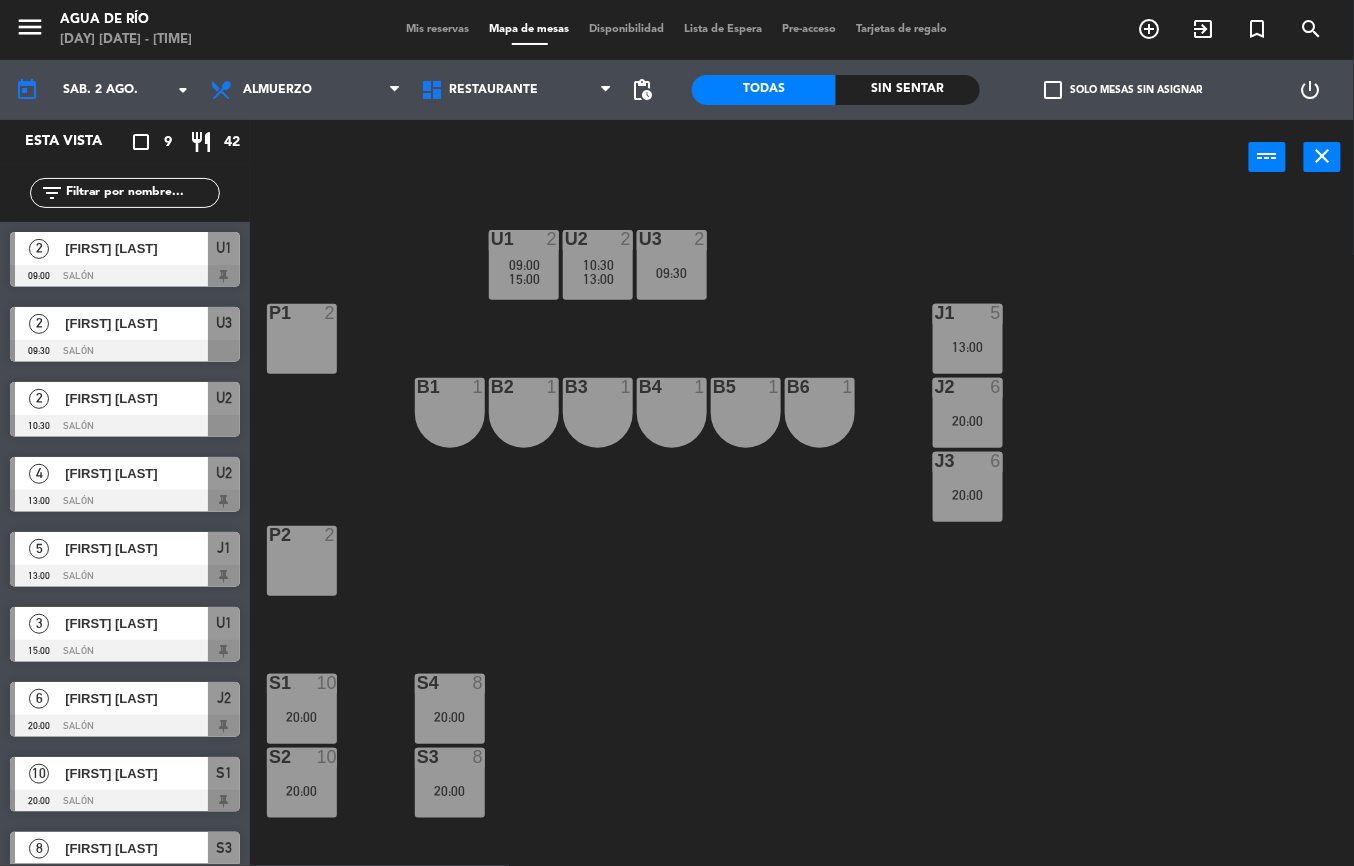 click on "P1  2" at bounding box center (302, 339) 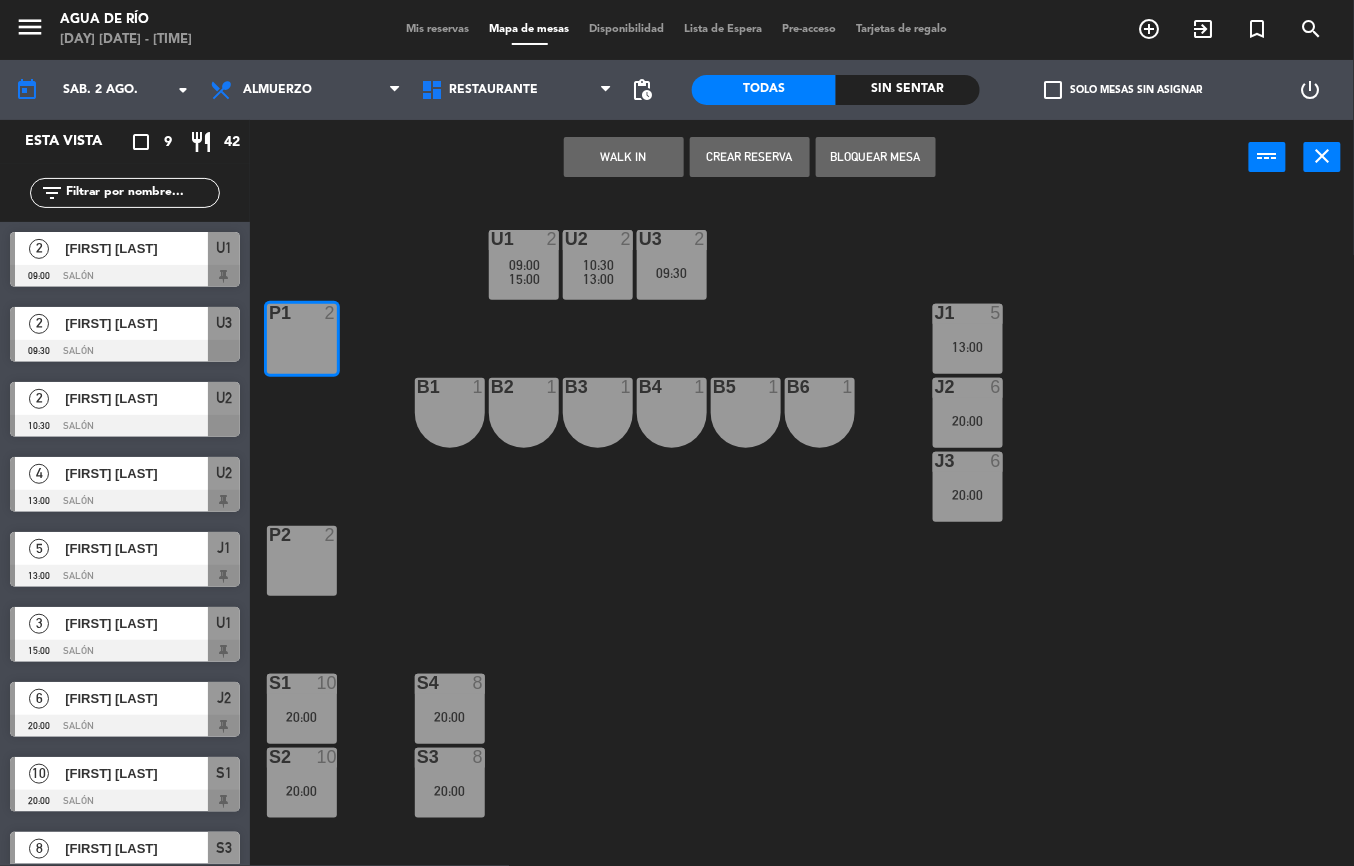 click on "WALK IN" at bounding box center (624, 157) 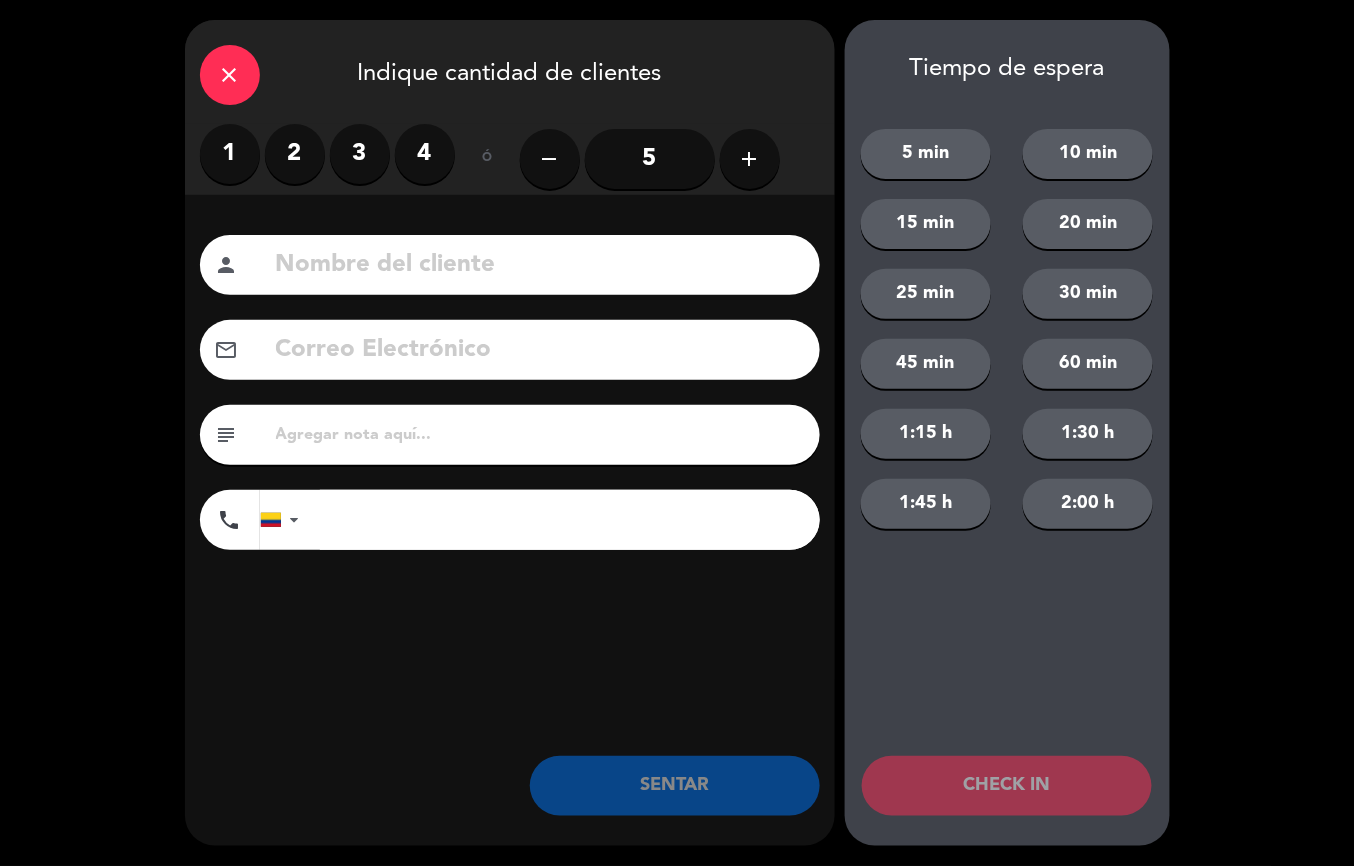 click on "2" at bounding box center (295, 154) 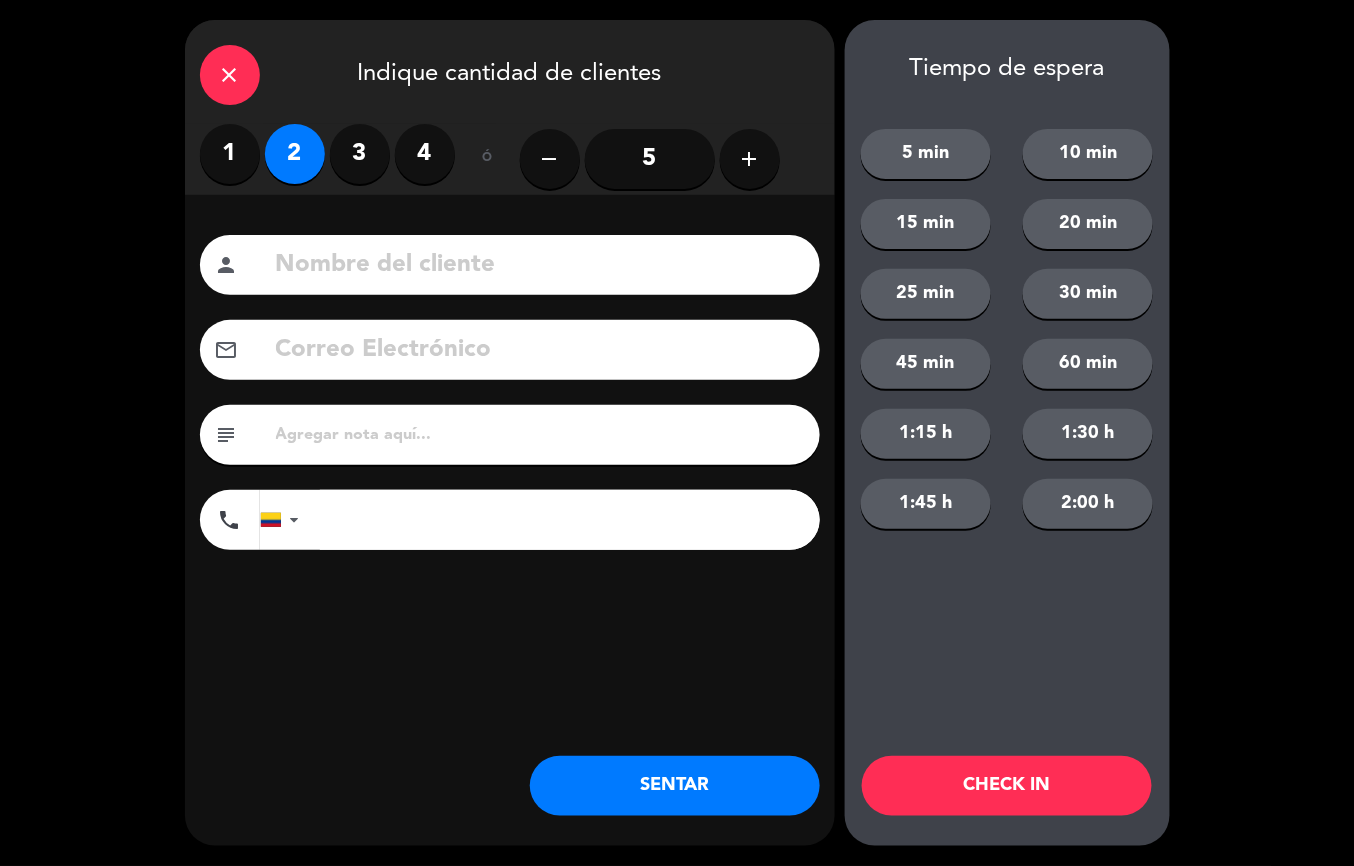 click on "SENTAR" 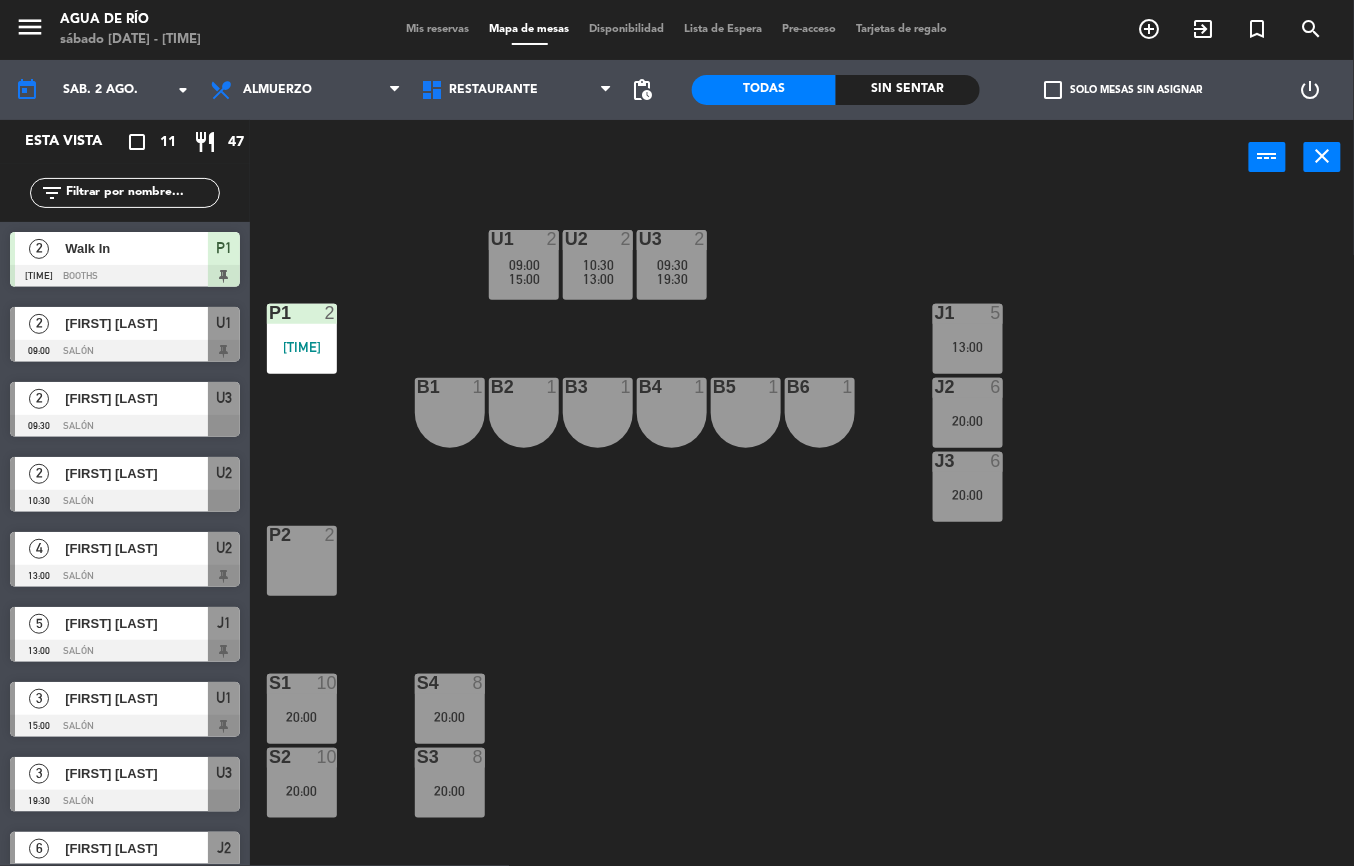 click at bounding box center (301, 535) 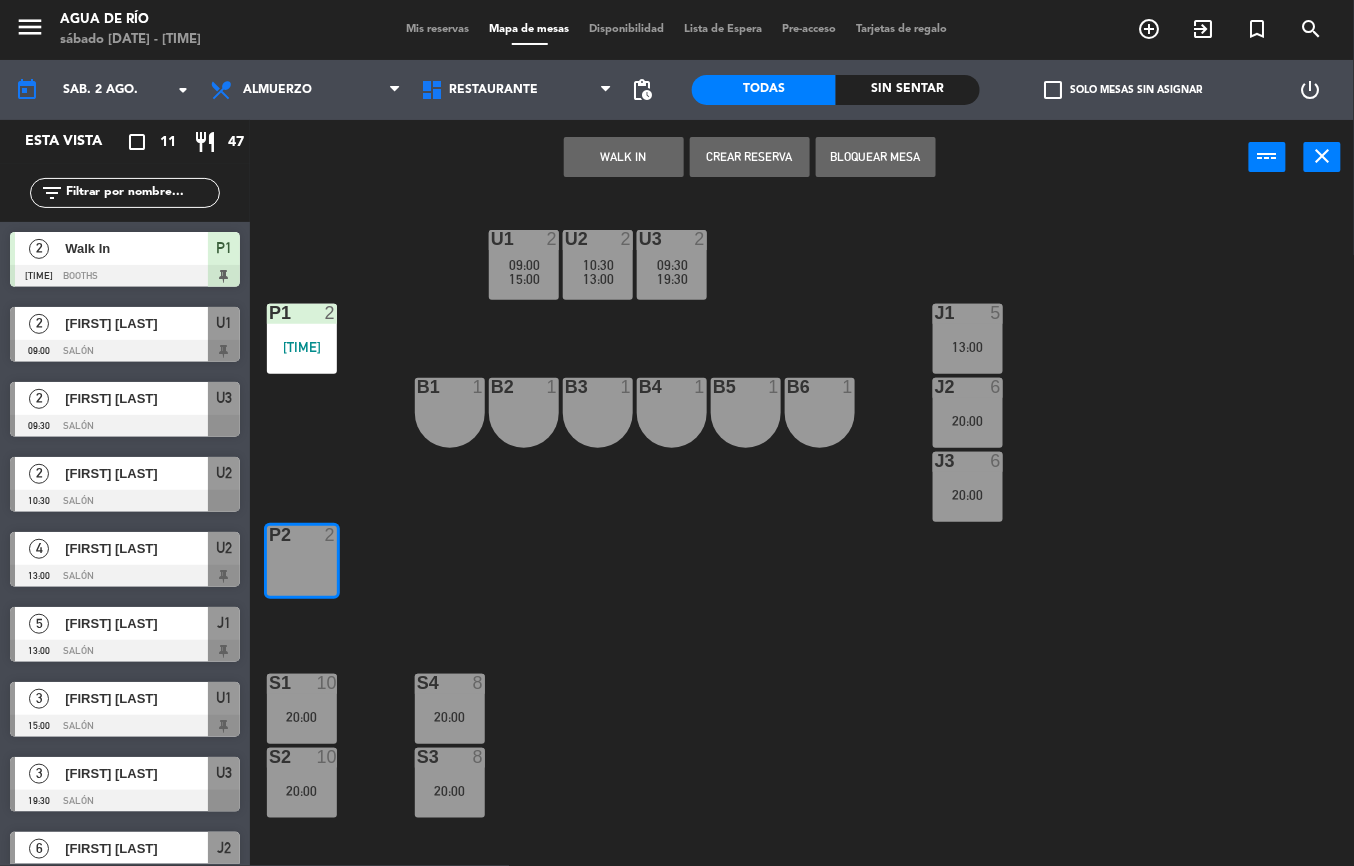 click on "WALK IN" at bounding box center (624, 157) 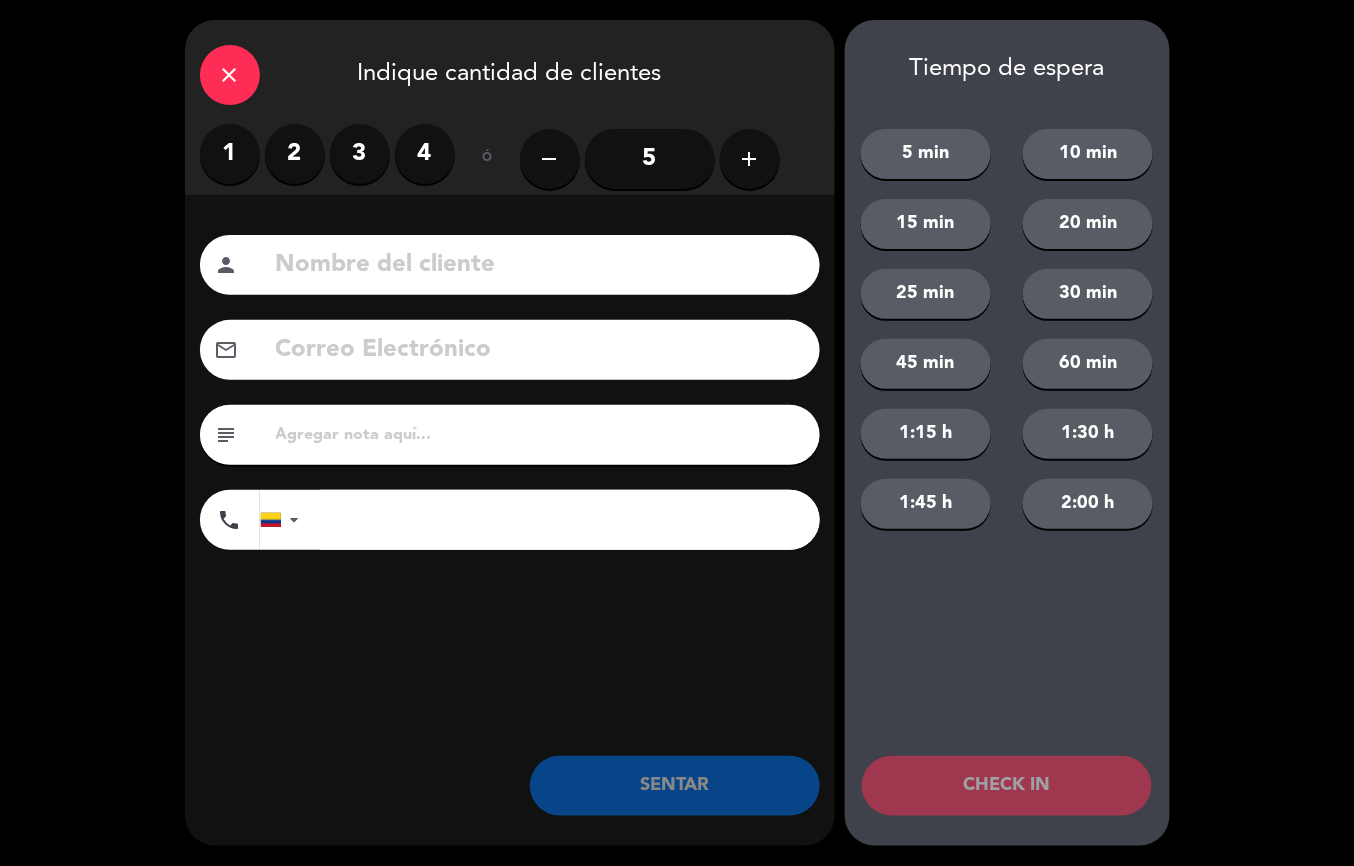 click on "2" at bounding box center (295, 154) 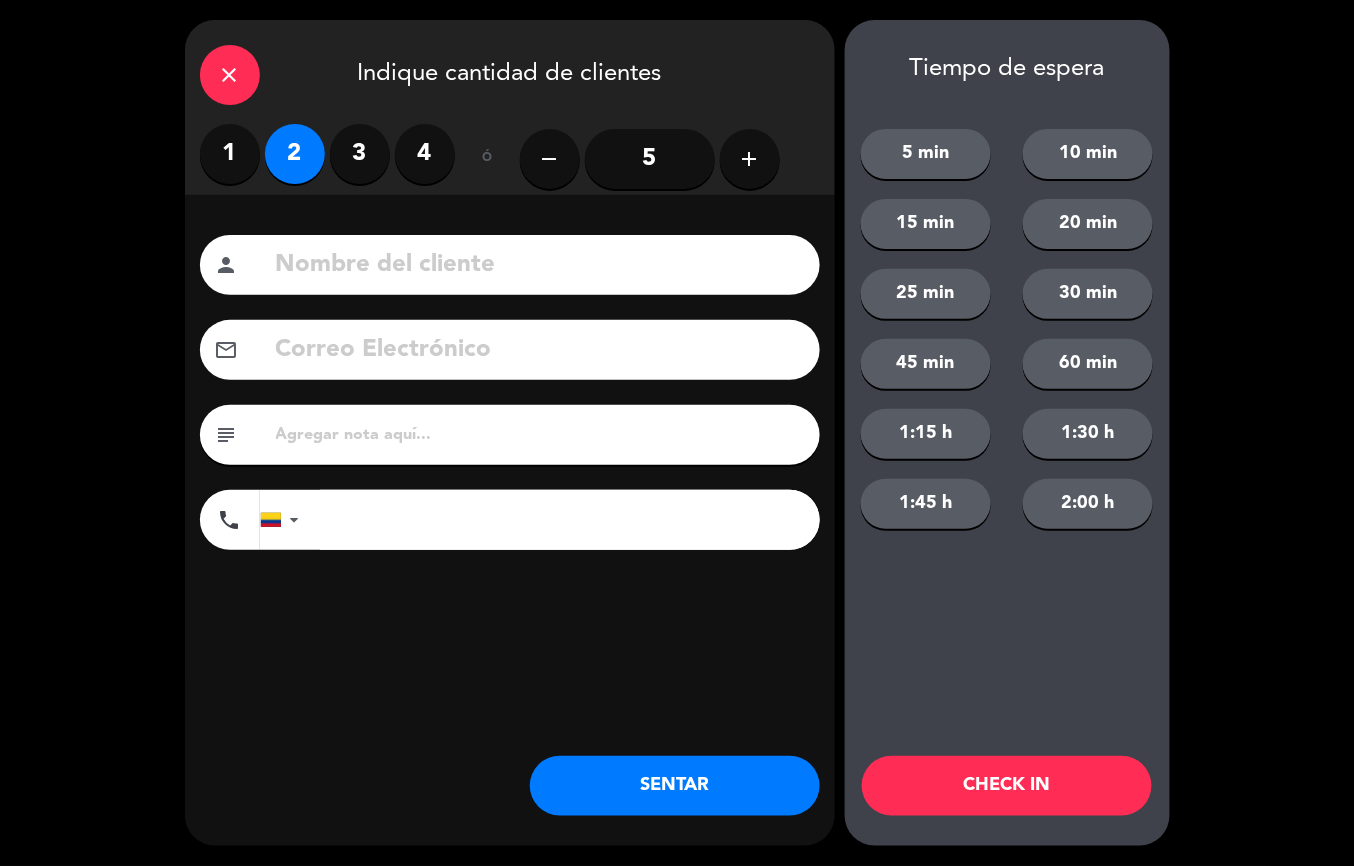 click on "SENTAR" 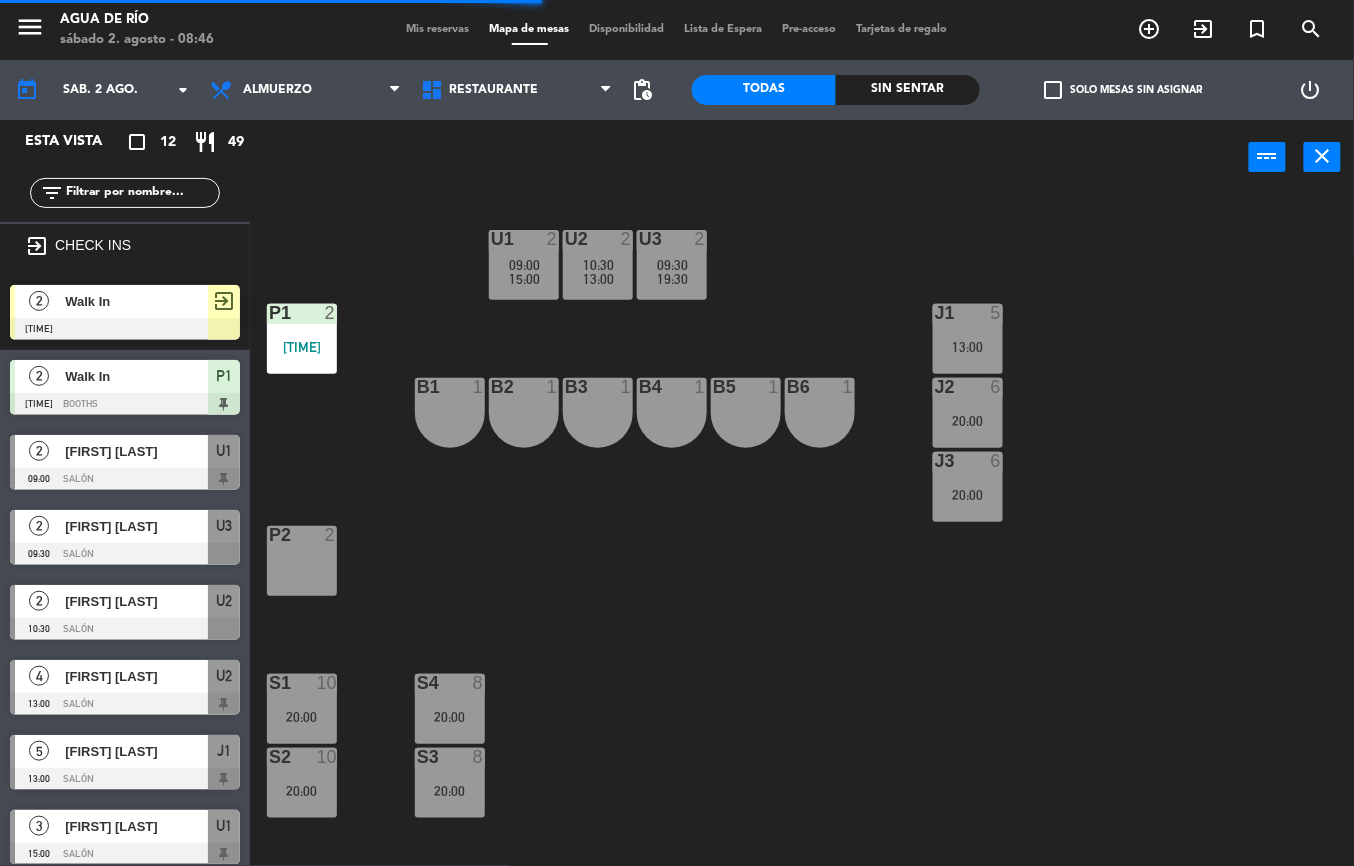 click on "J1  5   13:00" at bounding box center [968, 339] 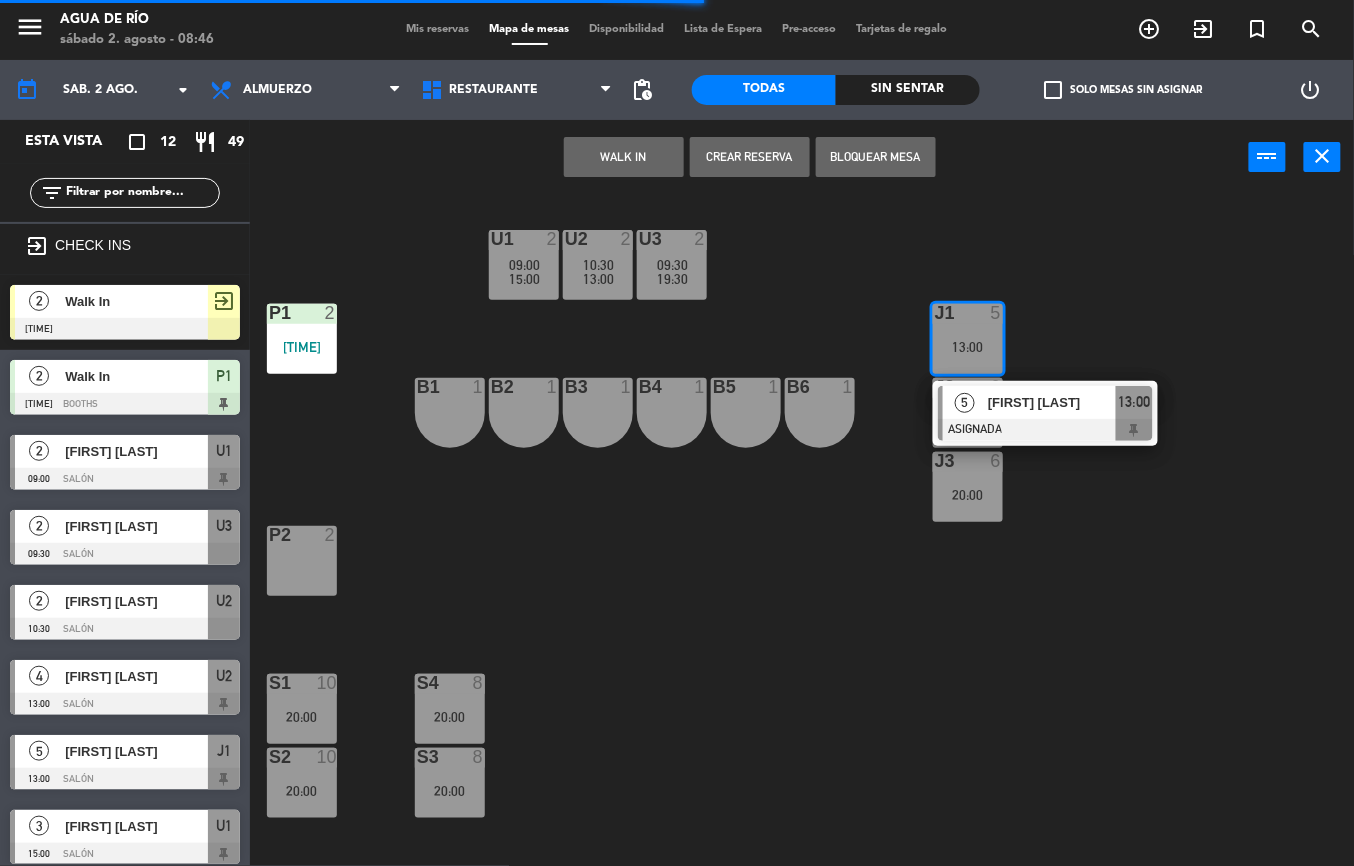 click on "WALK IN" at bounding box center [624, 157] 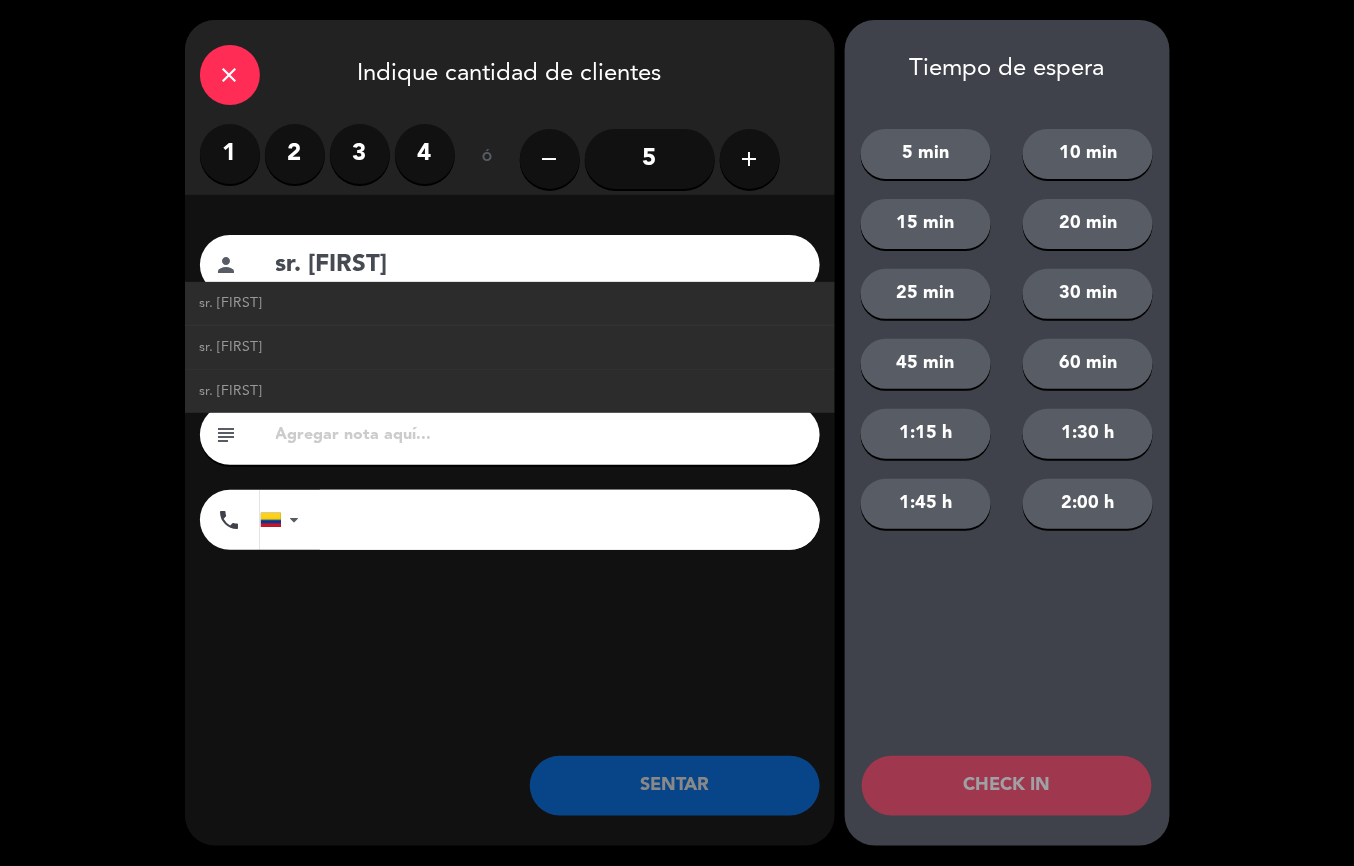 type on "sr. [FIRST]" 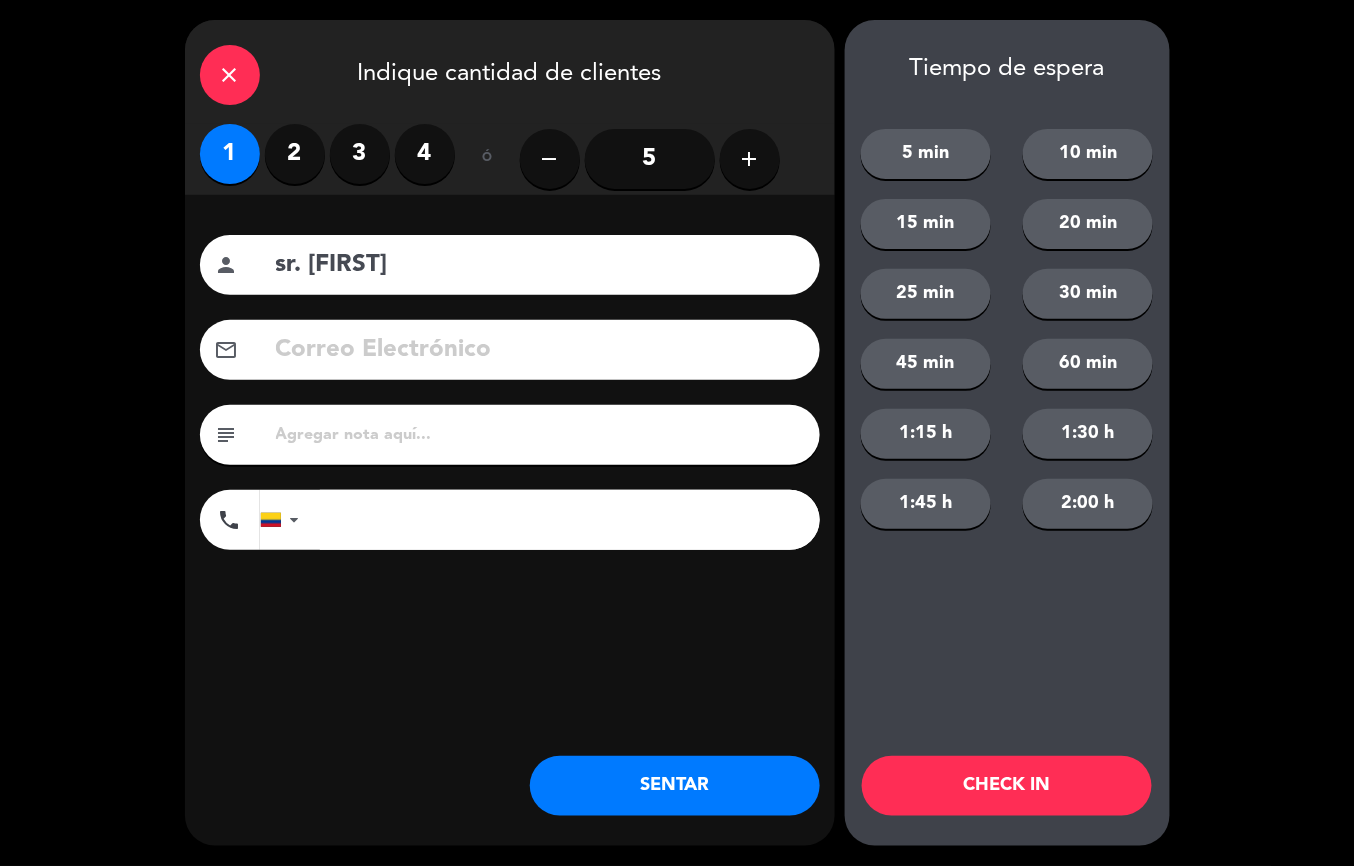 click on "SENTAR" 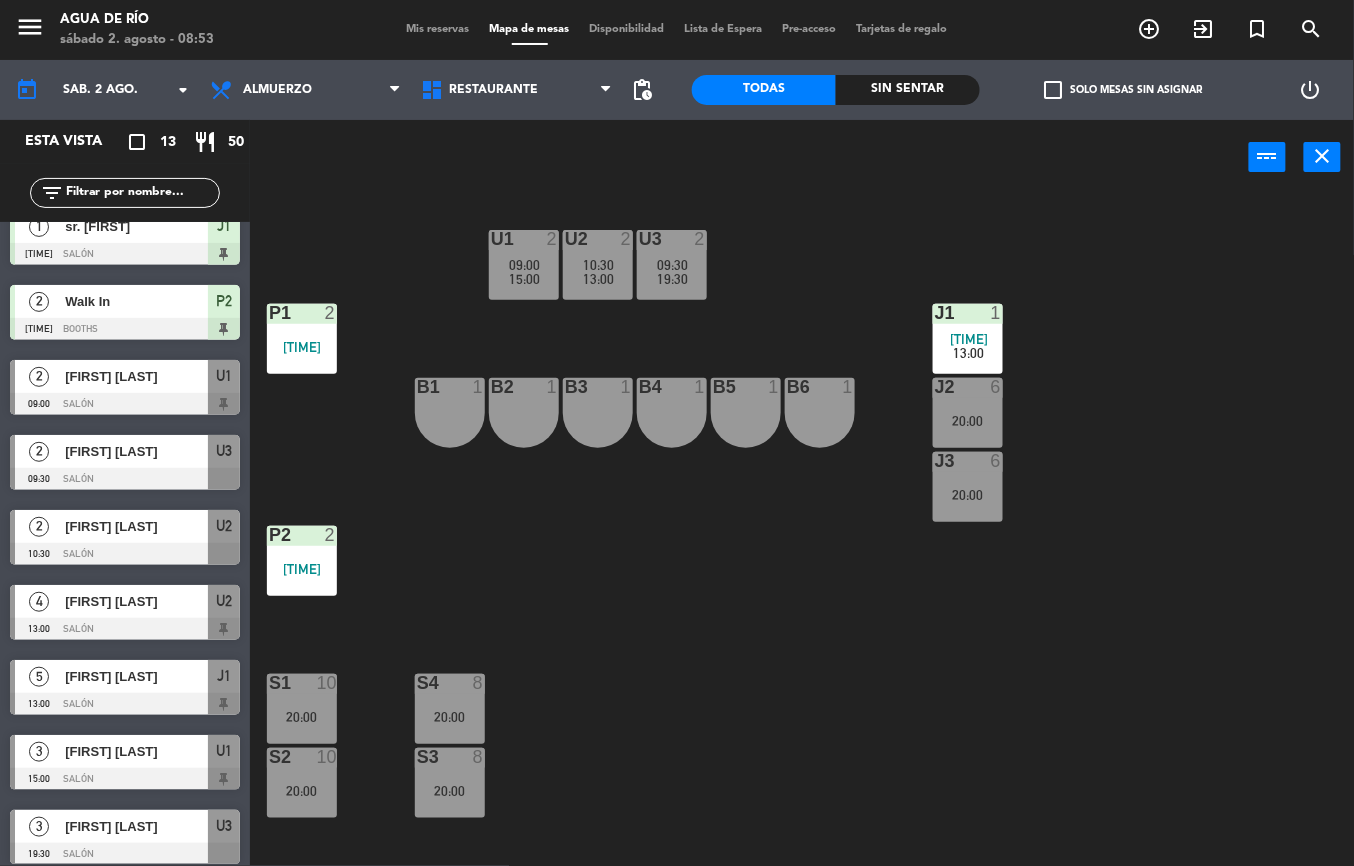 scroll, scrollTop: 106, scrollLeft: 0, axis: vertical 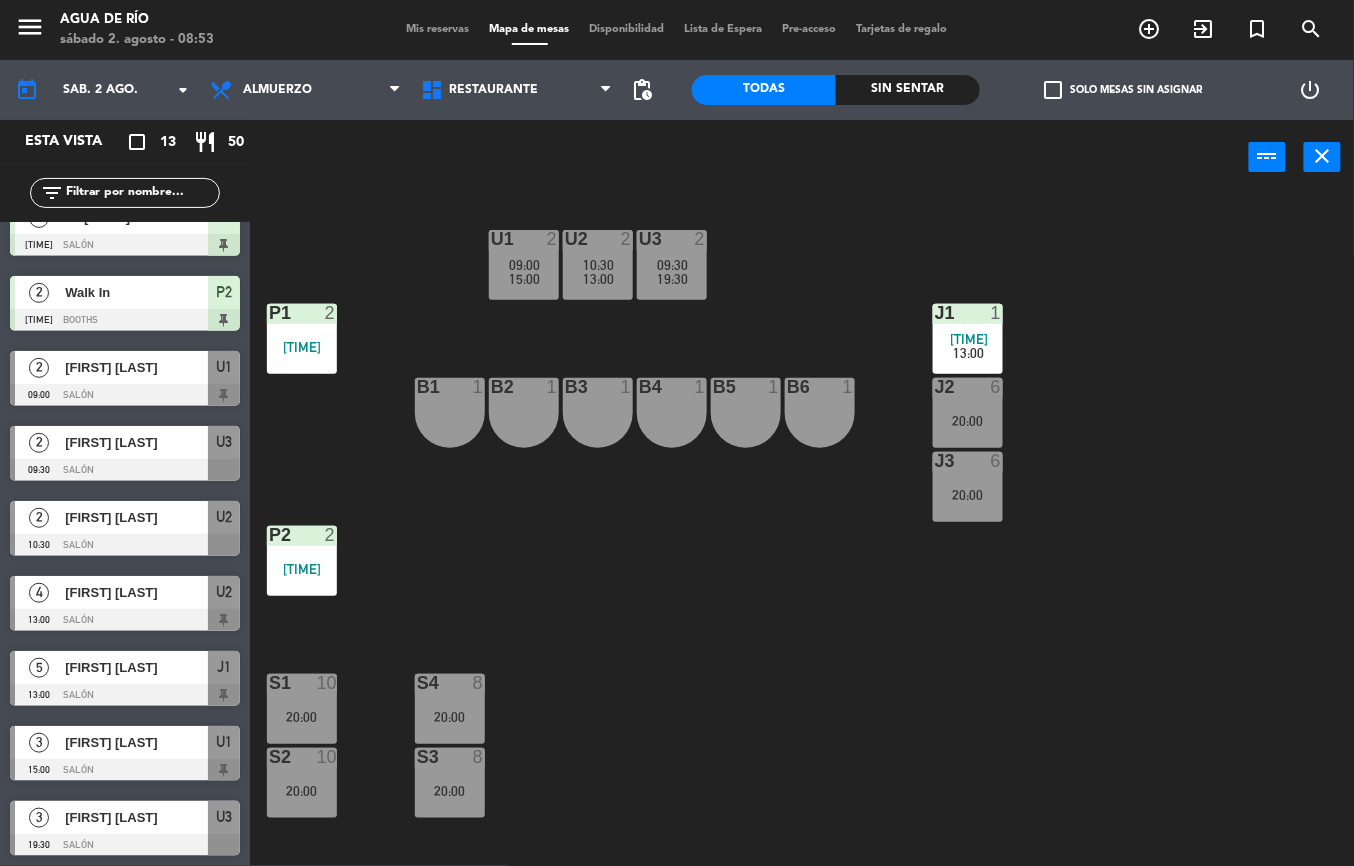 click on "09:00" at bounding box center (525, 265) 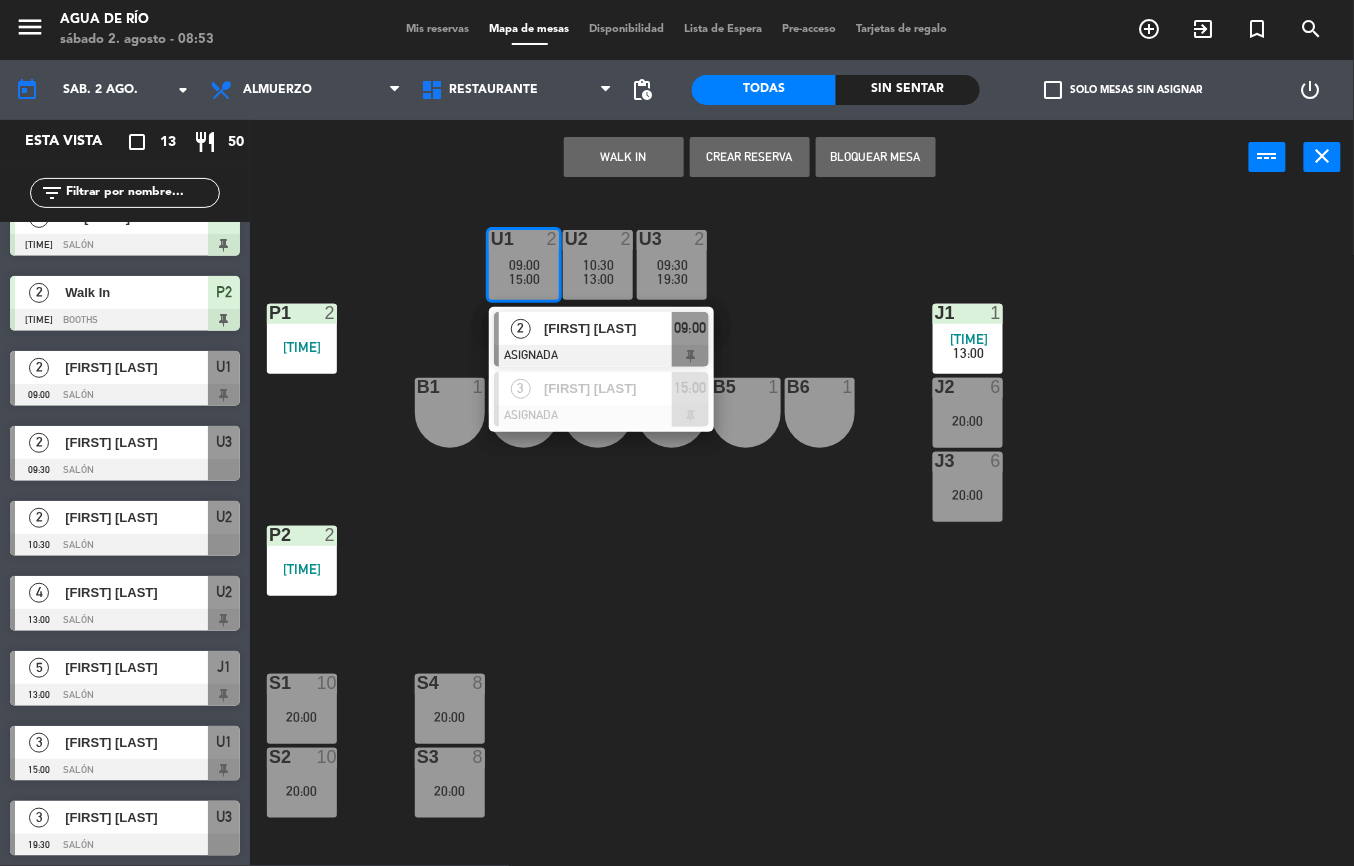 click on "[FIRST] [LAST]" at bounding box center [608, 328] 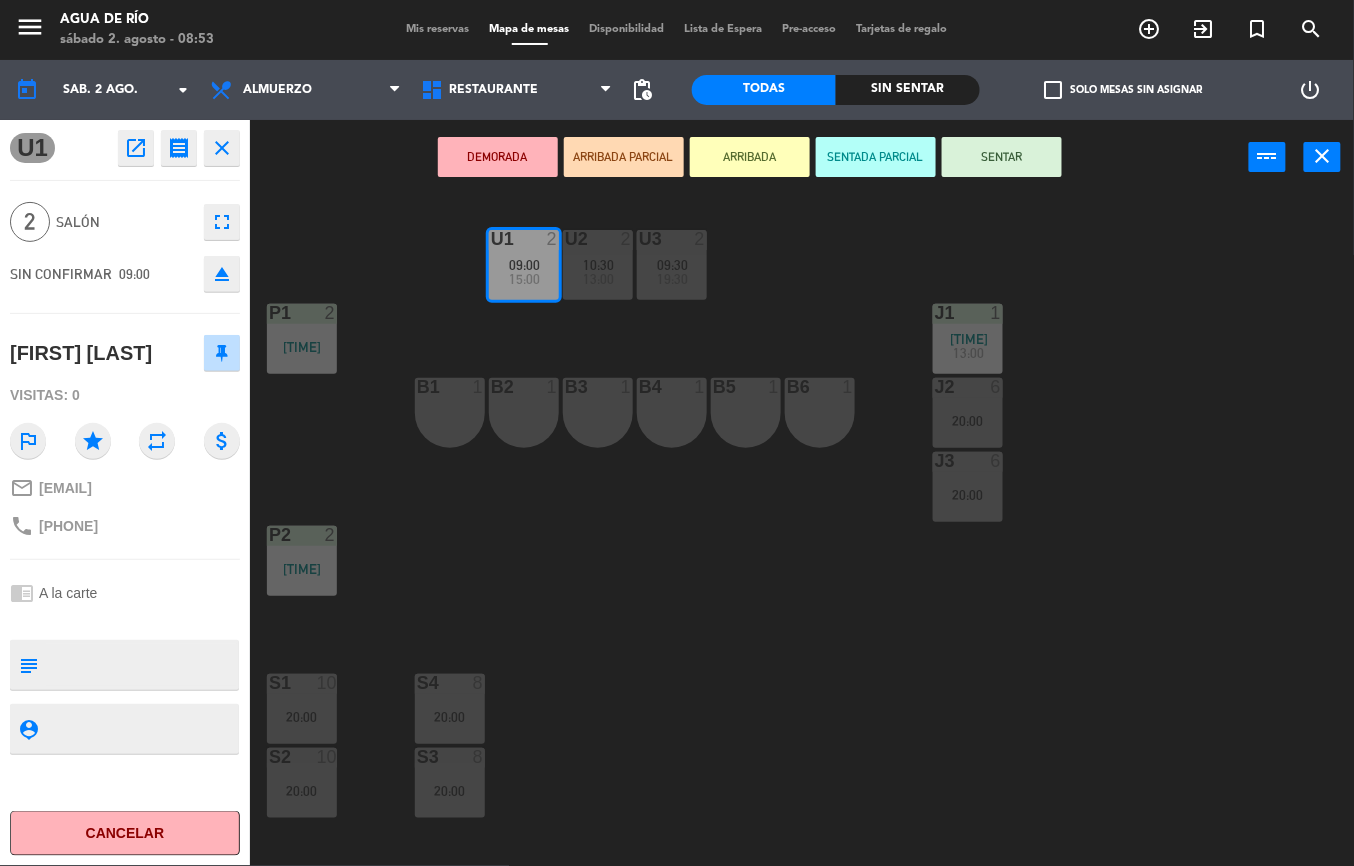 click on "J3  6   20:00" at bounding box center [968, 487] 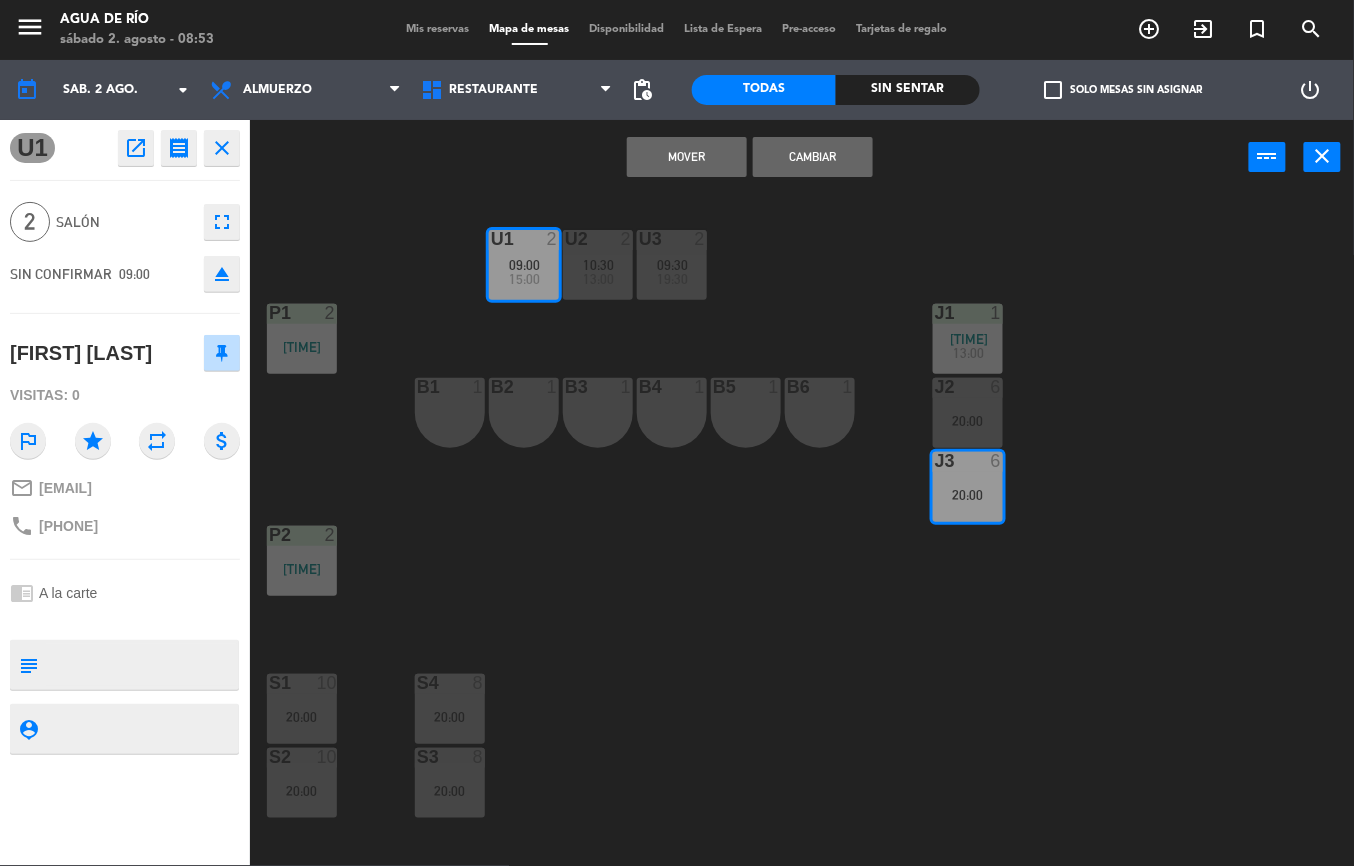click on "Mover" at bounding box center [687, 157] 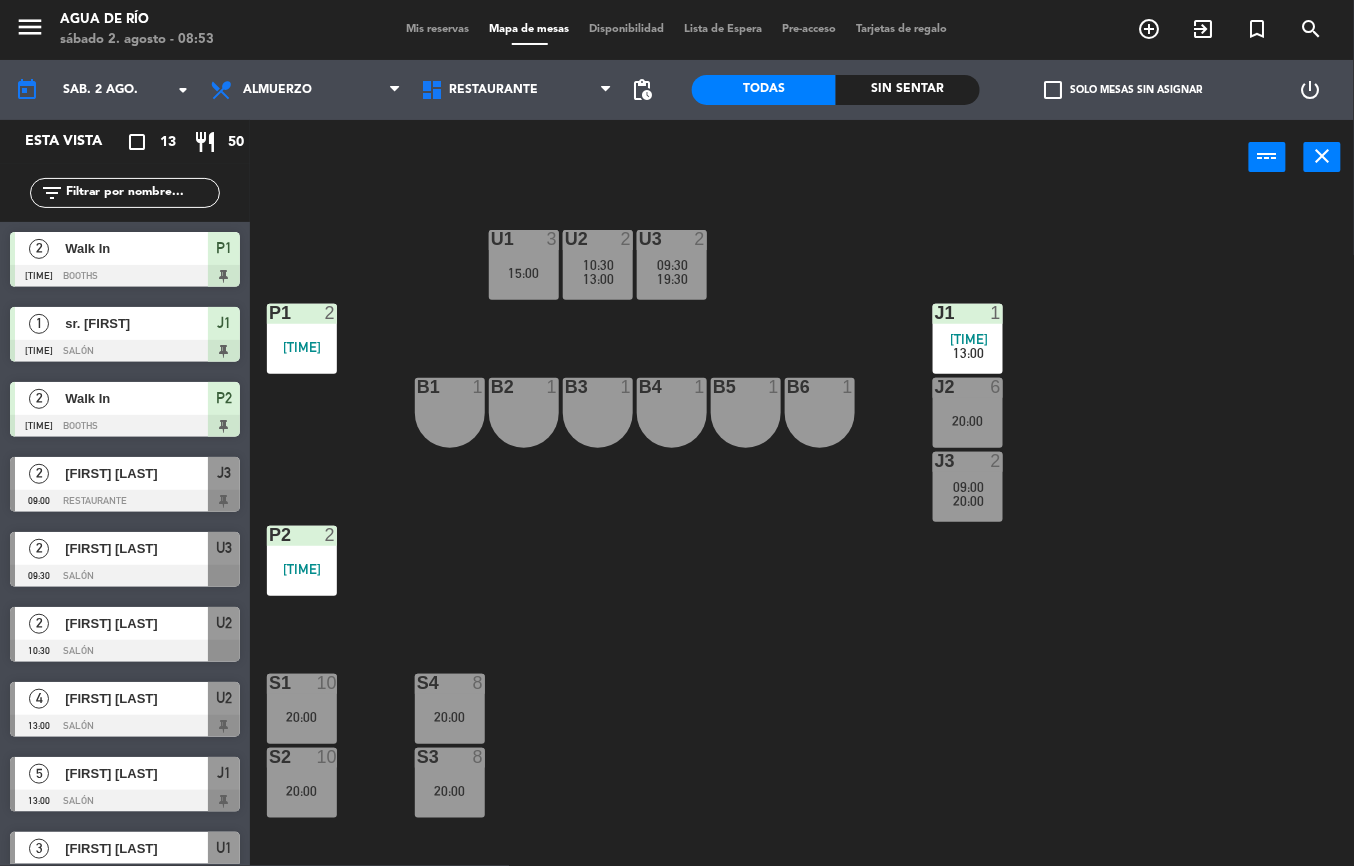 click on "15:00" at bounding box center [524, 273] 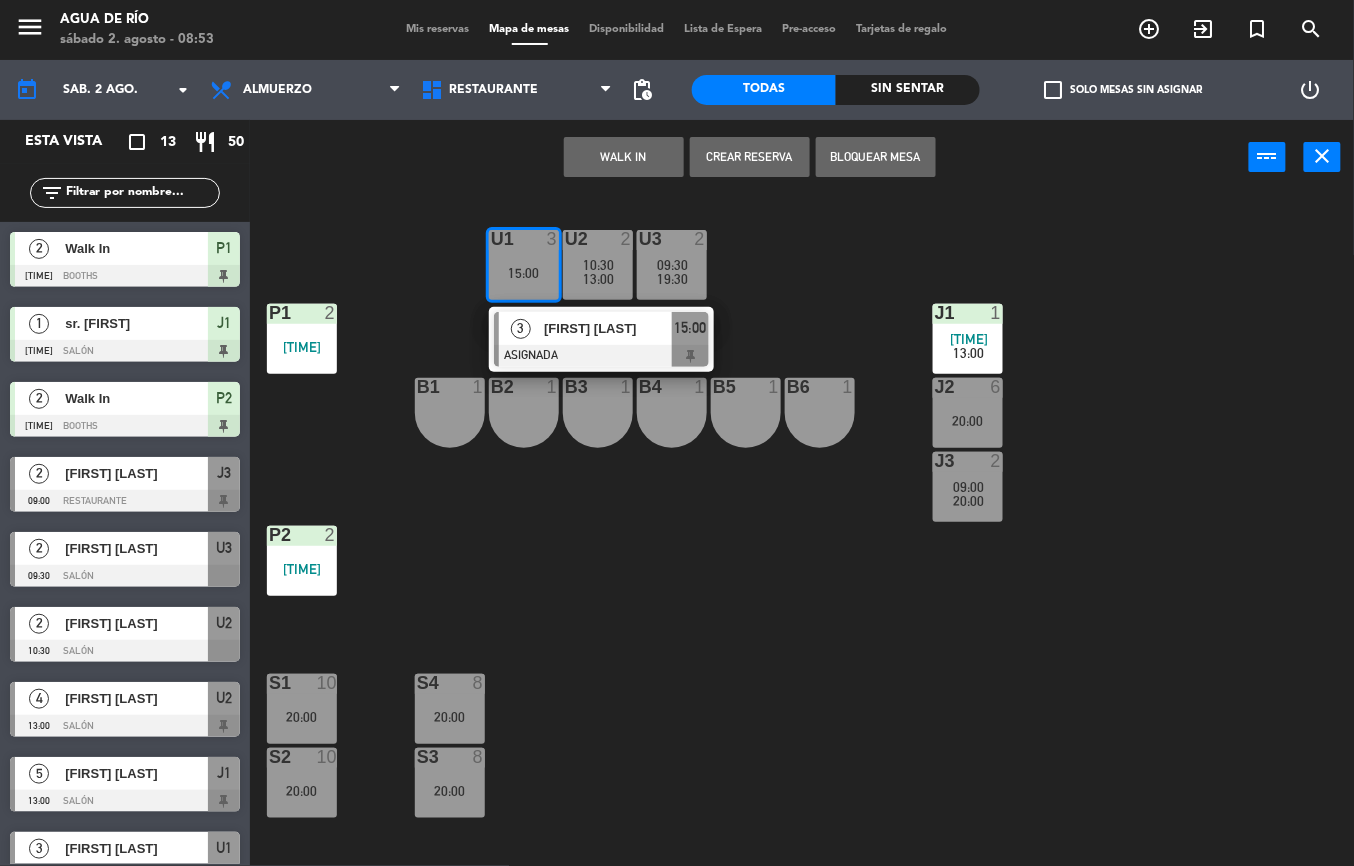 click on "WALK IN" at bounding box center (624, 157) 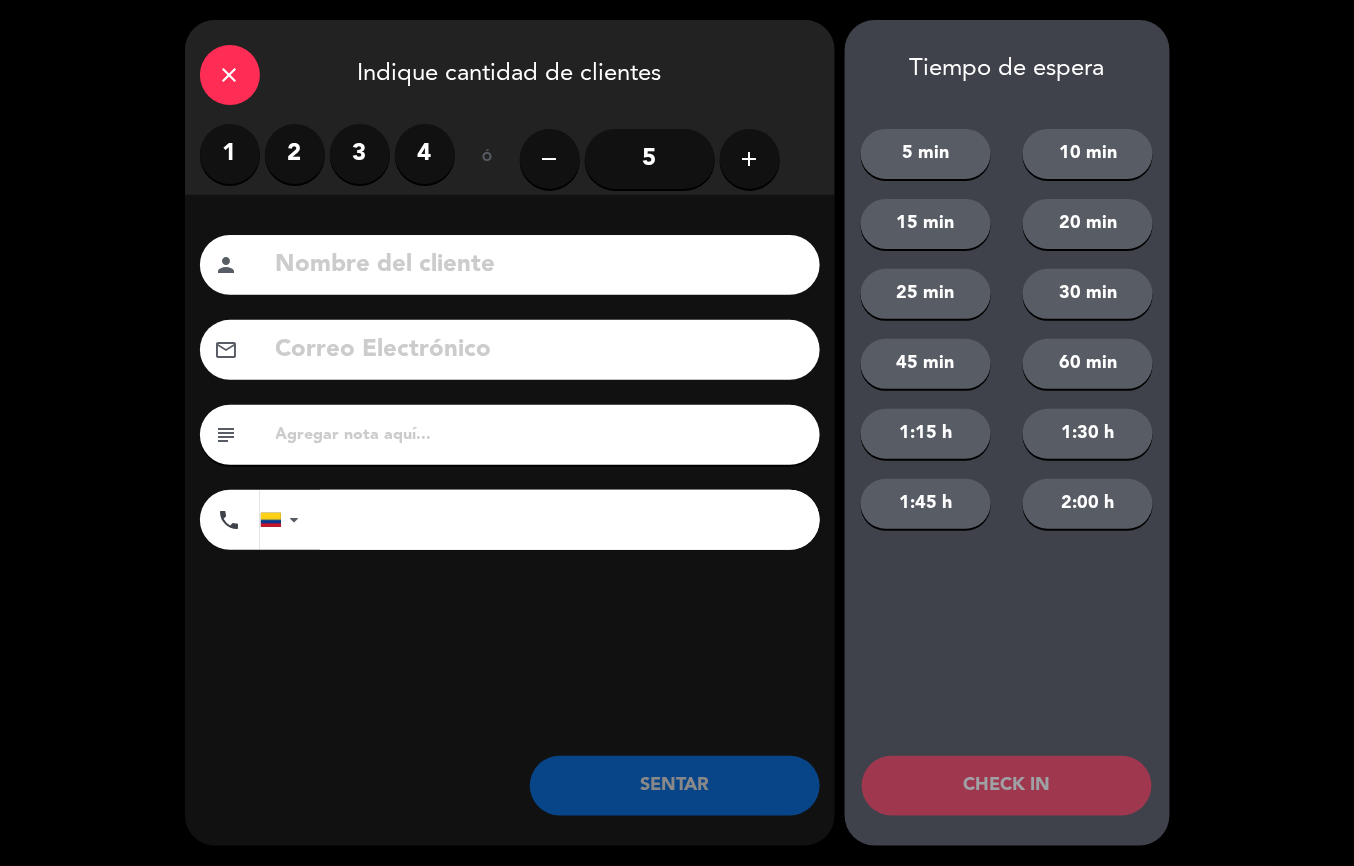 click on "2" at bounding box center [295, 154] 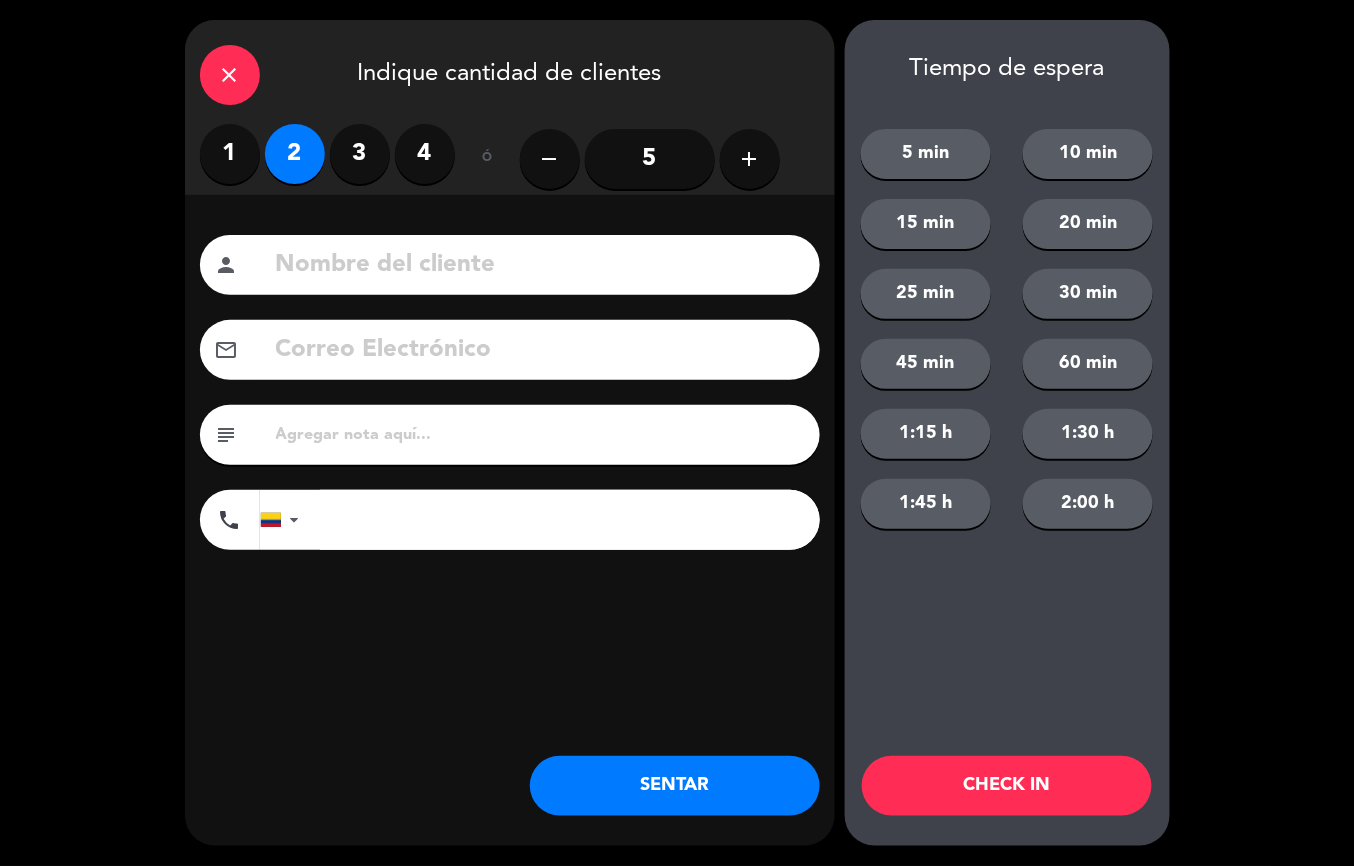 click on "SENTAR" 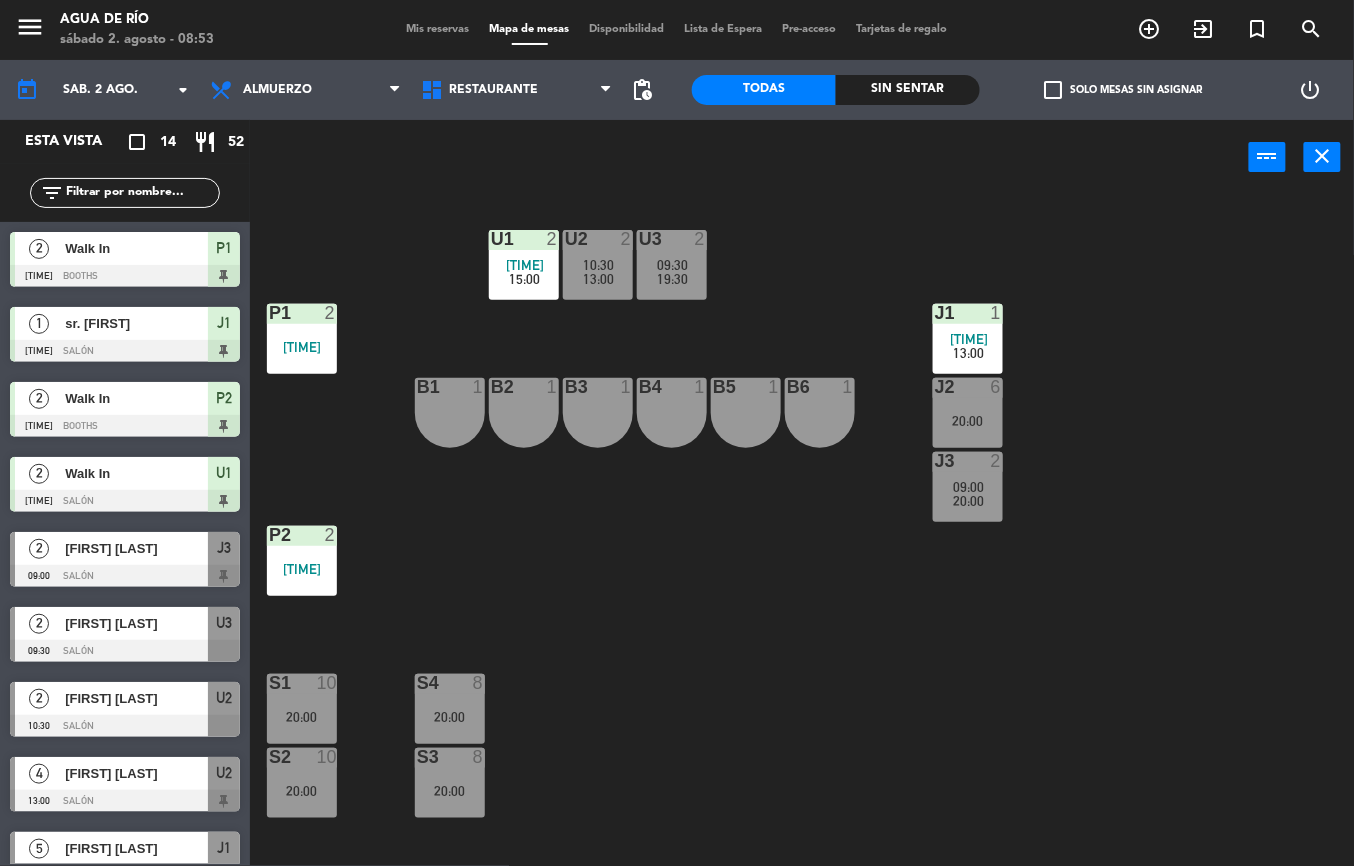 click on "Sin sentar" 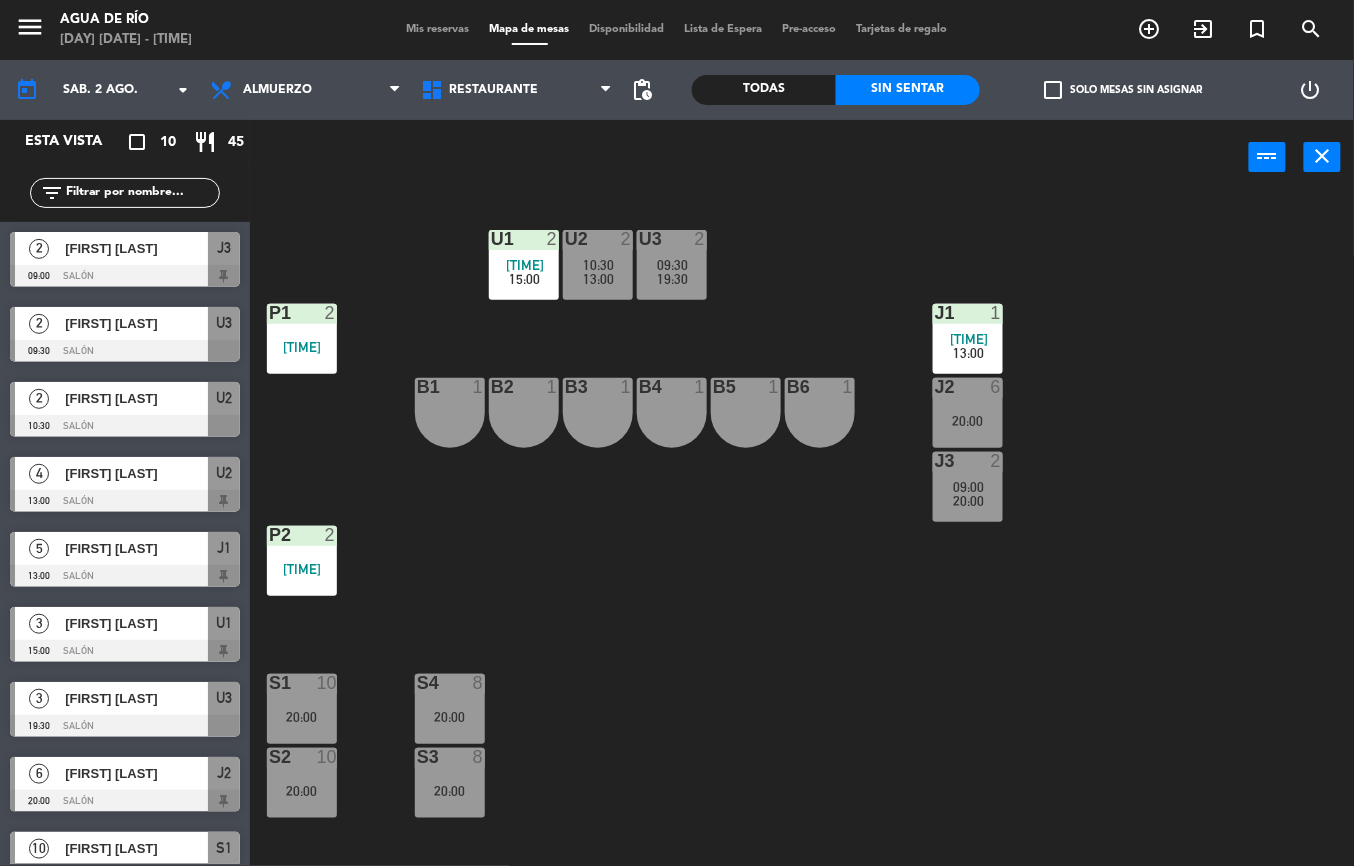 click at bounding box center [523, 239] 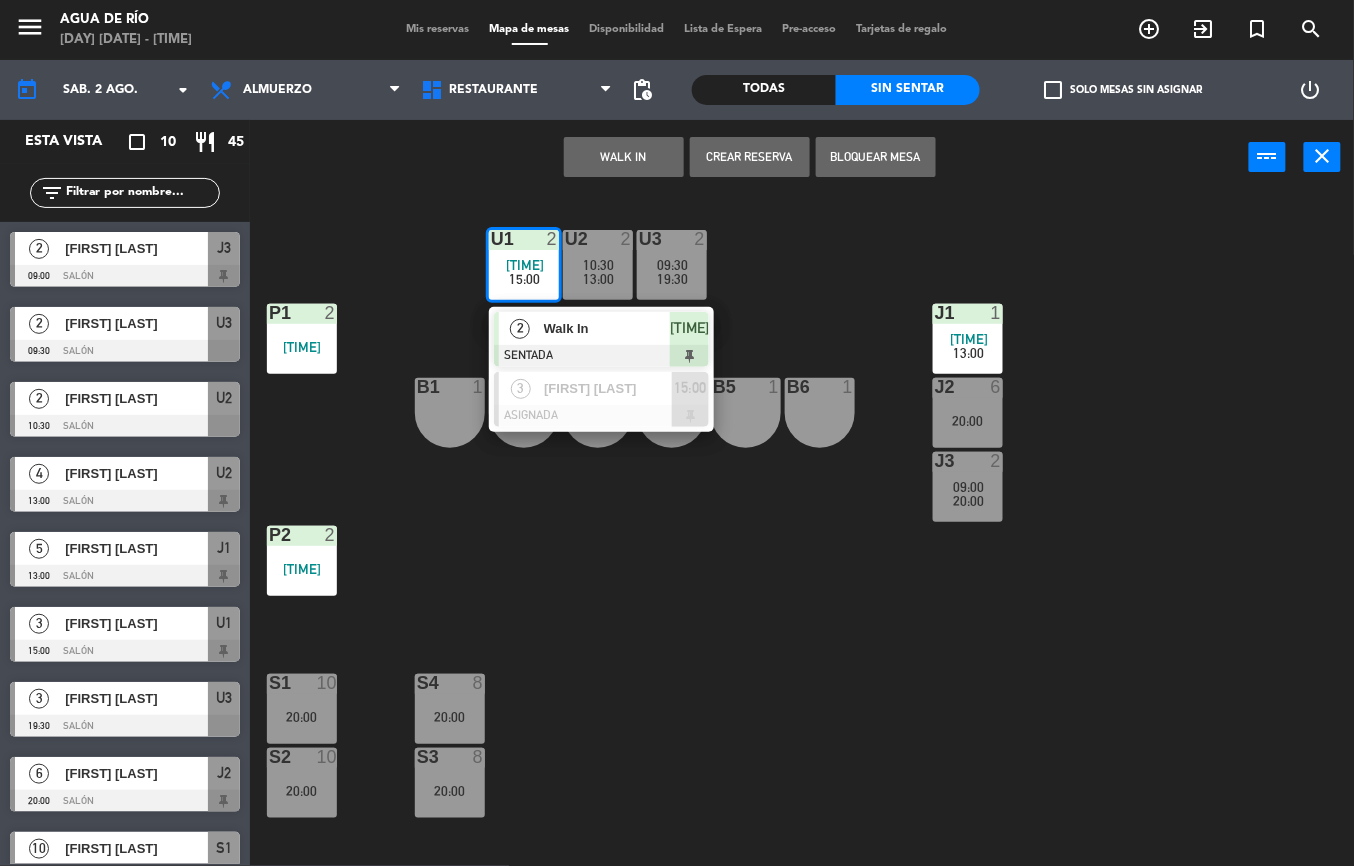 click at bounding box center [601, 356] 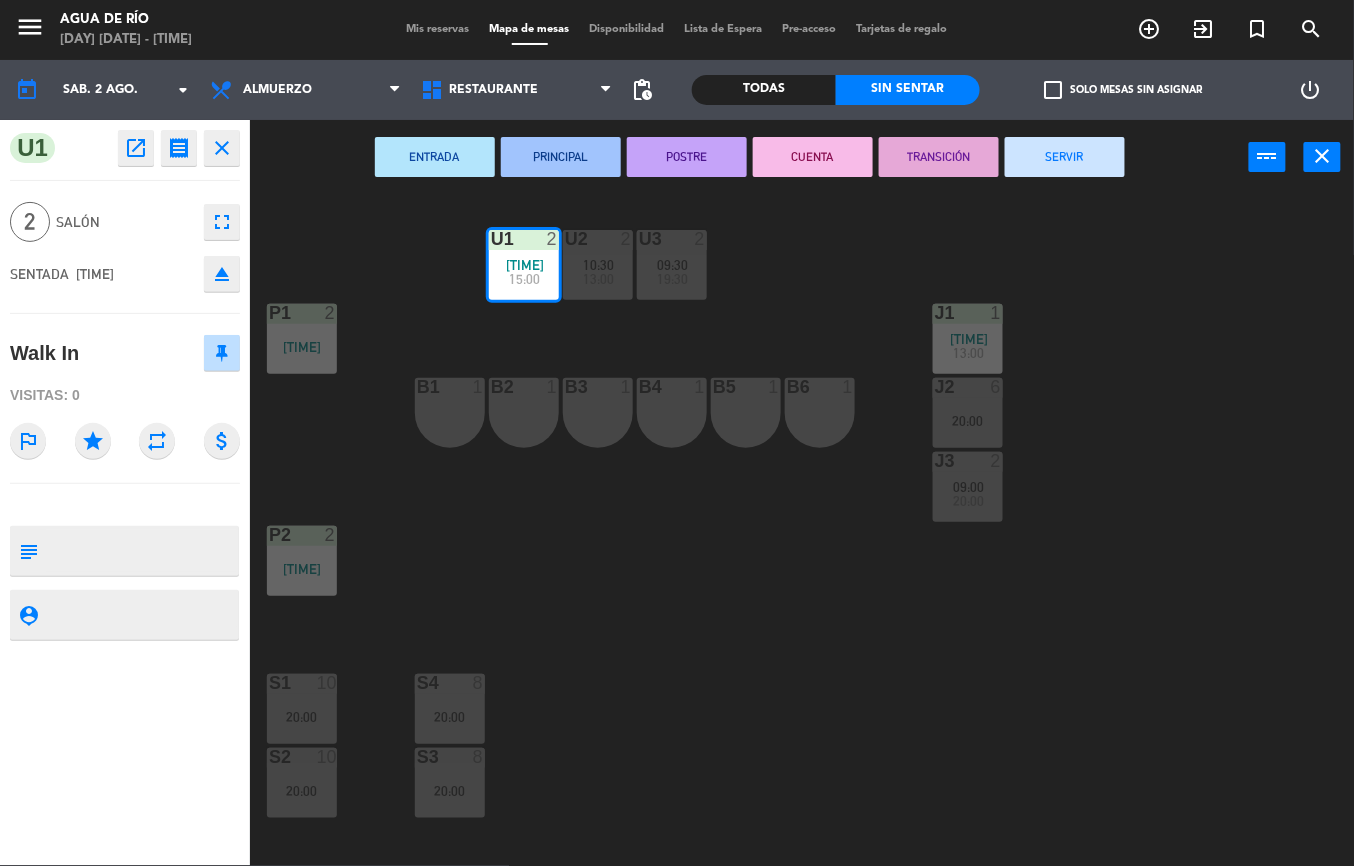 click on "SERVIR" at bounding box center (1065, 157) 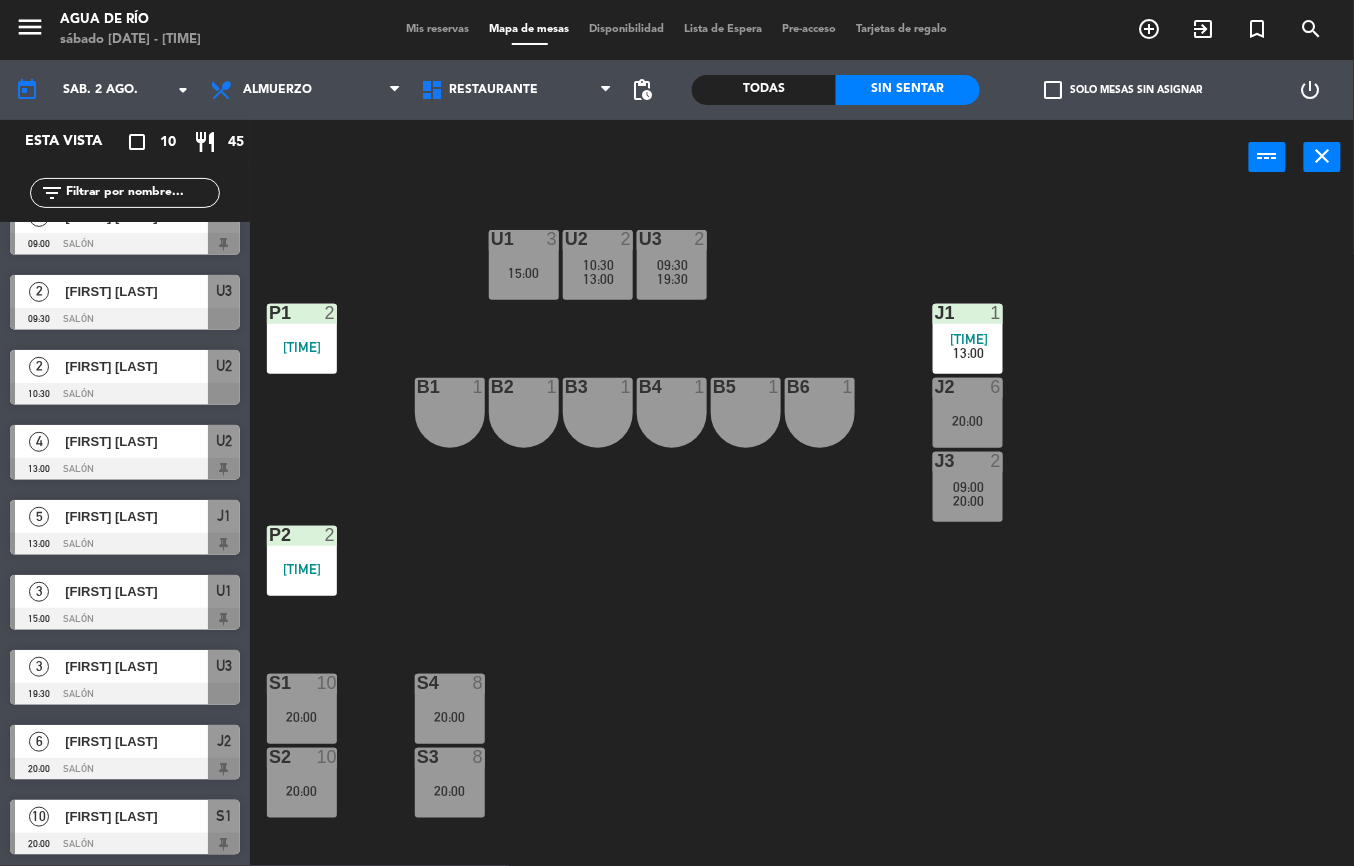 scroll, scrollTop: 0, scrollLeft: 0, axis: both 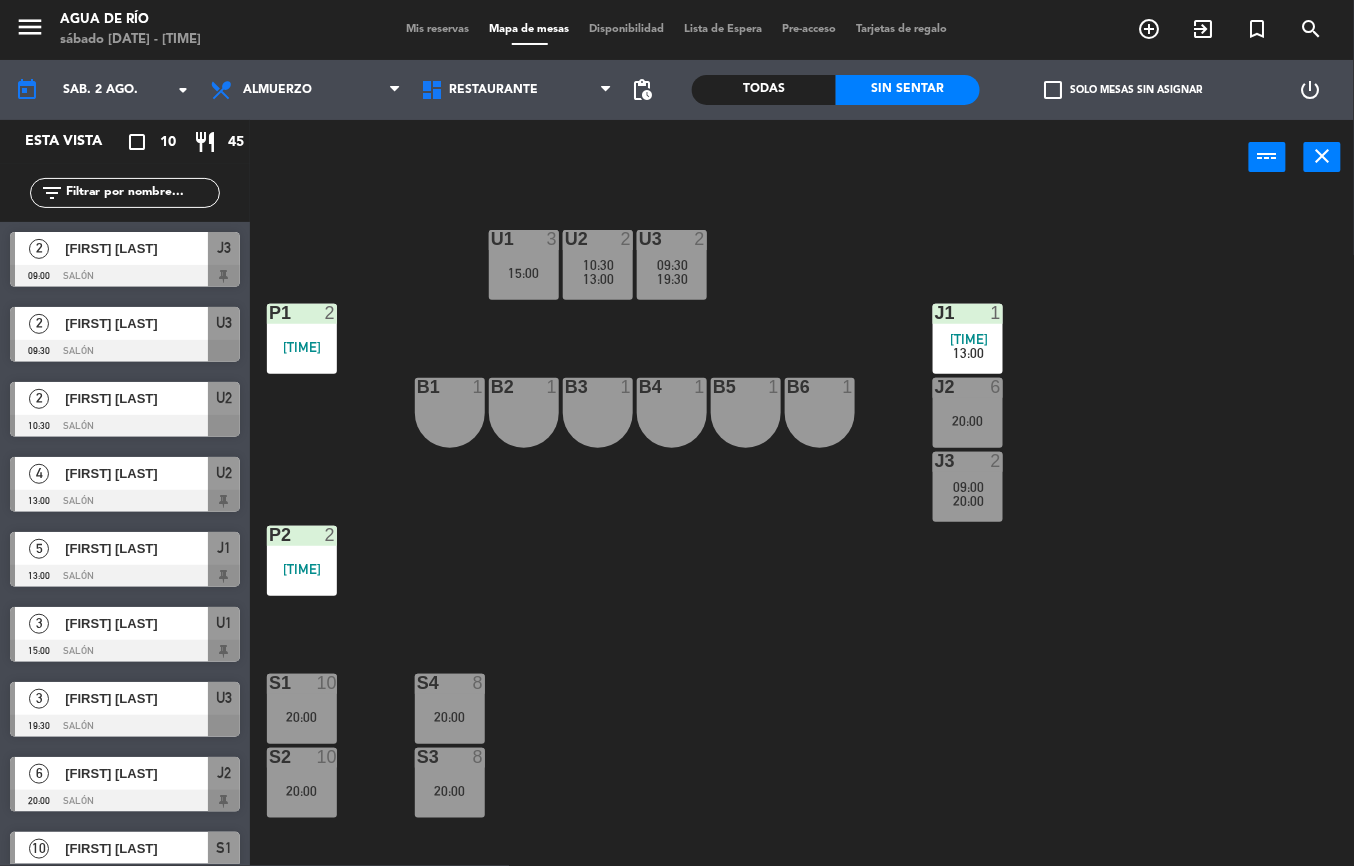 click on "[TIME]" at bounding box center [302, 569] 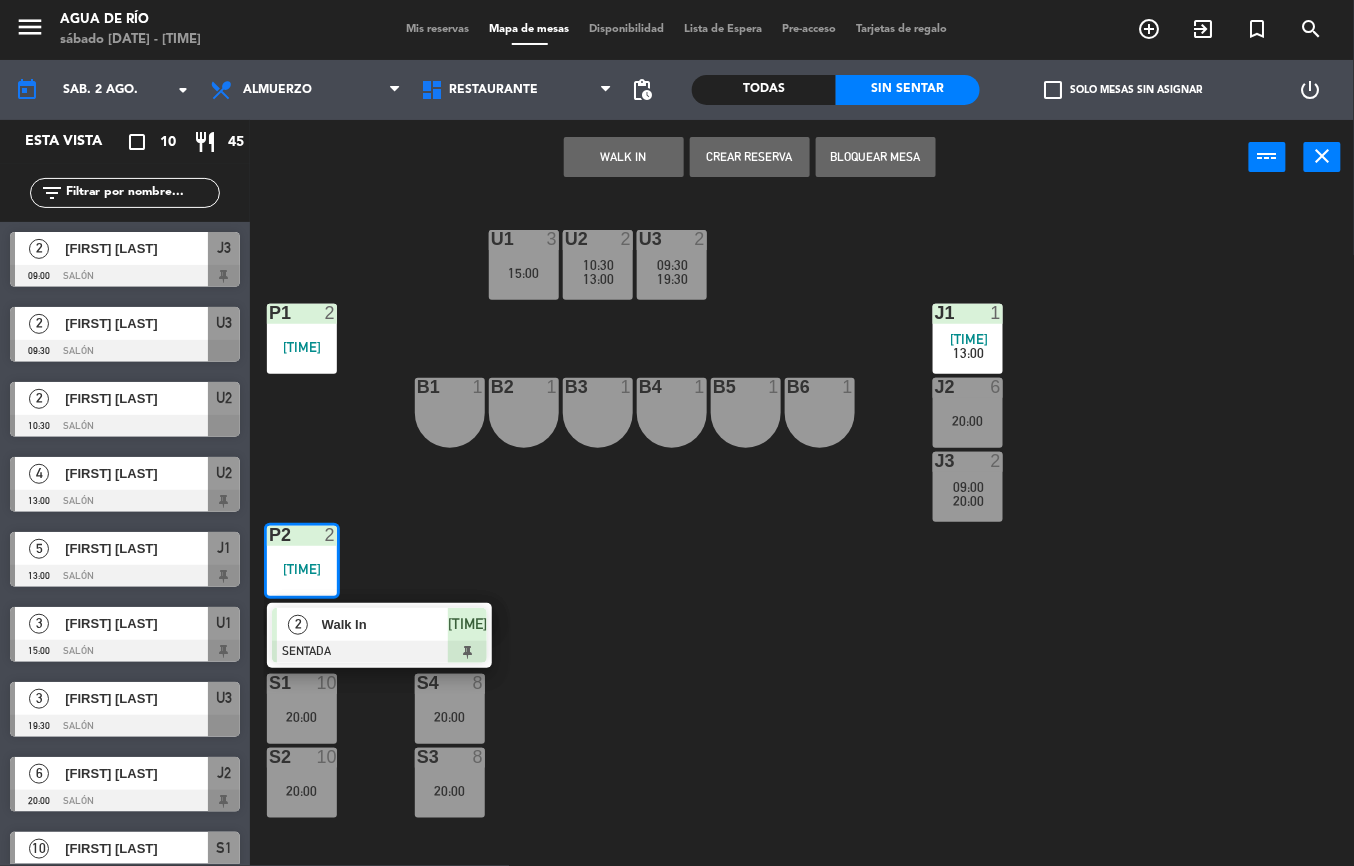click on "[TIME]" at bounding box center [467, 624] 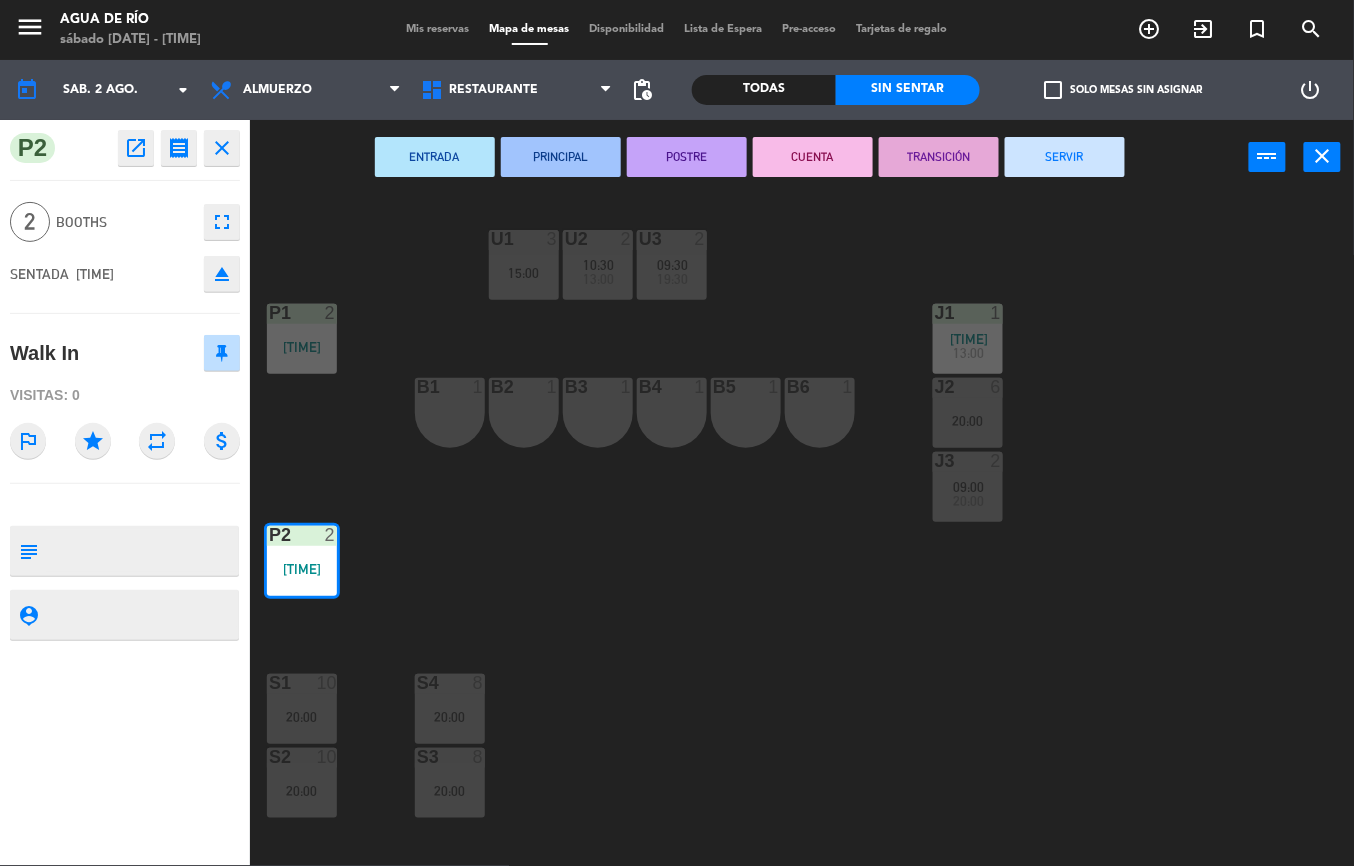click on "SERVIR" at bounding box center (1065, 157) 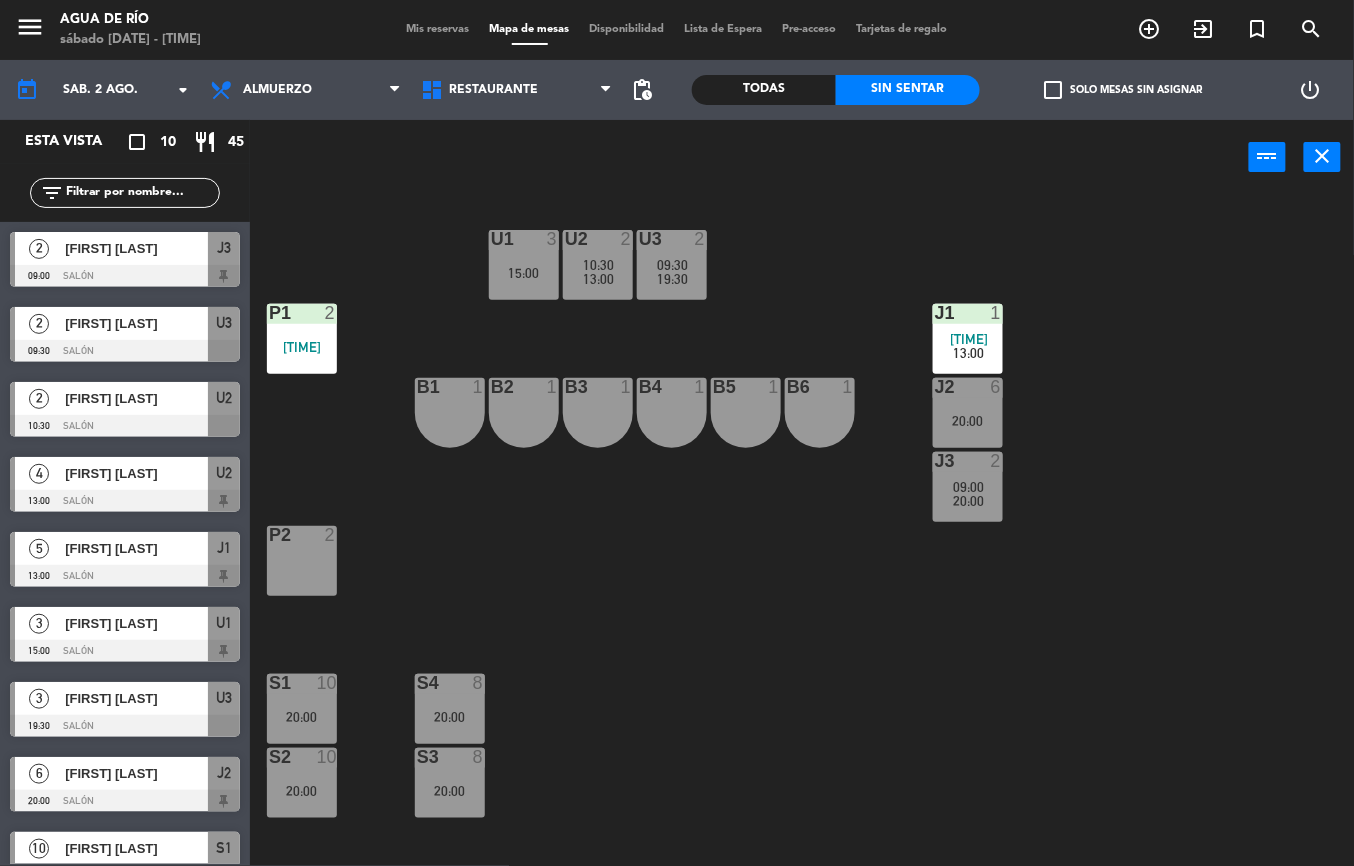 click on "P2" at bounding box center (269, 535) 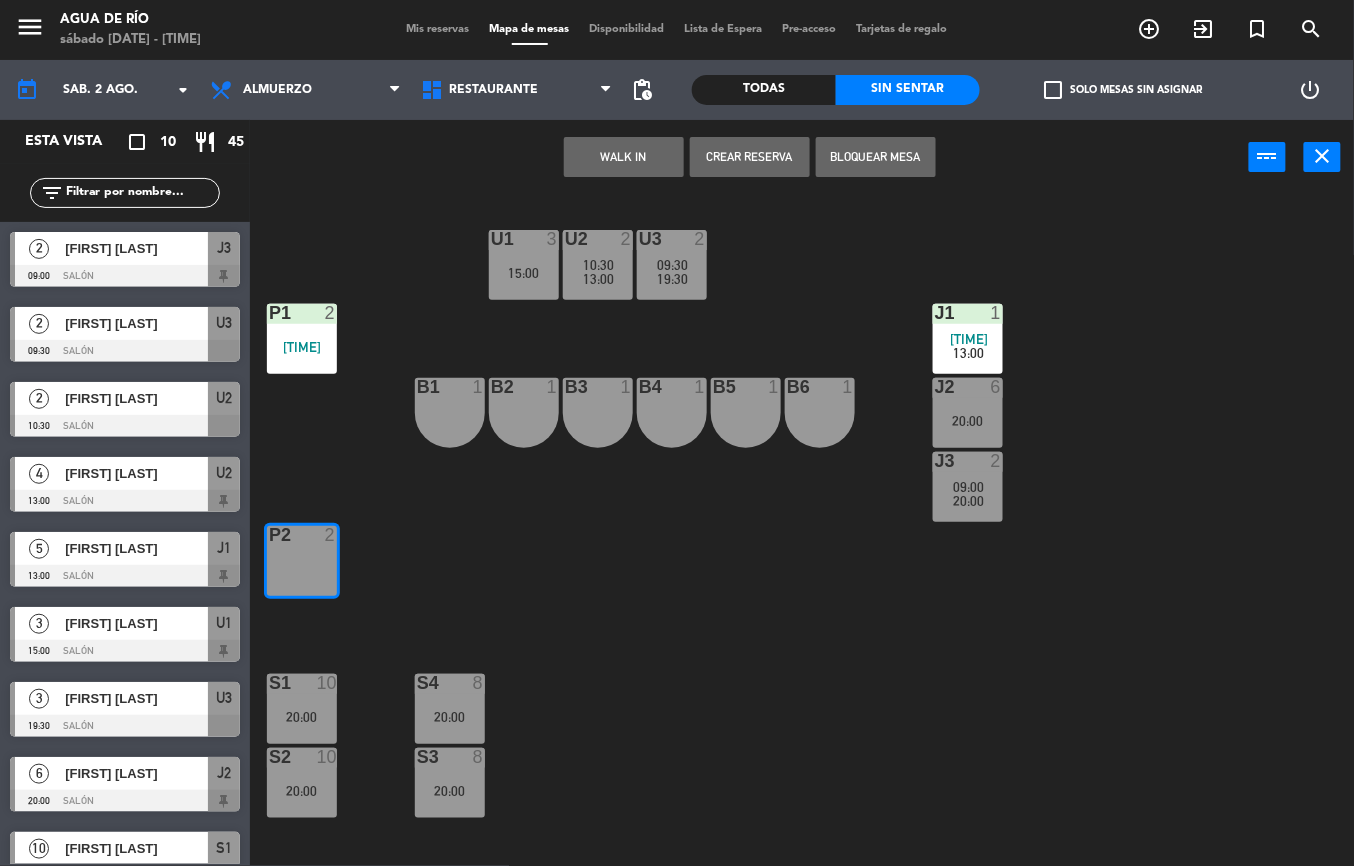 click on "WALK IN" at bounding box center (624, 157) 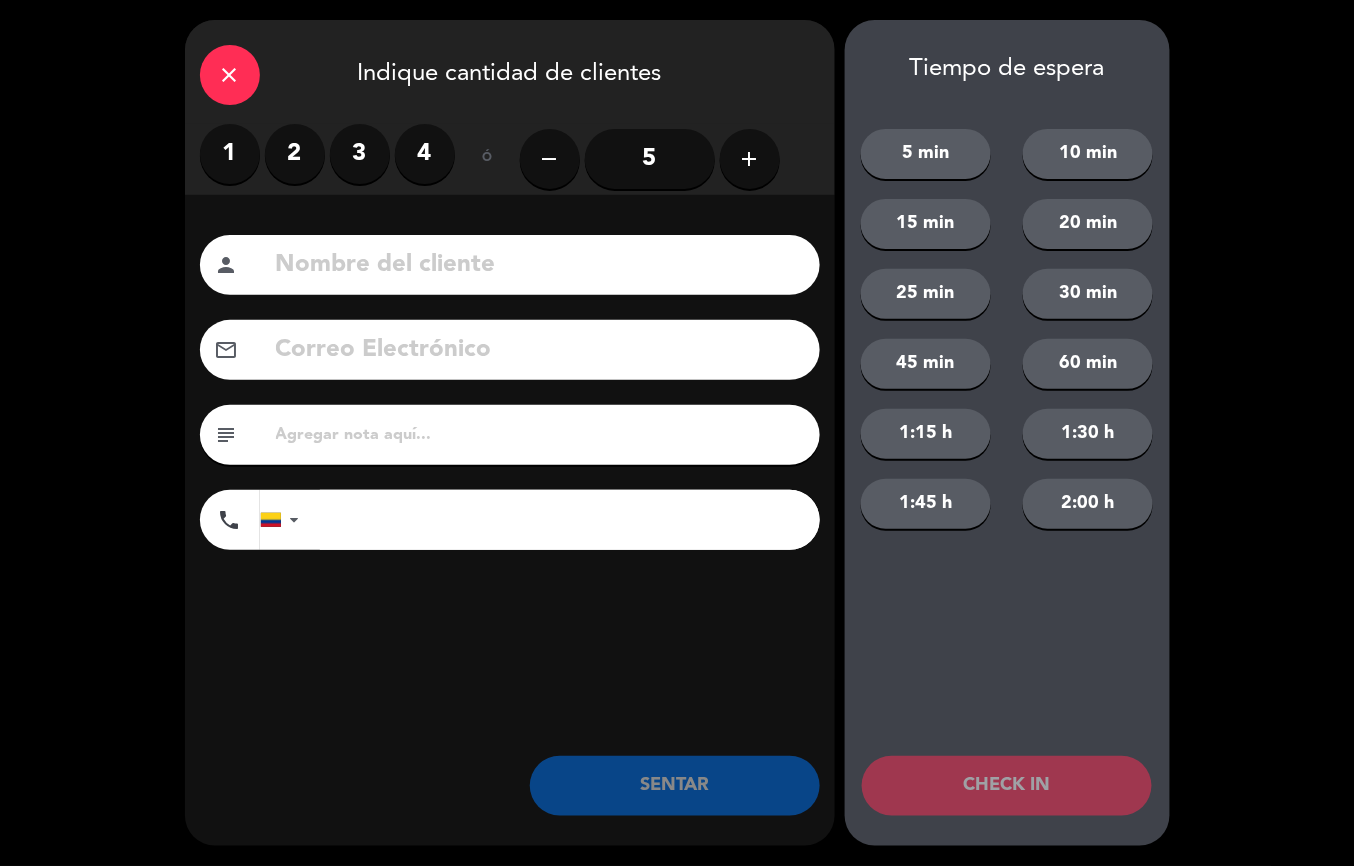 click on "1" at bounding box center [230, 154] 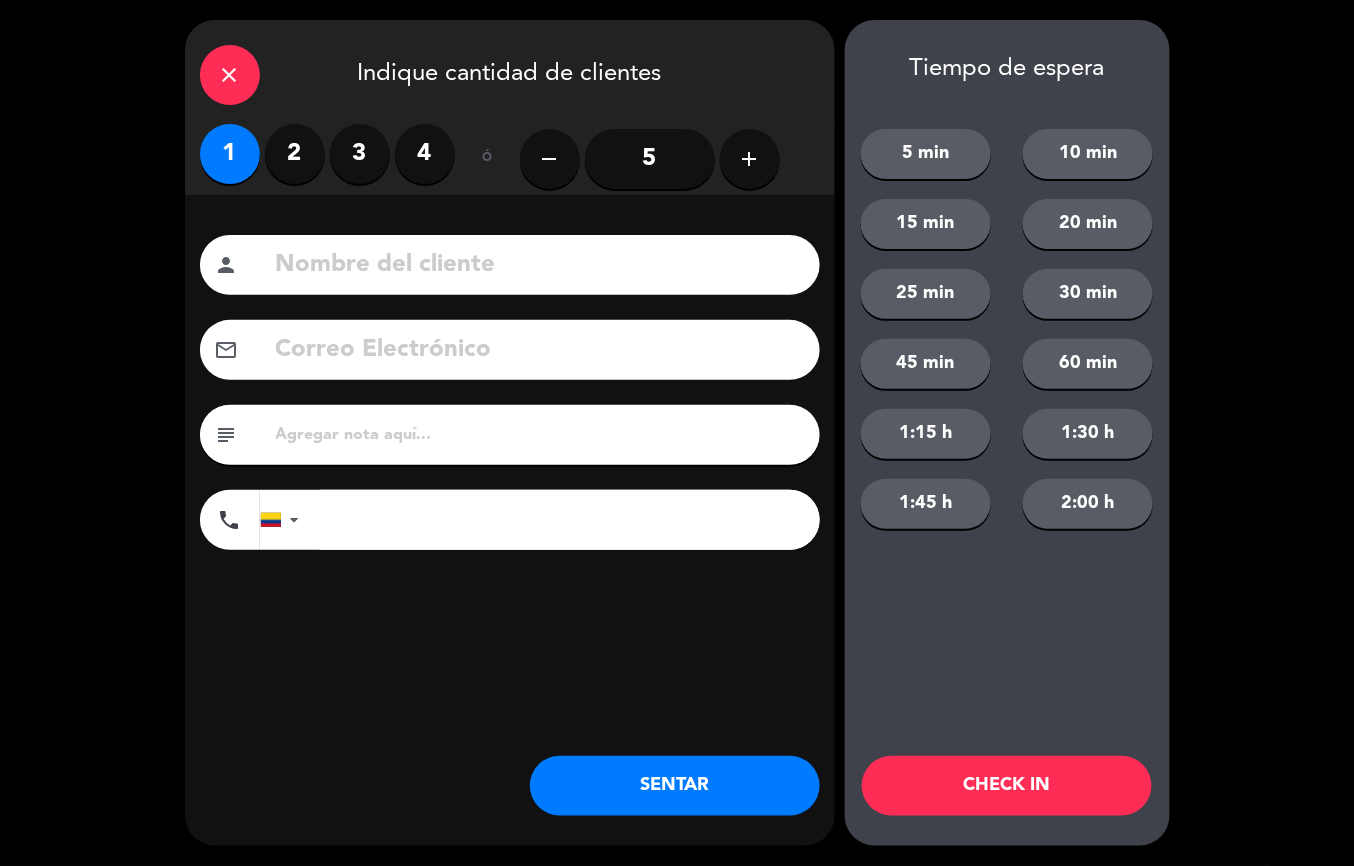 click on "SENTAR" 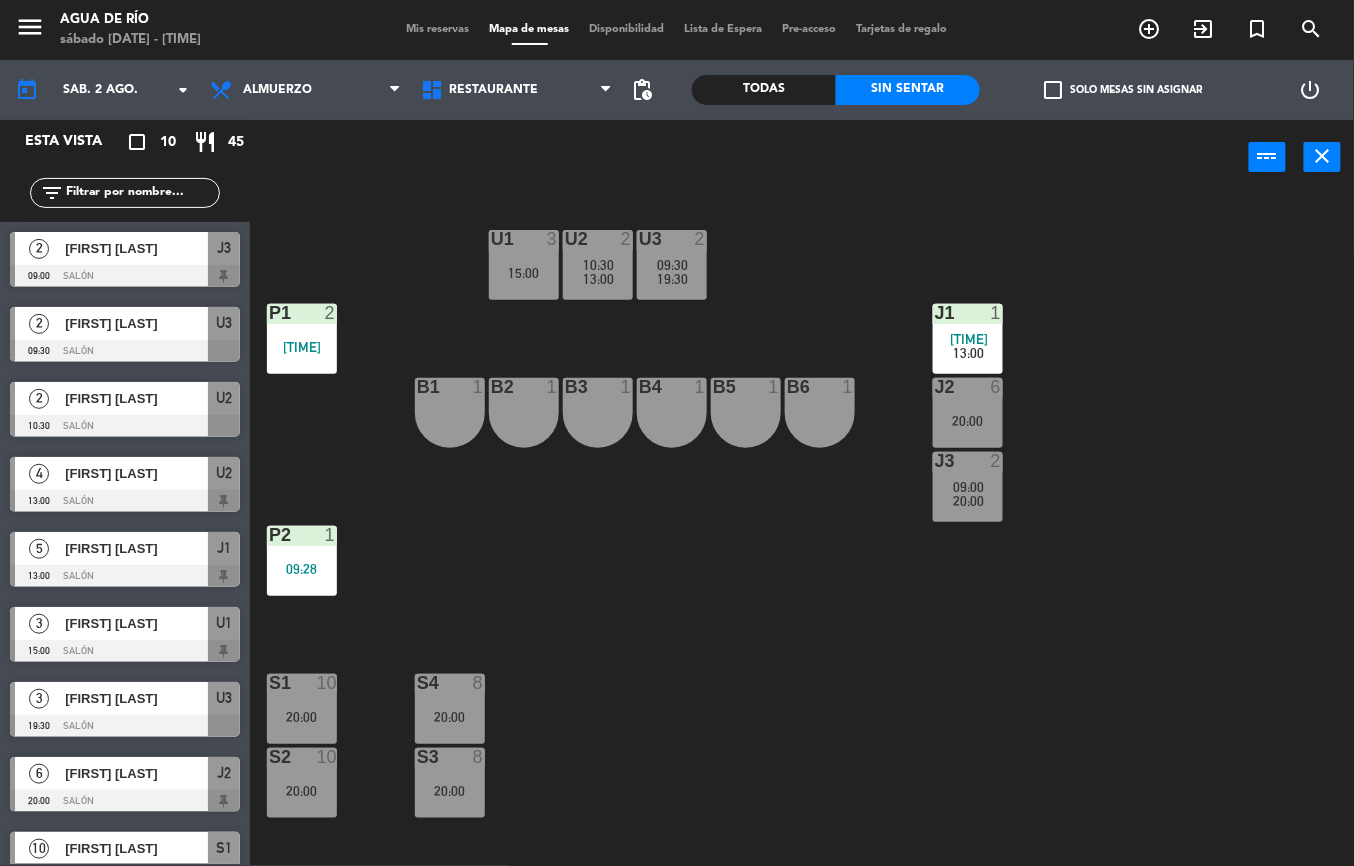 click on "10:30" at bounding box center (599, 265) 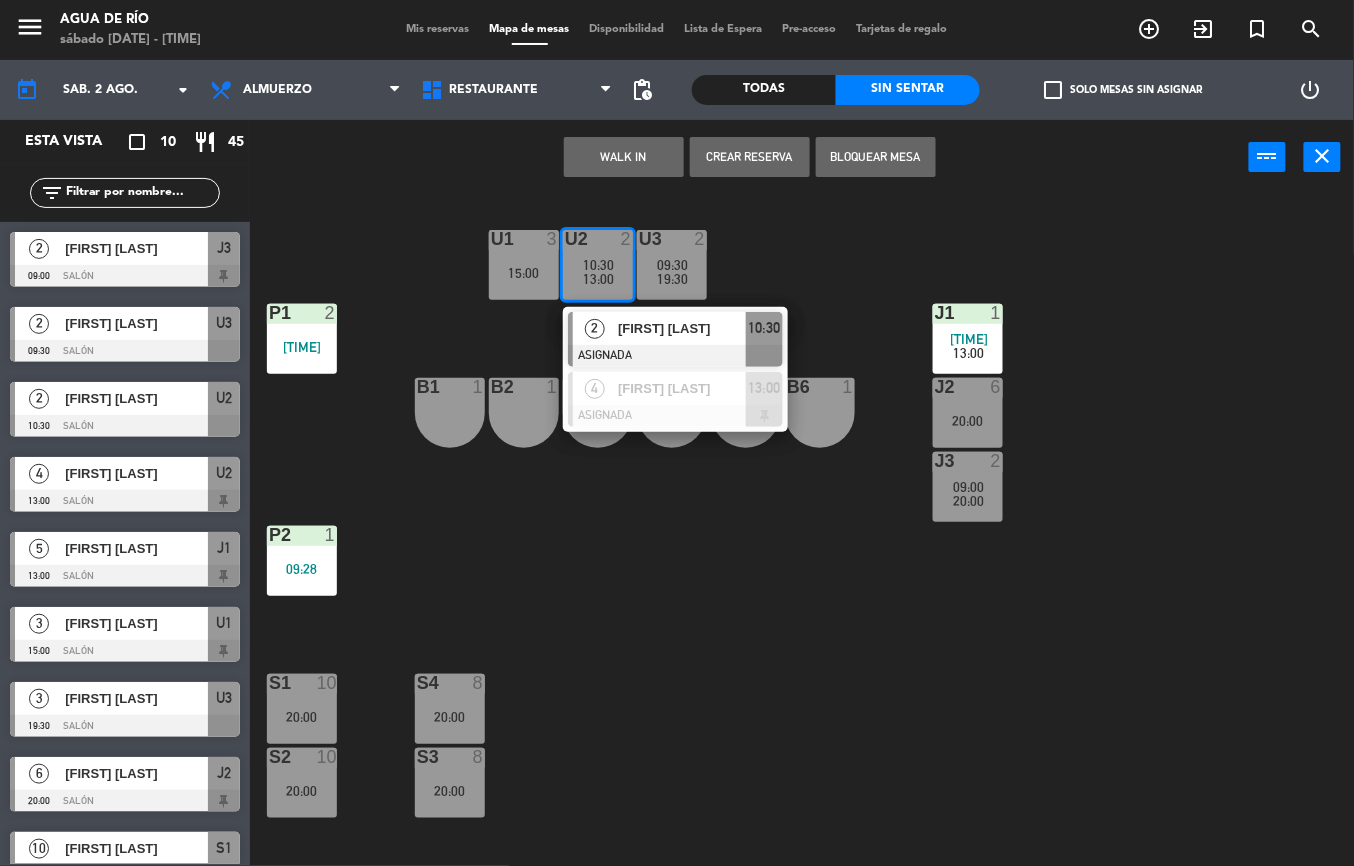 click on "10:30" at bounding box center [764, 328] 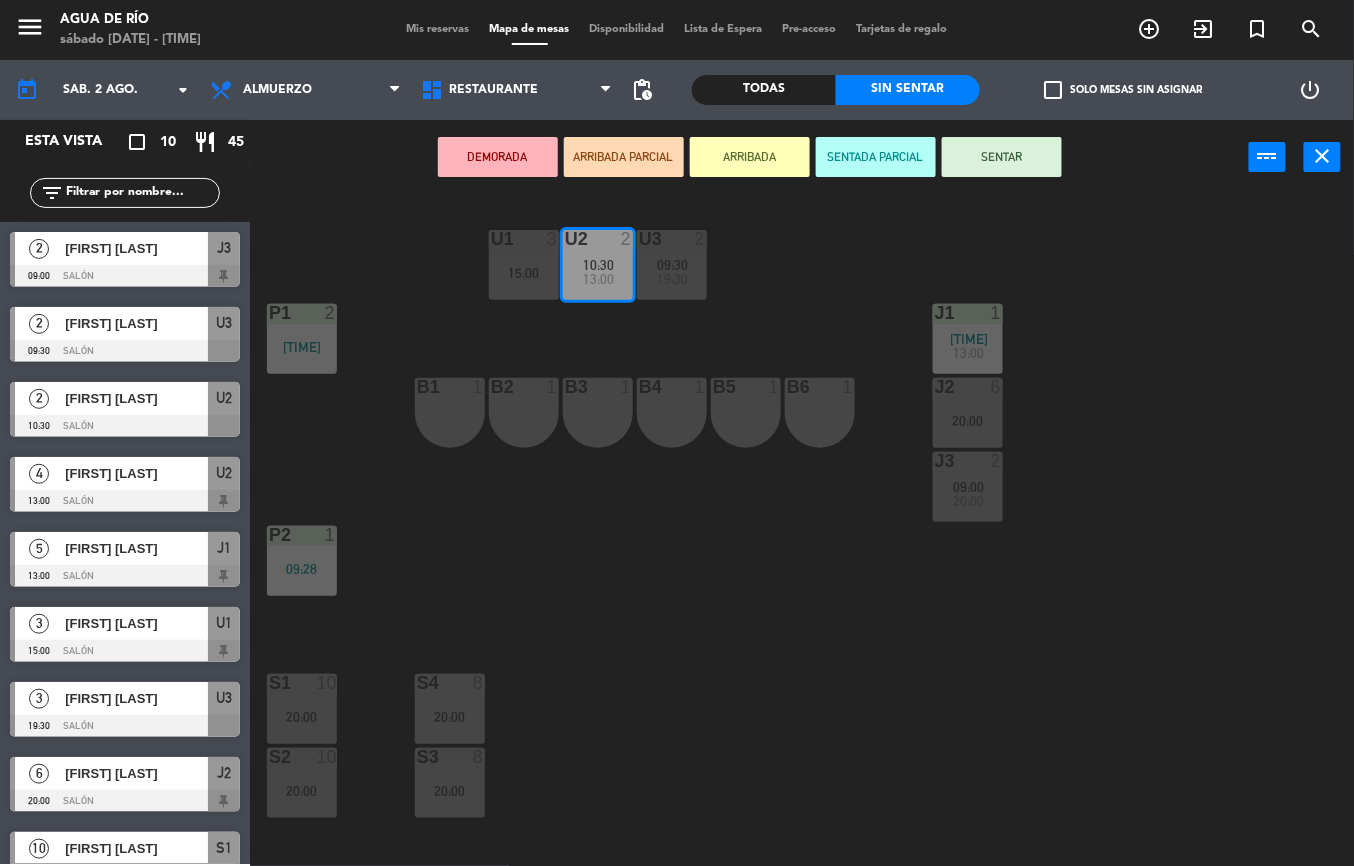 click on "U1  3   15:00" at bounding box center [524, 265] 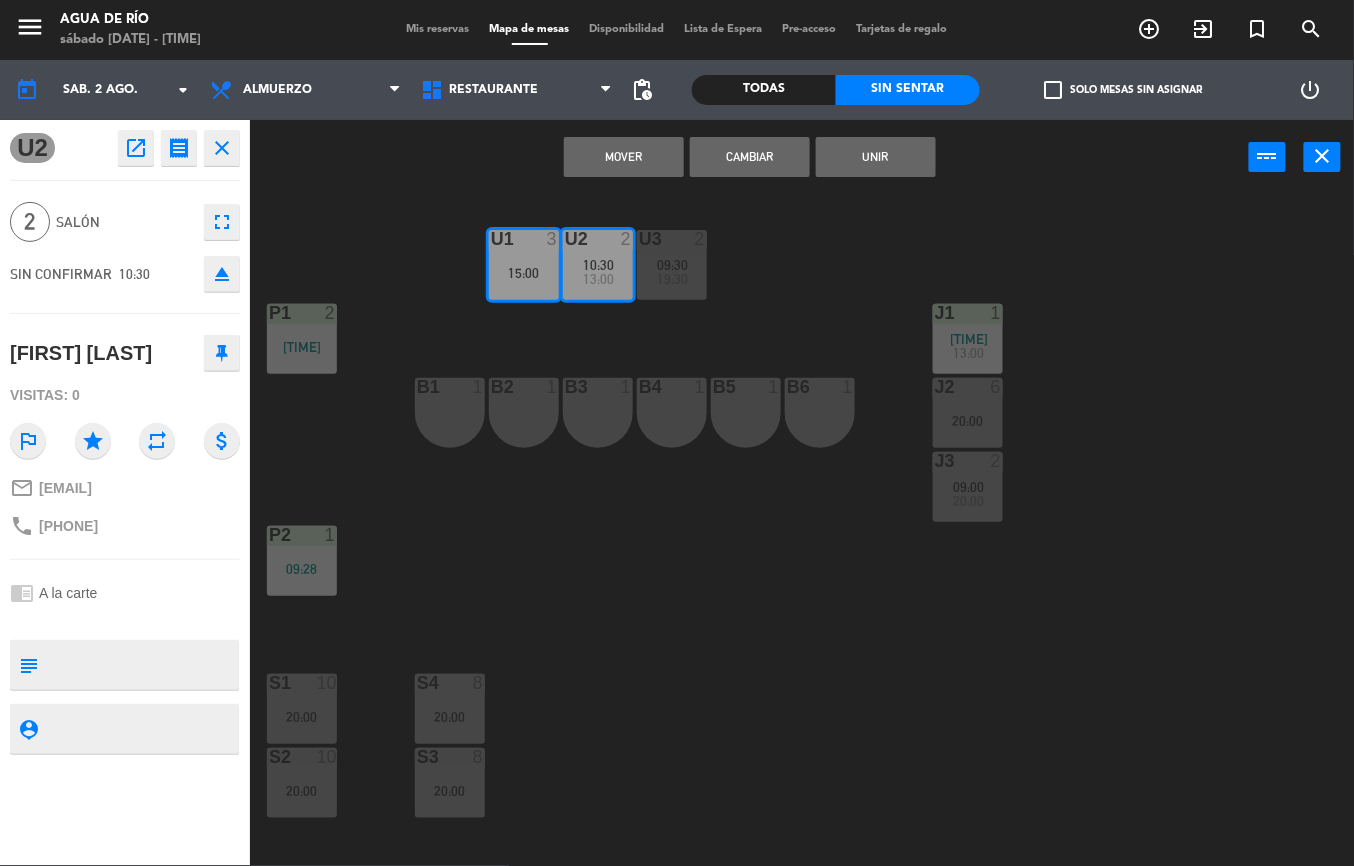 click on "Mover" at bounding box center [624, 157] 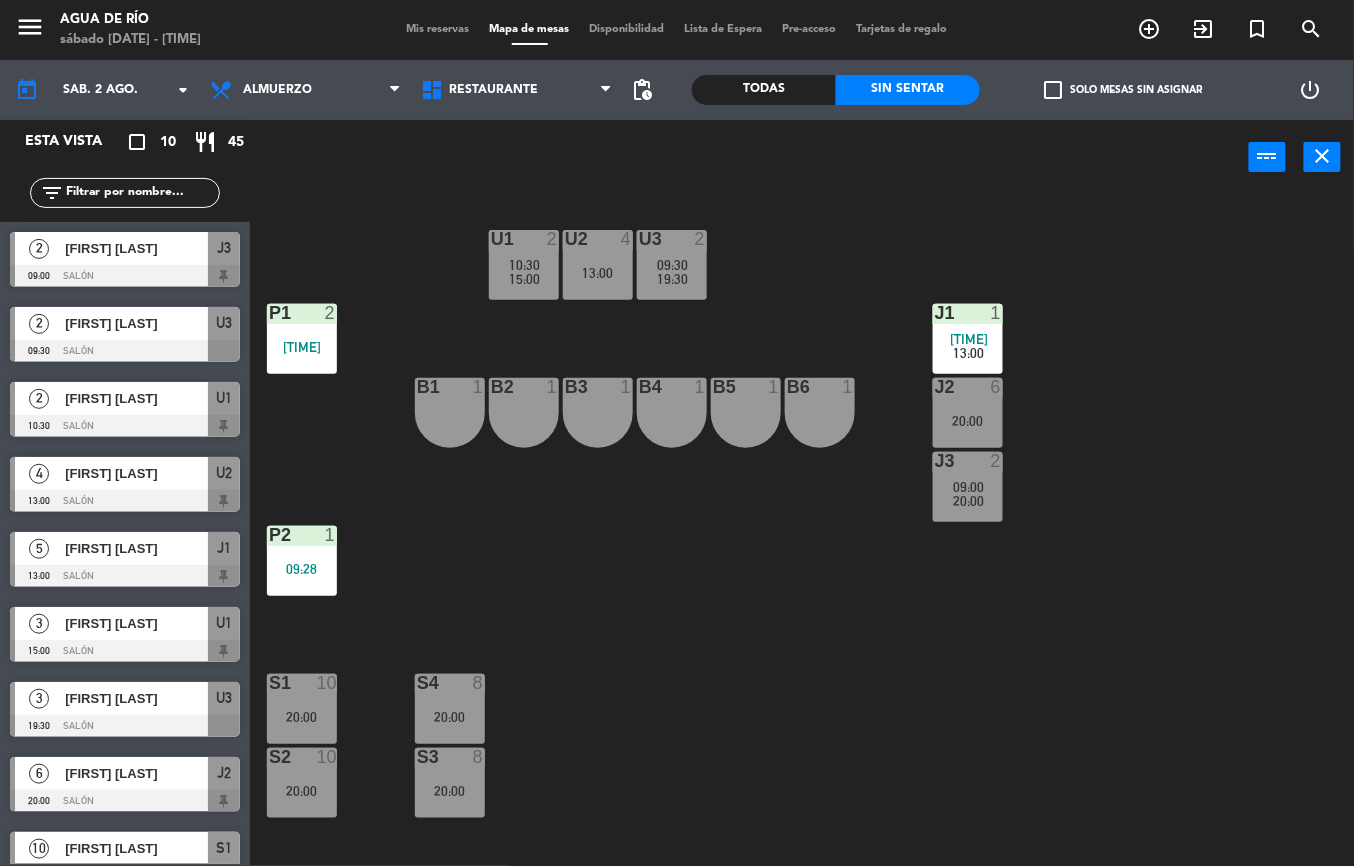 click on "13:00" at bounding box center (598, 273) 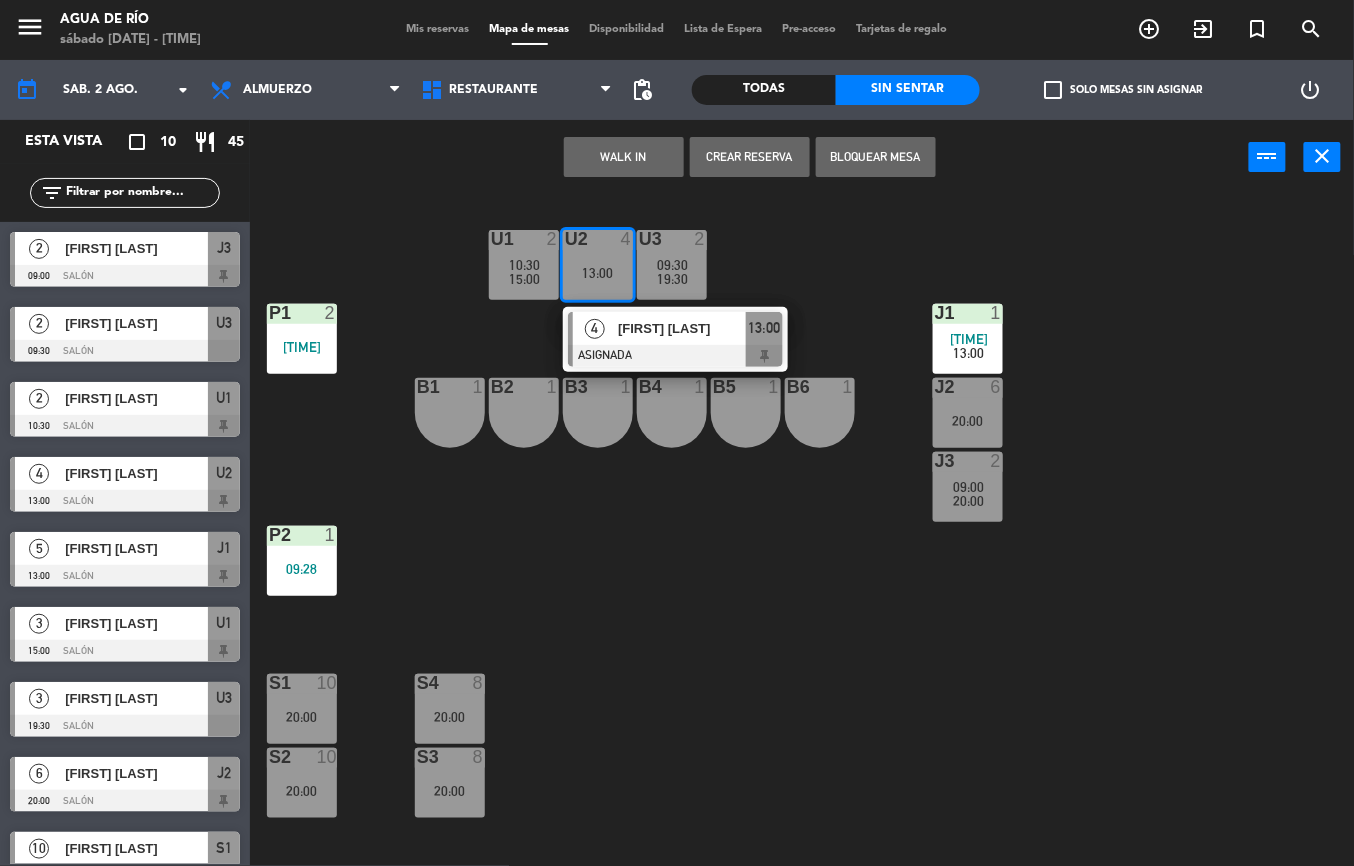 click on "WALK IN" at bounding box center (624, 157) 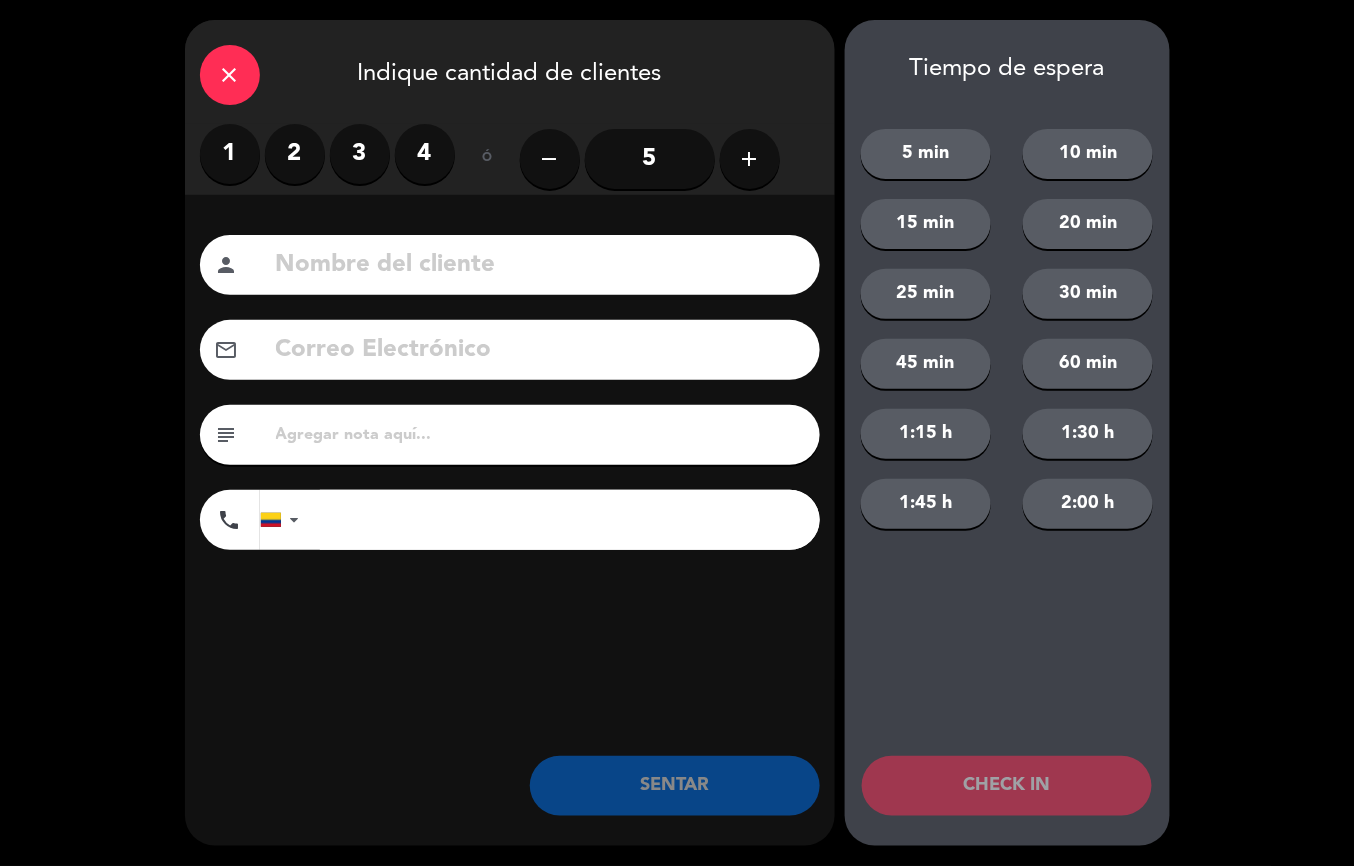 click on "4" at bounding box center [425, 154] 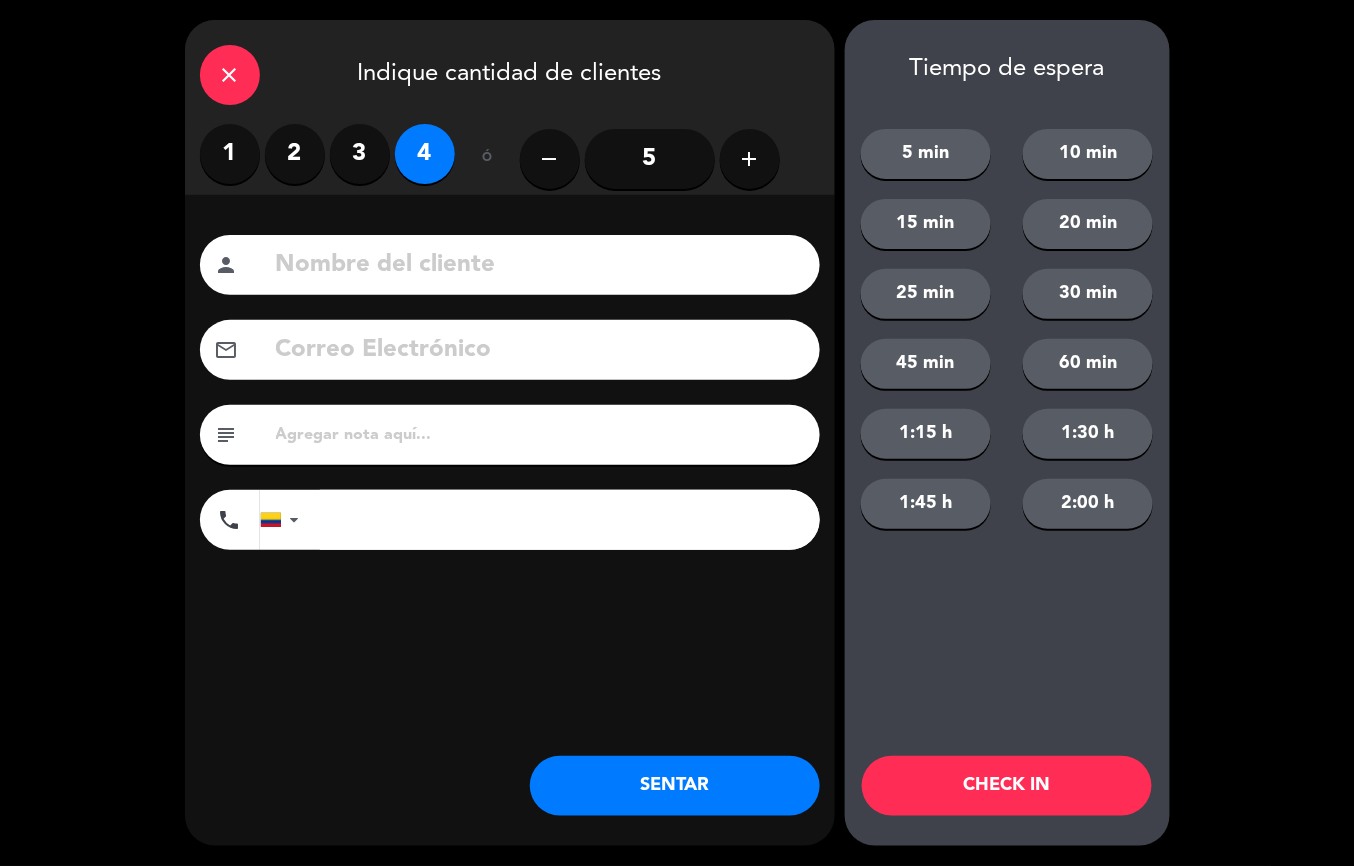 click on "SENTAR" 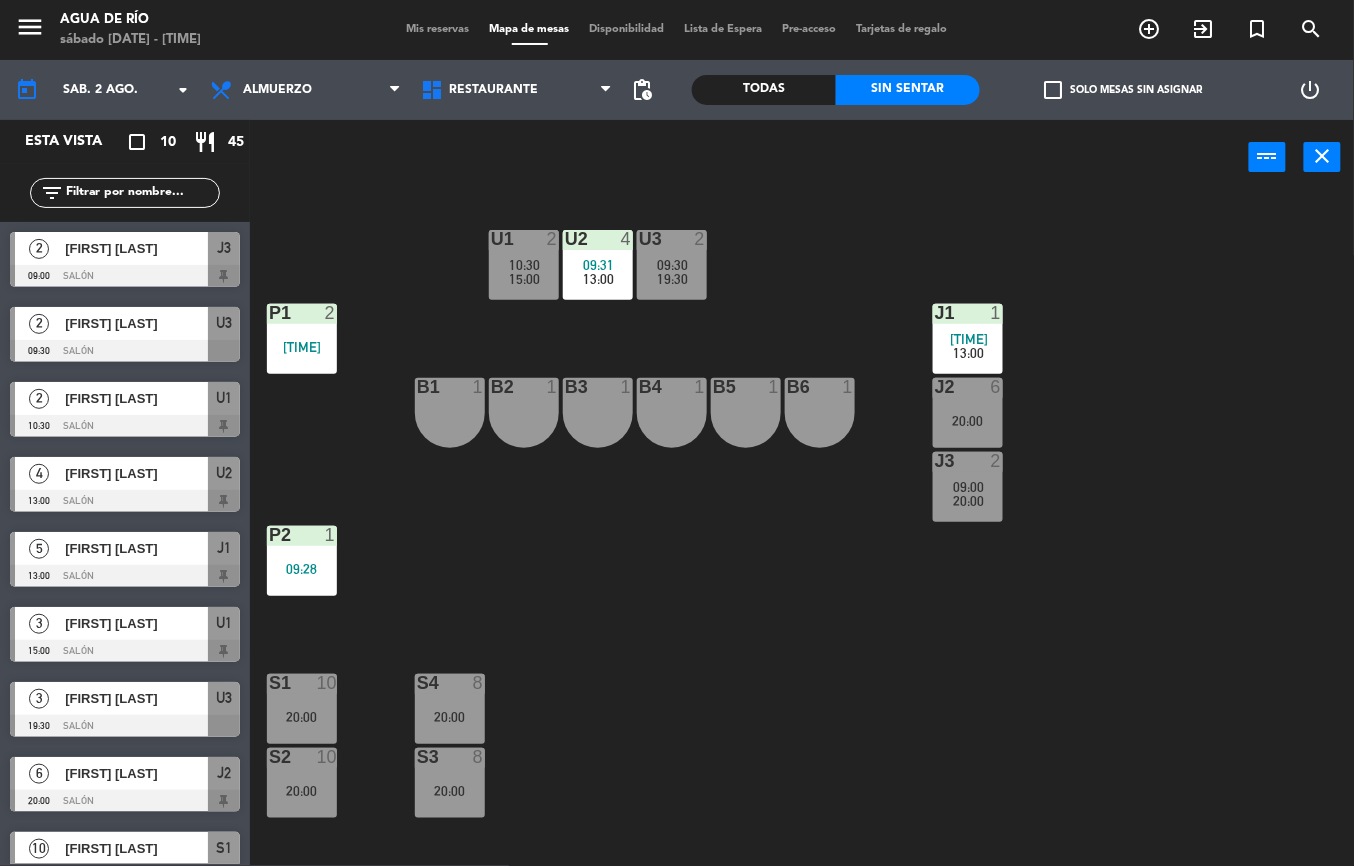 click on "S2  10   [TIME]" at bounding box center (302, 783) 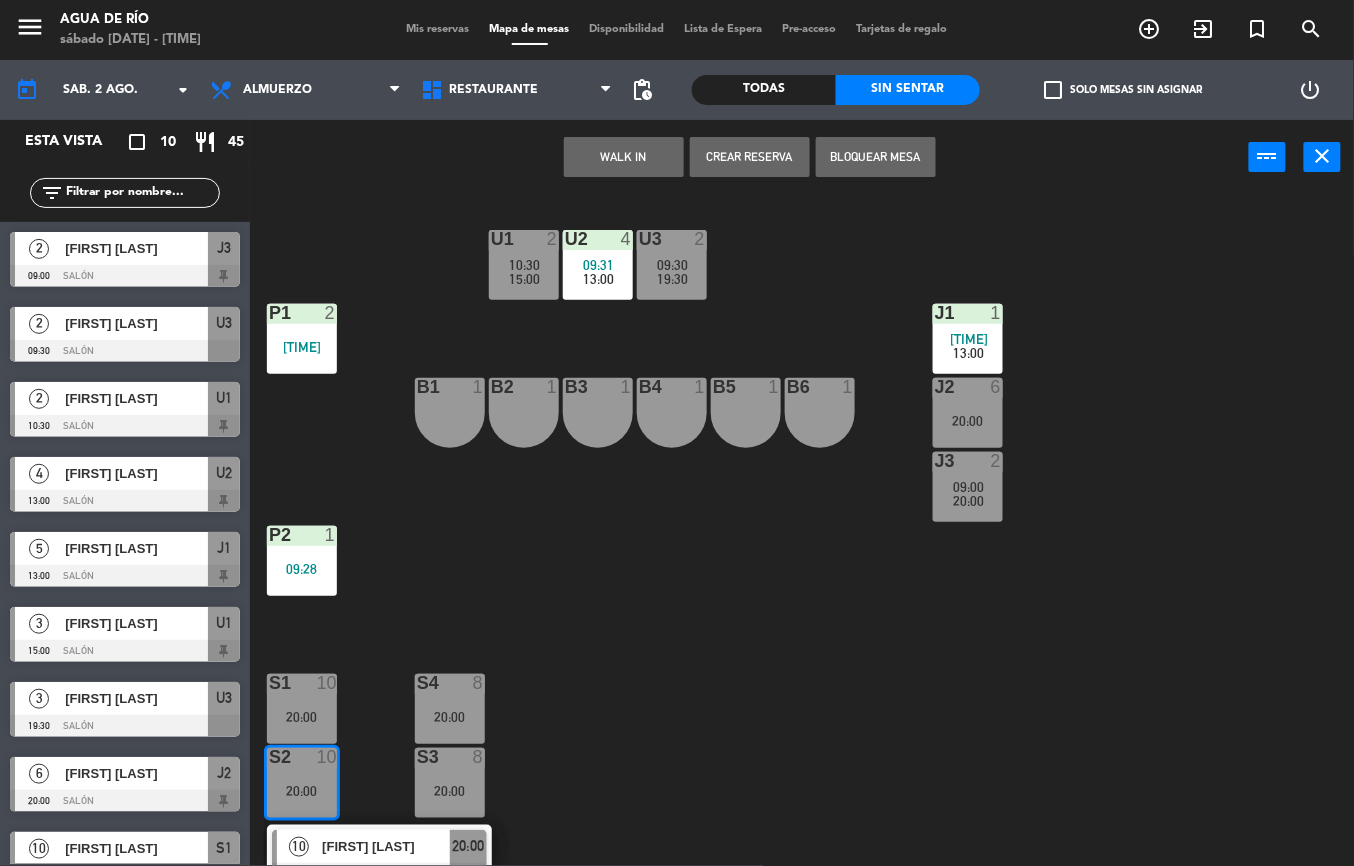 click on "WALK IN" at bounding box center [624, 157] 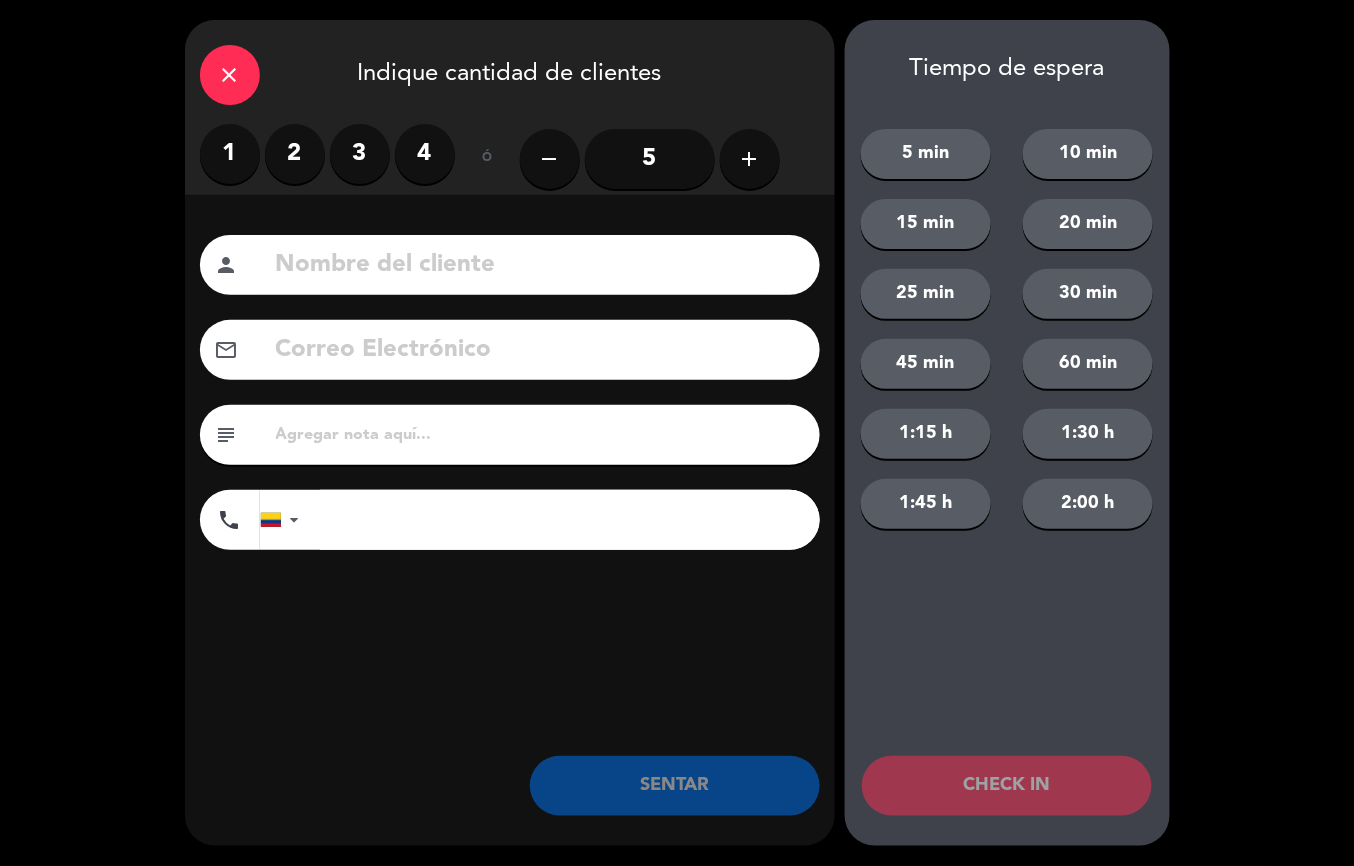 click on "2" at bounding box center (295, 154) 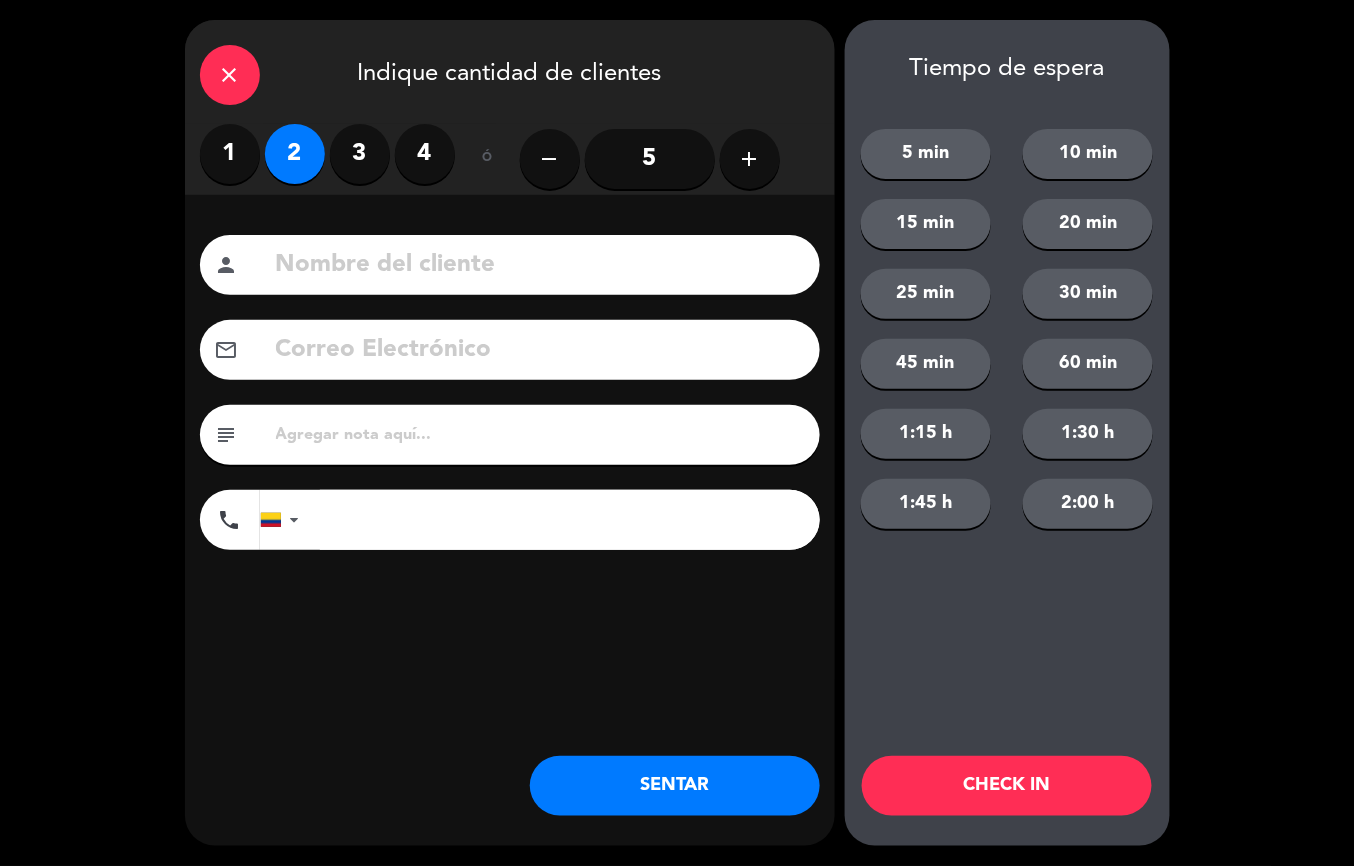 click on "SENTAR" 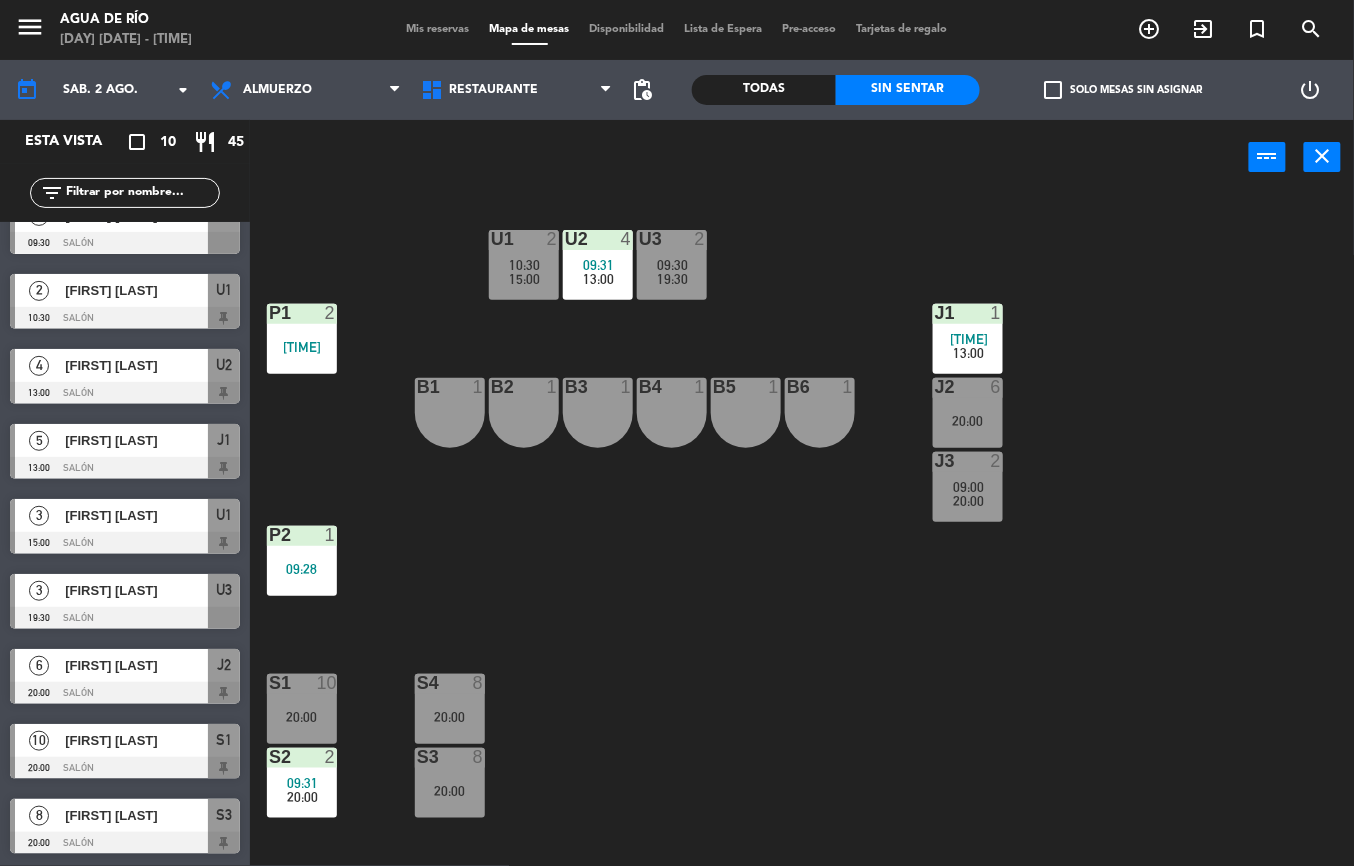 scroll, scrollTop: 0, scrollLeft: 0, axis: both 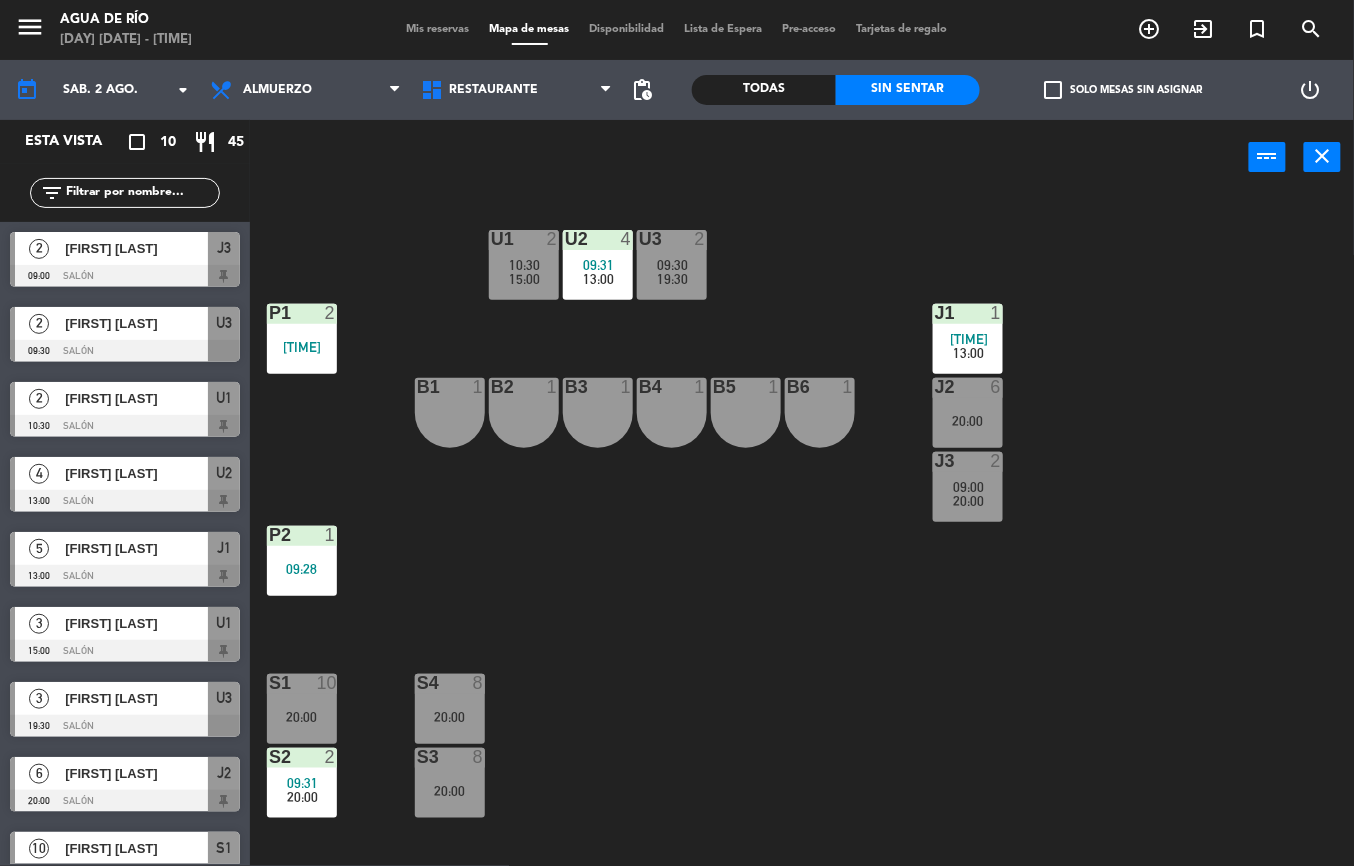 click on "U1  2   10:30      15:00     U2  4   09:31      13:00     U3  2   09:30      19:30     J1  1   08:46      13:00     P1  2   08:39  J2  6   20:00  B1  1  B2  1  B3  1  B4  1  B5  1  B6  1  J3  2   09:00      20:00     P2  1   09:28  S1  10   20:00  S4  8   20:00  S2  2   09:31      20:00     S3  8   20:00" 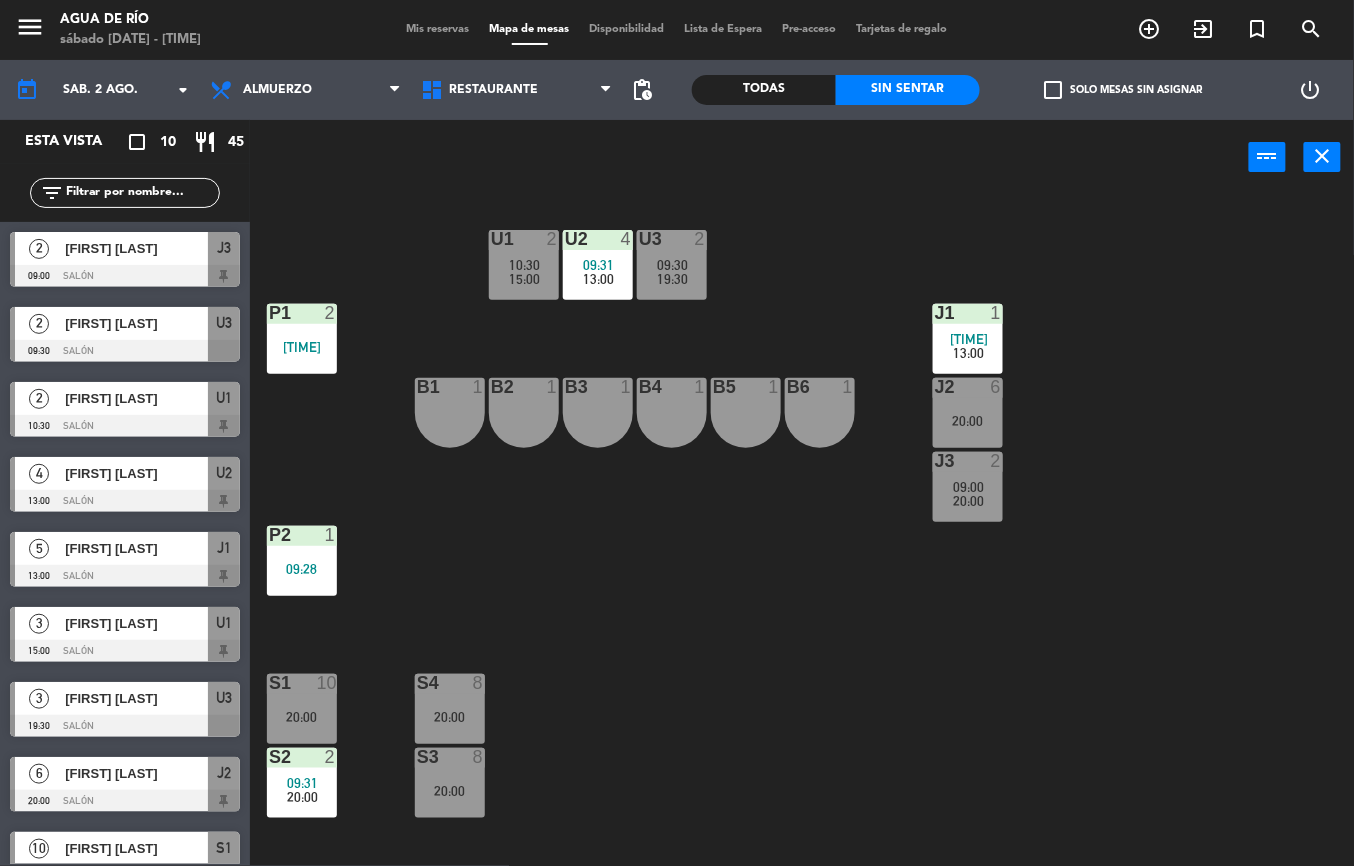 click on "20:00" at bounding box center (968, 420) 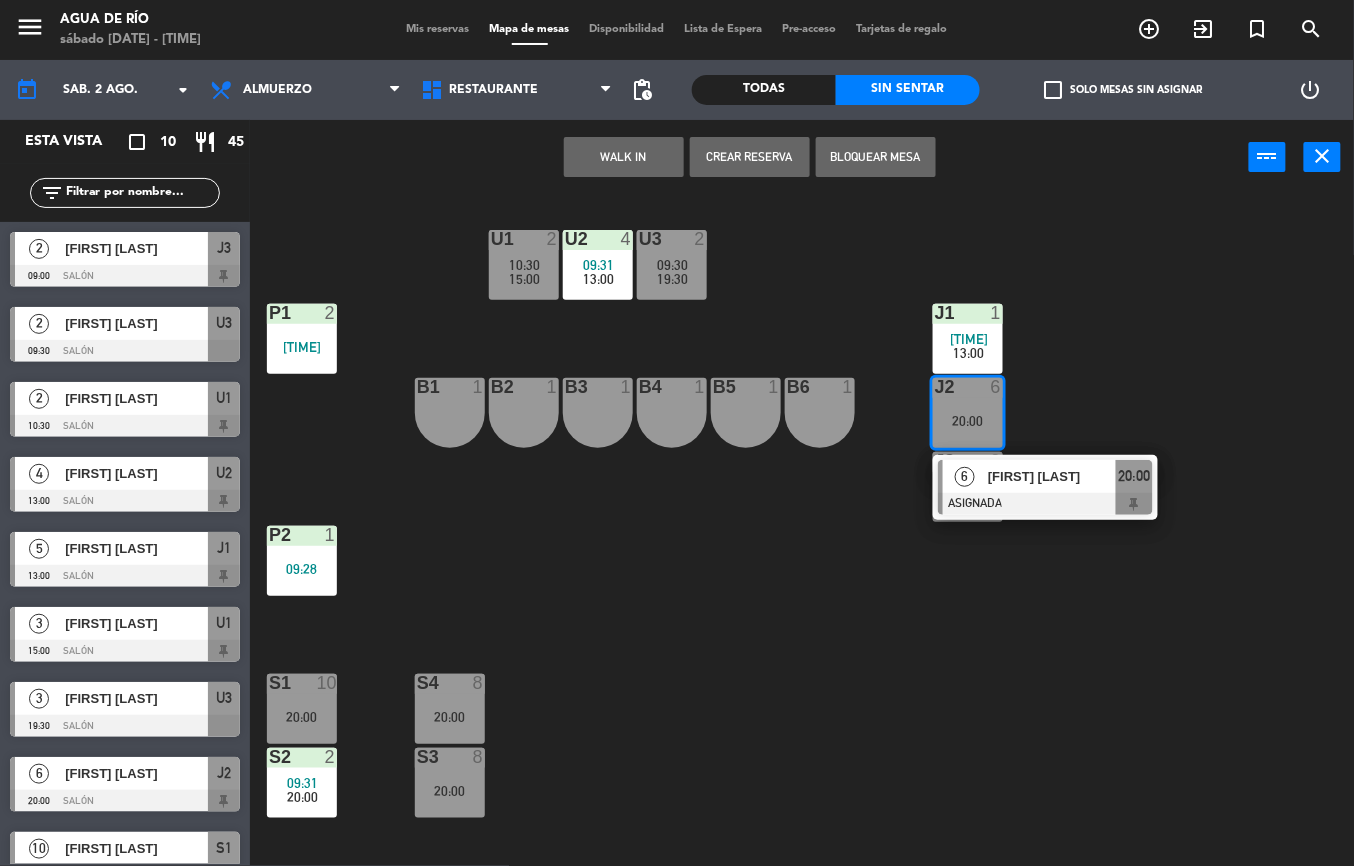 click on "WALK IN" at bounding box center (624, 157) 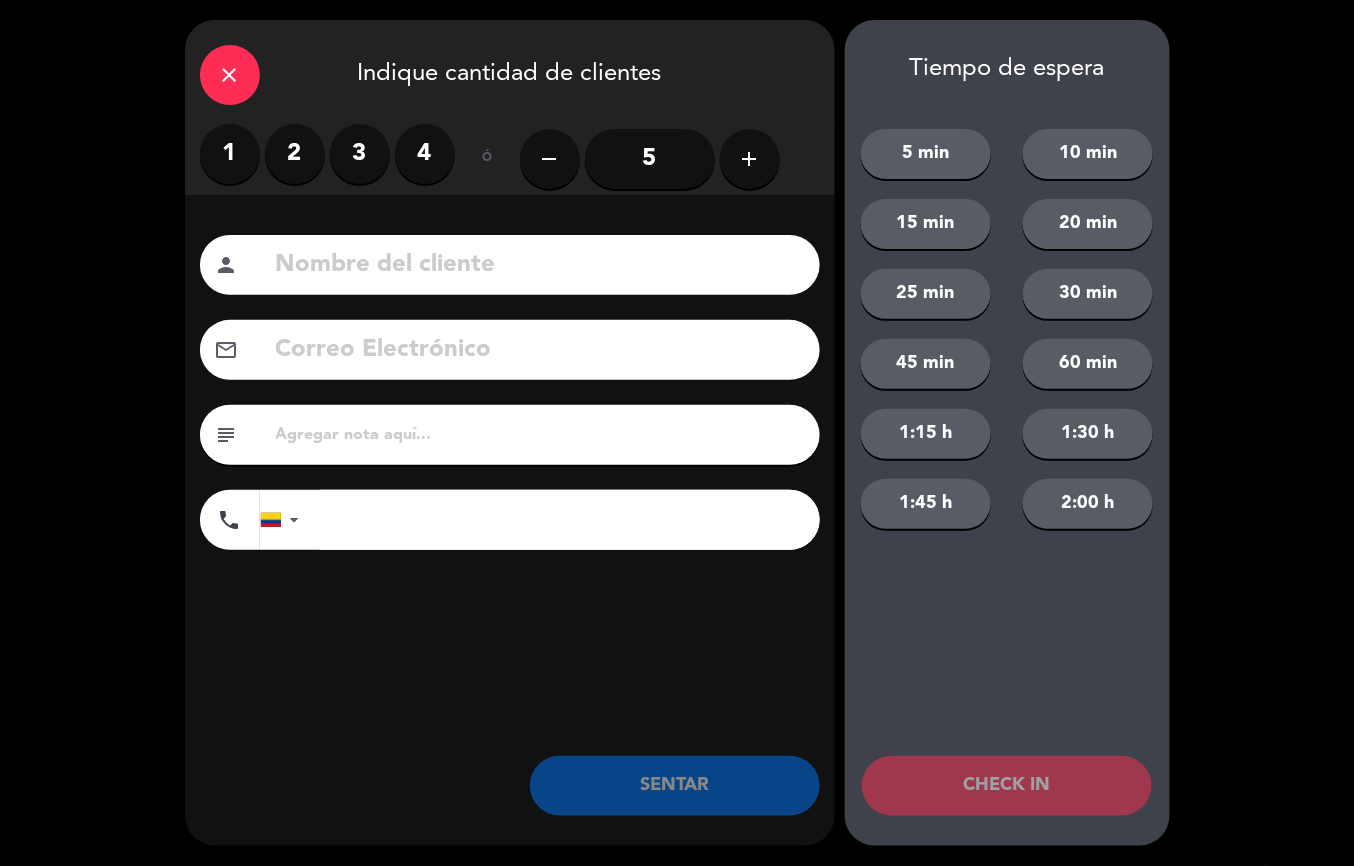 click on "2" at bounding box center [295, 154] 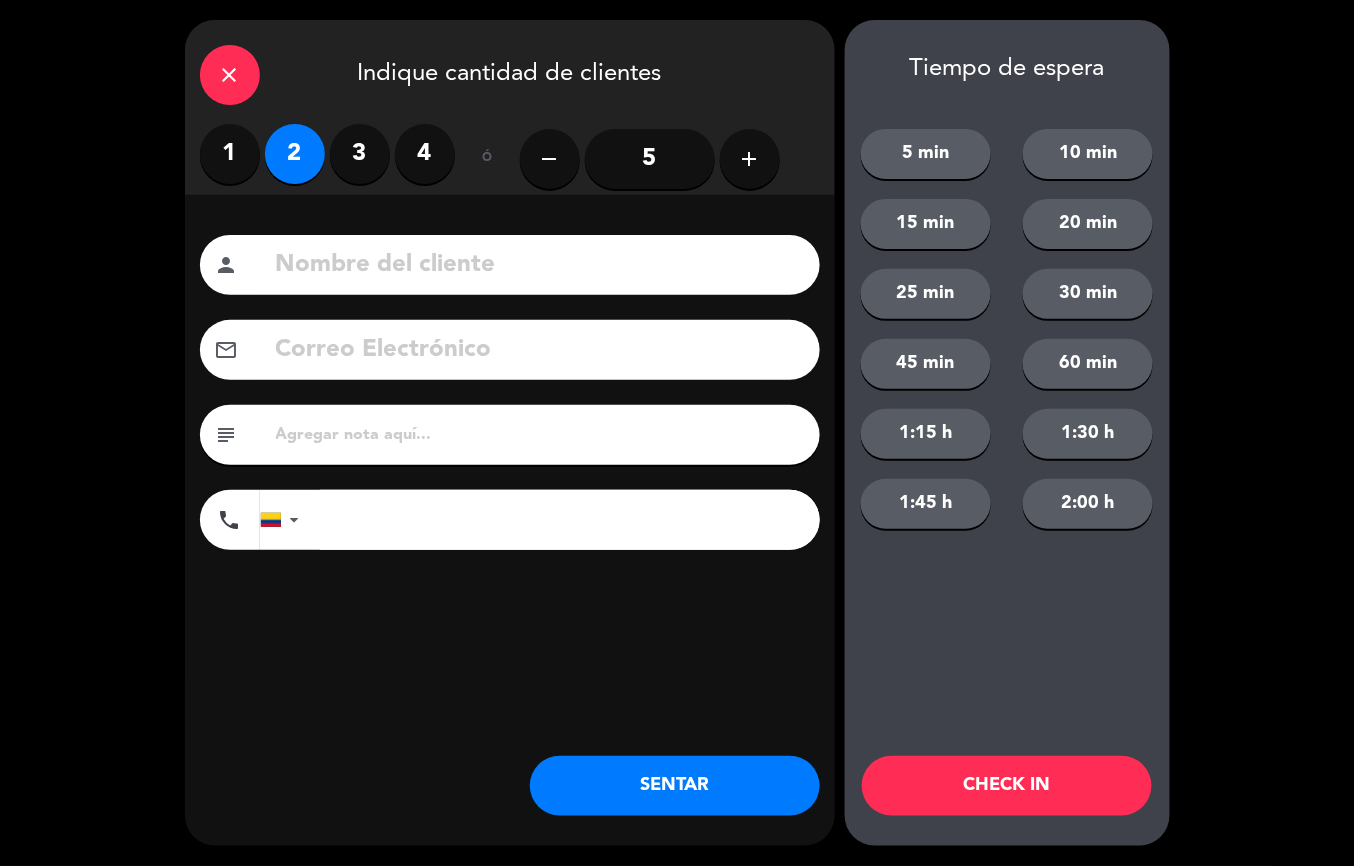 click on "SENTAR" 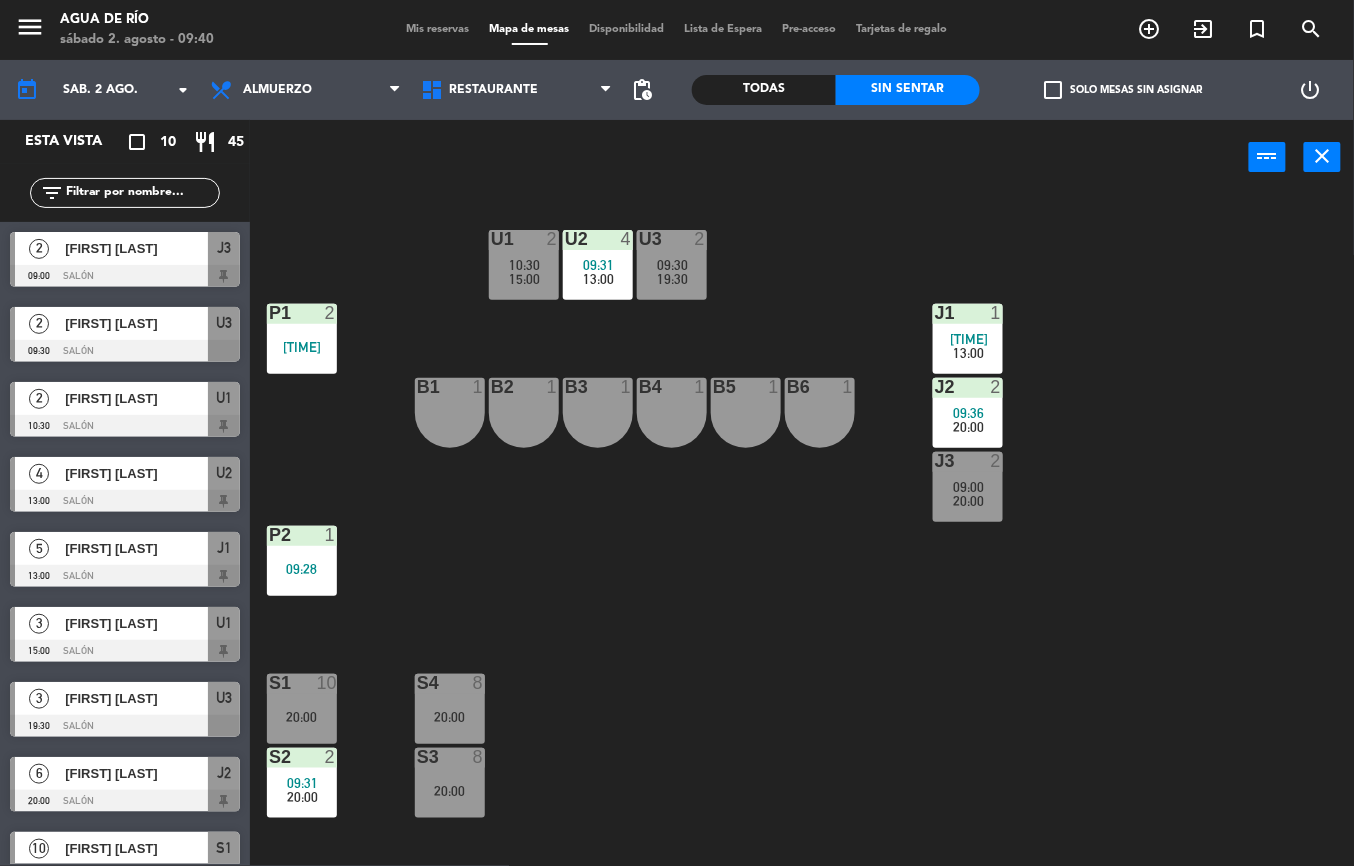 click on "[FIRST] [LAST]" at bounding box center (136, 323) 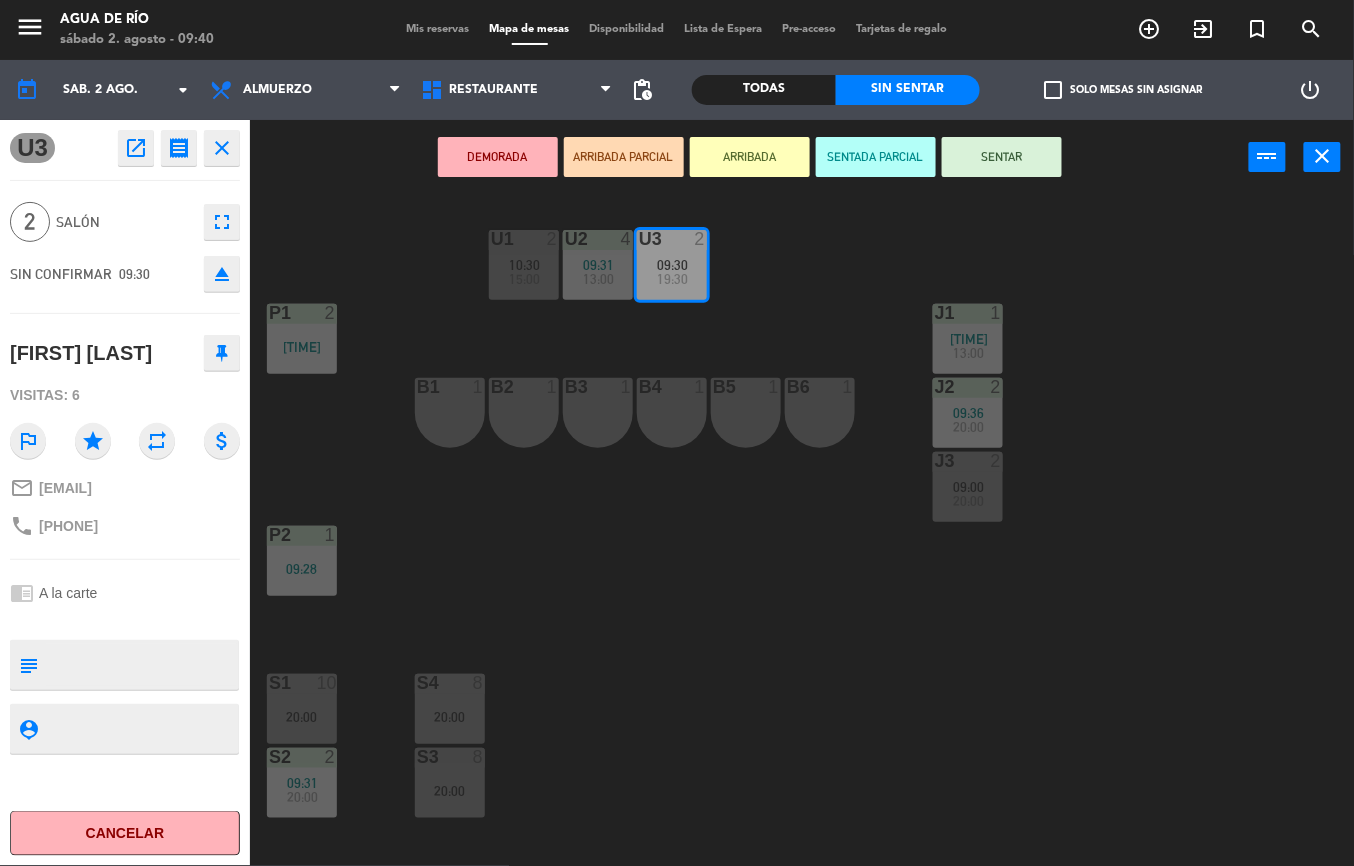click on "U1  2   [TIME]      [TIME]     U2  4   [TIME]      [TIME]     U3  2   [TIME]      [TIME]     J1  1   [TIME]      [TIME]     P1  2   [TIME]  J2  2   [TIME]      [TIME]     B1  1  B2  1  B3  1  B4  1  B5  1  B6  1  J3  2   [TIME]      [TIME]     P2  1   [TIME]  S1  10   [TIME]  S4  8   [TIME]  S2  2   [TIME]      [TIME]     S3  8   [TIME]" 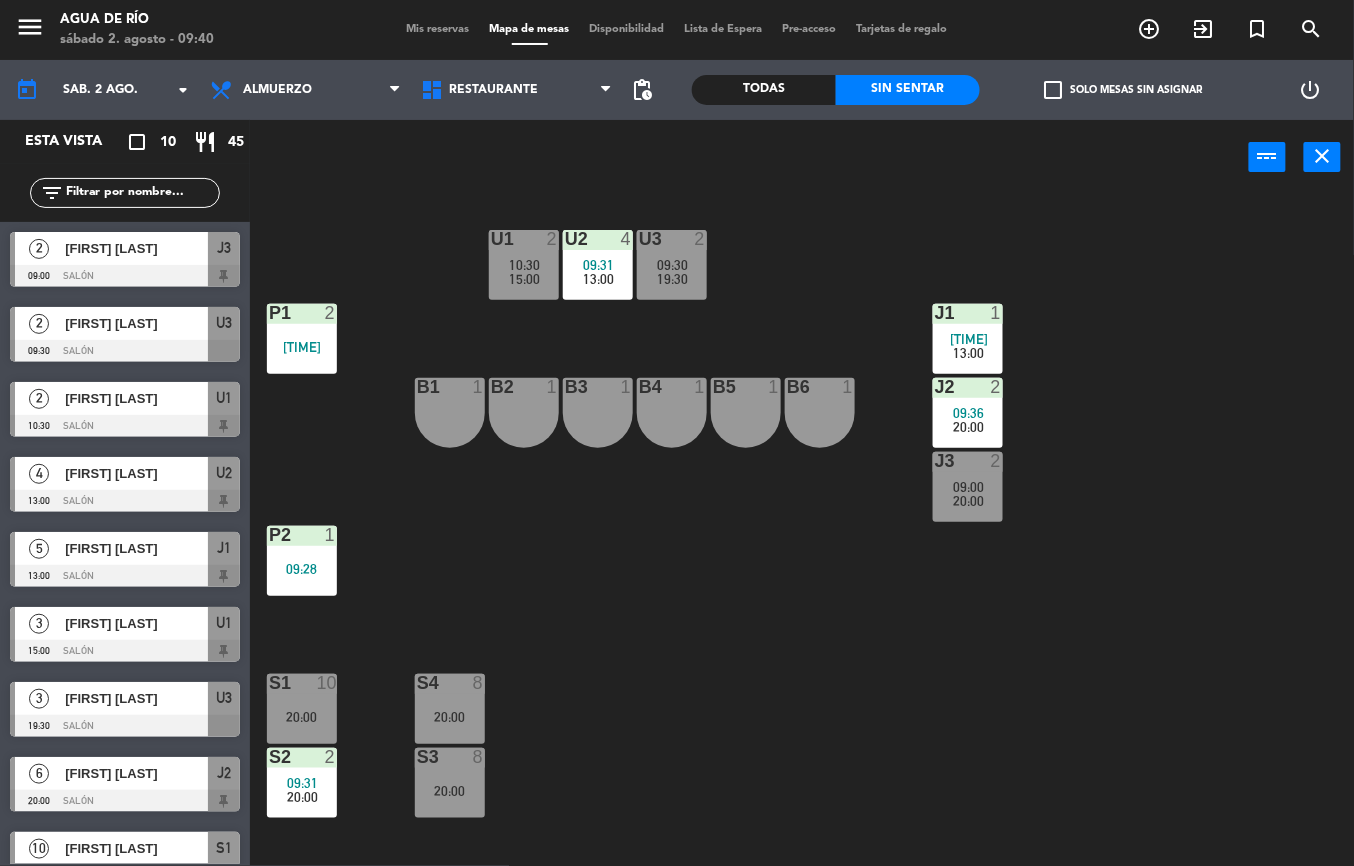 click on "U3  2   09:30      19:30" at bounding box center (672, 265) 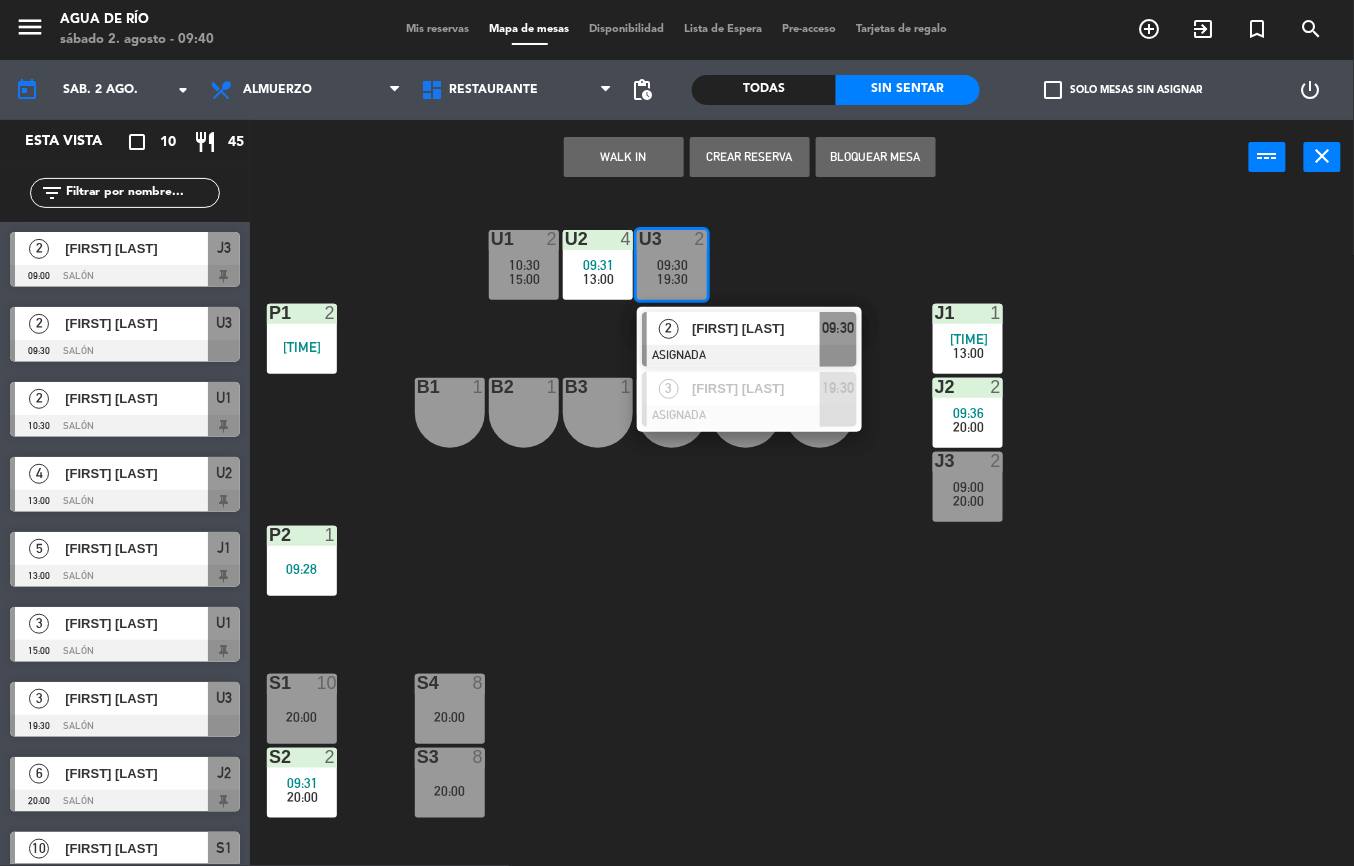 click on "[FIRST] [LAST]" at bounding box center (756, 328) 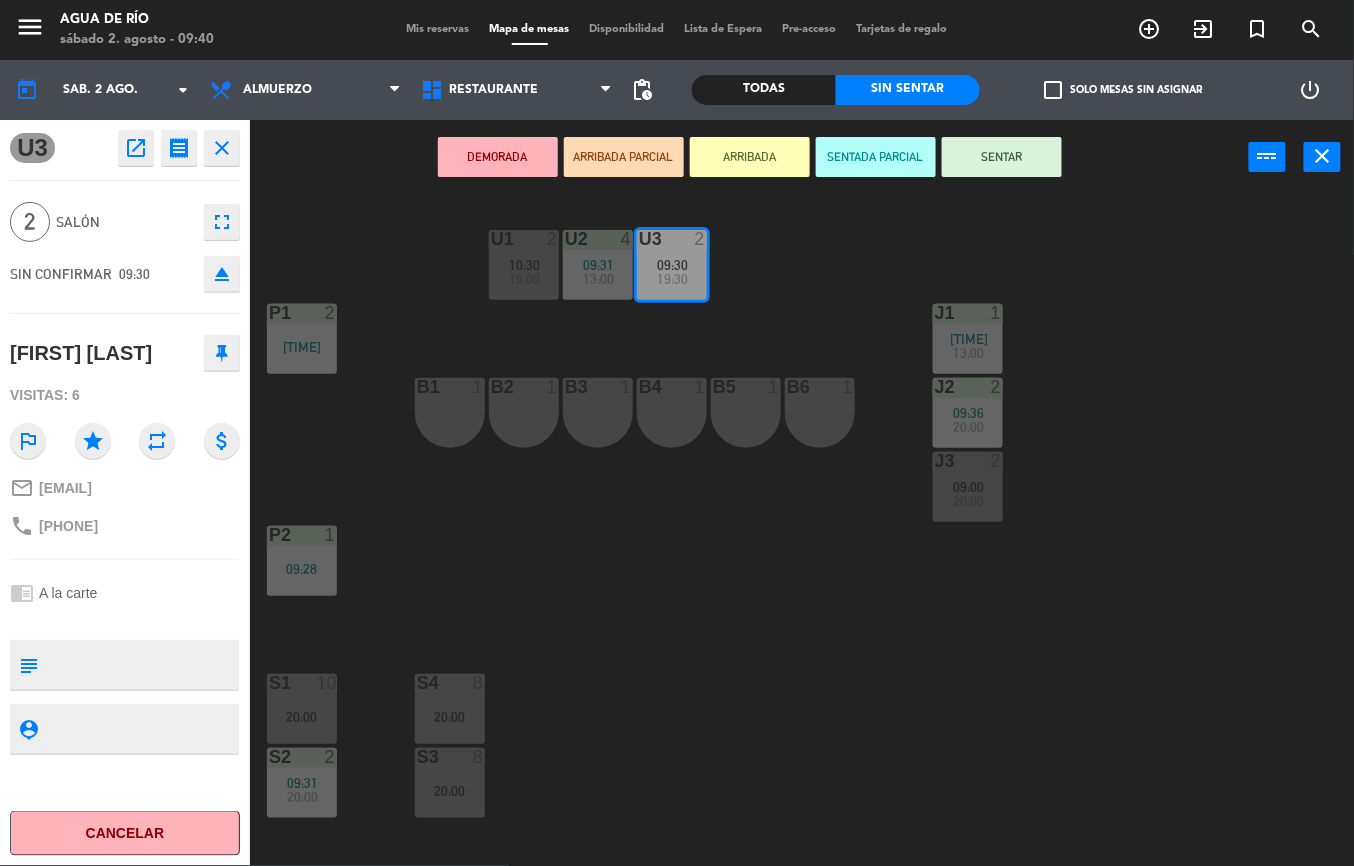 click on "SENTAR" at bounding box center (1002, 157) 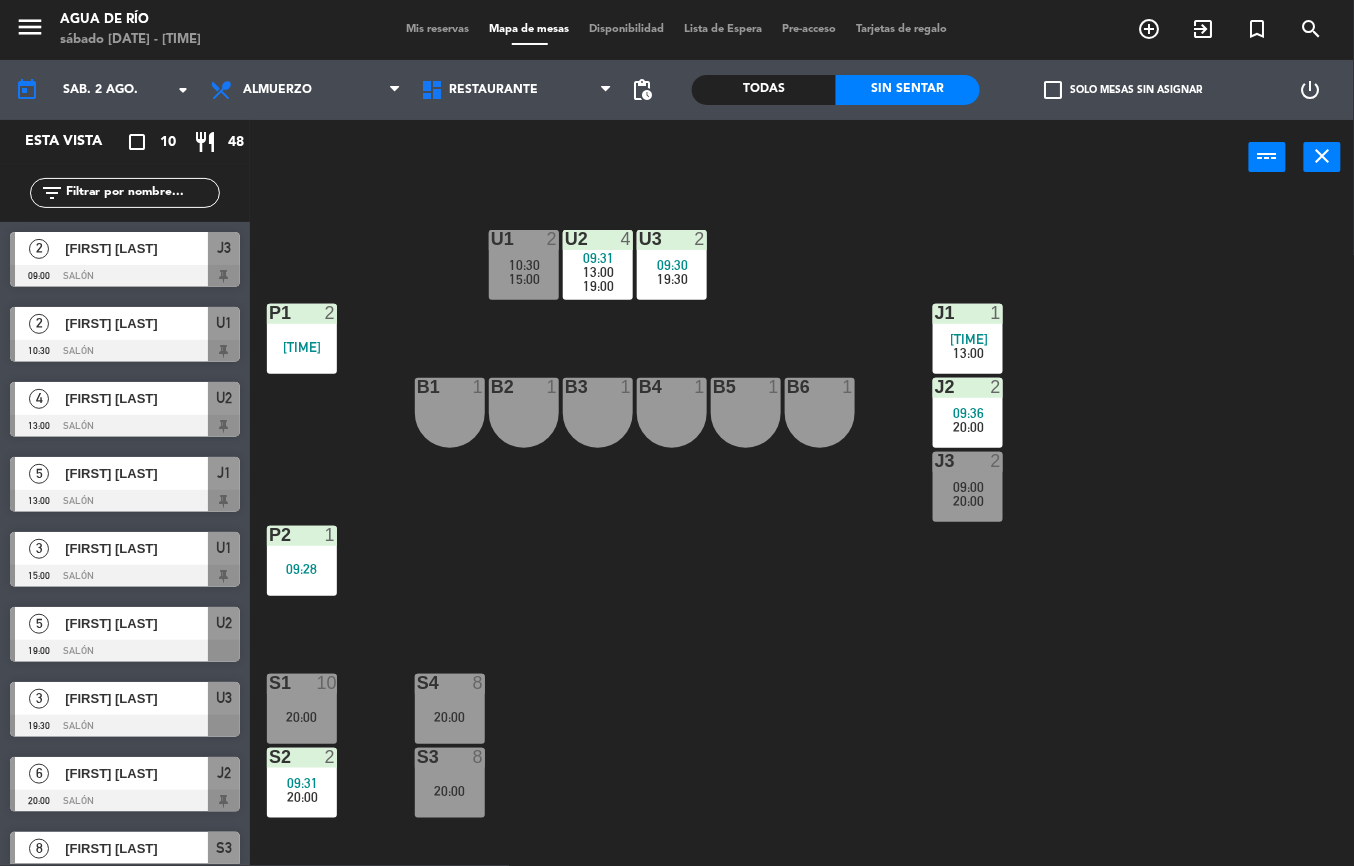 click on "[TIME]" at bounding box center (302, 347) 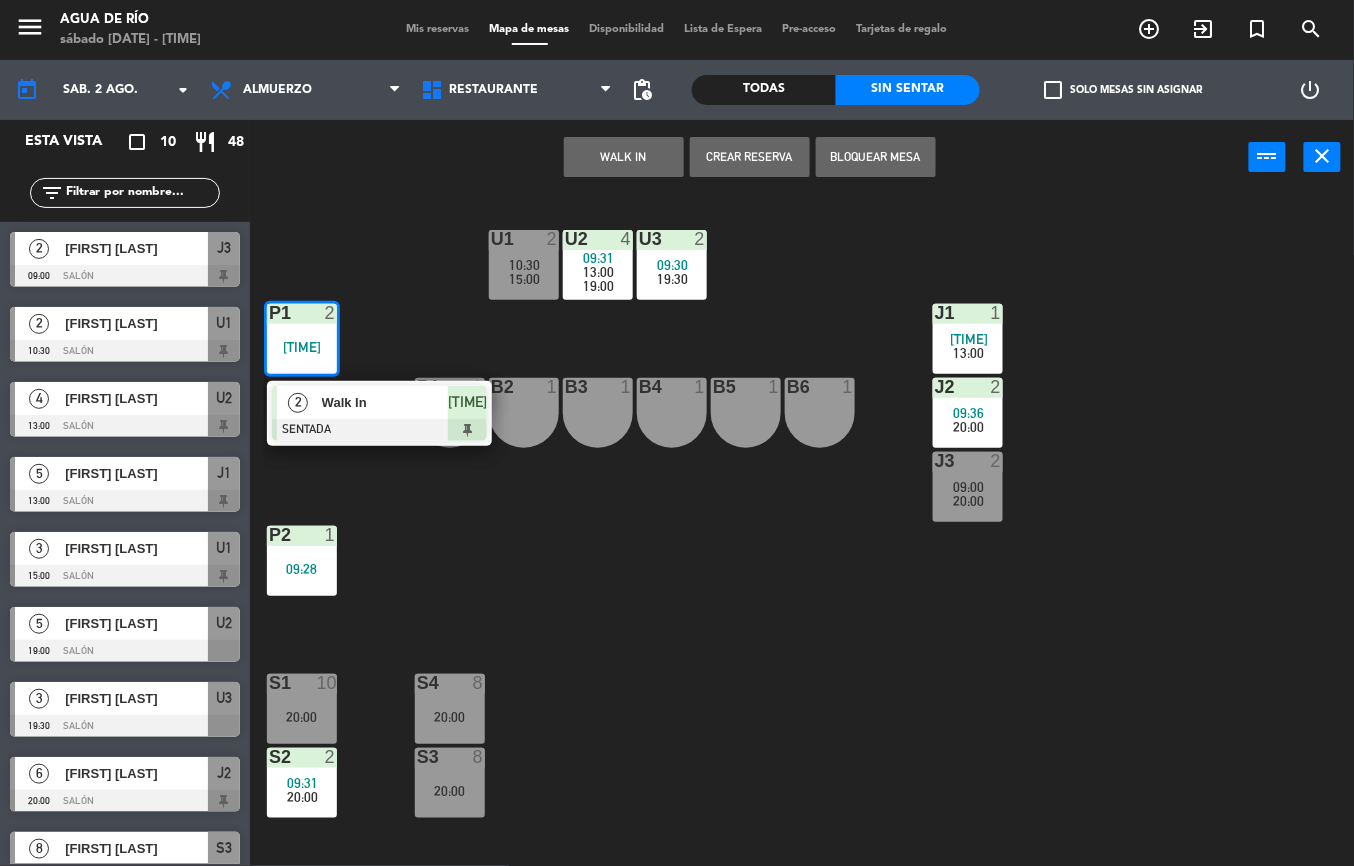 click at bounding box center (379, 430) 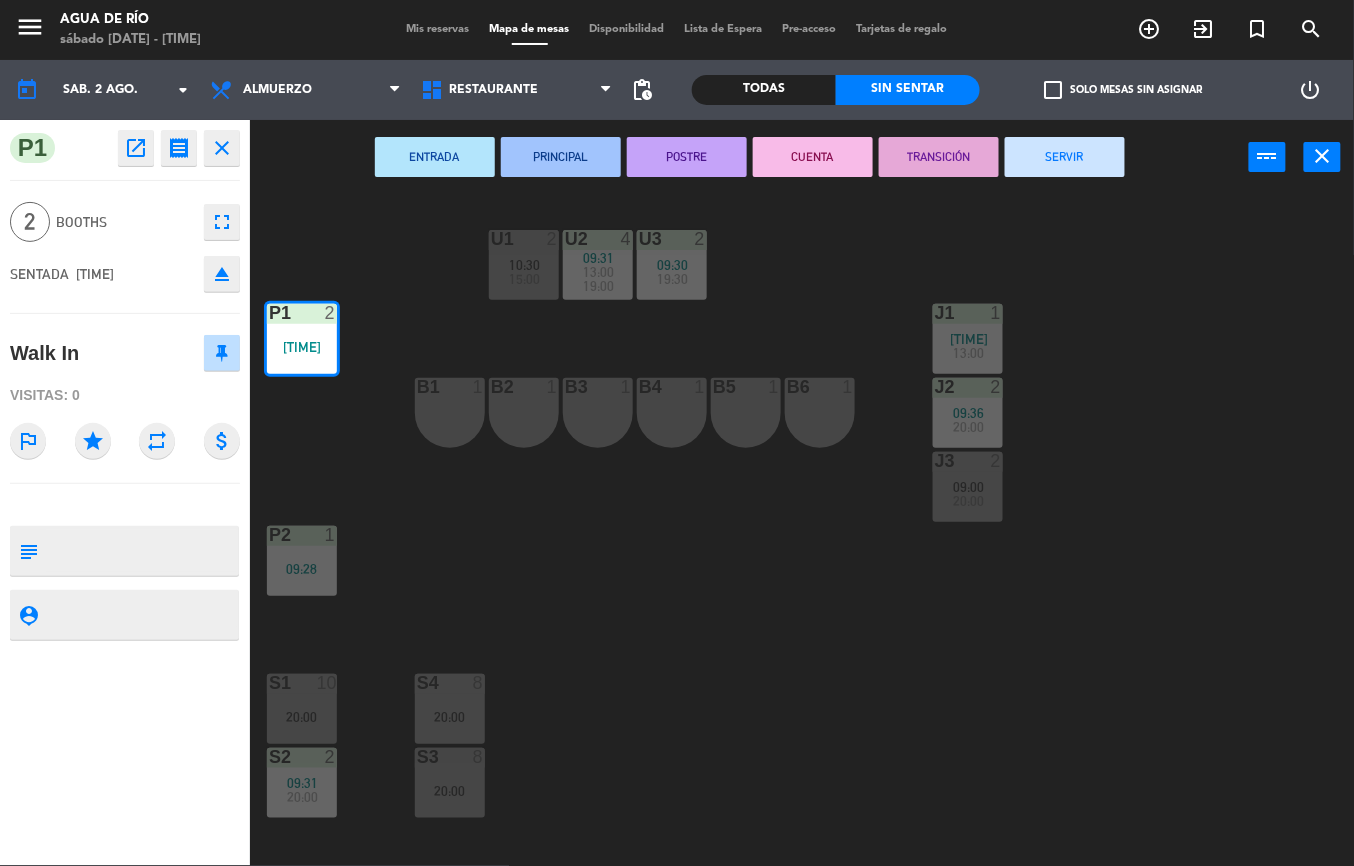click on "SERVIR" at bounding box center (1065, 157) 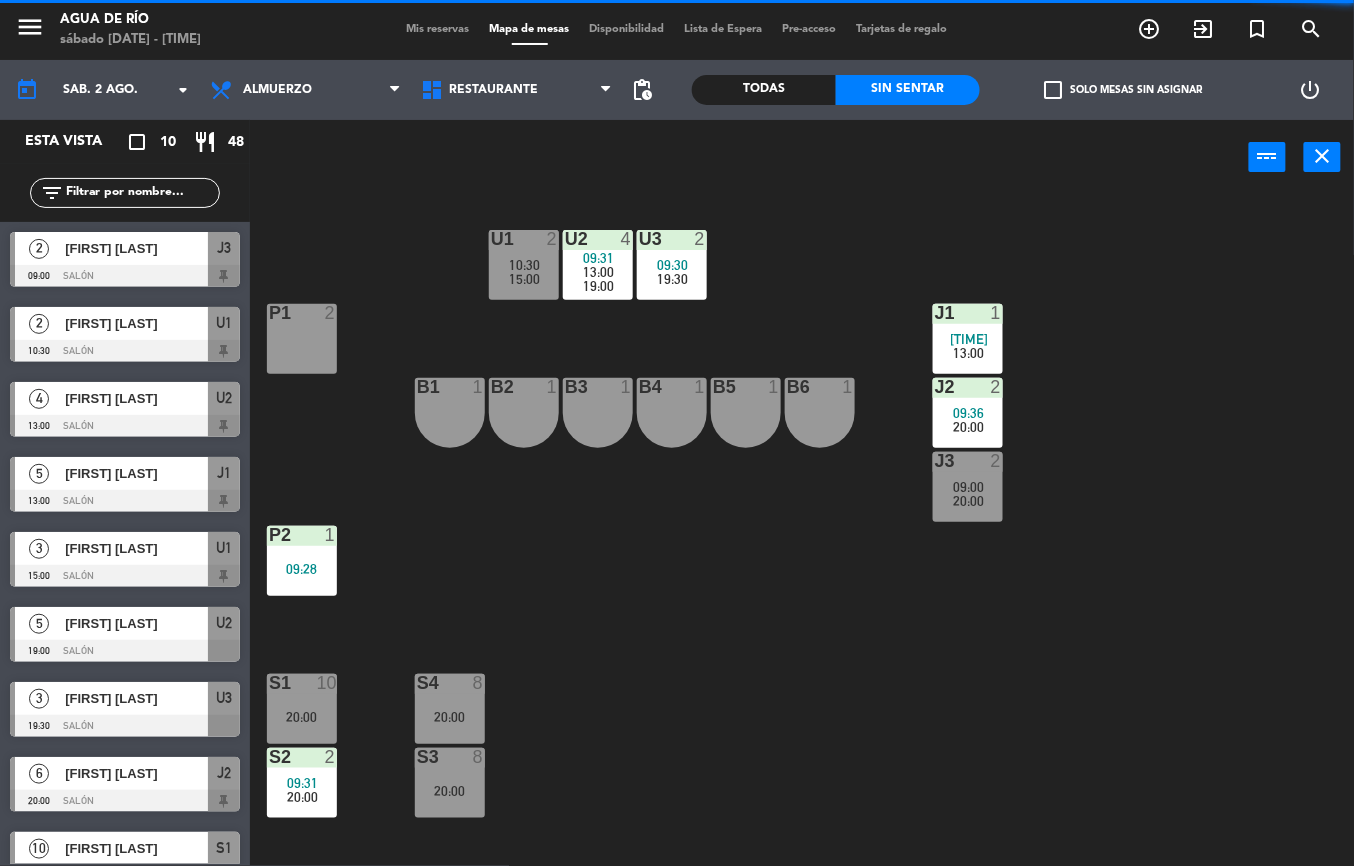 click on "U1  2   10:30      15:00     U2  4   09:31      13:00      19:00     U3  2   09:30      19:30     J1  1   08:46      13:00     P1  2  J2  2   09:36      20:00     B1  1  B2  1  B3  1  B4  1  B5  1  B6  1  J3  2   09:00      20:00     P2  1   09:28  S1  10   20:00  S4  8   20:00  S2  2   09:31      20:00     S3  8   20:00" 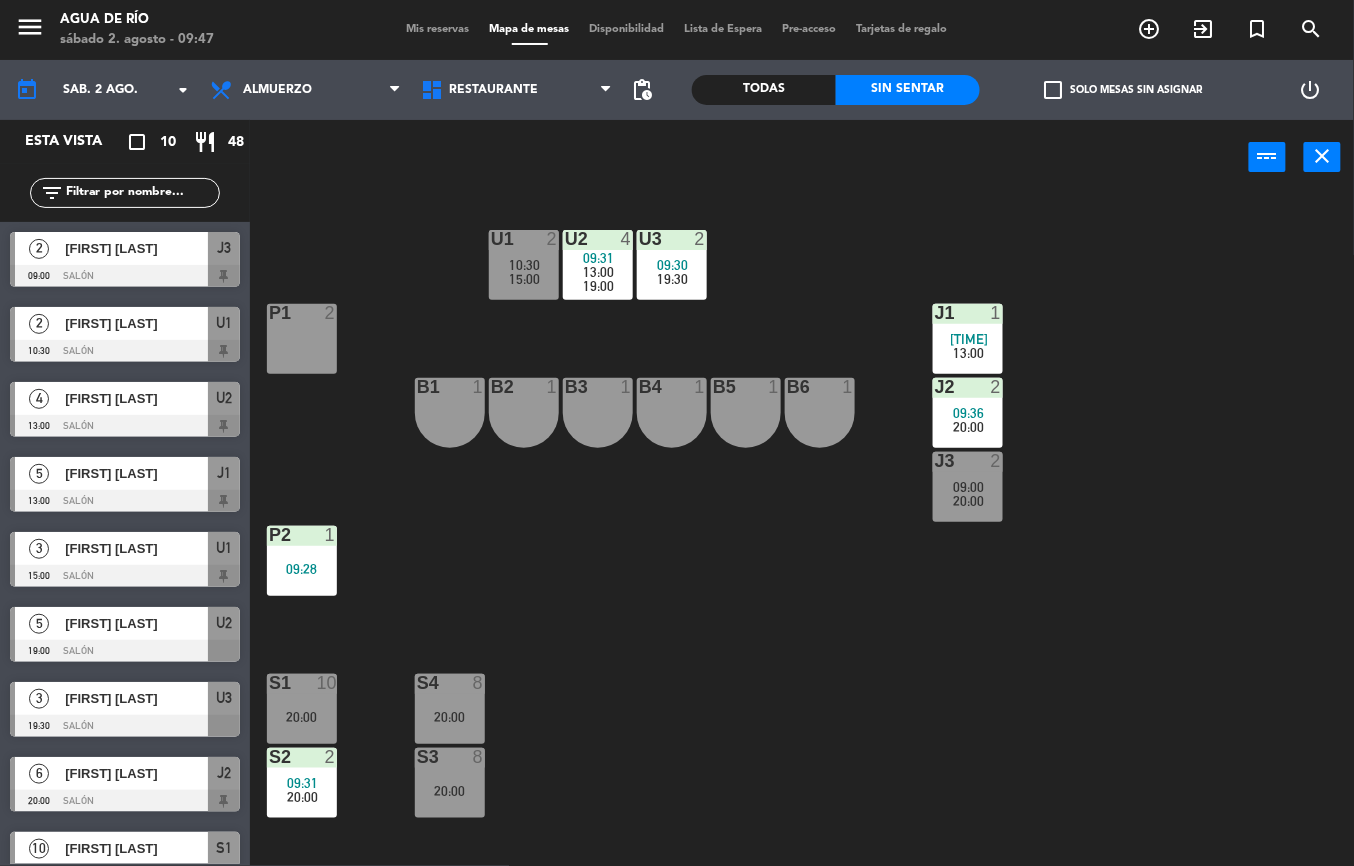 click on "09:00" at bounding box center [969, 487] 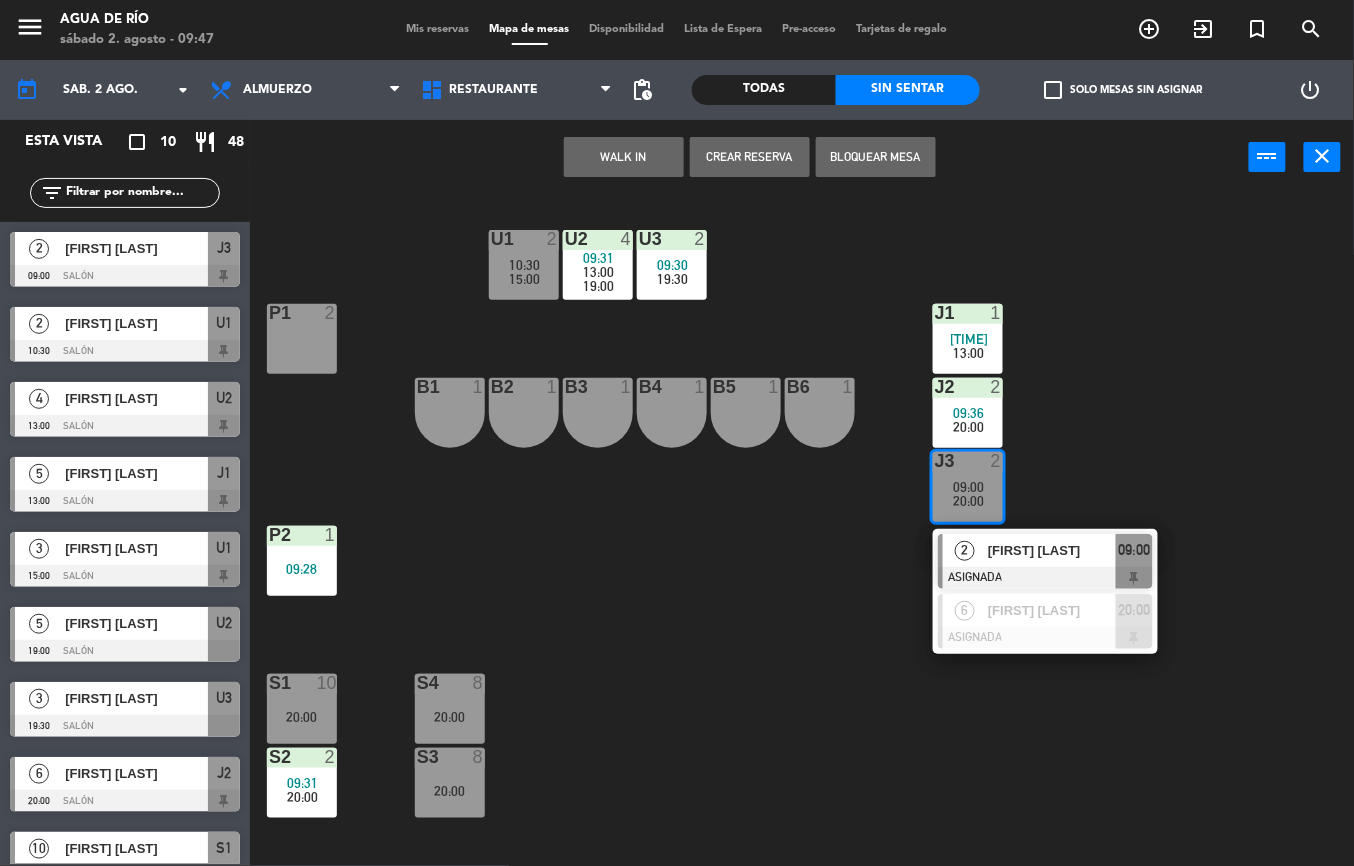 click on "[FIRST] [LAST]" at bounding box center (1051, 550) 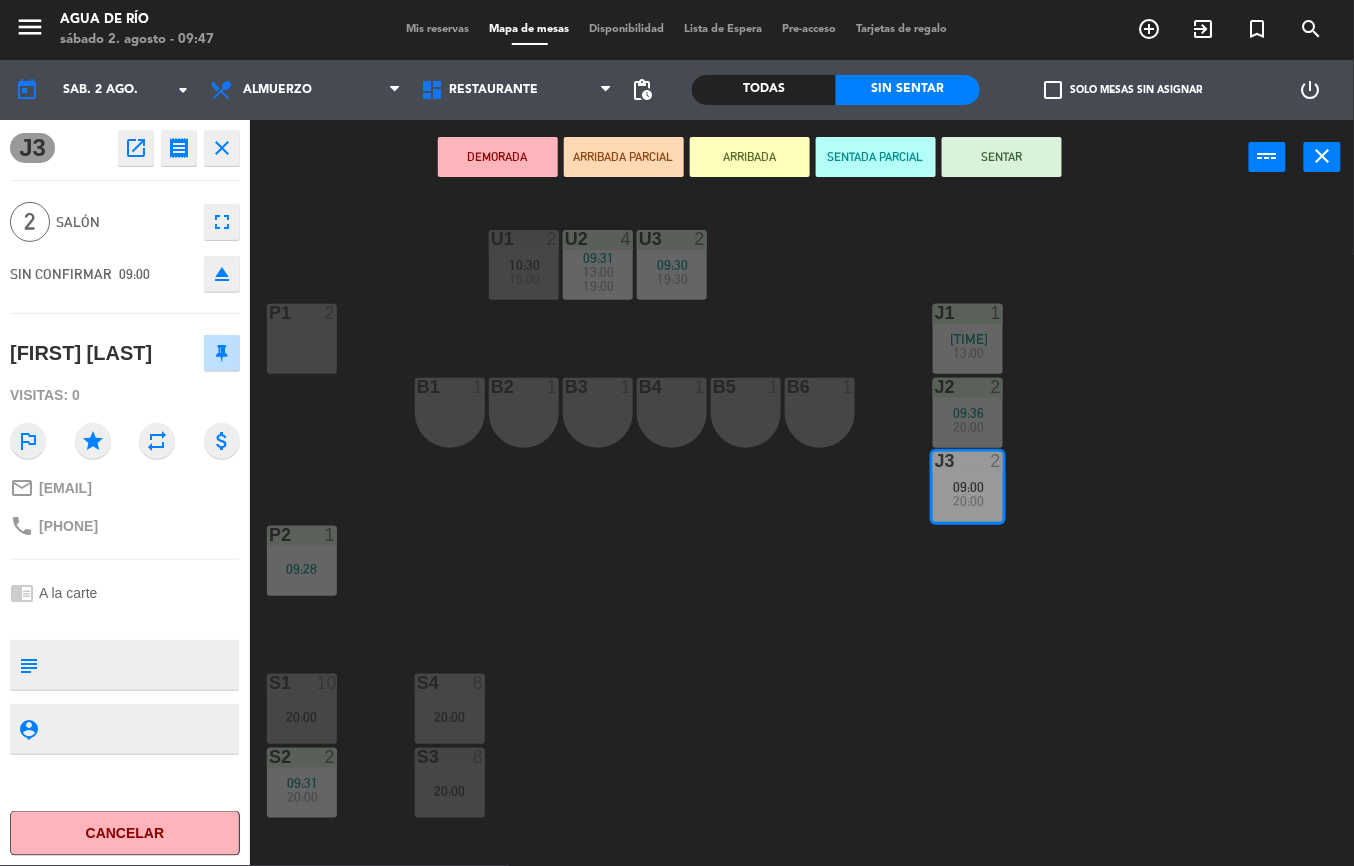 click at bounding box center [301, 683] 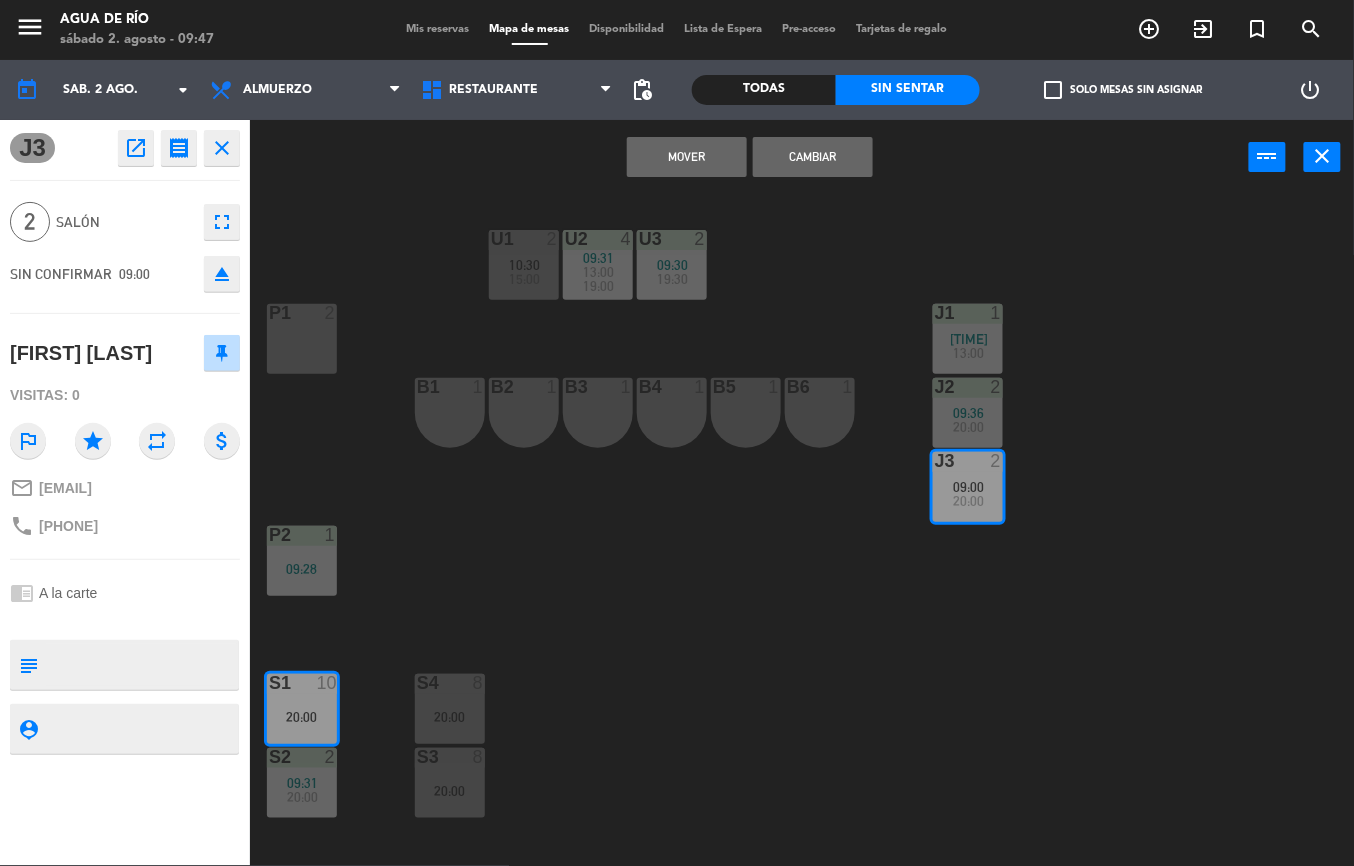 click on "Mover" at bounding box center [687, 157] 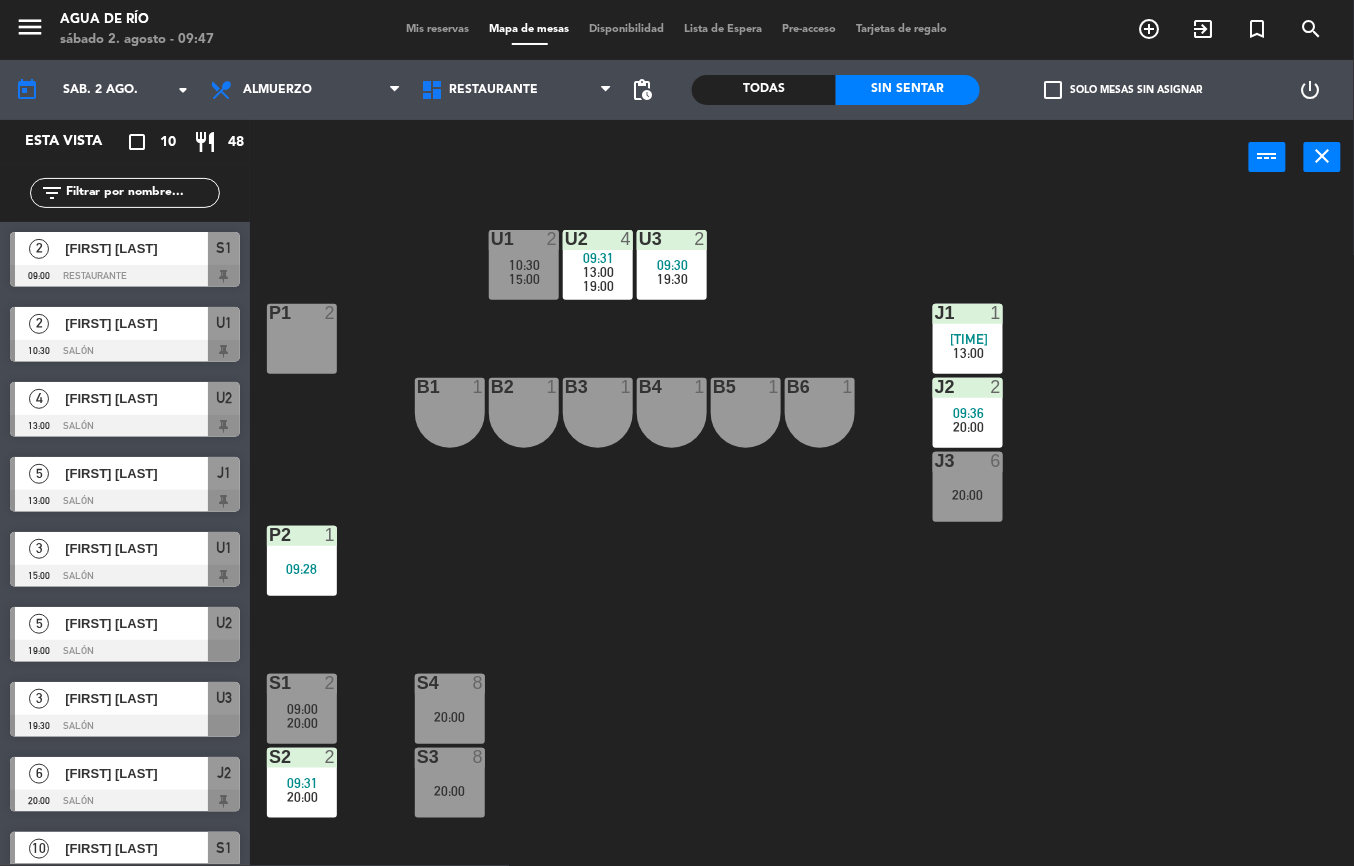 click on "20:00" at bounding box center [968, 495] 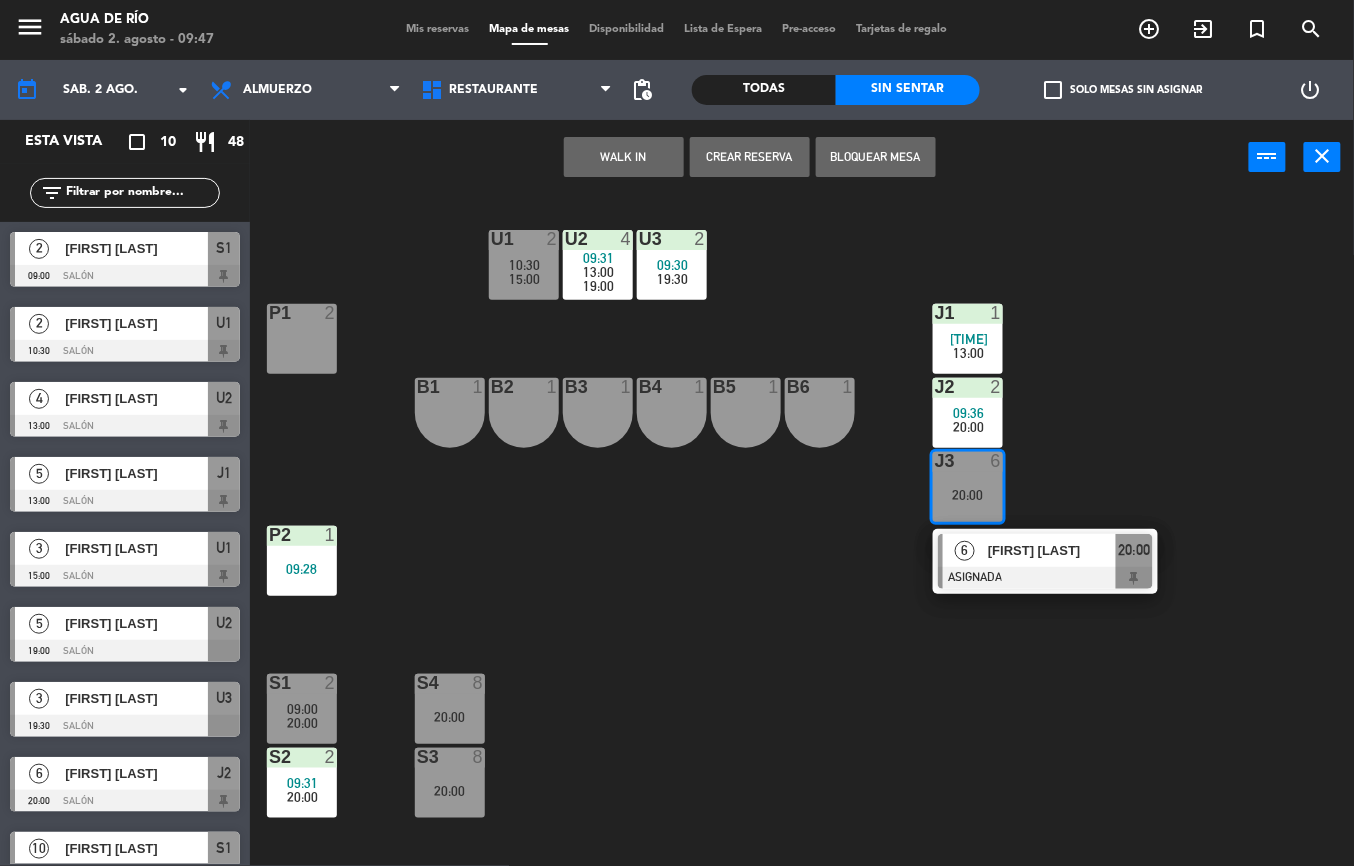click on "WALK IN" at bounding box center (624, 157) 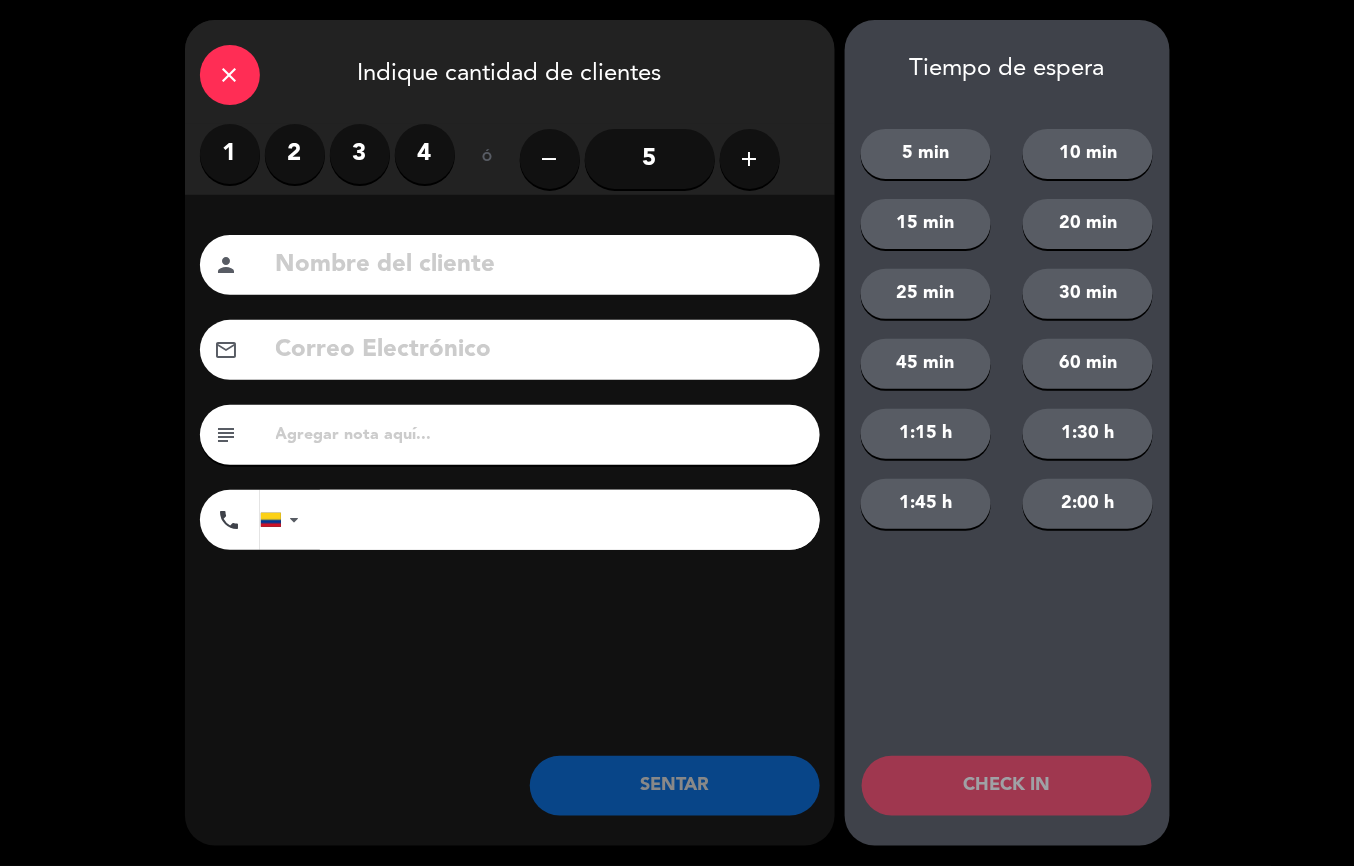 click on "3" at bounding box center (360, 154) 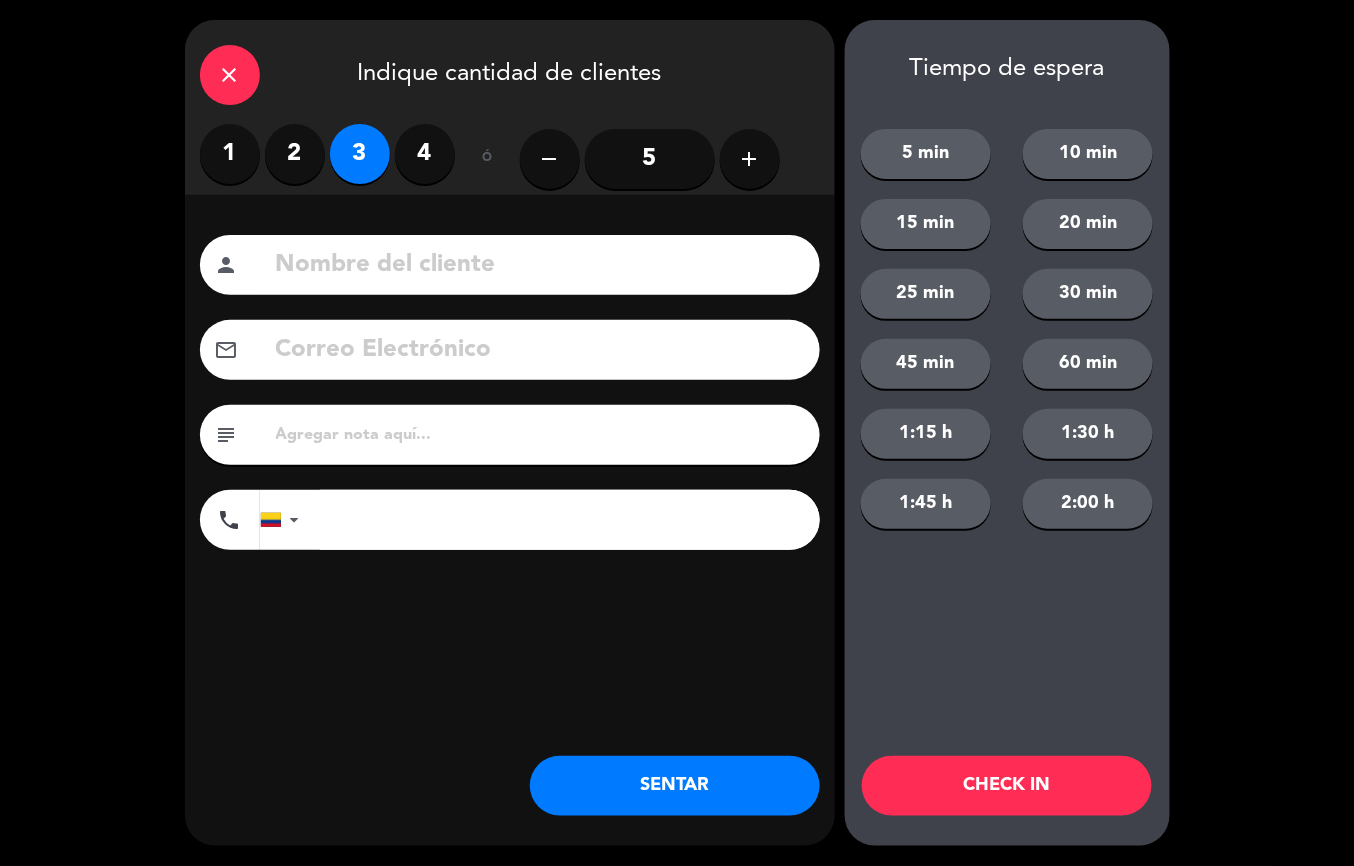 click on "SENTAR" 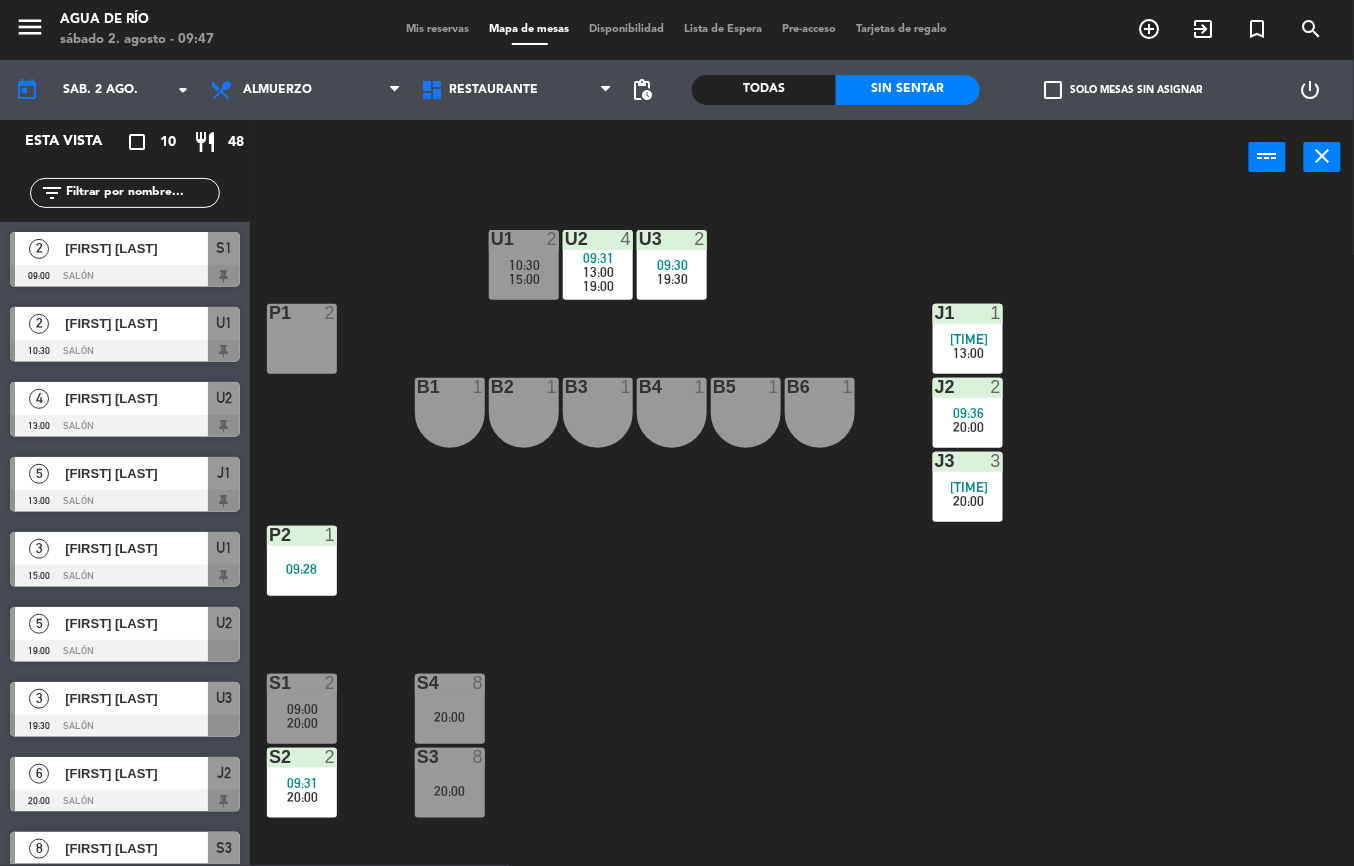 click on "20:00" at bounding box center (303, 723) 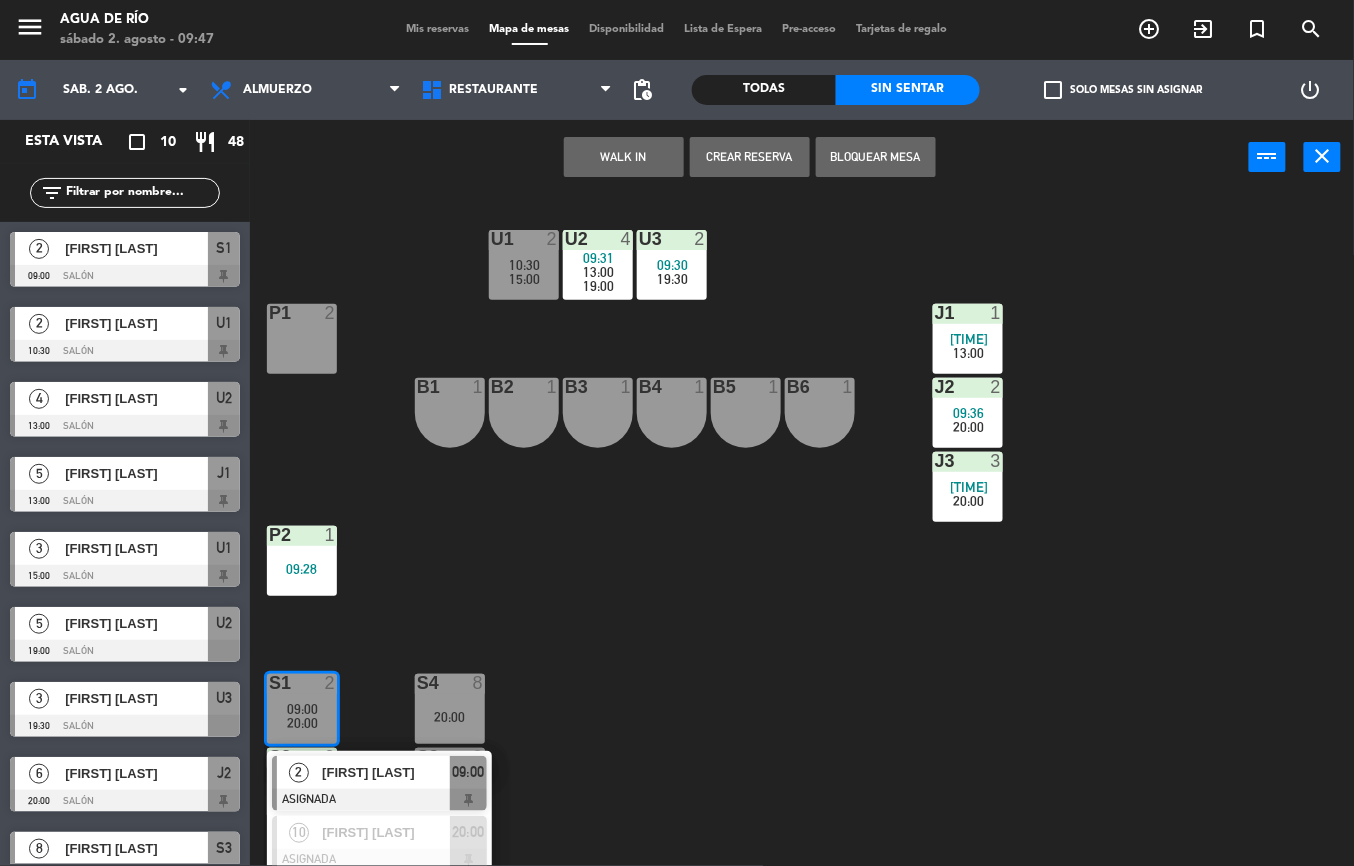 click on "[FIRST] [LAST]" at bounding box center (385, 772) 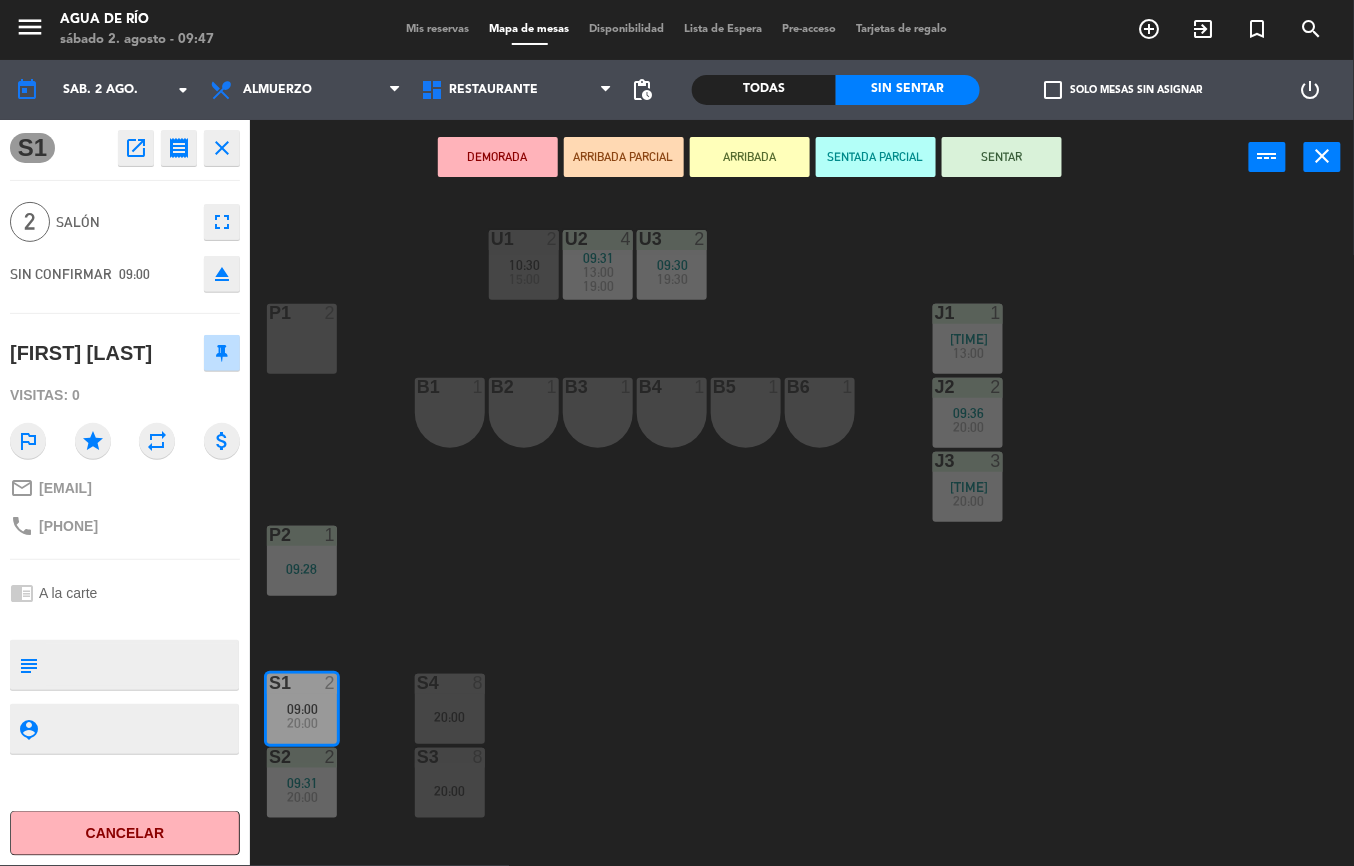 click on "Cancelar" 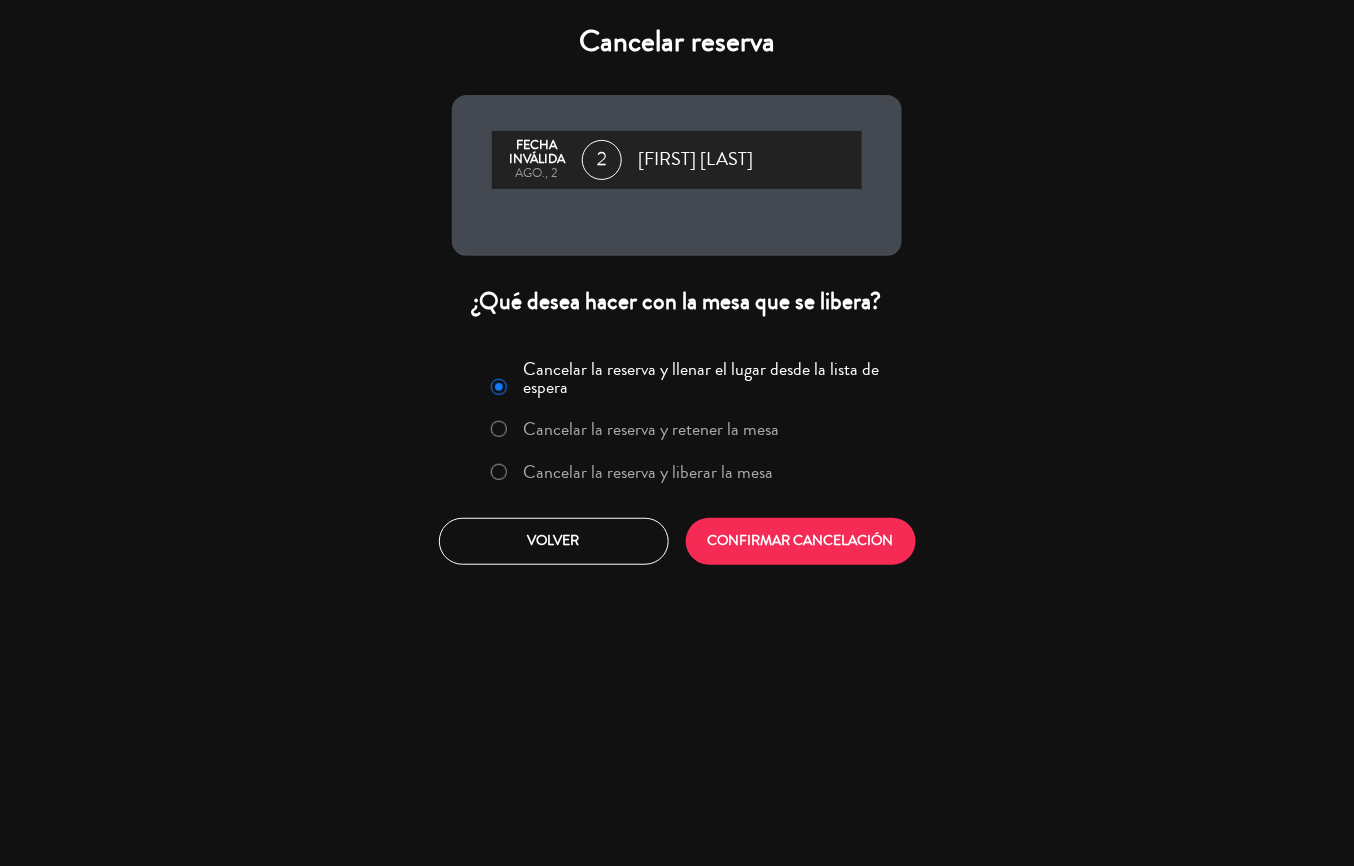 click on "Volver" 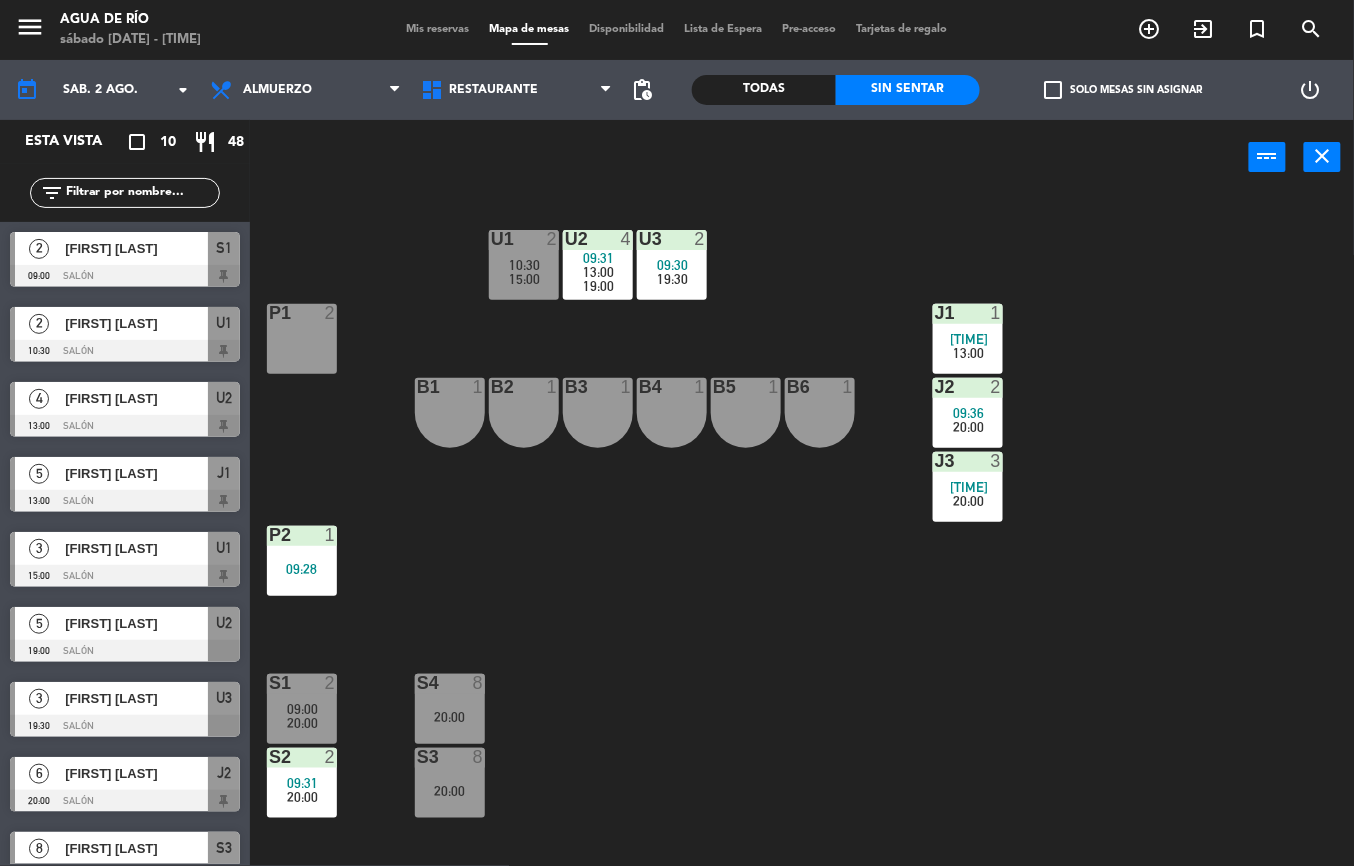 click on "S1  2   [TIME]      [TIME]" at bounding box center [302, 709] 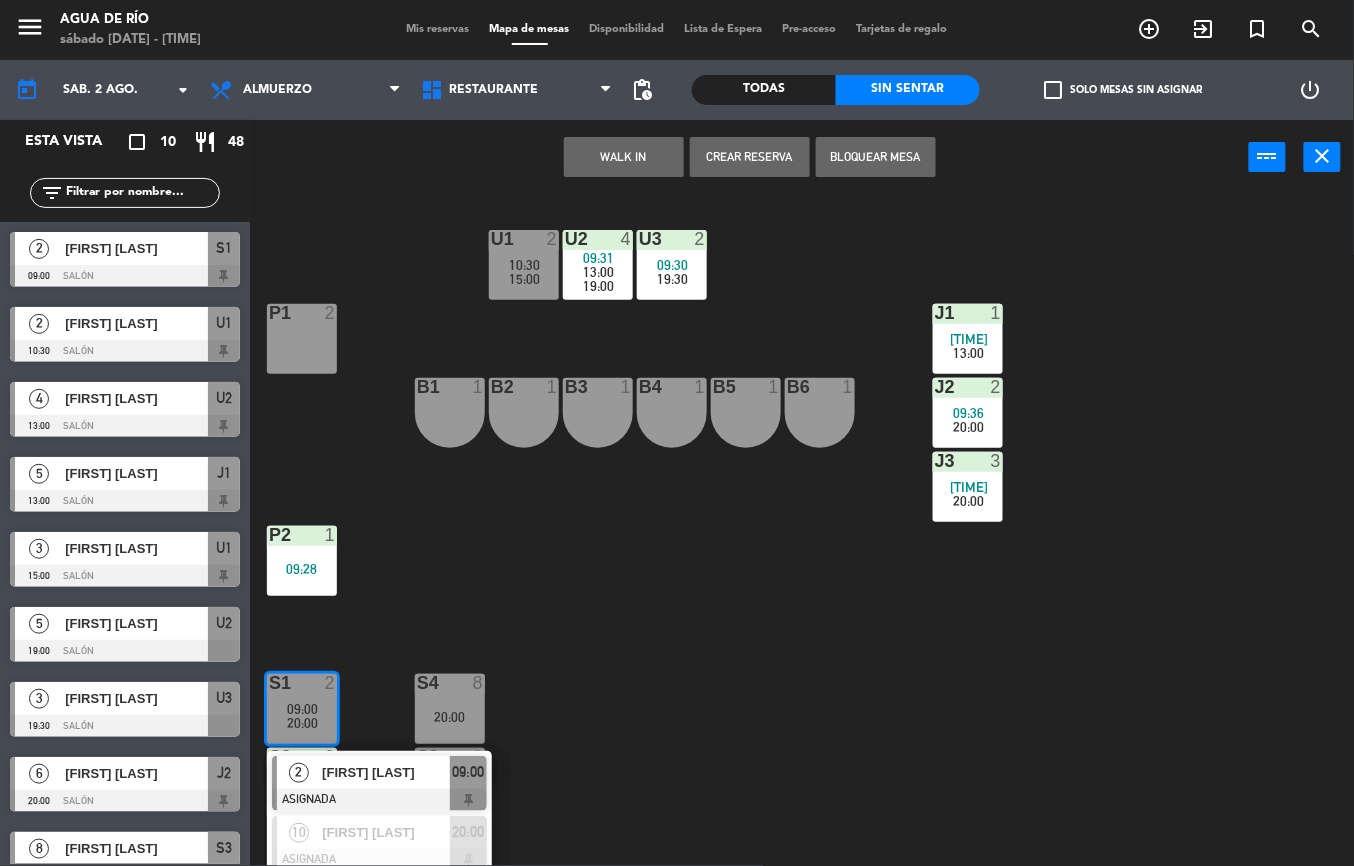 click on "[FIRST] [LAST]" at bounding box center [386, 772] 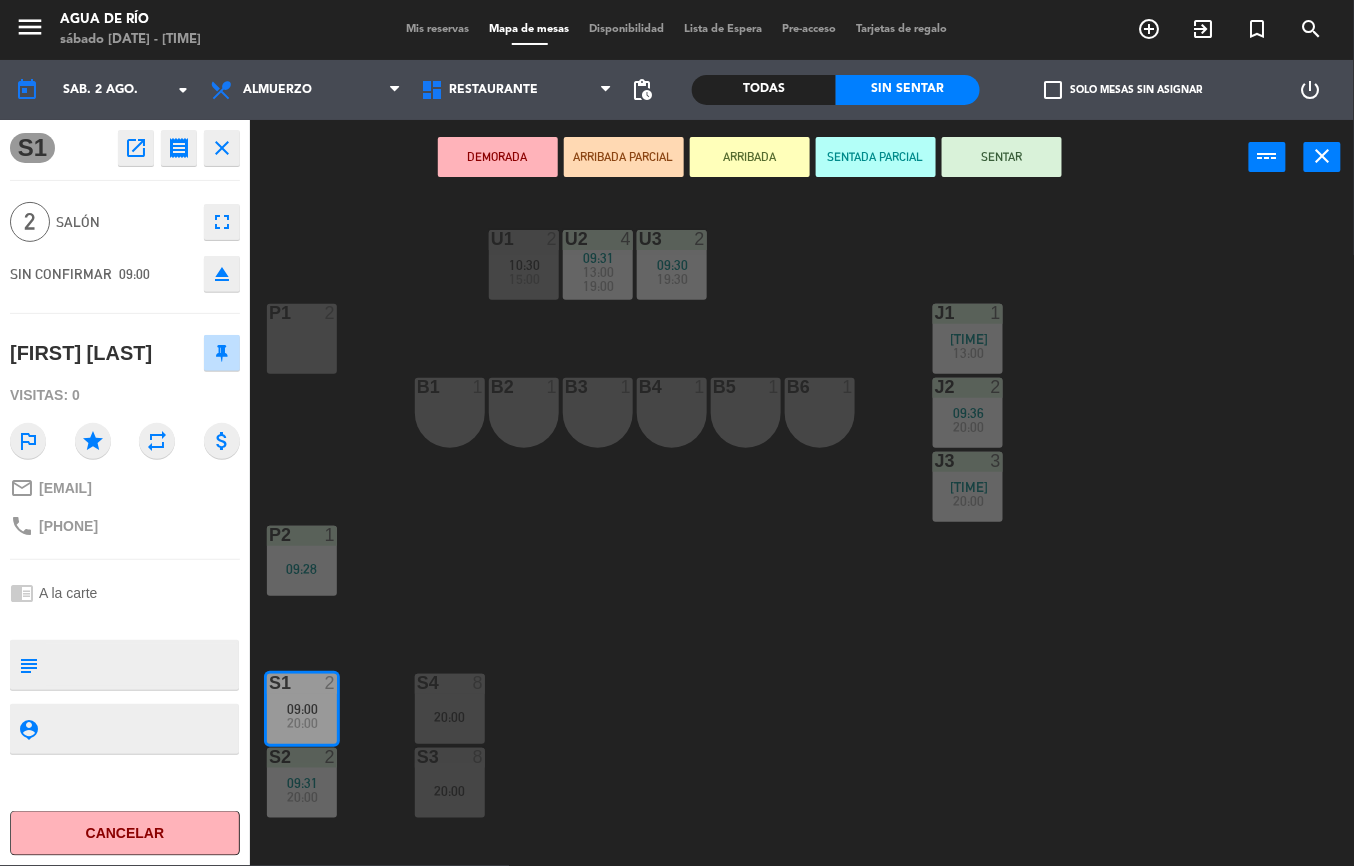click on "Cancelar" 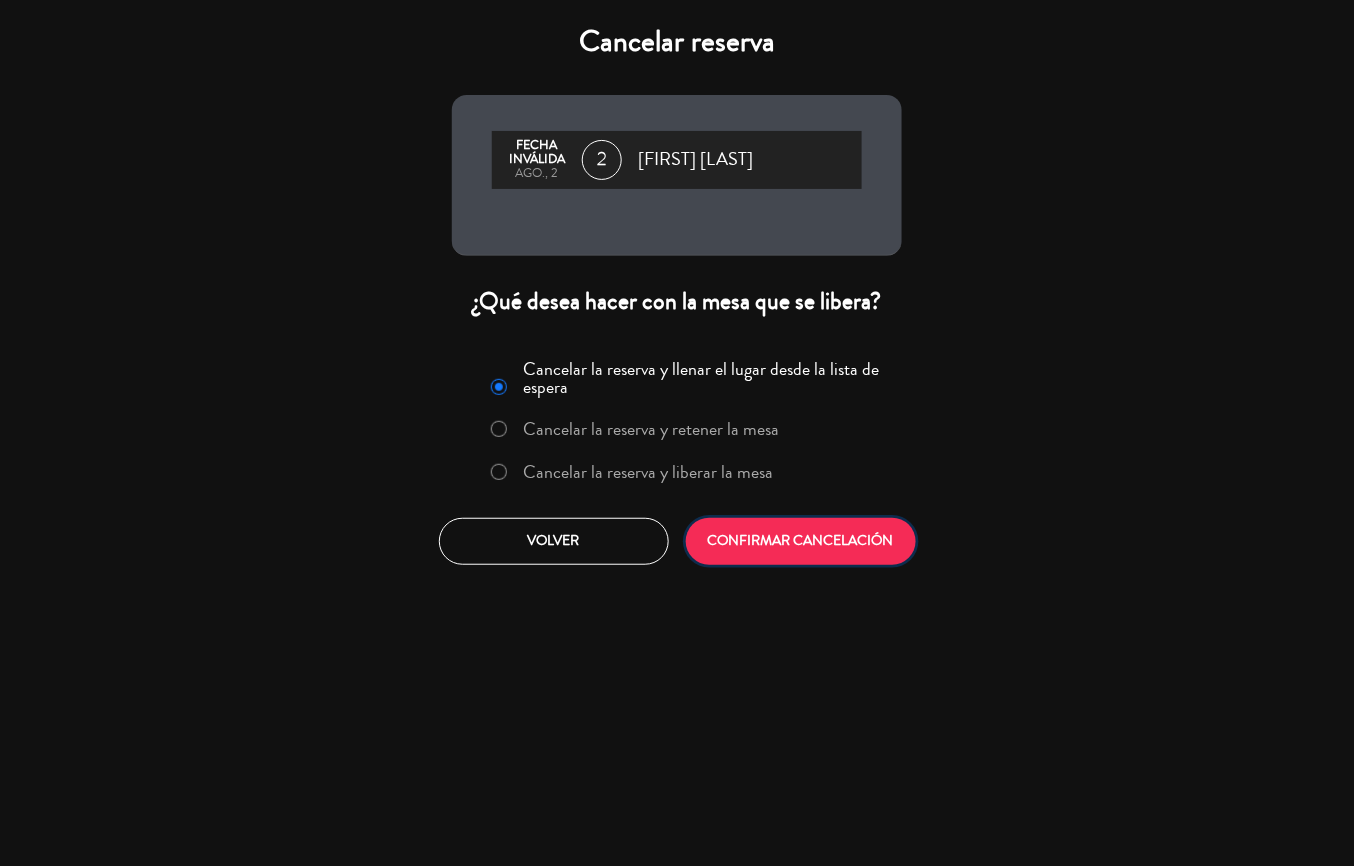 click on "CONFIRMAR CANCELACIÓN" 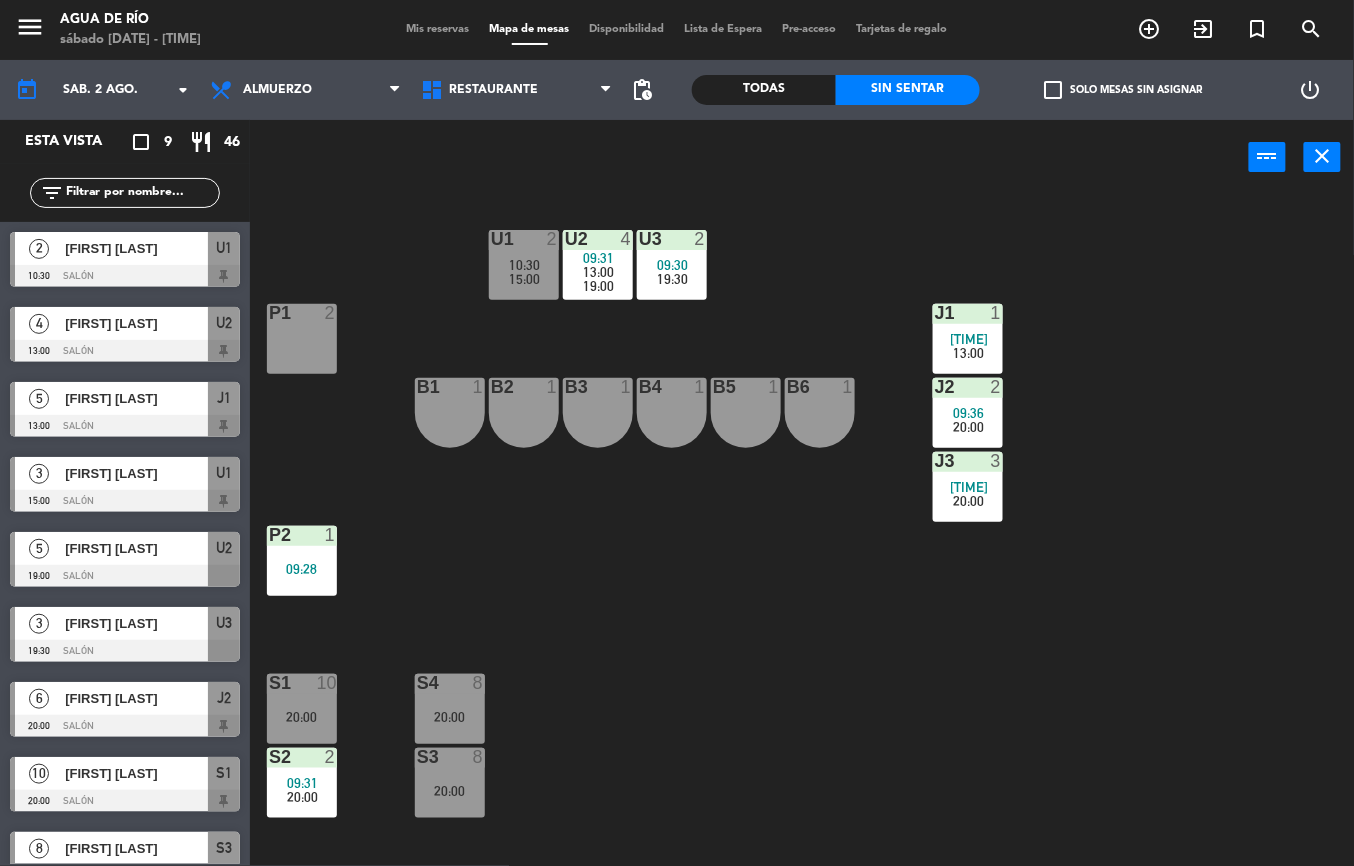 scroll, scrollTop: 32, scrollLeft: 0, axis: vertical 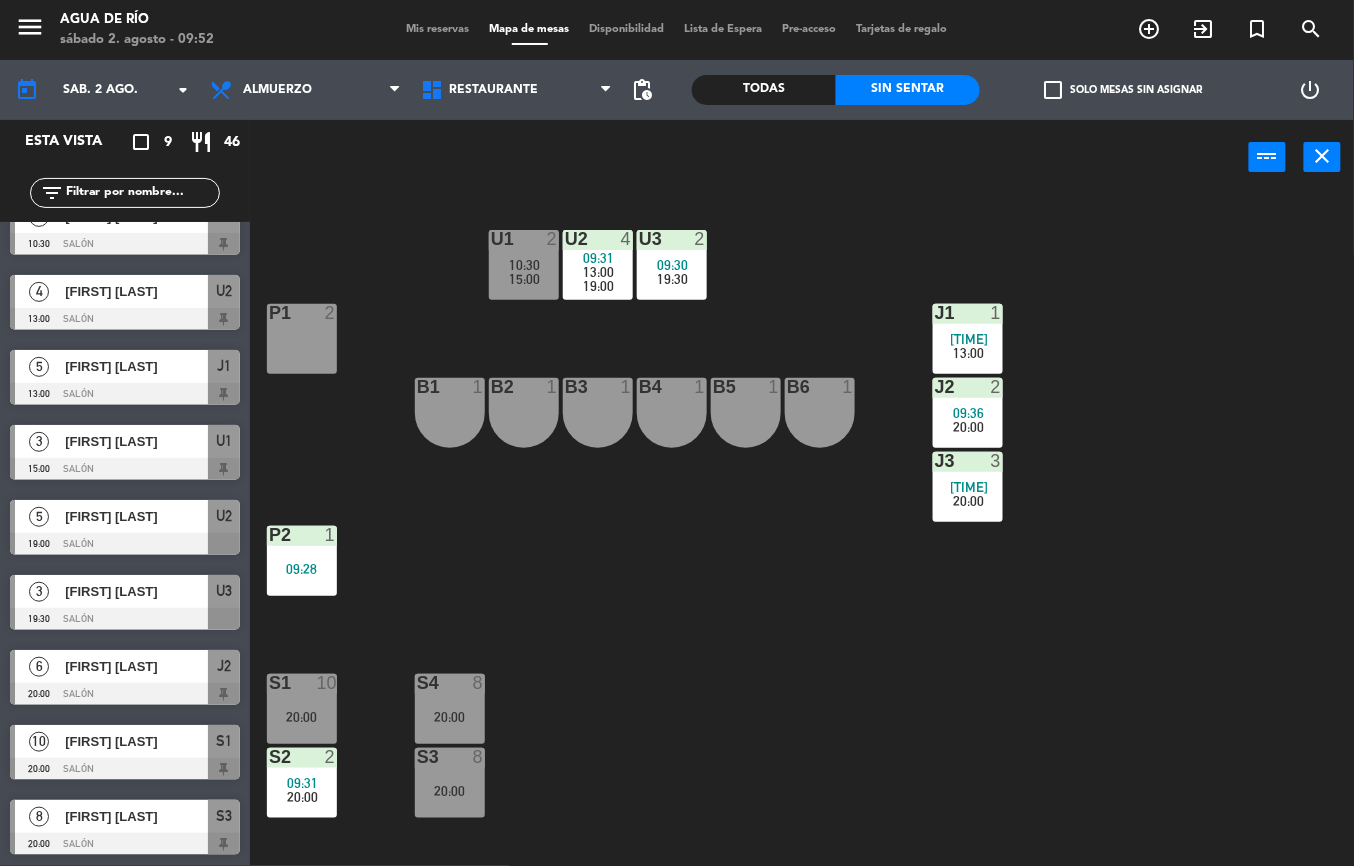 click on "U1  2   [TIME]      [TIME]     U2  4   [TIME]      [TIME]      [TIME]     U3  2   [TIME]      [TIME]     J1  1   [TIME]      [TIME]     P1  2   [TIME]  J2  2   [TIME]      [TIME]     B1  1  B2  1  B3  1  B4  1  B5  1  B6  1  J3  3   [TIME]      [TIME]     P2  1   [TIME]  S1  10   [TIME]  S4  8   [TIME]  S2  2   [TIME]      [TIME]     S3  8   [TIME]" 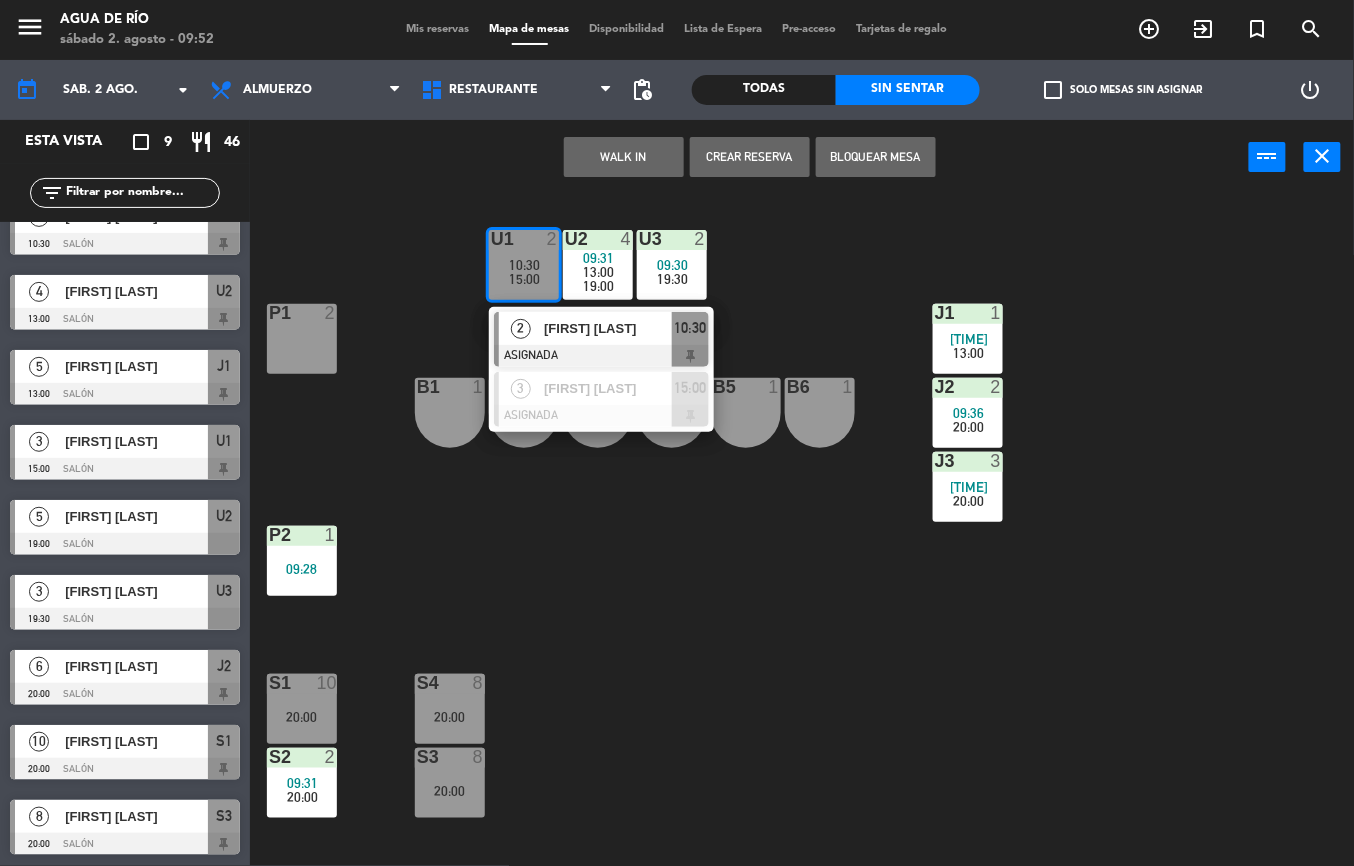 click on "U1  2   10:30      15:00      2   [FIRST] [LAST]   ASIGNADA  10:30  3   [FIRST] [LAST]   ASIGNADA  15:00 U2  4   09:31      13:00      19:00     U3  2   09:30      19:30     J1  1   08:46      13:00     P1  2  J2  2   09:36      20:00     B1  1  B2  1  B3  1  B4  1  B5  1  B6  1  J3  3   09:47      20:00     P2  1   09:28  S1  10   20:00  S4  8   20:00  S2  2   09:31      20:00     S3  8   20:00" 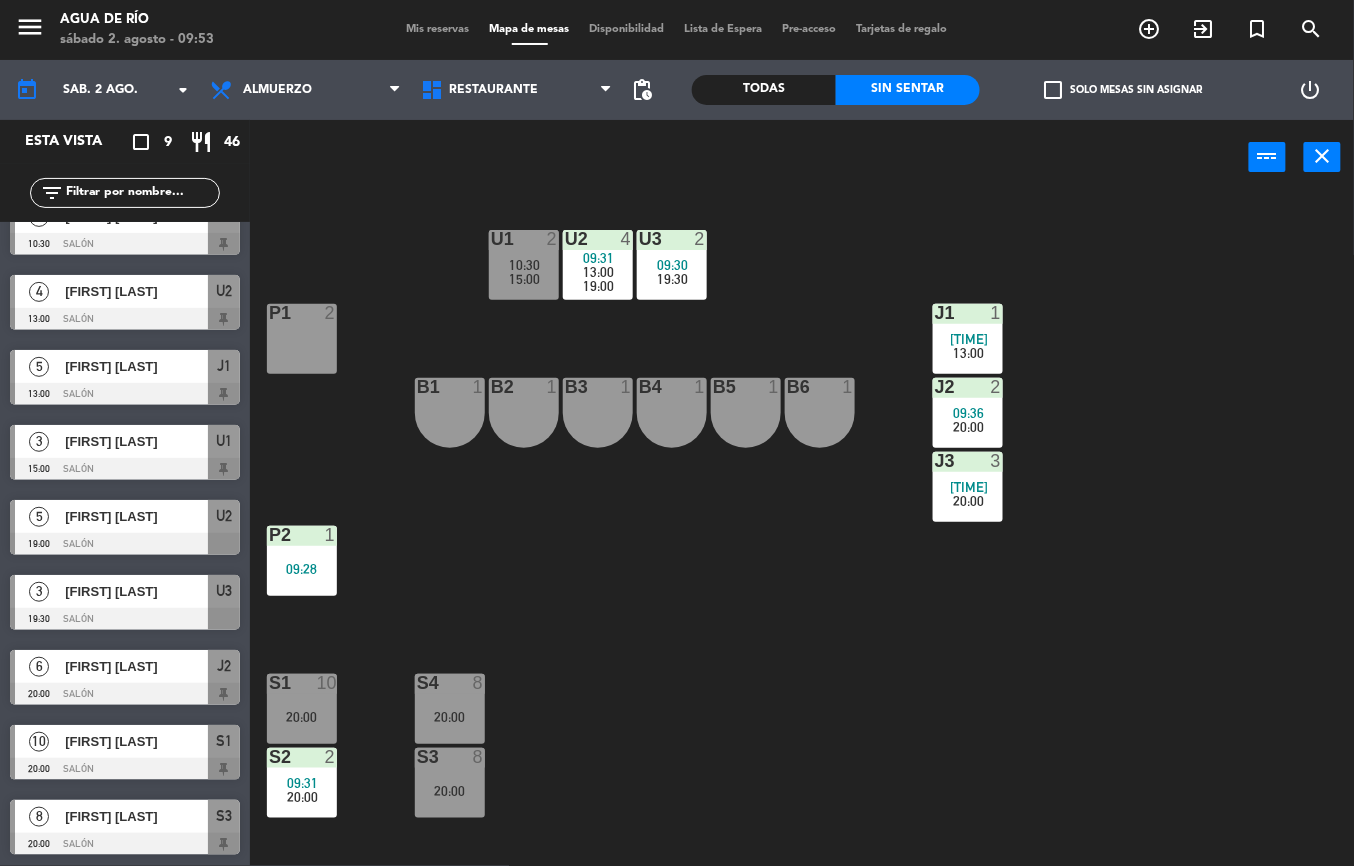 click on "15:00" at bounding box center [524, 279] 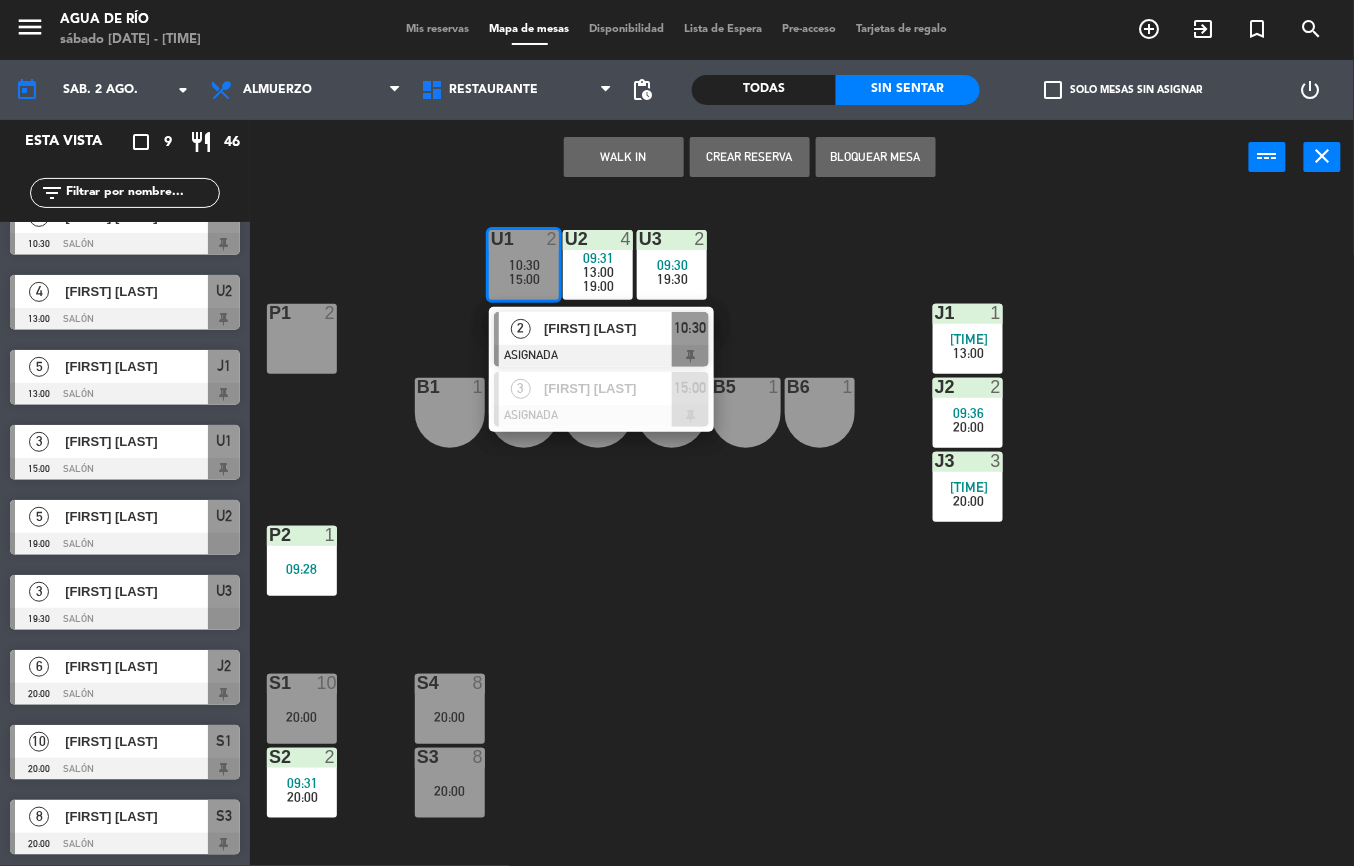 click on "U1  2   10:30      15:00      2   [FIRST] [LAST]   ASIGNADA  10:30  3   [FIRST] [LAST]   ASIGNADA  15:00 U2  4   09:31      13:00      19:00     U3  2   09:30      19:30     J1  1   08:46      13:00     P1  2  J2  2   09:36      20:00     B1  1  B2  1  B3  1  B4  1  B5  1  B6  1  J3  3   09:47      20:00     P2  1   09:28  S1  10   20:00  S4  8   20:00  S2  2   09:31      20:00     S3  8   20:00" 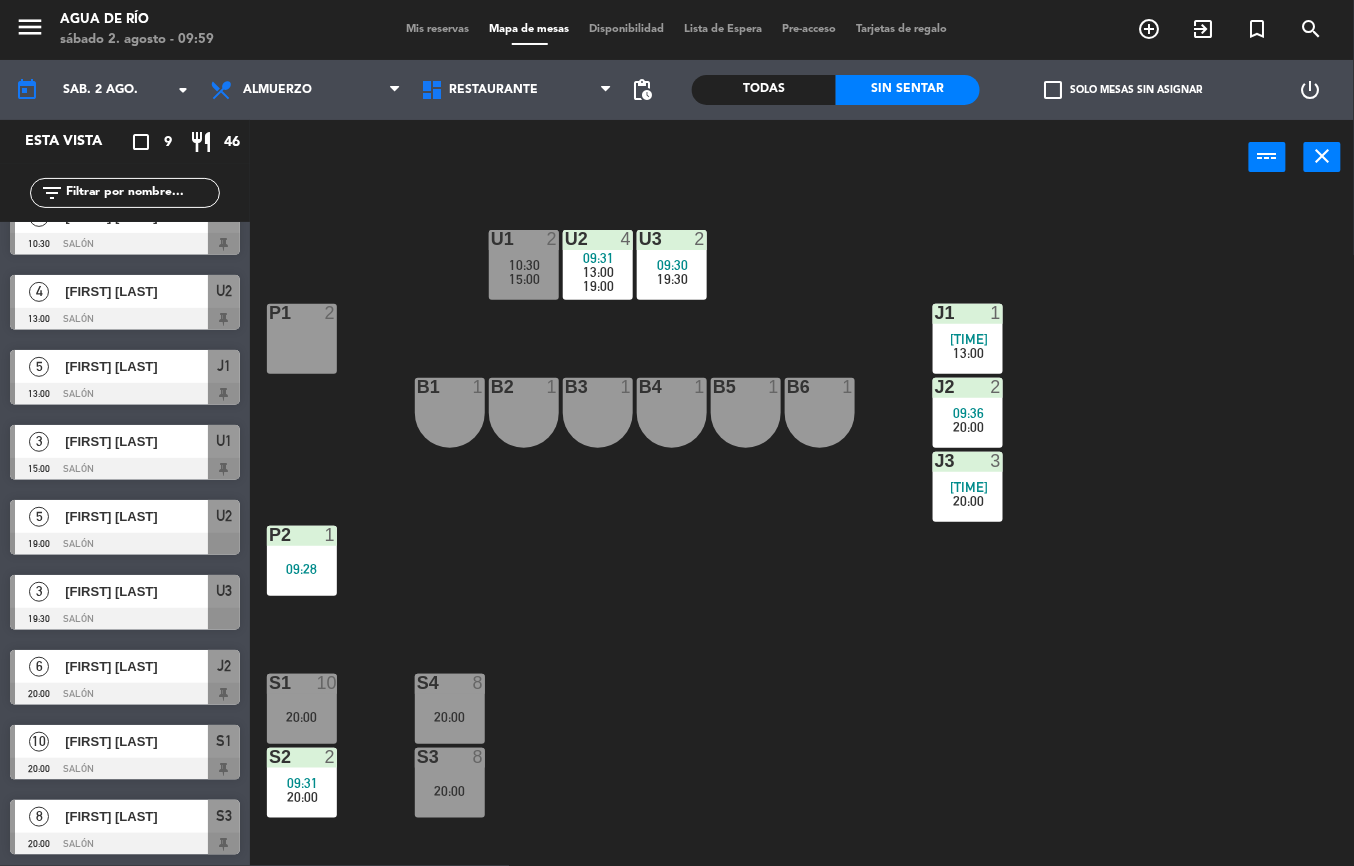 click on "10:30" at bounding box center (524, 265) 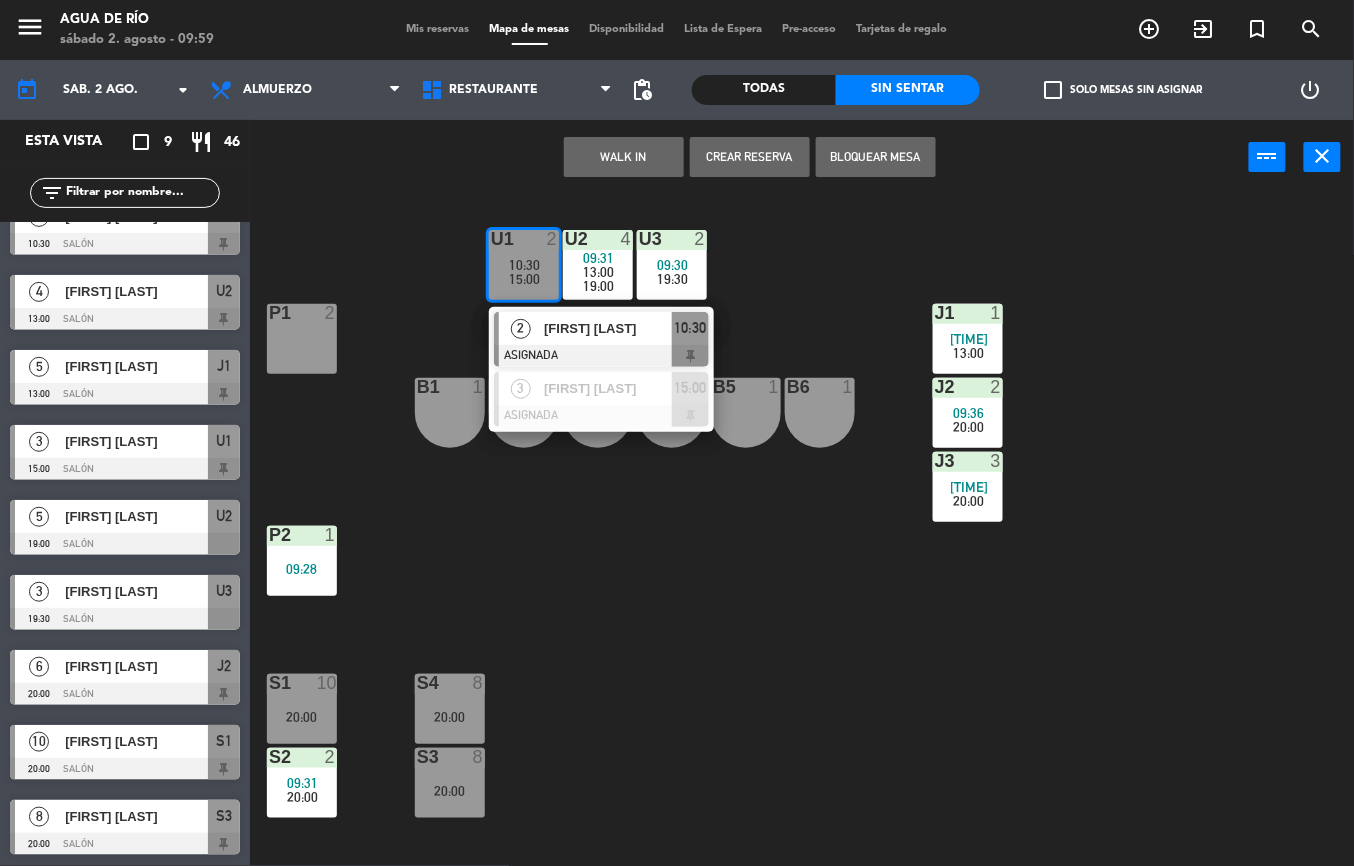click at bounding box center [601, 356] 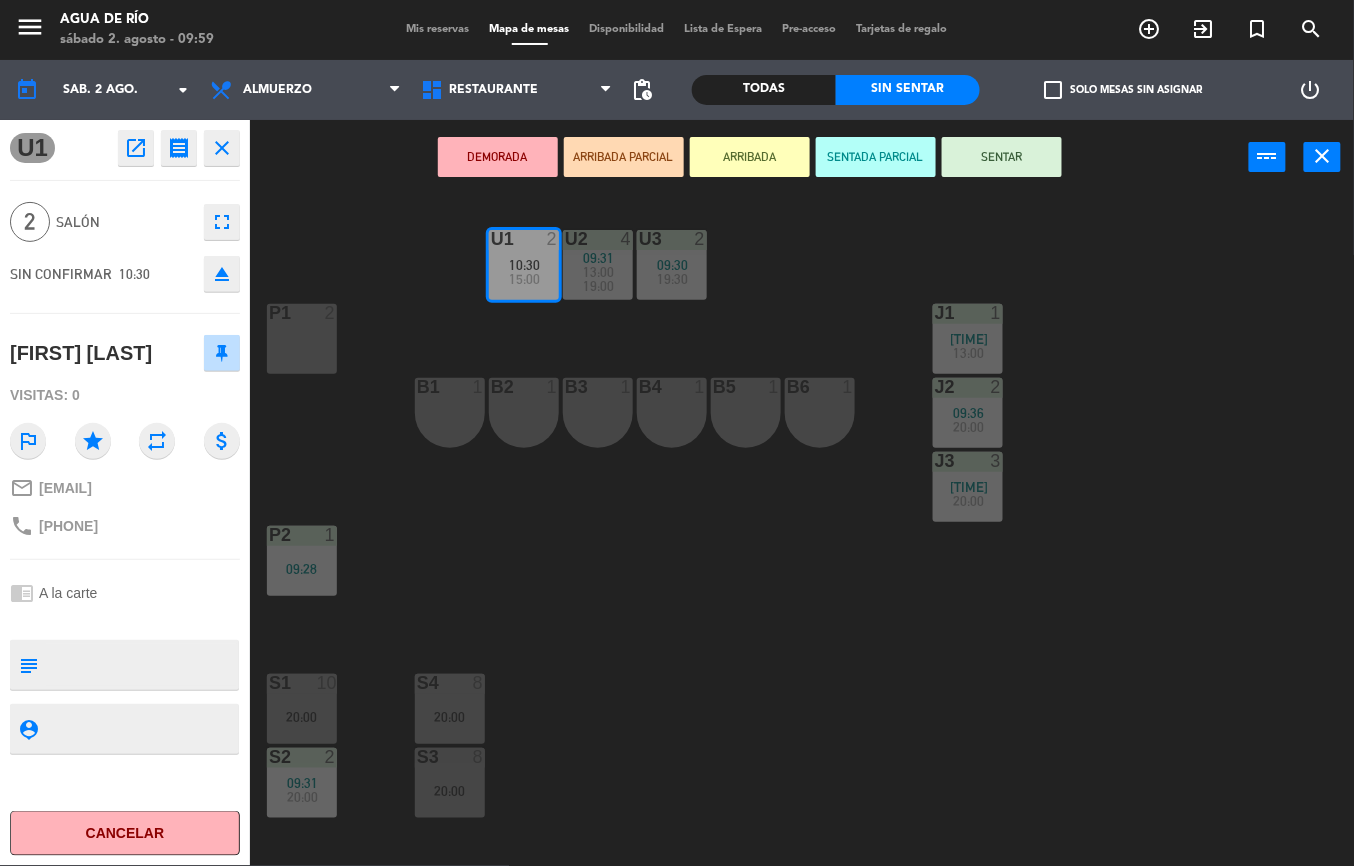 click at bounding box center (301, 683) 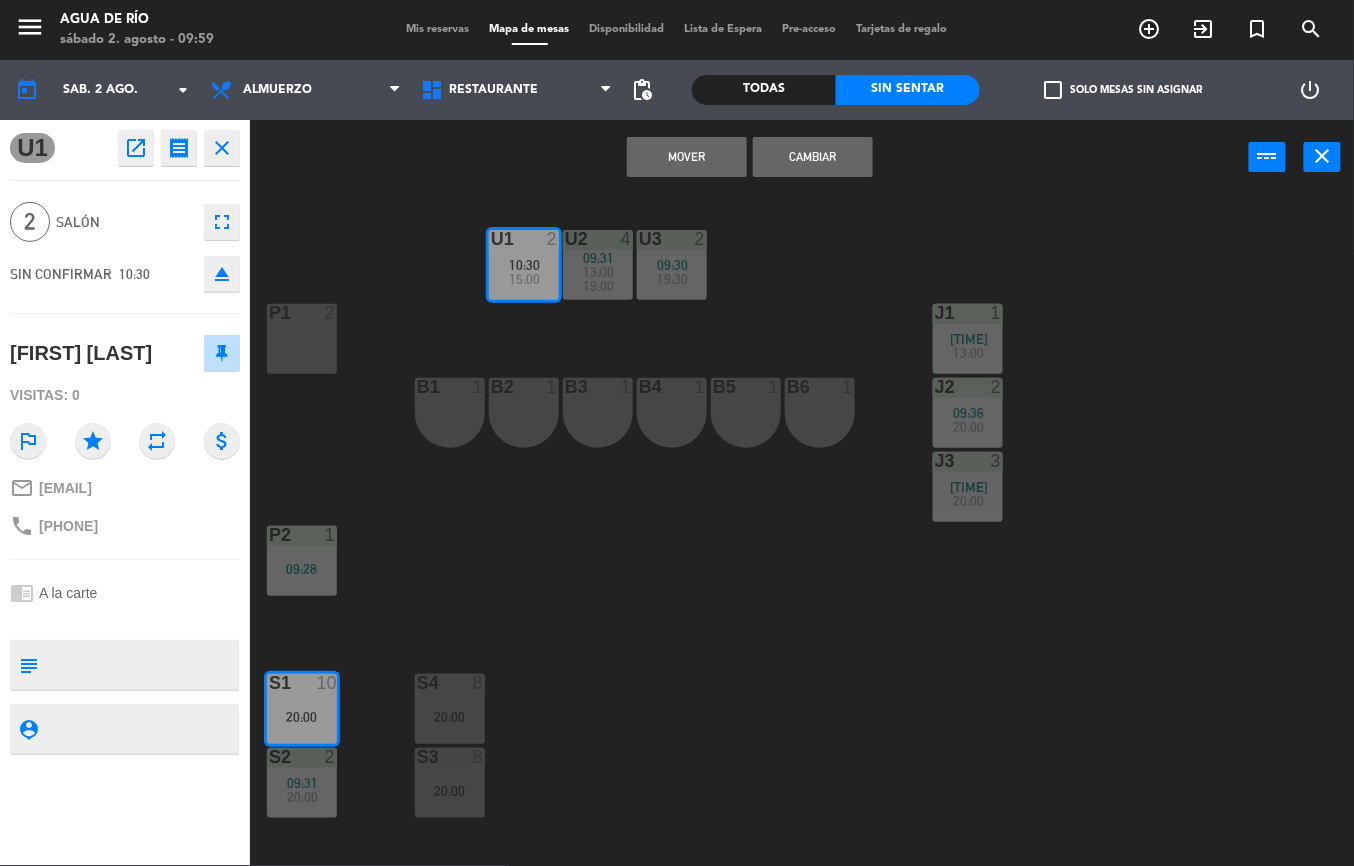 click on "Mover" at bounding box center (687, 157) 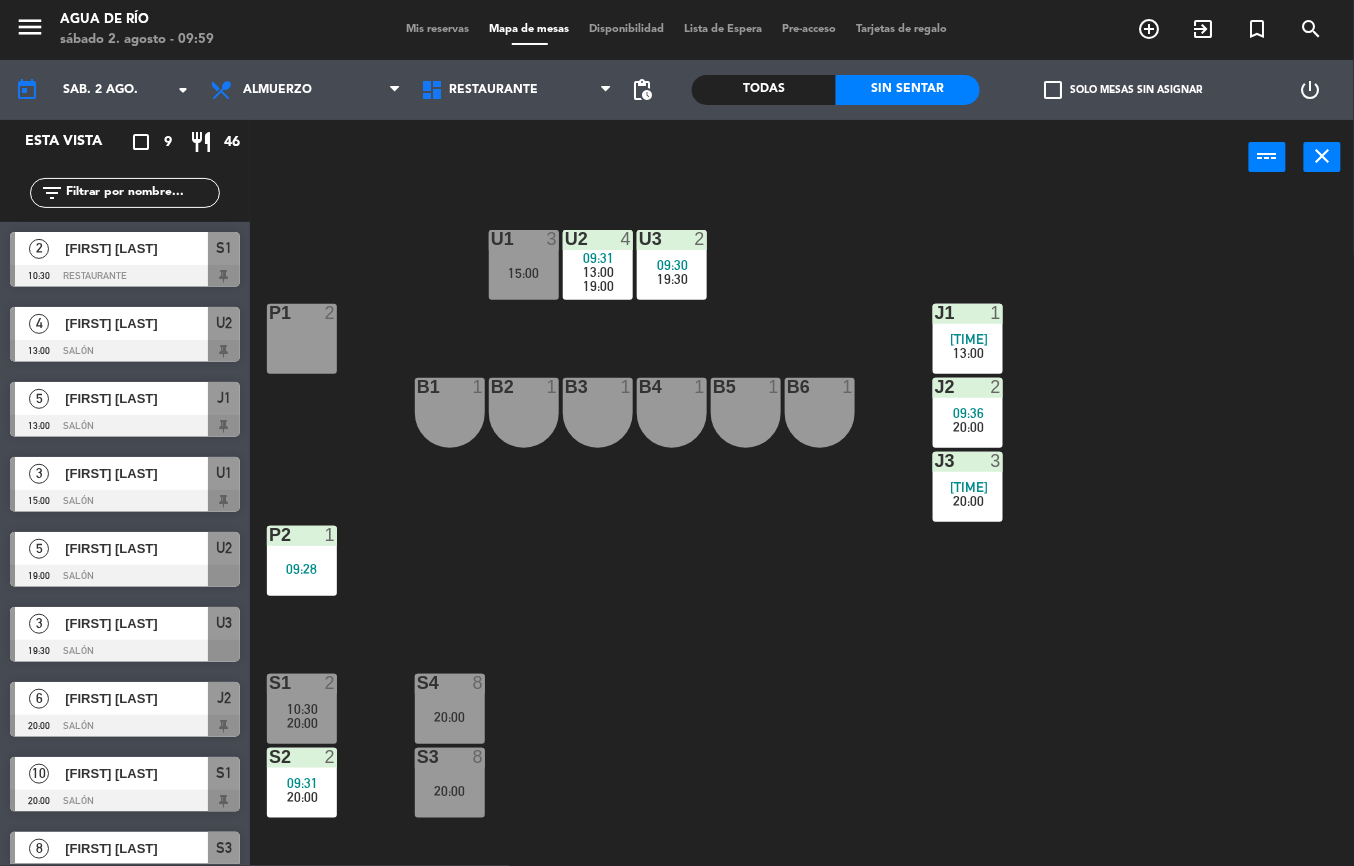 click on "15:00" at bounding box center (524, 273) 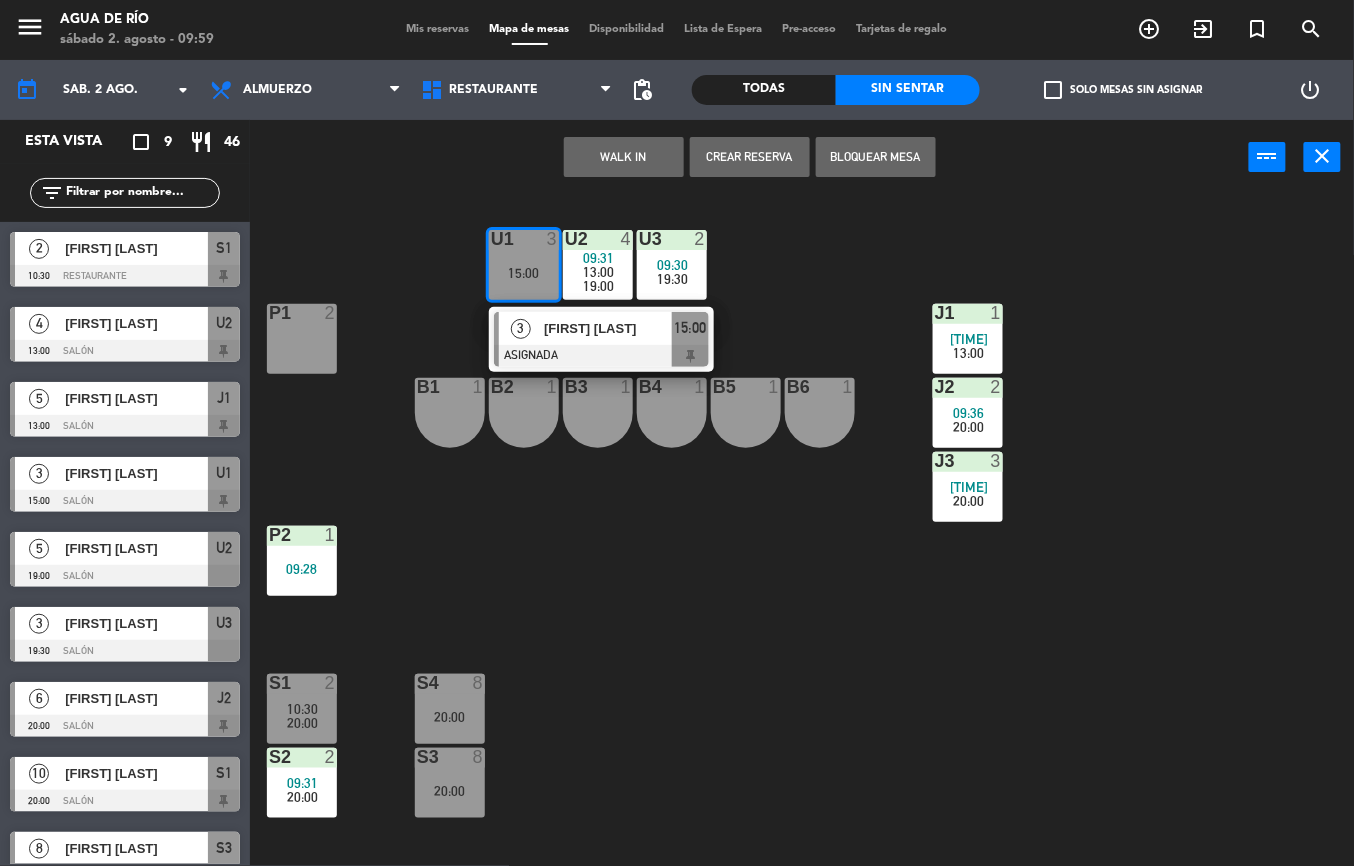 click on "WALK IN" at bounding box center [624, 157] 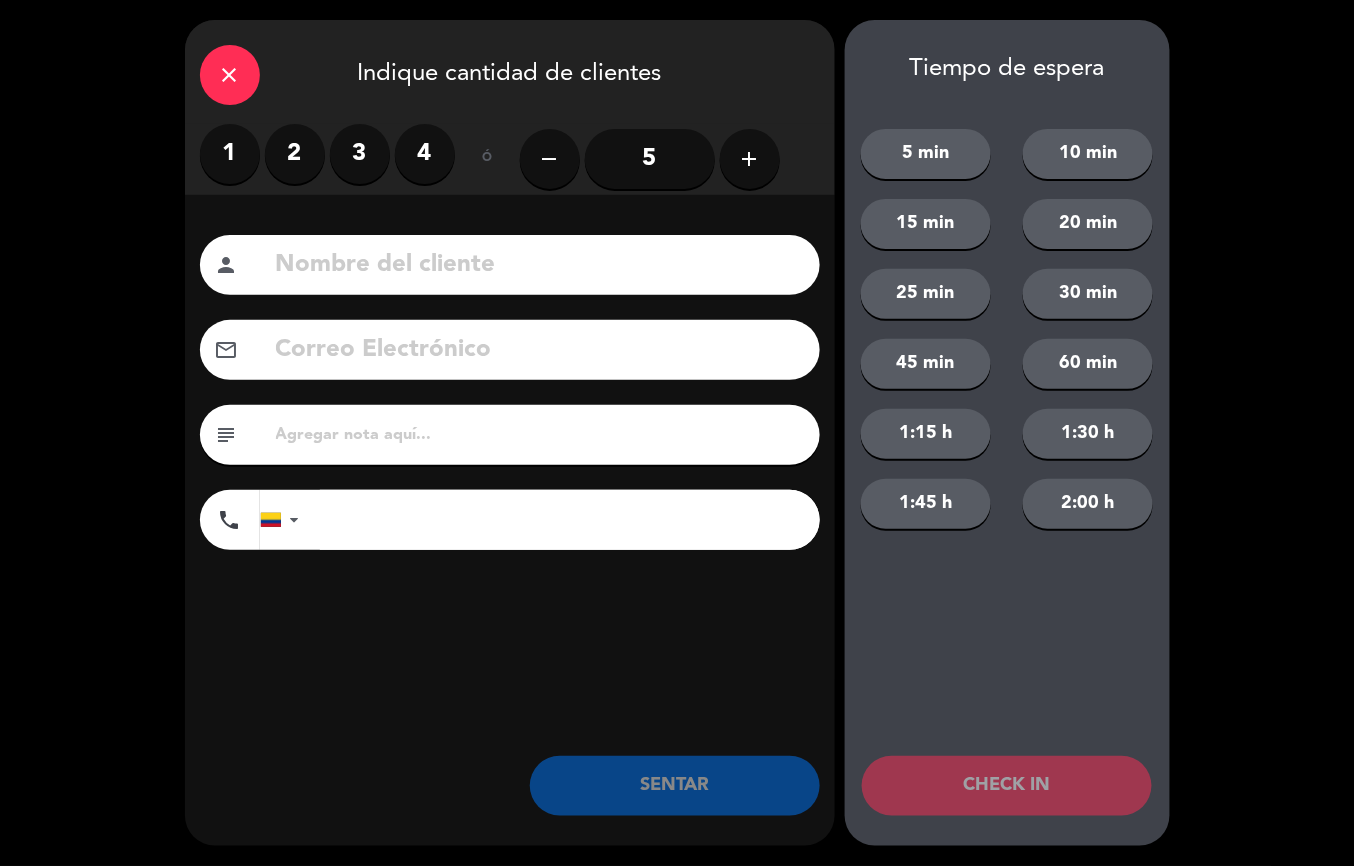 click on "close   Indique cantidad de clientes   1   2   3   4   ó  remove 5 add Nombre del cliente person Correo Electrónico email subject phone United States +1 United Kingdom +44 Peru (Perú) +51 Argentina +54 Brazil (Brasil) +55 Afghanistan (‫افغانستان‬‎) +93 Albania (Shqipëri) +355 Algeria (‫الجزائر‬‎) +213 American Samoa +1684 Andorra +376 Angola +244 Anguilla +1264 Antigua and Barbuda +1268 Argentina +54 Armenia (Հայաստան) +374 Aruba +297 Australia +61 Austria (Österreich) +43 Azerbaijan (Azərbaycan) +994 Bahamas +1242 Bahrain (‫البحرين‬‎) +973 Bangladesh (বাংলাদেশ) +880 Barbados +1246 Belarus (Беларусь) +375 Belgium (België) +32 Belize +501 Benin (Bénin) +229 Bermuda +1441 Bhutan (འབྲུག) +975 Bolivia +591 Bosnia and Herzegovina (Босна и Херцеговина) +387 Botswana +267 Brazil (Brasil) +55 British Indian Ocean Territory +246 British Virgin Islands +1284 Brunei +673 Bulgaria (България) +359 +226 +257" 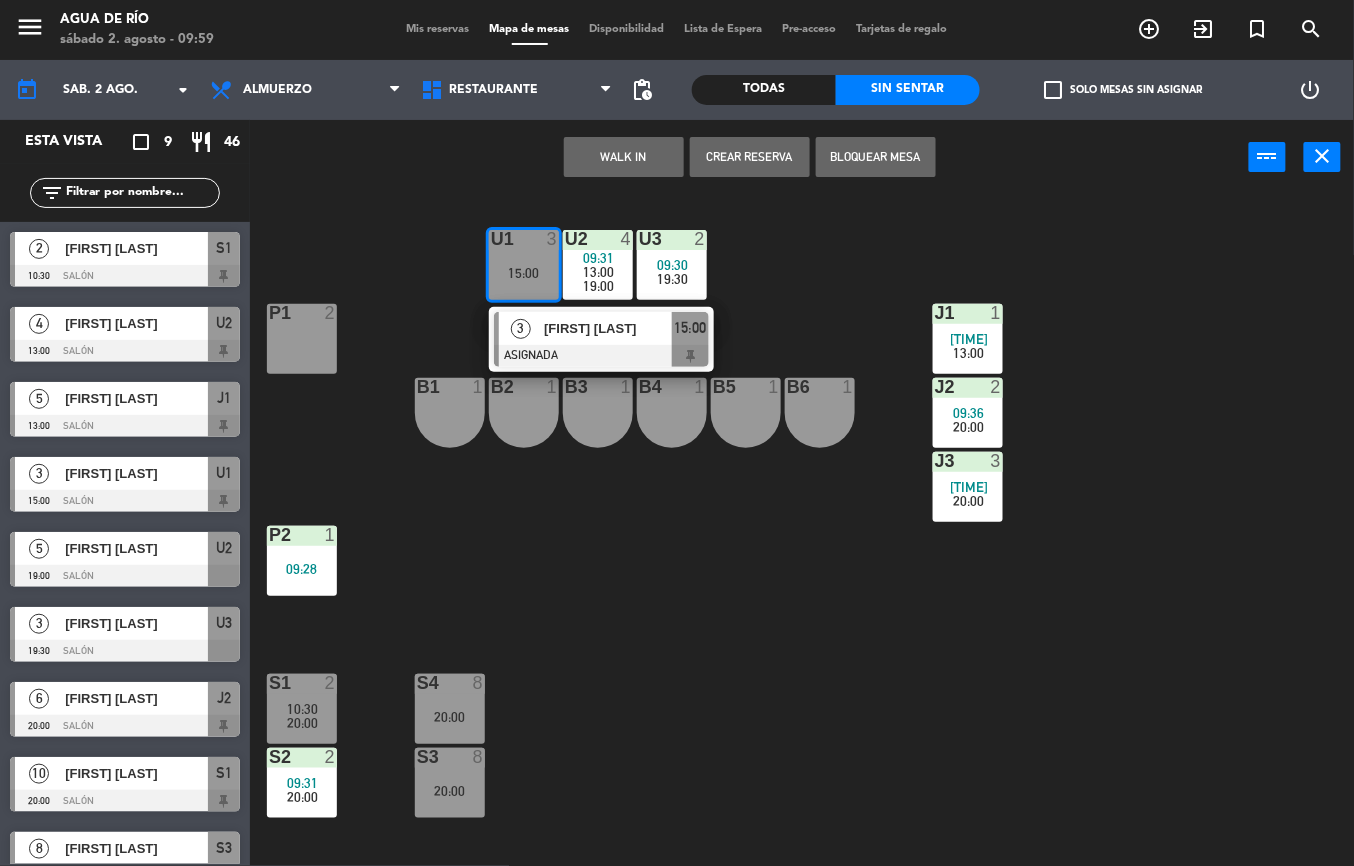 click on "U1  3   15:00   3   [FIRST] [LAST]   ASIGNADA  15:00 U2  4   09:31      13:00      19:00     U3  2   09:30      19:30     J1  1   08:46      13:00     P1  2  J2  2   09:36      20:00     B1  1  B2  1  B3  1  B4  1  B5  1  B6  1  J3  3   09:47      20:00     P2  1   09:28  S1  2   10:30      20:00     S4  8   20:00  S2  2   09:31      20:00     S3  8   20:00" 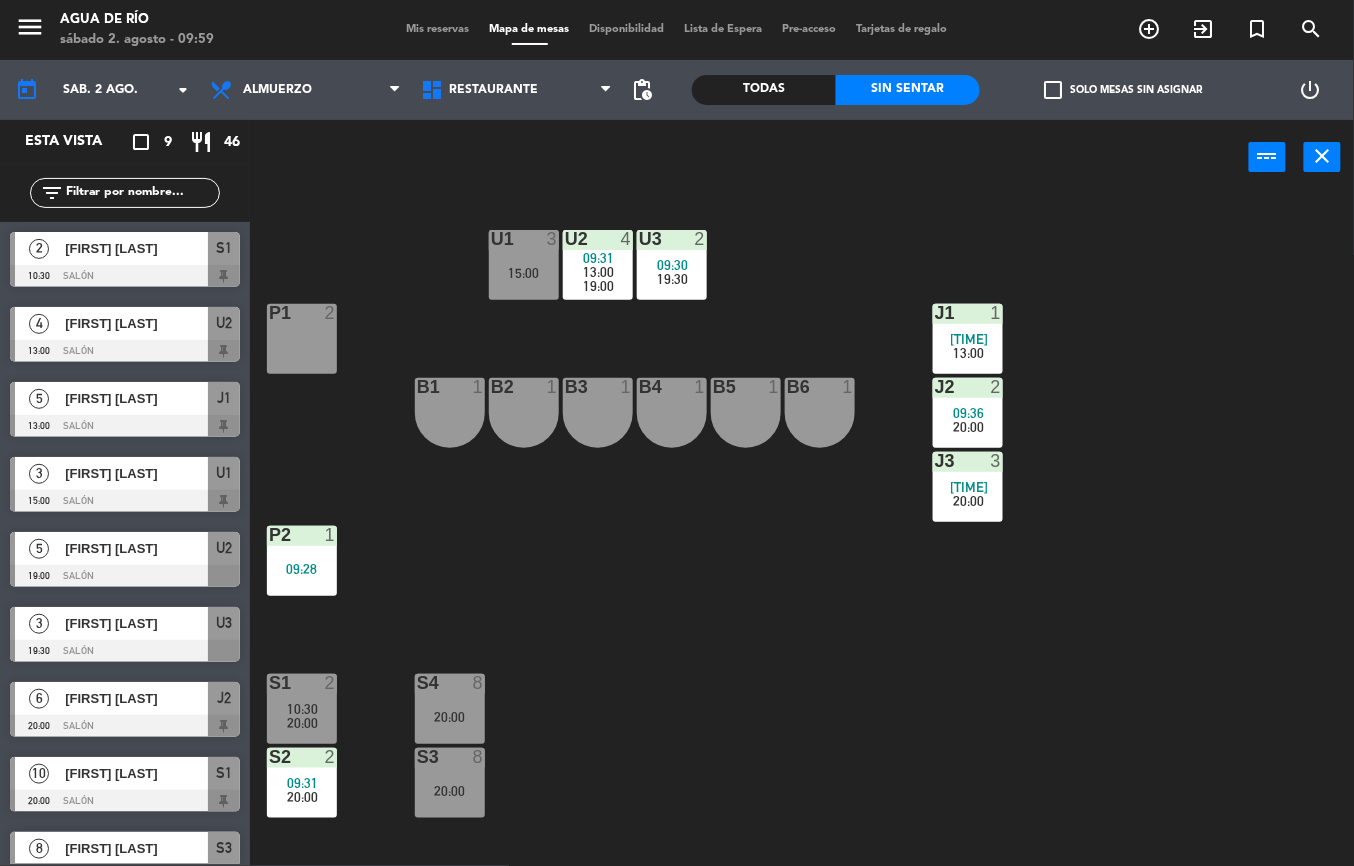click on "20:00" at bounding box center [302, 723] 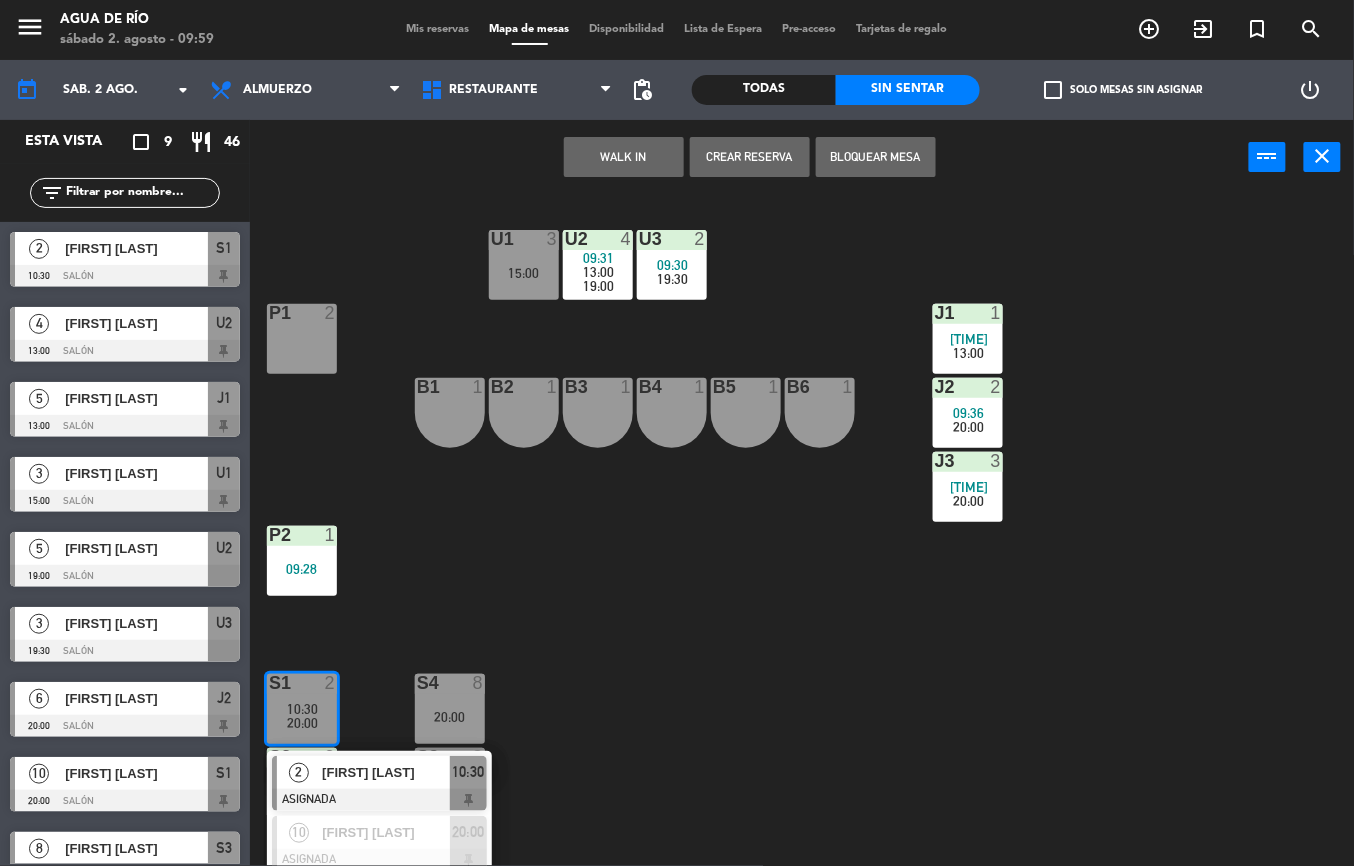 click on "[FIRST] [LAST]" at bounding box center [386, 772] 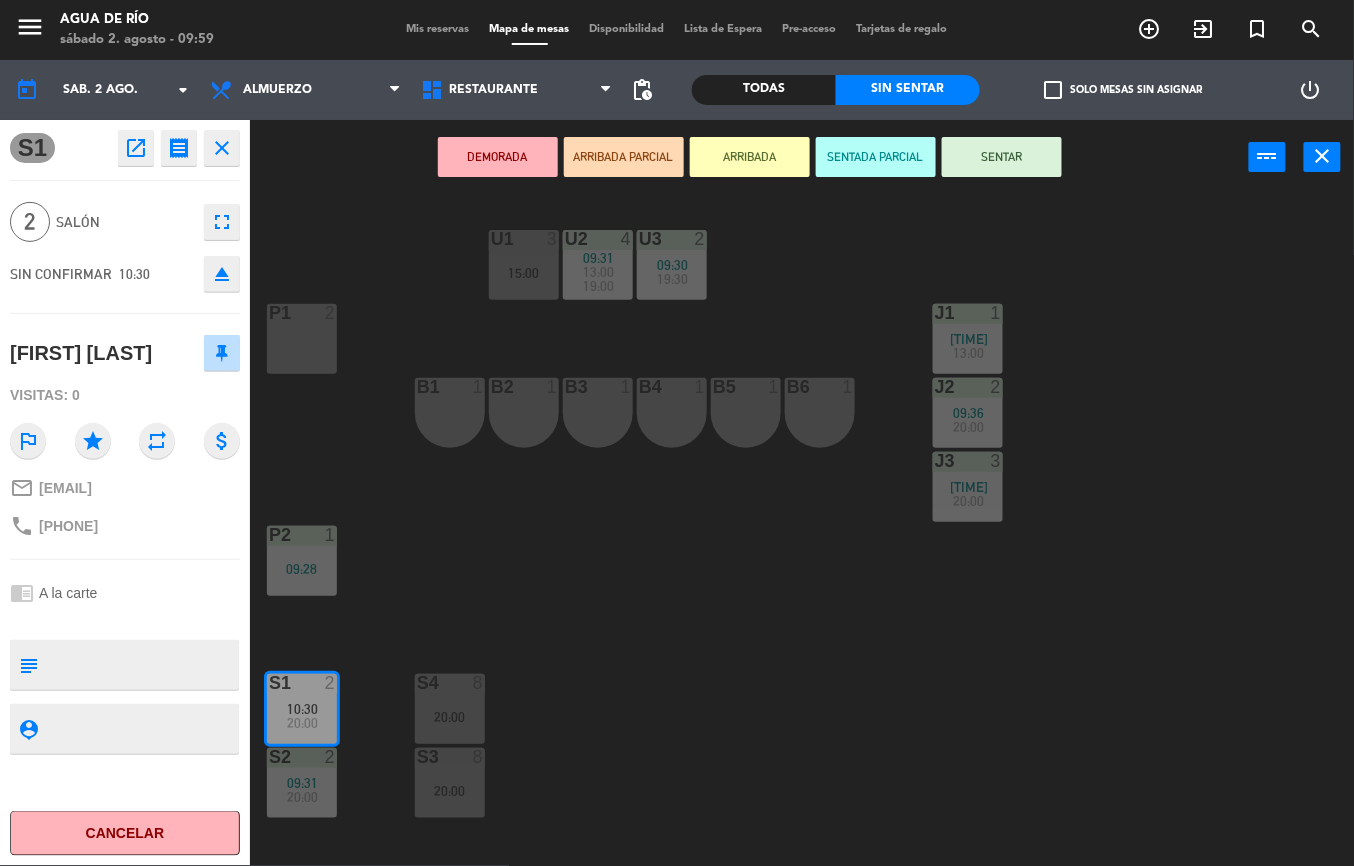 click on "U1  3   15:00" at bounding box center (524, 265) 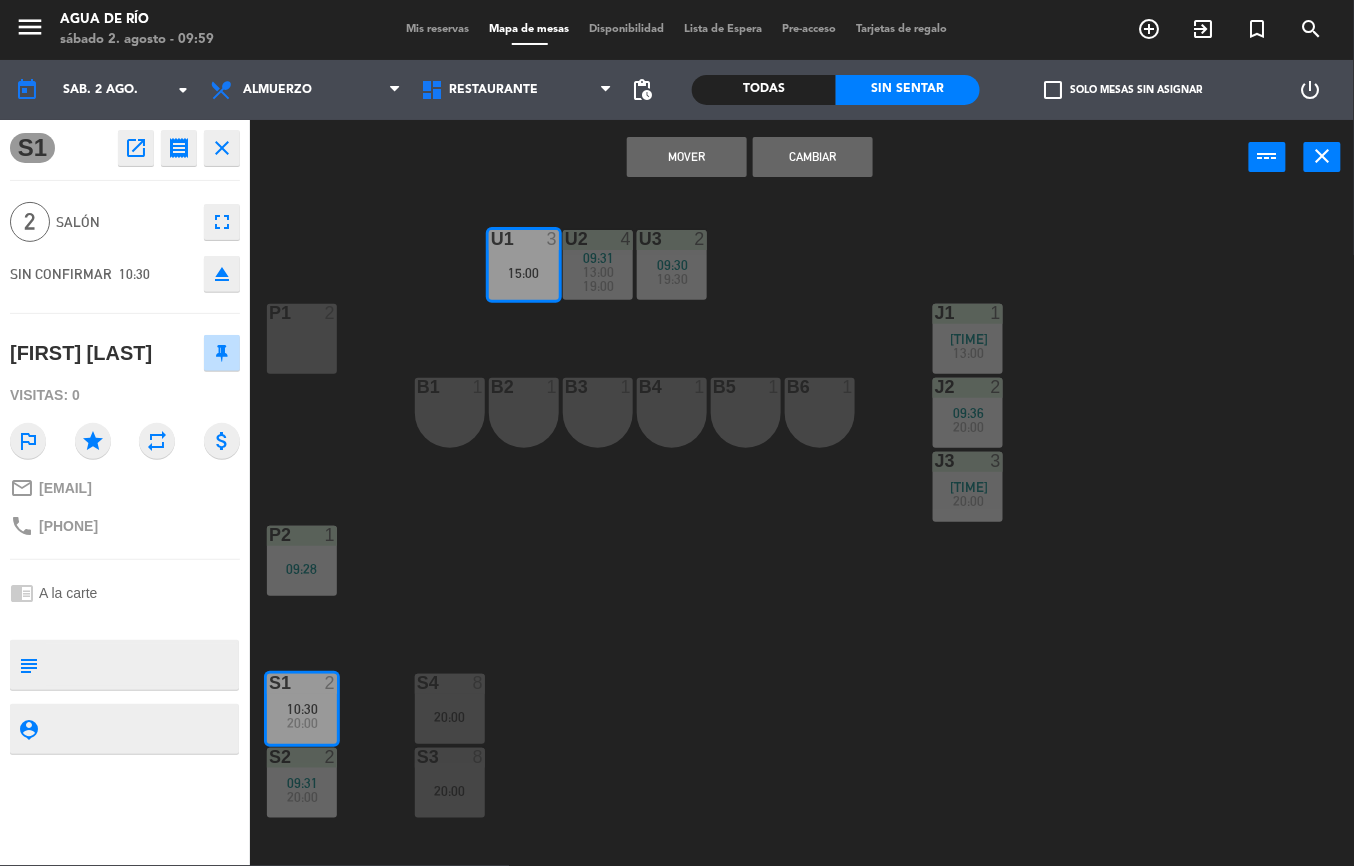 click on "Mover" at bounding box center [687, 157] 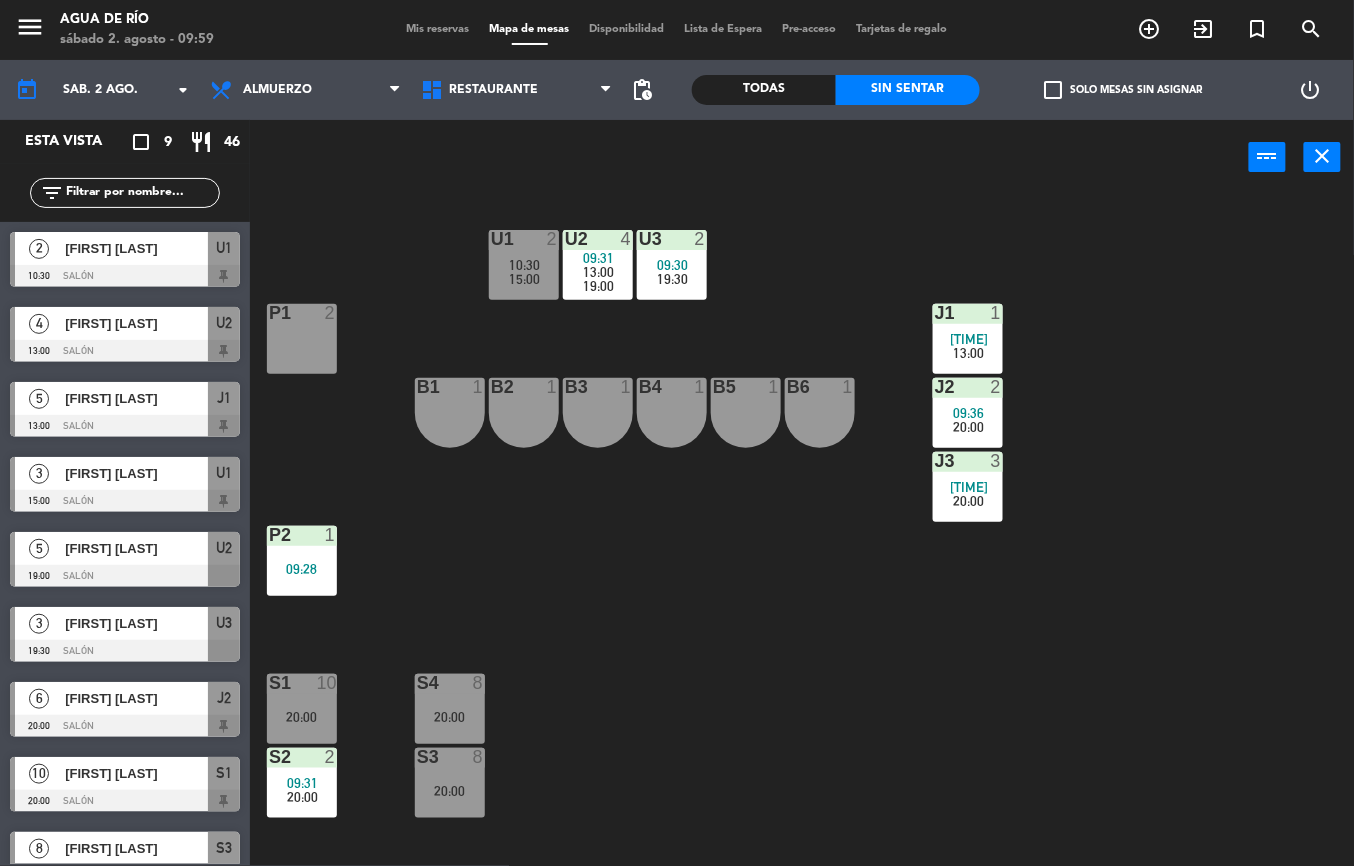 click on "15:00" at bounding box center (524, 279) 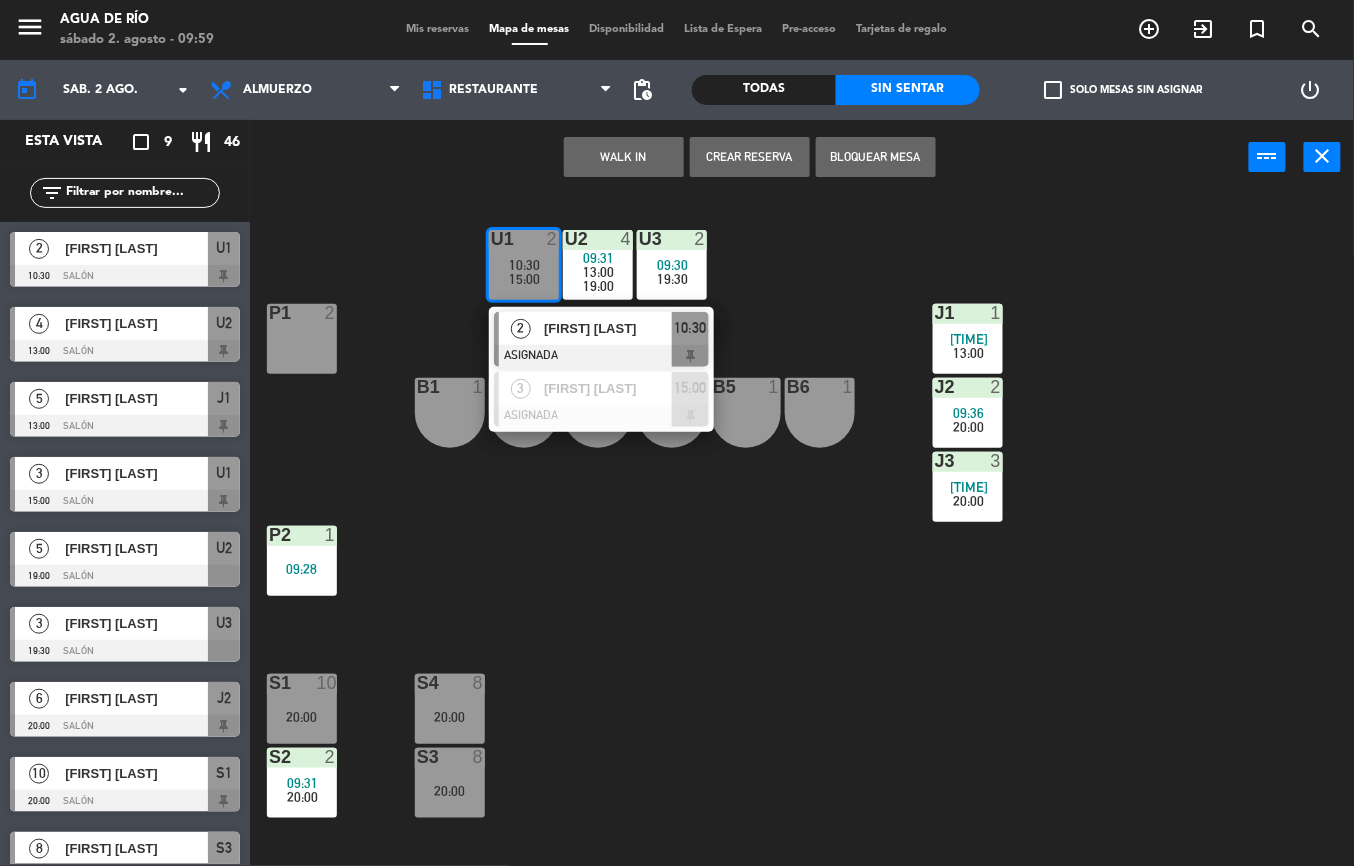 click on "[FIRST] [LAST]" at bounding box center (608, 328) 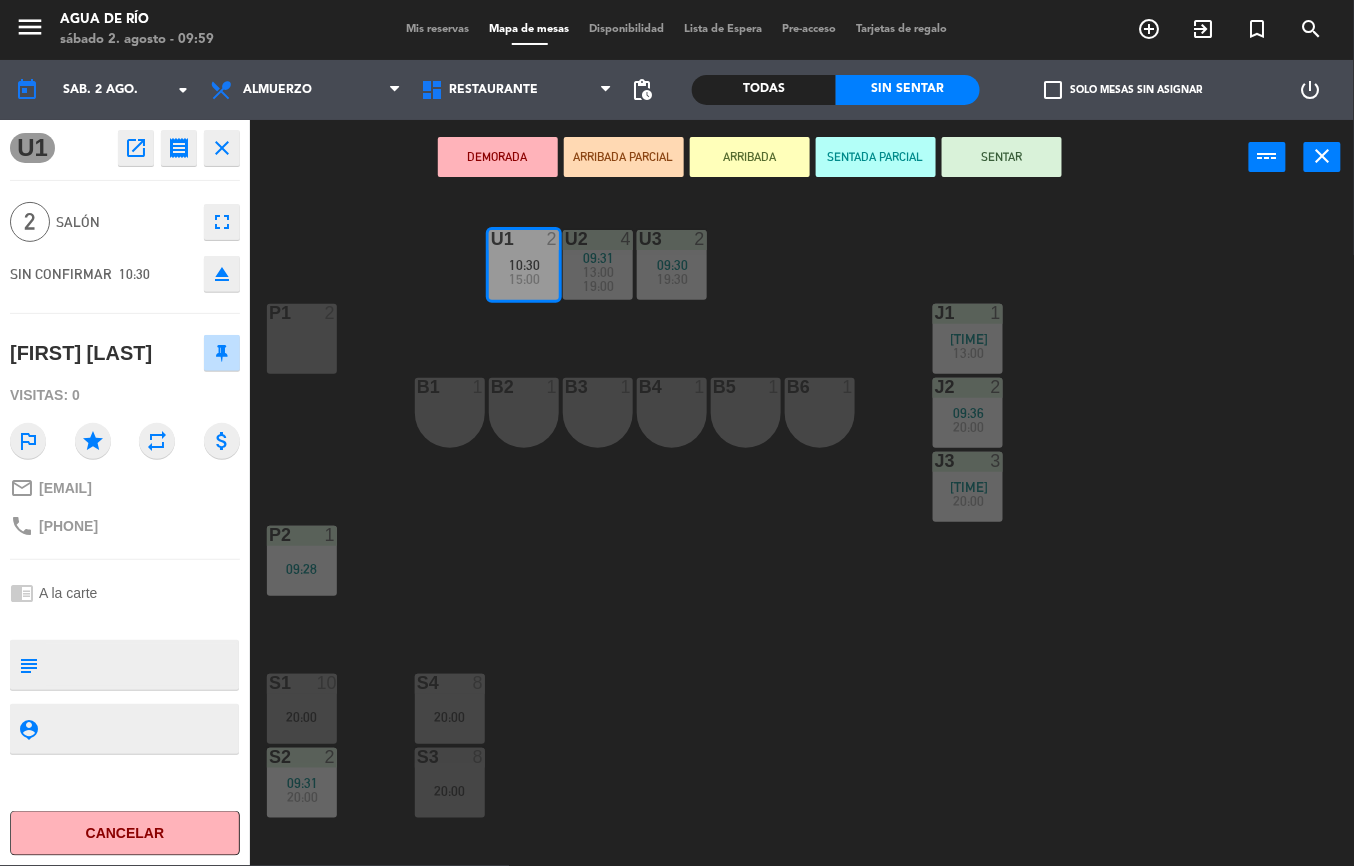 click on "S1  10   20:00" at bounding box center [302, 709] 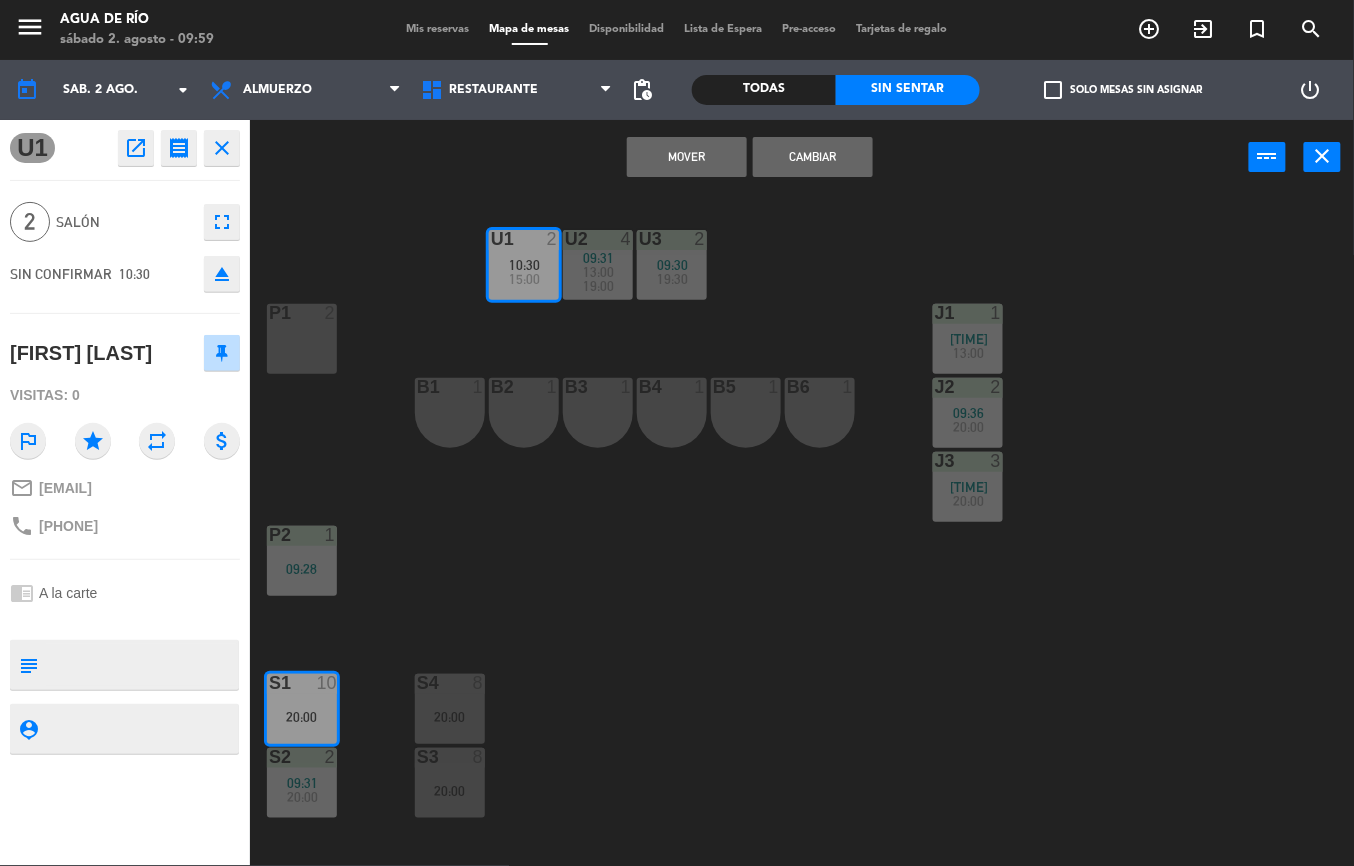 click on "Mover" at bounding box center (687, 157) 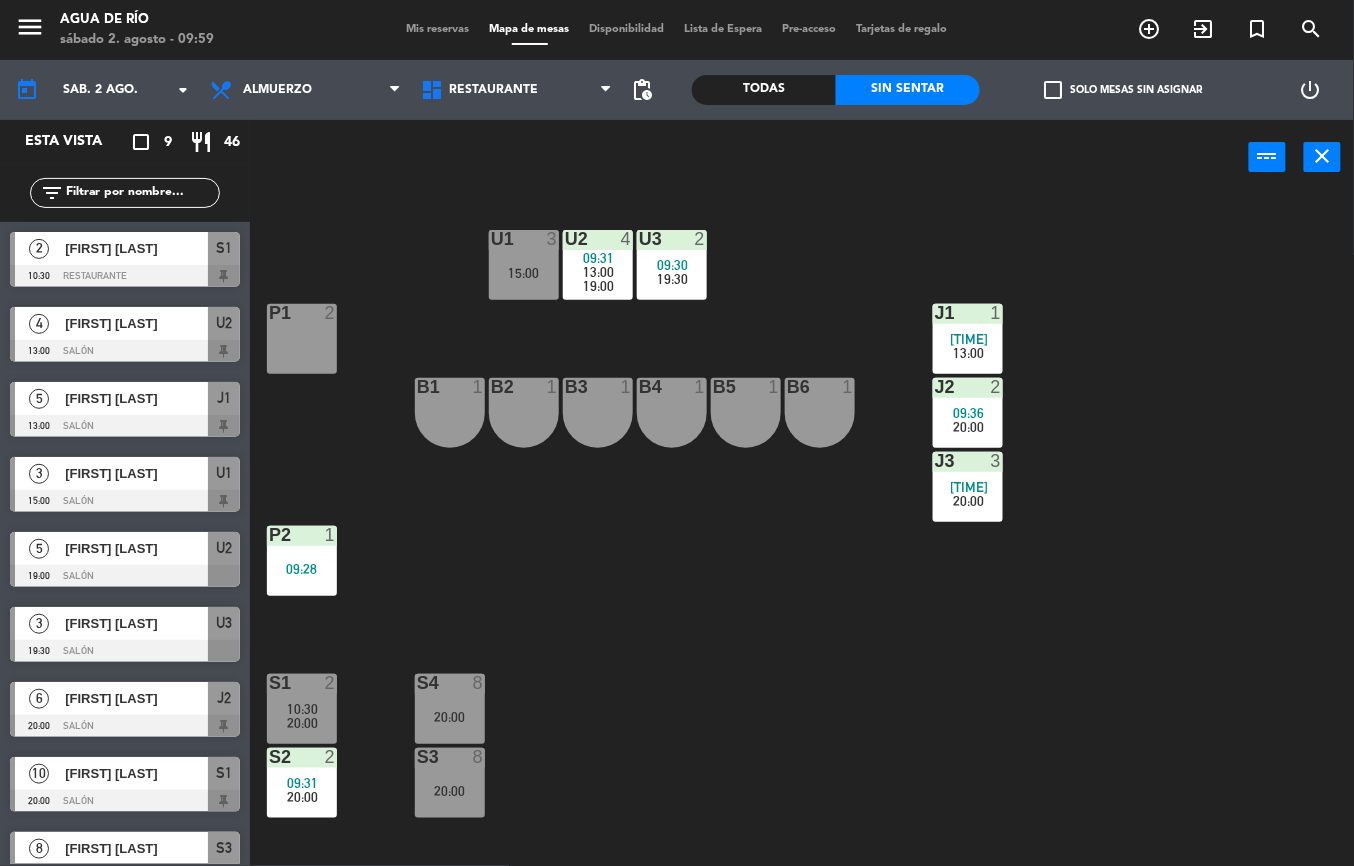 click on "U1  3   15:00" at bounding box center (524, 265) 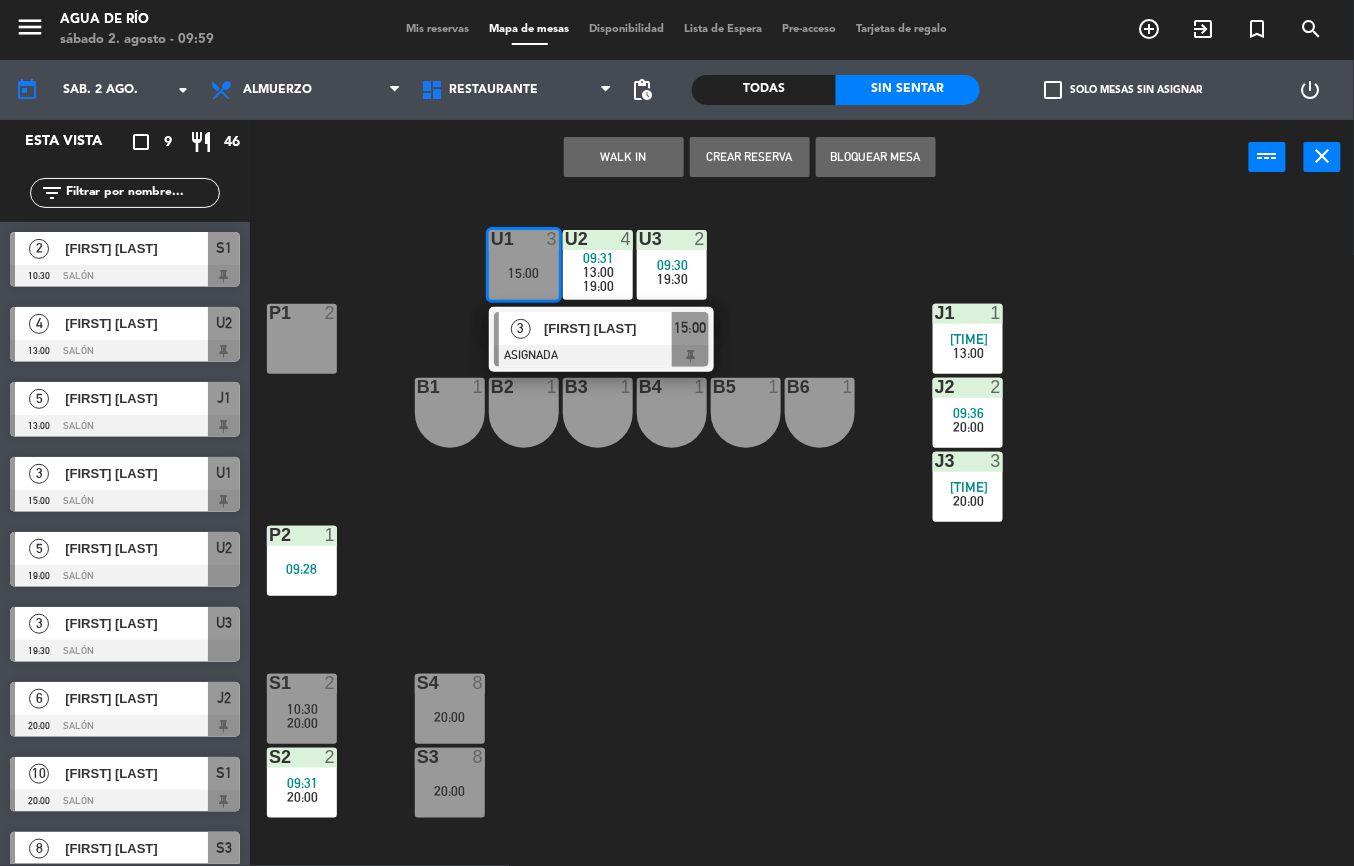 click on "WALK IN" at bounding box center [624, 157] 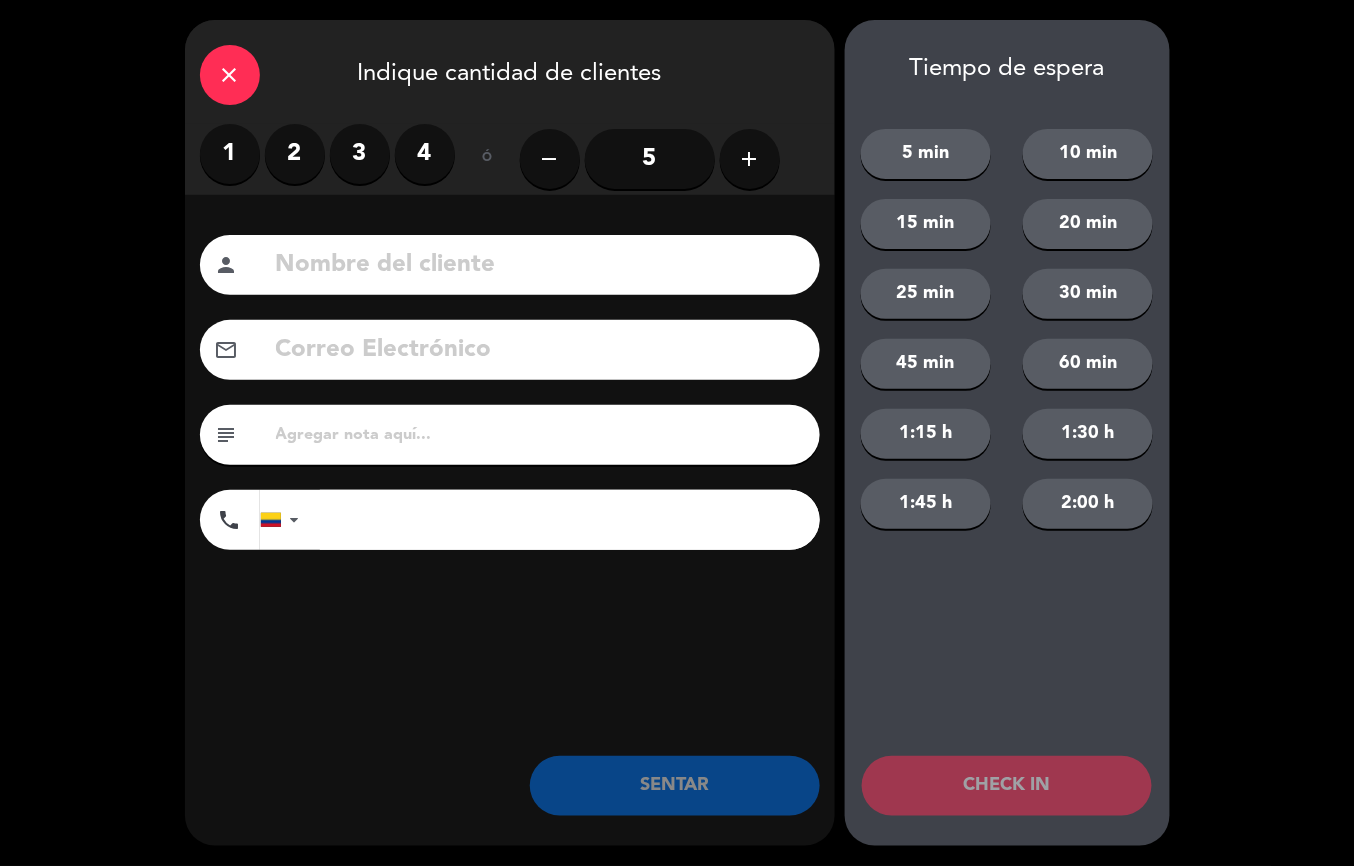 click on "2" at bounding box center (295, 154) 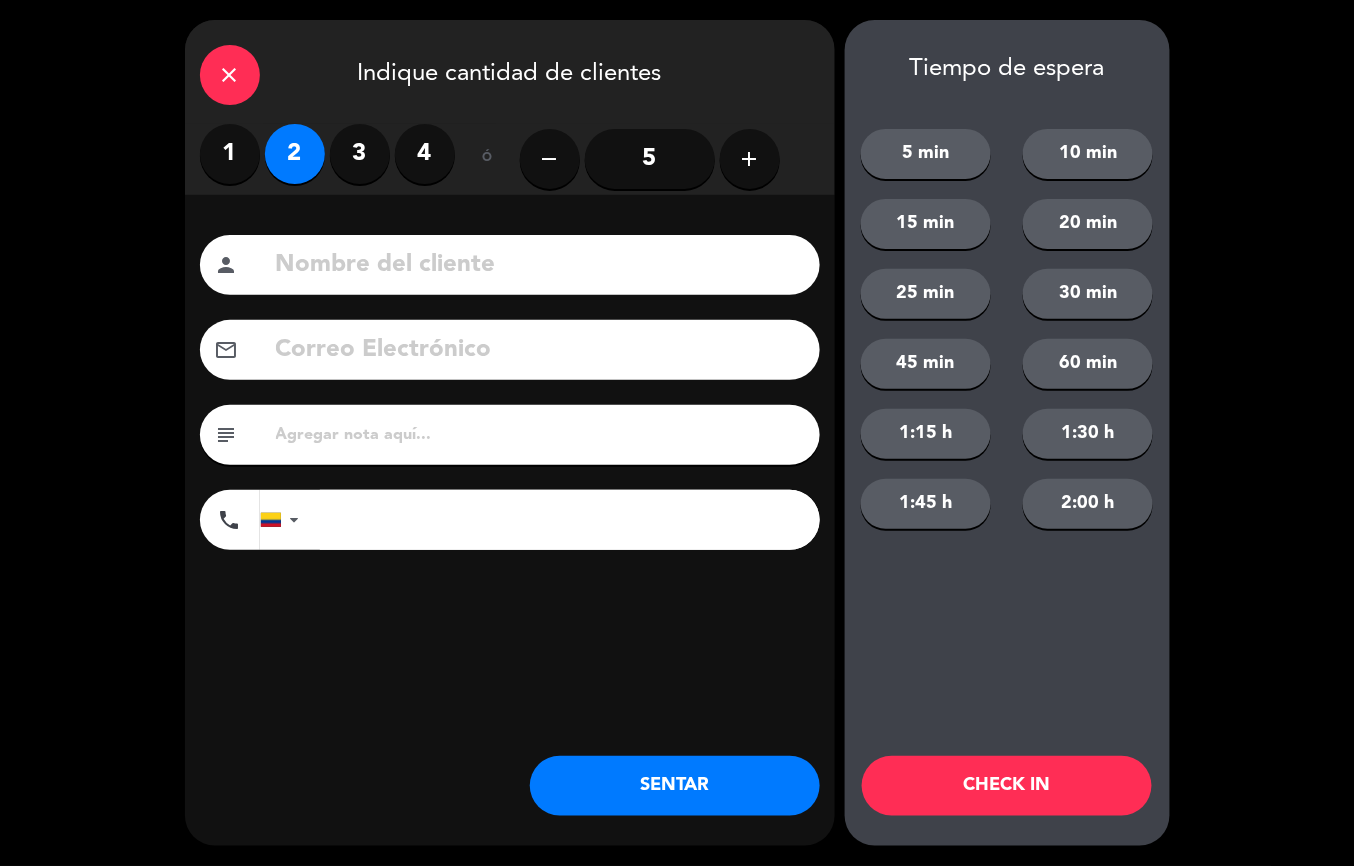 click on "3" at bounding box center (360, 154) 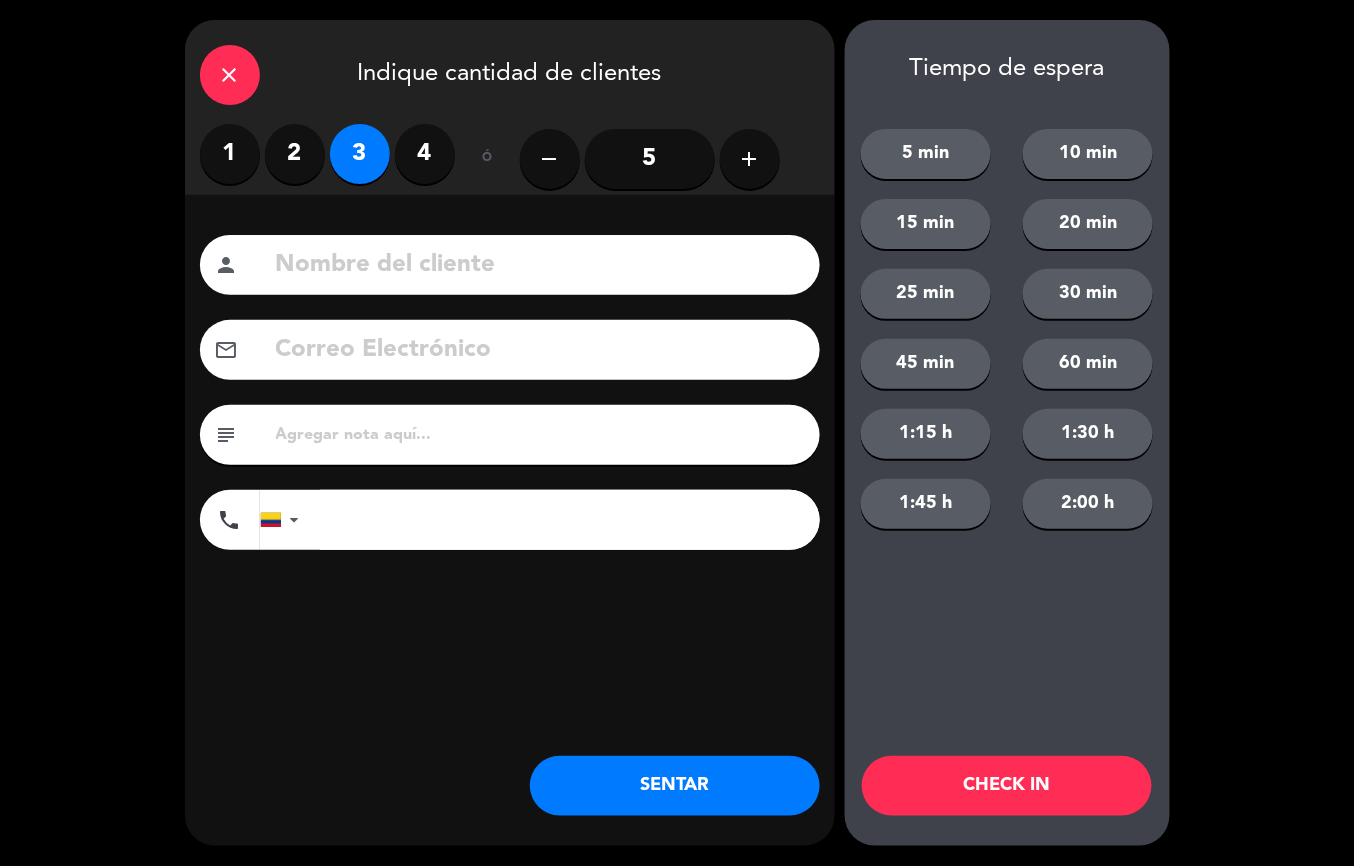 click on "2" at bounding box center [295, 154] 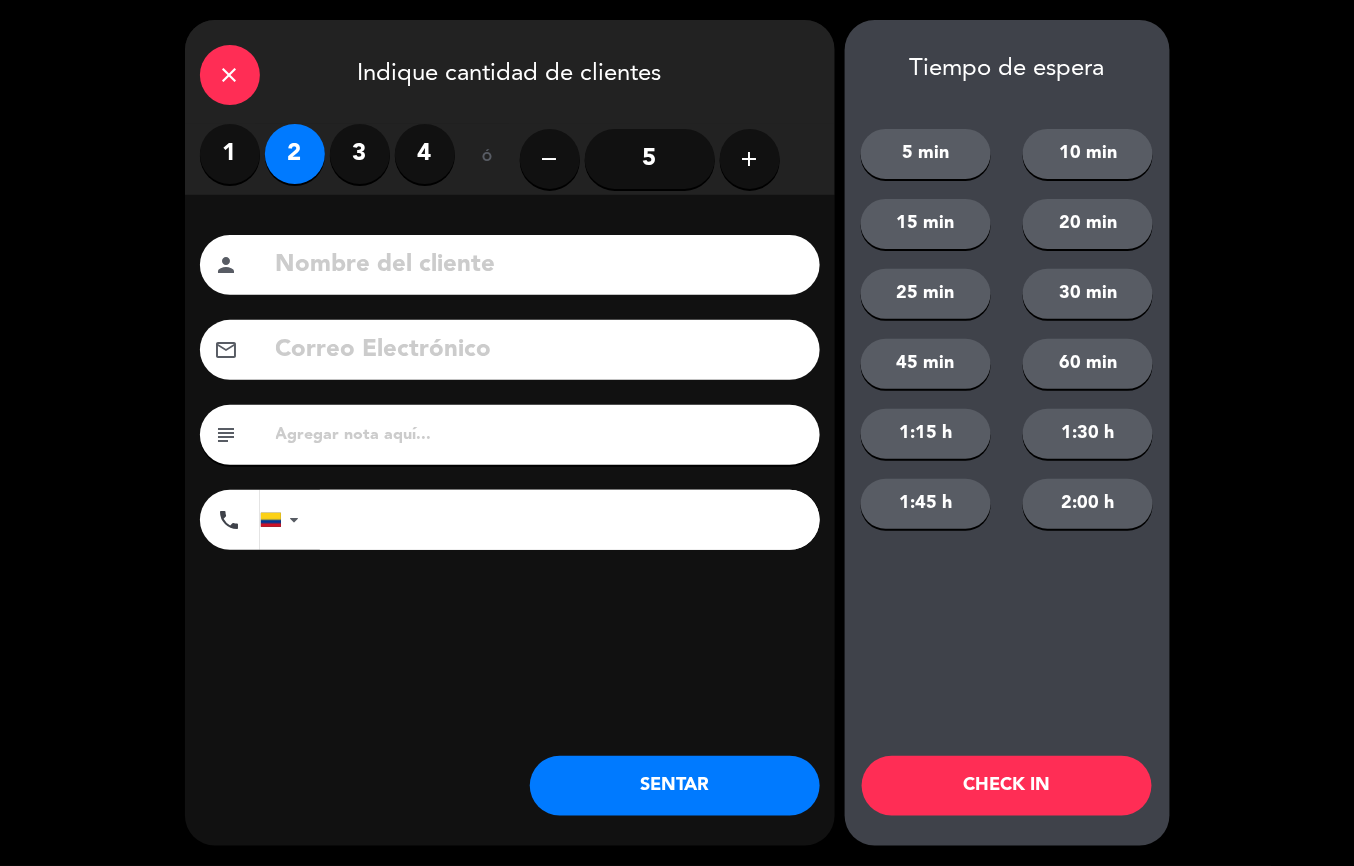 click on "SENTAR" 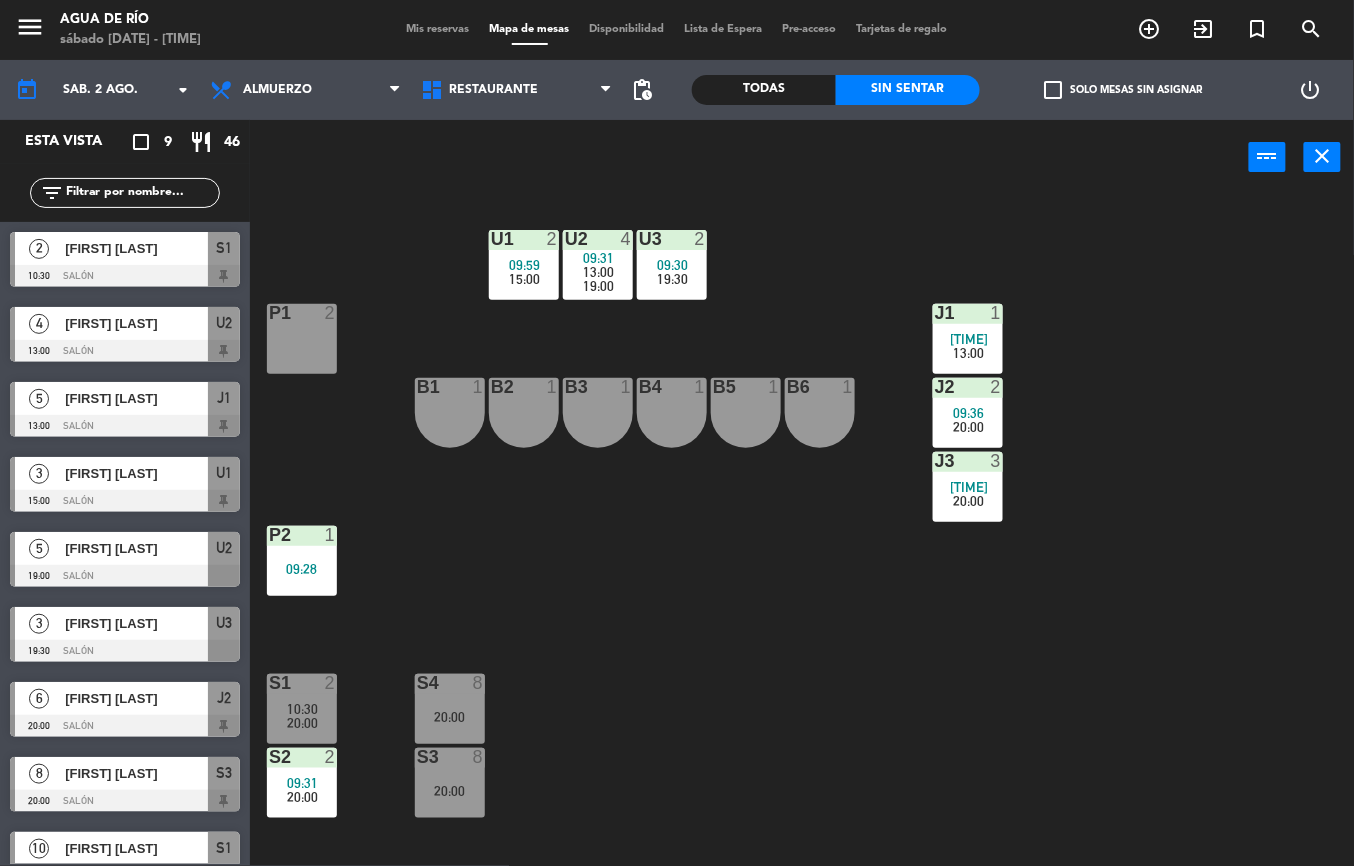 click at bounding box center [301, 535] 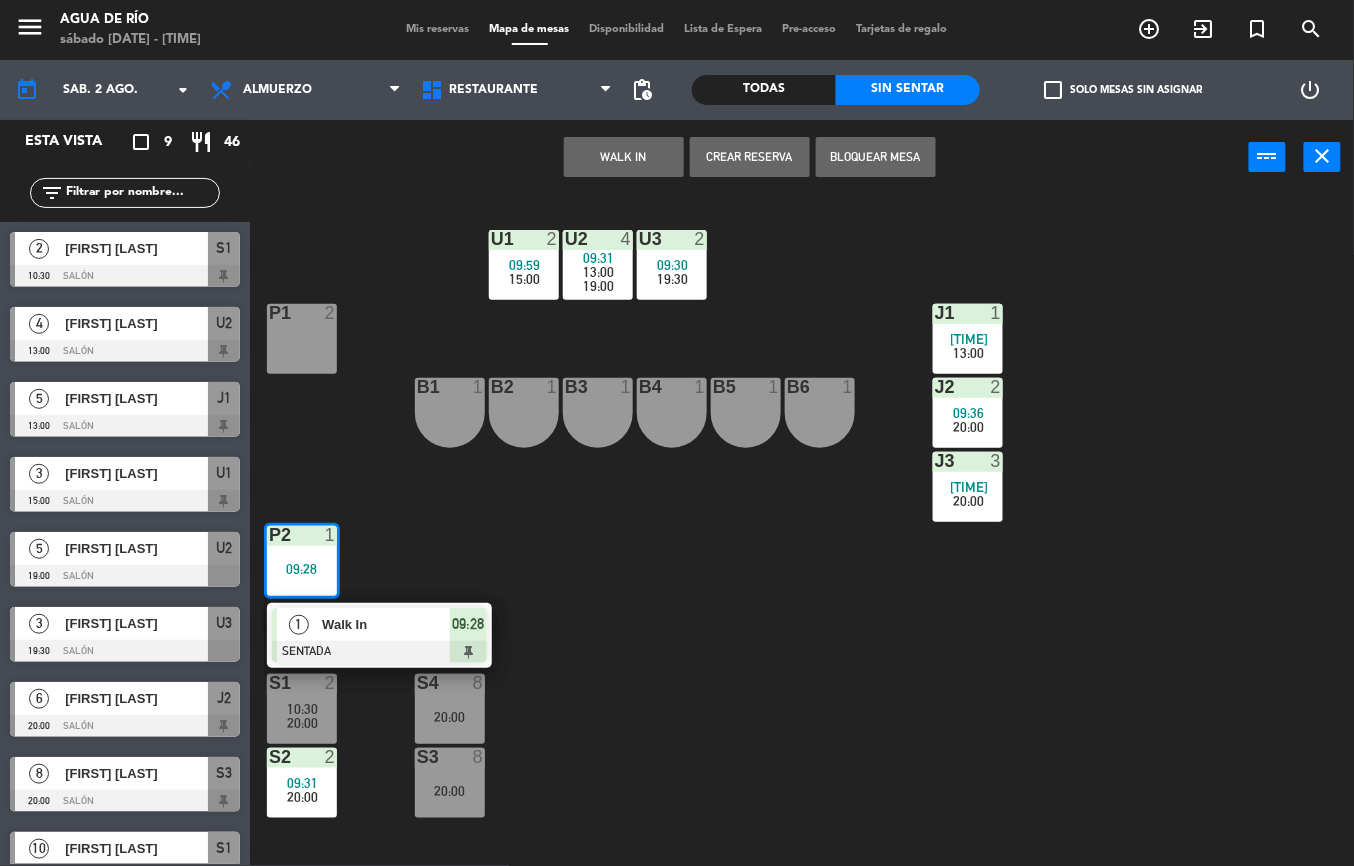 click on "Walk In" at bounding box center [386, 624] 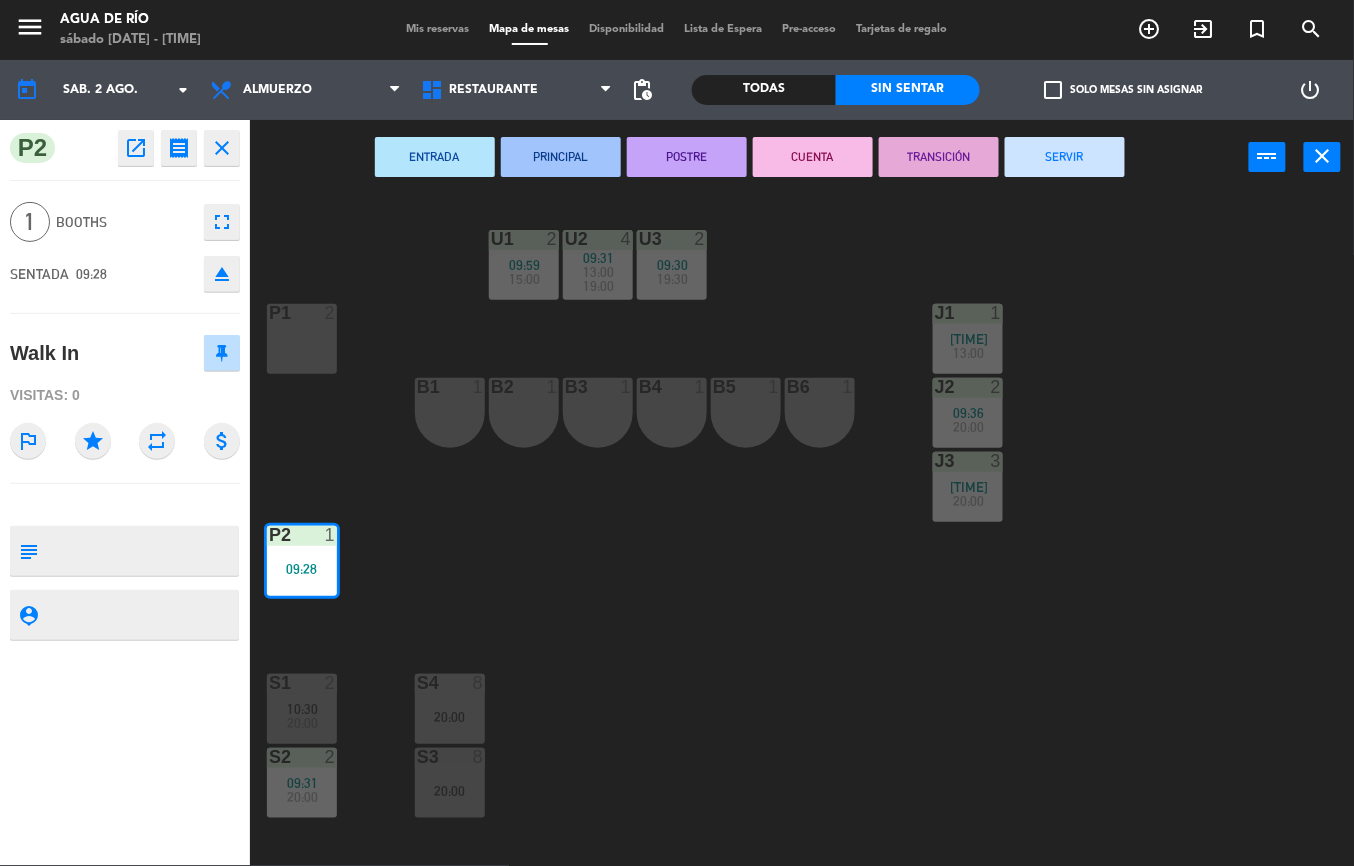click on "SERVIR" at bounding box center (1065, 157) 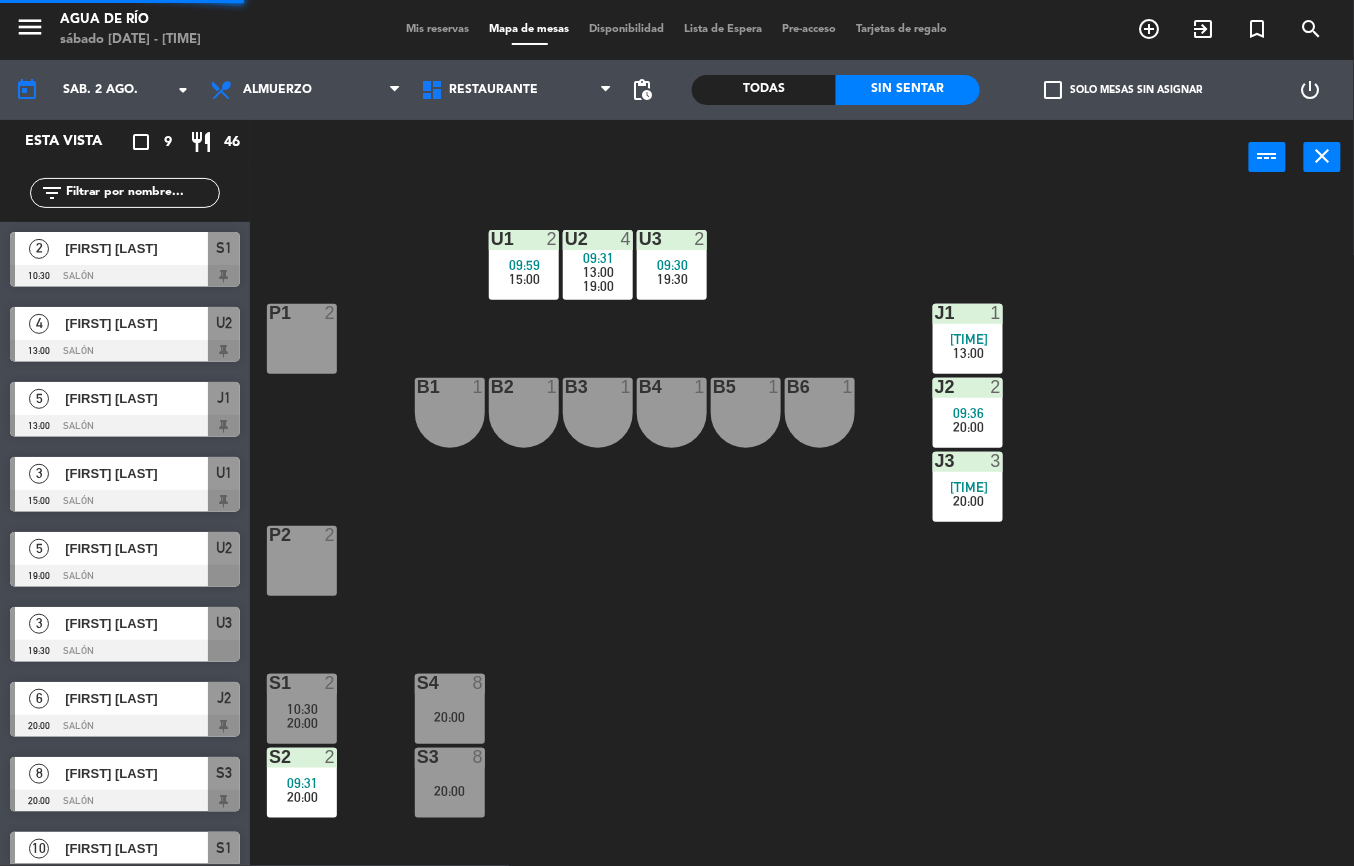 click on "P1  2" at bounding box center (302, 339) 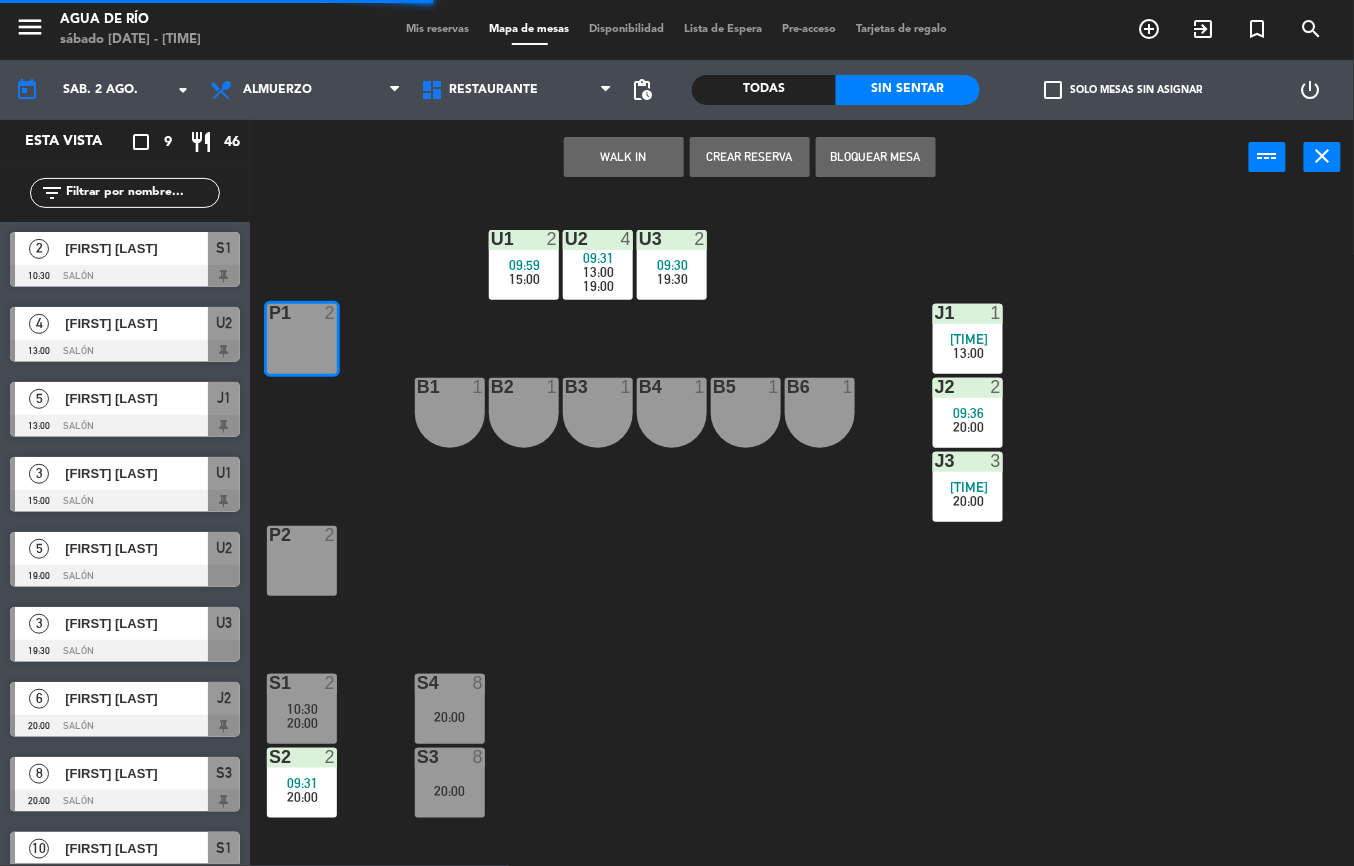 click on "WALK IN" at bounding box center (624, 157) 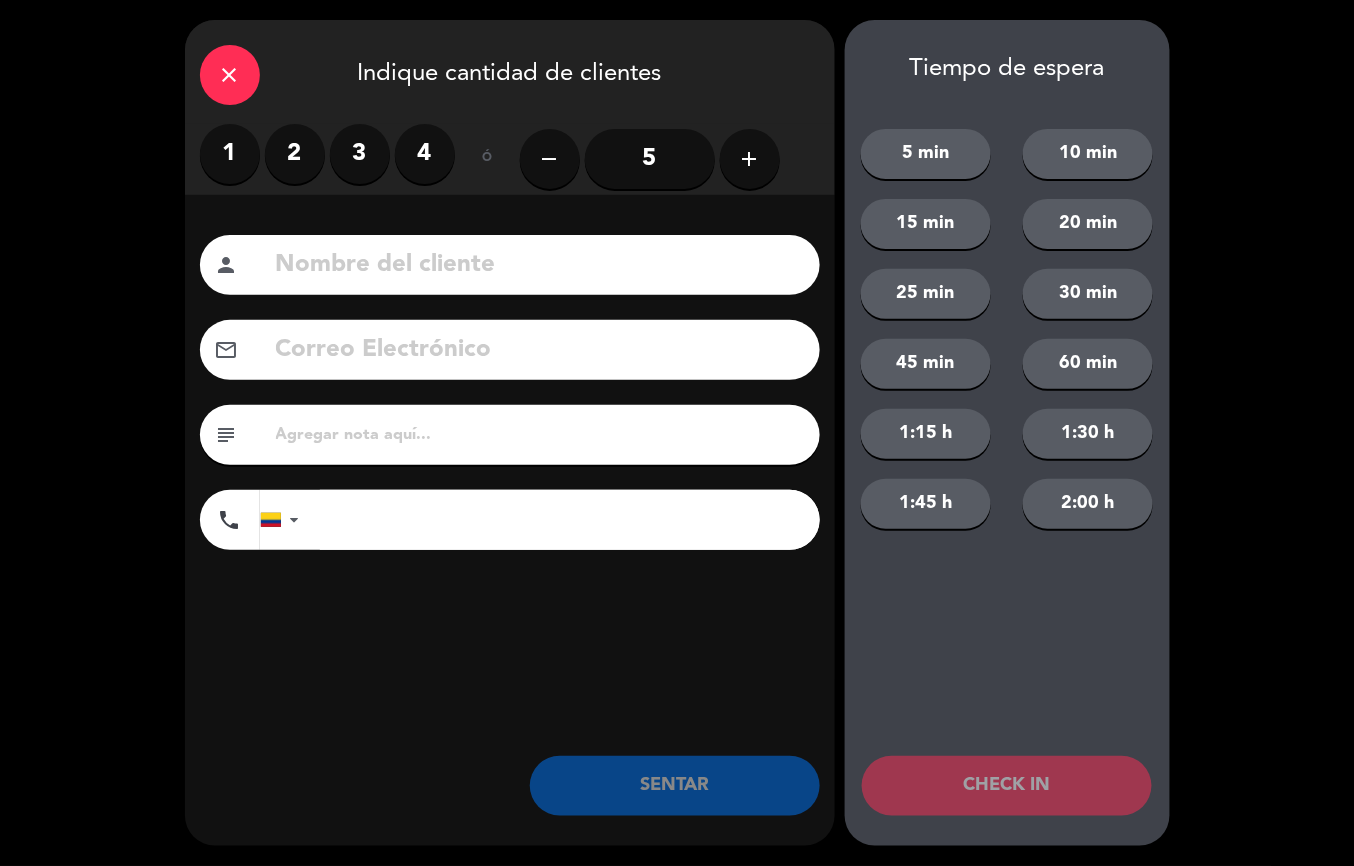 click on "2" at bounding box center [295, 154] 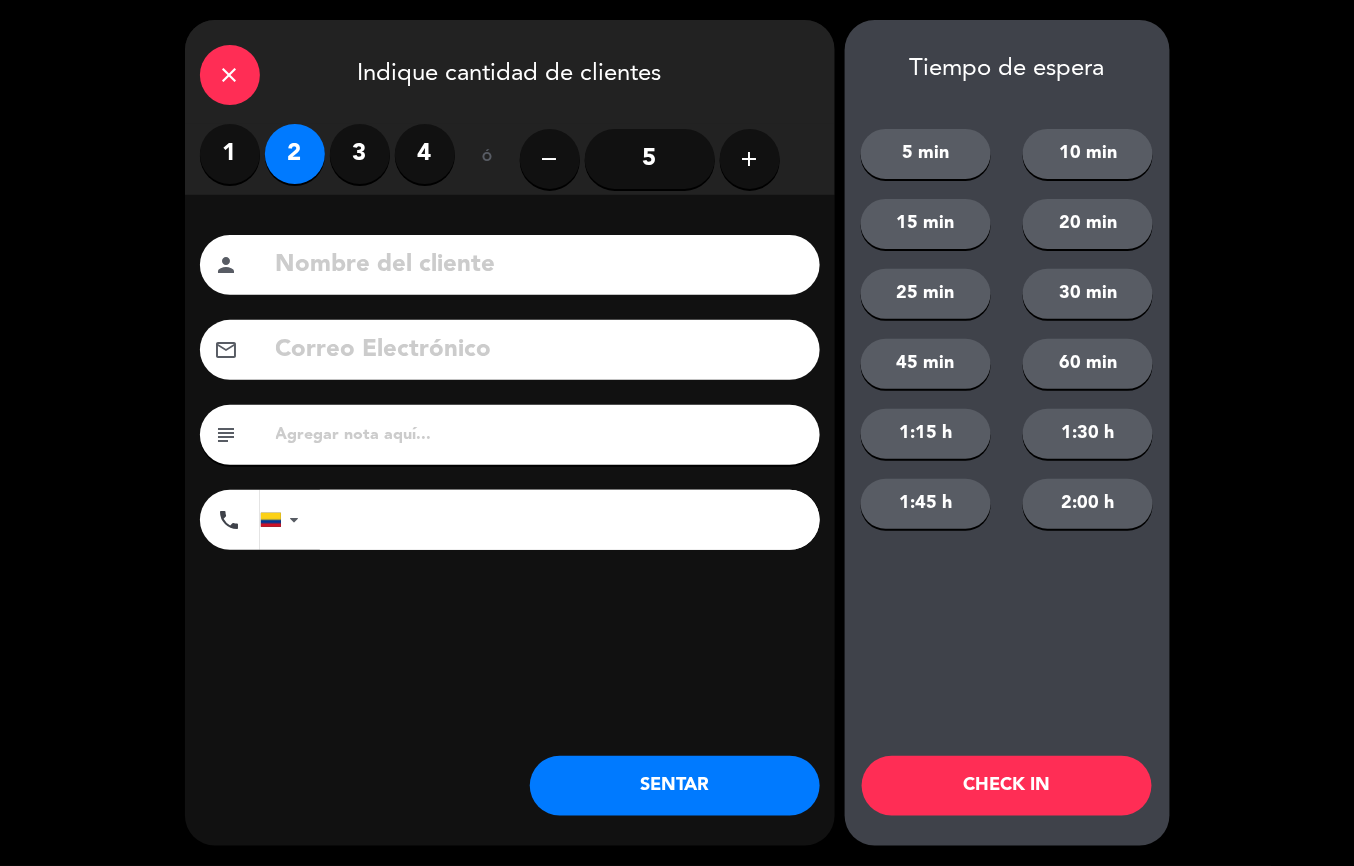 click on "SENTAR" 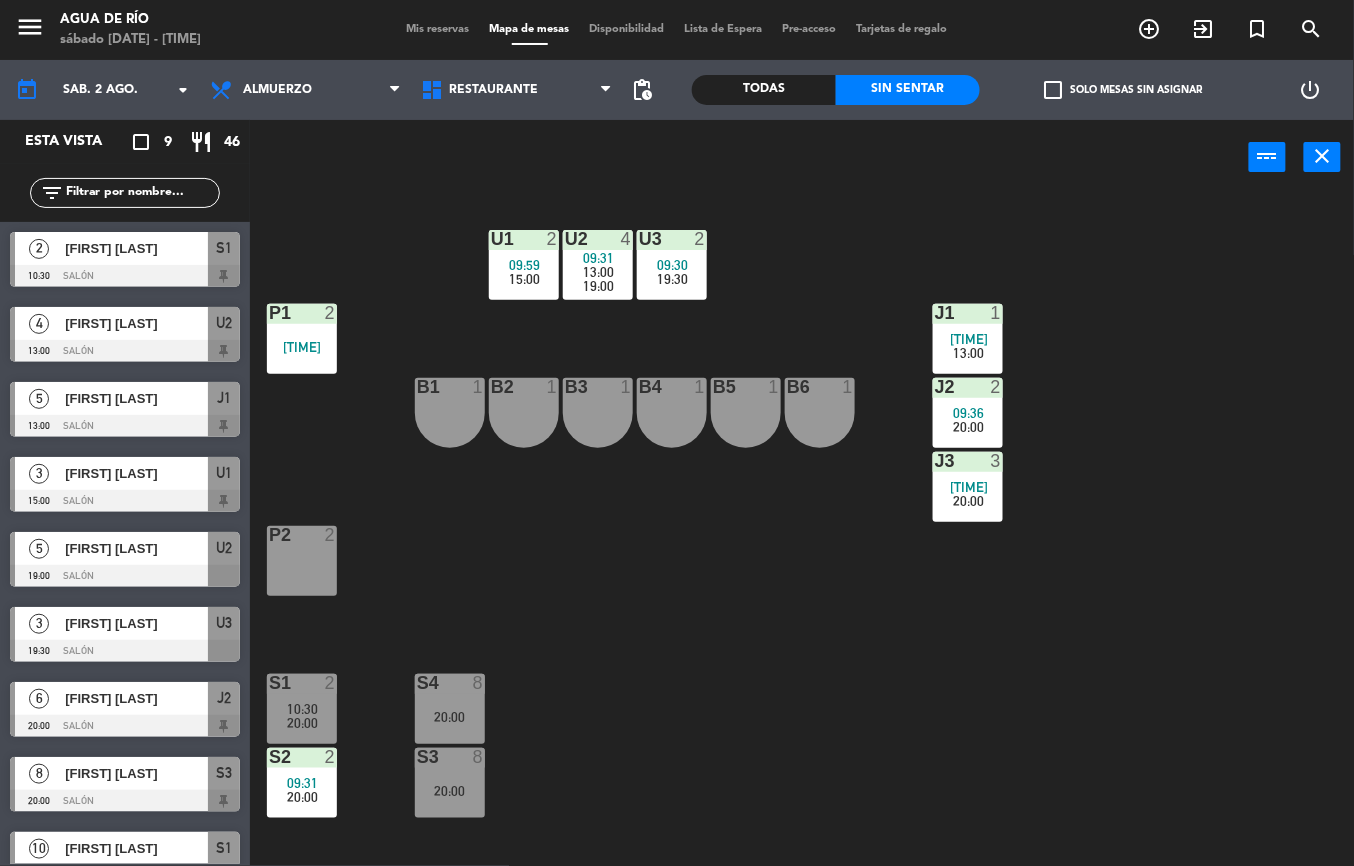 click on "20:00" at bounding box center [450, 717] 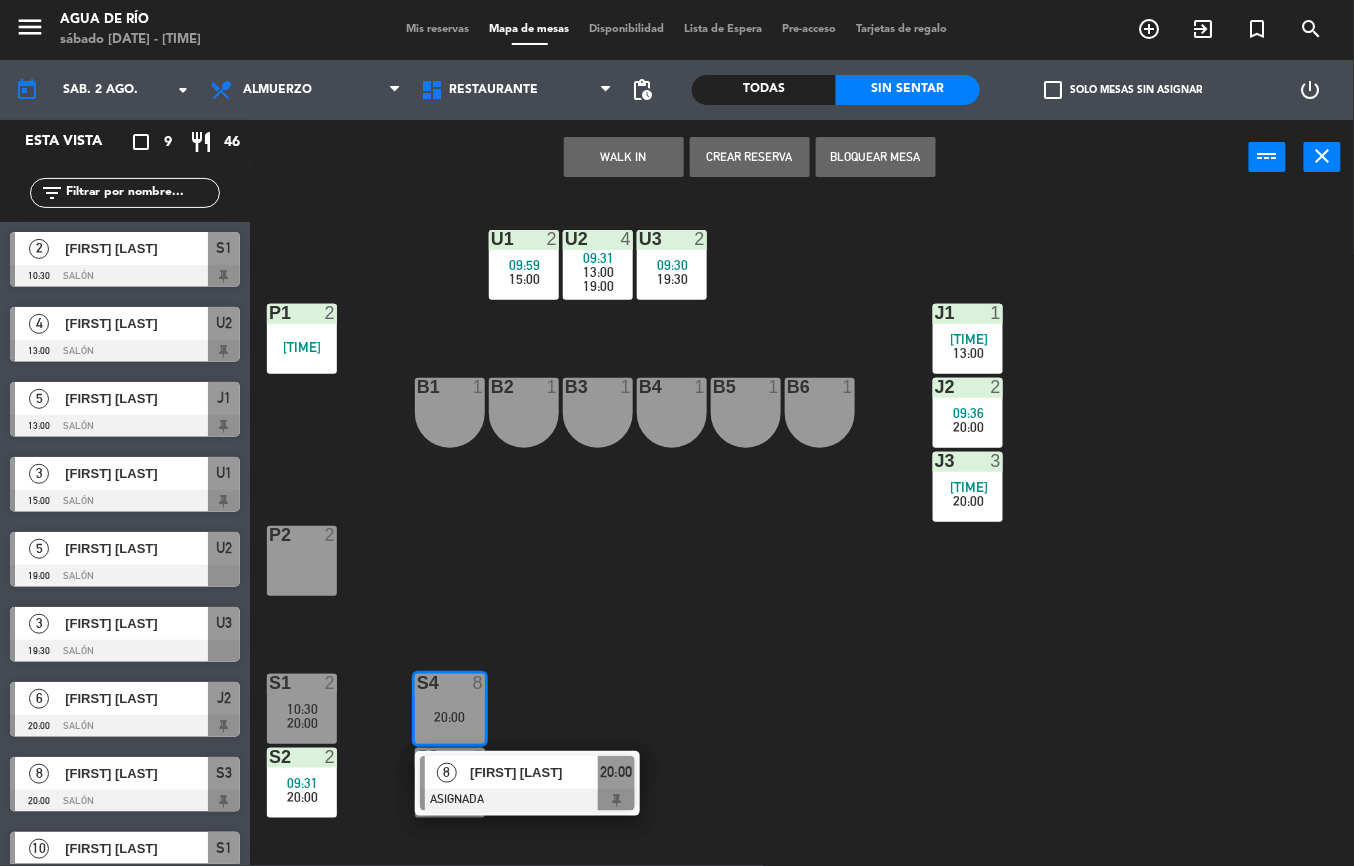 click on "WALK IN" at bounding box center (624, 157) 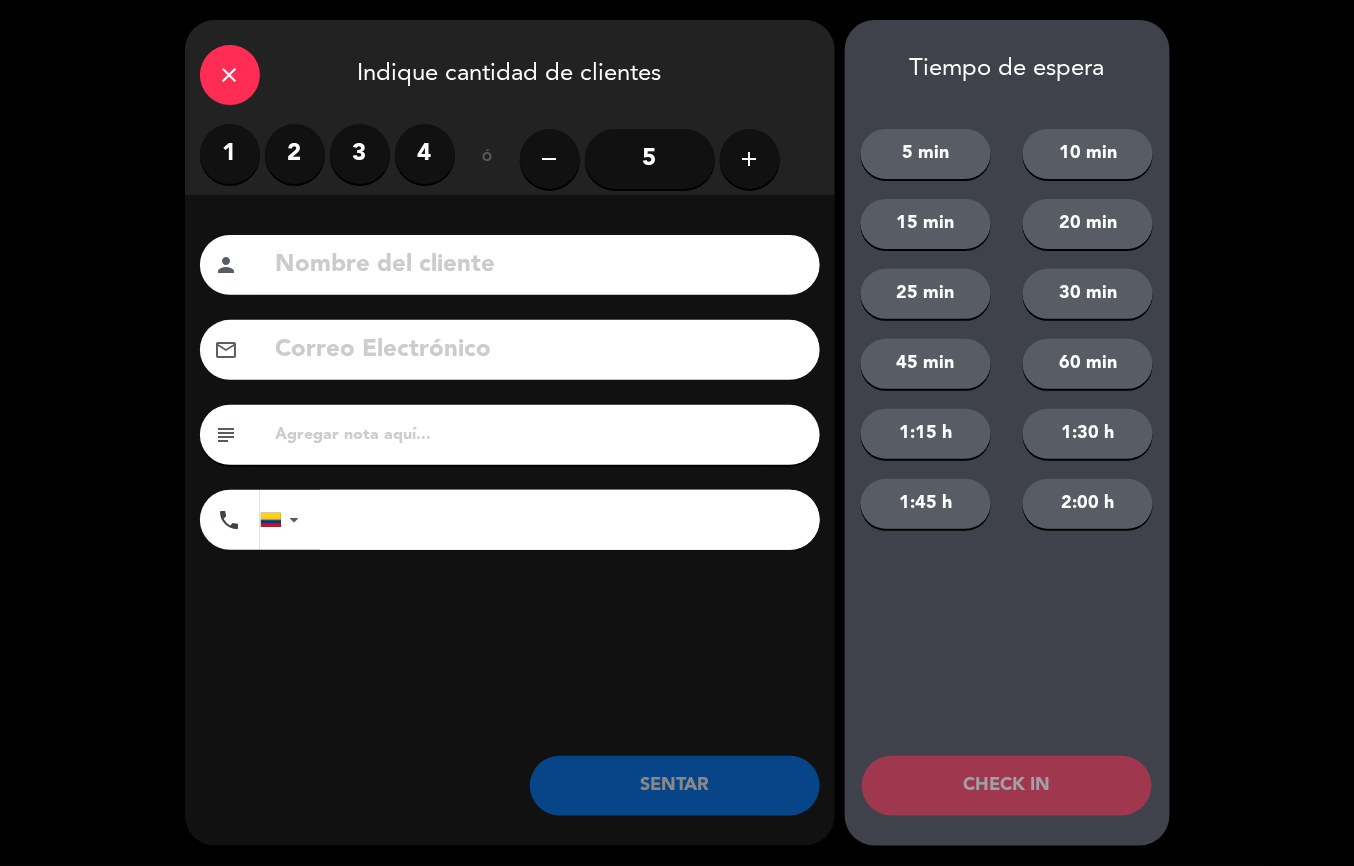 click on "2" at bounding box center (295, 154) 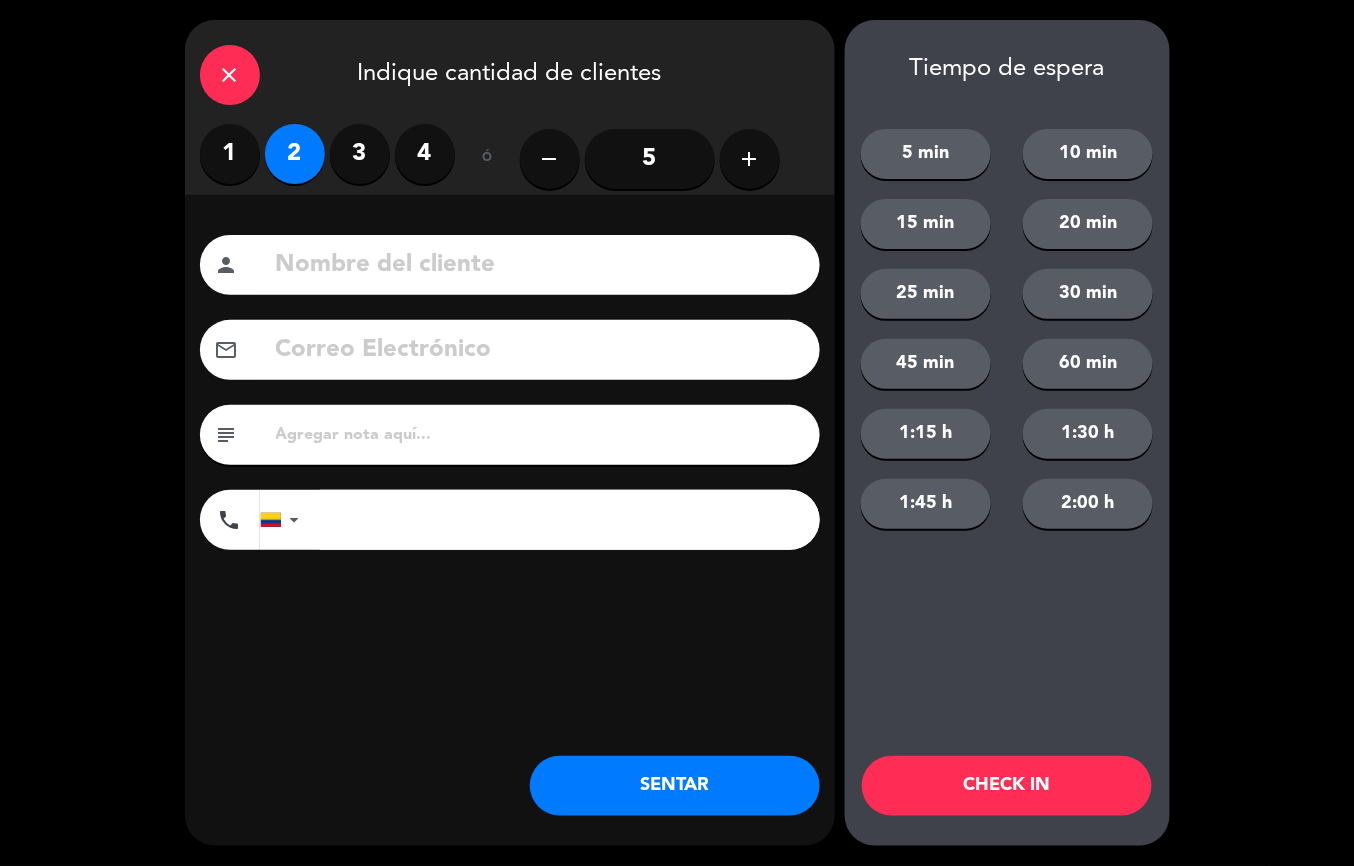 click on "SENTAR" 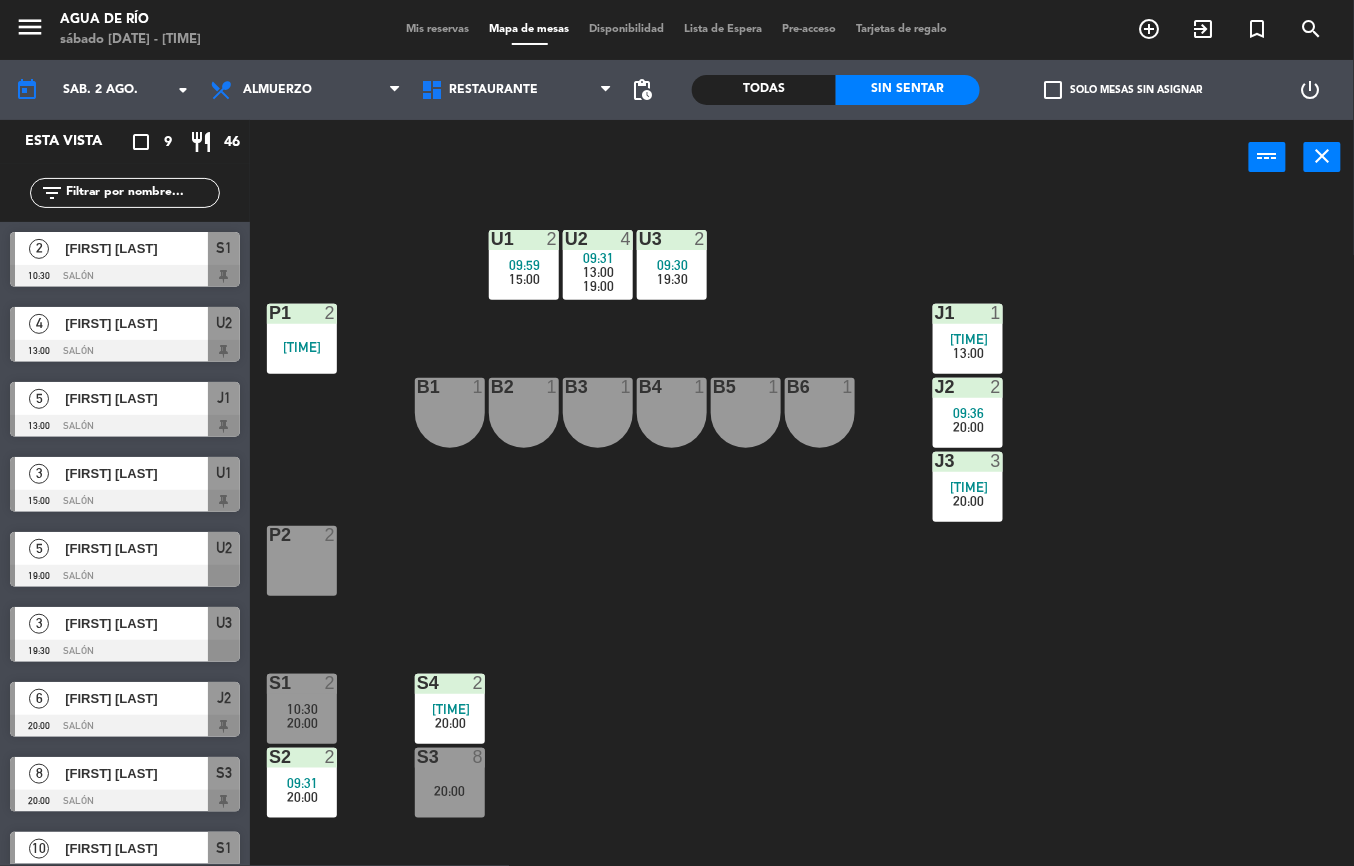click on "S1  2   10:30      20:00" at bounding box center [302, 709] 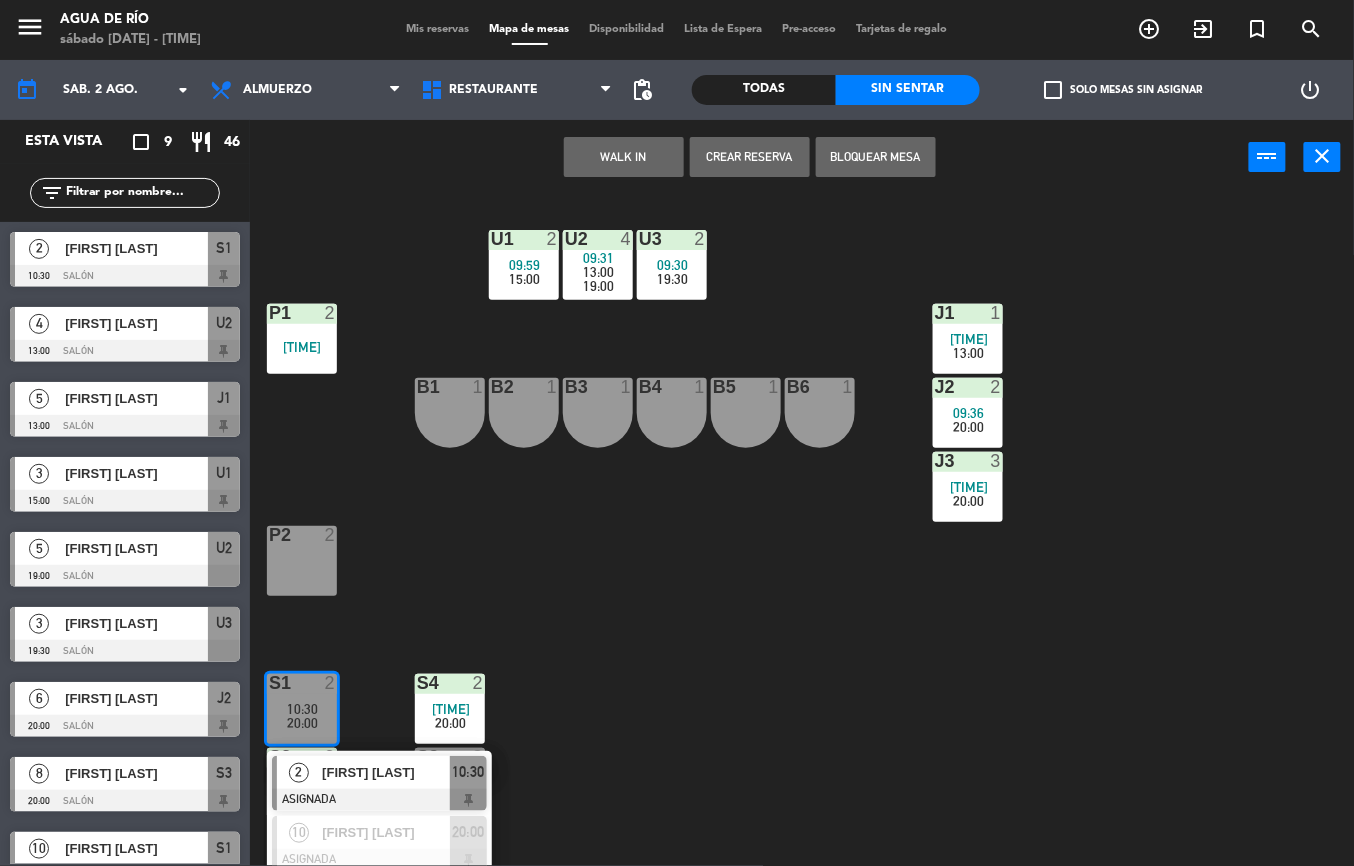 click on "U1  2   09:59      15:00     U2  4   09:31      13:00      19:00     U3  2   09:30      19:30     J1  1   08:46      13:00     P1  2   10:03  J2  2   09:36      20:00     B1  1  B2  1  B3  1  B4  1  B5  1  B6  1  J3  3   09:47      20:00     P2  2  S1  2   10:30      20:00      2   [FIRST] [LAST]   ASIGNADA  10:30  10   [FIRST] [LAST]   ASIGNADA  20:00 S4  2   10:04      20:00     S2  2   09:31      20:00     S3  8   20:00" 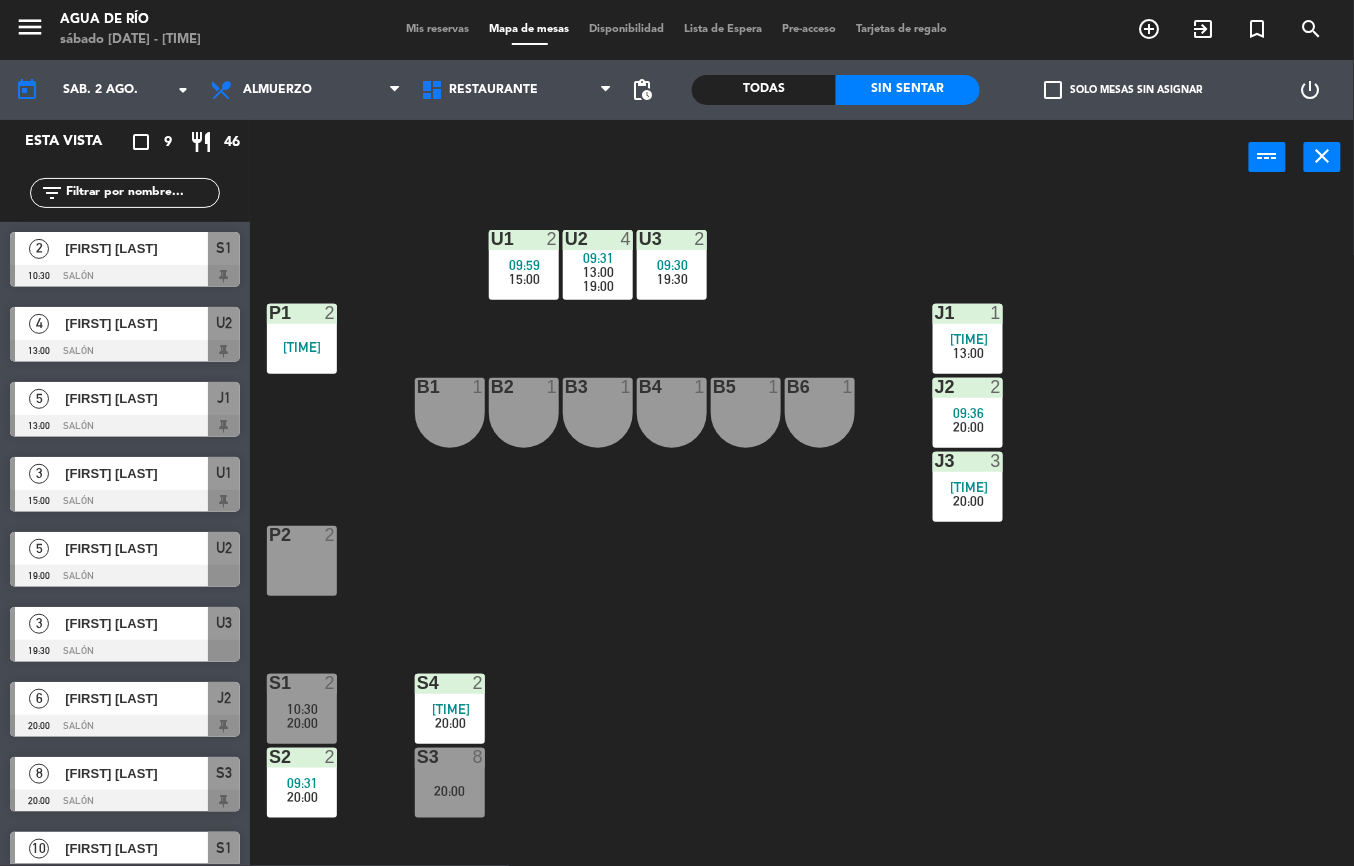 click on "U1  2   09:59      15:00     U2  4   09:31      13:00      19:00     U3  2   09:30      19:30     J1  1   08:46      13:00     P1  2   10:03  J2  2   09:36      20:00     B1  1  B2  1  B3  1  B4  1  B5  1  B6  1  J3  3   09:47      20:00     P2  2  S1  2   10:30      20:00     S4  2   10:04      20:00     S2  2   09:31      20:00     S3  8   20:00" 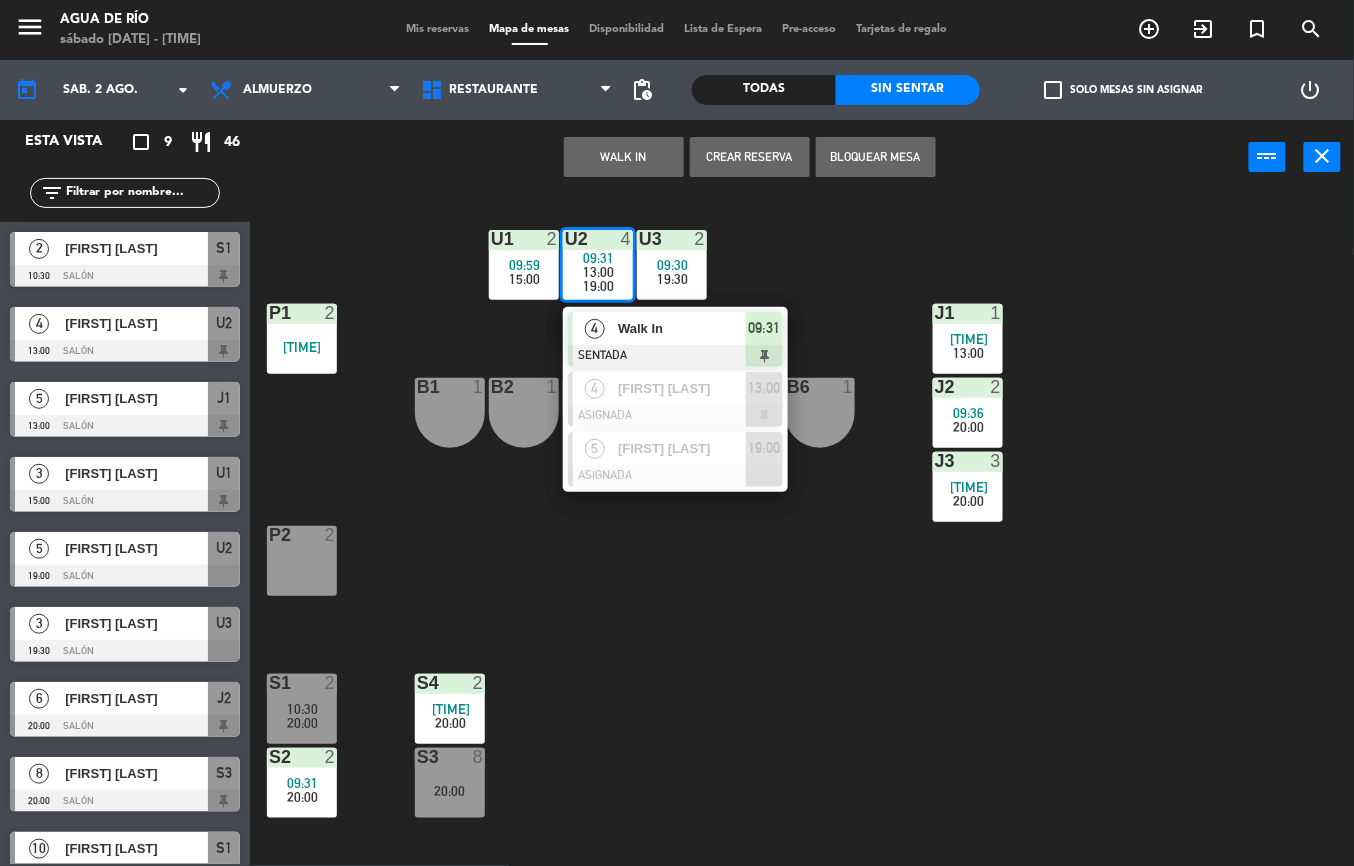 click on "09:31" at bounding box center (765, 328) 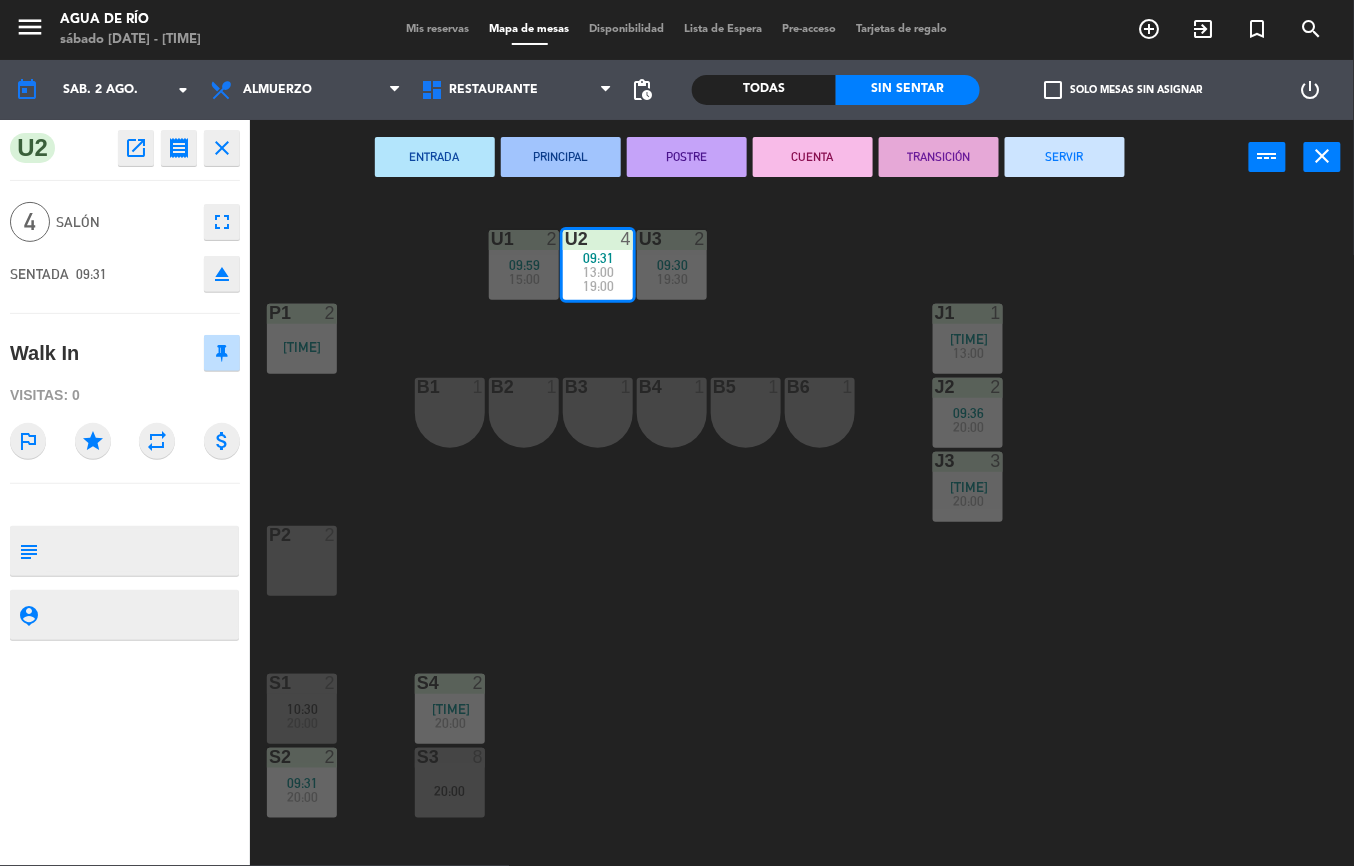 click on "SERVIR" at bounding box center (1065, 157) 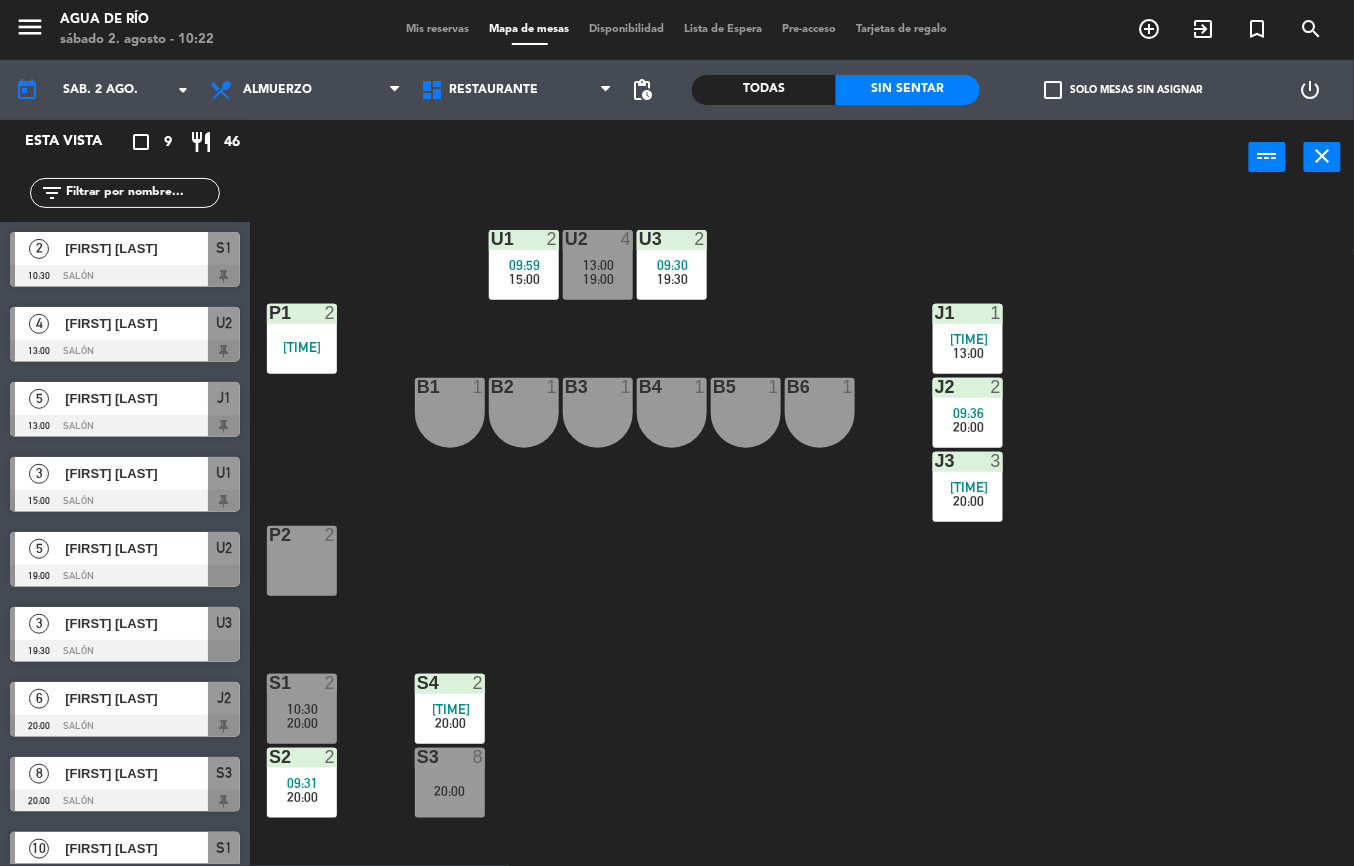 click on "S3  8   20:00" at bounding box center (450, 783) 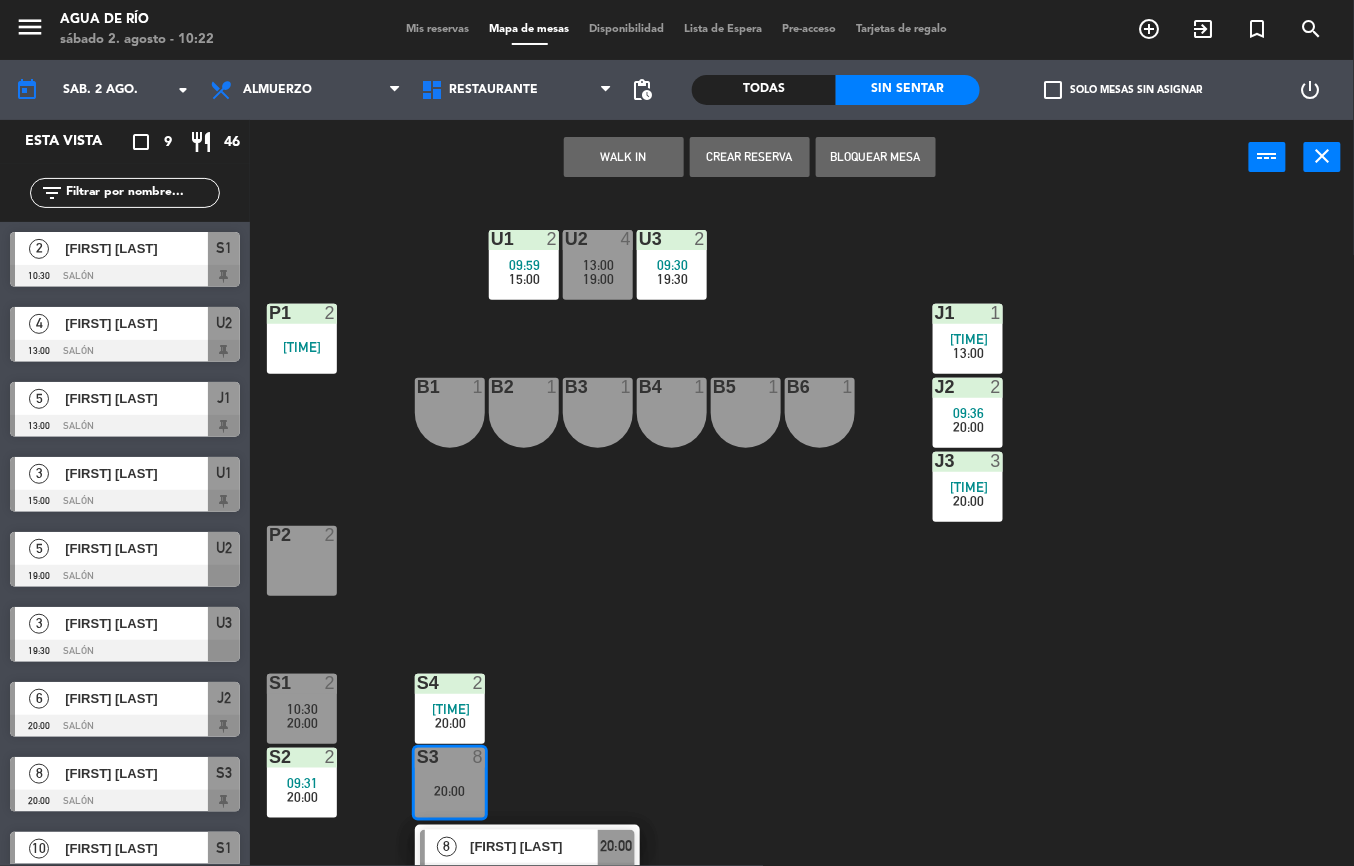 click on "20:00" at bounding box center [617, 846] 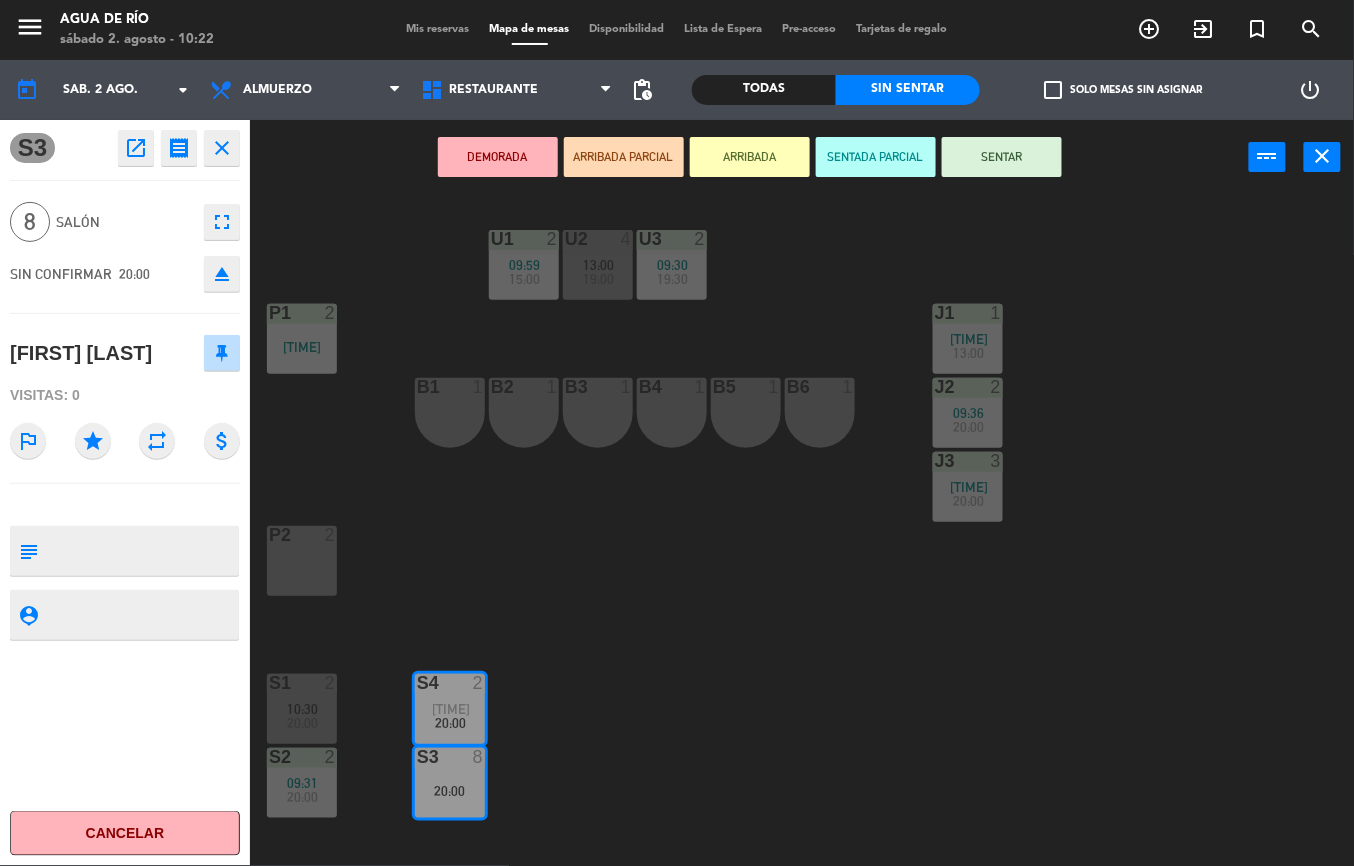 click on "Cancelar" 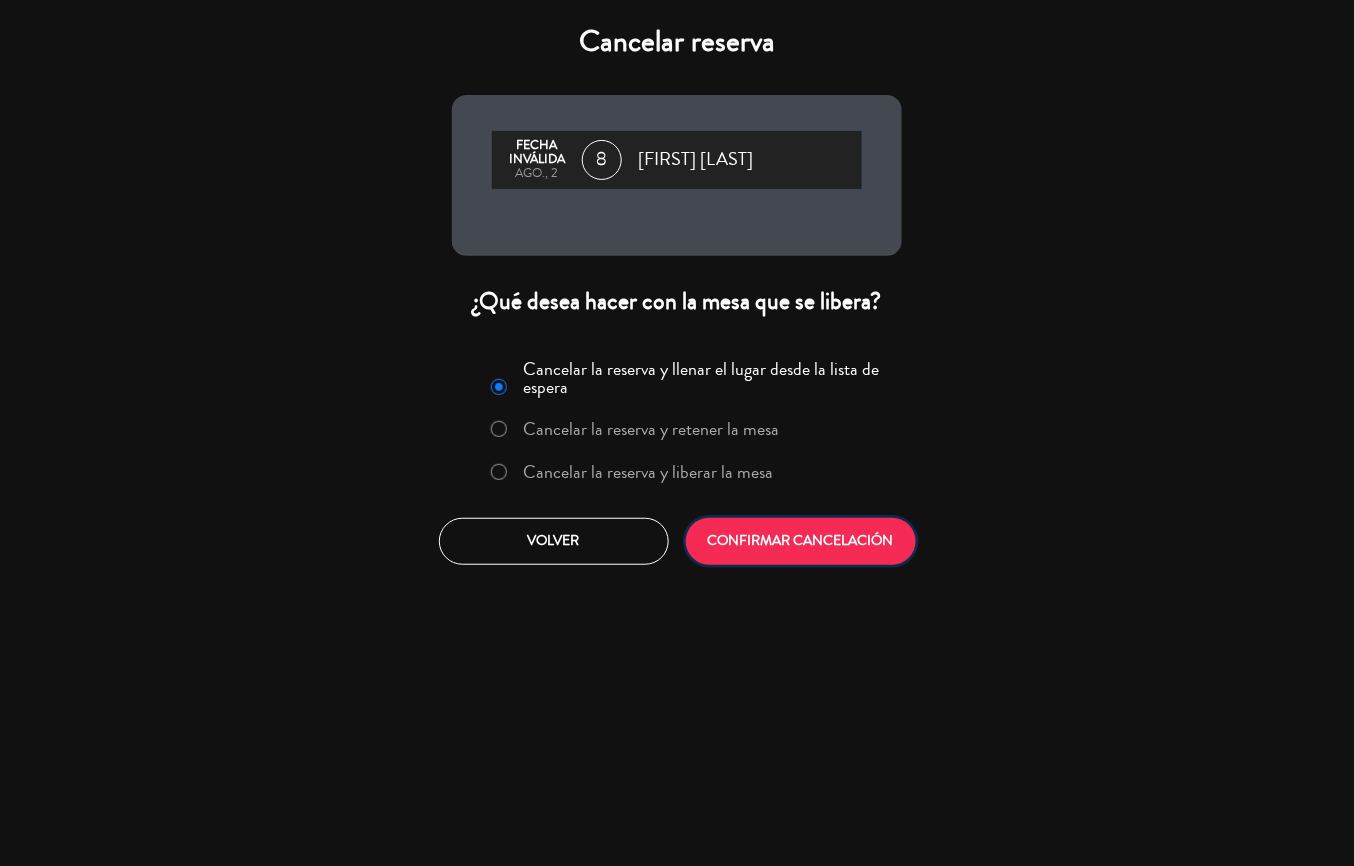click on "CONFIRMAR CANCELACIÓN" 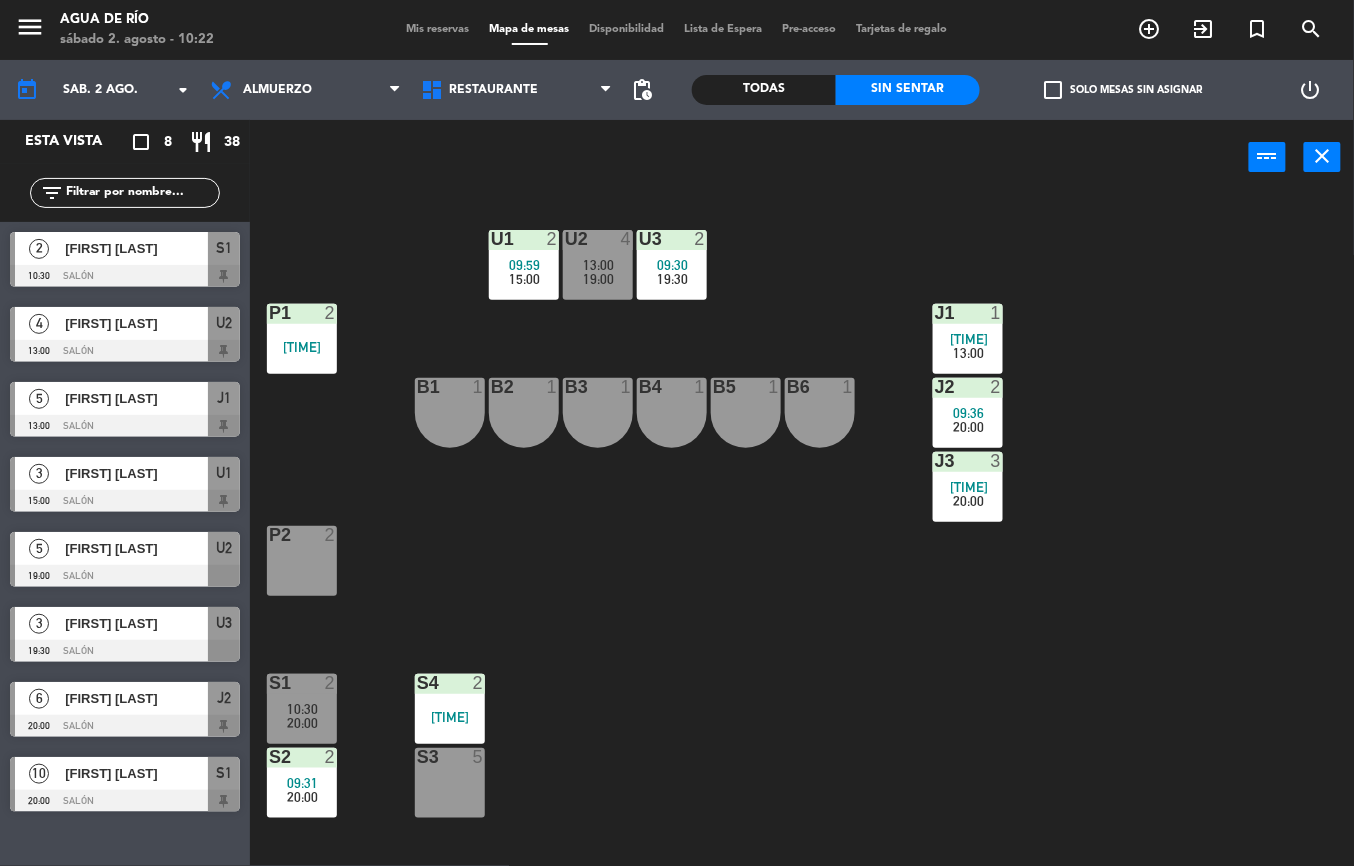 scroll, scrollTop: 0, scrollLeft: 0, axis: both 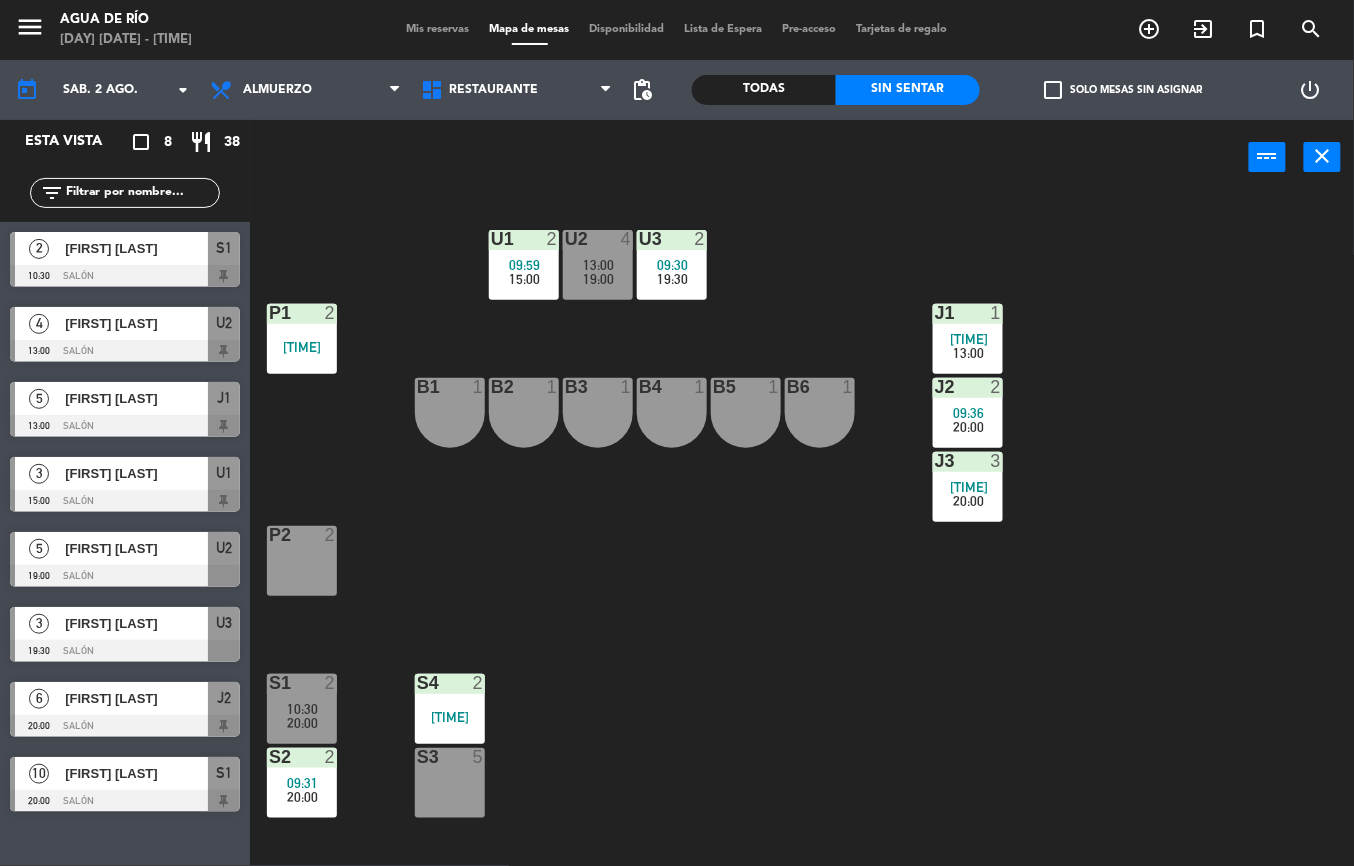 click on "09:31" at bounding box center [303, 783] 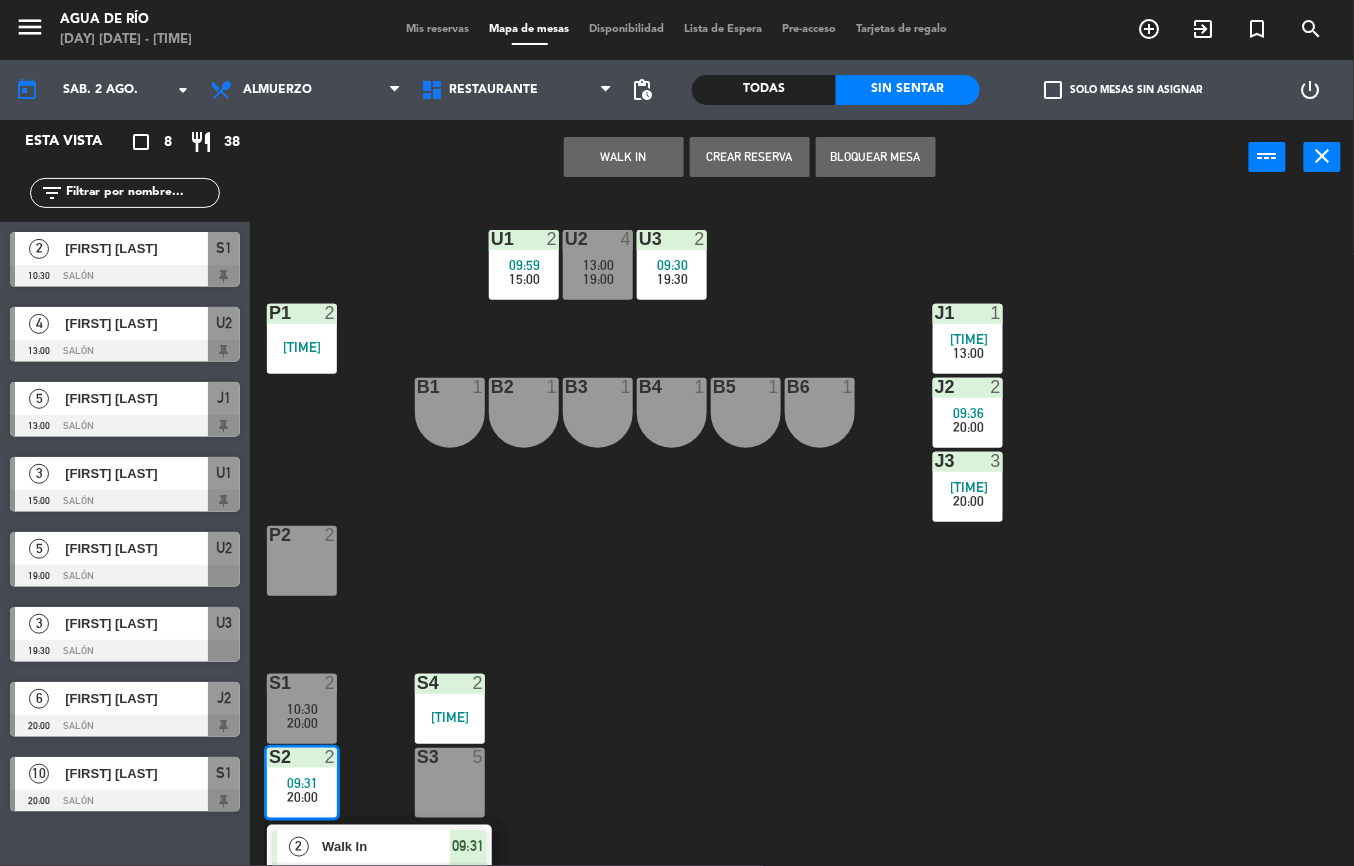 click on "U1  2   09:59      15:00     U2  4   13:00      19:00     U3  2   09:30      19:30     J1  1   08:46      13:00     P1  2   10:03  J2  2   09:36      20:00     B1  1  B2  1  B3  1  B4  1  B5  1  B6  1  J3  3   09:47      20:00     P2  2  S1  2   10:30      20:00      2   Walk In   SENTADA  09:31  10   [FIRST] [LAST]   ASIGNADA  20:00 S3  5" 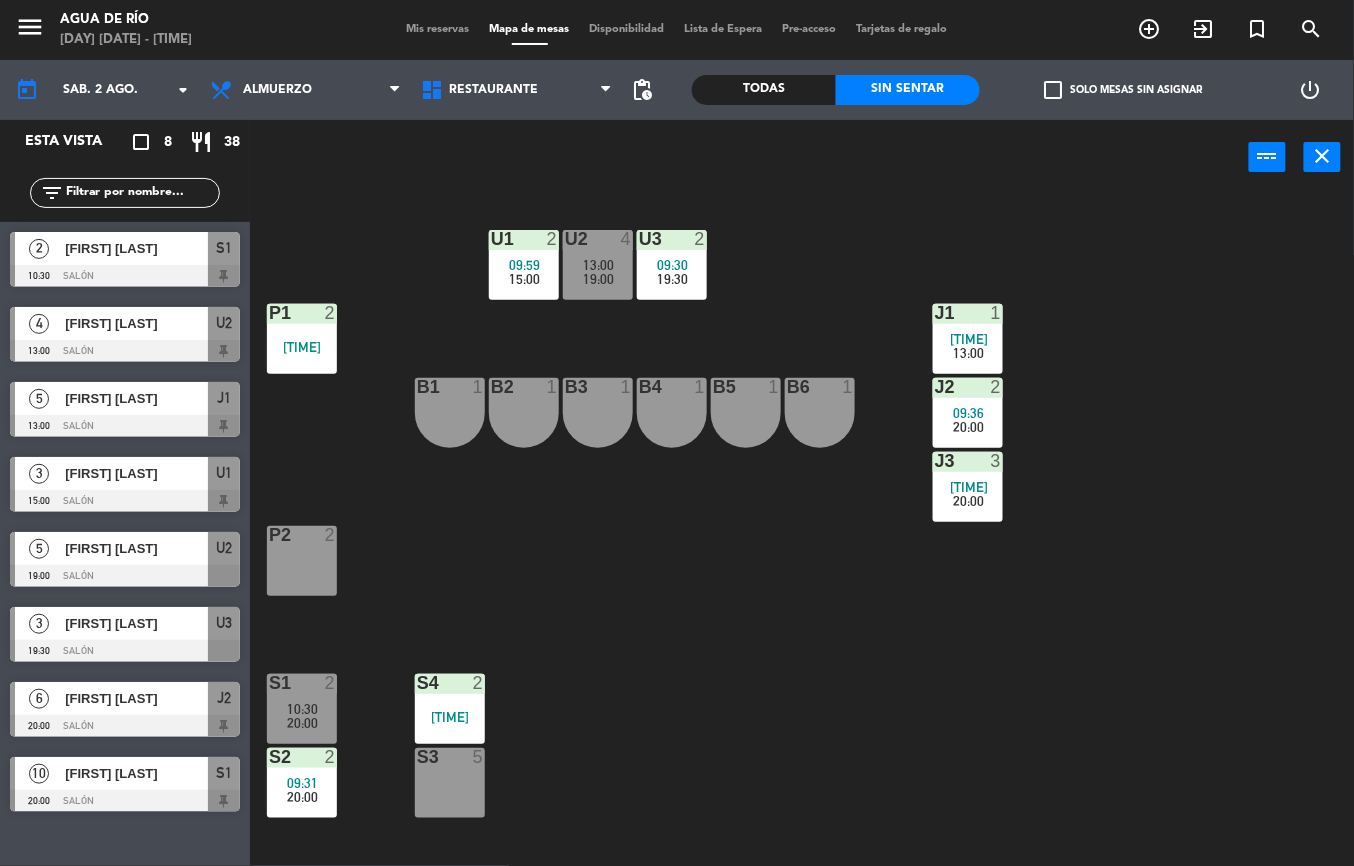 click on "[TIME]" at bounding box center [969, 339] 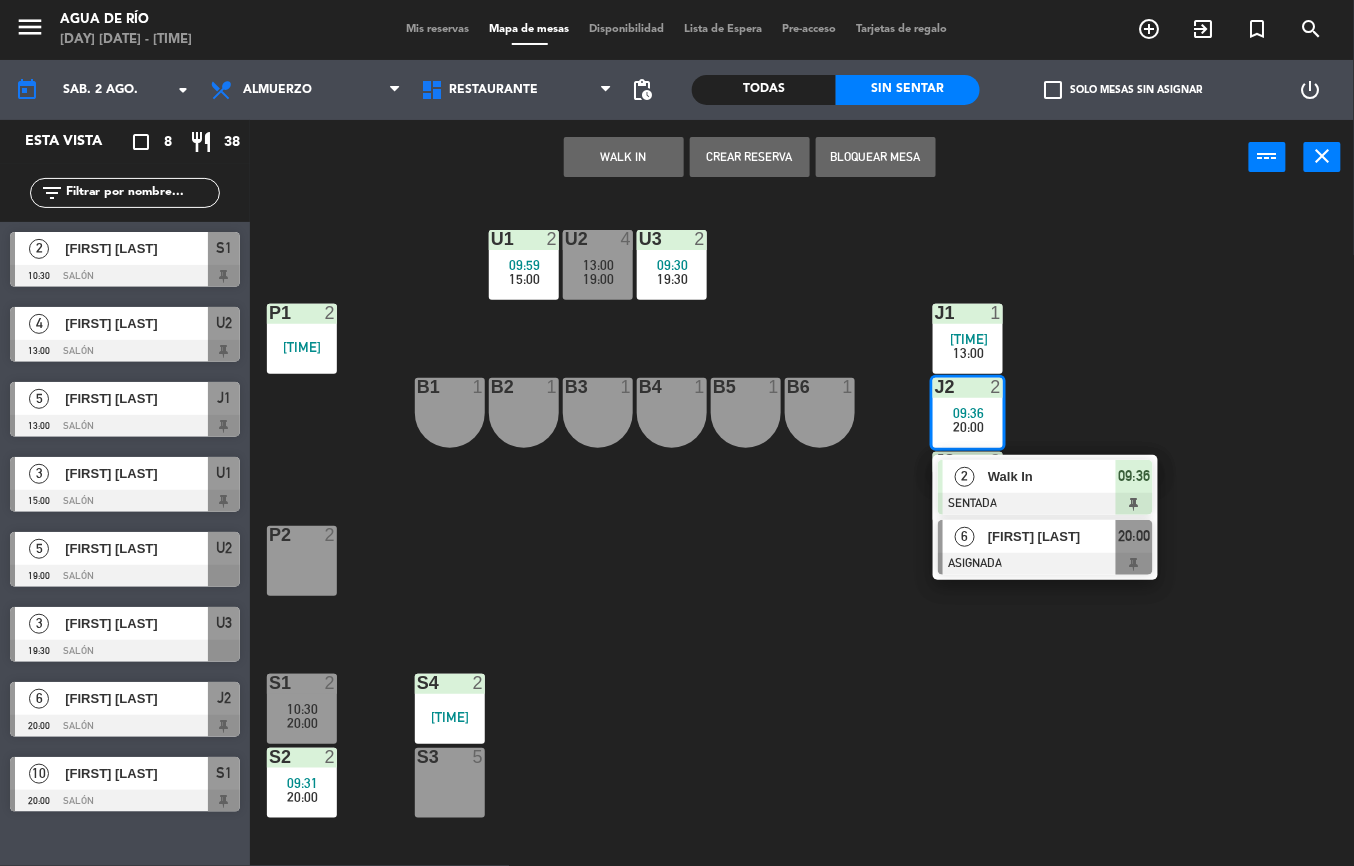 click at bounding box center (1045, 564) 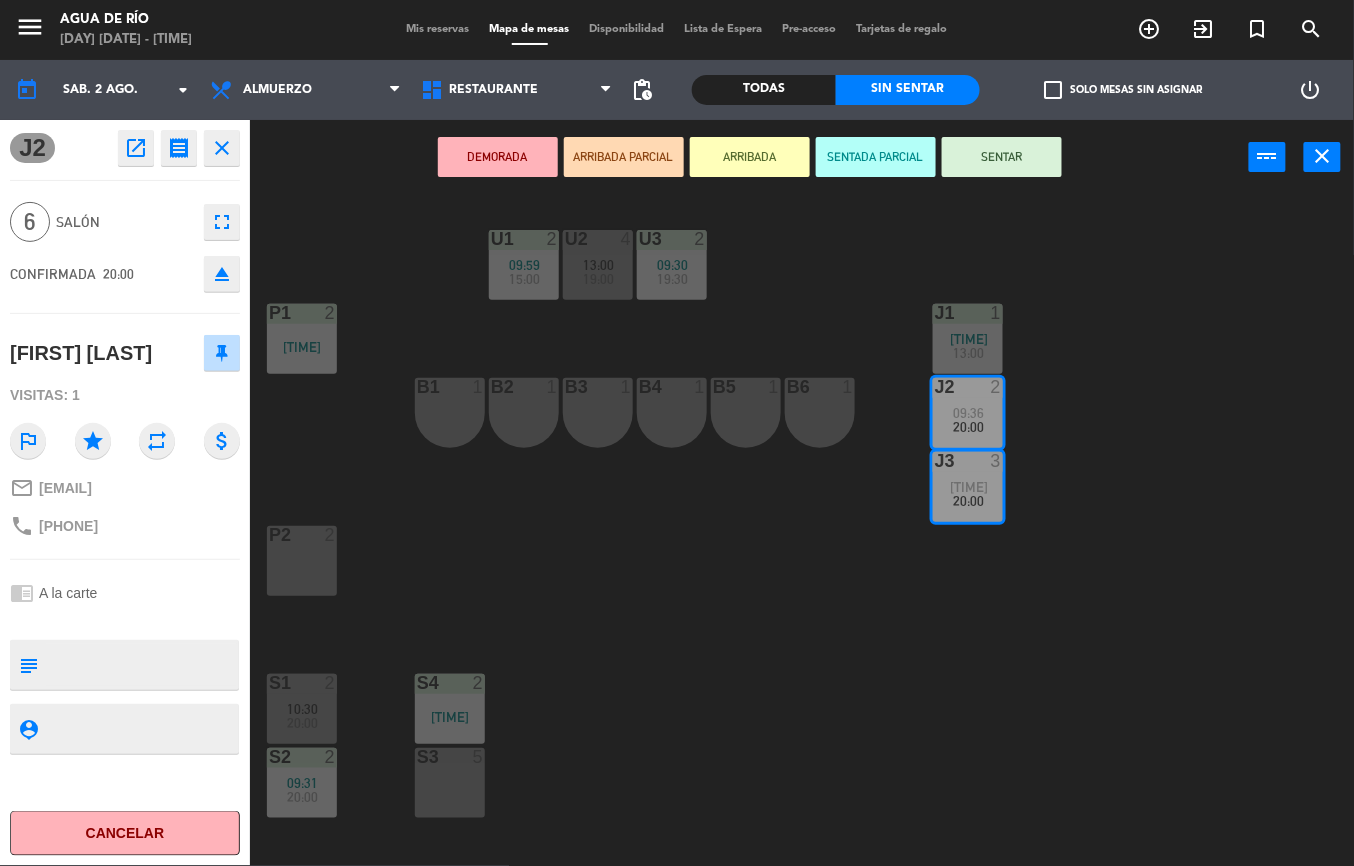 click on "B4  1" at bounding box center (672, 413) 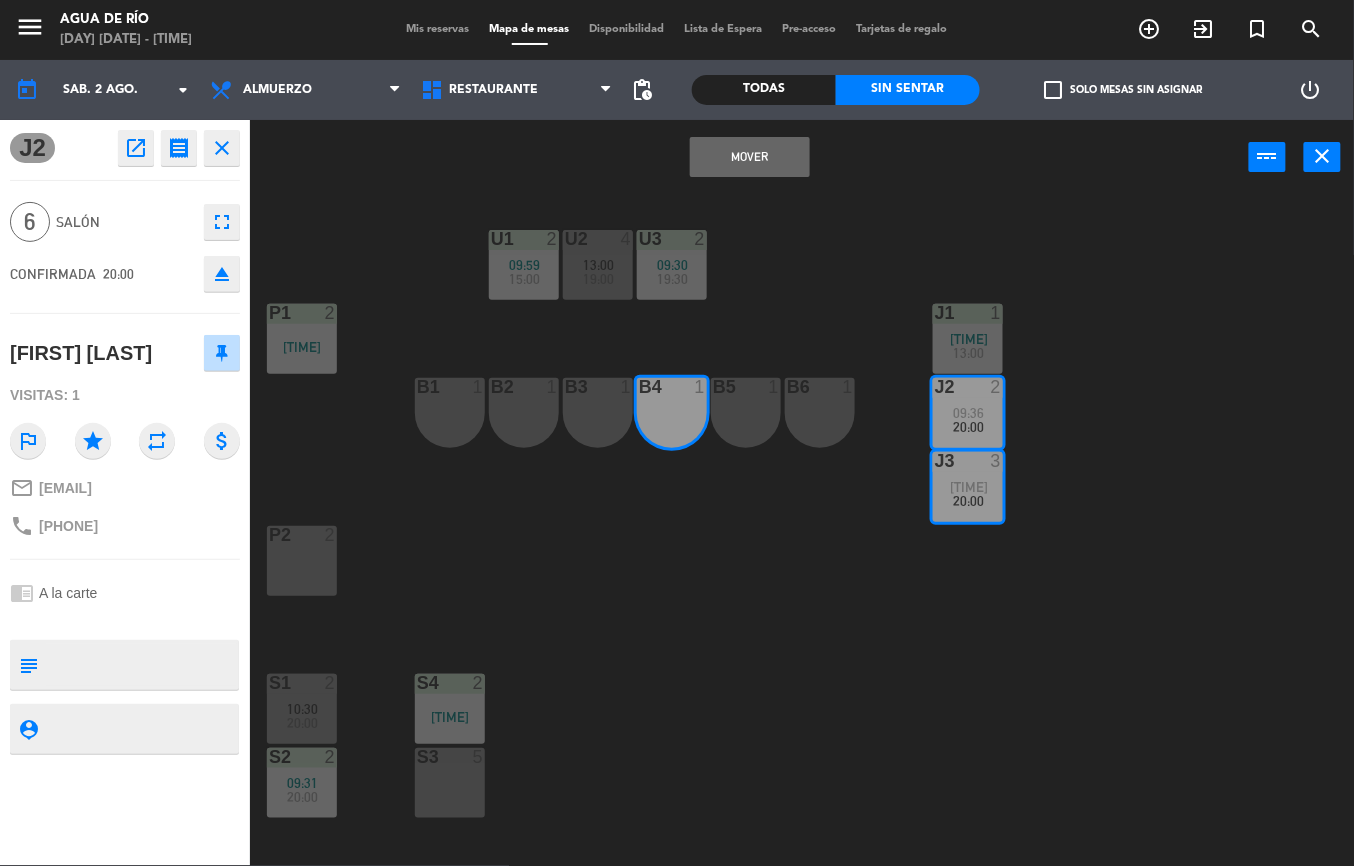 click on "Mover" at bounding box center [750, 157] 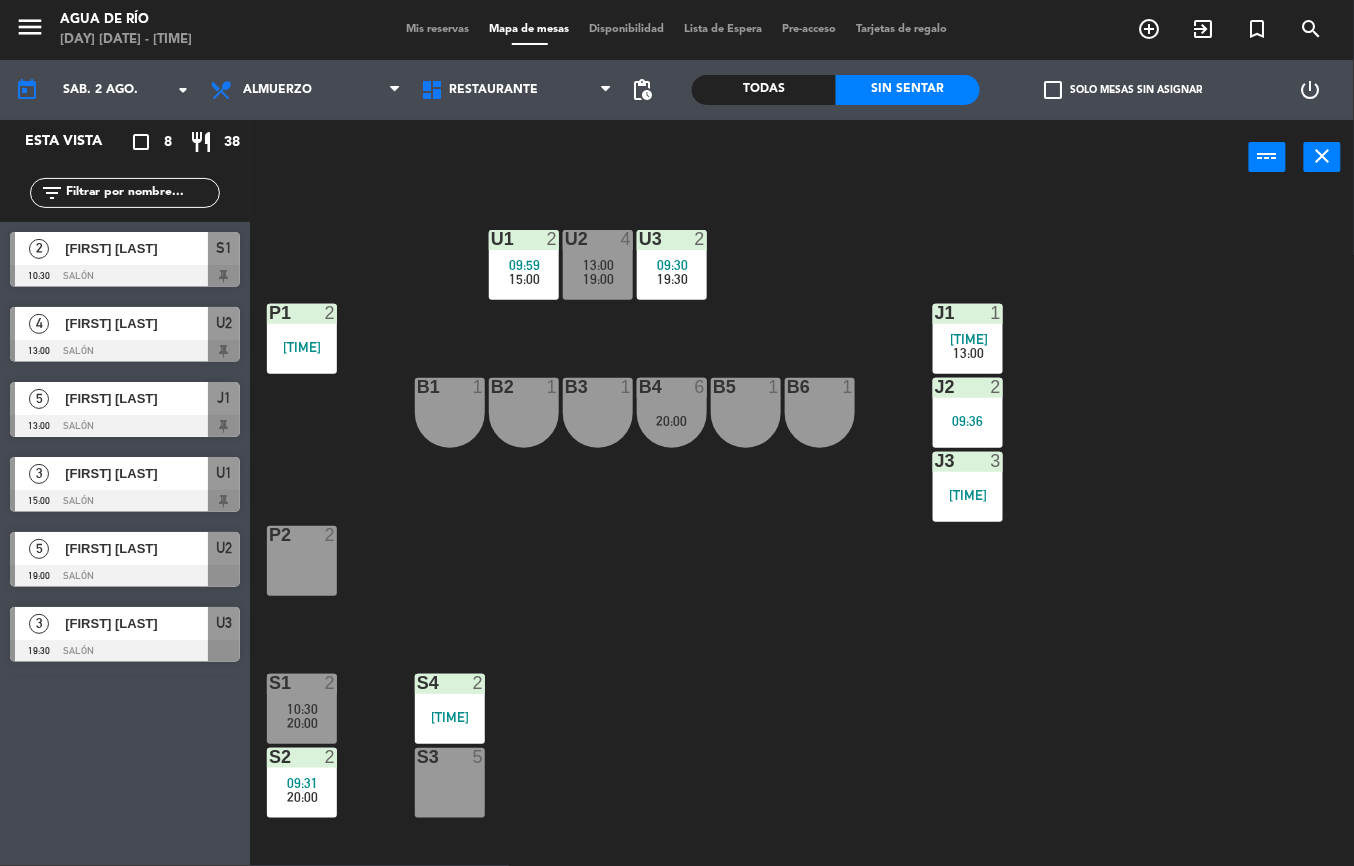 scroll, scrollTop: 0, scrollLeft: 0, axis: both 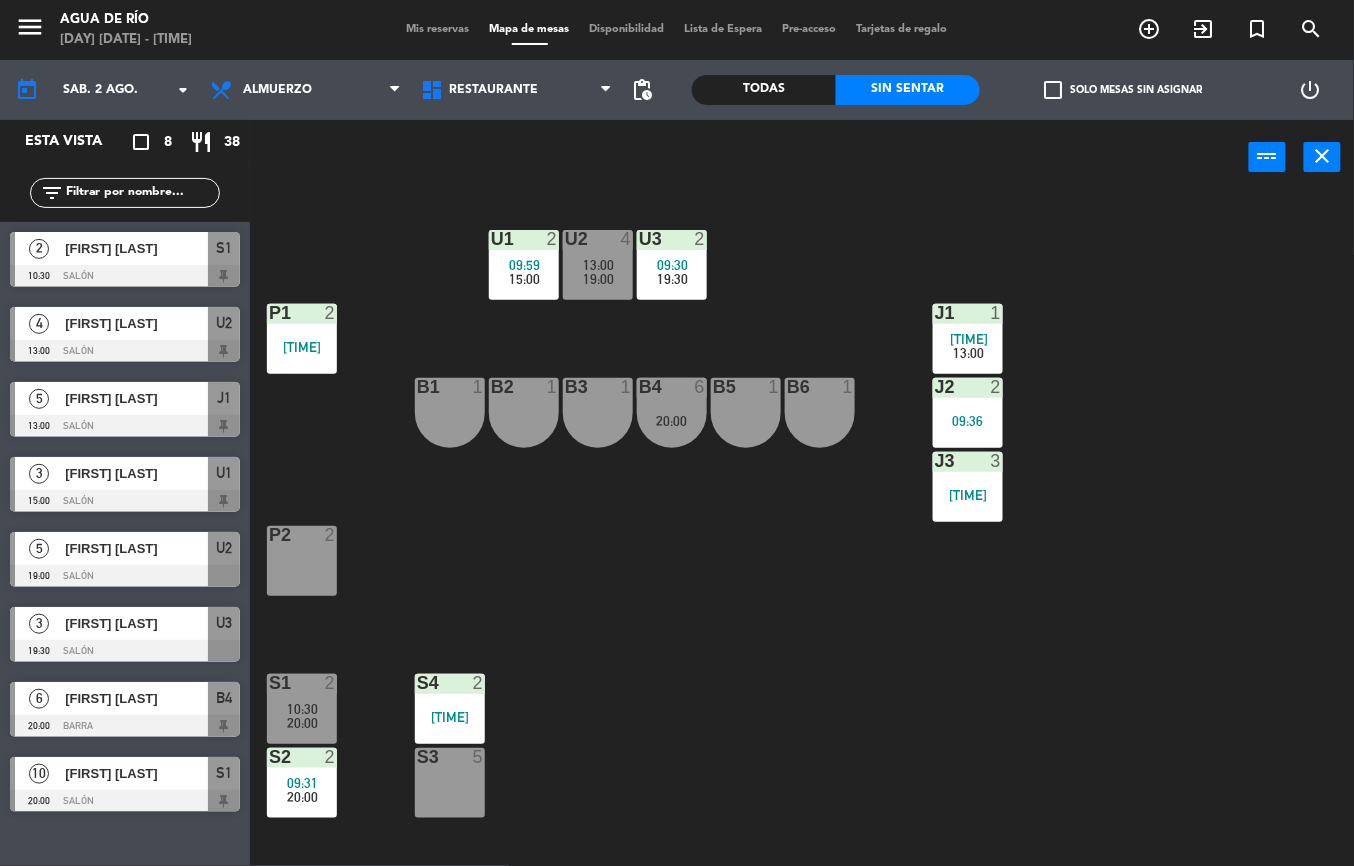 click on "20:00" at bounding box center [303, 797] 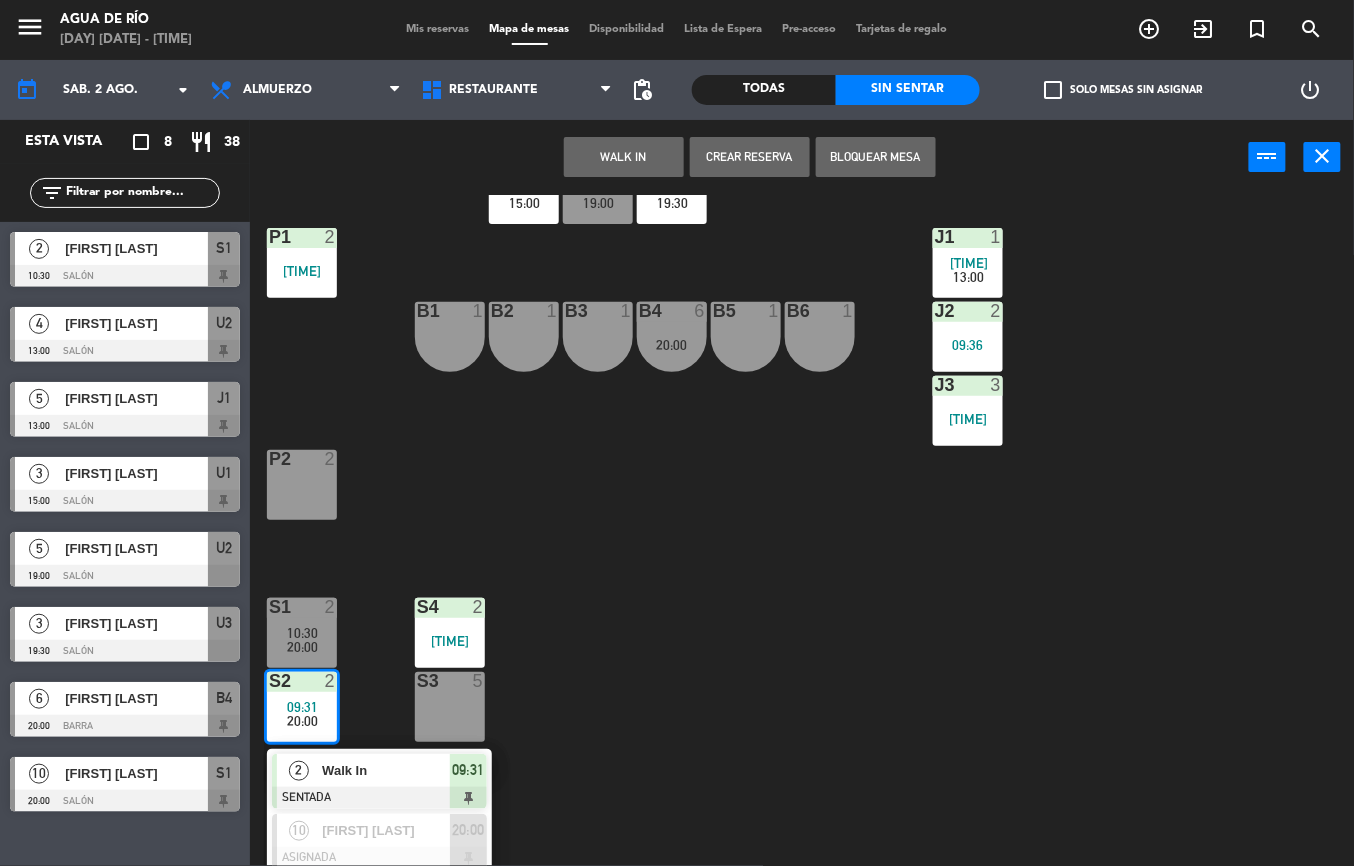 scroll, scrollTop: 77, scrollLeft: 0, axis: vertical 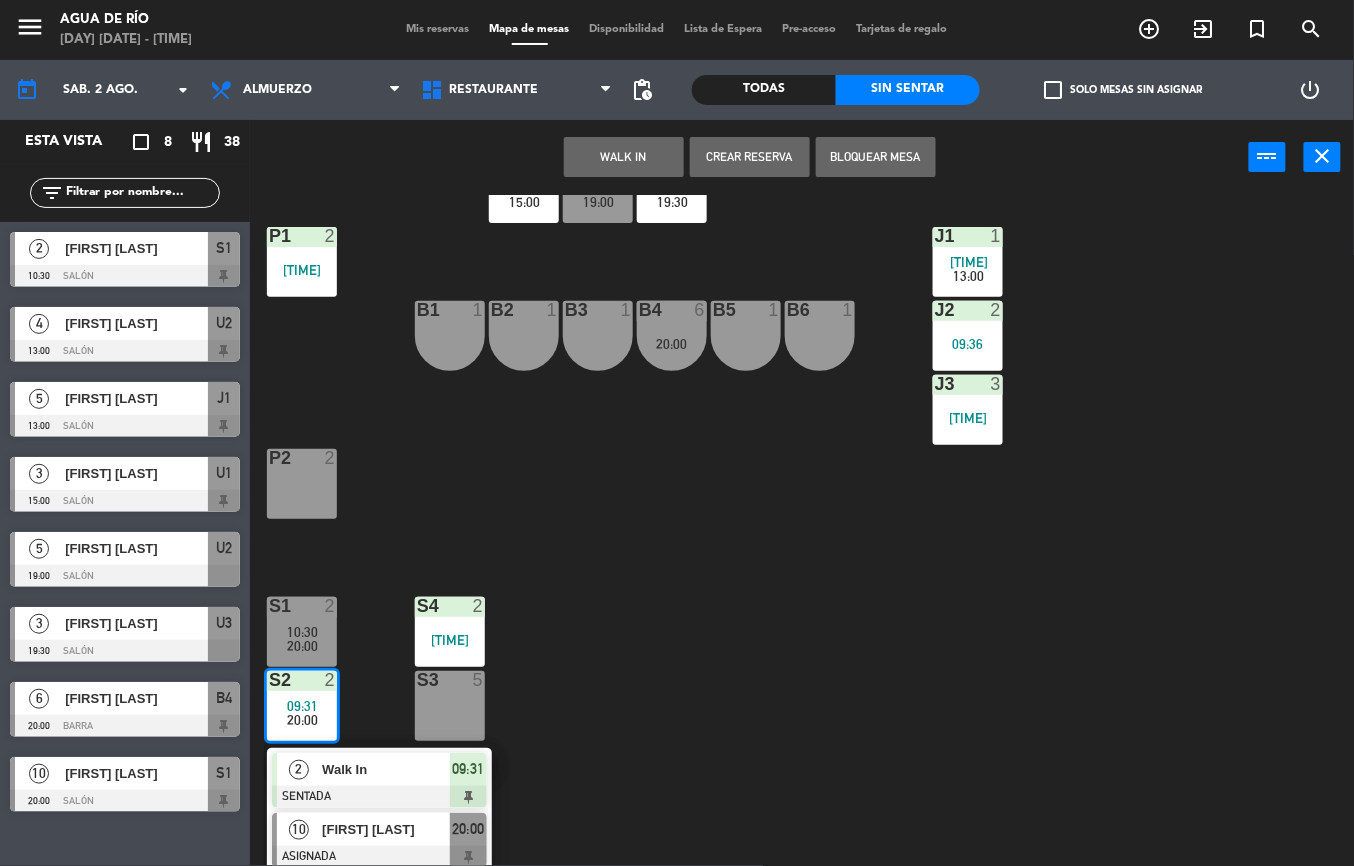 click on "[FIRST] [LAST]" at bounding box center [386, 829] 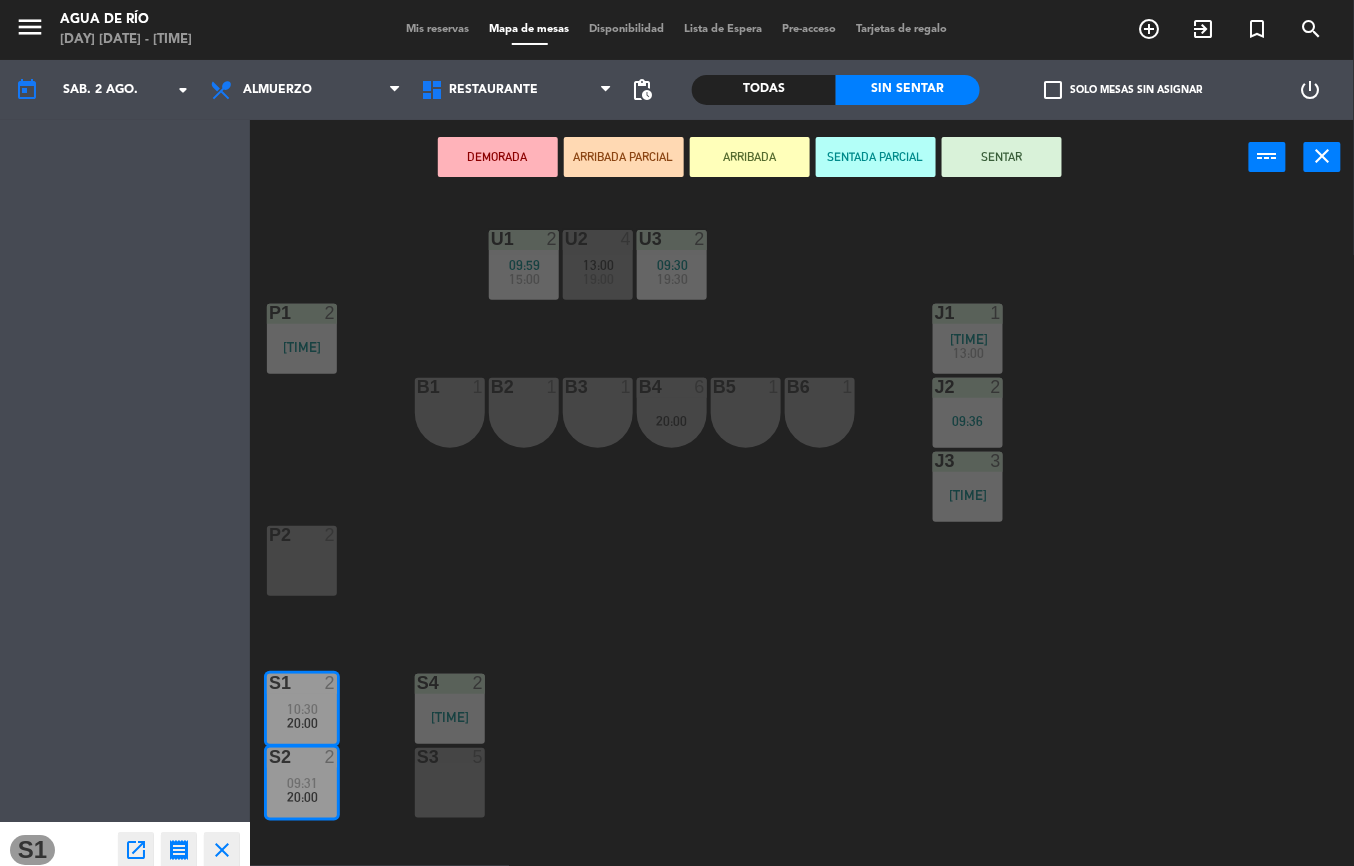 scroll, scrollTop: 0, scrollLeft: 0, axis: both 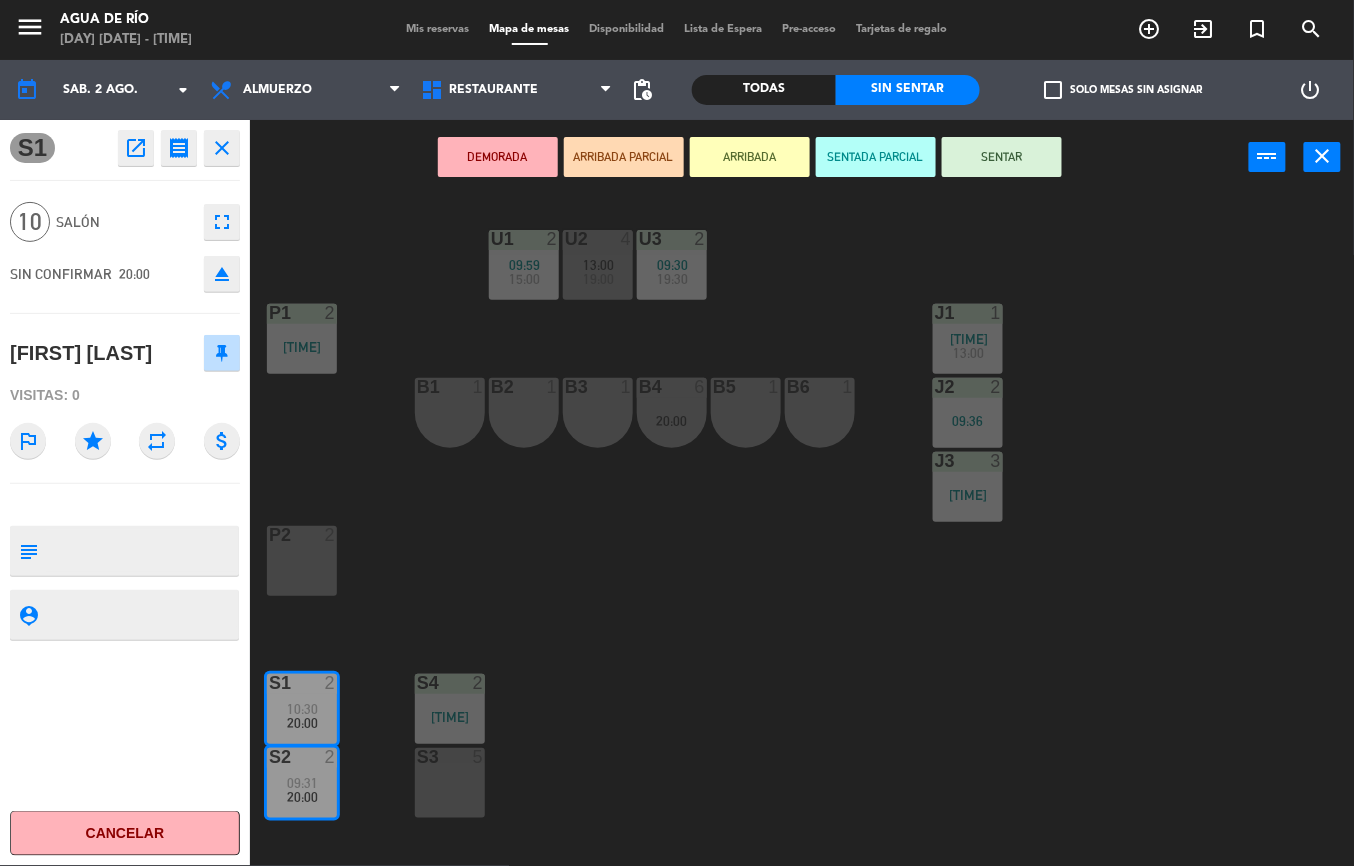 click on "[TIME]" at bounding box center [968, 495] 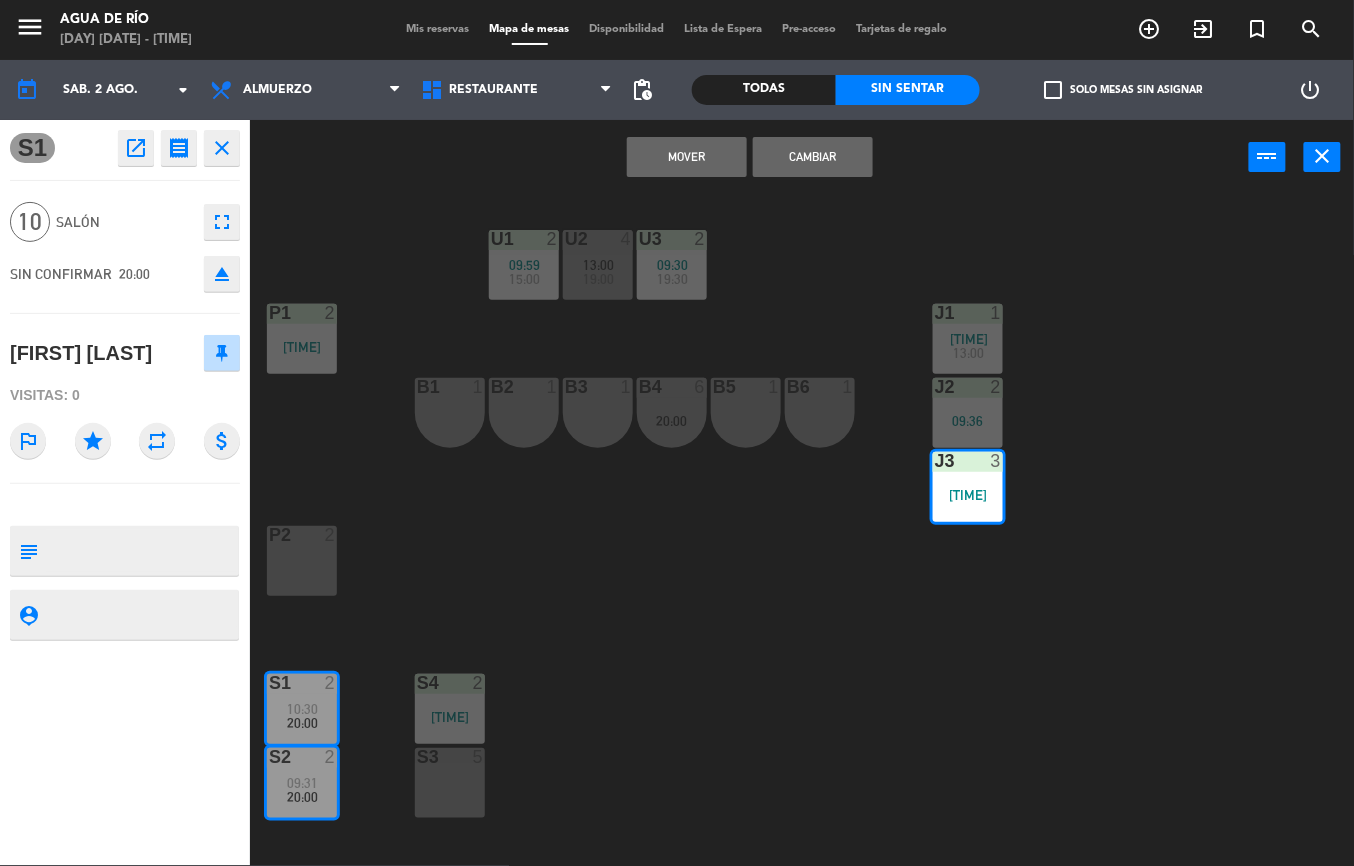click on "09:36" at bounding box center (968, 421) 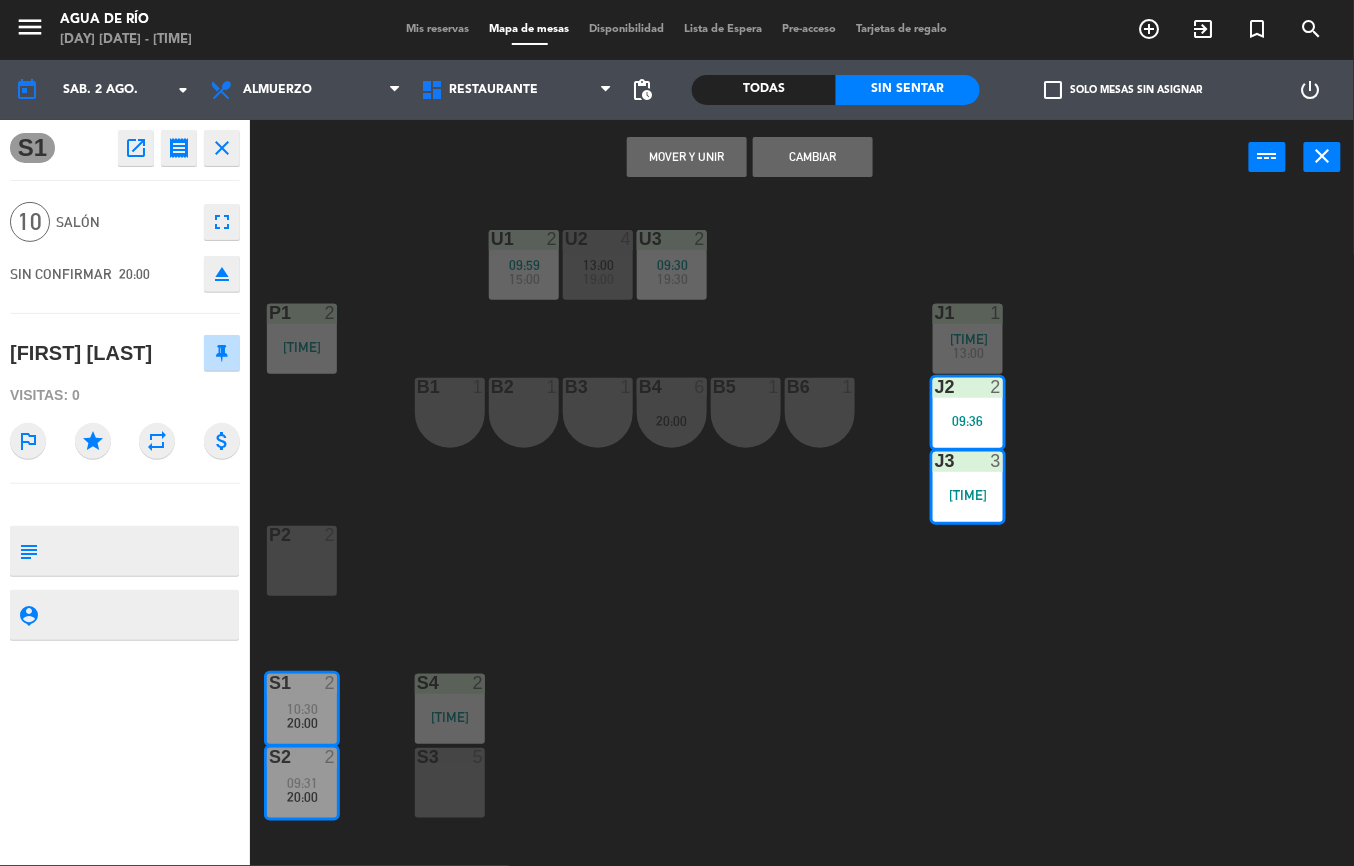 click on "13:00" at bounding box center [969, 353] 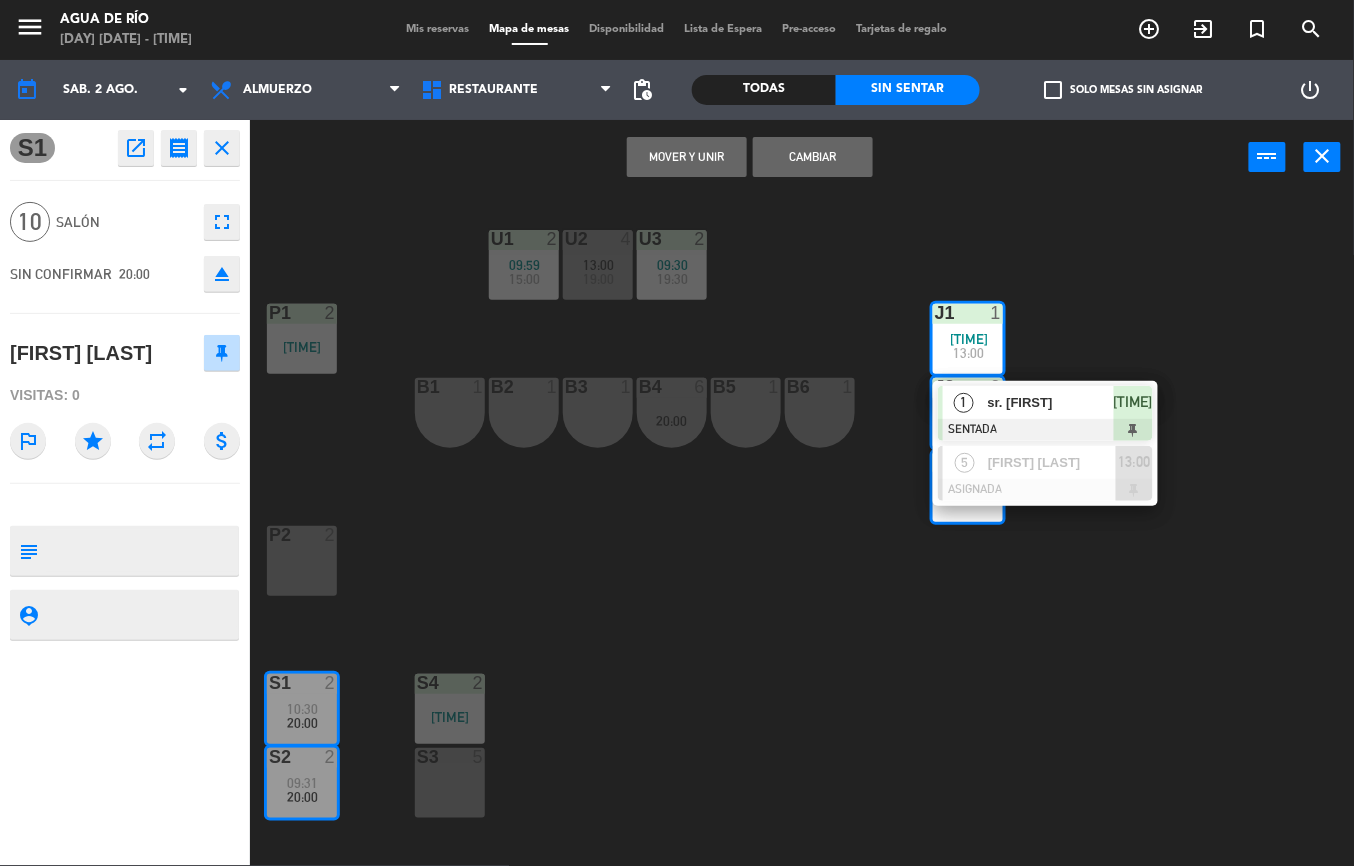 click on "Mover y Unir" at bounding box center (687, 157) 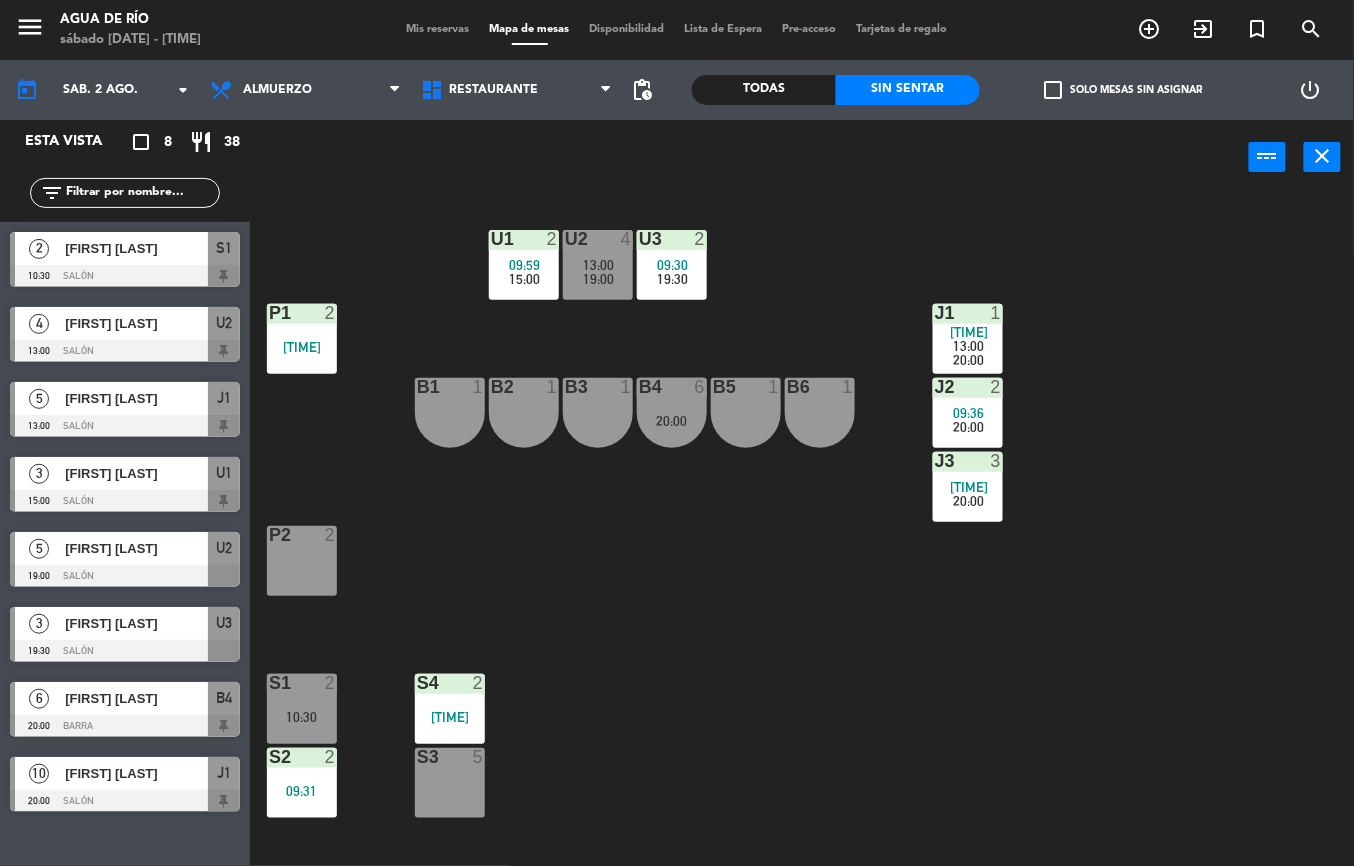 click on "[TIME]" at bounding box center [968, 487] 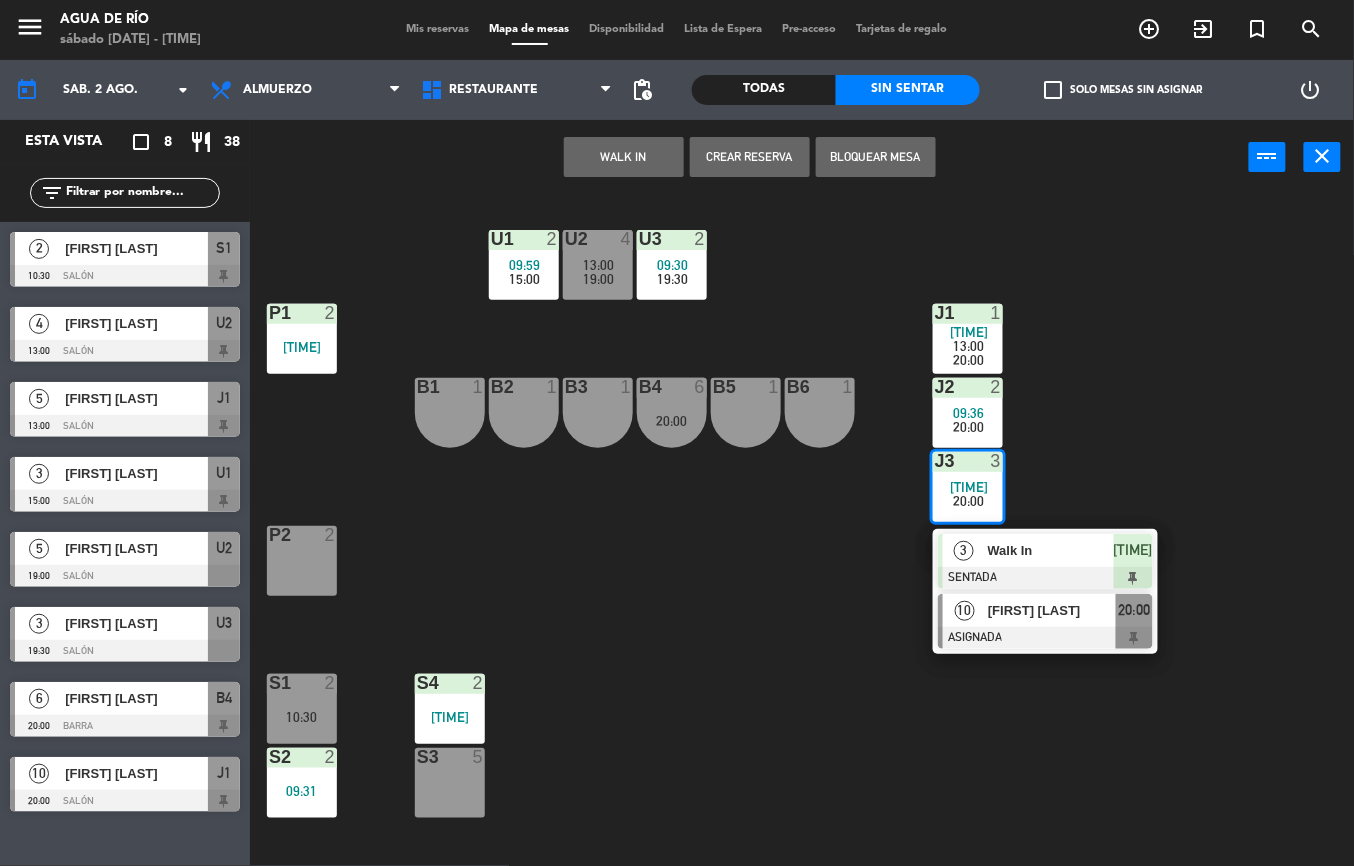 click on "[FIRST] [LAST]" at bounding box center [1052, 610] 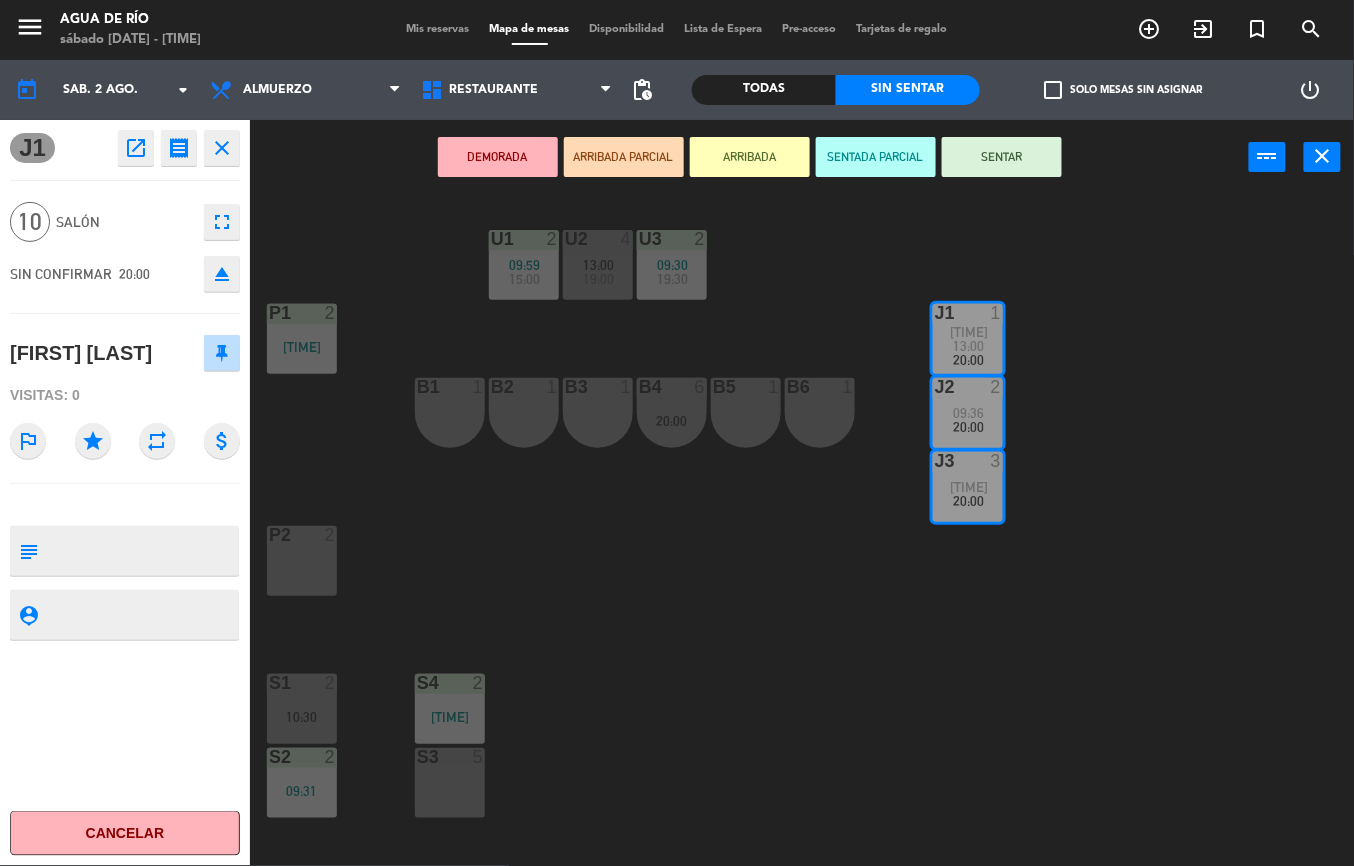 click on "fullscreen" 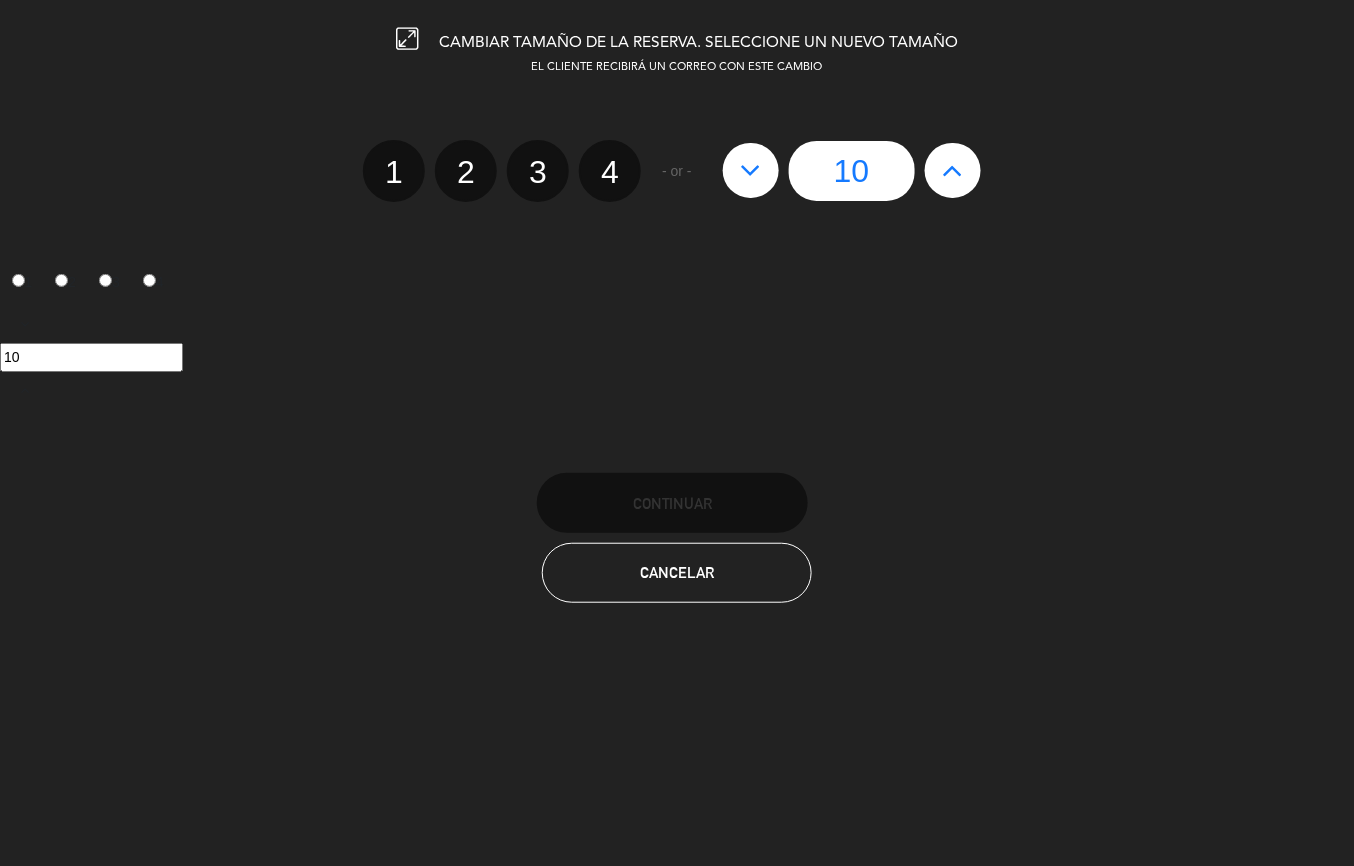 click 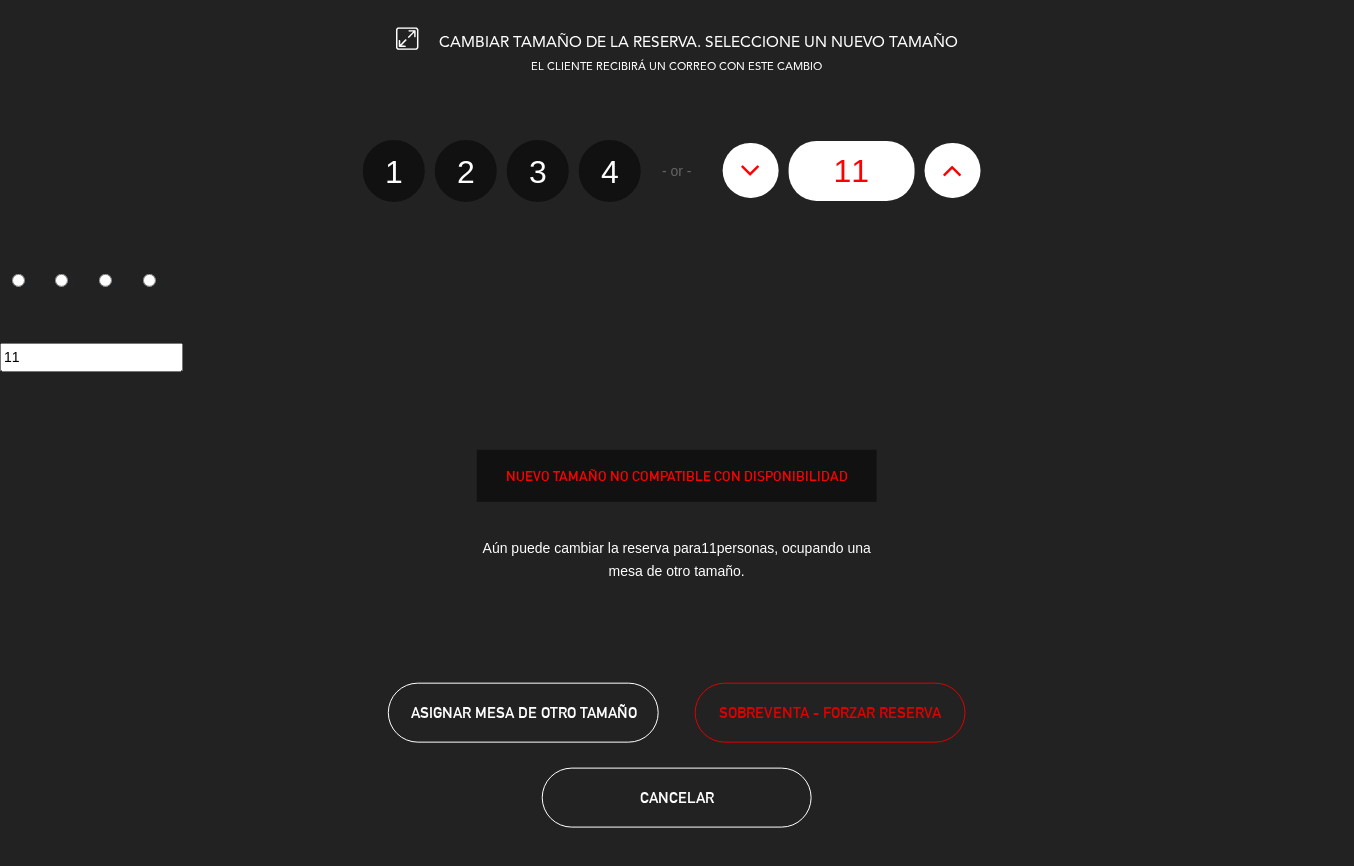 click 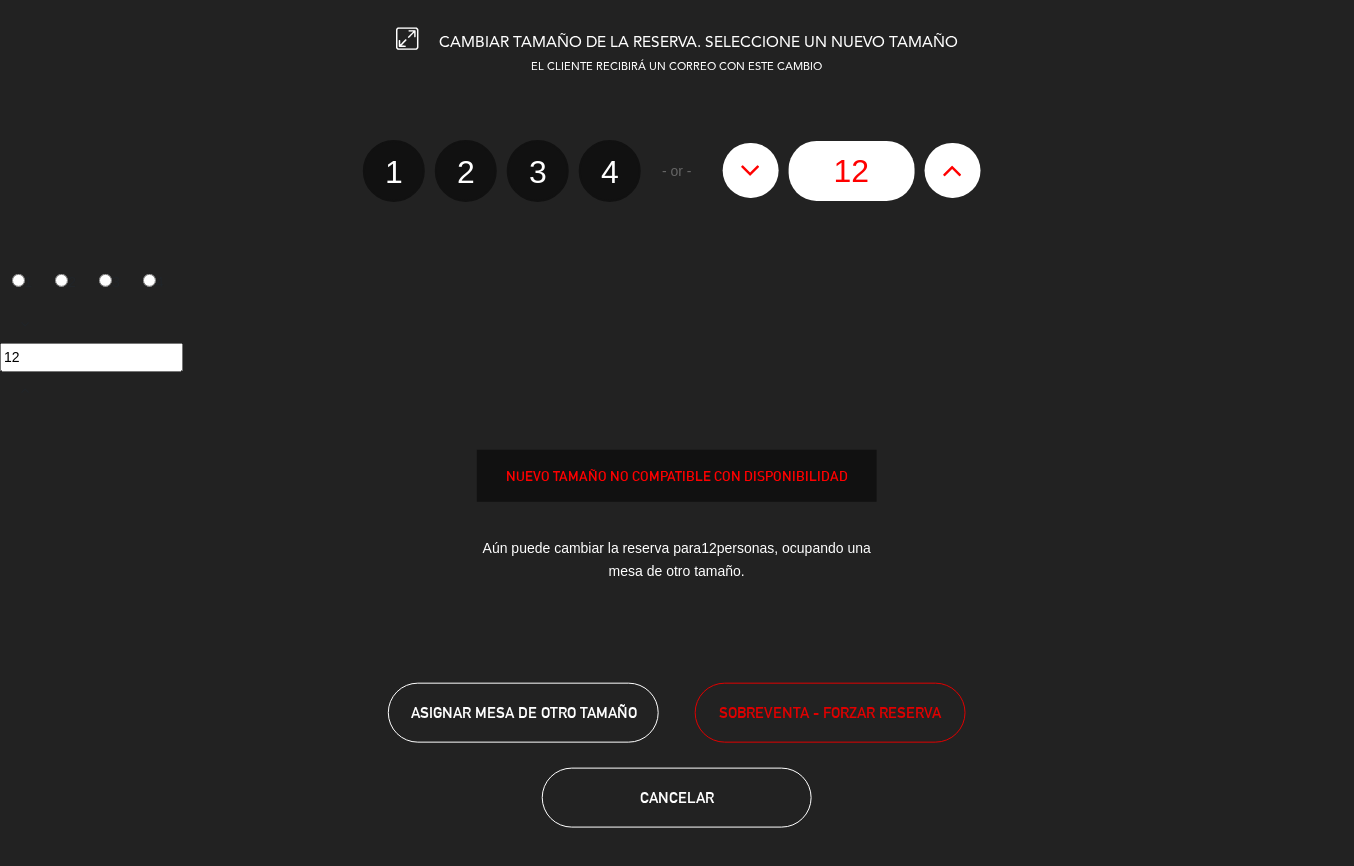 click 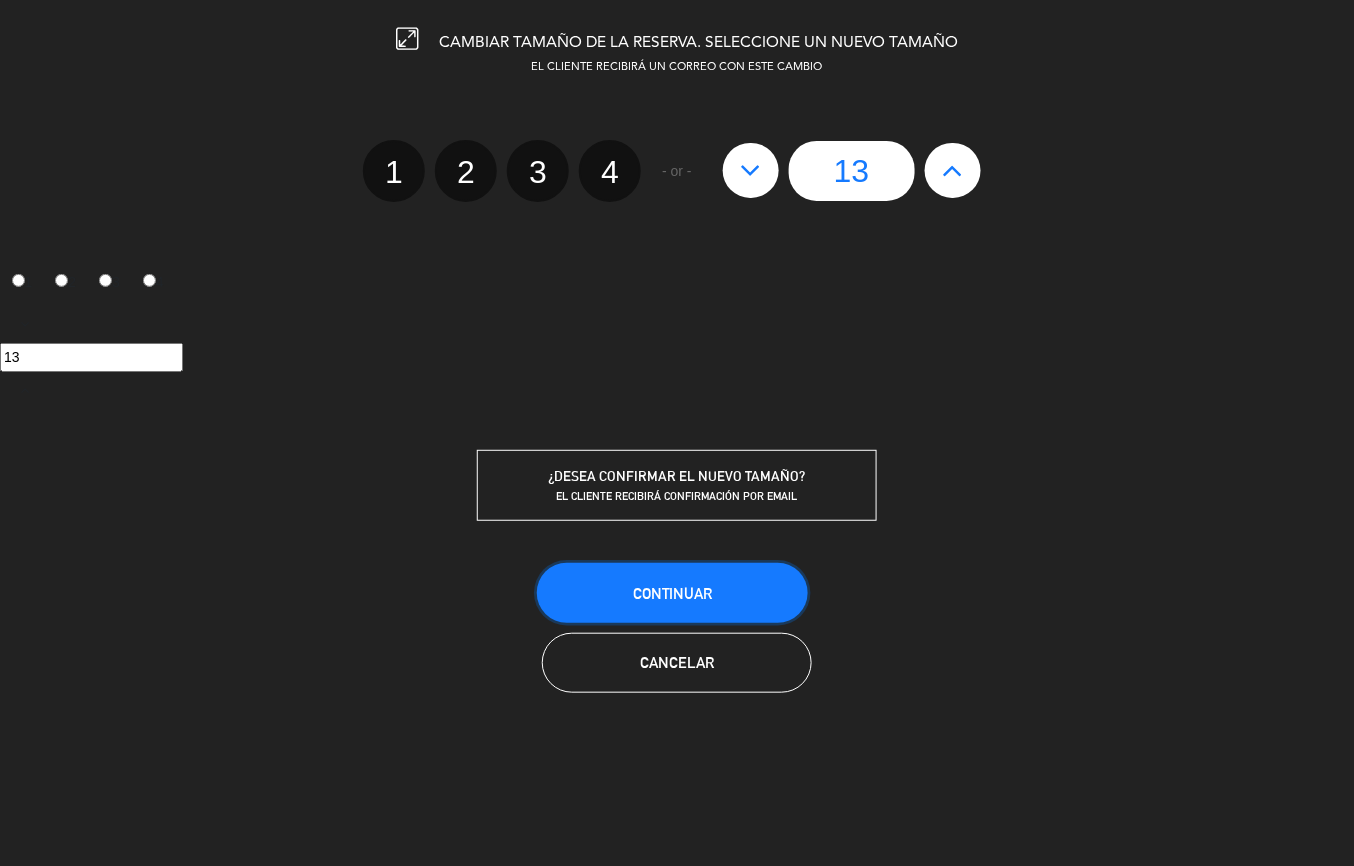 click on "Continuar" at bounding box center [672, 593] 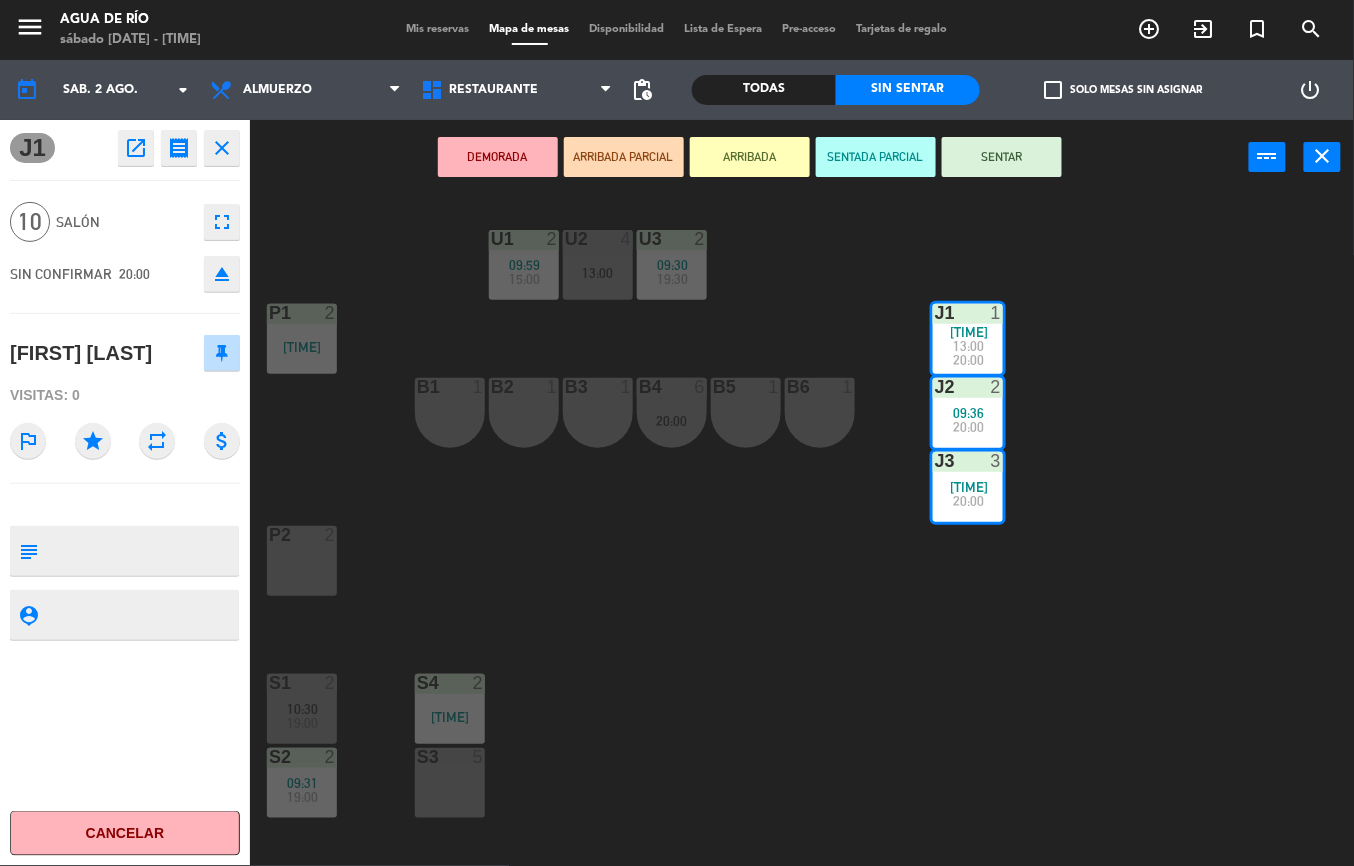 click on "U1  2   [TIME]      [TIME]     U2  4   [TIME]  U3  2   [TIME]      [TIME]     J1  1   [TIME]      [TIME]      [TIME]     P1  2   [TIME]  J2  2   [TIME]      [TIME]     B1  1  B2  1  B3  1  B4  6   [TIME]     B5  1  B6  1  J3  3   [TIME]      [TIME]     P2  2  S1  2   [TIME]      [TIME]     S4  2   [TIME]  S2  2   [TIME]      [TIME]     S3  5" 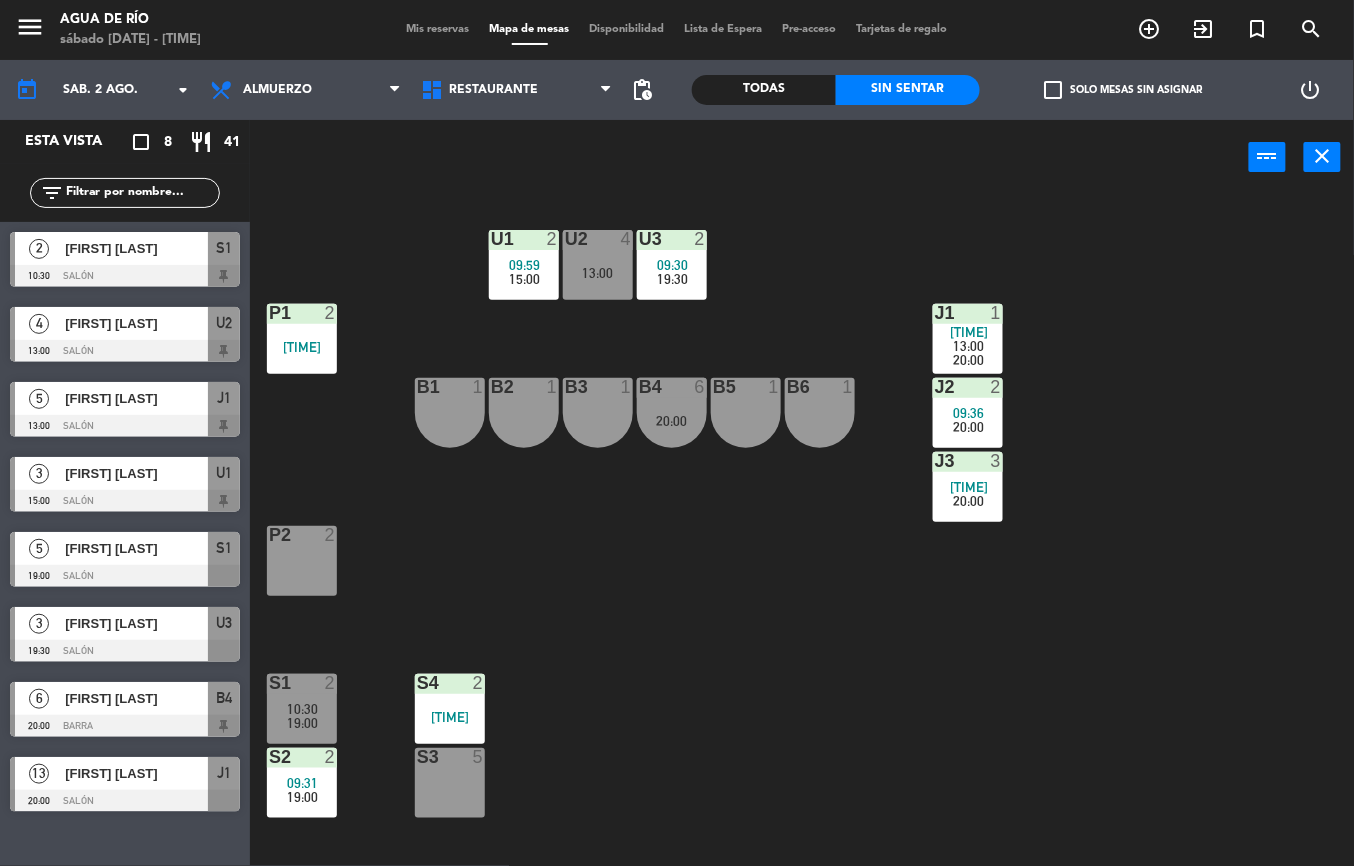 scroll, scrollTop: 0, scrollLeft: 0, axis: both 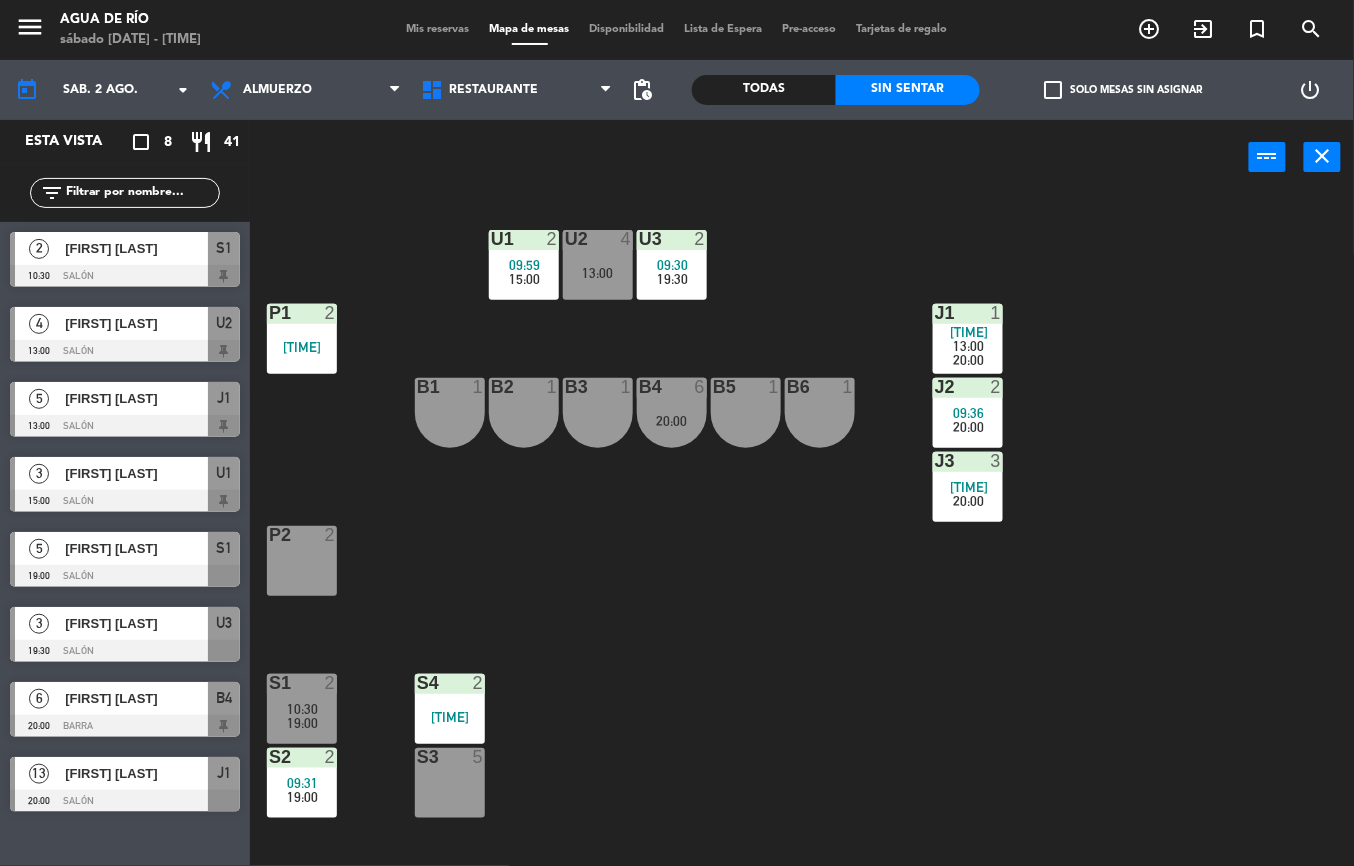 click on "20:00" at bounding box center [672, 421] 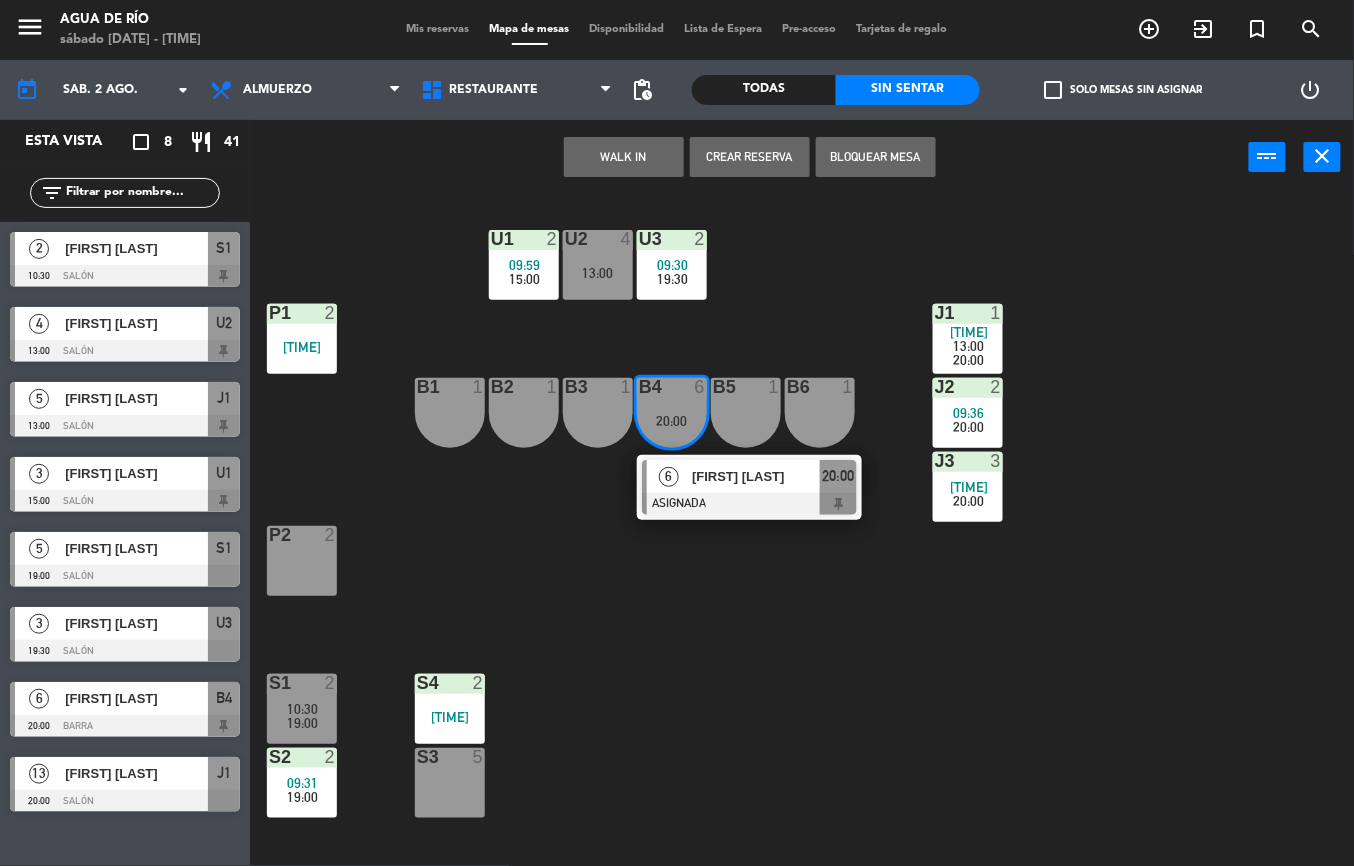 click on "U1  2   09:59      15:00     U2  4   13:00  U3  2   09:30      19:30     J1  1   08:46      13:00      20:00     P1  2   10:03  J2  2   09:36      20:00     B1  1  B2  1  B3  1  B4  6   20:00   6   [FIRST] [LAST]   ASIGNADA  20:00 B5  1  B6  1  J3  3   09:47      20:00     P2  2  S1  2   10:30      19:00     S4  2   10:04  S2  2   09:31      19:00     S3  5" 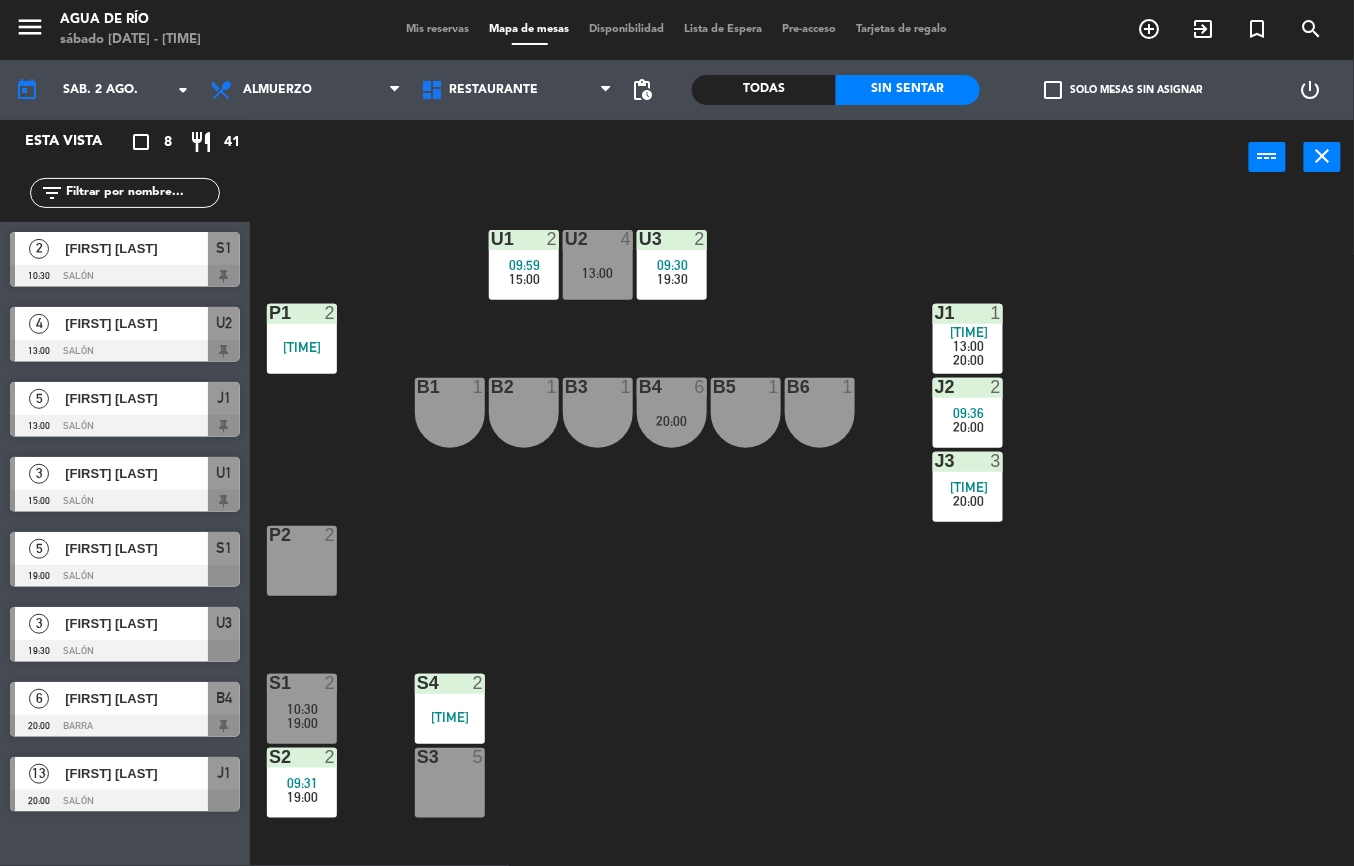 click on "19:00" at bounding box center (303, 797) 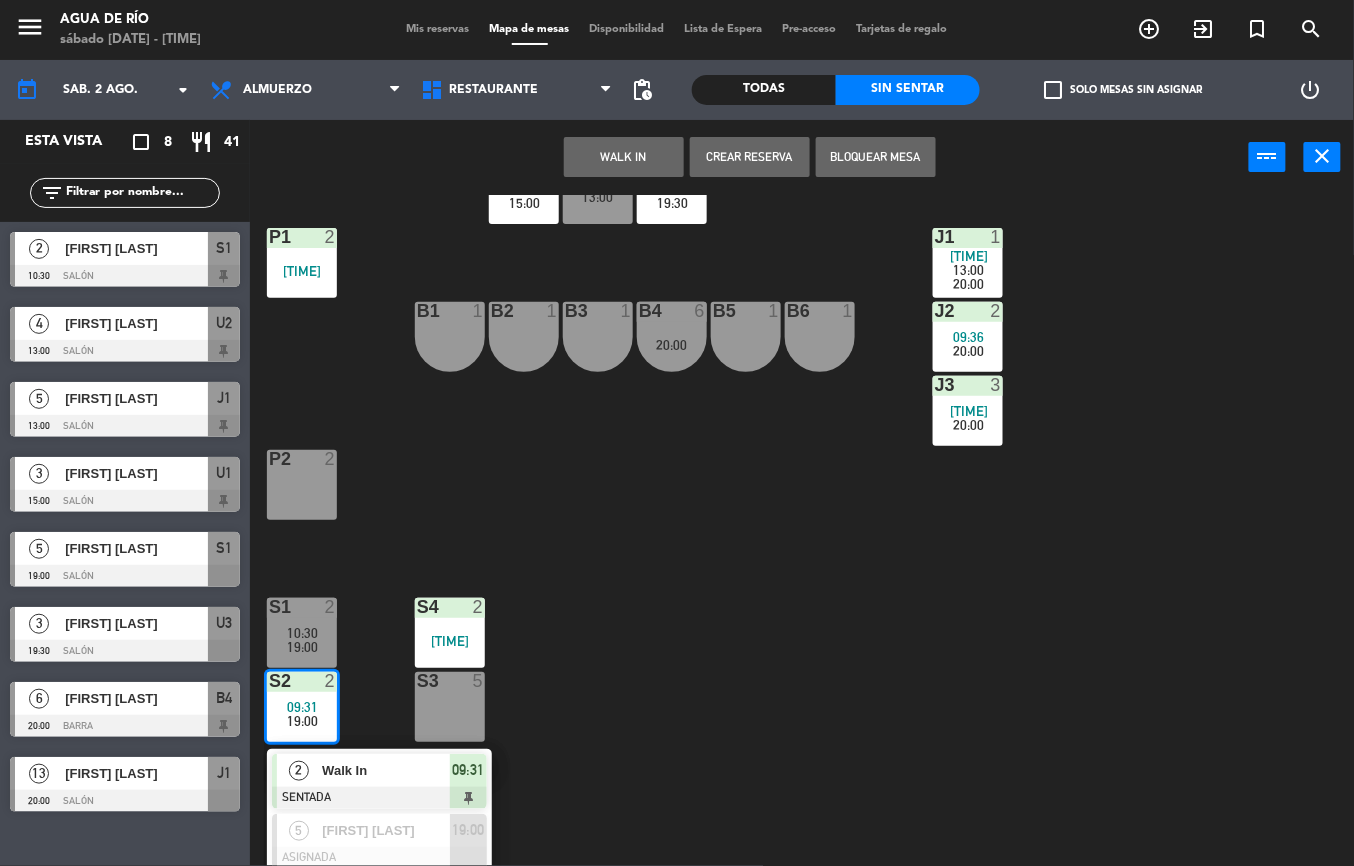 scroll, scrollTop: 77, scrollLeft: 0, axis: vertical 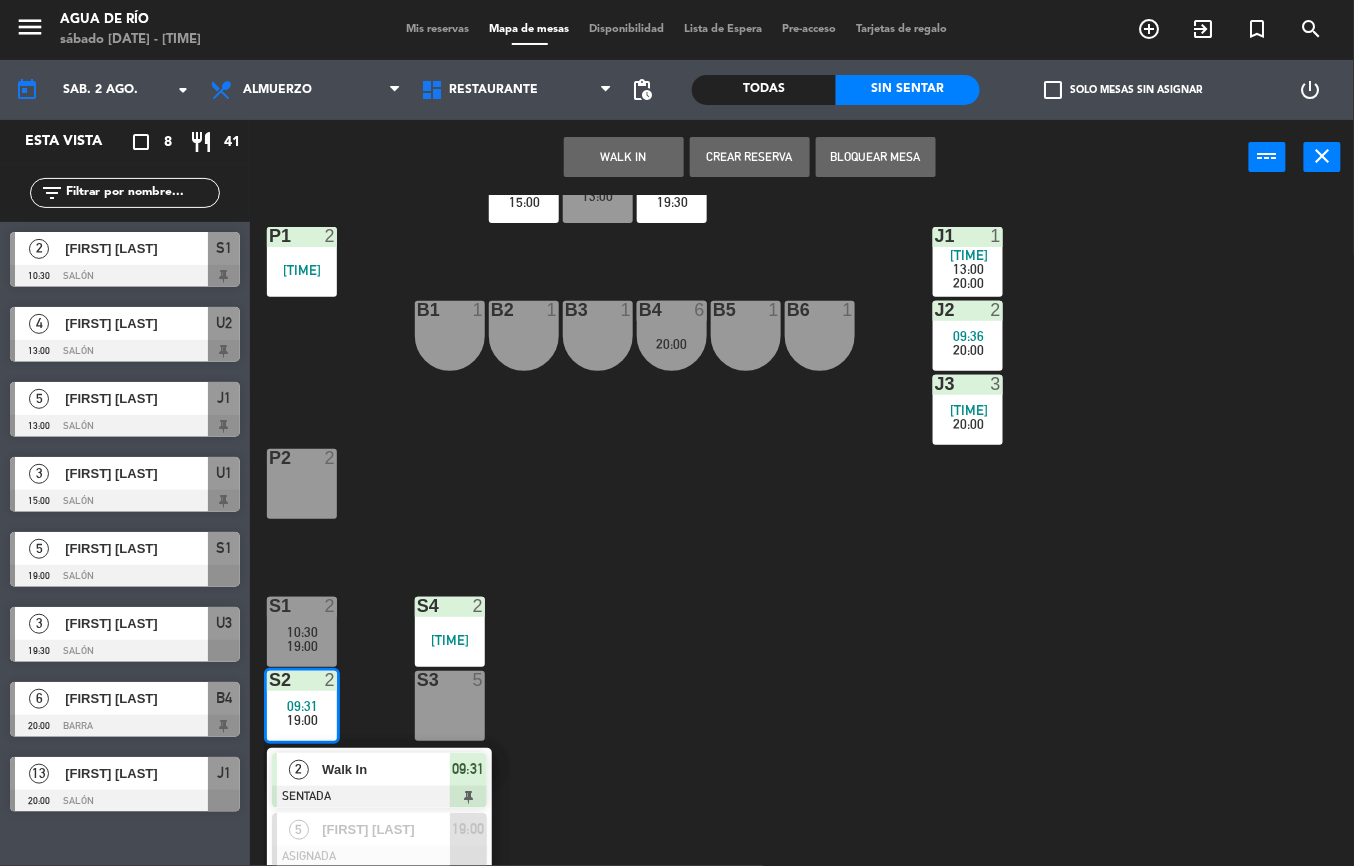 click on "U1  2   [TIME]      [TIME]     U2  4   [TIME]  U3  2   [TIME]      [TIME]     J1  1   [TIME]      [TIME]      [TIME]     P1  2   [TIME]  J2  2   [TIME]      [TIME]     B1  1  B2  1  B3  1  B4  6   [TIME]     B5  1  B6  1  J3  3   [TIME]      [TIME]     P2  2  S1  2   [TIME]      [TIME]     S4  2   [TIME]  S2  2   [TIME]      [TIME]      2   Walk In   SENTADA  [TIME]  5   [FIRST] [LAST]   ASIGNADA  [TIME] S3  5" 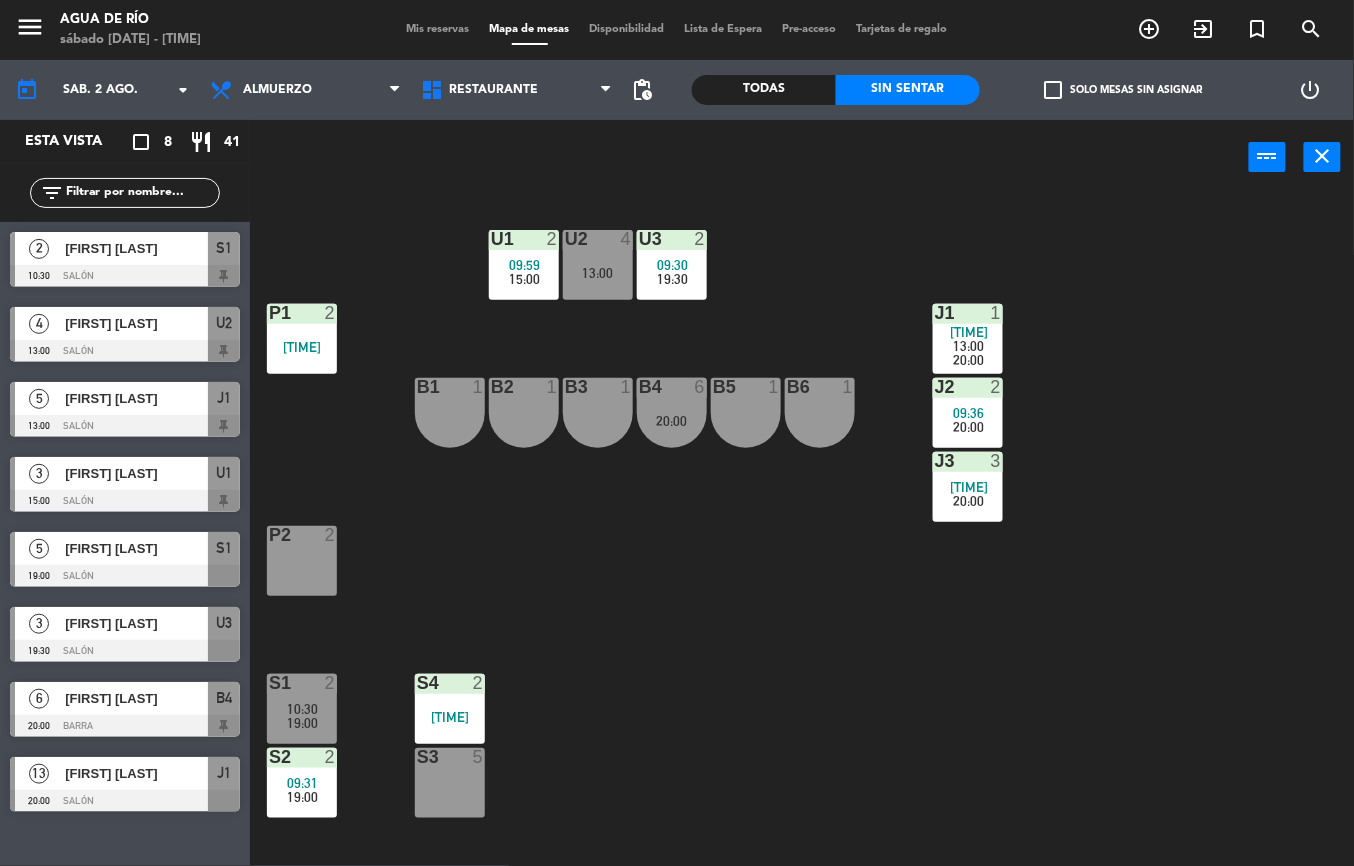 scroll, scrollTop: 0, scrollLeft: 0, axis: both 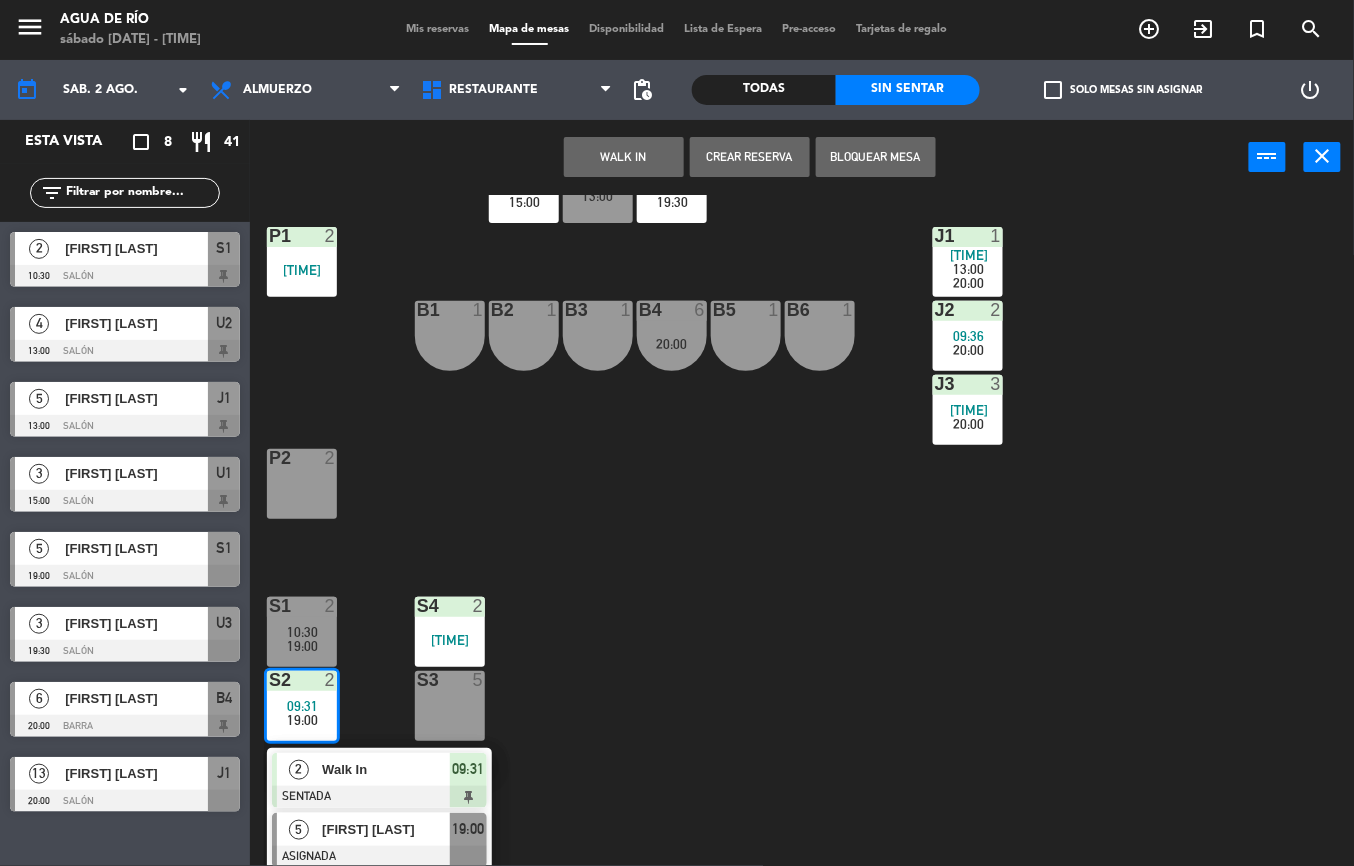 click on "[FIRST] [LAST]" at bounding box center (385, 829) 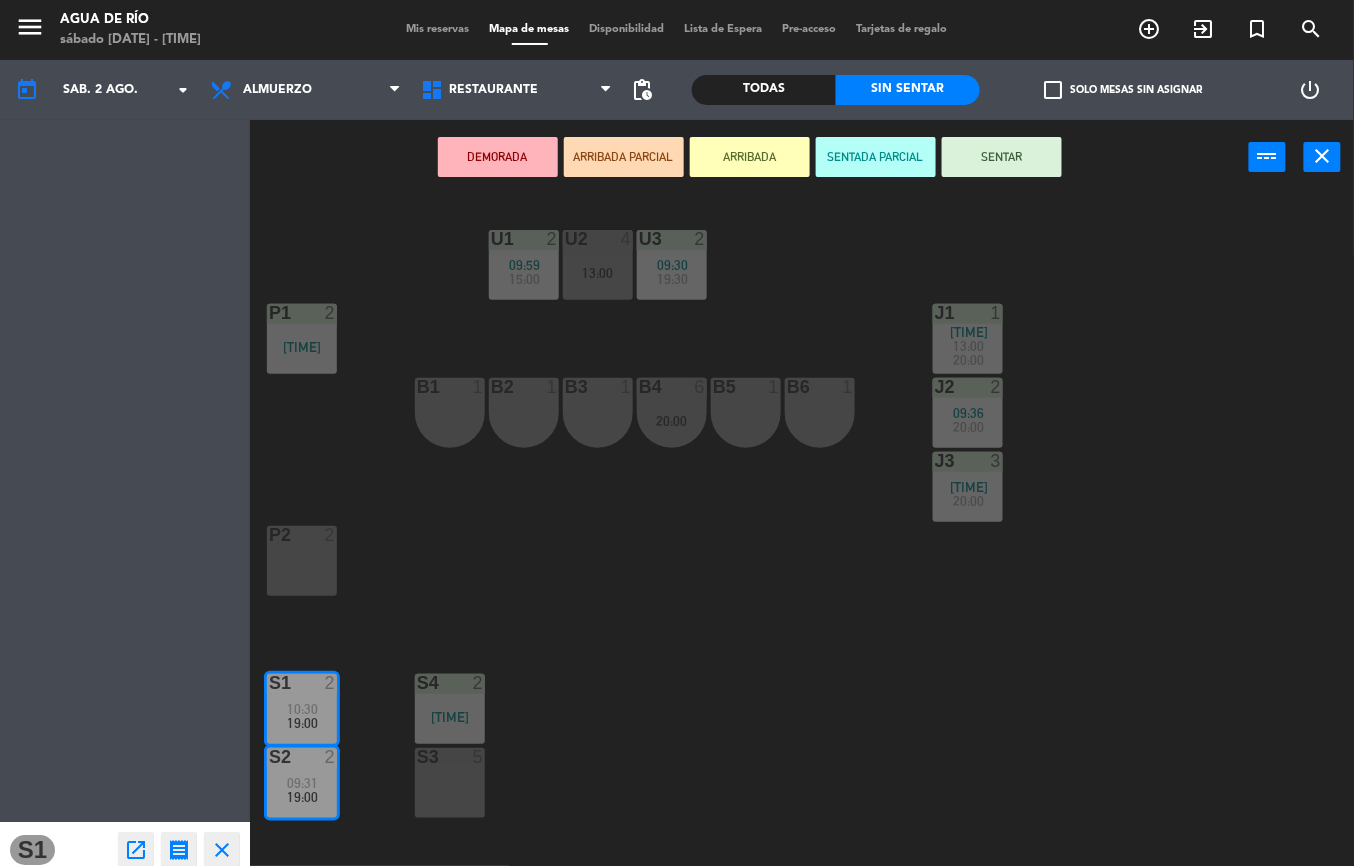 scroll, scrollTop: 0, scrollLeft: 0, axis: both 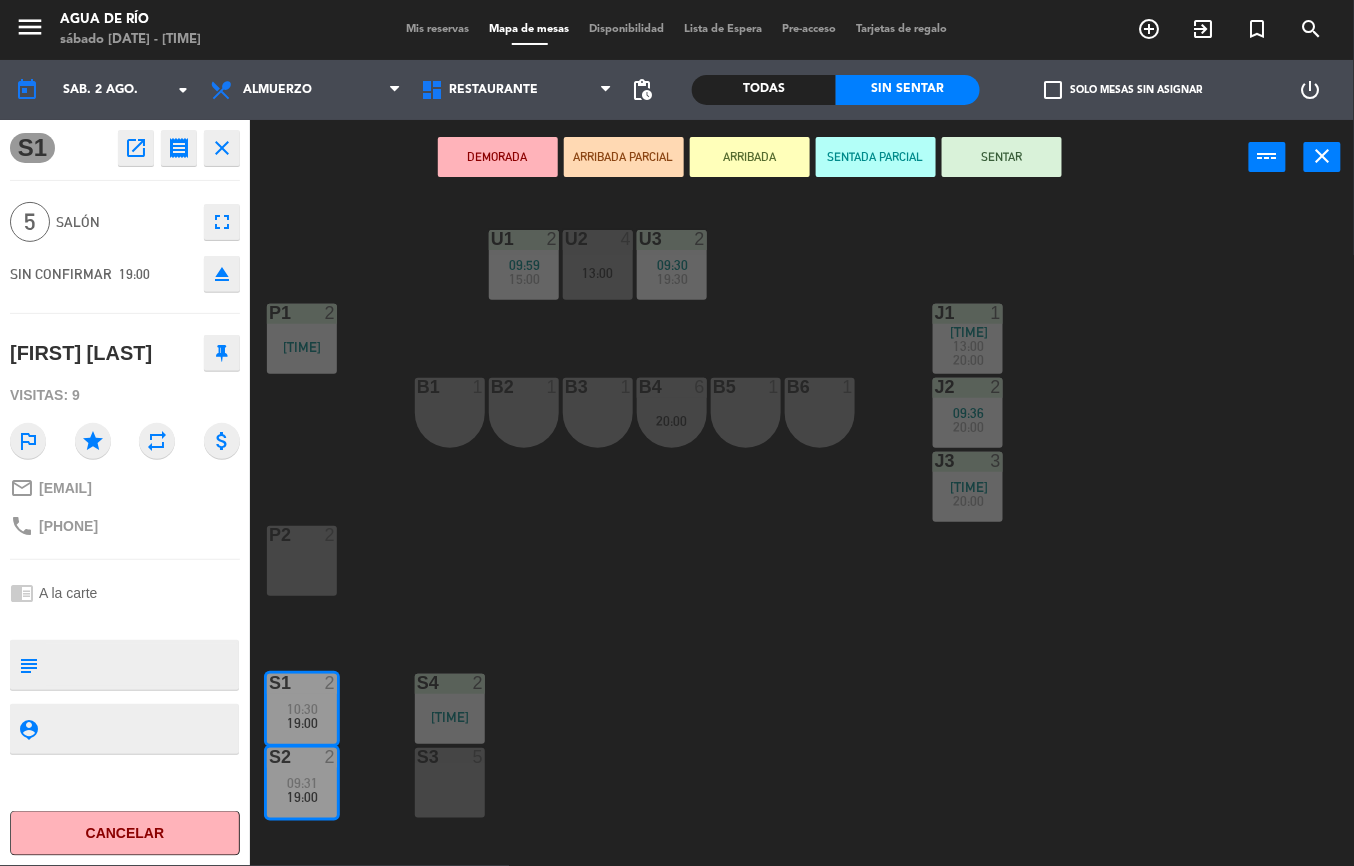 click on "S3  5" at bounding box center (450, 783) 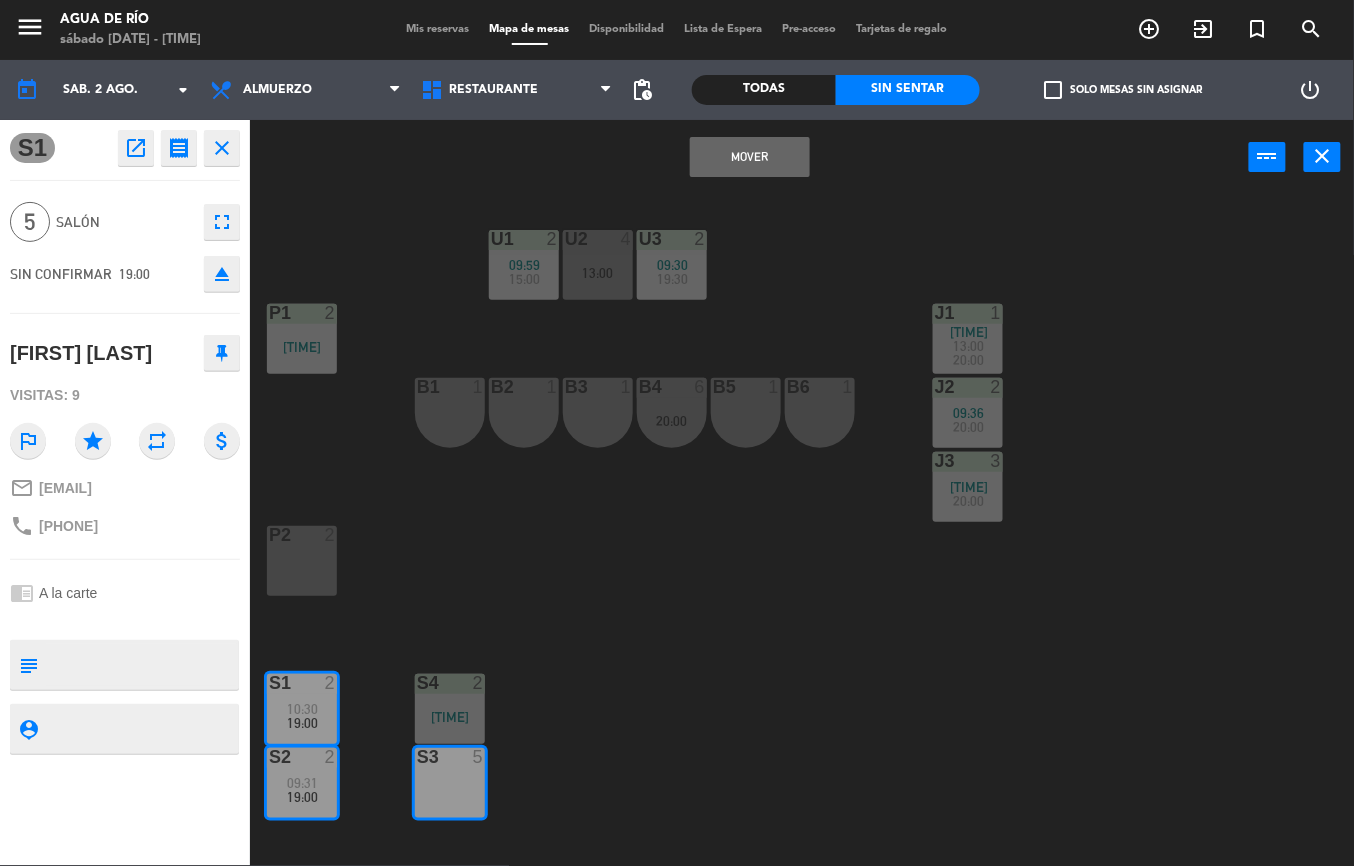 click on "Mover" at bounding box center (750, 157) 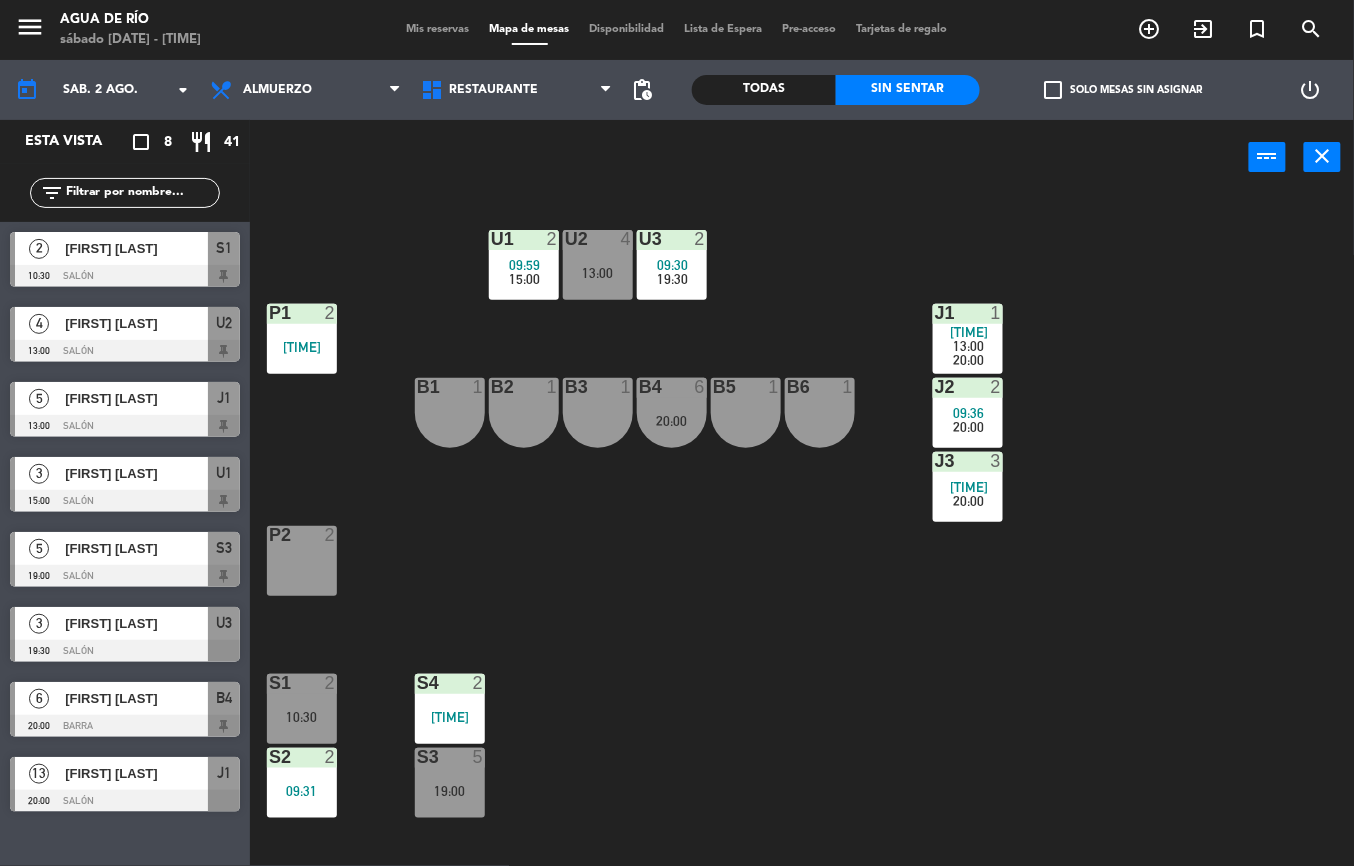 click on "20:00" at bounding box center (672, 421) 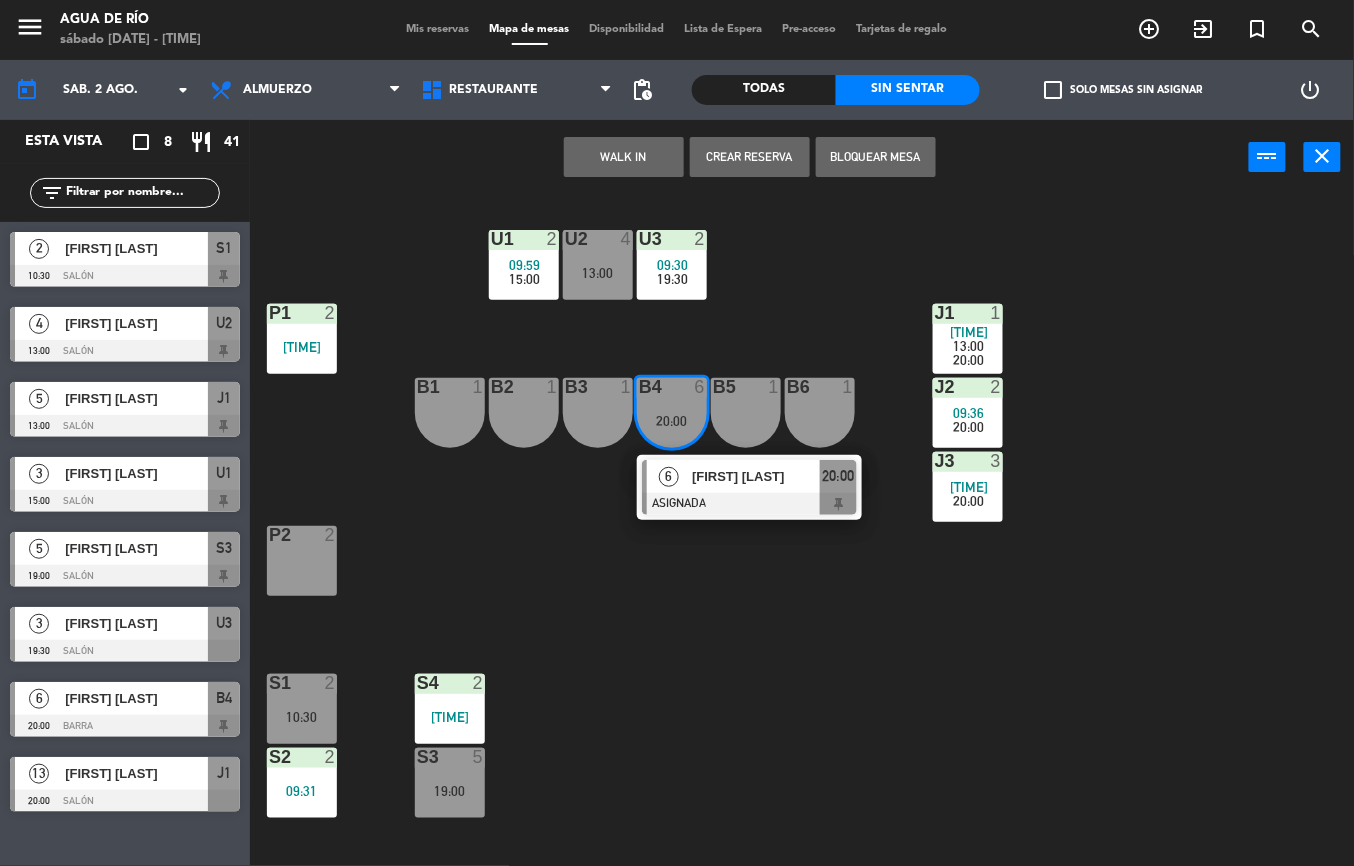 click on "[FIRST] [LAST]" at bounding box center (756, 476) 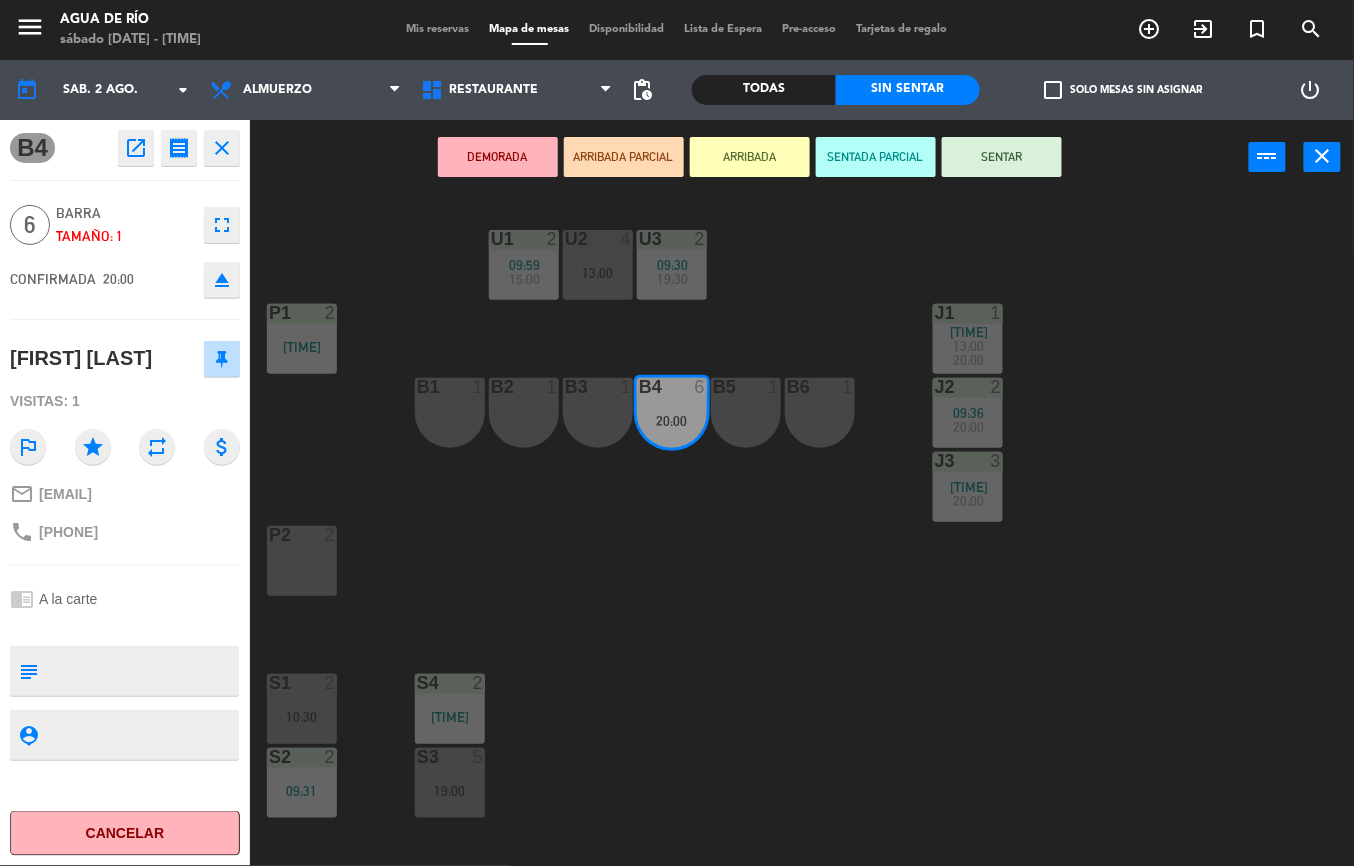 click at bounding box center [301, 683] 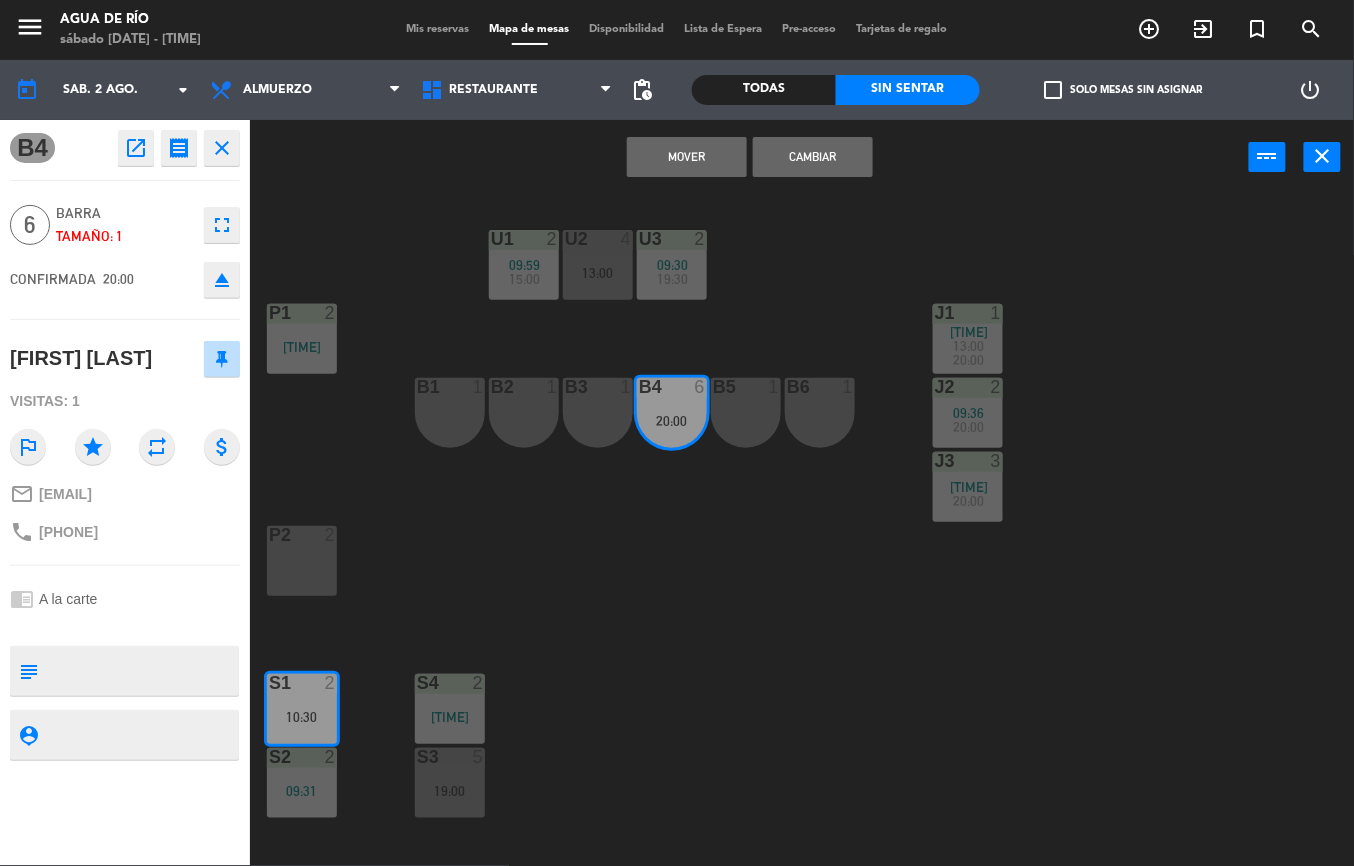 click on "Mover" at bounding box center [687, 157] 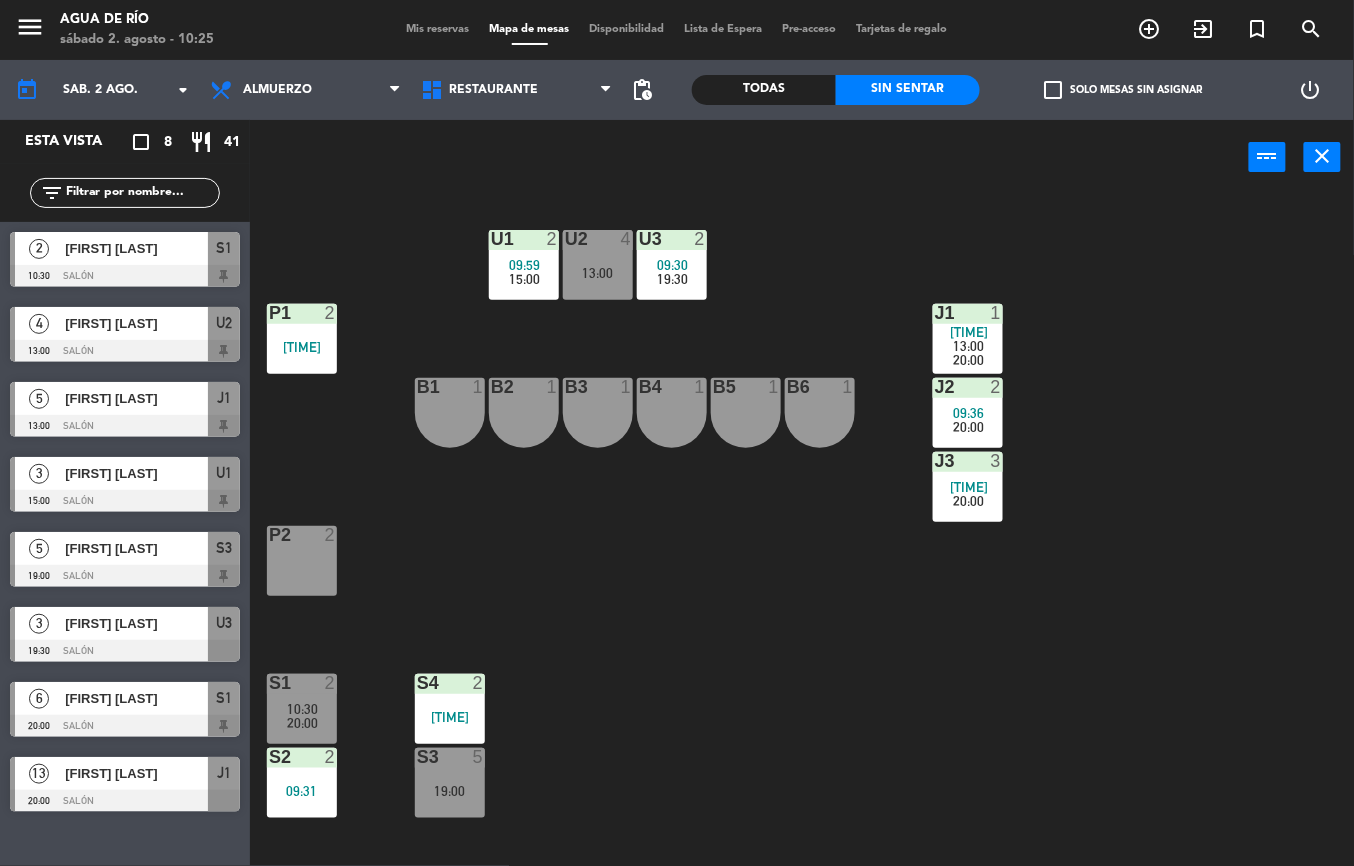 click at bounding box center (301, 313) 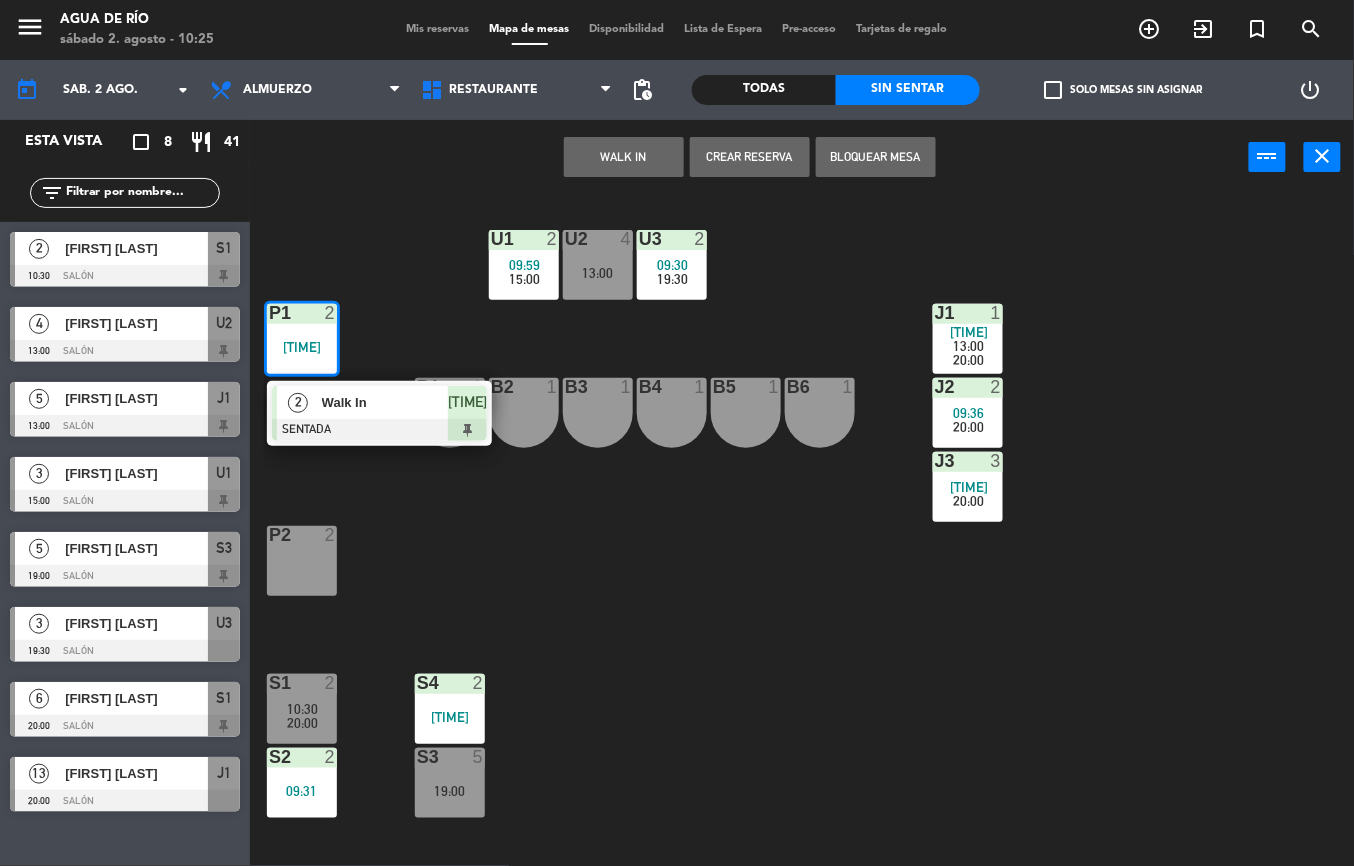 click at bounding box center [379, 430] 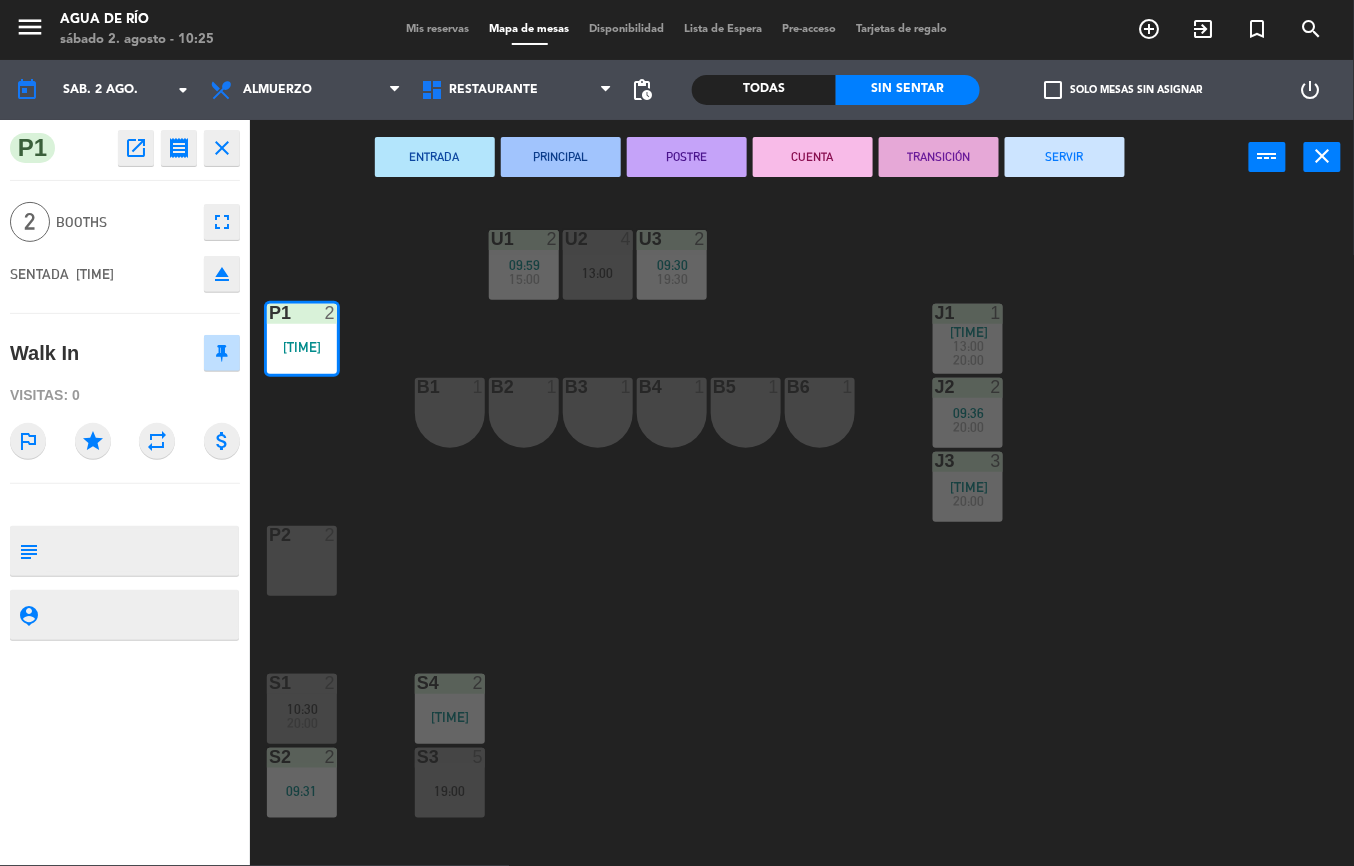 click on "SERVIR" at bounding box center (1065, 157) 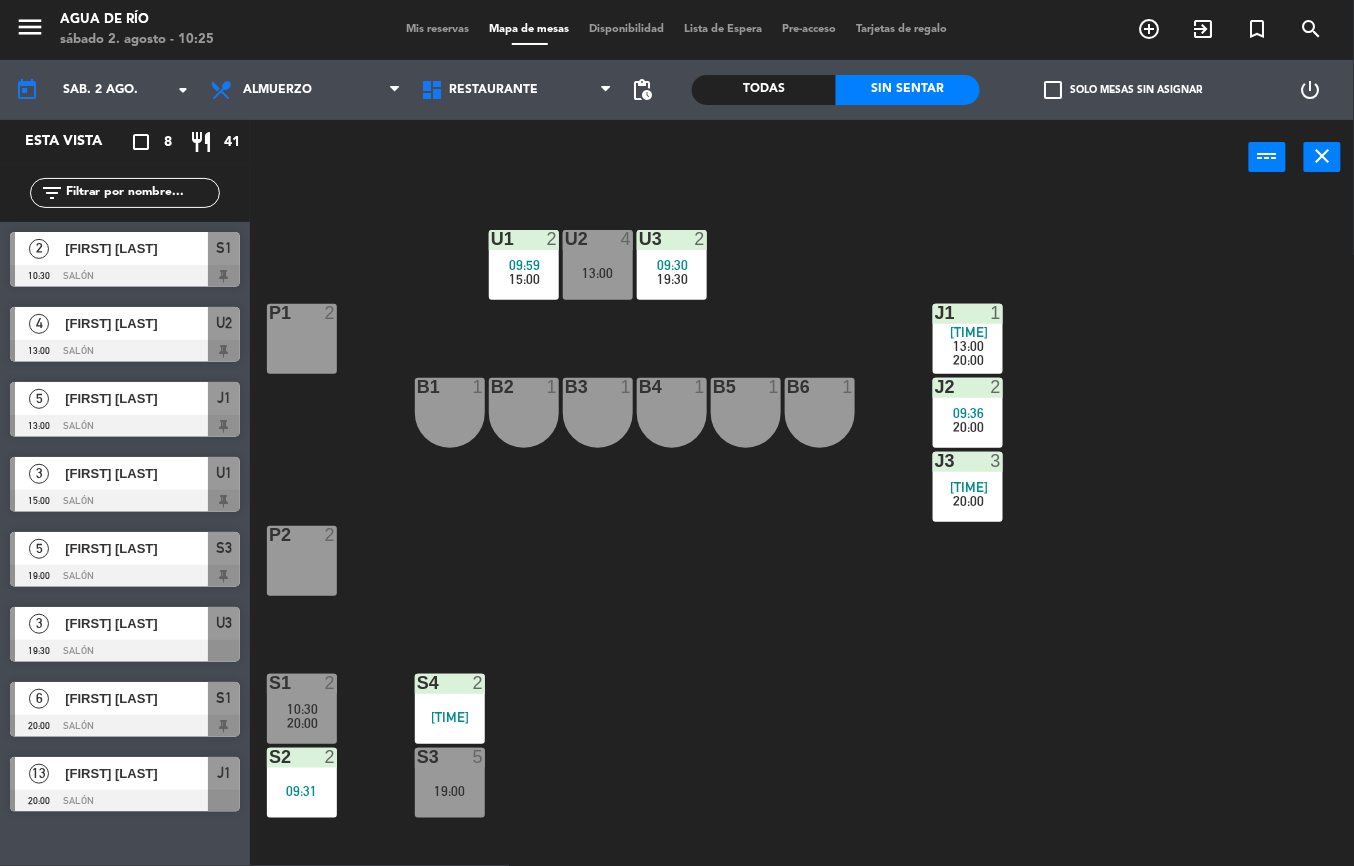 click on "13:00" at bounding box center (598, 273) 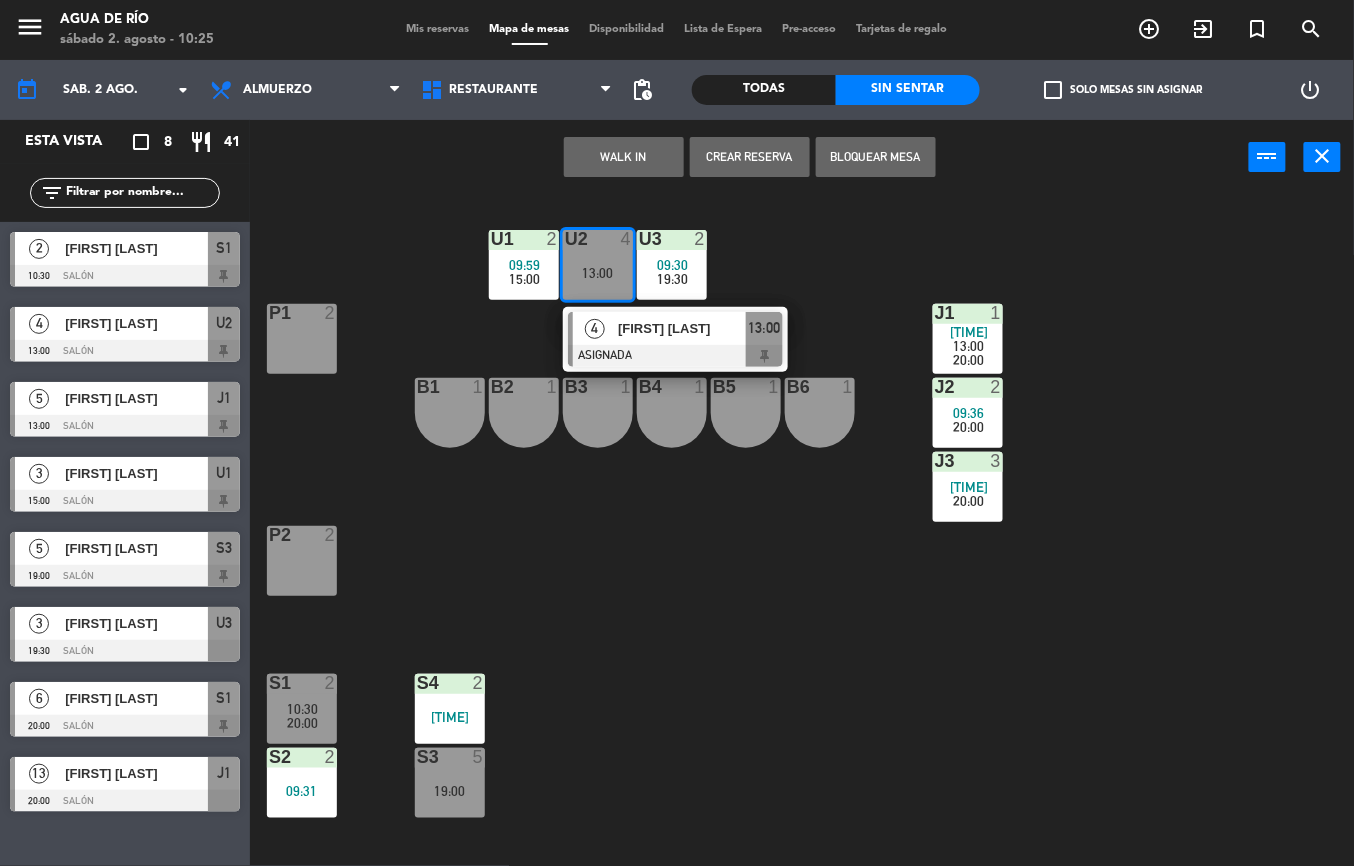 click on "WALK IN" at bounding box center [624, 157] 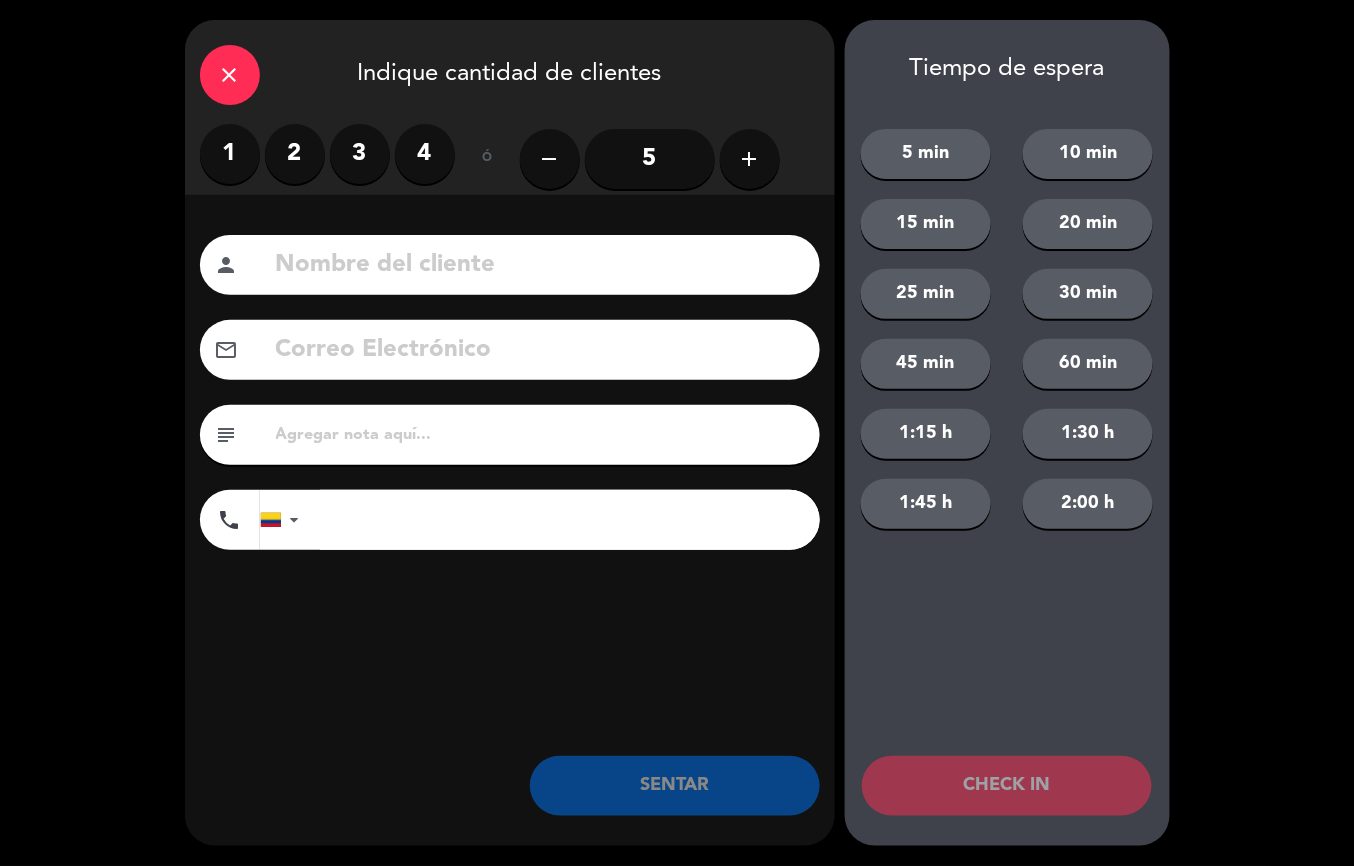 click on "2" at bounding box center [295, 154] 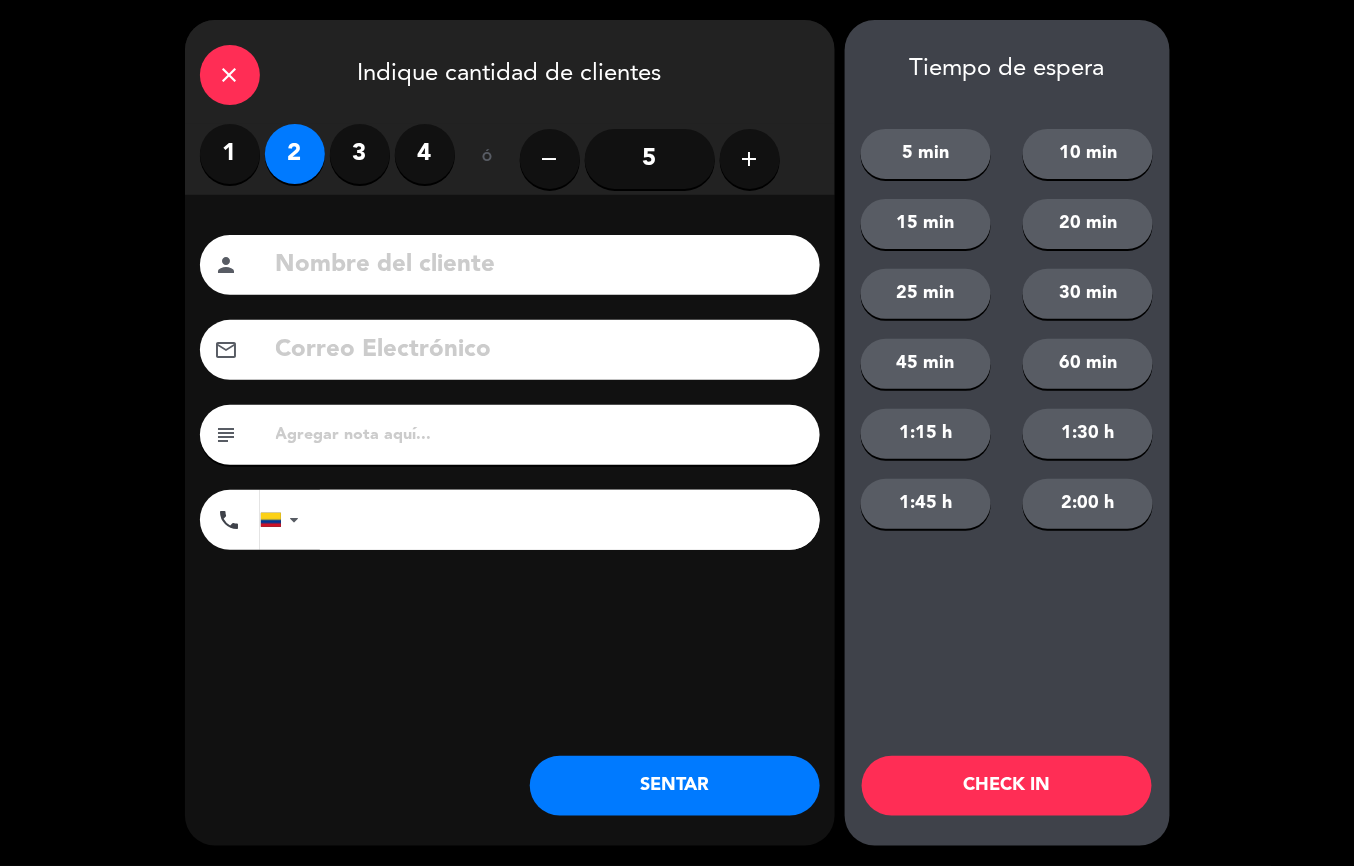 click on "SENTAR" 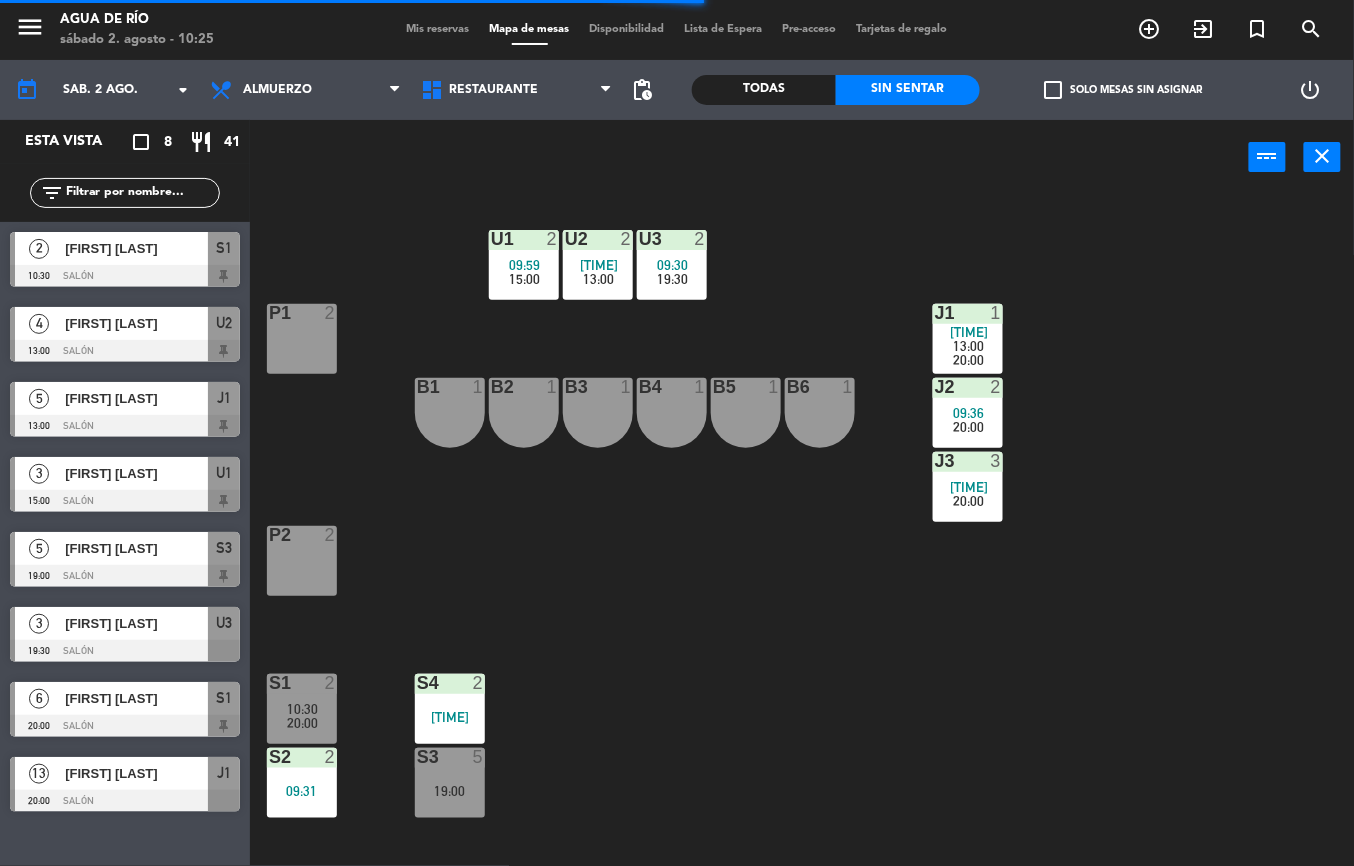 click on "20:00" at bounding box center [303, 723] 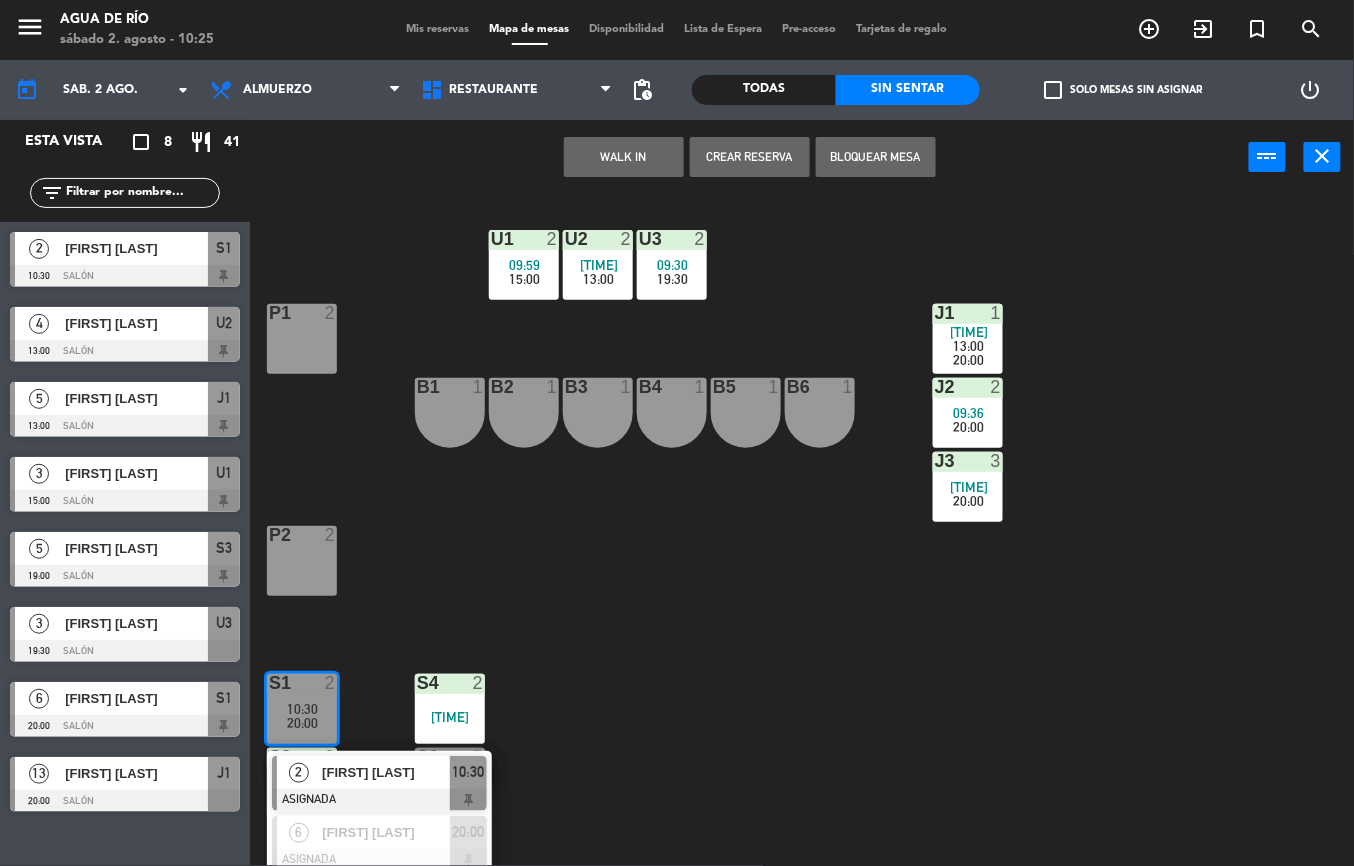 click on "[FIRST] [LAST]" at bounding box center (386, 772) 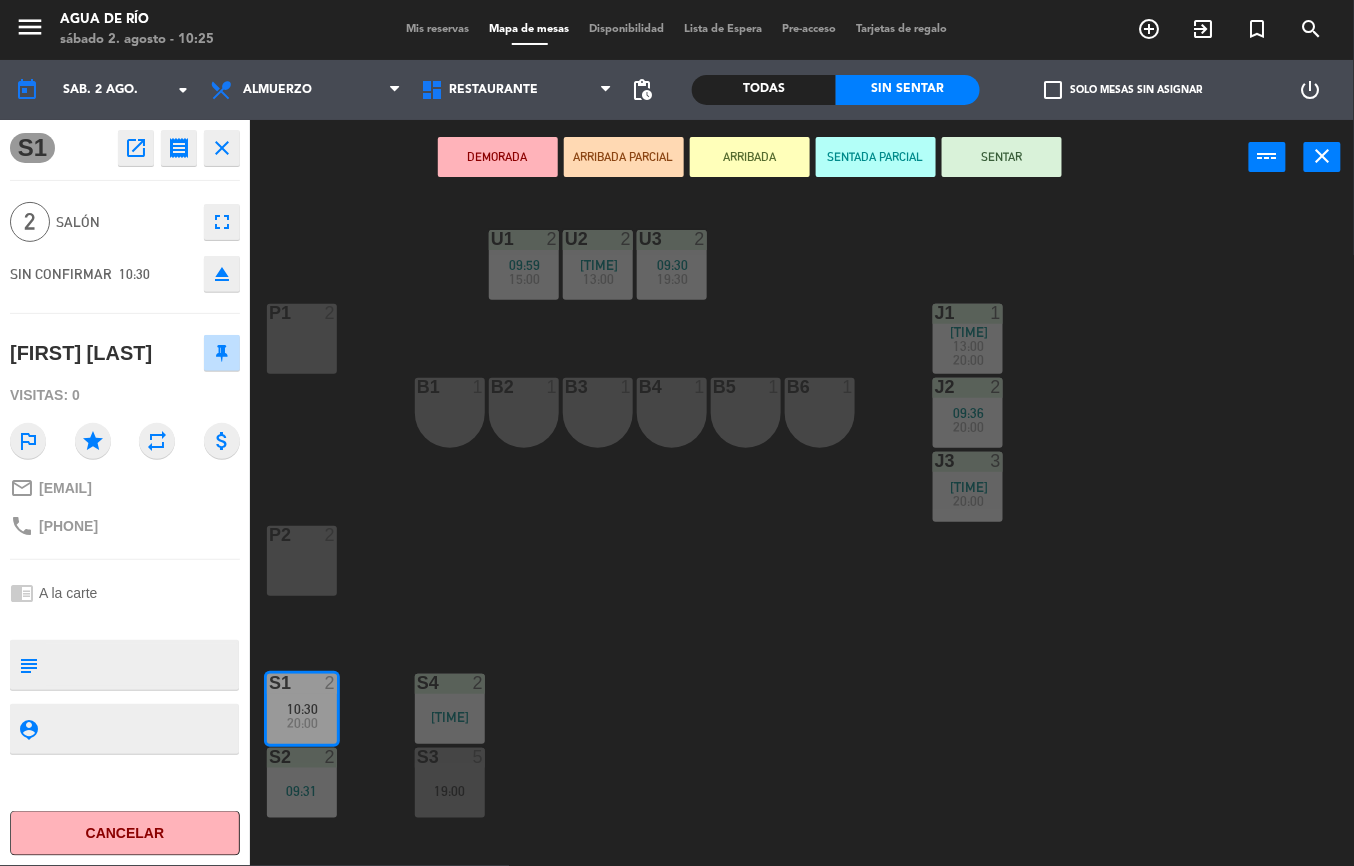 click on "P1  2" at bounding box center [302, 339] 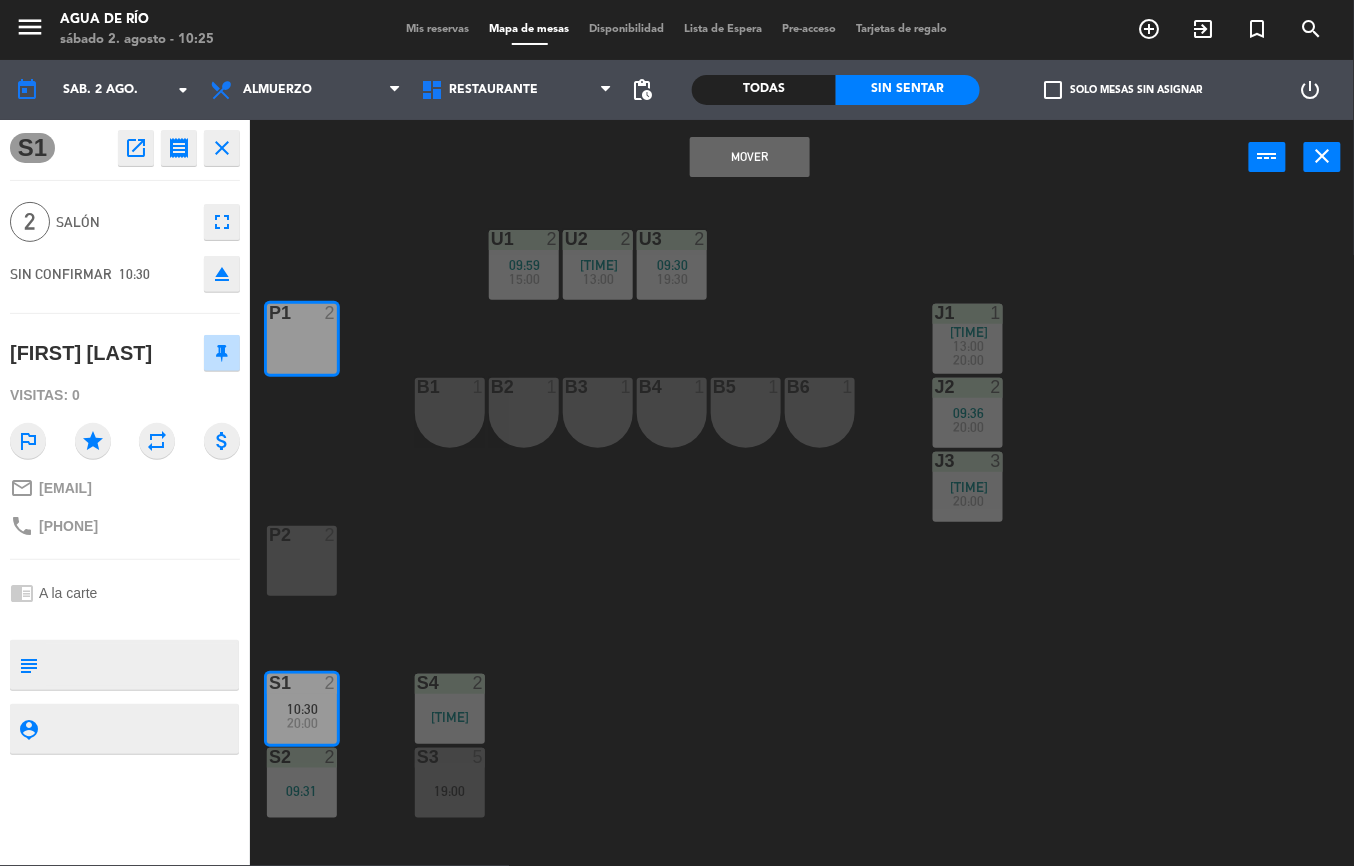 click on "Mover" at bounding box center [750, 157] 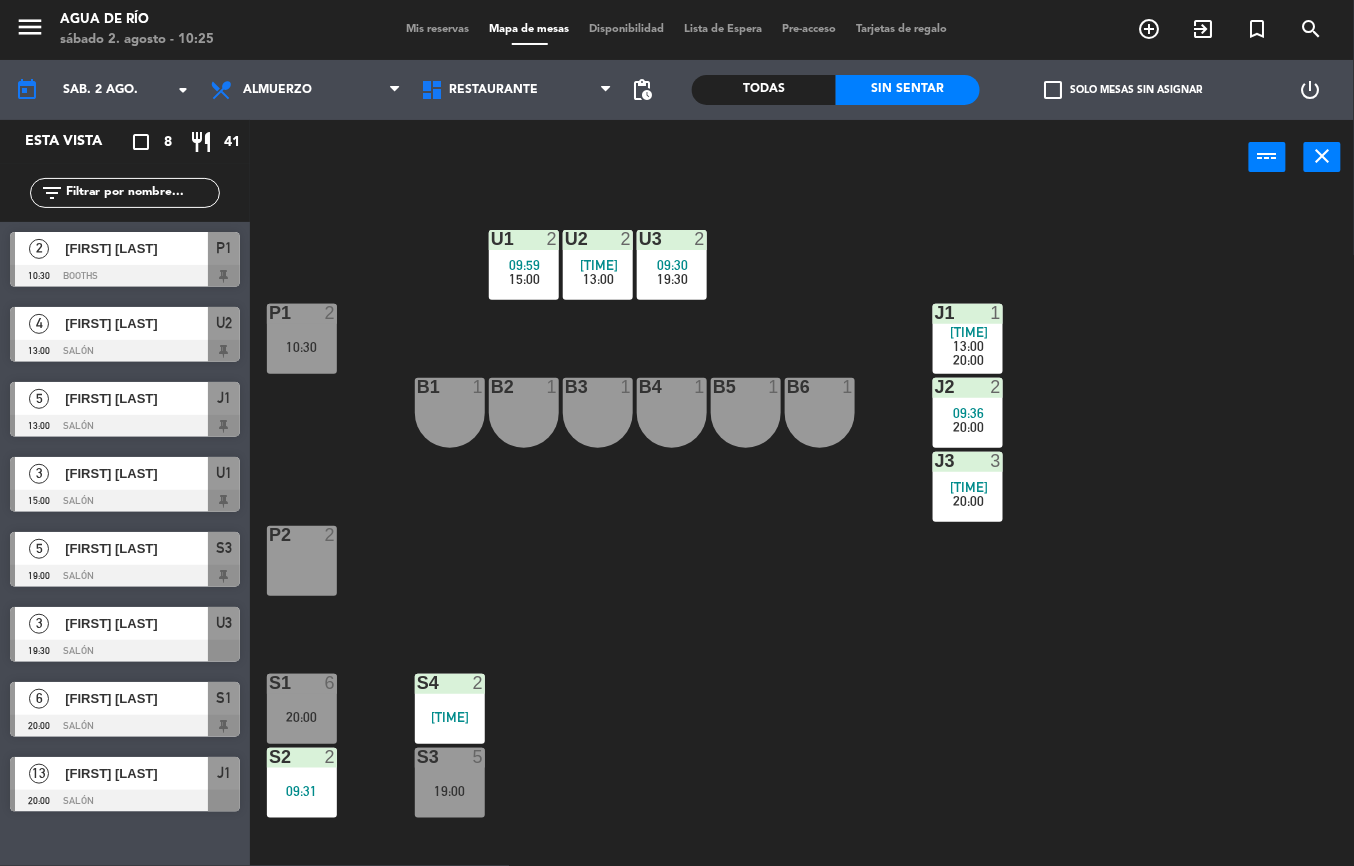 click on "S3  5   [TIME]" at bounding box center [450, 783] 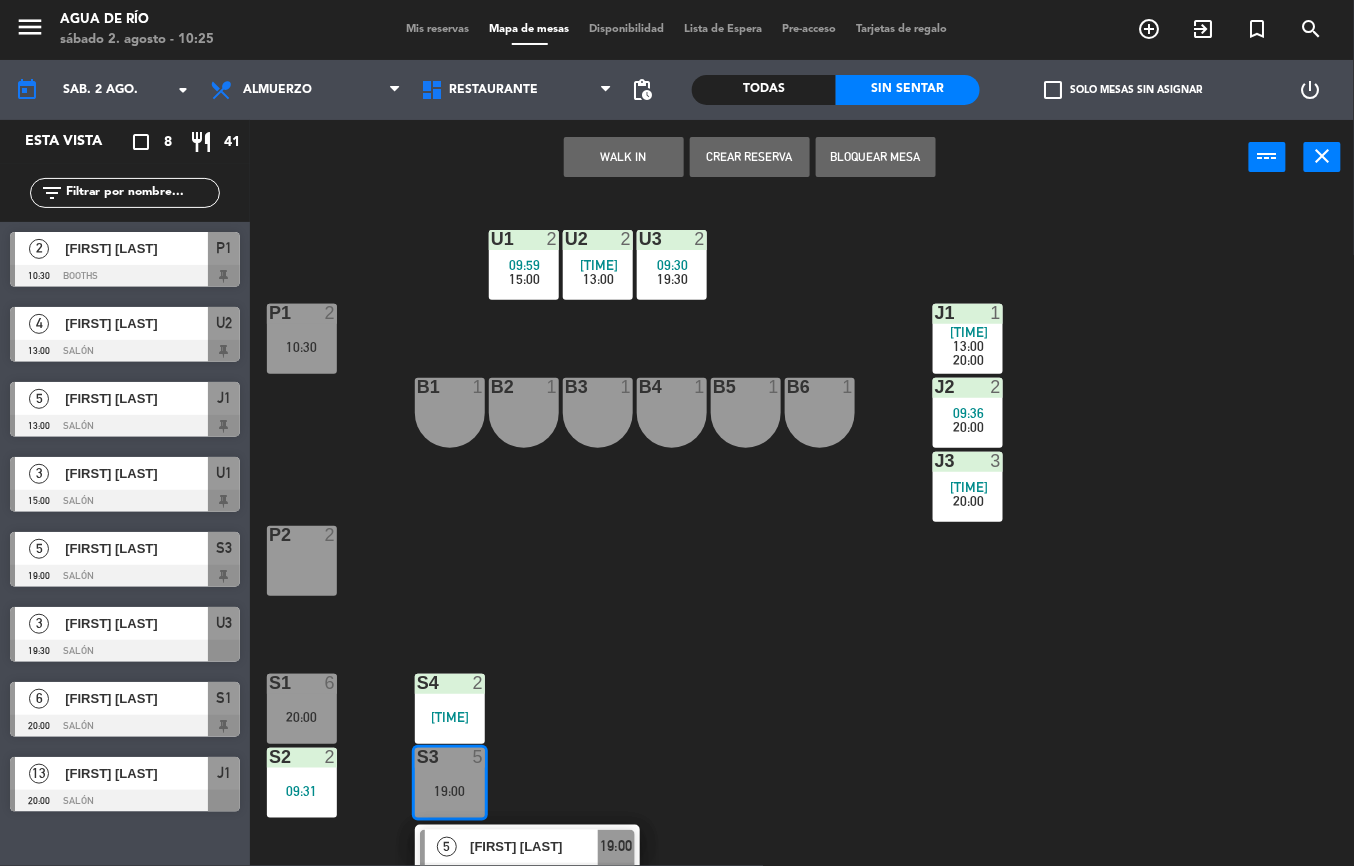 click on "[FIRST] [LAST]" at bounding box center (534, 846) 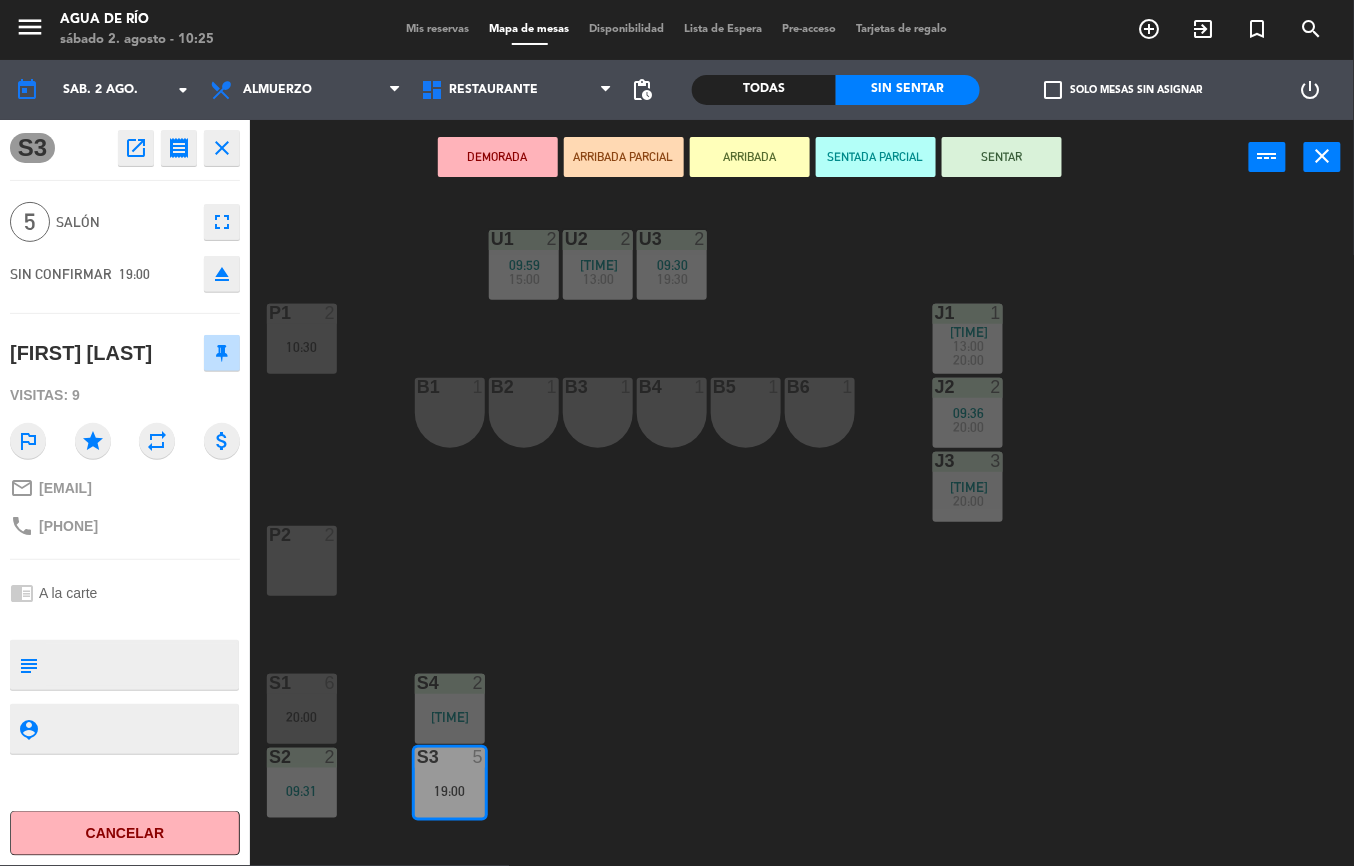 click on "15:00" at bounding box center [524, 279] 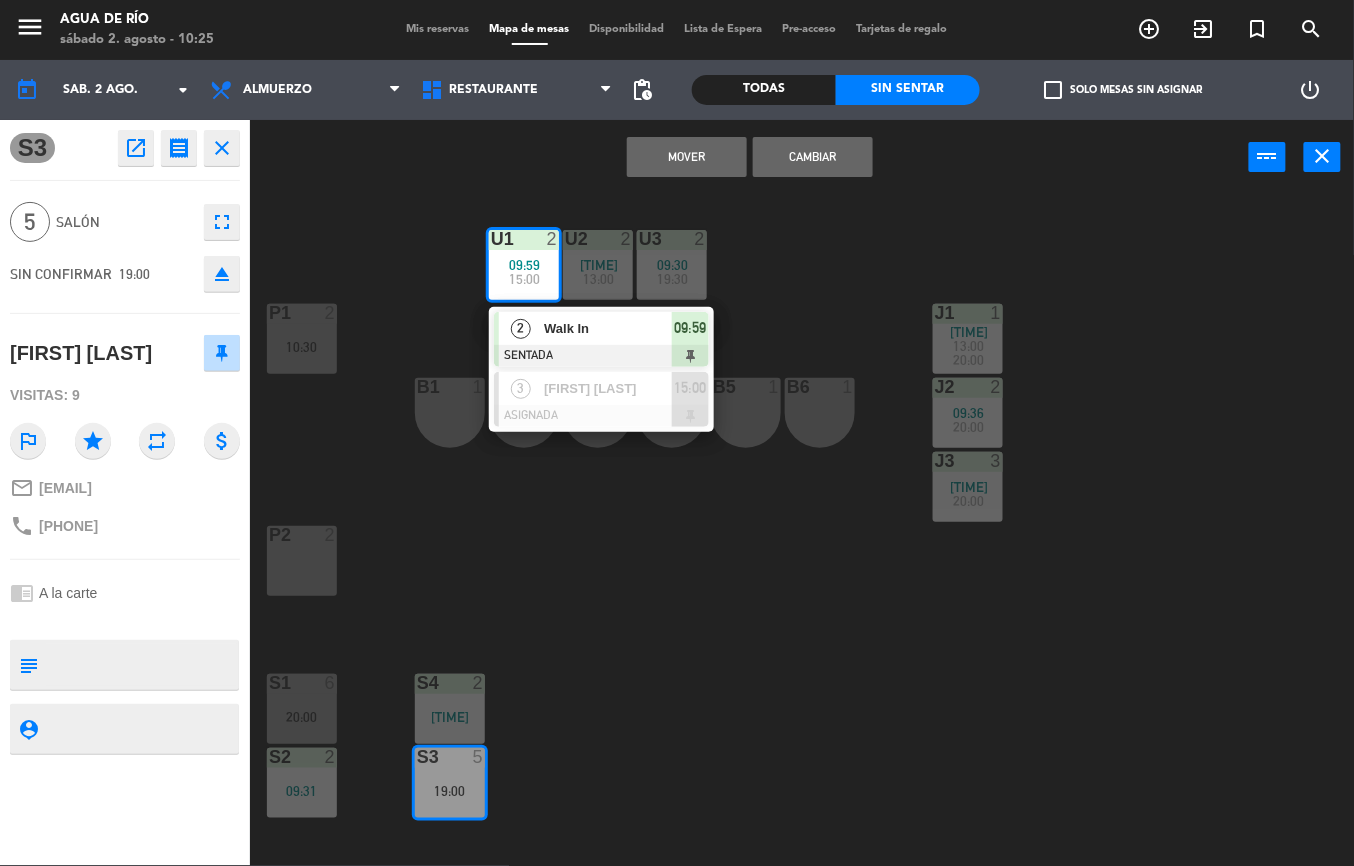 click on "Mover" at bounding box center (687, 157) 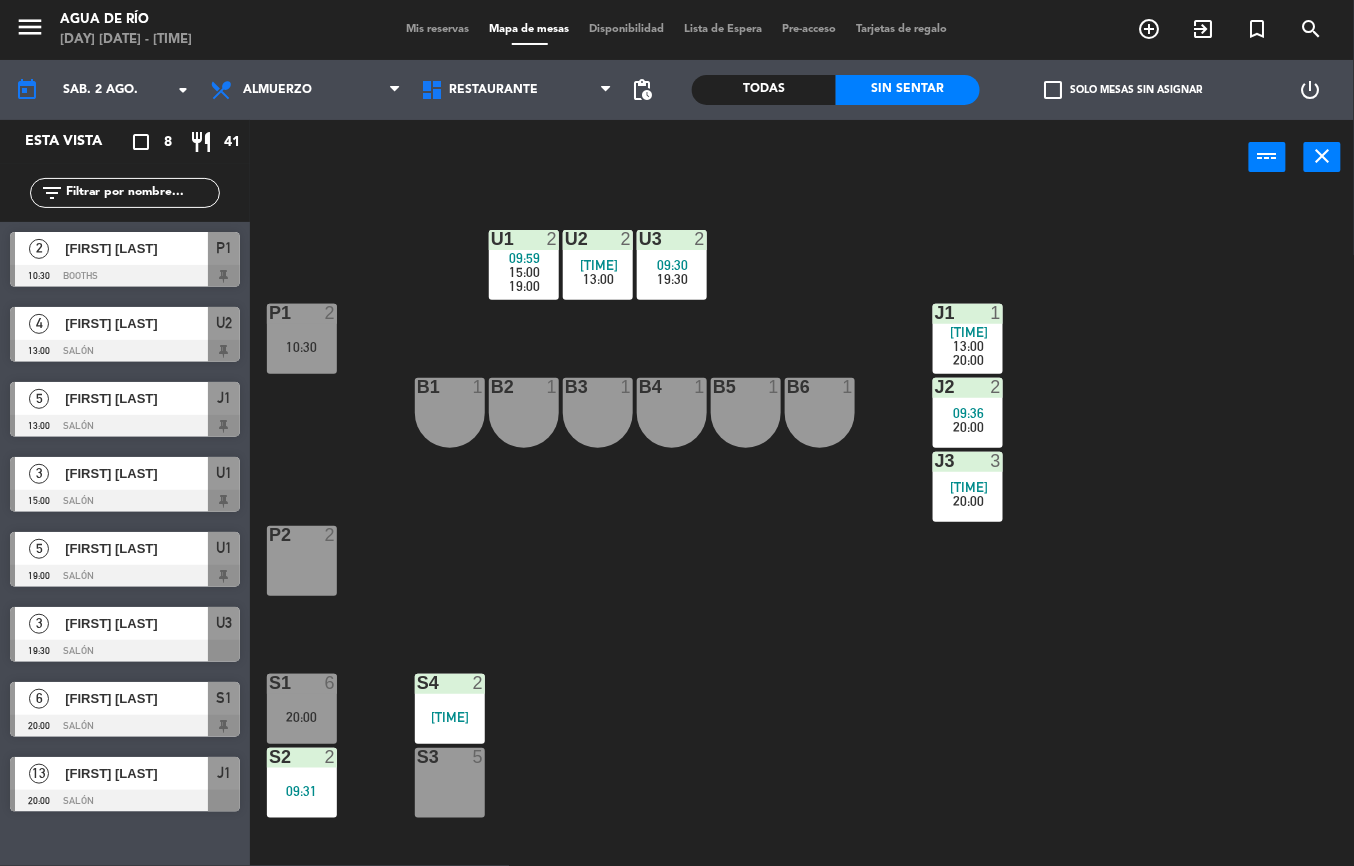click on "[TIME]" at bounding box center (969, 487) 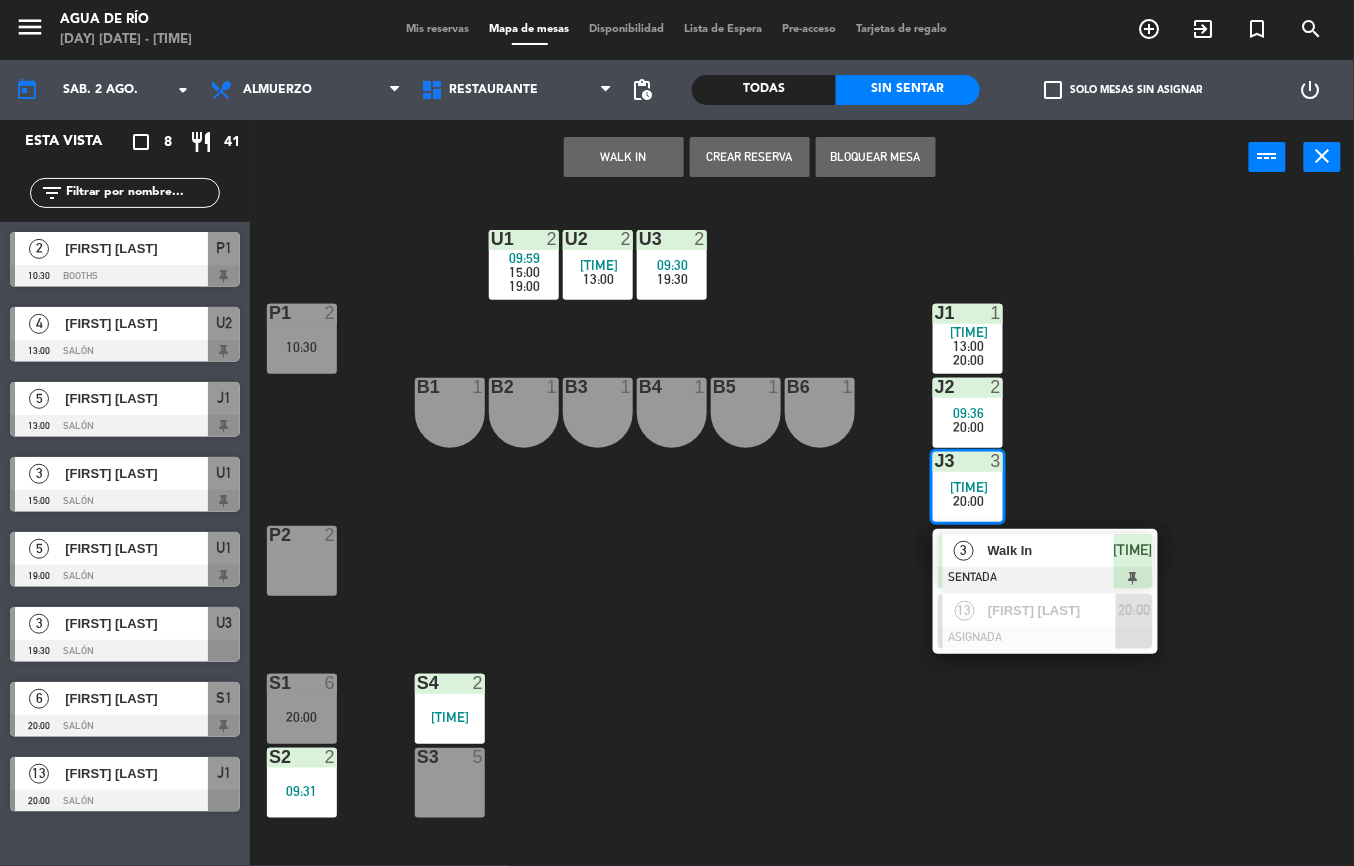 click on "U1  2   [TIME]      [TIME]      [TIME]     U2  2   [TIME]      [TIME]     U3  2   [TIME]      [TIME]     J1  1   [TIME]      [TIME]      [TIME]     3   Walk In   SENTADA  [TIME]  13   [FIRST] [LAST]   ASIGNADA  [TIME] P1  2   [TIME]  J2  2   [TIME]      [TIME]     B1  1  B2  1  B3  1  B4  1  B5  1  B6  1  J3  3   [TIME]      [TIME]      3   Walk In   SENTADA  [TIME]  13   [FIRST] [LAST]   ASIGNADA  [TIME] P2  2  S1  6   [TIME]  S4  2   [TIME]  S2  2   [TIME]  S3  5" 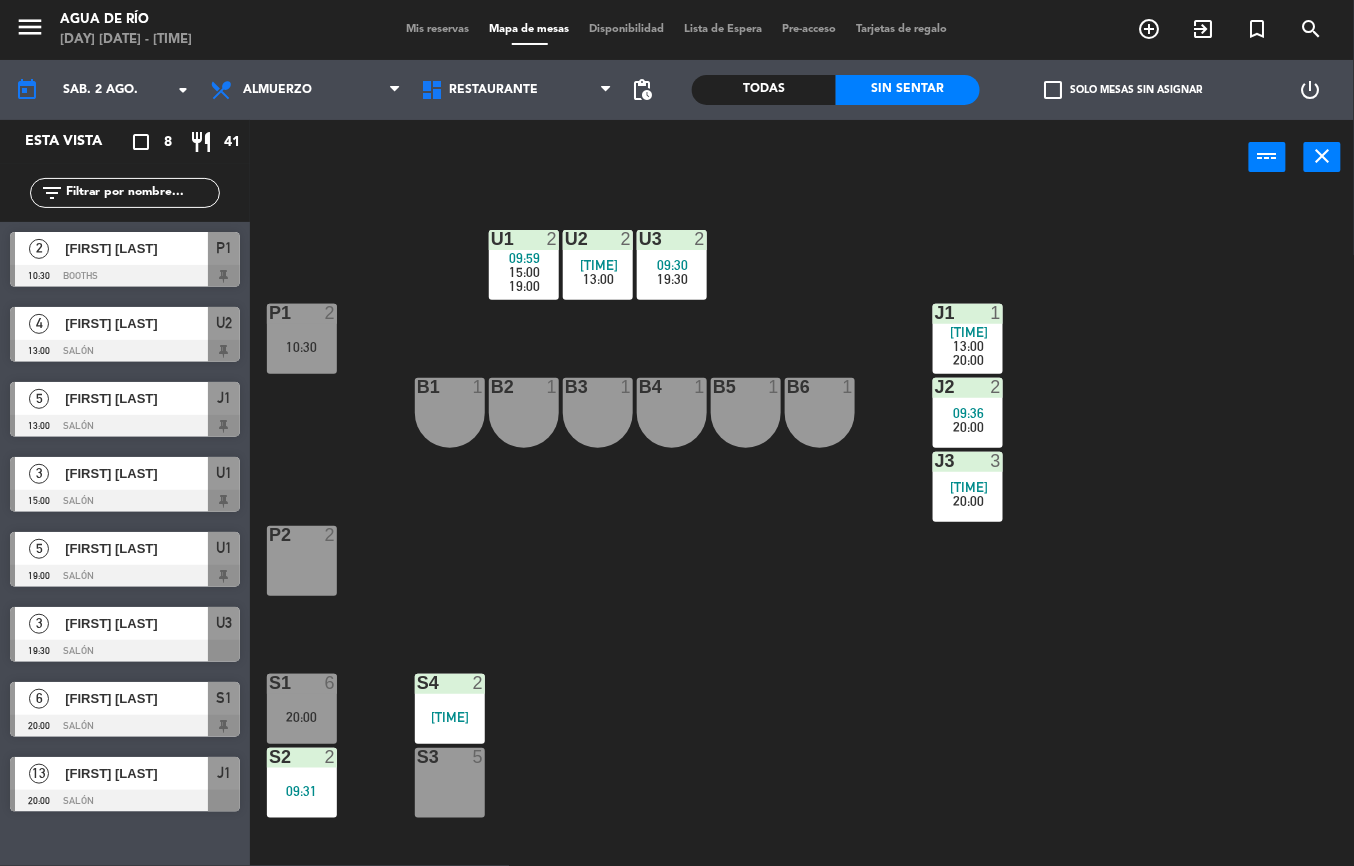 click on "20:00" at bounding box center [969, 360] 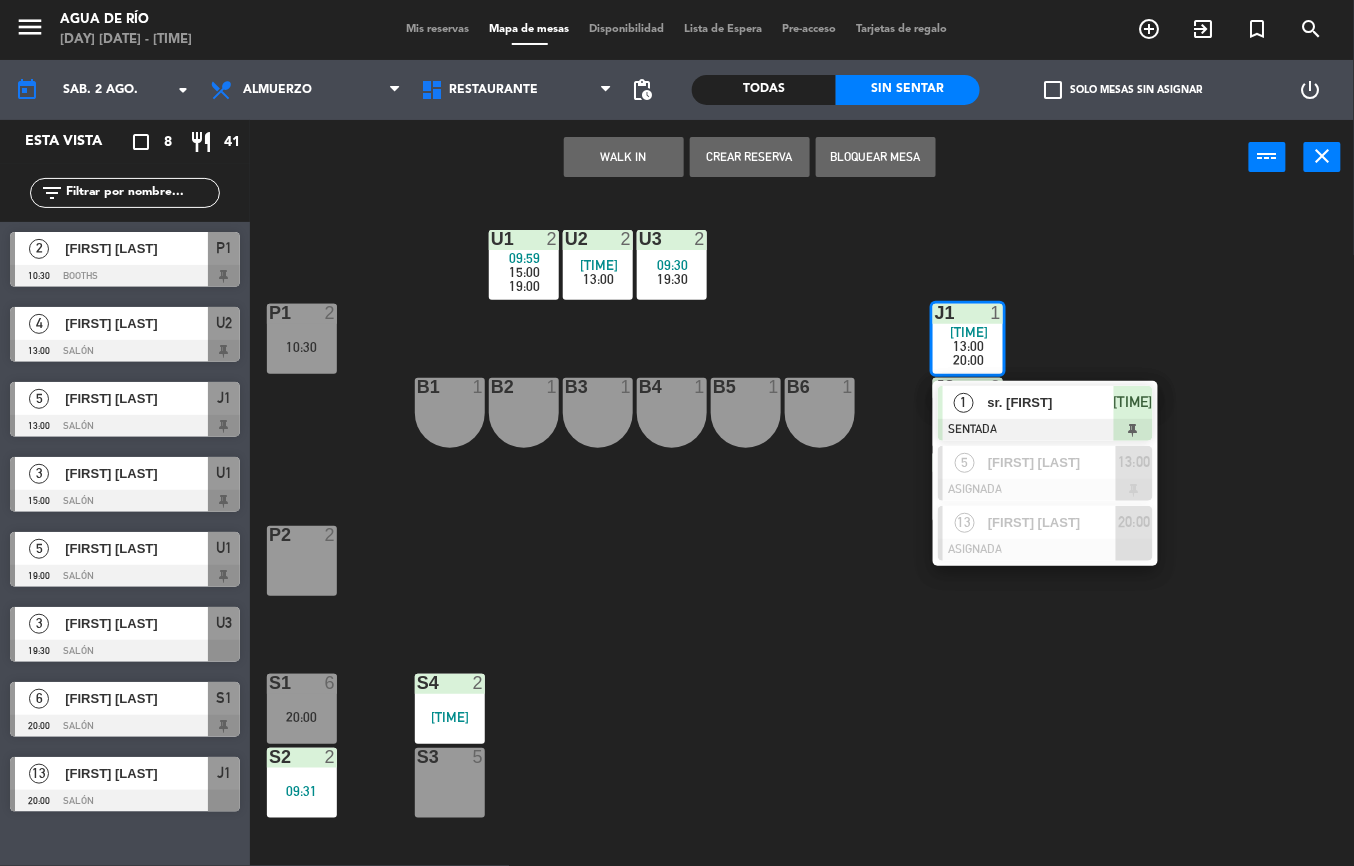click on "U1  2   [TIME]      [TIME]      [TIME]     U2  2   [TIME]      [TIME]     U3  2   [TIME]      [TIME]     J1  1   [TIME]      [TIME]      [TIME]      1   sr. [LAST]   SENTADA  [TIME]  5   [FIRST] [LAST]   ASIGNADA  [TIME]  13   [FIRST] [LAST]   ASIGNADA  [TIME] P1  2   [TIME]  J2  2   [TIME]      [TIME]     B1  1  B2  1  B3  1  B4  1  B5  1  B6  1  J3  3   [TIME]      [TIME]     P2  2  S1  6   [TIME]  S4  2   [TIME]  S2  2   [TIME]  S3  5" 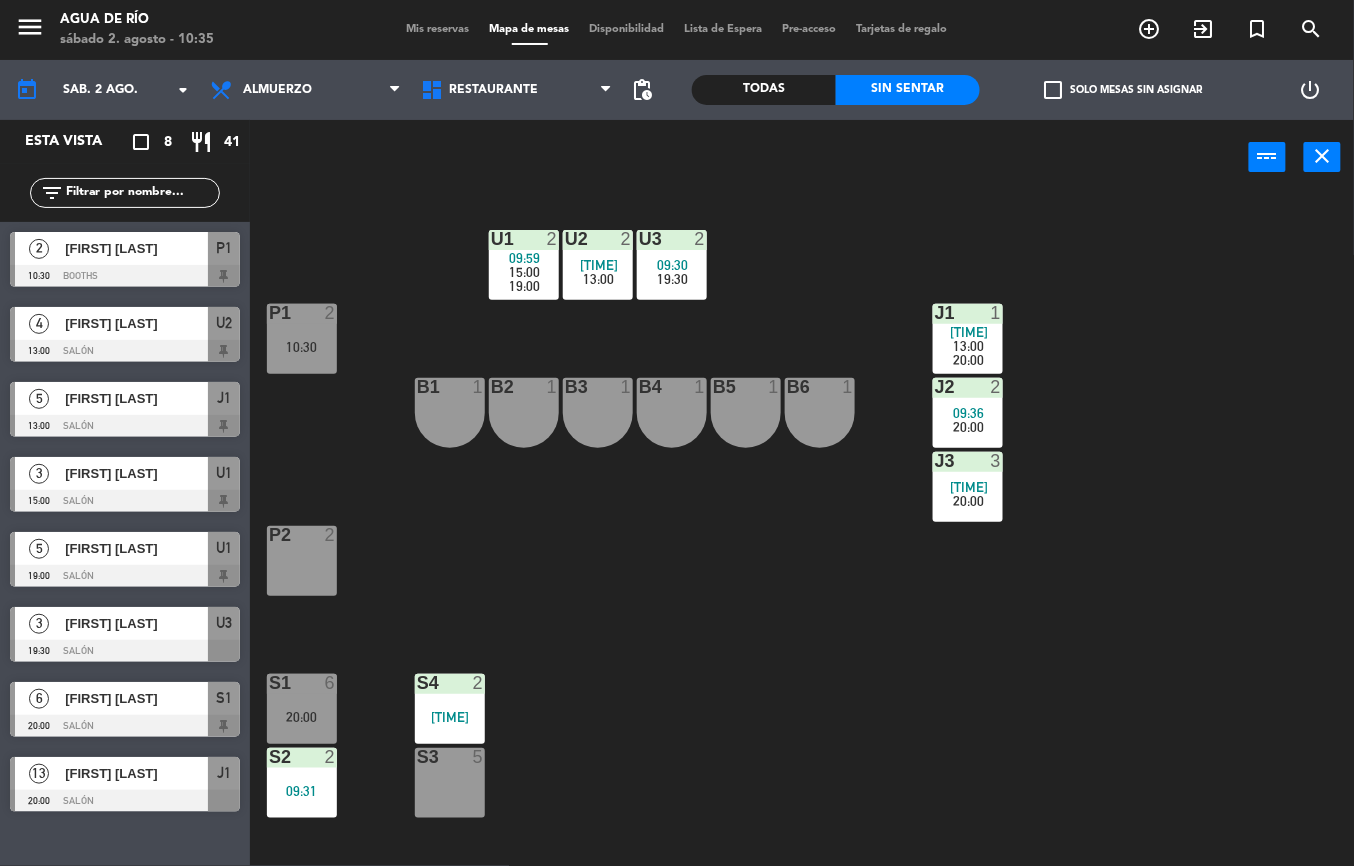click on "20:00" at bounding box center [302, 717] 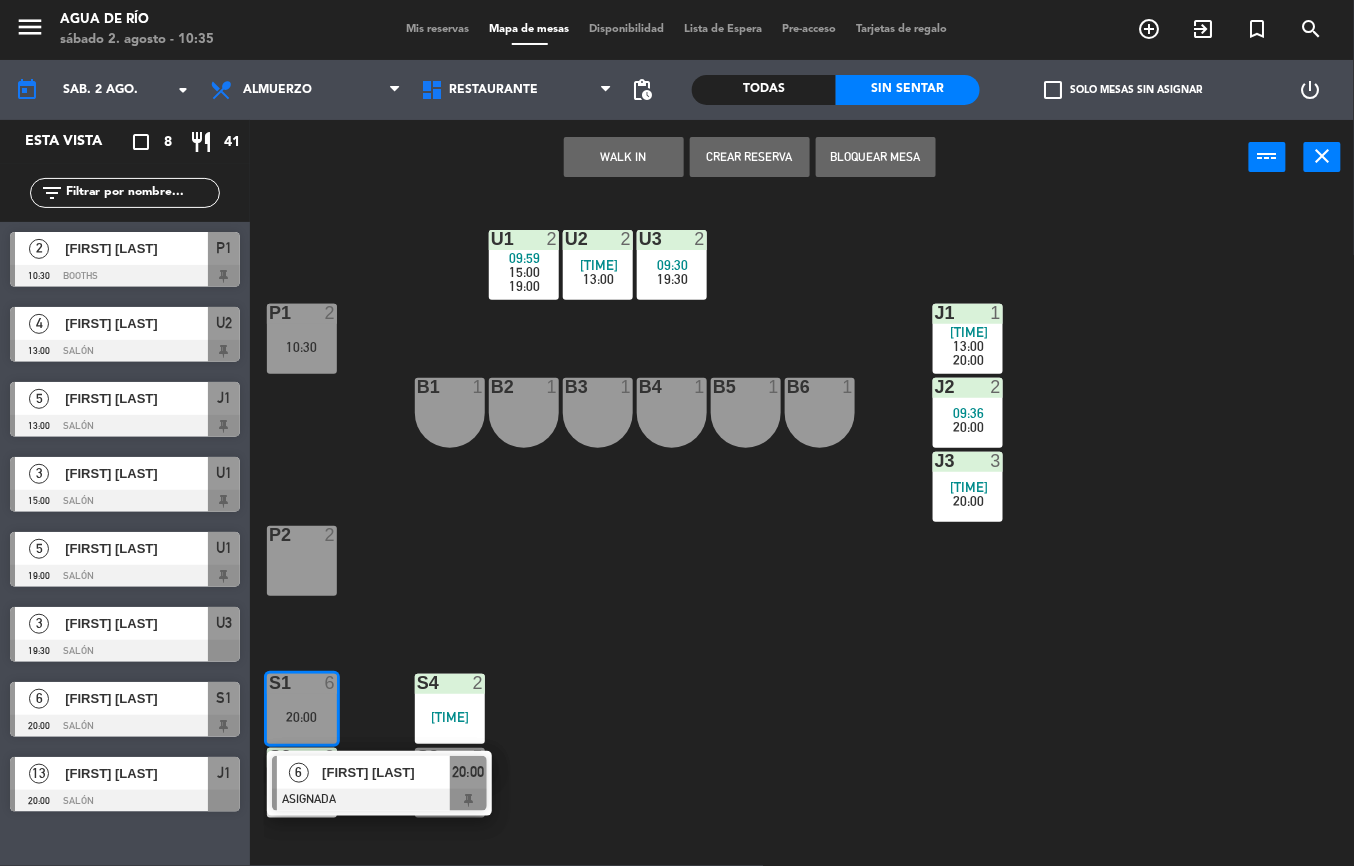 click on "WALK IN" at bounding box center [624, 157] 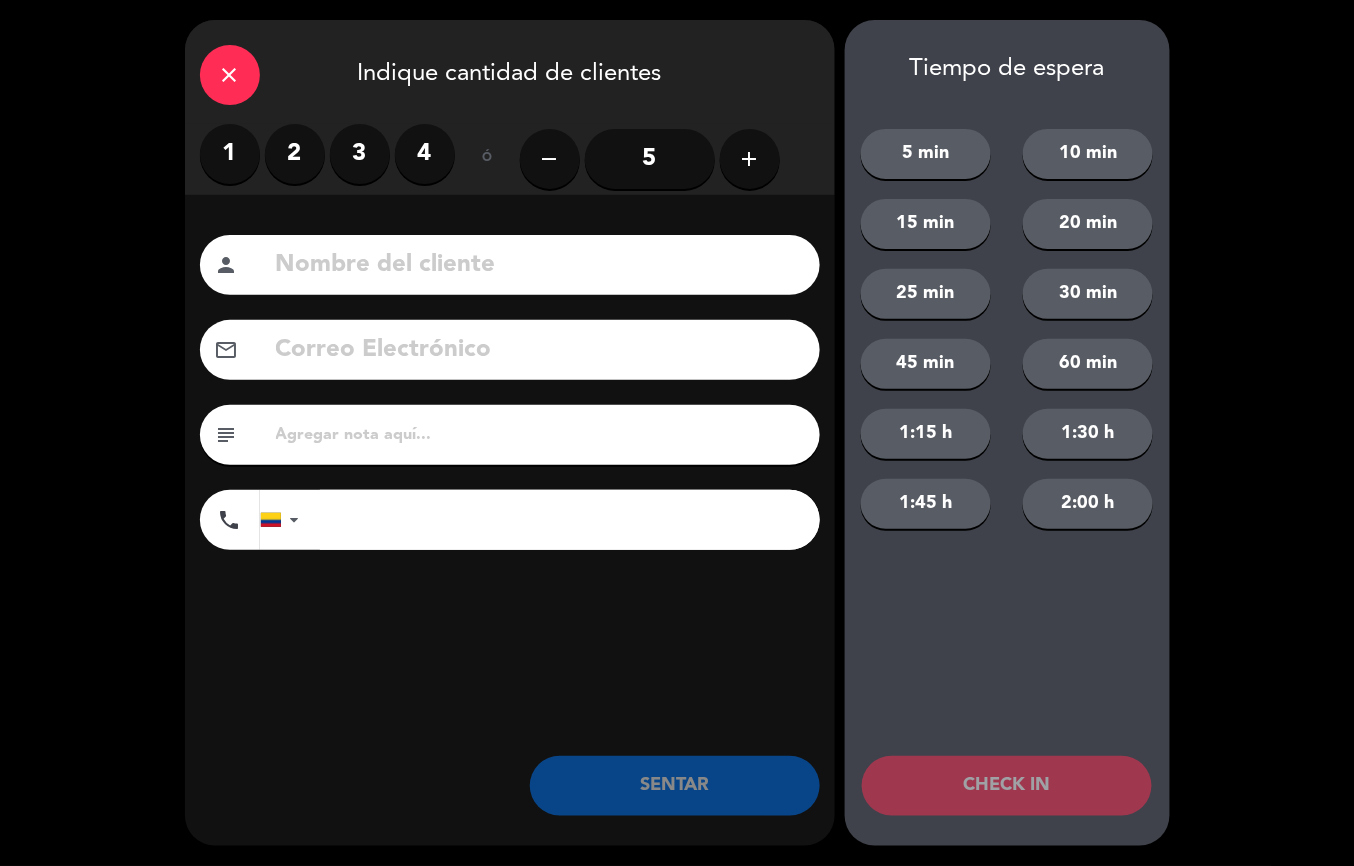 click on "4" at bounding box center (425, 154) 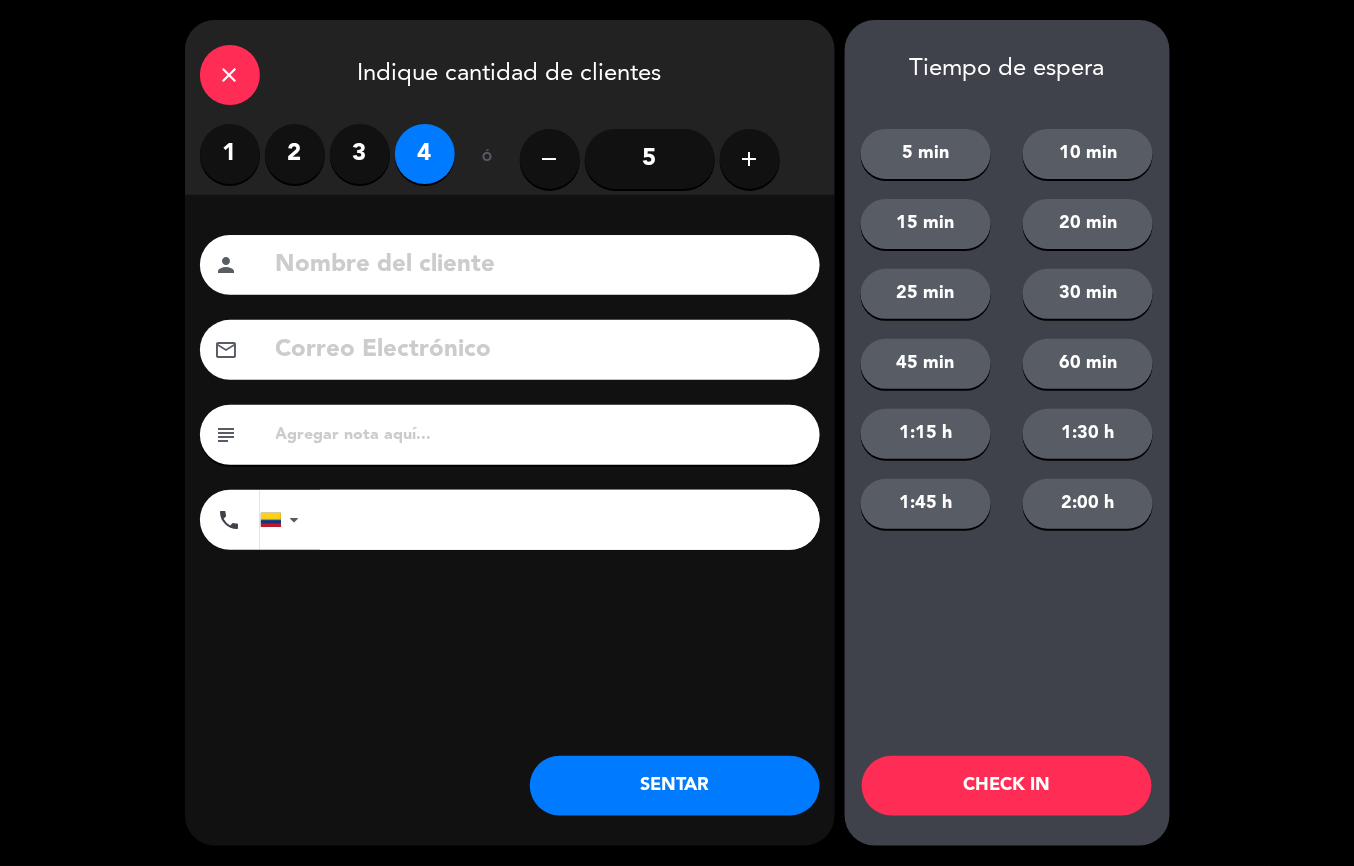 click on "SENTAR" 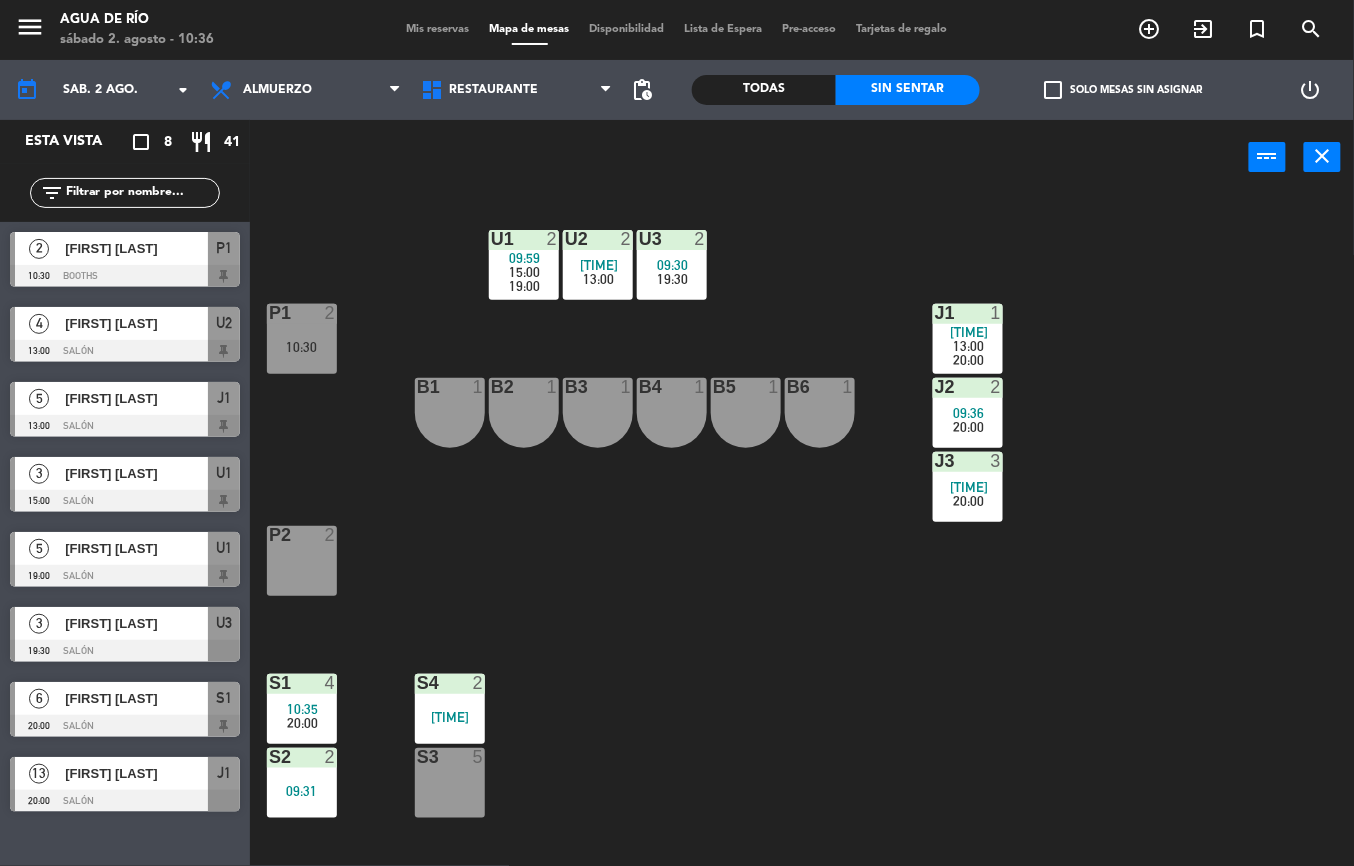 click at bounding box center (967, 313) 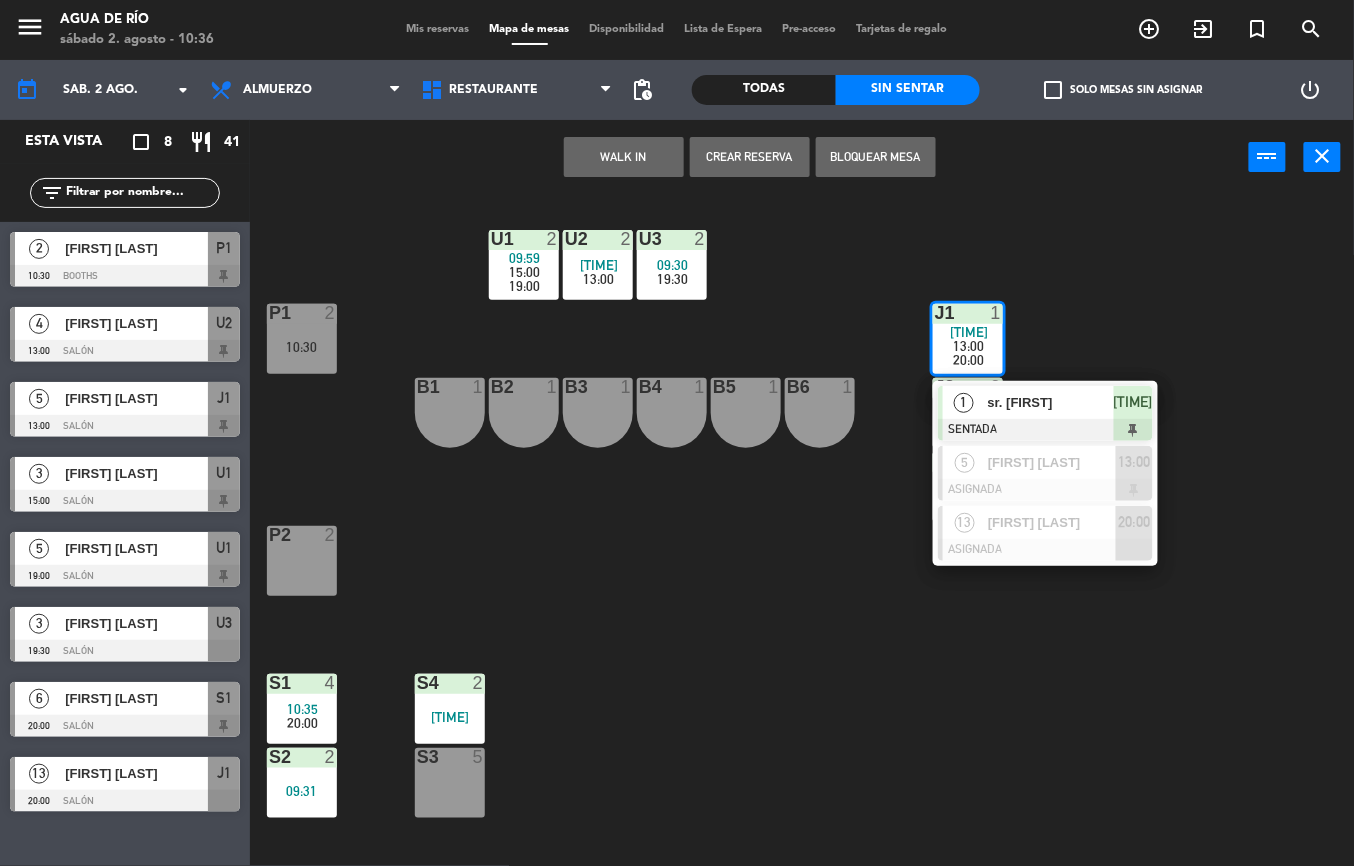 click on "sr. [FIRST]" at bounding box center [1051, 402] 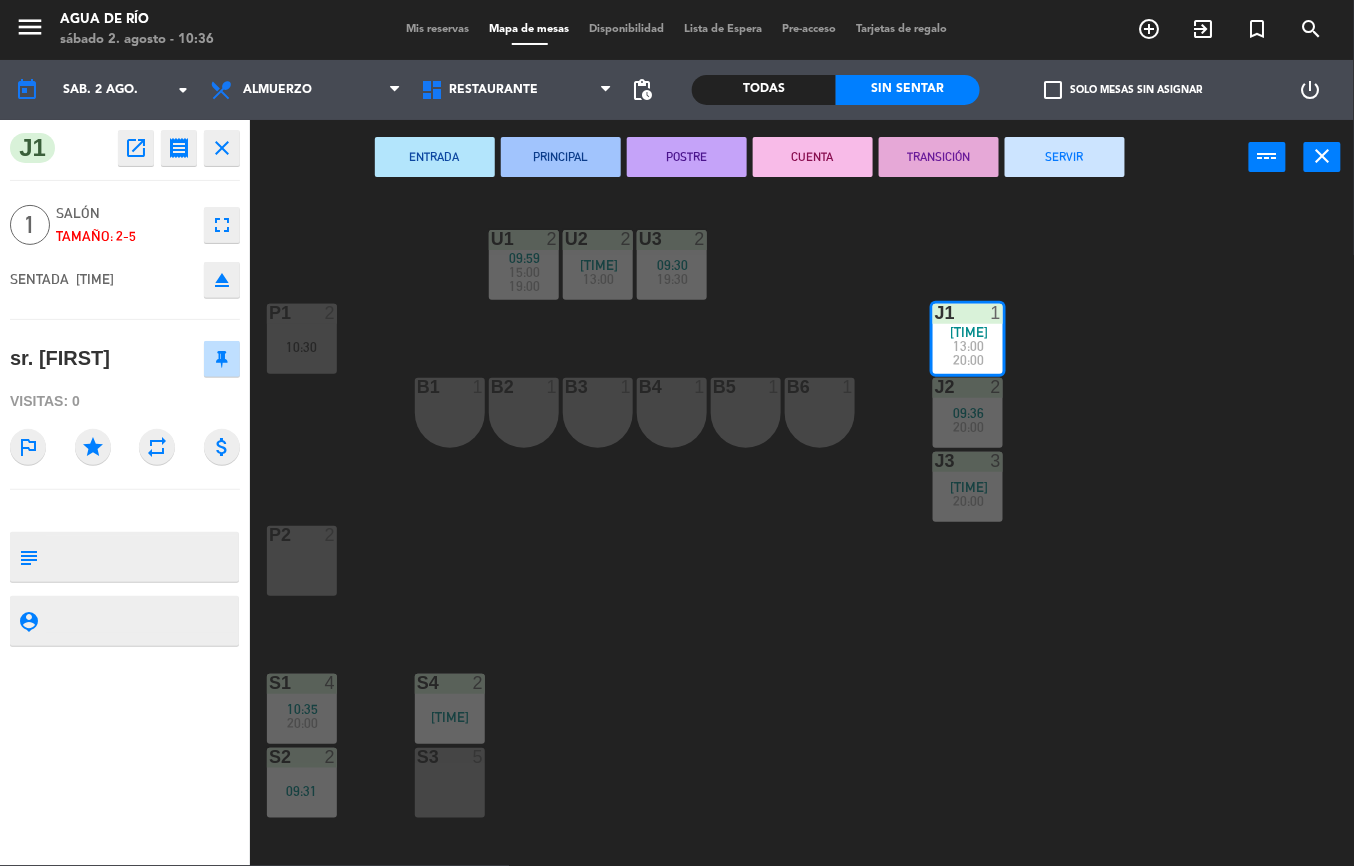 click on "fullscreen" 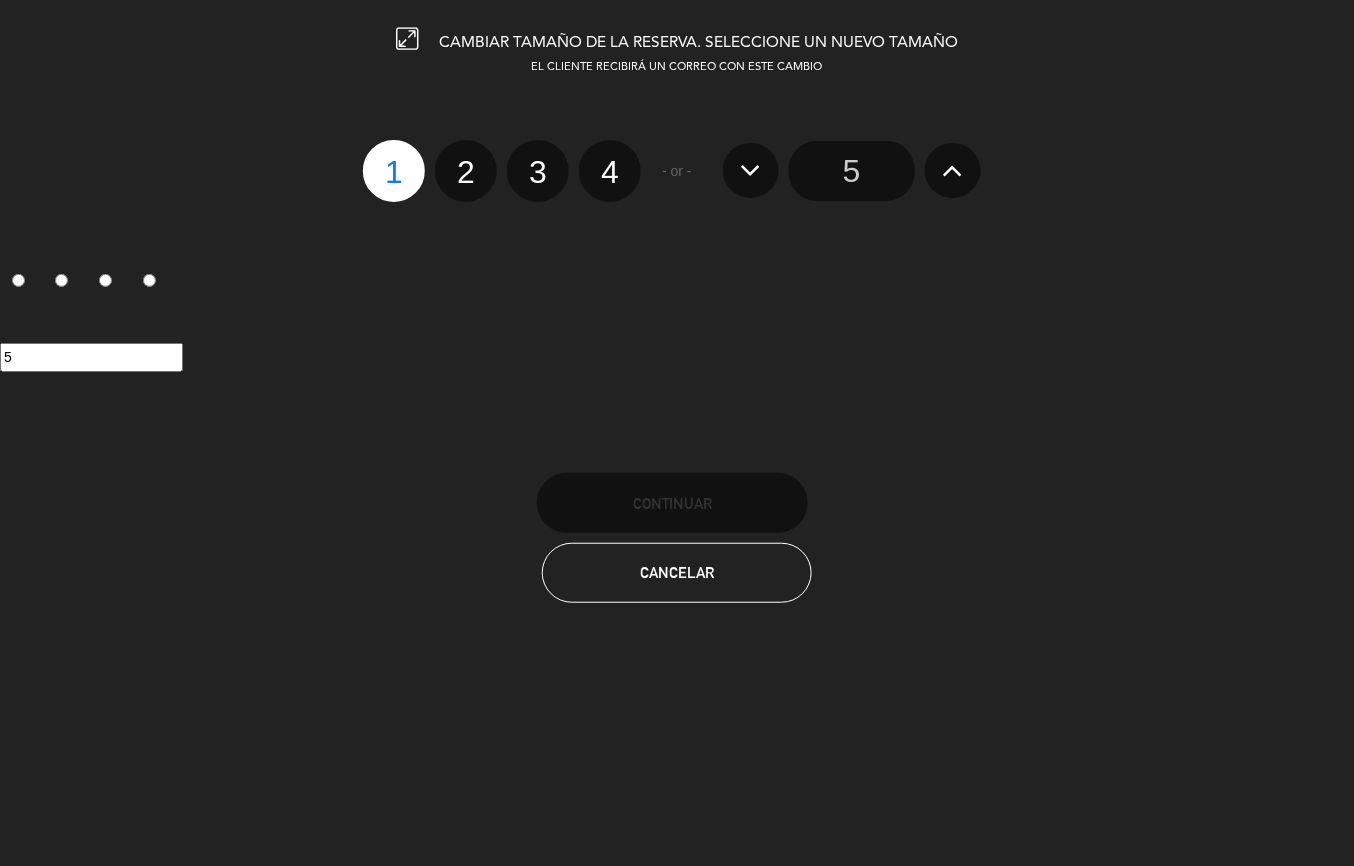 click on "3" 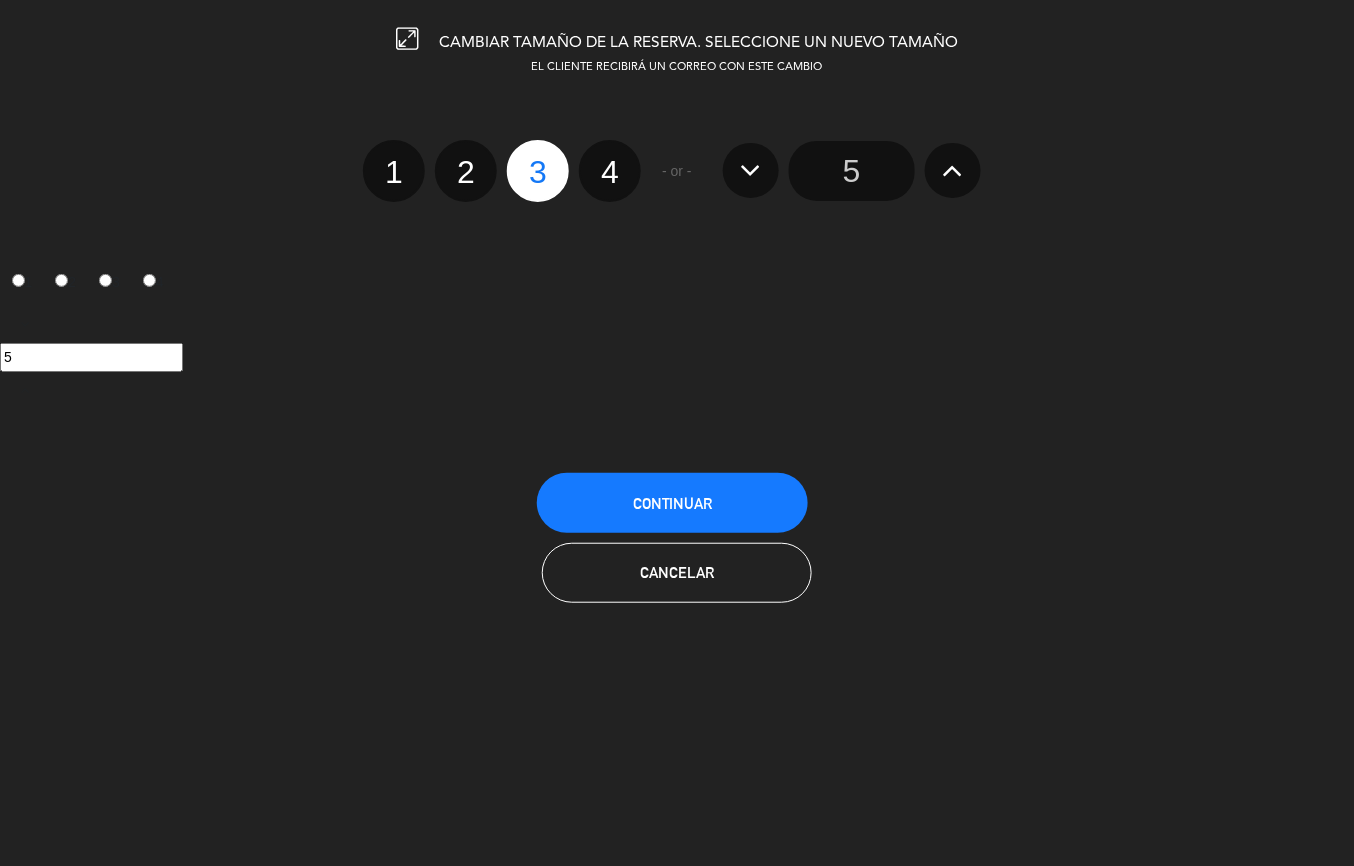 radio on "false" 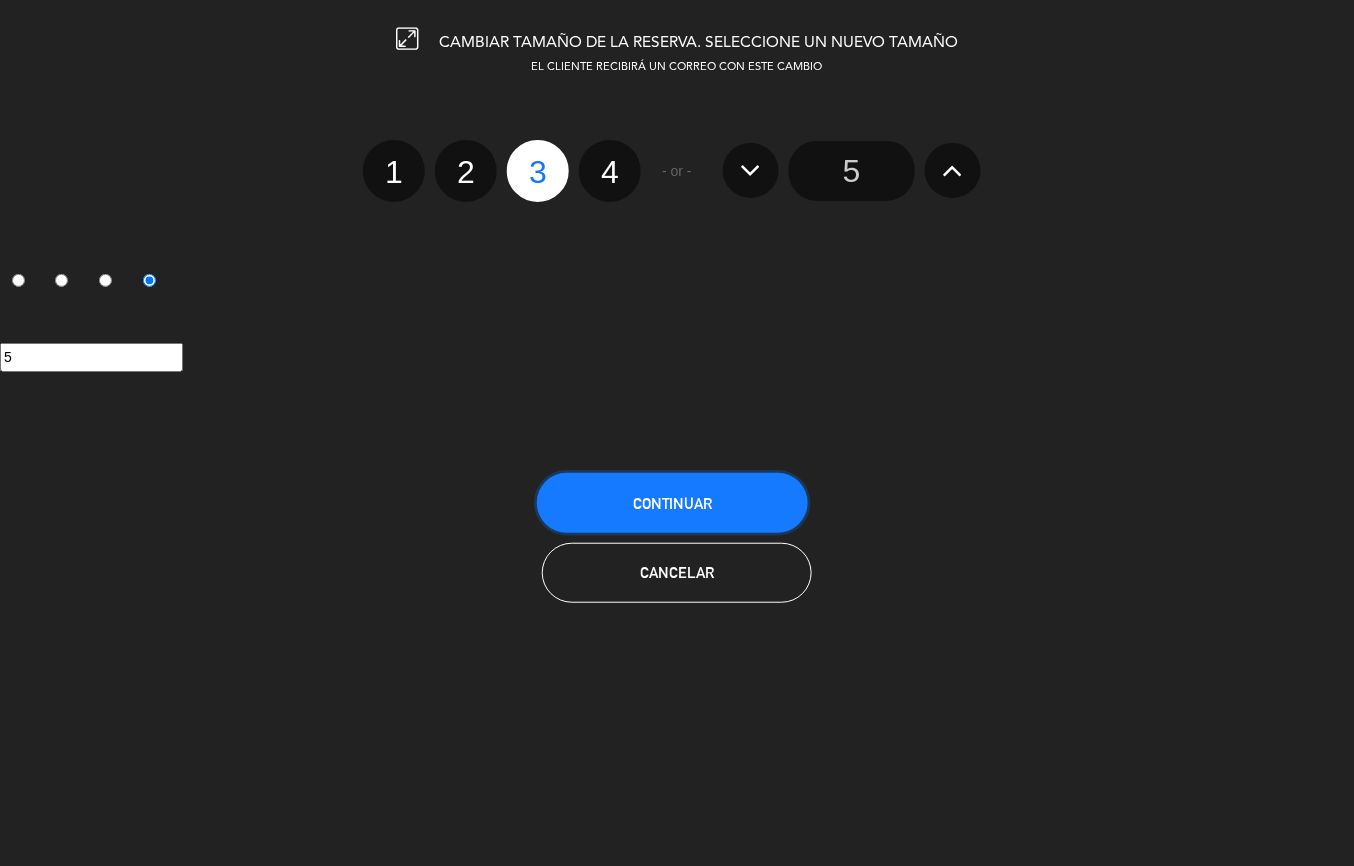 click on "Continuar" at bounding box center (673, 503) 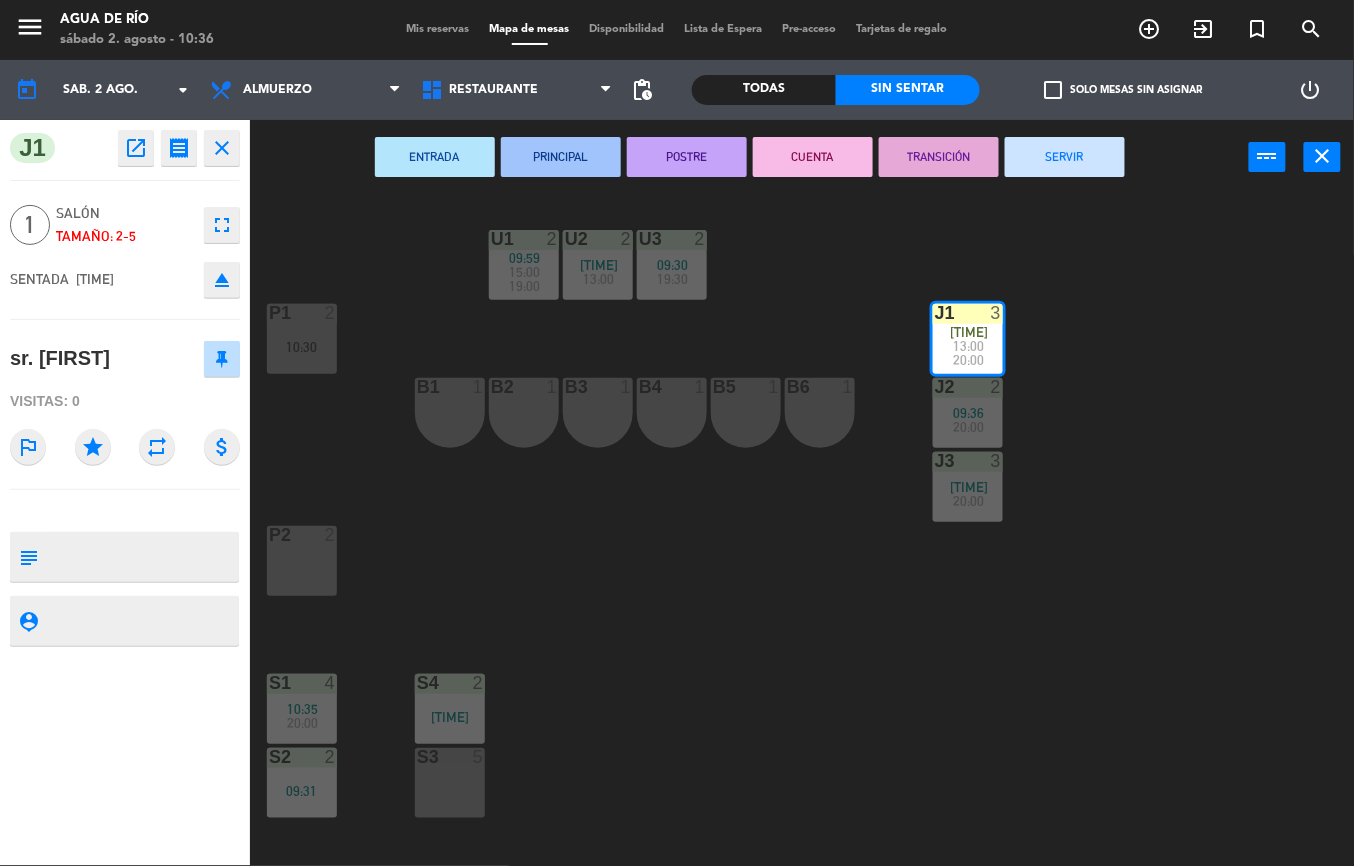 click on "[TIME]" at bounding box center (969, 332) 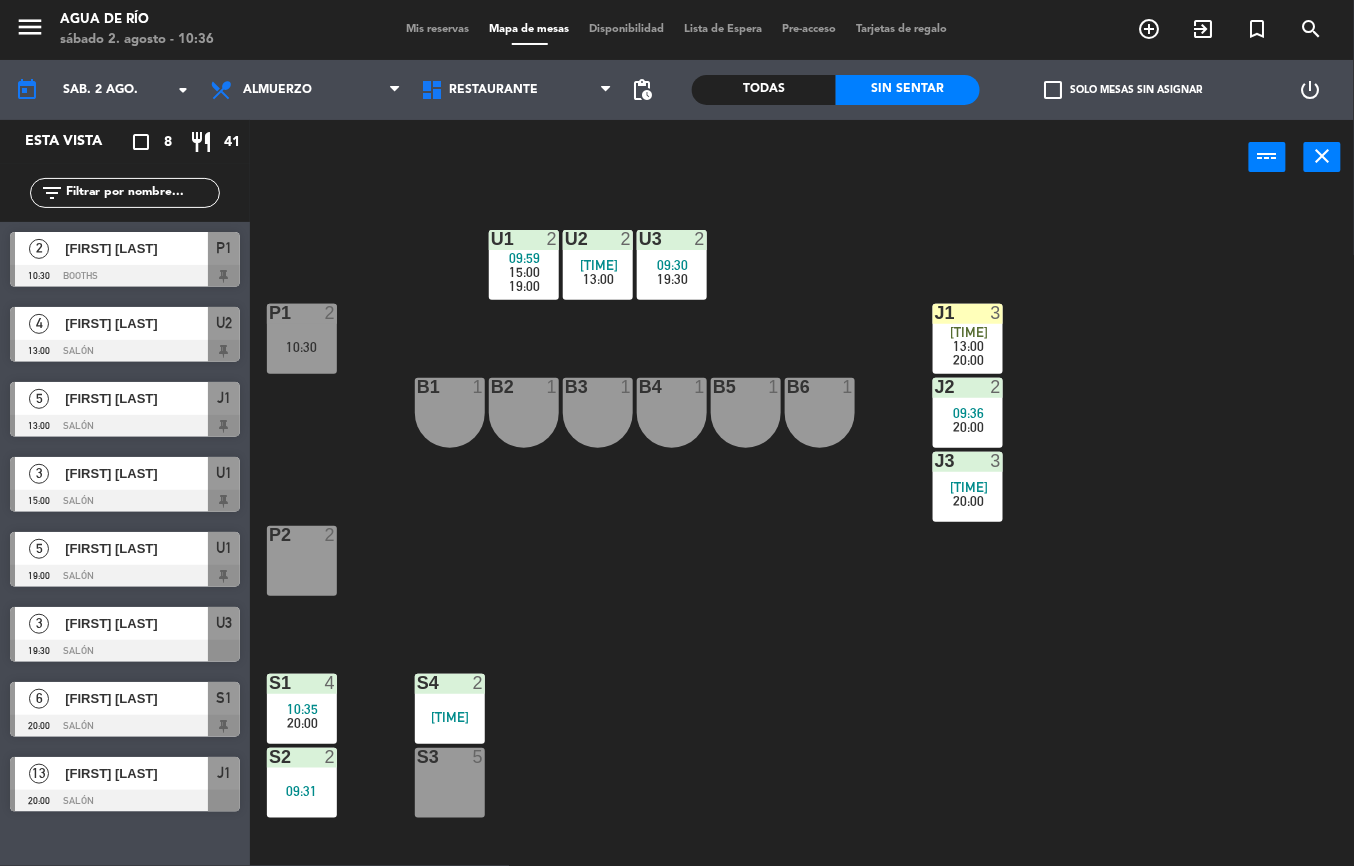 click on "[TIME]" at bounding box center [969, 332] 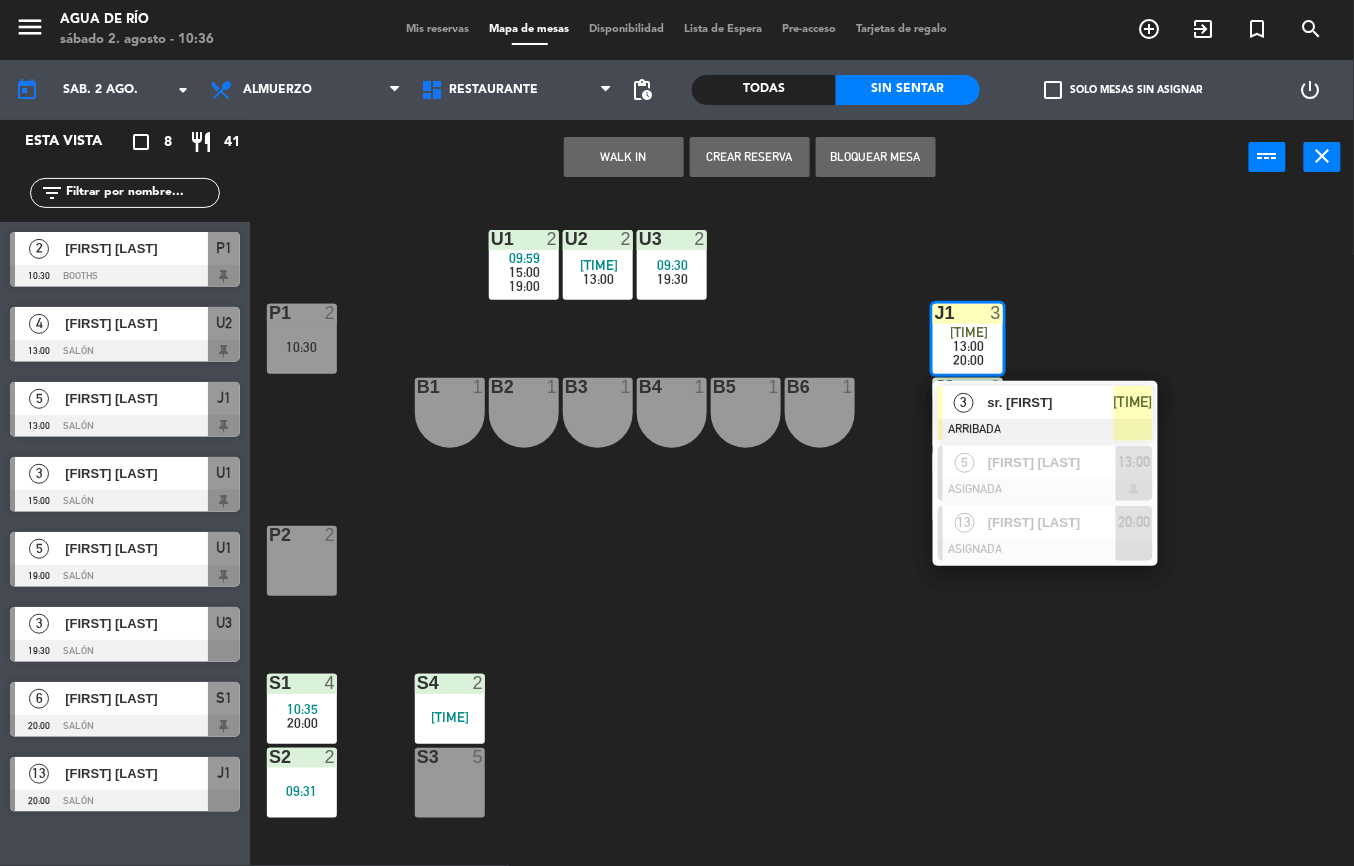 click on "sr. [FIRST]" at bounding box center (1051, 402) 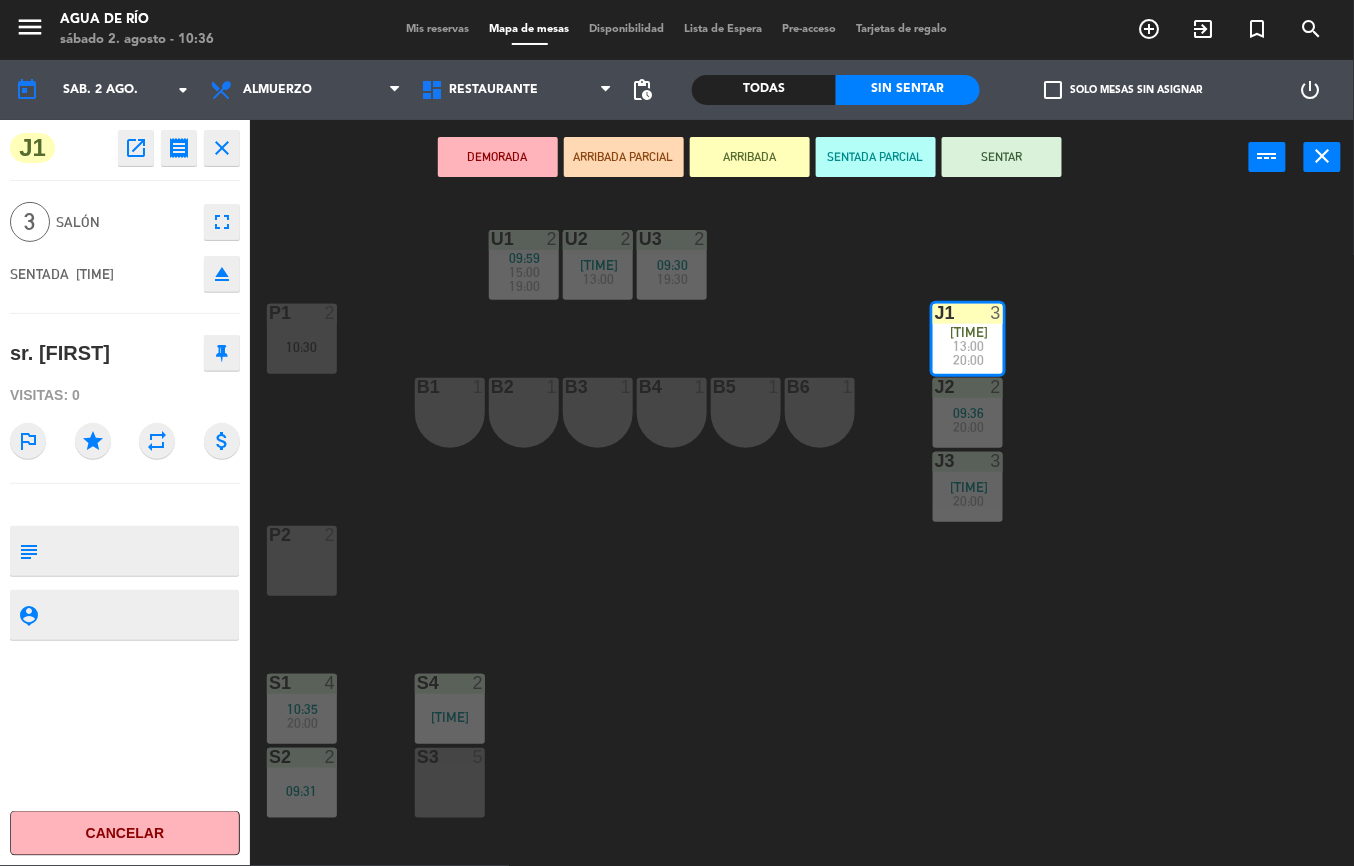 click on "SENTAR" at bounding box center [1002, 157] 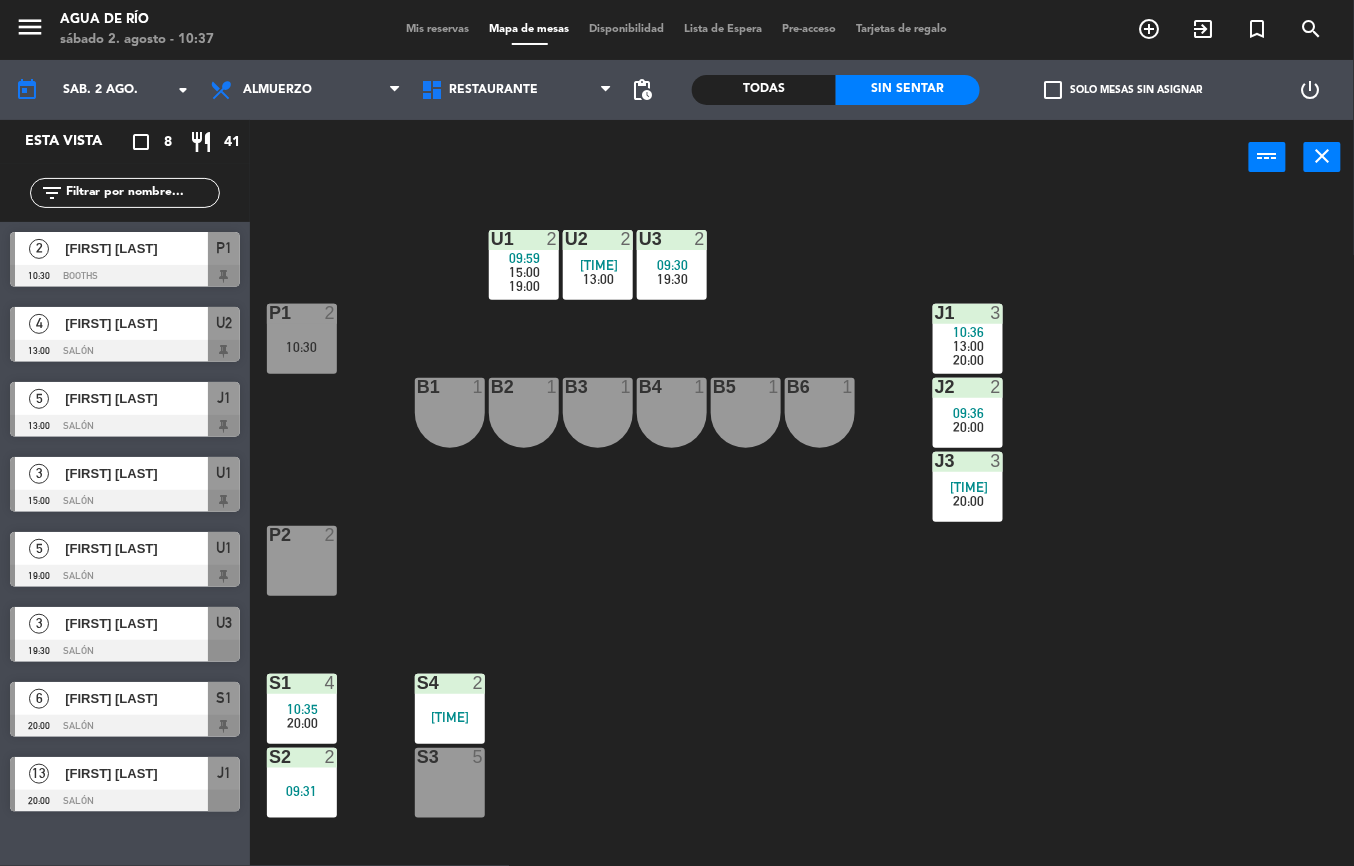 click on "[FIRST] [LAST]" at bounding box center (136, 323) 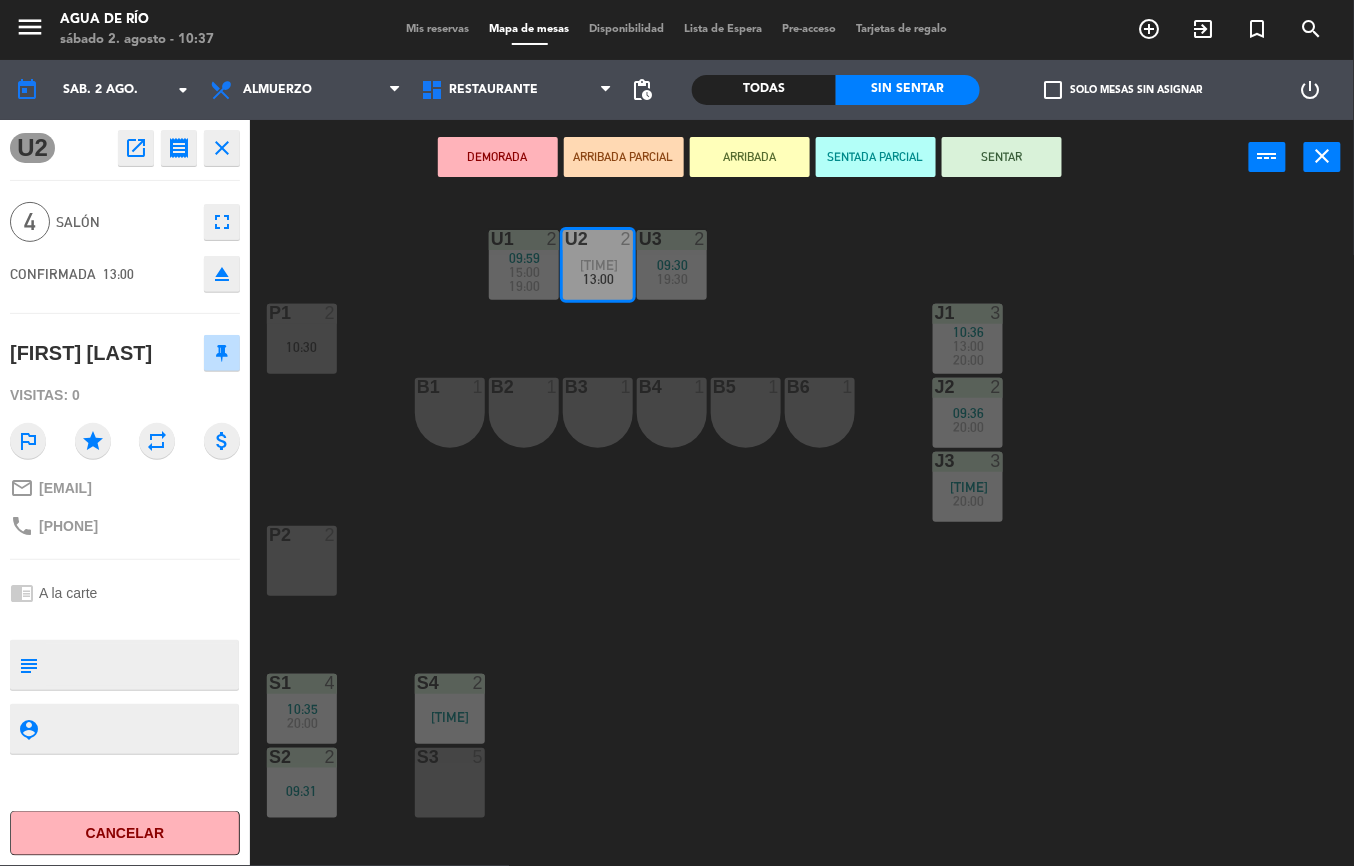 click on "U1  2   09:59      15:00      19:00     U2  2   10:25      13:00     U3  2   09:30      19:30     J1  3   10:36      13:00      20:00     P1  2   10:30  J2  2   09:36      20:00     B1  1  B2  1  B3  1  B4  1  B5  1  B6  1  J3  3   09:47      20:00     P2  2  S1  4   10:35      20:00     S4  2   10:04  S2  2   09:31  S3  5" 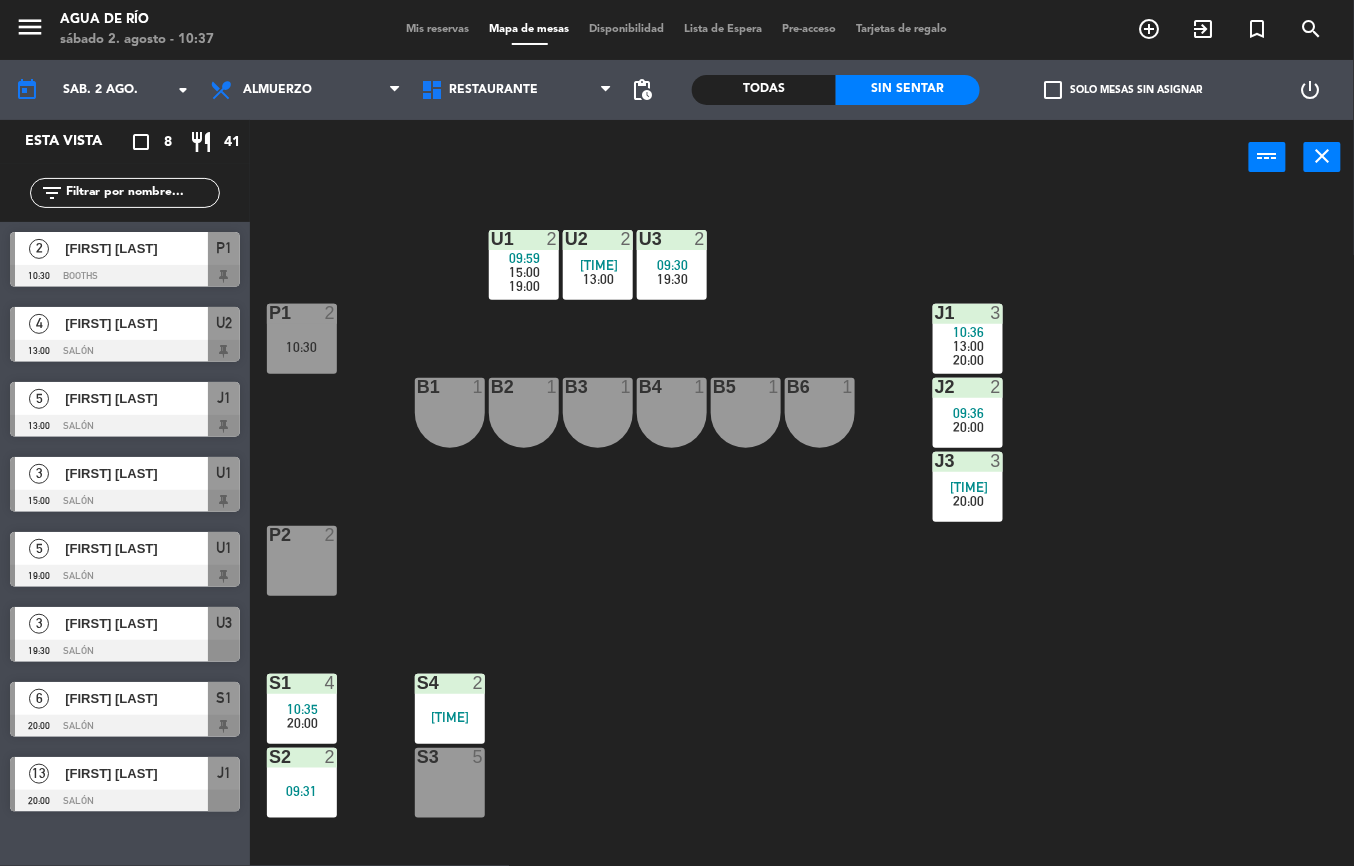 click on "[FIRST] [LAST]" at bounding box center (135, 248) 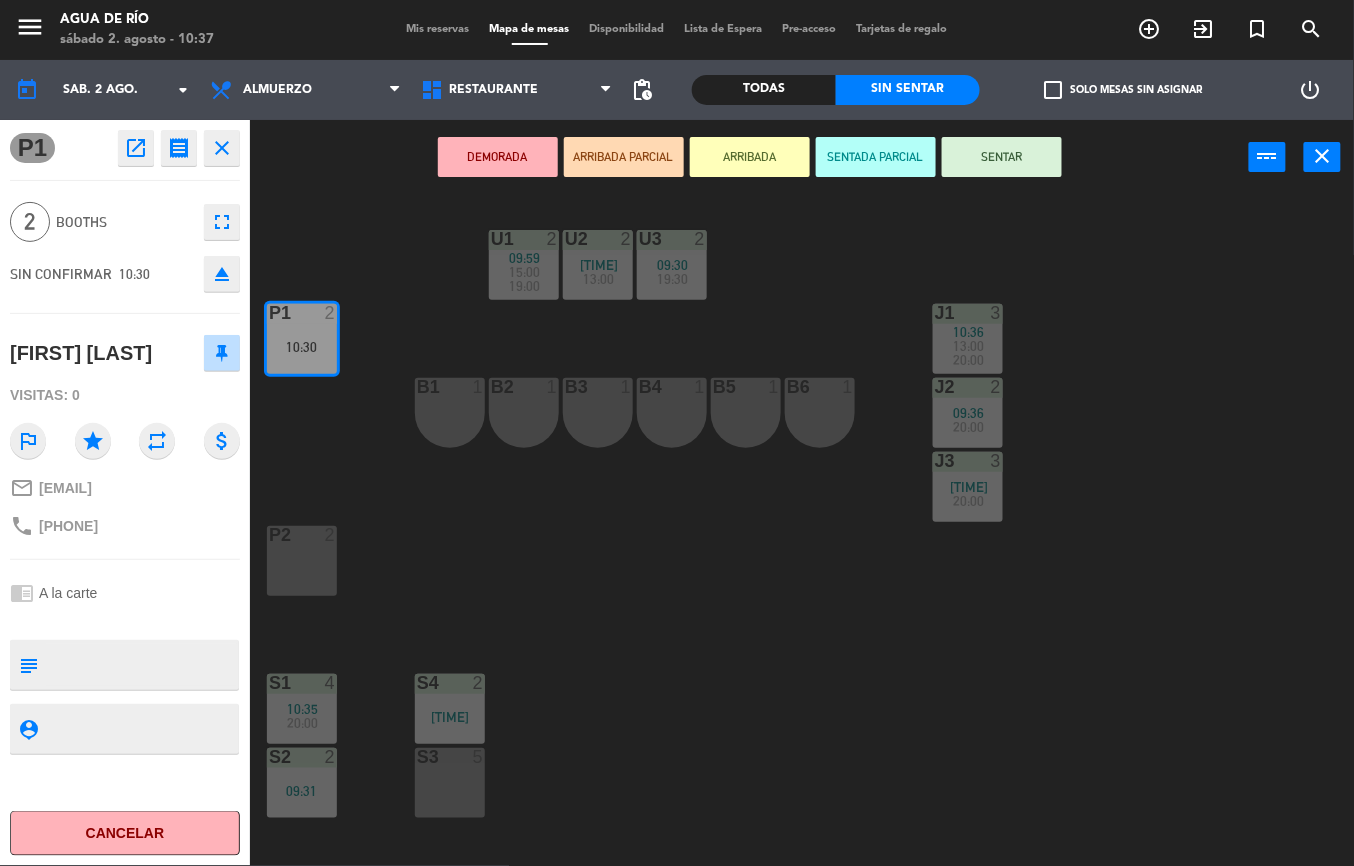 click on "SENTAR" at bounding box center [1002, 157] 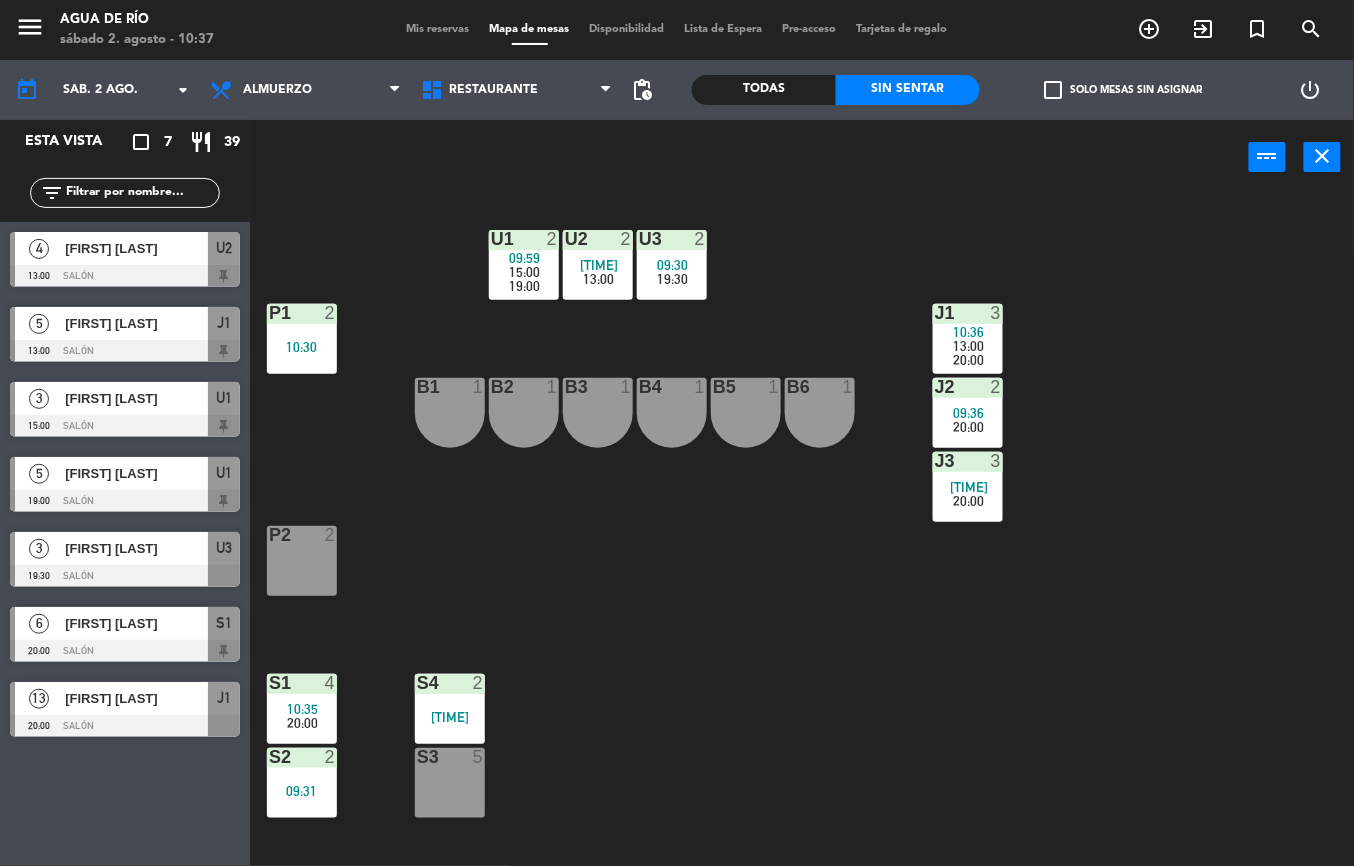 click on "10:30" at bounding box center [302, 347] 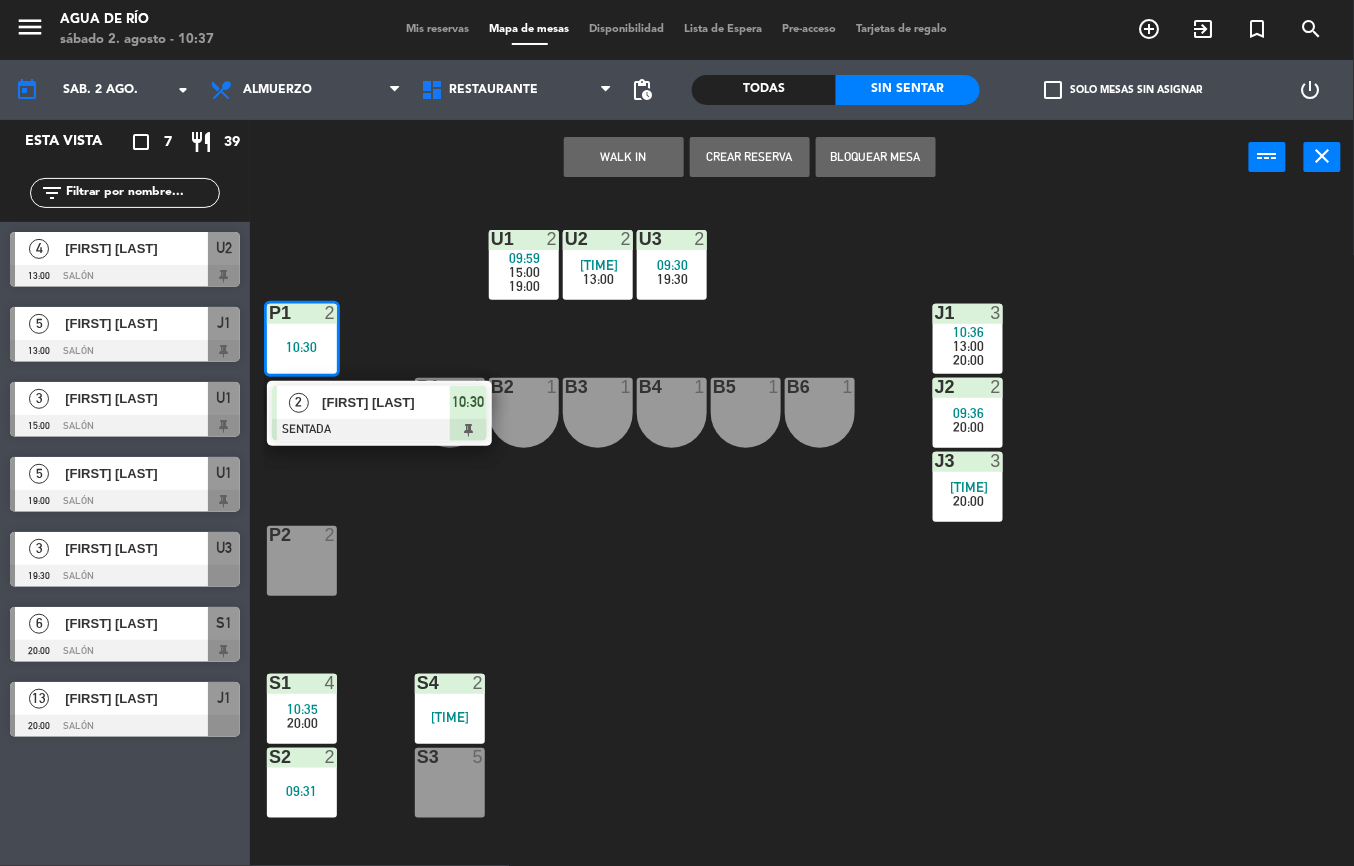 click on "P2  2" at bounding box center (302, 561) 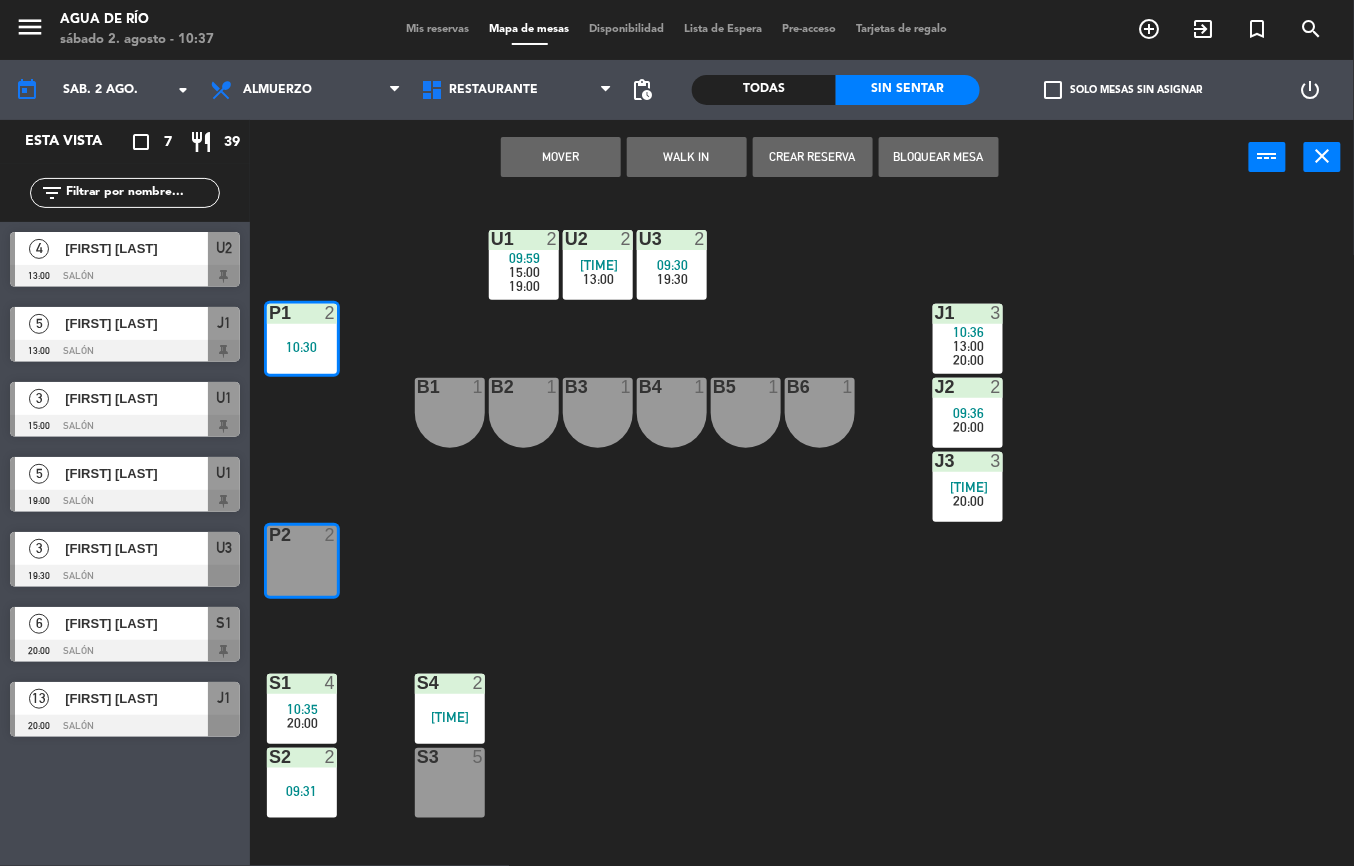 click on "Mover" at bounding box center (561, 157) 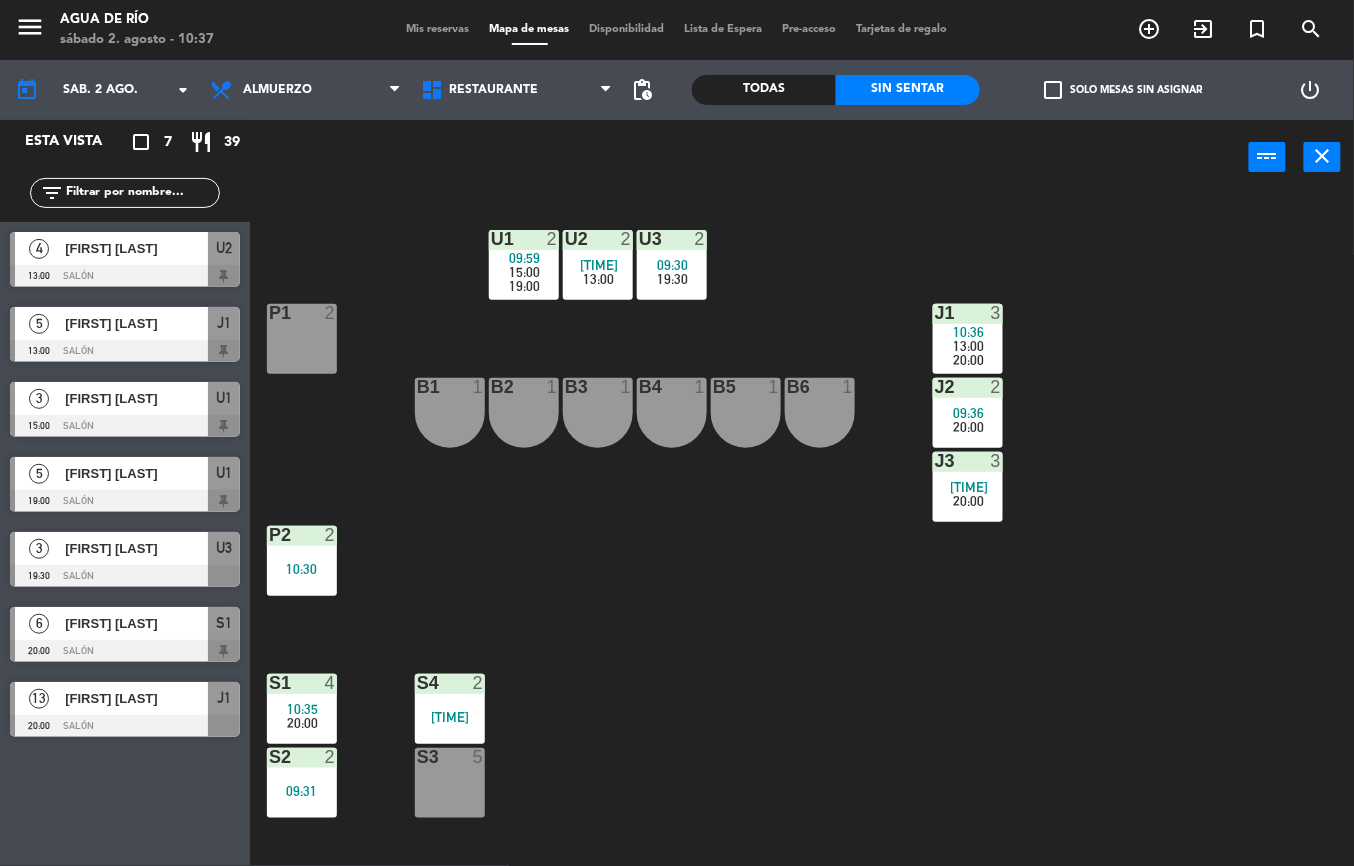 click on "[FIRST] [LAST]" at bounding box center (135, 248) 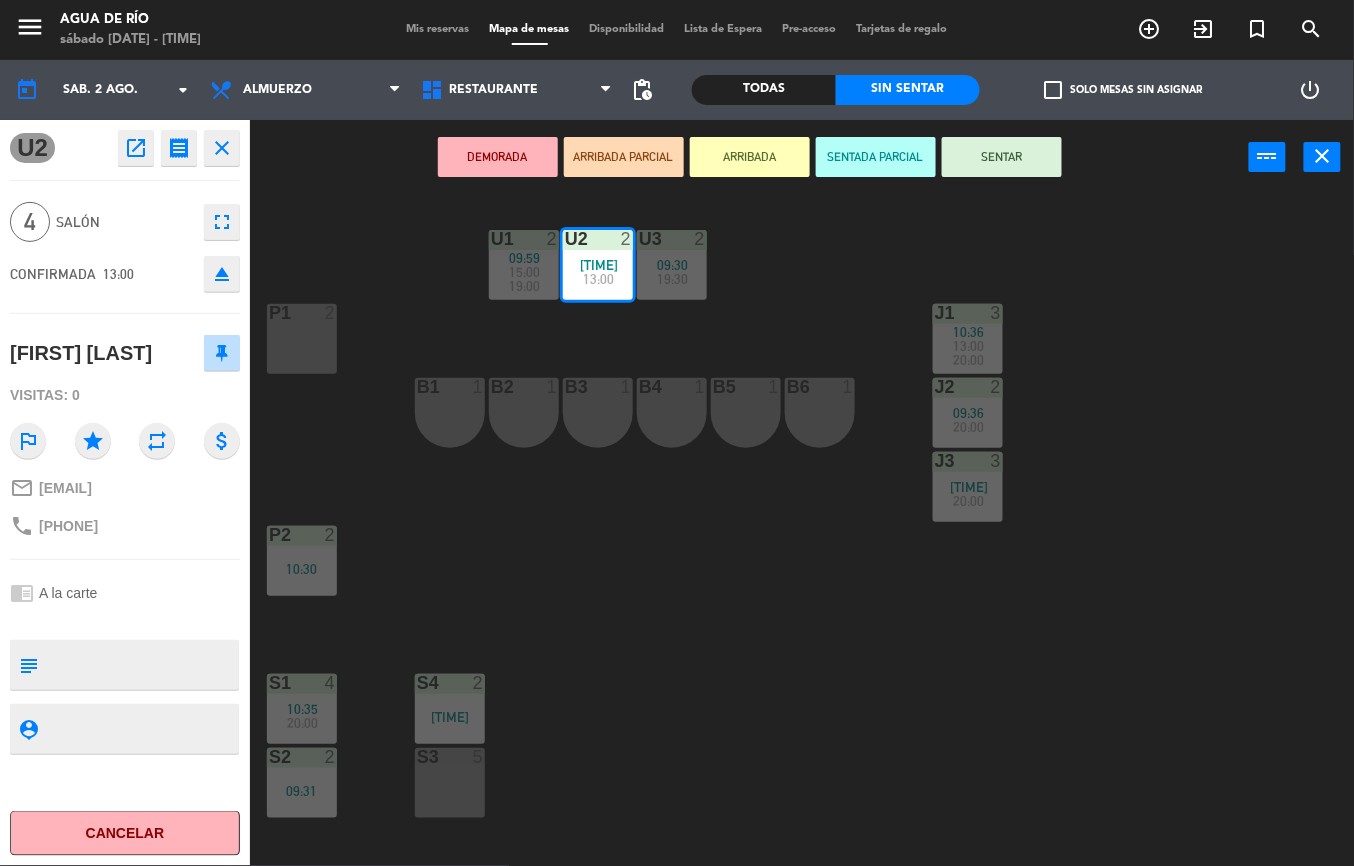 click on "U1  2   09:59      15:00      19:00     U2  2   10:25      13:00     U3  2   09:30      19:30     J1  3   10:36      13:00      20:00     P1  2  J2  2   09:36      20:00     B1  1  B2  1  B3  1  B4  1  B5  1  B6  1  J3  3   09:47      20:00     P2  2   10:30  S1  4   10:35      20:00     S4  2   10:04  S2  2   09:31  S3  5" 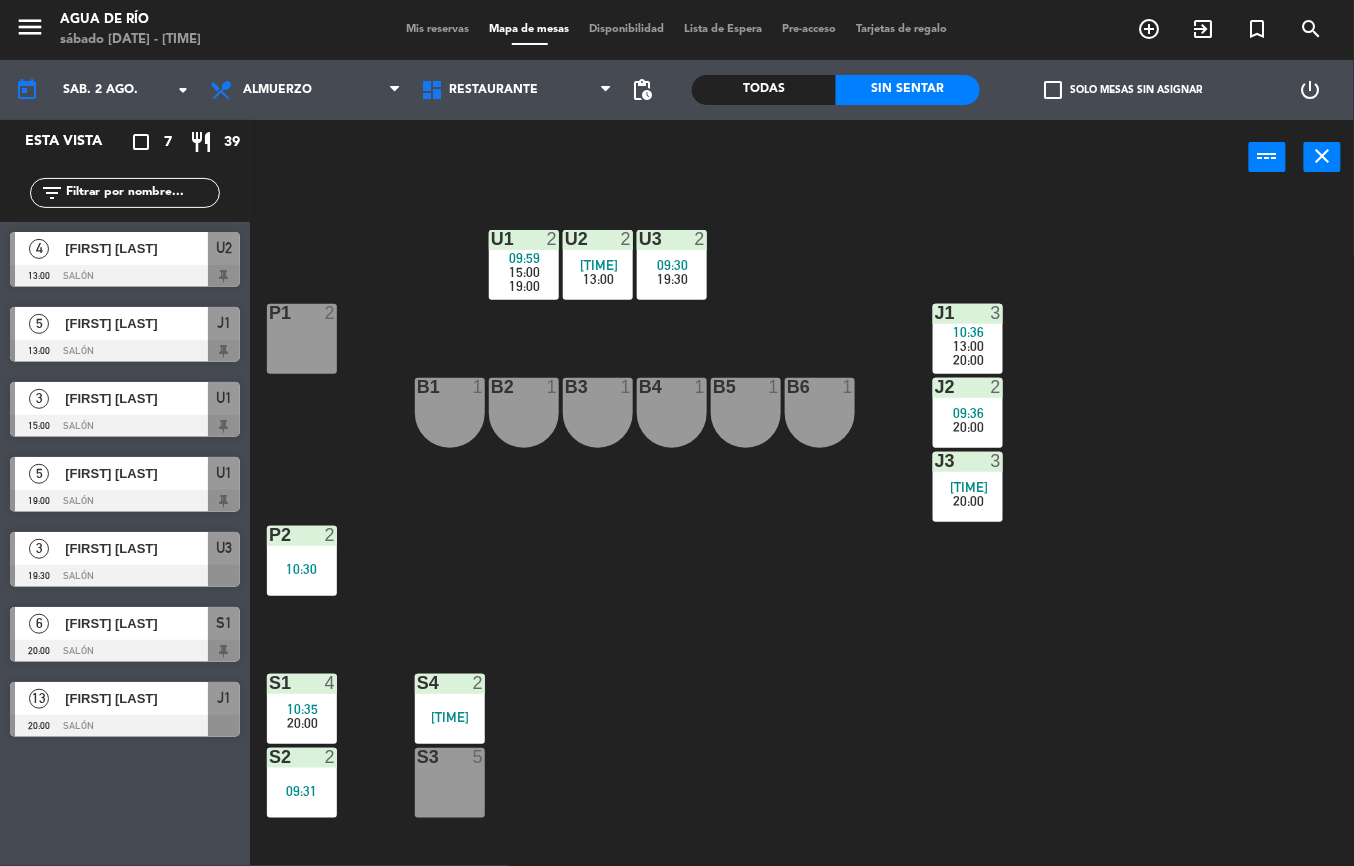 click on "P1  2" at bounding box center [302, 339] 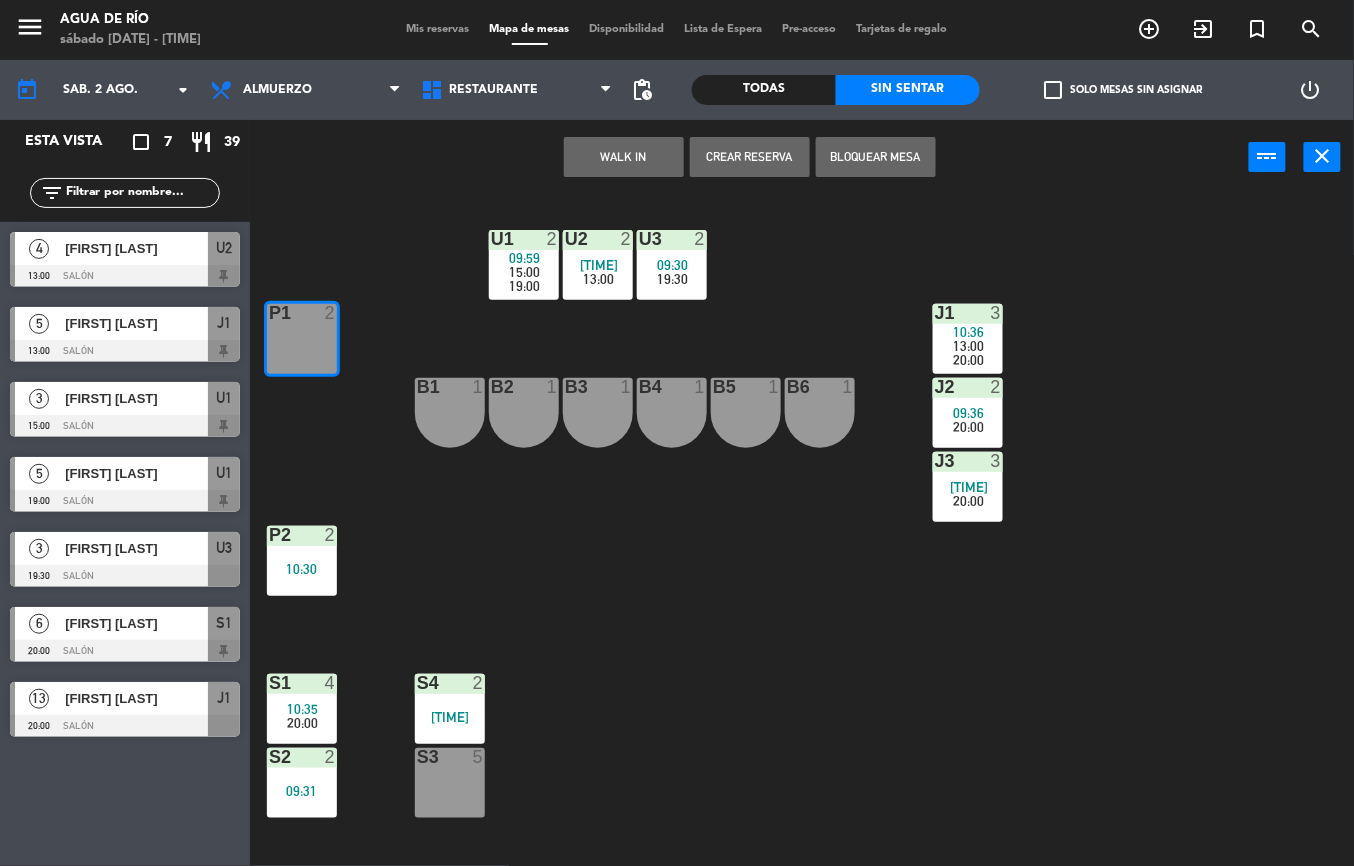 click on "WALK IN" at bounding box center [624, 157] 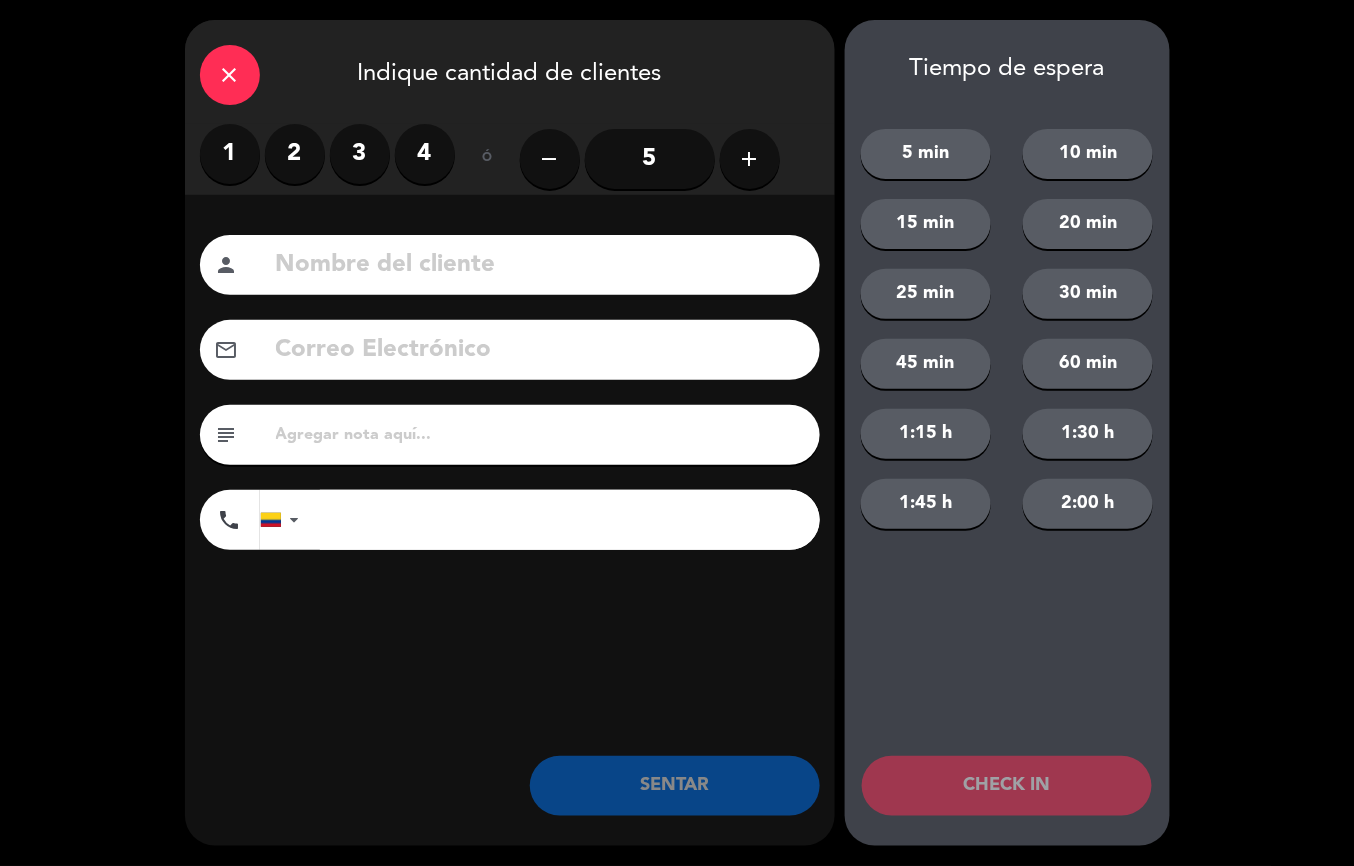 click on "2" at bounding box center (295, 154) 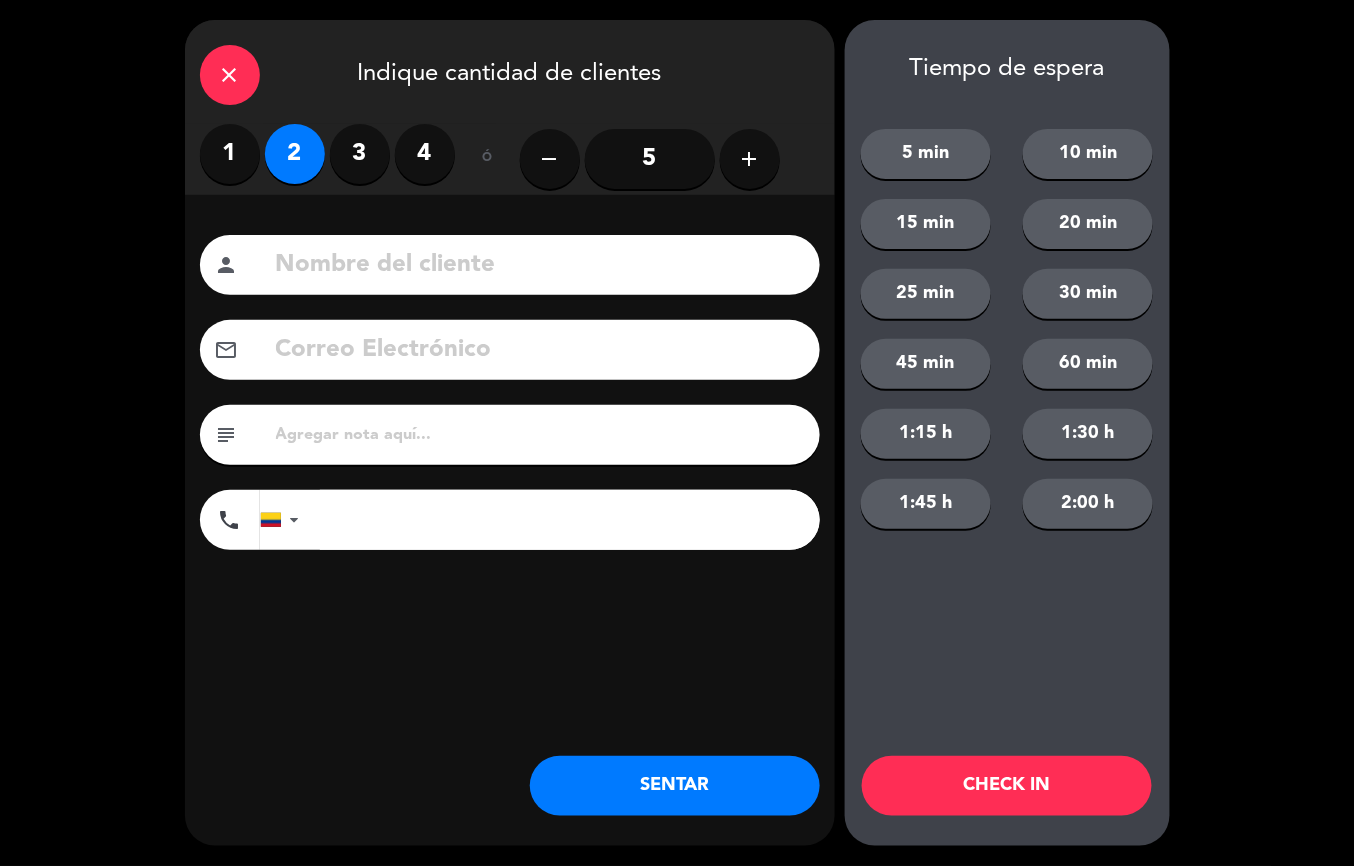 click on "SENTAR" 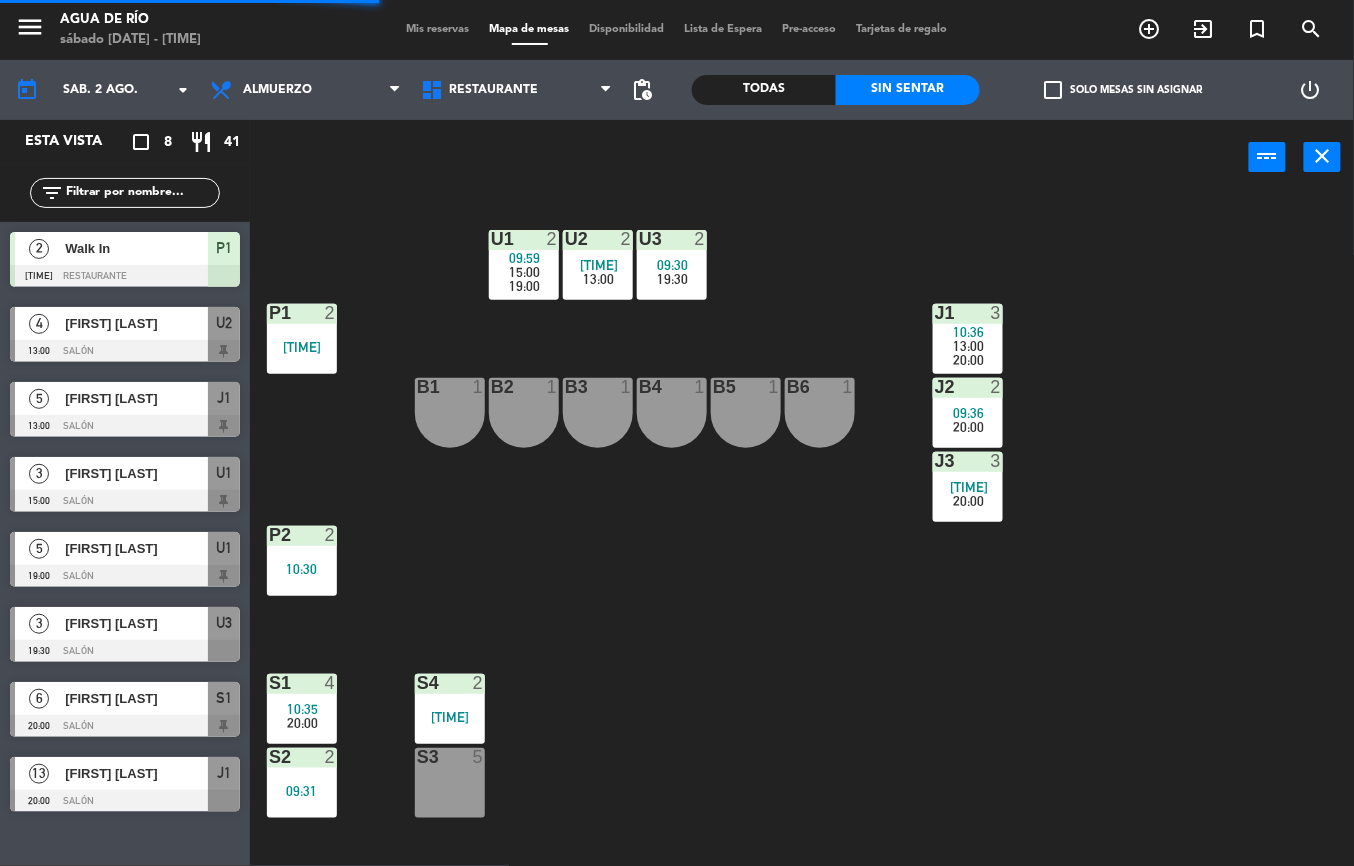 click at bounding box center (125, 351) 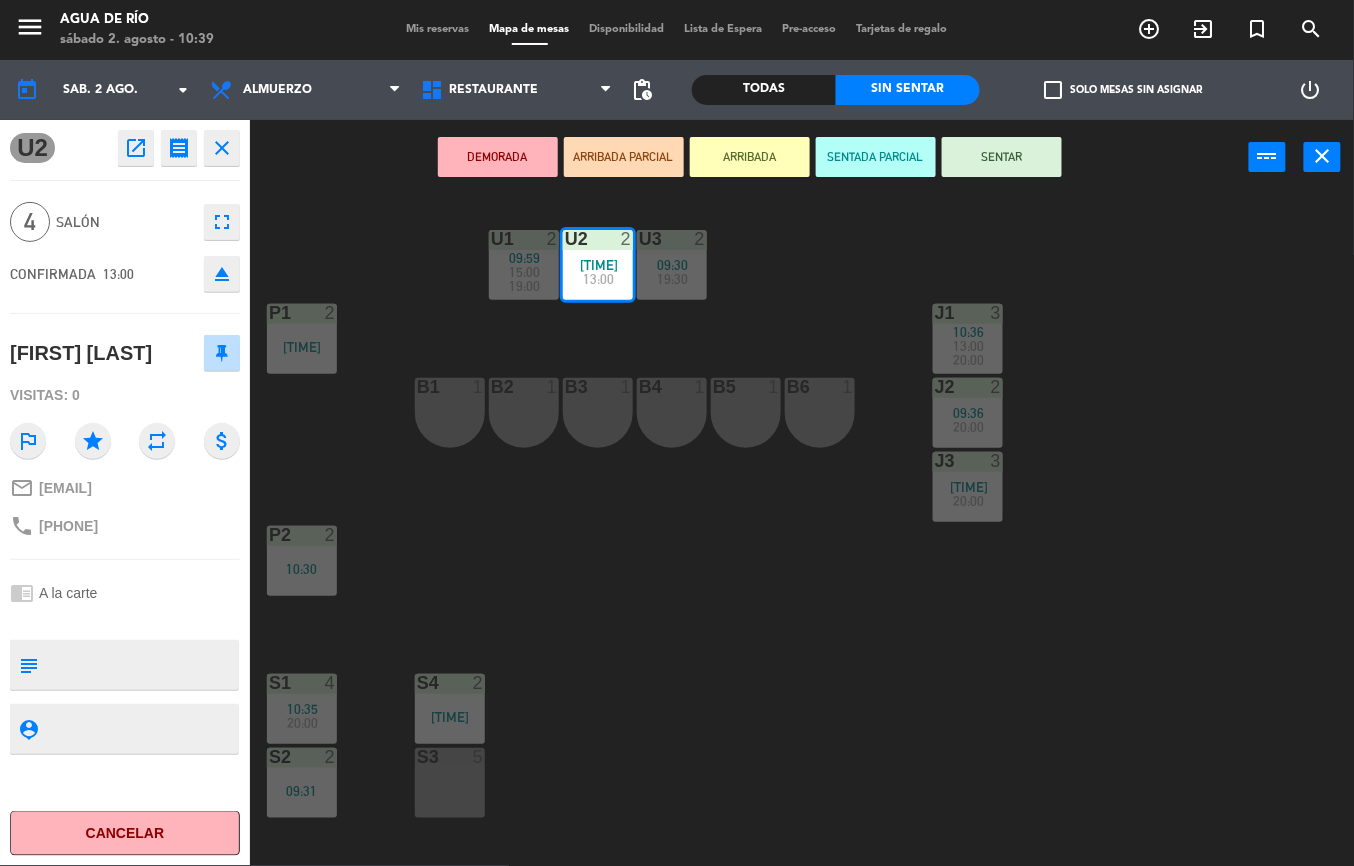 click on "U1  2   09:59      15:00      19:00     U2  2   10:25      13:00     U3  2   09:30      19:30     J1  3   10:36      13:00      20:00     P1  2   10:38  J2  2   09:36      20:00     B1  1  B2  1  B3  1  B4  1  B5  1  B6  1  J3  3   09:47      20:00     P2  2   10:30  S1  4   10:35      20:00     S4  2   10:04  S2  2   09:31  S3  5" 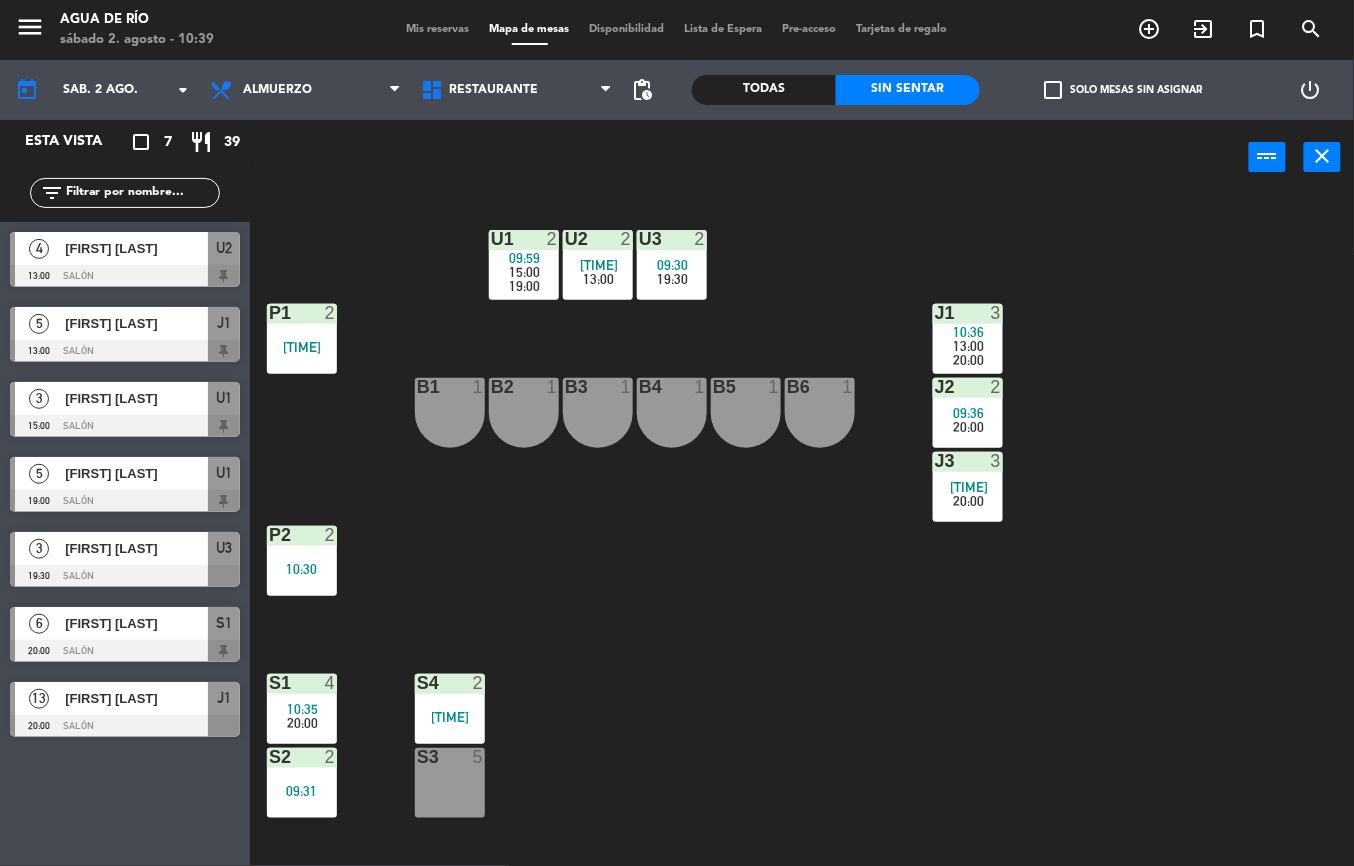 click on "S3  5" at bounding box center (450, 783) 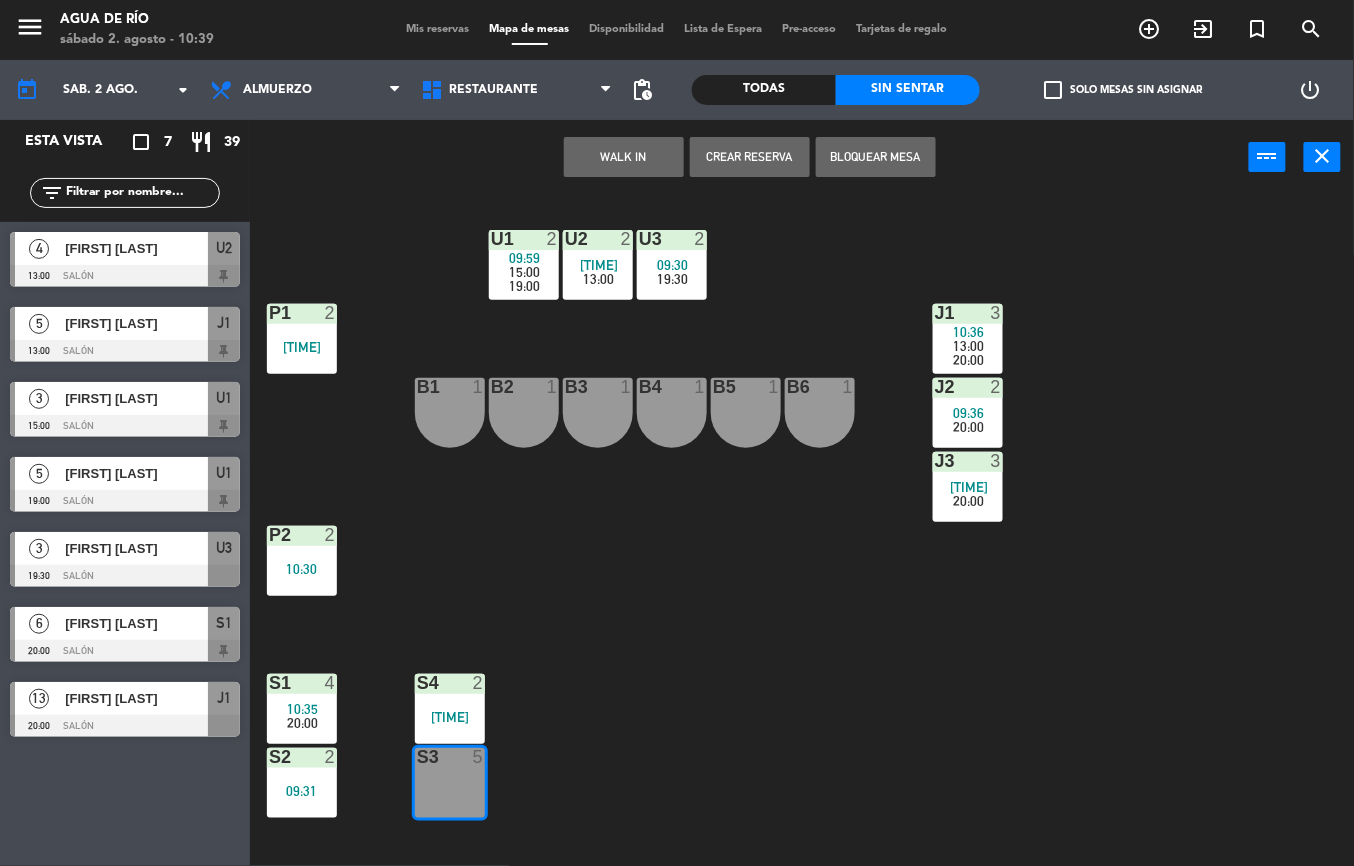 click on "WALK IN" at bounding box center [624, 157] 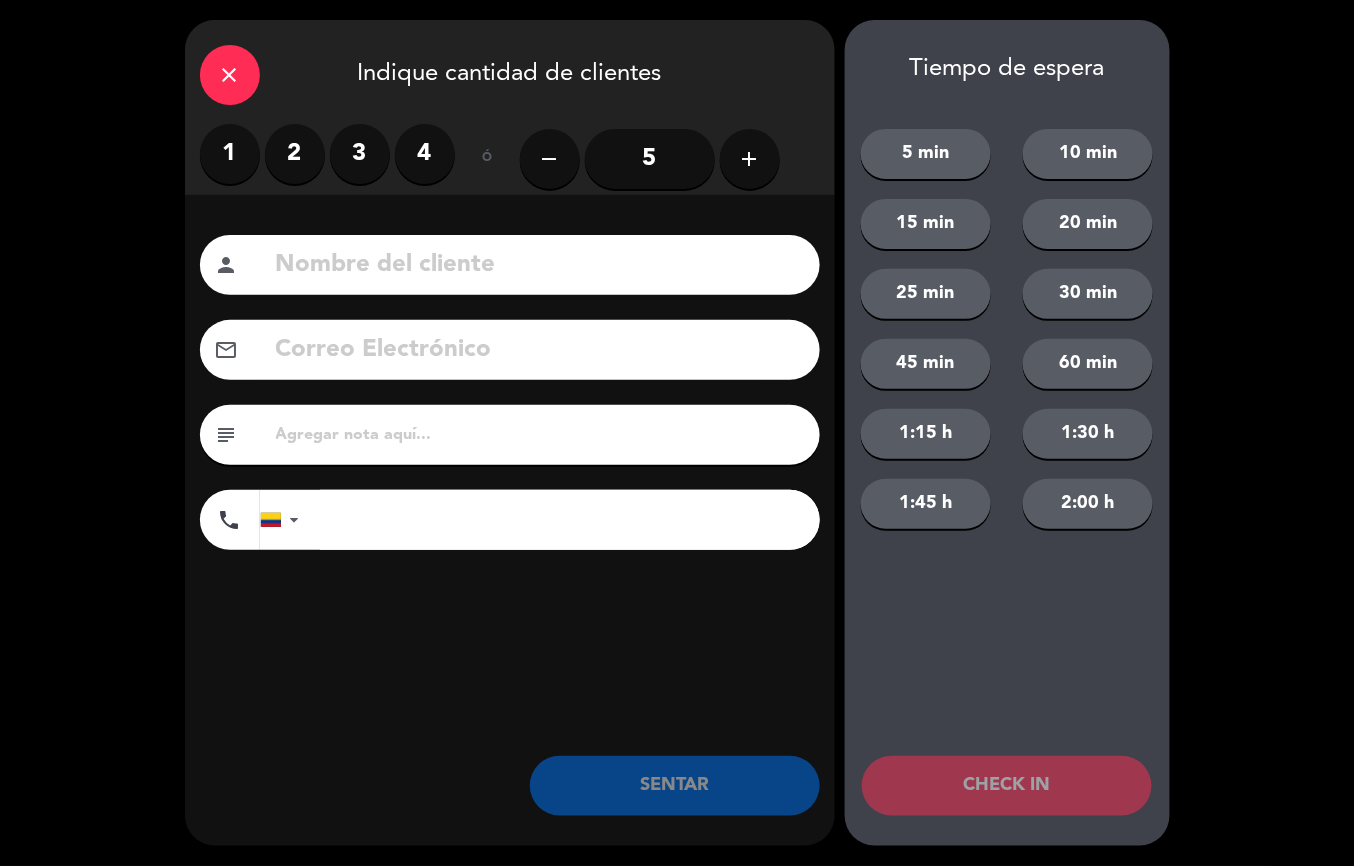 click on "2" at bounding box center [295, 154] 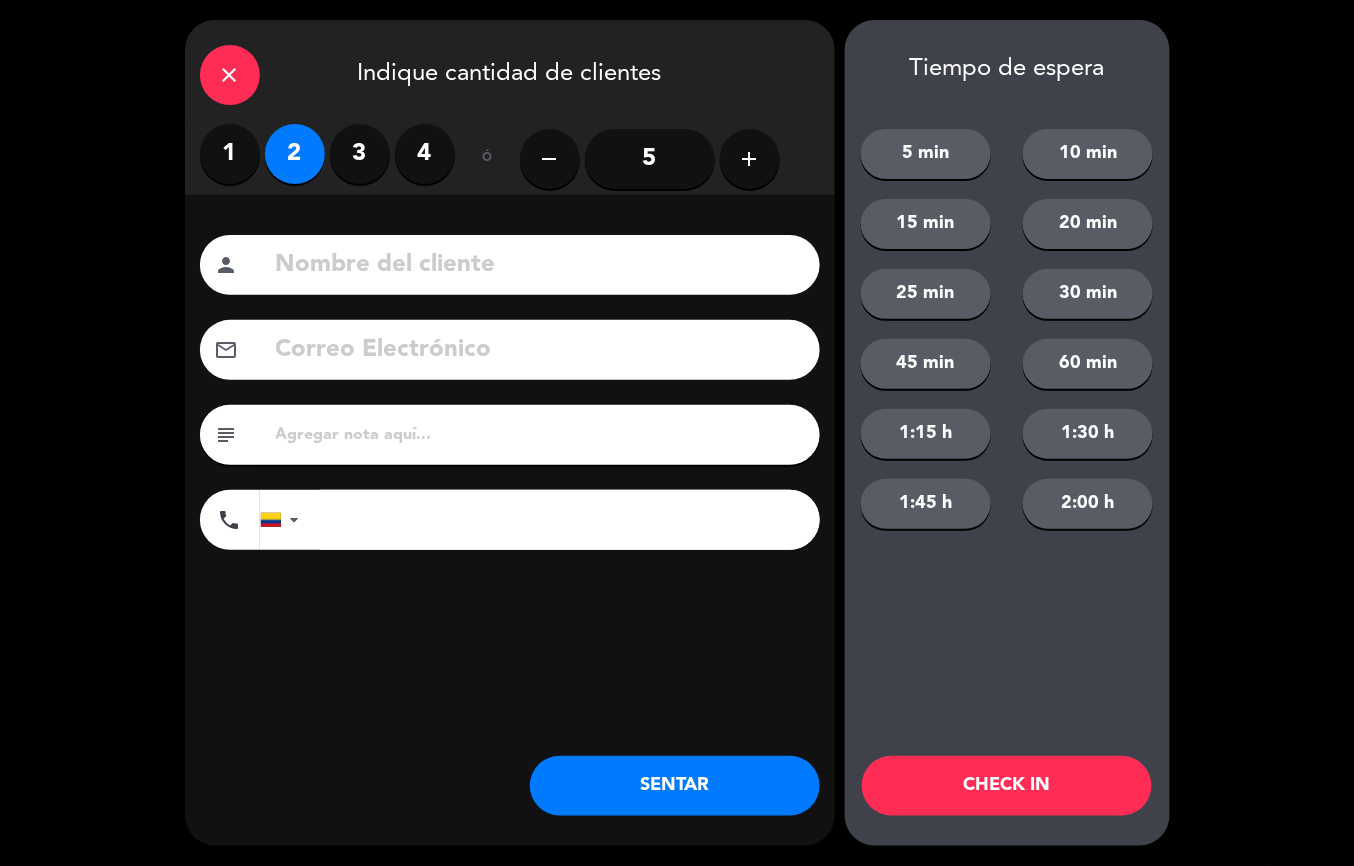 click on "SENTAR" 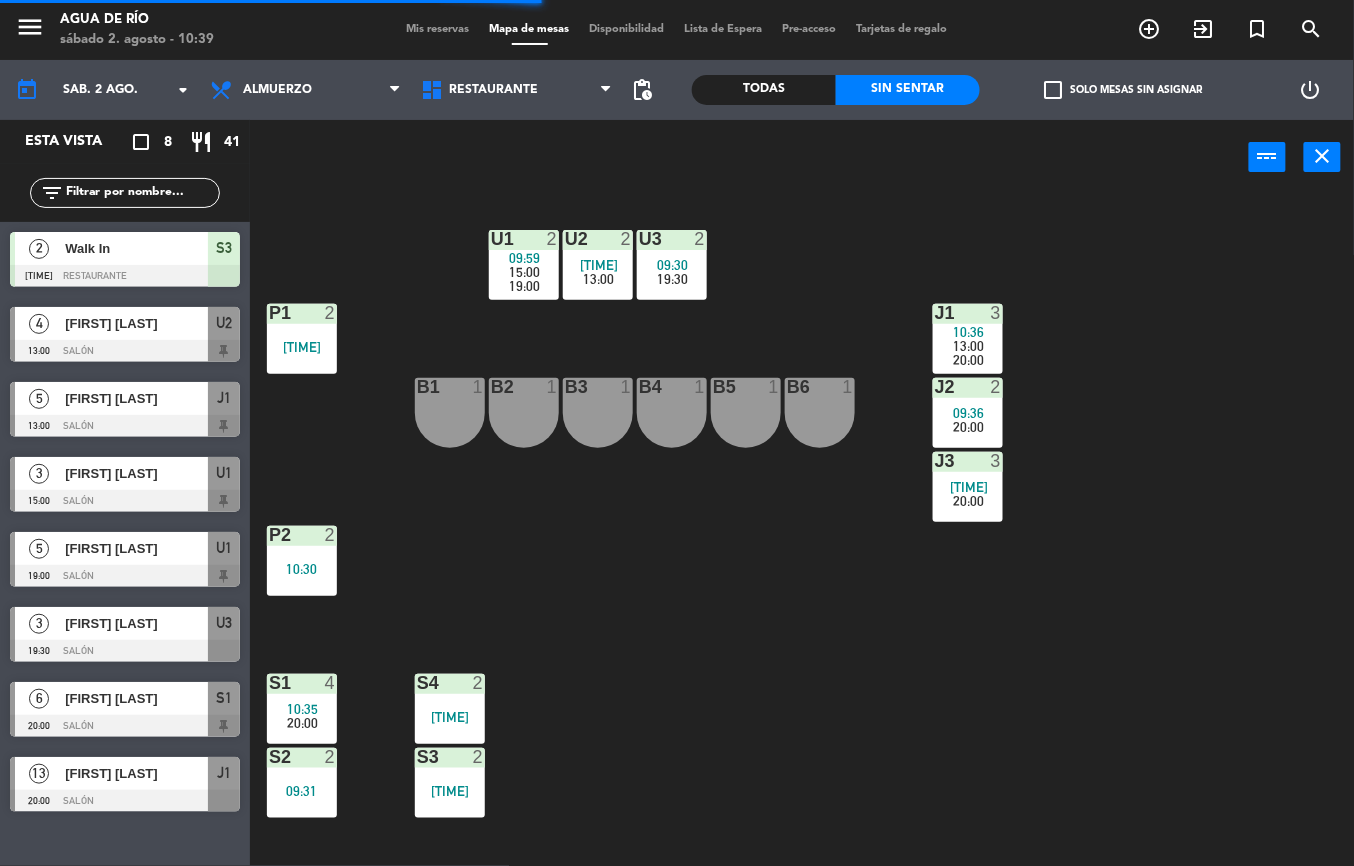 click on "U1  2   09:59      15:00      19:00     U2  2   10:25      13:00     U3  2   09:30      19:30     J1  3   10:36      13:00      20:00     P1  2   10:38  J2  2   09:36      20:00     B1  1  B2  1  B3  1  B4  1  B5  1  B6  1  J3  3   09:47      20:00     P2  2   10:30  S1  4   10:35      20:00     S4  2   10:04  S2  2   09:31  S3  2   10:39" 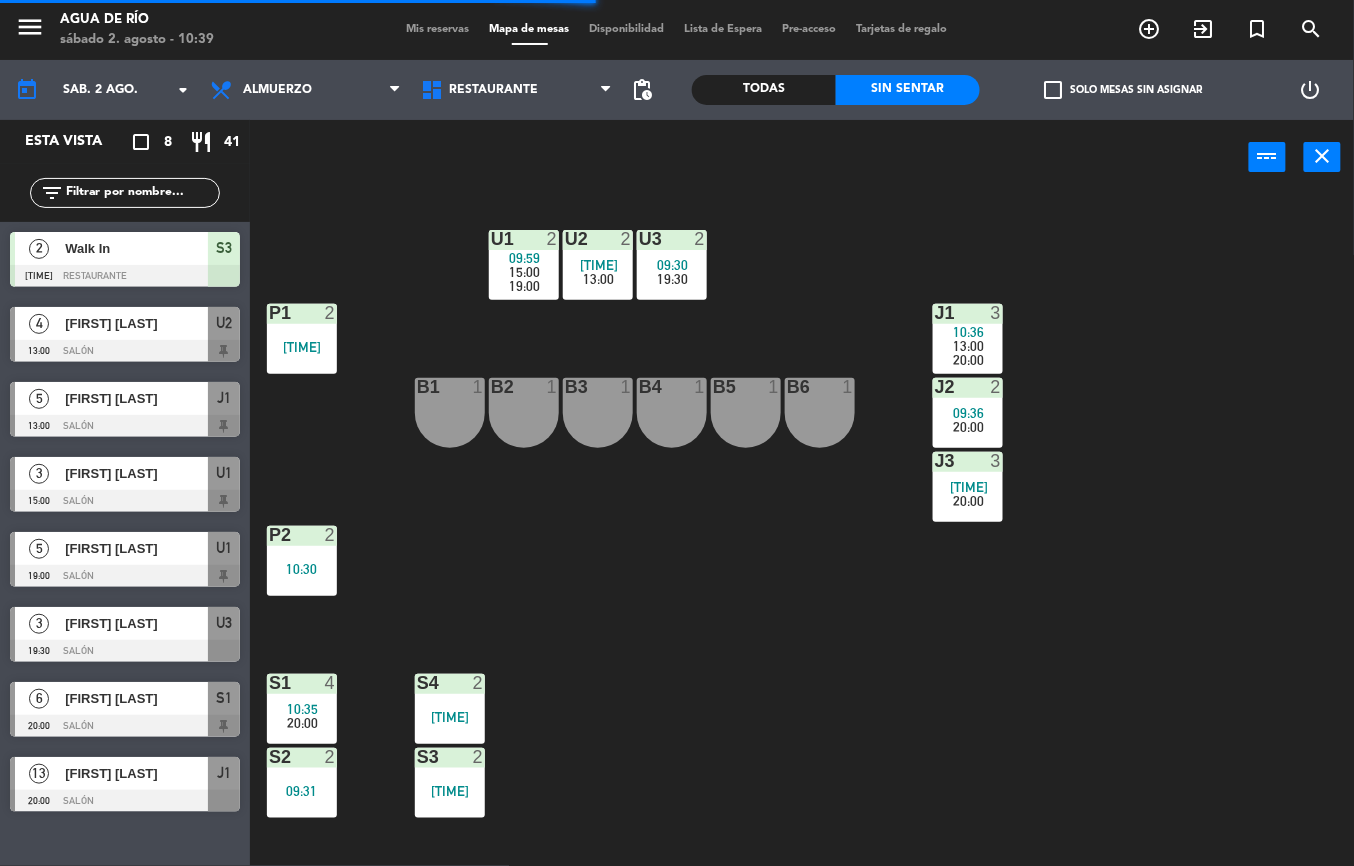 click on "J2  2   09:36      20:00" at bounding box center (968, 413) 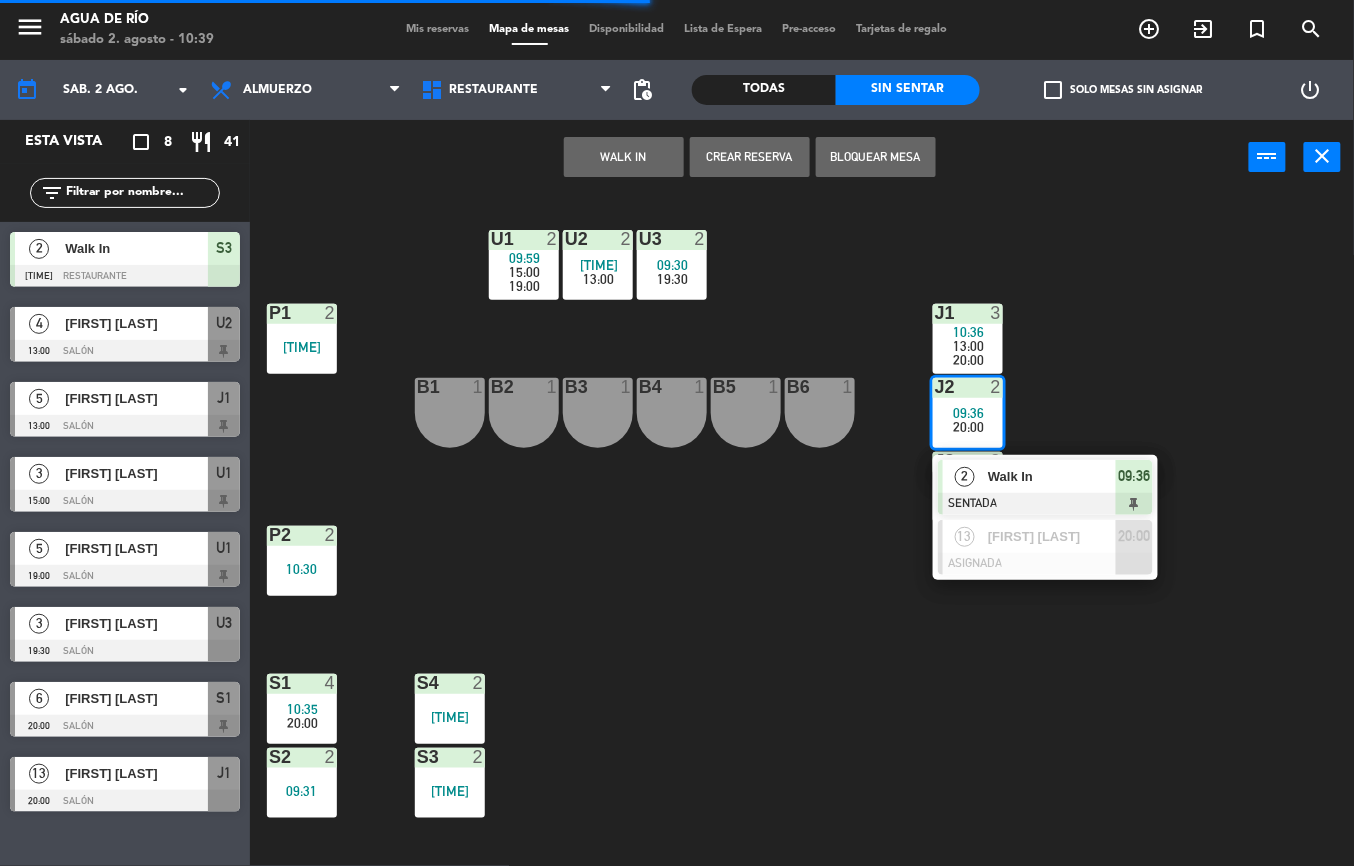 click on "09:36" at bounding box center [1135, 476] 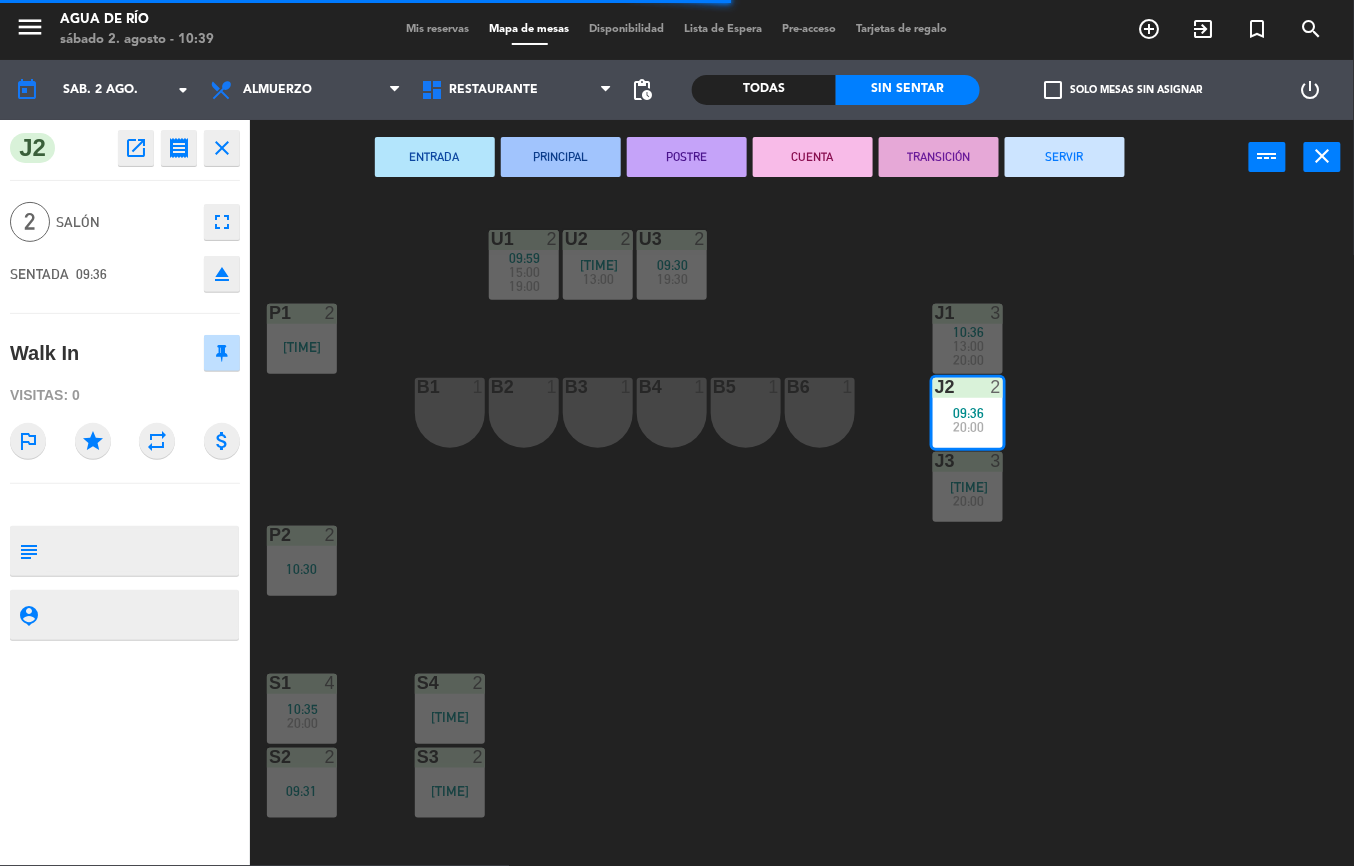 click on "SERVIR" at bounding box center (1065, 157) 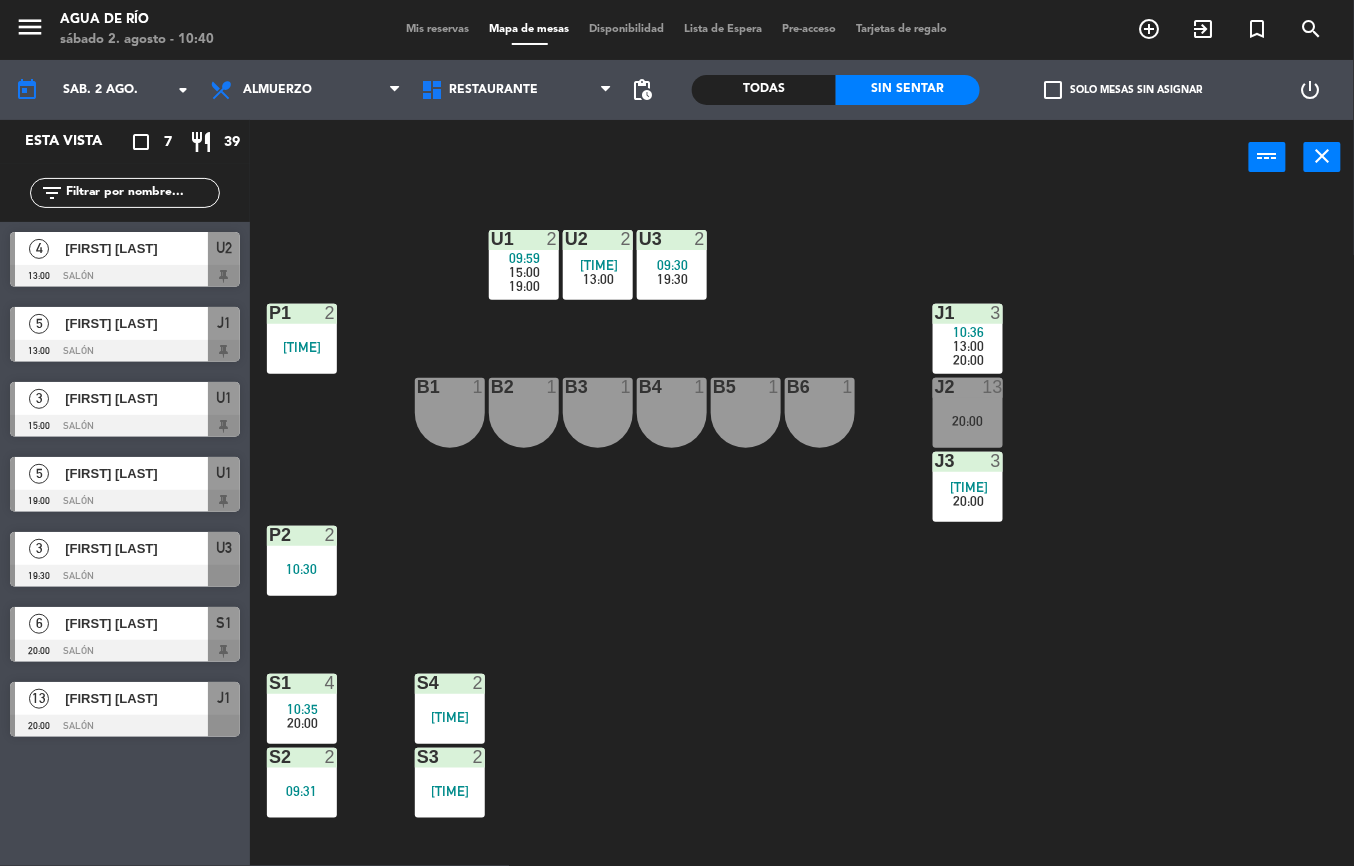 click on "20:00" at bounding box center (968, 421) 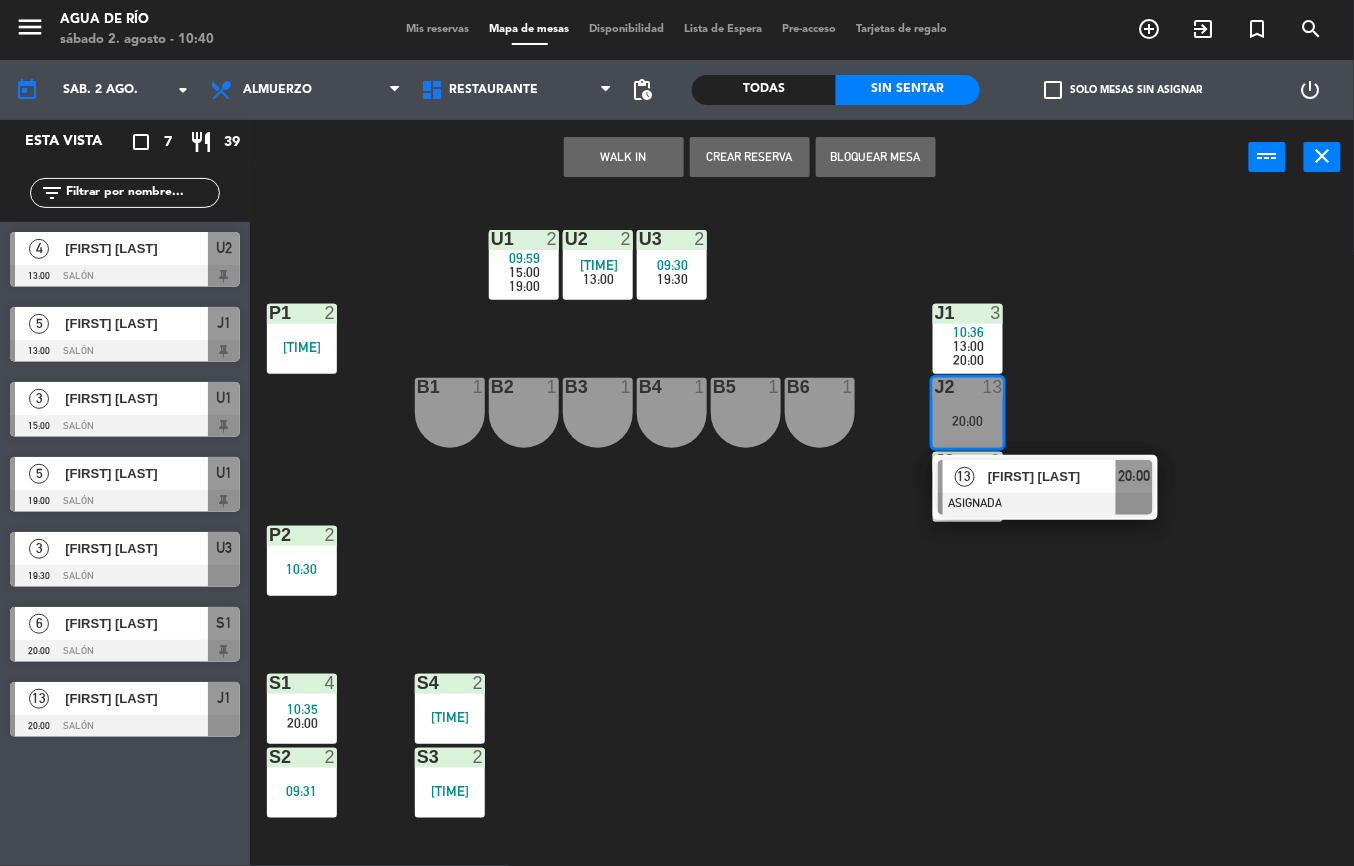 click on "WALK IN" at bounding box center [624, 157] 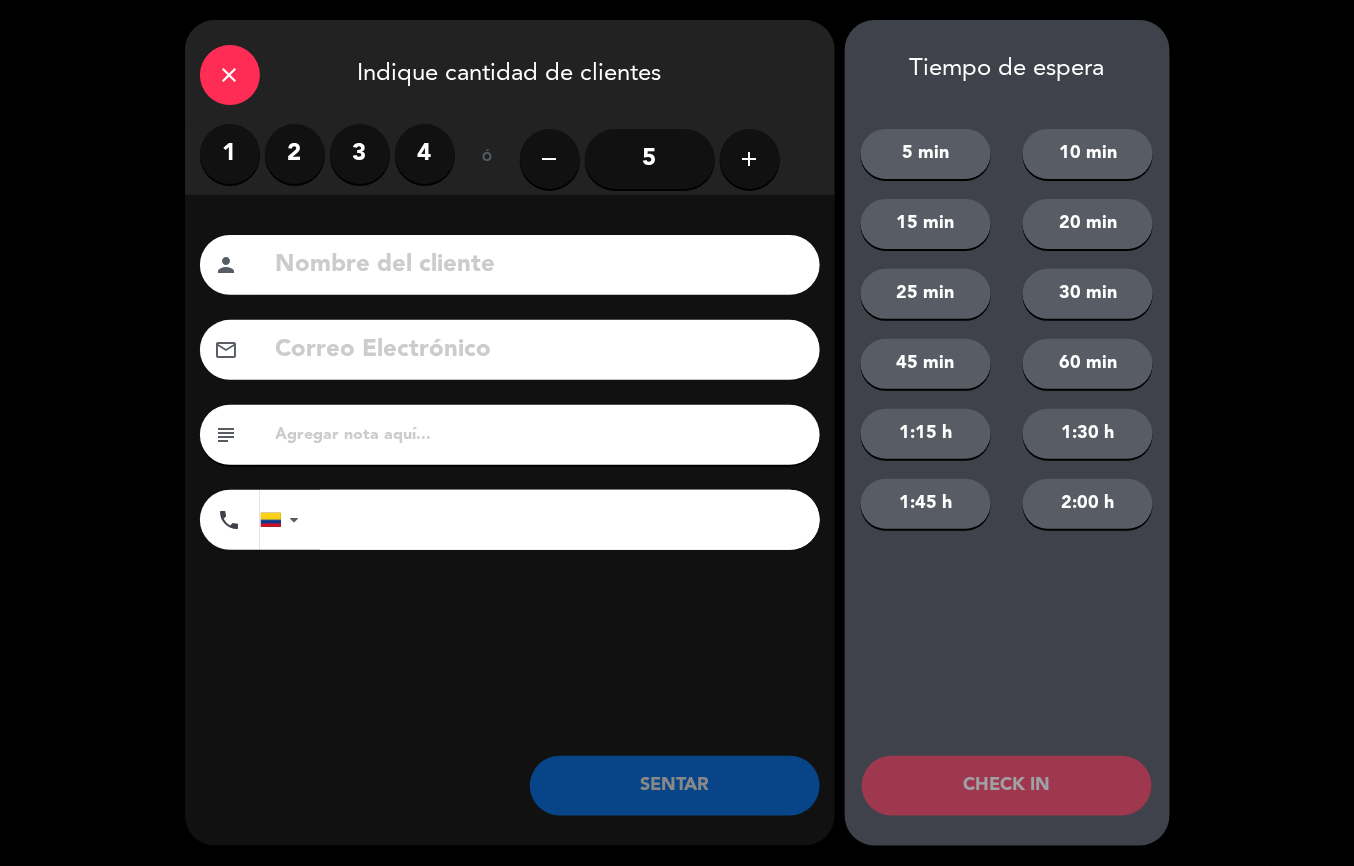 click on "2" at bounding box center [295, 154] 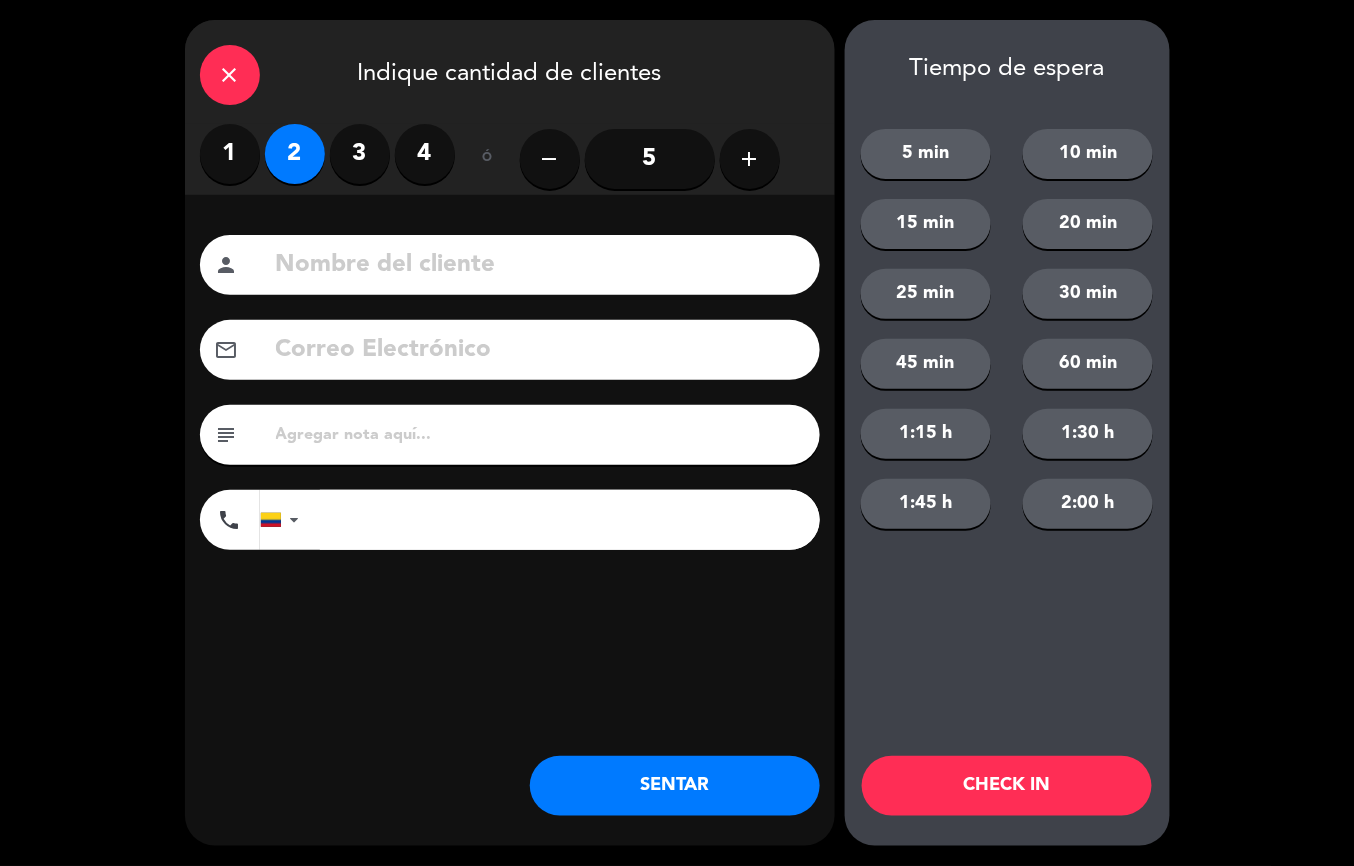 click on "SENTAR" 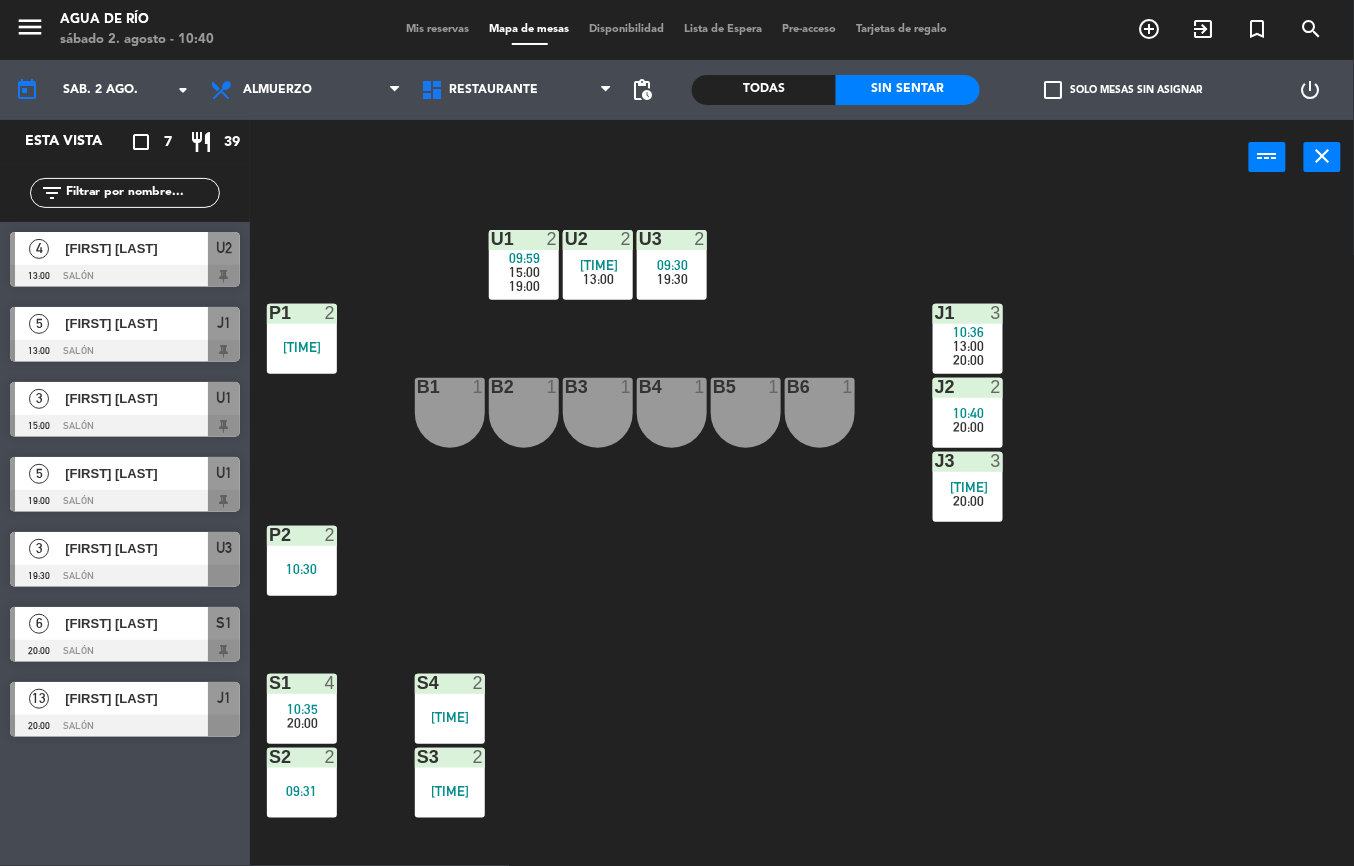 click on "[FIRST] [LAST]" at bounding box center [136, 248] 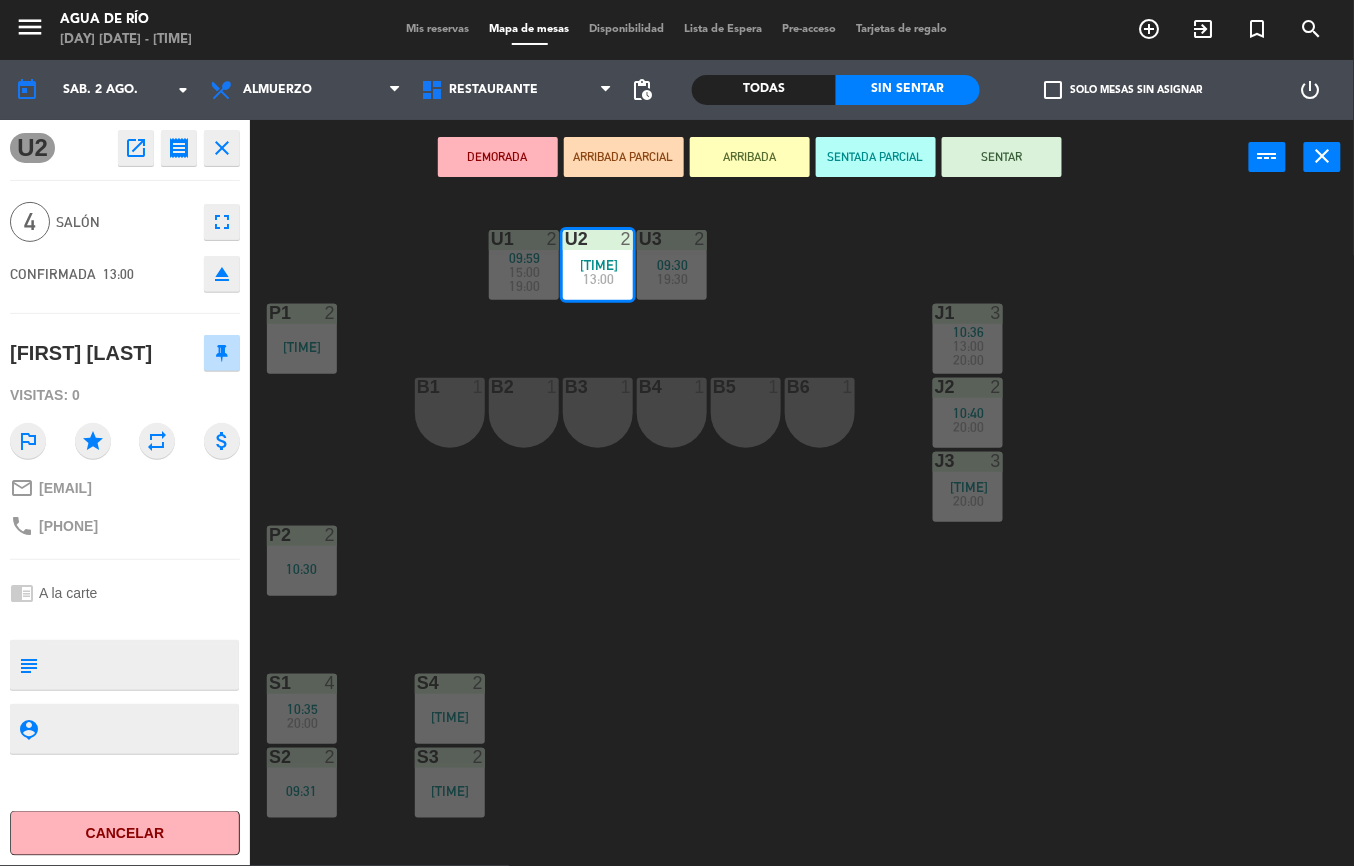 click on "U1  2   09:59      15:00      19:00     U2  2   10:25      13:00     U3  2   09:30      19:30     J1  3   10:36      13:00      20:00     P1  2   10:38  J2  2   09:36      20:00     B1  1  B2  1  B3  1  B4  1  B5  1  B6  1  J3  3   09:47      20:00     P2  2   10:30  S1  4   10:35      20:00     S4  2   10:04  S2  2   09:31  S3  2   10:39" 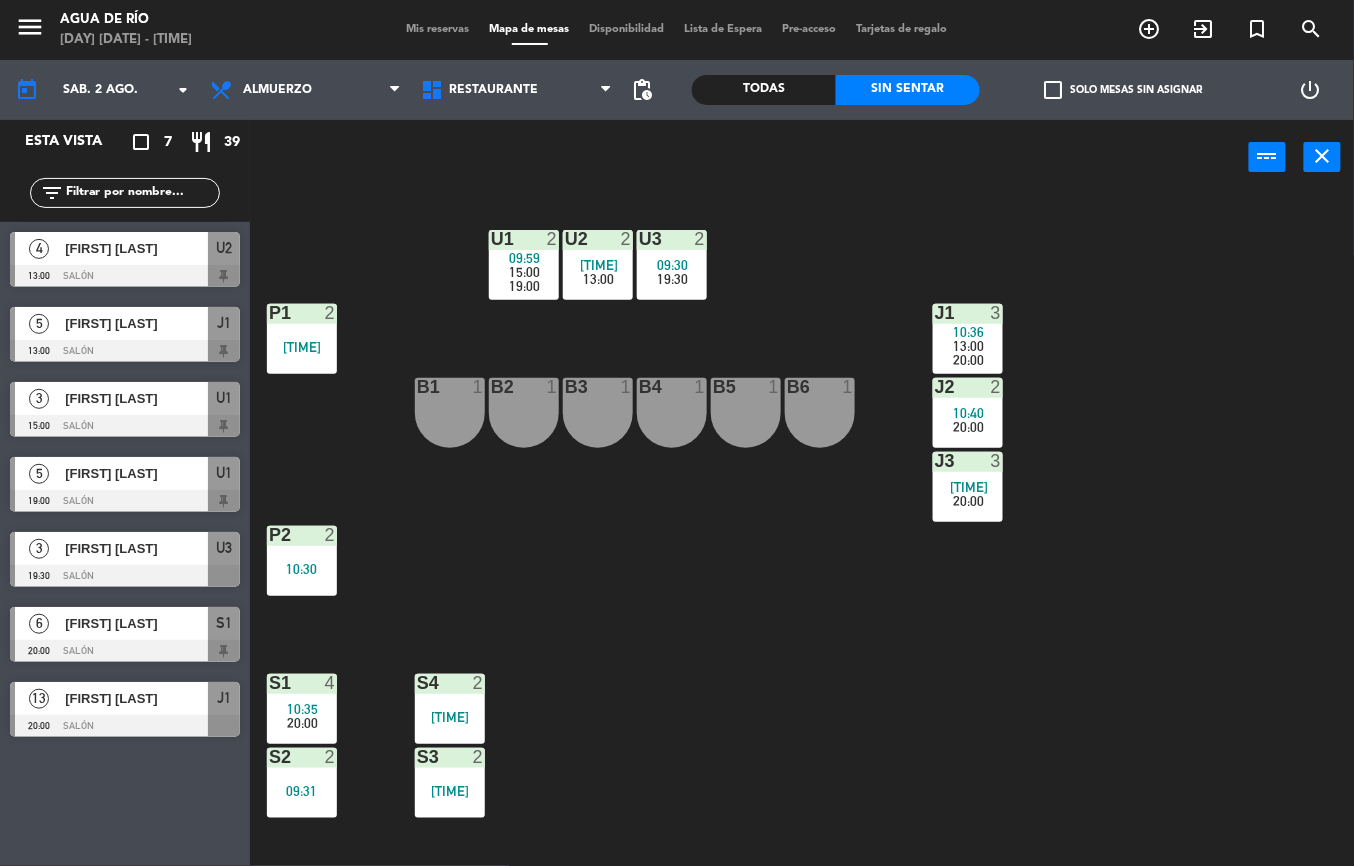 click at bounding box center (125, 426) 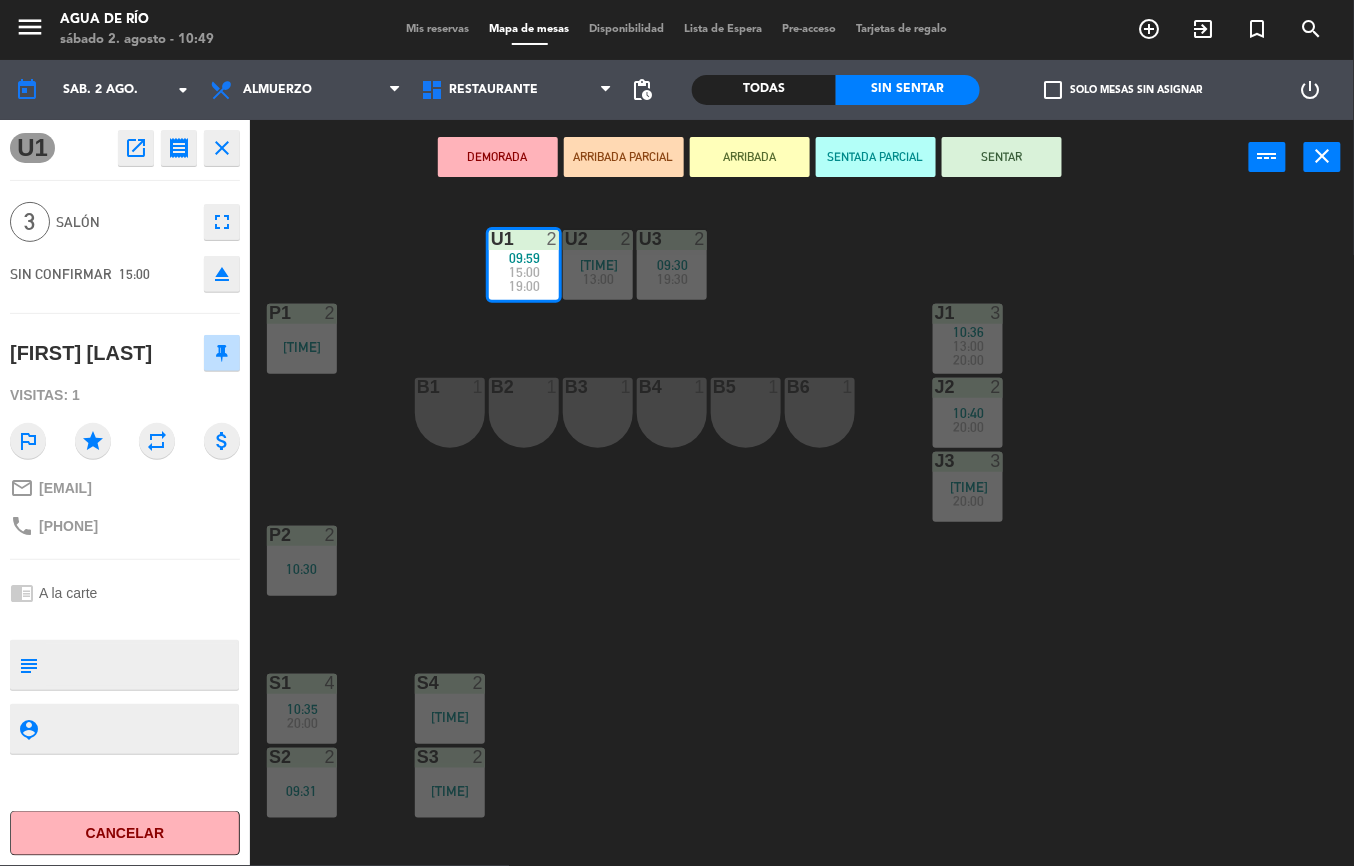 click on "U1  2   09:59      15:00      19:00     U2  2   10:25      13:00     U3  2   09:30      19:30     J1  3   10:36      13:00      20:00     P1  2   10:38  J2  2   09:36      20:00     B1  1  B2  1  B3  1  B4  1  B5  1  B6  1  J3  3   09:47      20:00     P2  2   10:30  S1  4   10:35      20:00     S4  2   10:04  S2  2   09:31  S3  2   10:39" 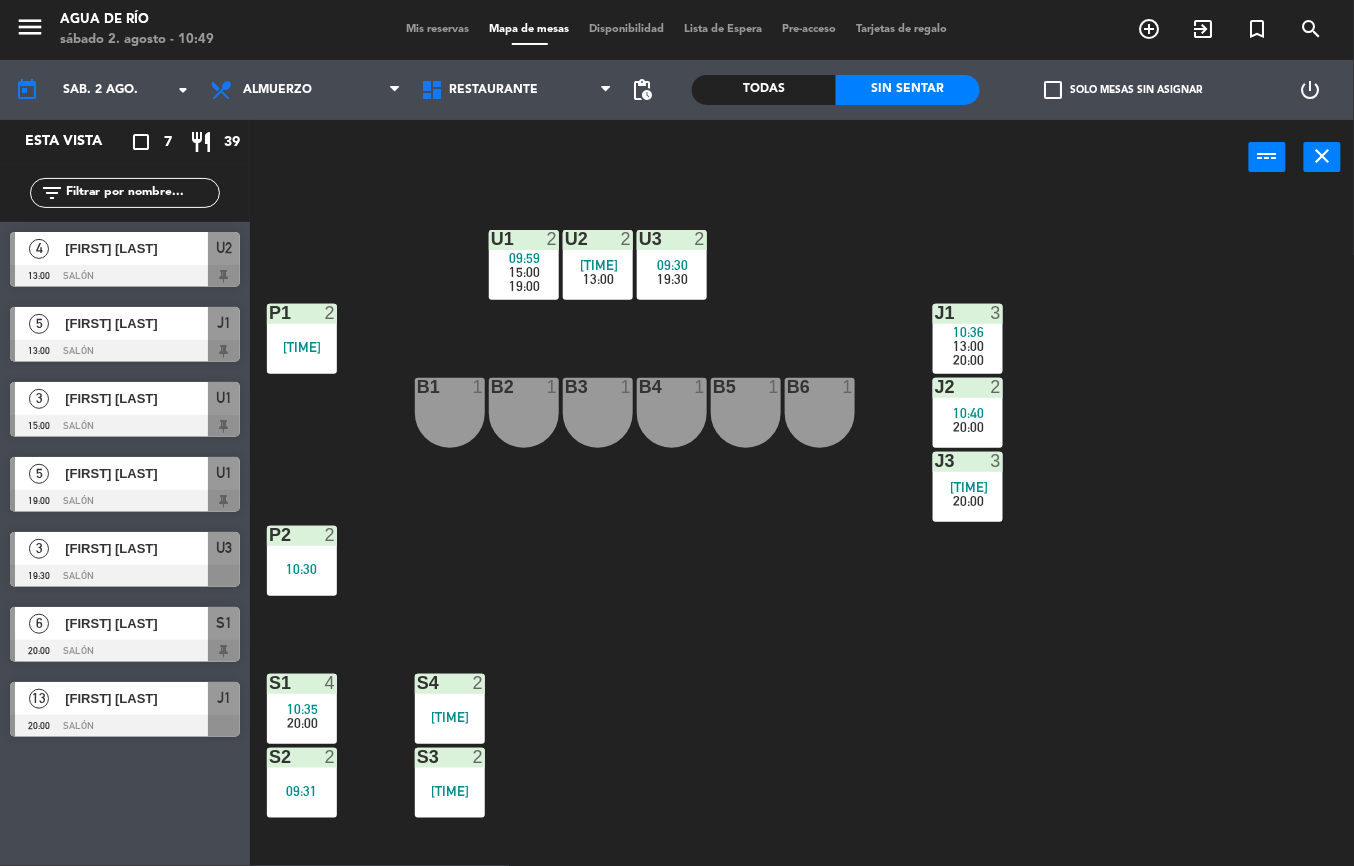 click on "B1  1" at bounding box center [450, 413] 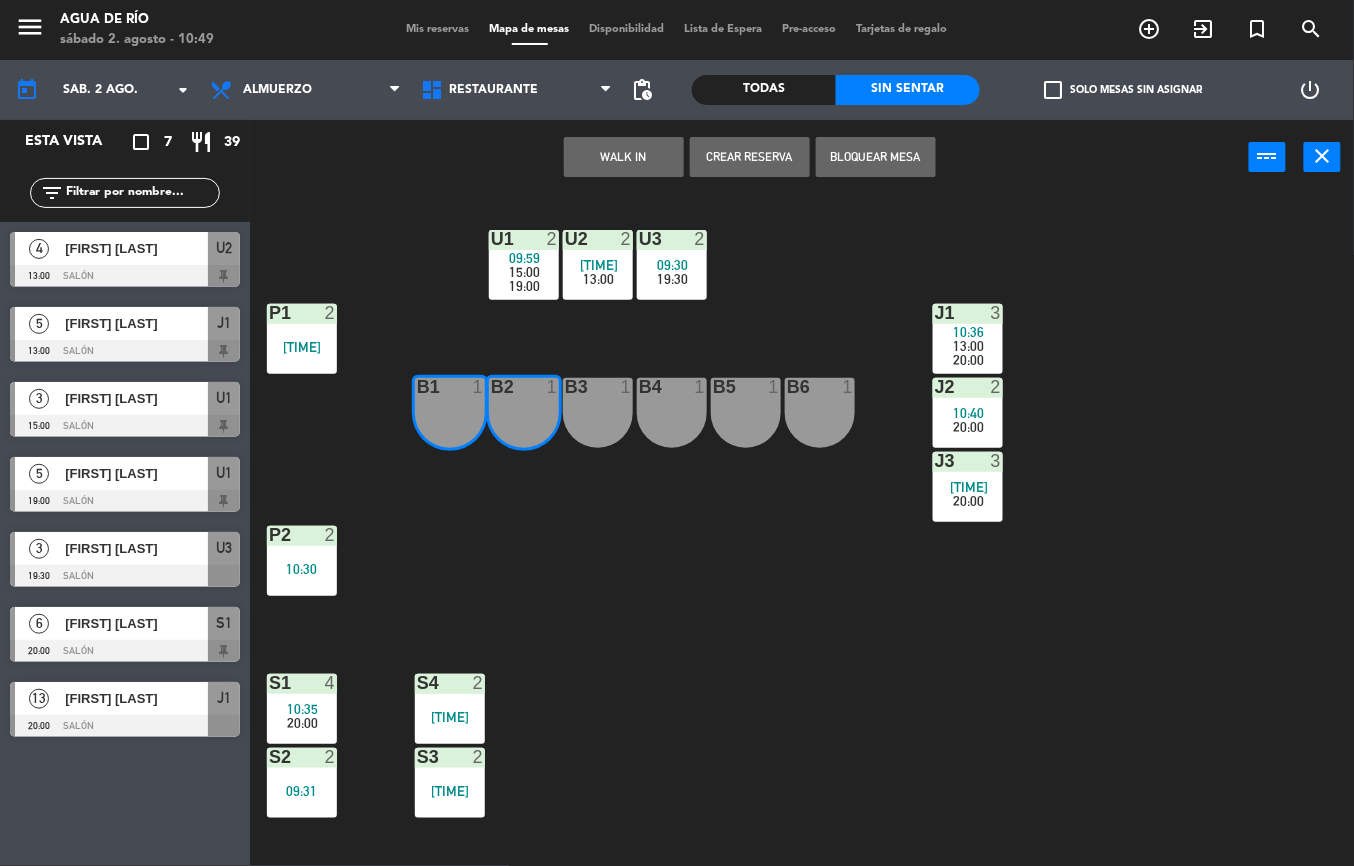 click on "B3  1" at bounding box center [598, 413] 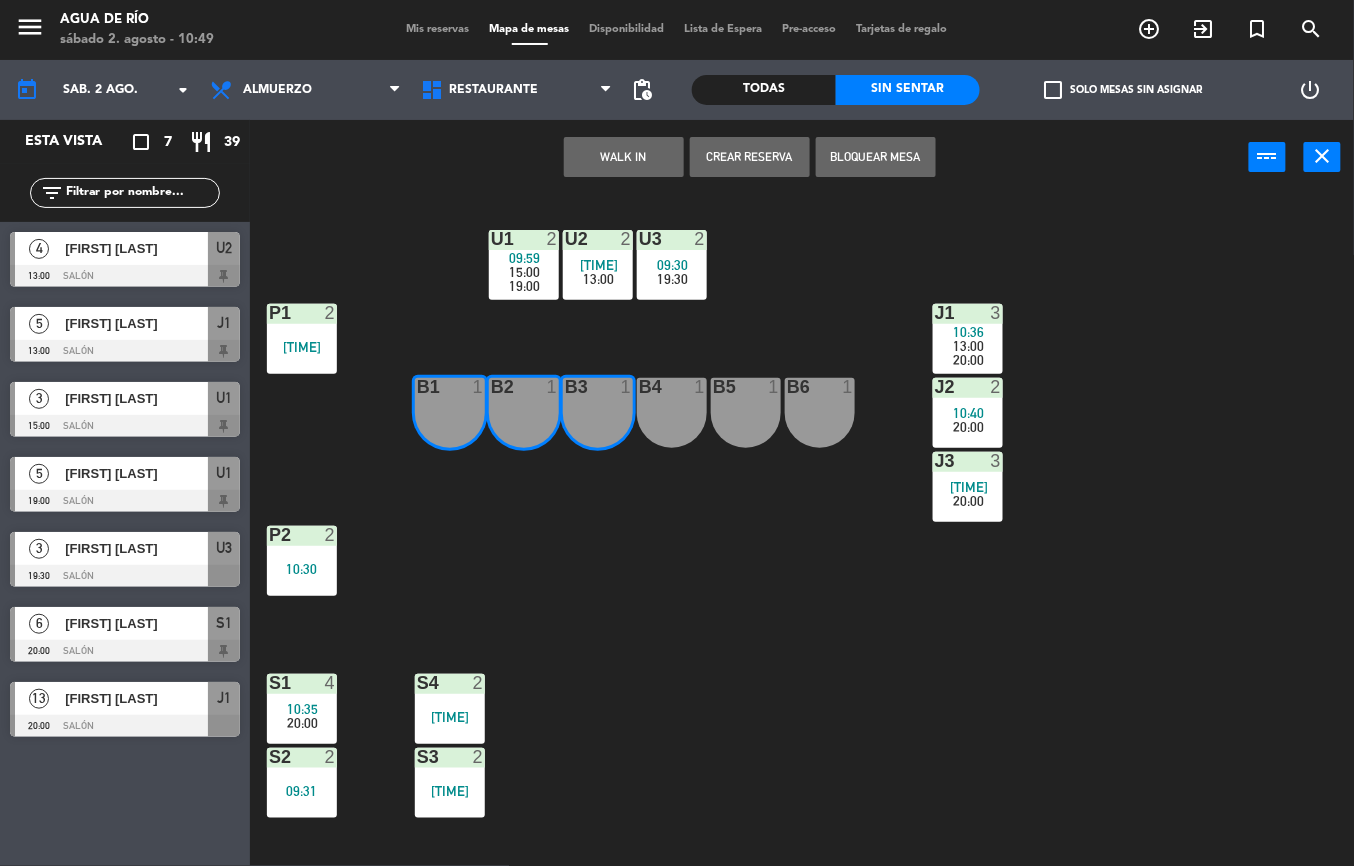 click on "B4  1" at bounding box center (672, 413) 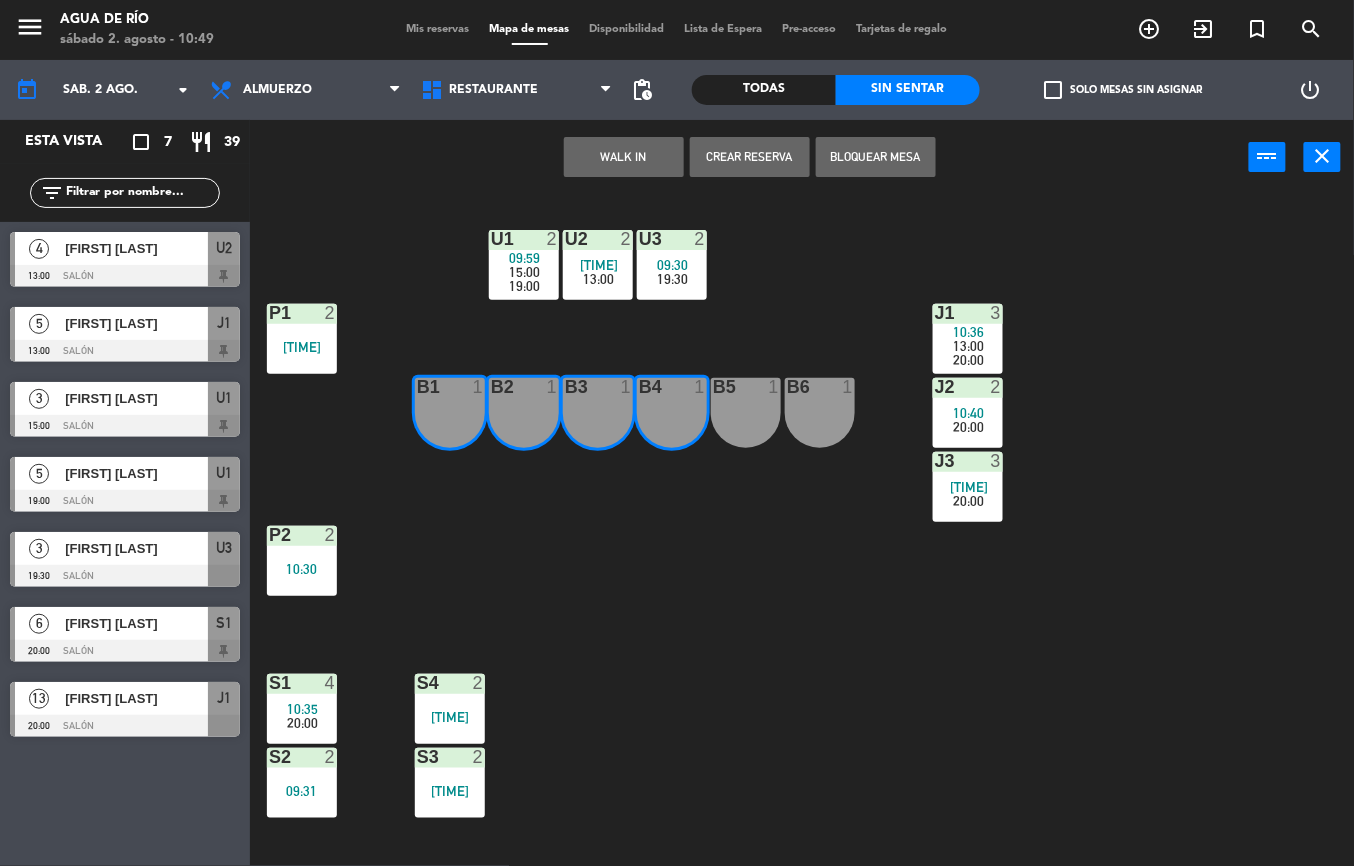 click on "WALK IN" at bounding box center (624, 157) 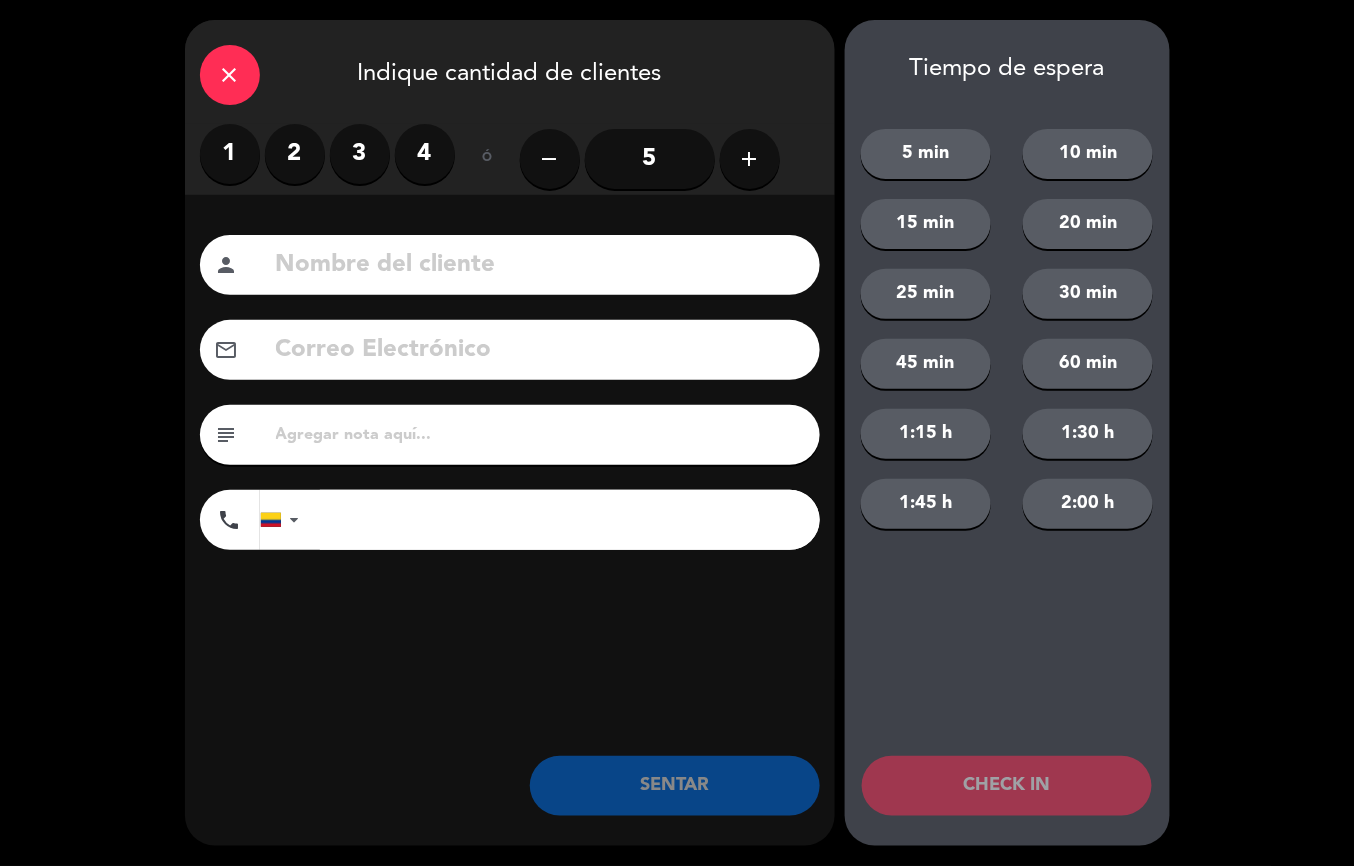 click on "4" at bounding box center (425, 154) 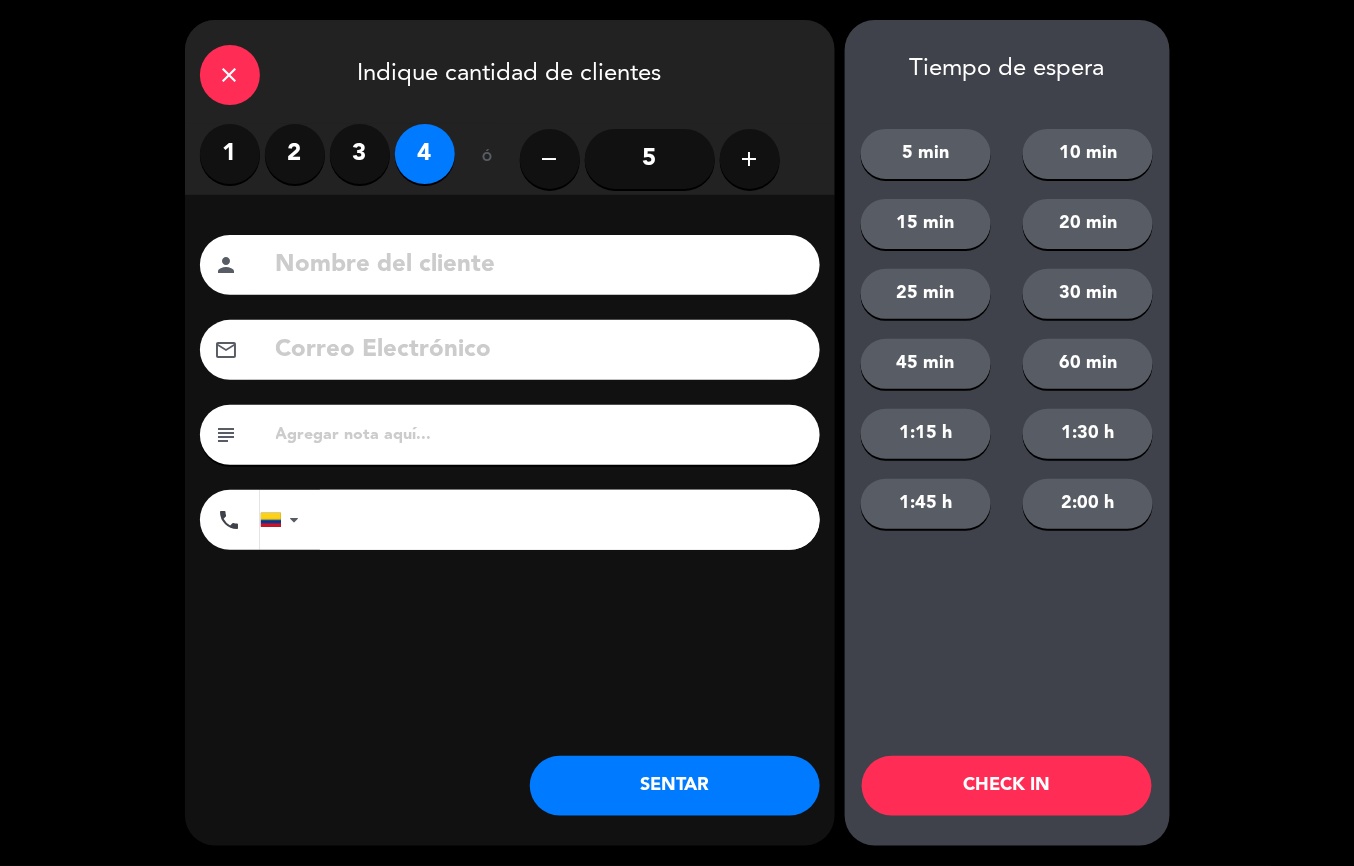 click on "SENTAR" 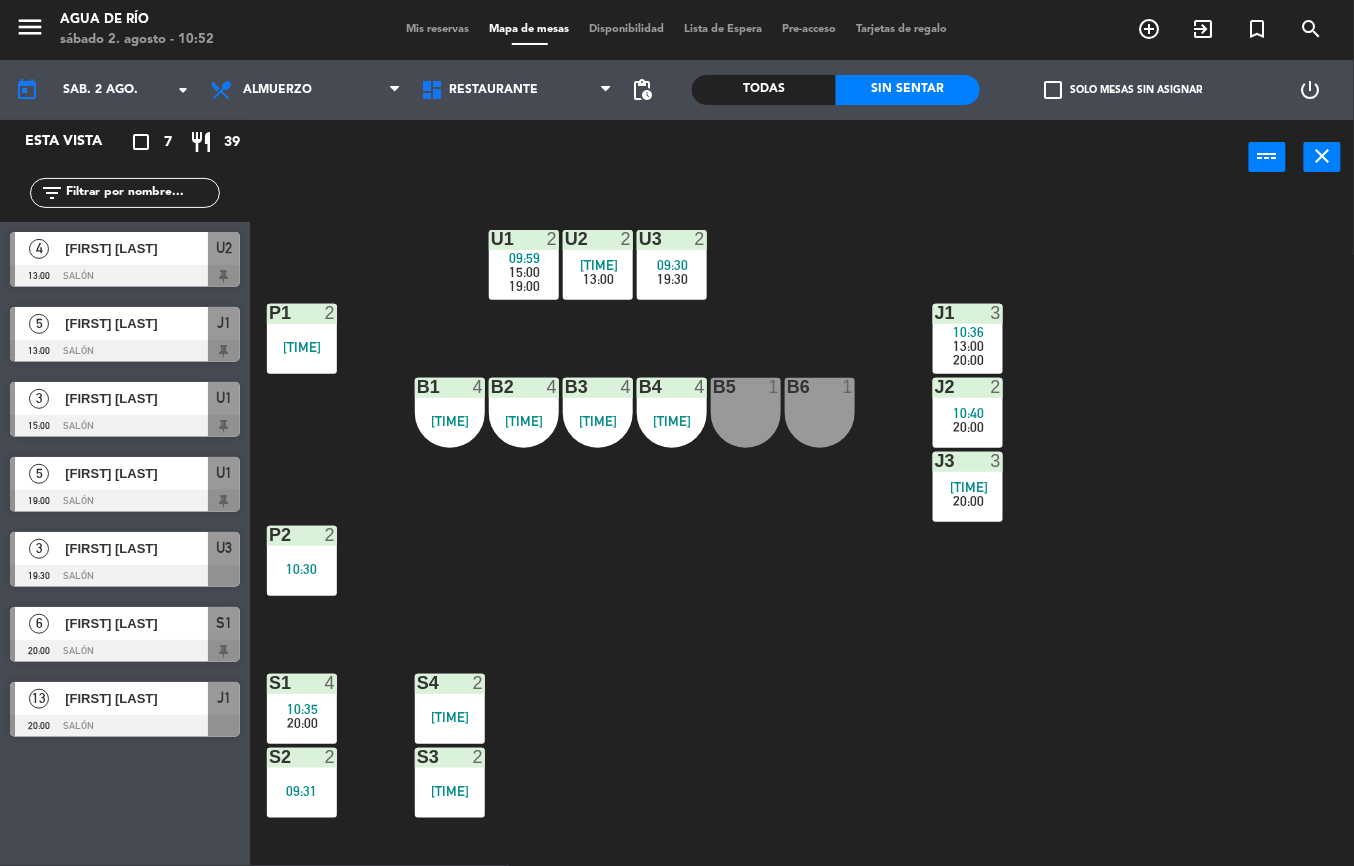 click on "[FIRST] [LAST]" at bounding box center [136, 398] 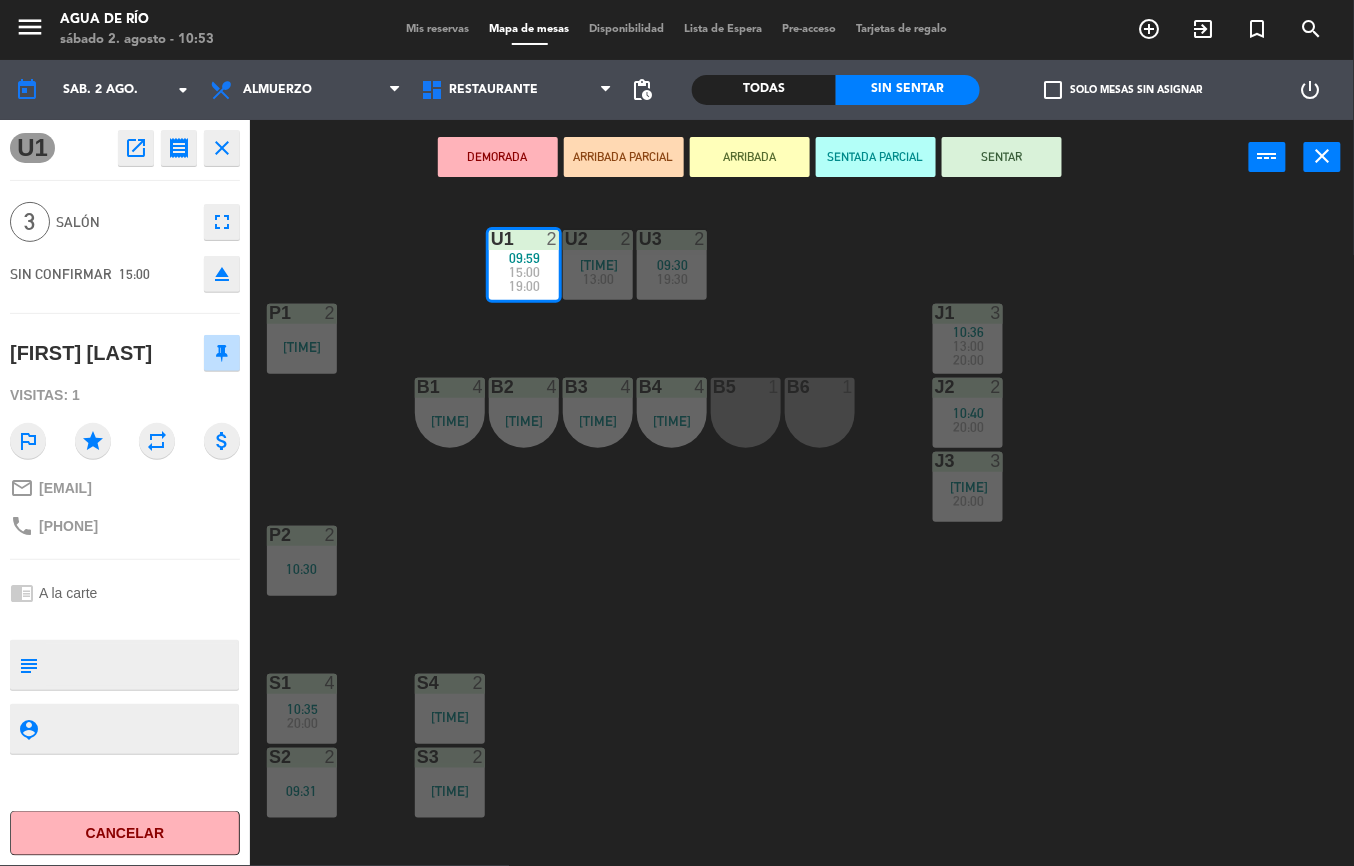 click on "U1  2   09:59      15:00      19:00     U2  2   10:25      13:00     U3  2   09:30      19:30     J1  3   10:36      13:00      20:00     P1  2   10:38  J2  2   10:40      20:00     B1  4   10:49  B2  4   10:49  B3  4   10:49  B4  4   10:49  B5  1  B6  1  J3  3   09:47      20:00     P2  2   10:30  S1  4   10:35      20:00     S4  2   10:04  S2  2   09:31  S3  2   10:39" 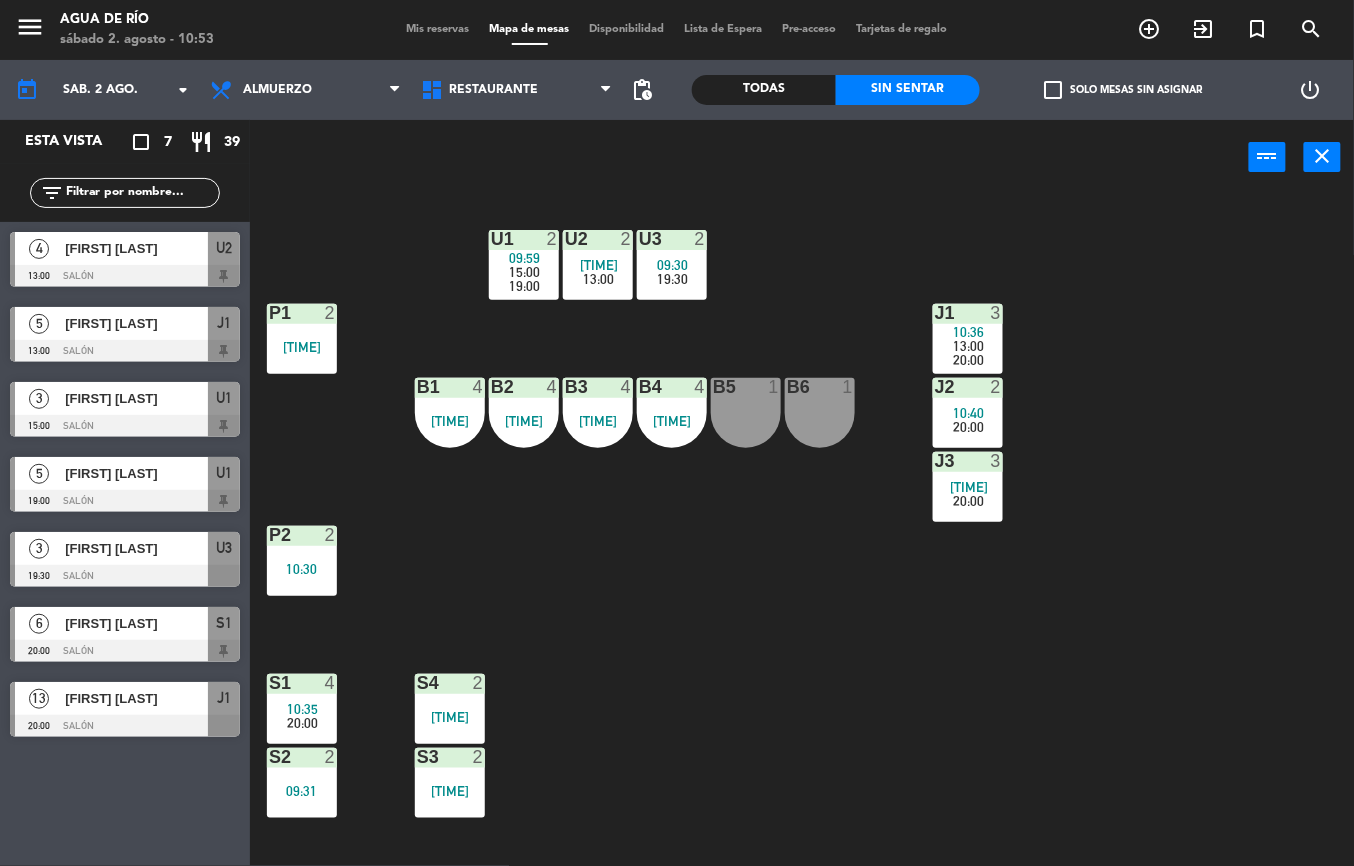 click on "[FIRST] [LAST]" at bounding box center (136, 323) 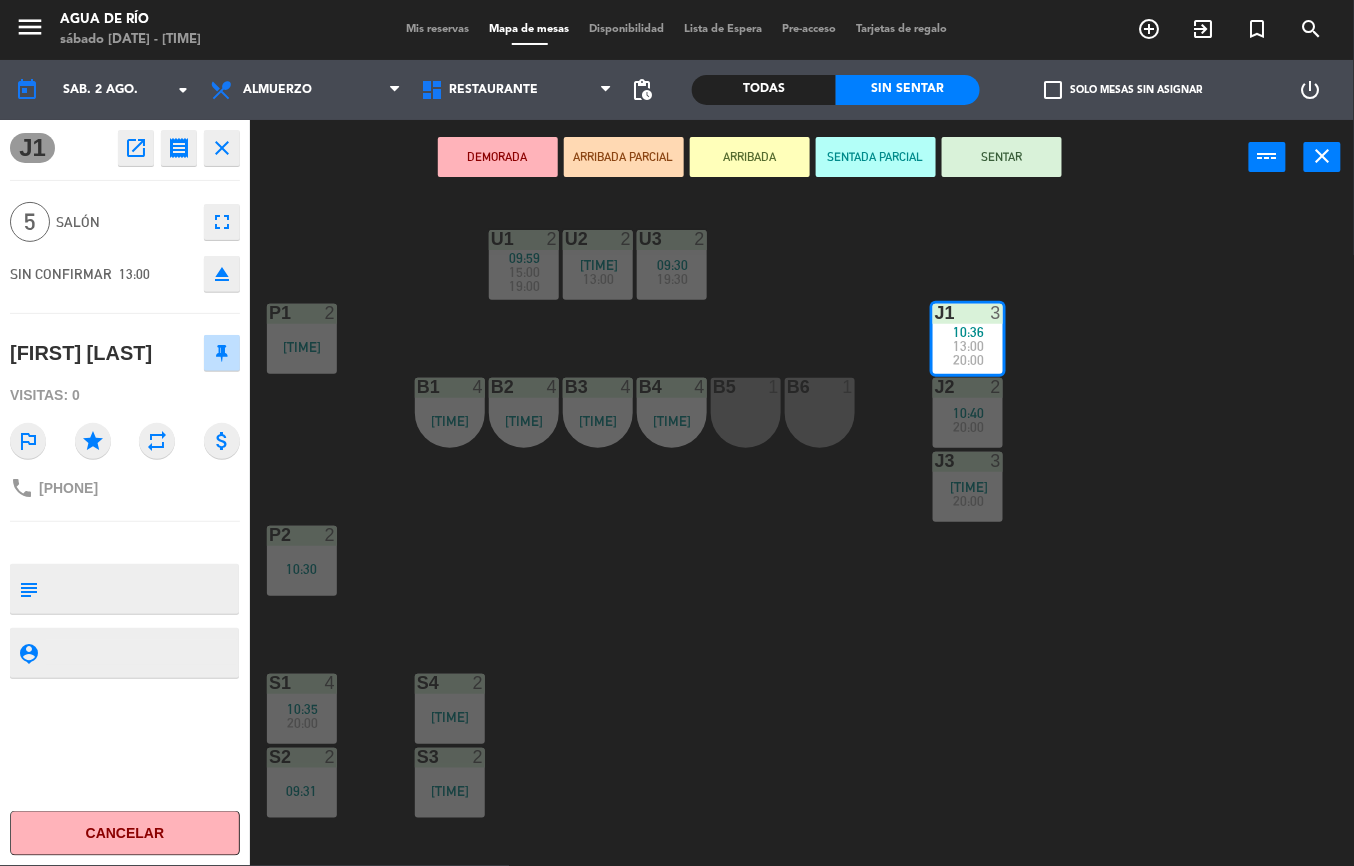 click on "U1  2   09:59      15:00      19:00     U2  2   10:25      13:00     U3  2   09:30      19:30     J1  3   10:36      13:00      20:00     P1  2   10:38  J2  2   10:40      20:00     B1  4   10:49  B2  4   10:49  B3  4   10:49  B4  4   10:49  B5  1  B6  1  J3  3   09:47      20:00     P2  2   10:30  S1  4   10:35      20:00     S4  2   10:04  S2  2   09:31  S3  2   10:39" 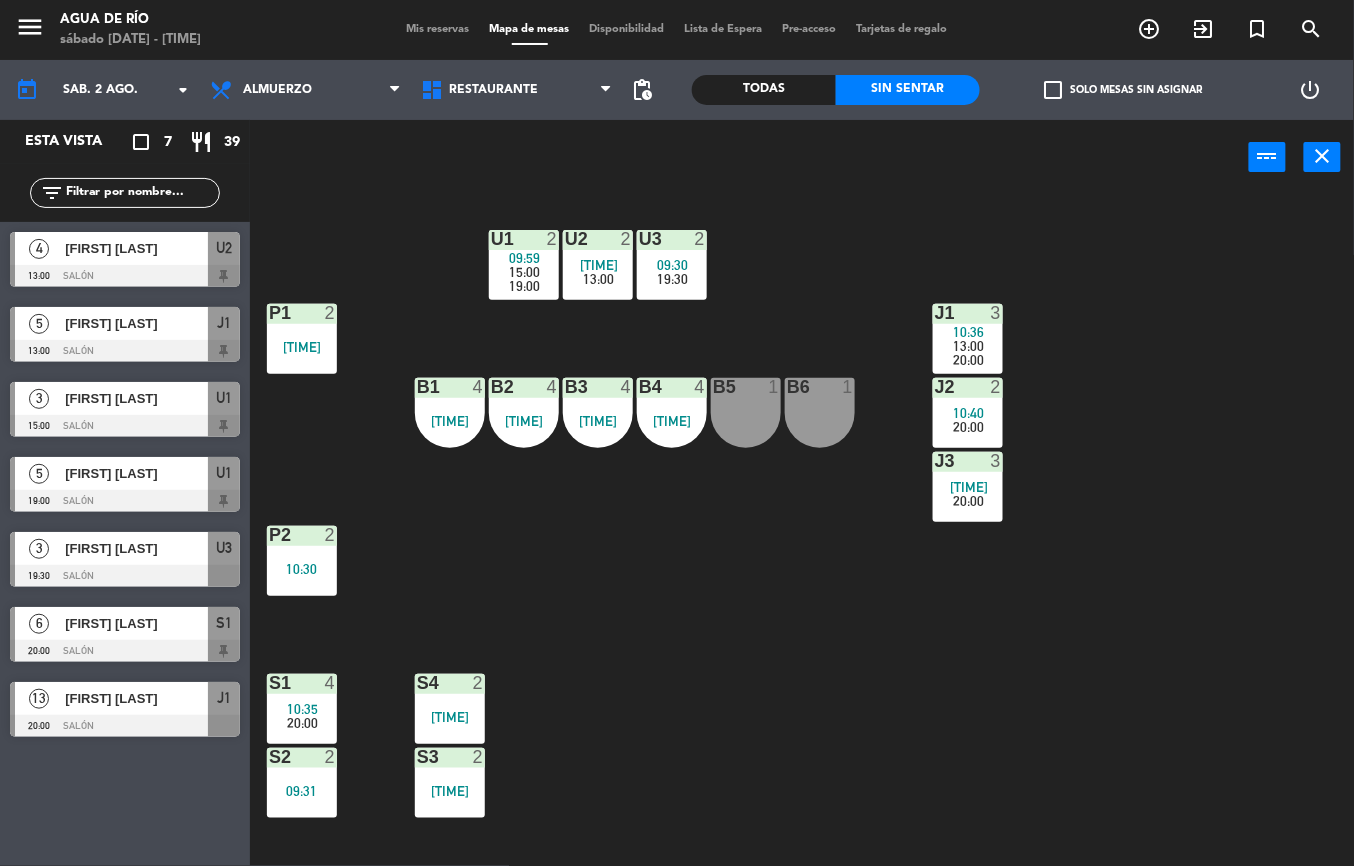 click on "[FIRST] [LAST]" at bounding box center (136, 473) 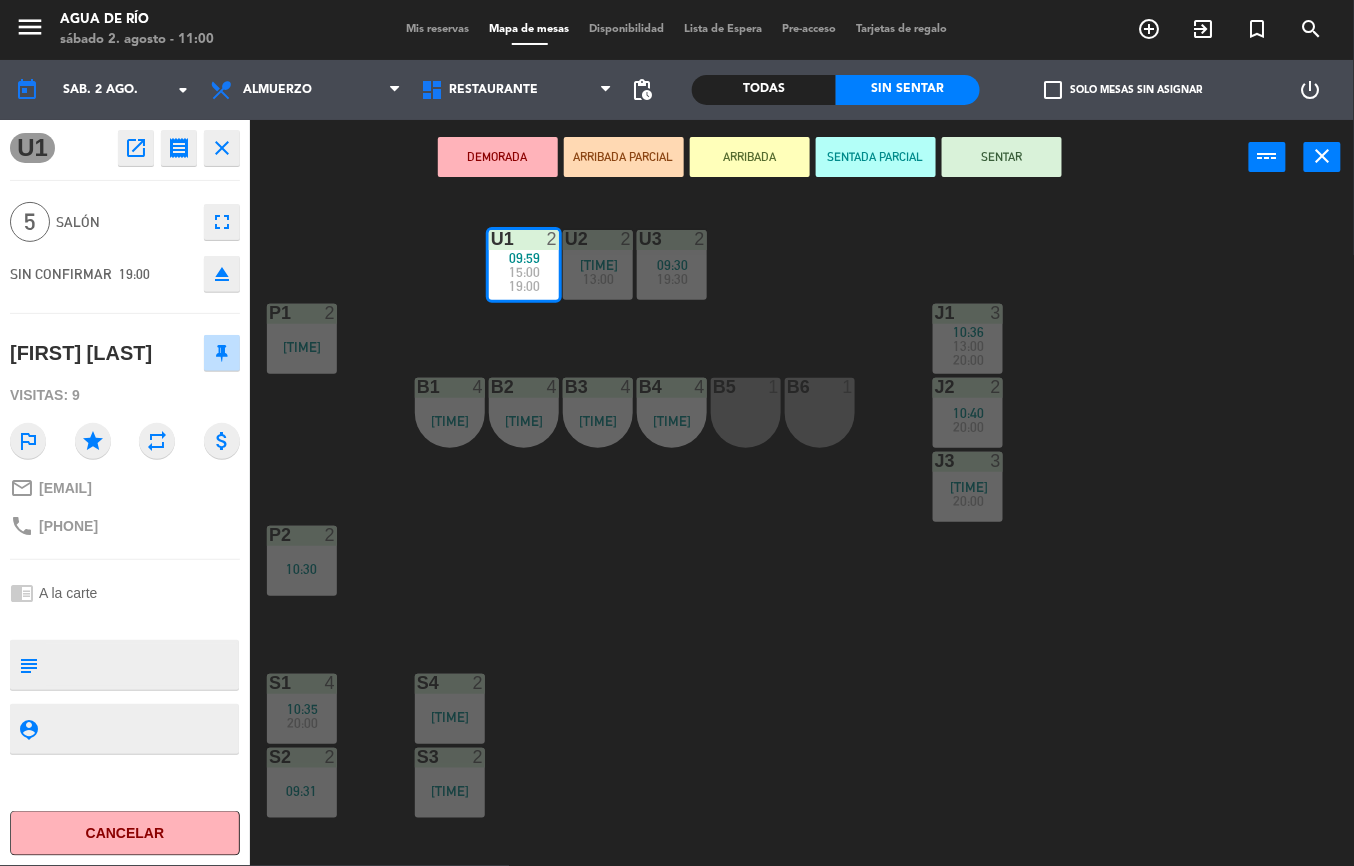 click on "U1  2   09:59      15:00      19:00     U2  2   10:25      13:00     U3  2   09:30      19:30     J1  3   10:36      13:00      20:00     P1  2   10:38  J2  2   10:40      20:00     B1  4   10:49  B2  4   10:49  B3  4   10:49  B4  4   10:49  B5  1  B6  1  J3  3   09:47      20:00     P2  2   10:30  S1  4   10:35      20:00     S4  2   10:04  S2  2   09:31  S3  2   10:39" 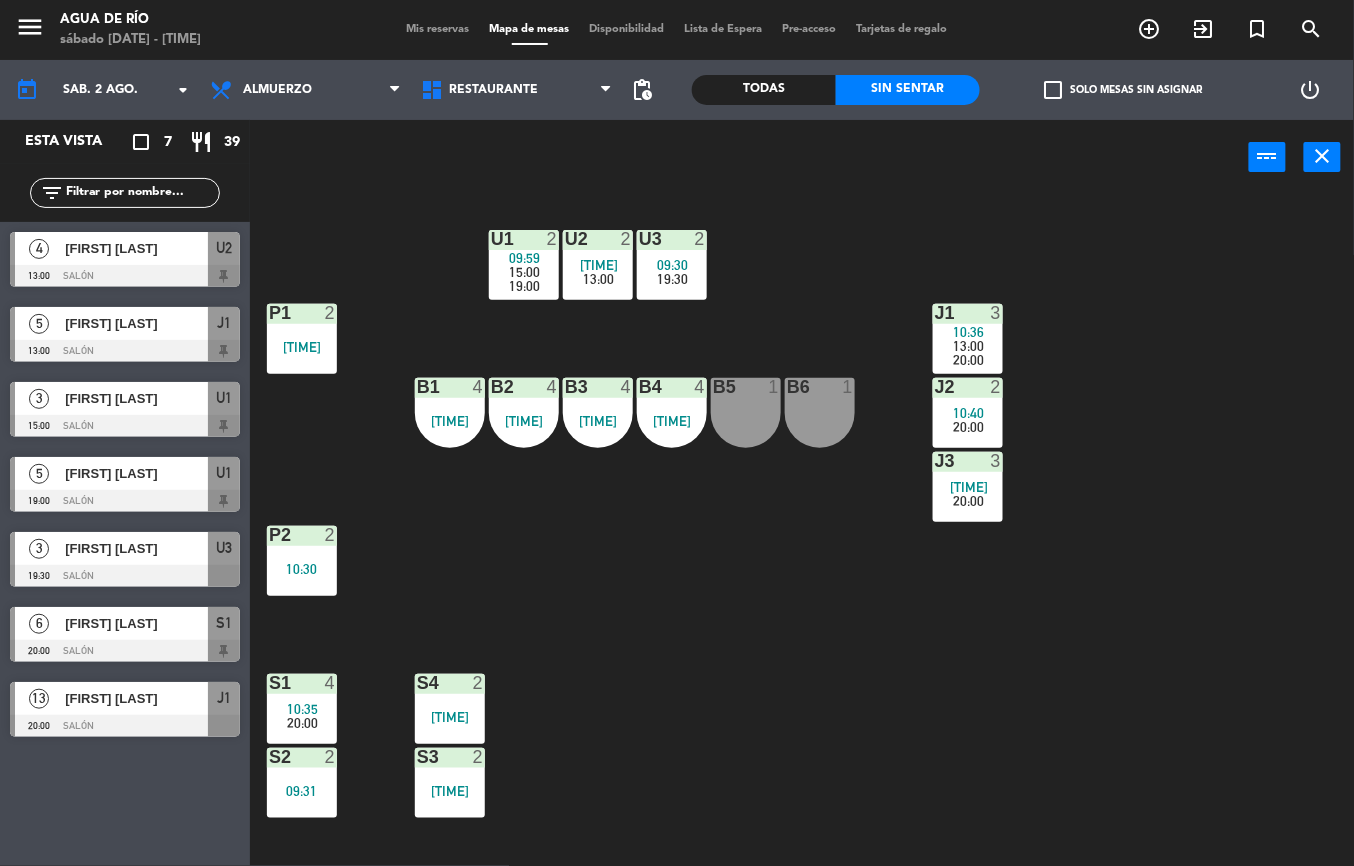 click at bounding box center (125, 576) 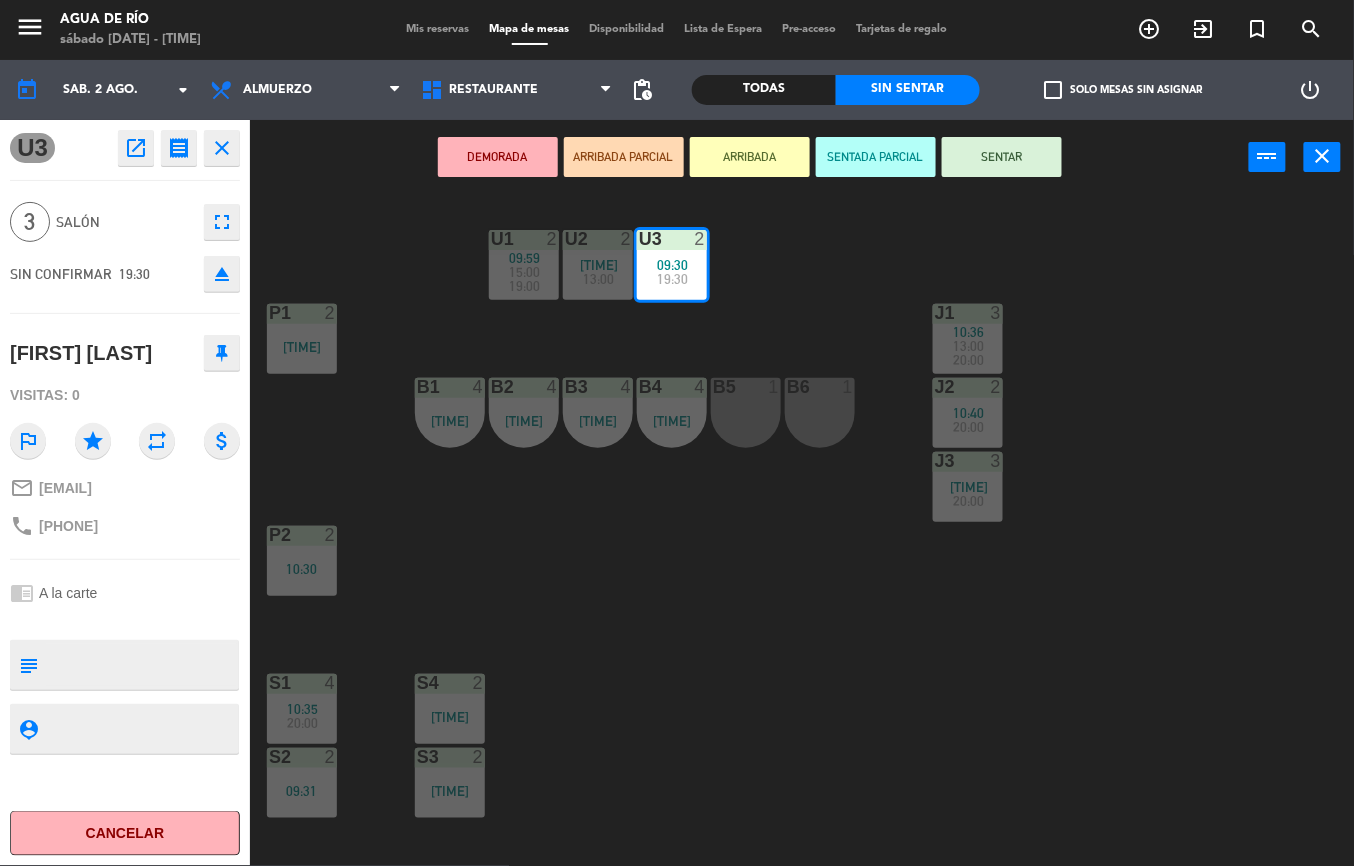 click on "U1  2   09:59      15:00      19:00     U2  2   10:25      13:00     U3  2   09:30      19:30     J1  3   10:36      13:00      20:00     P1  2   10:38  J2  2   10:40      20:00     B1  4   10:49  B2  4   10:49  B3  4   10:49  B4  4   10:49  B5  1  B6  1  J3  3   09:47      20:00     P2  2   10:30  S1  4   10:35      20:00     S4  2   10:04  S2  2   09:31  S3  2   10:39" 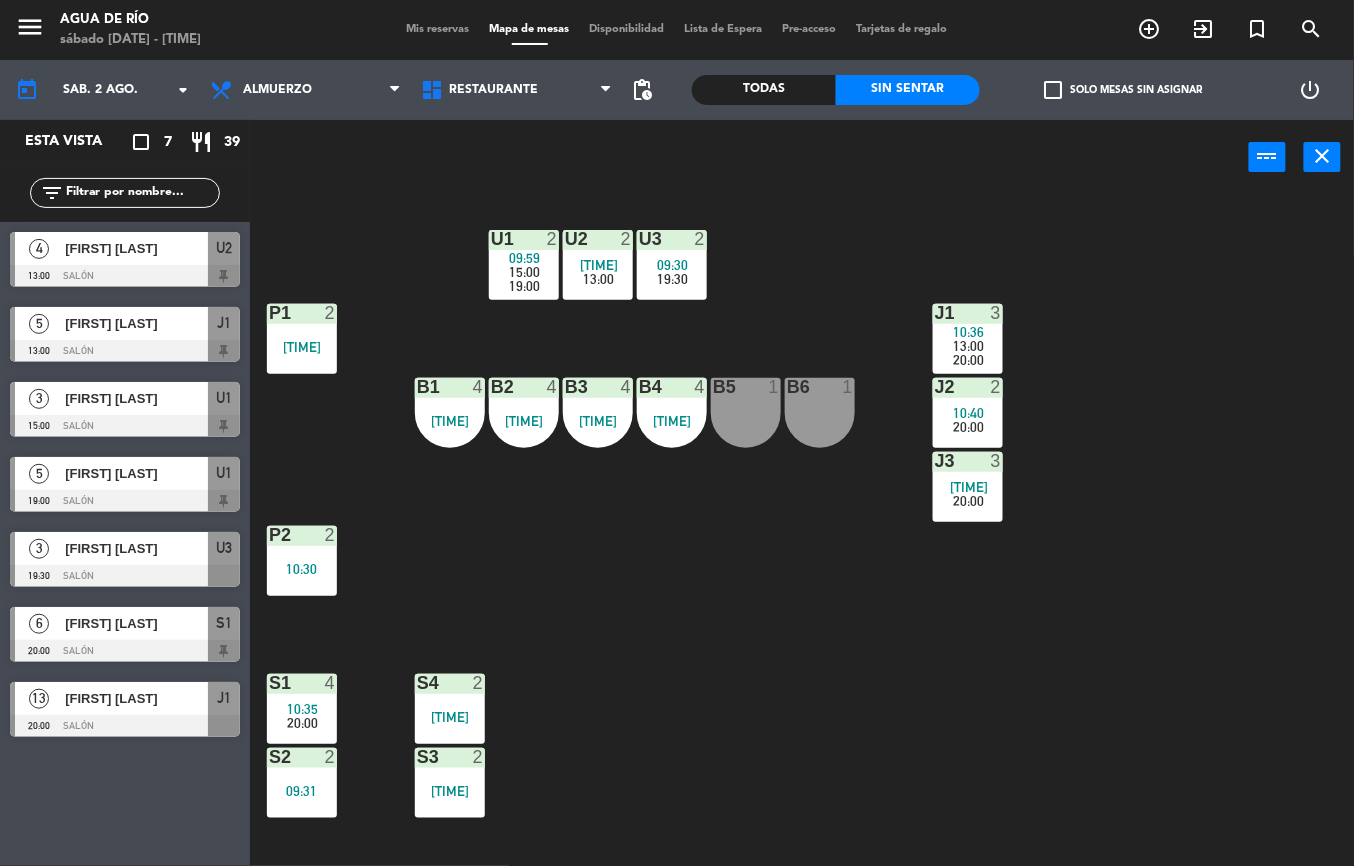 click at bounding box center (967, 313) 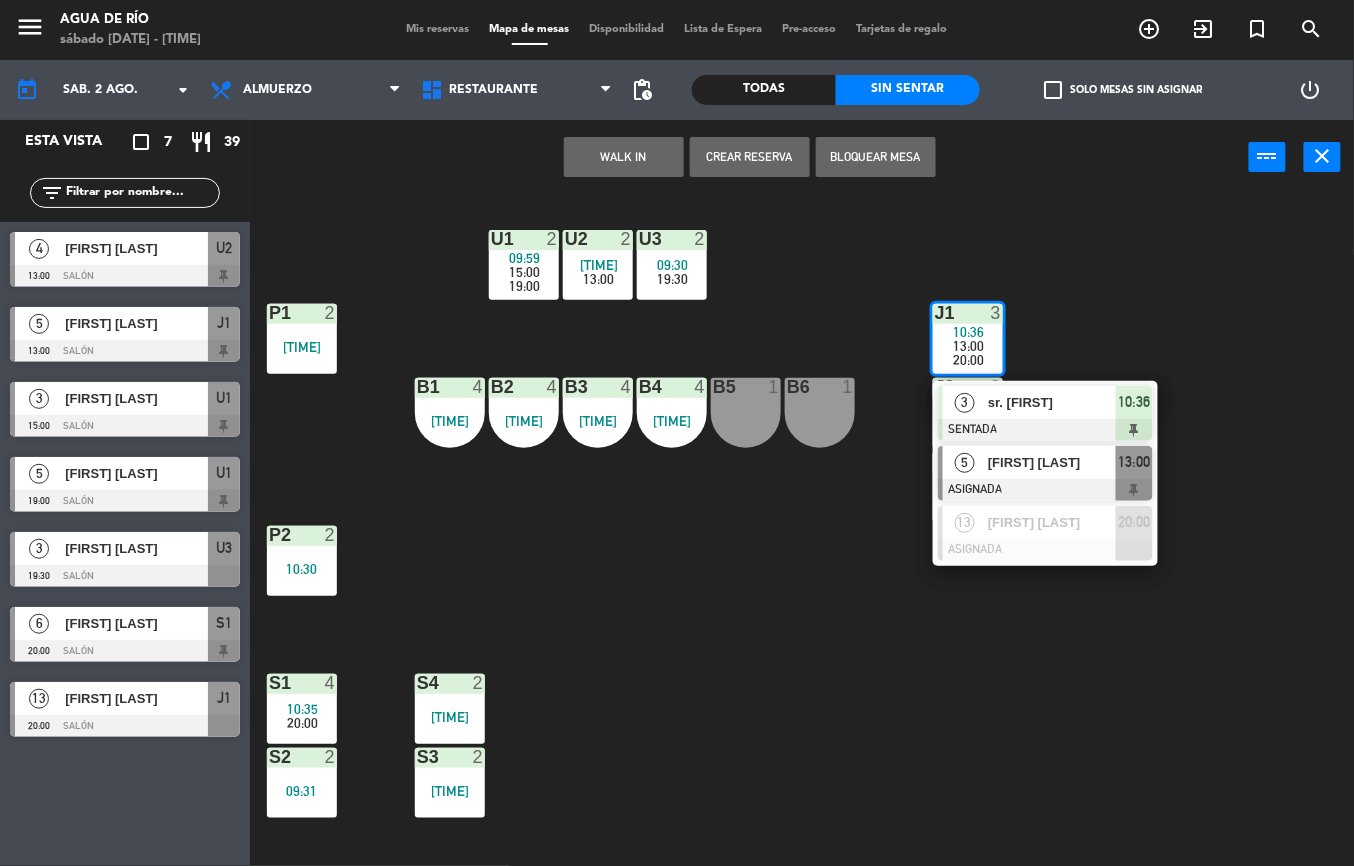 click on "[FIRST] [LAST]" at bounding box center [1052, 462] 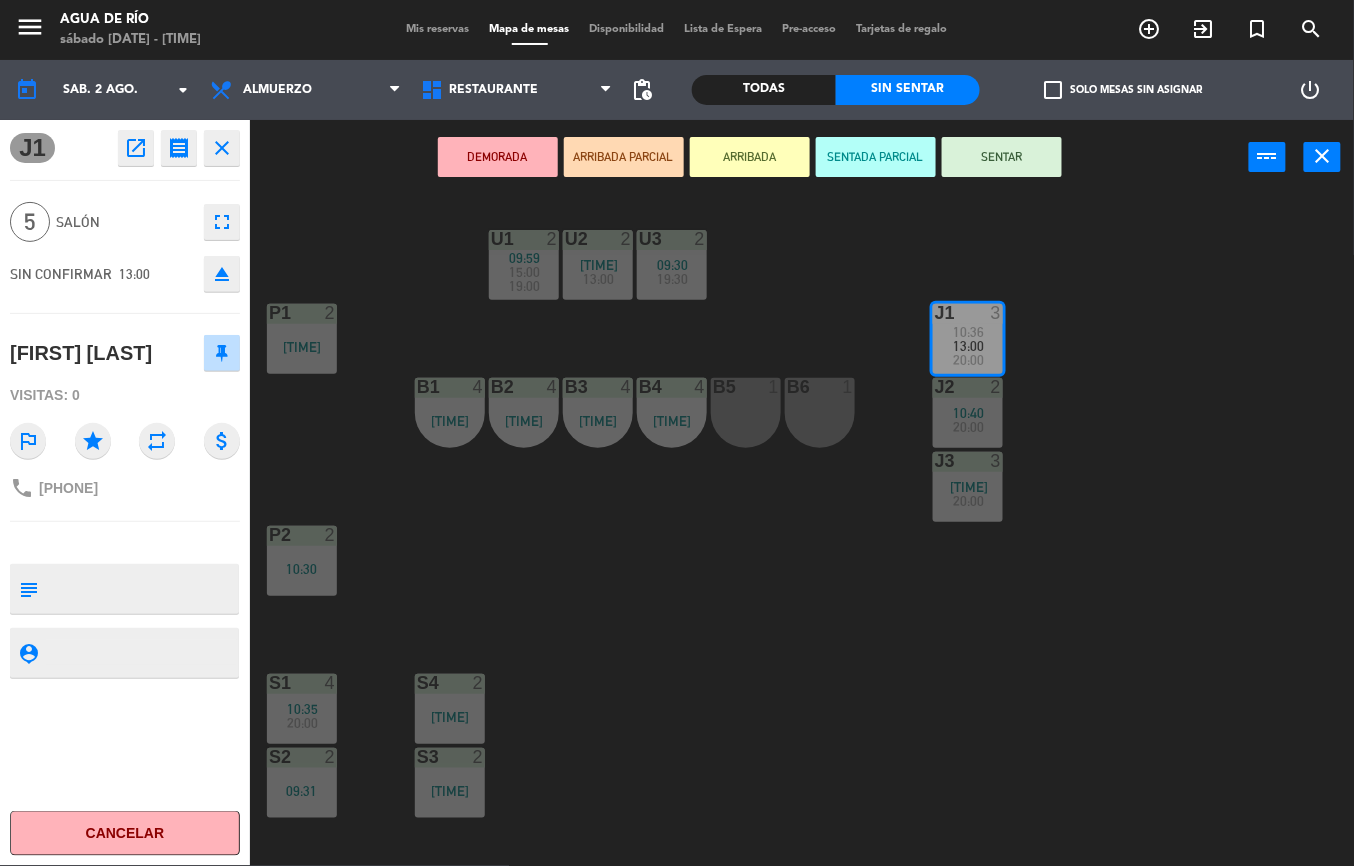 click on "Cancelar" 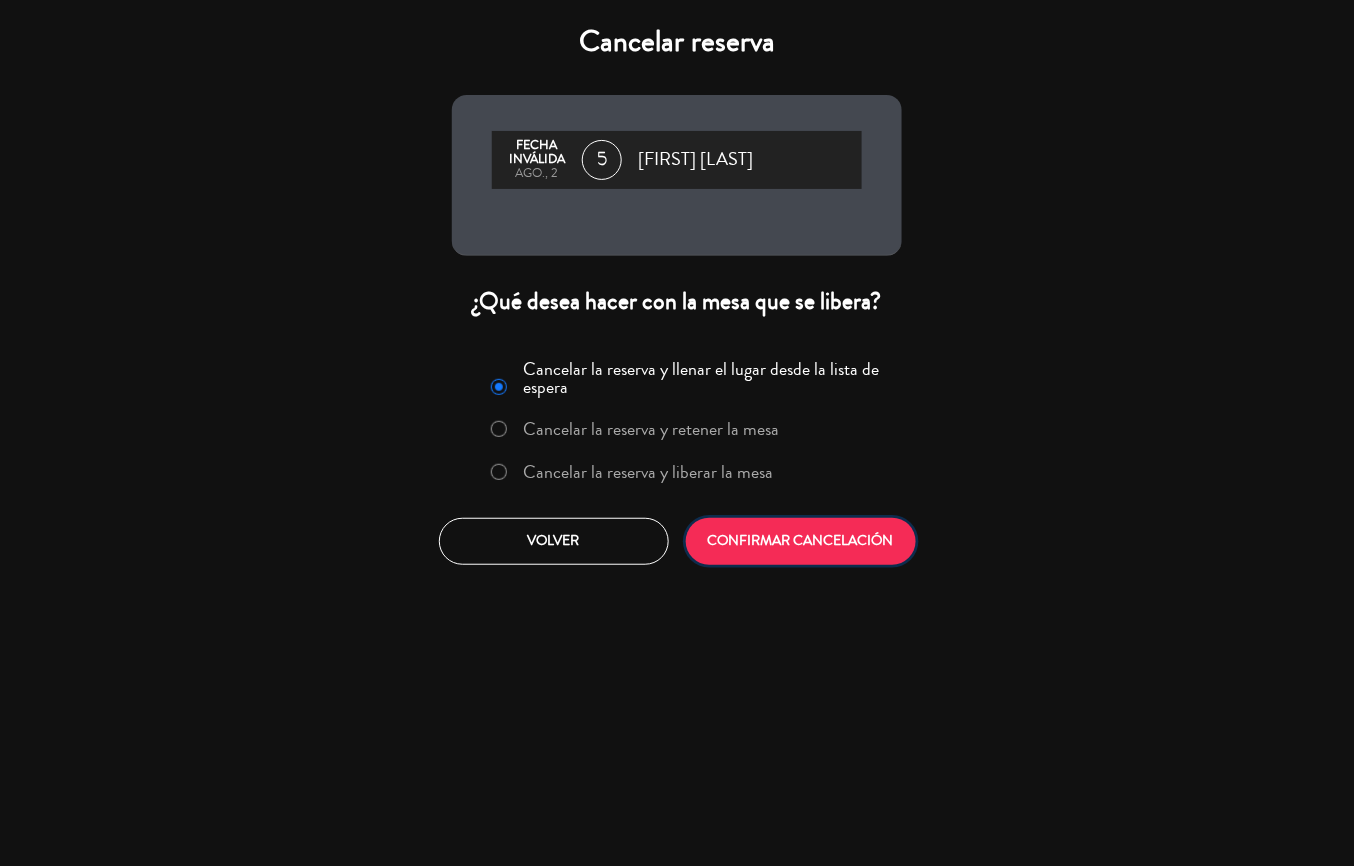 click on "CONFIRMAR CANCELACIÓN" 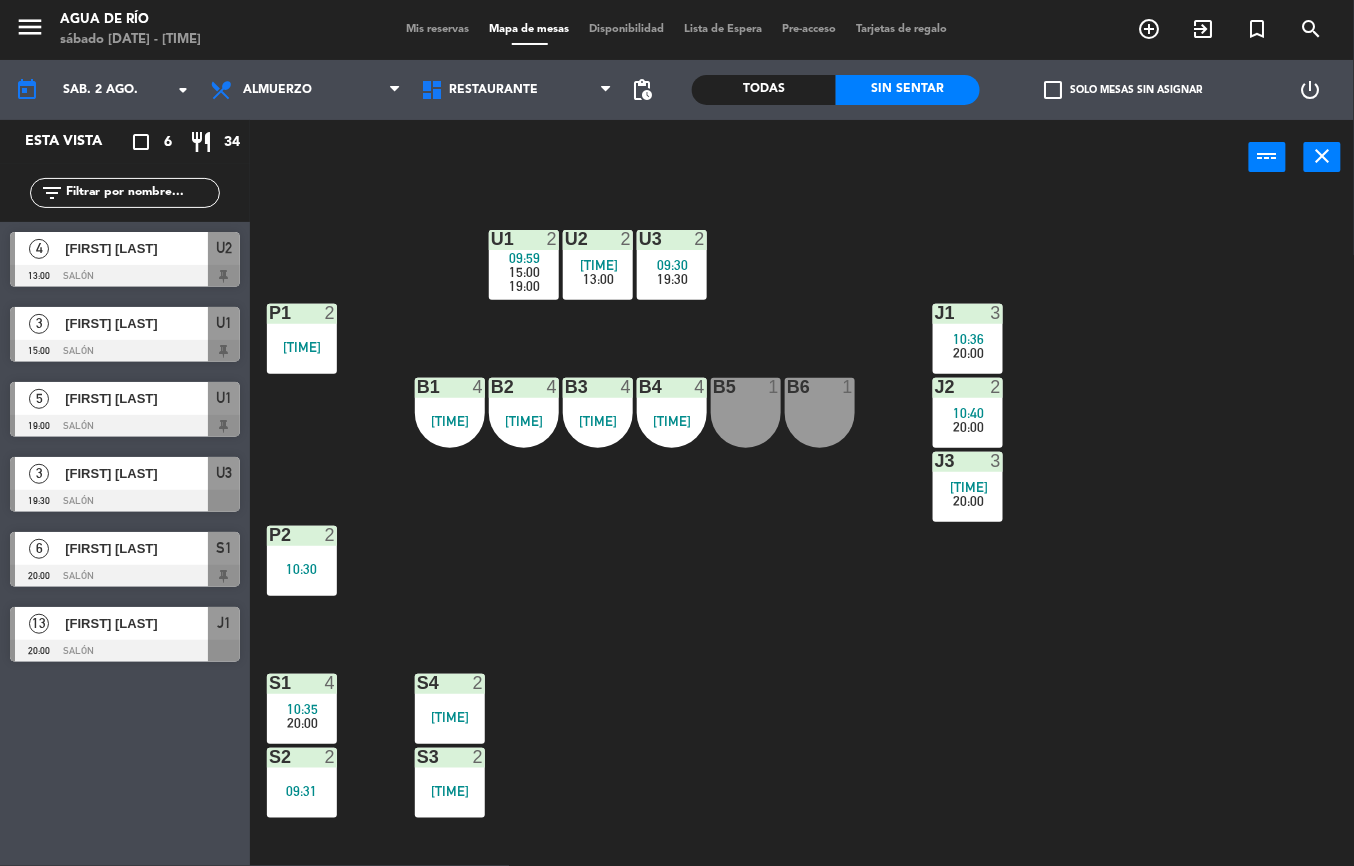 click on "U1  2   09:59      15:00      19:00     U2  2   10:25      13:00     U3  2   09:30      19:30     J1  3   10:36      20:00     P1  2   10:38  J2  2   10:40      20:00     B1  4   10:49  B2  4   10:49  B3  4   10:49  B4  4   10:49  B5  1  B6  1  J3  3   09:47      20:00     P2  2   10:30  S1  4   10:35      20:00     S4  2   10:04  S2  2   09:31  S3  2   10:39" 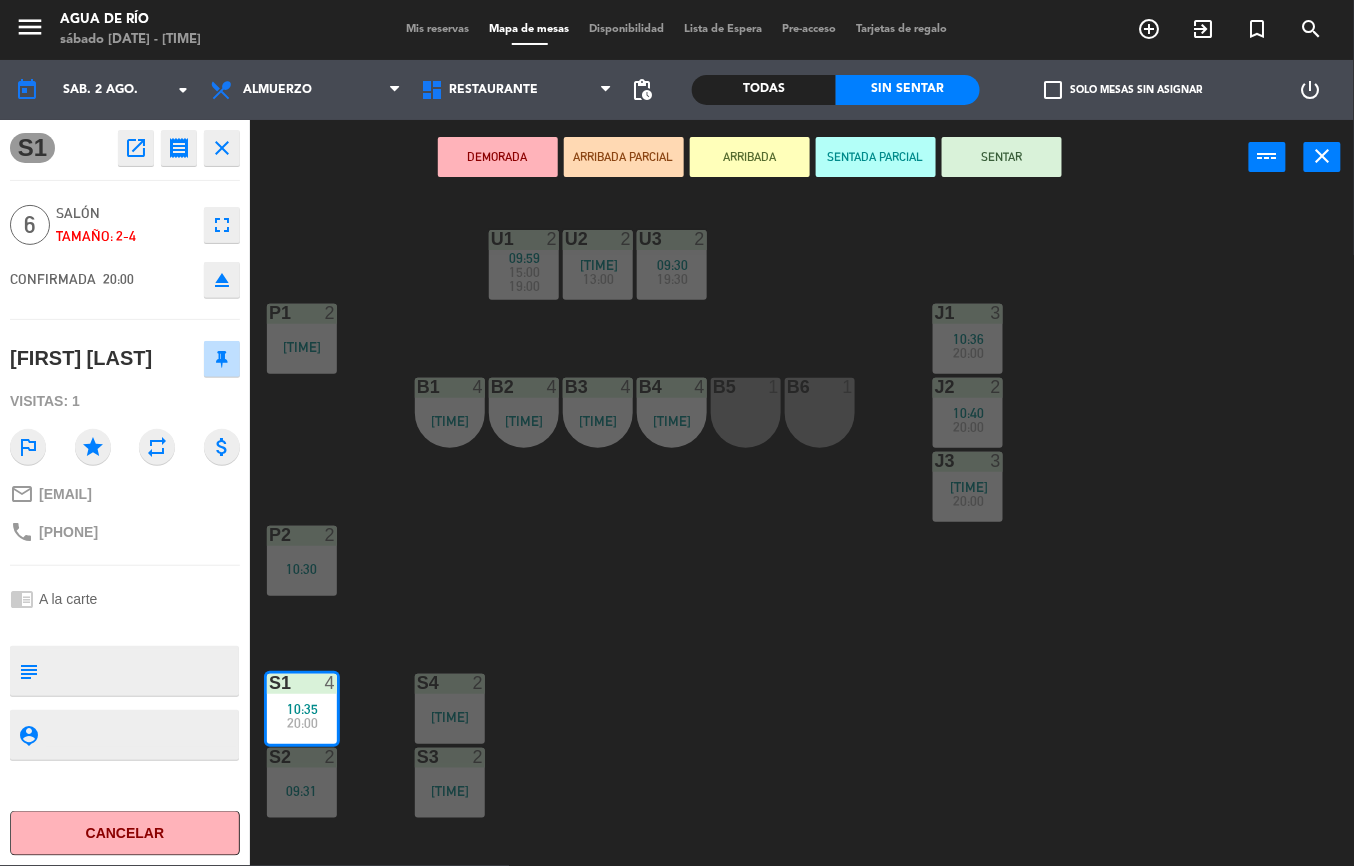 click on "U1  2   09:59      15:00      19:00     U2  2   10:25      13:00     U3  2   09:30      19:30     J1  3   10:36      20:00     P1  2   10:38  J2  2   10:40      20:00     B1  4   10:49  B2  4   10:49  B3  4   10:49  B4  4   10:49  B5  1  B6  1  J3  3   09:47      20:00     P2  2   10:30  S1  4   10:35      20:00     S4  2   10:04  S2  2   09:31  S3  2   10:39" 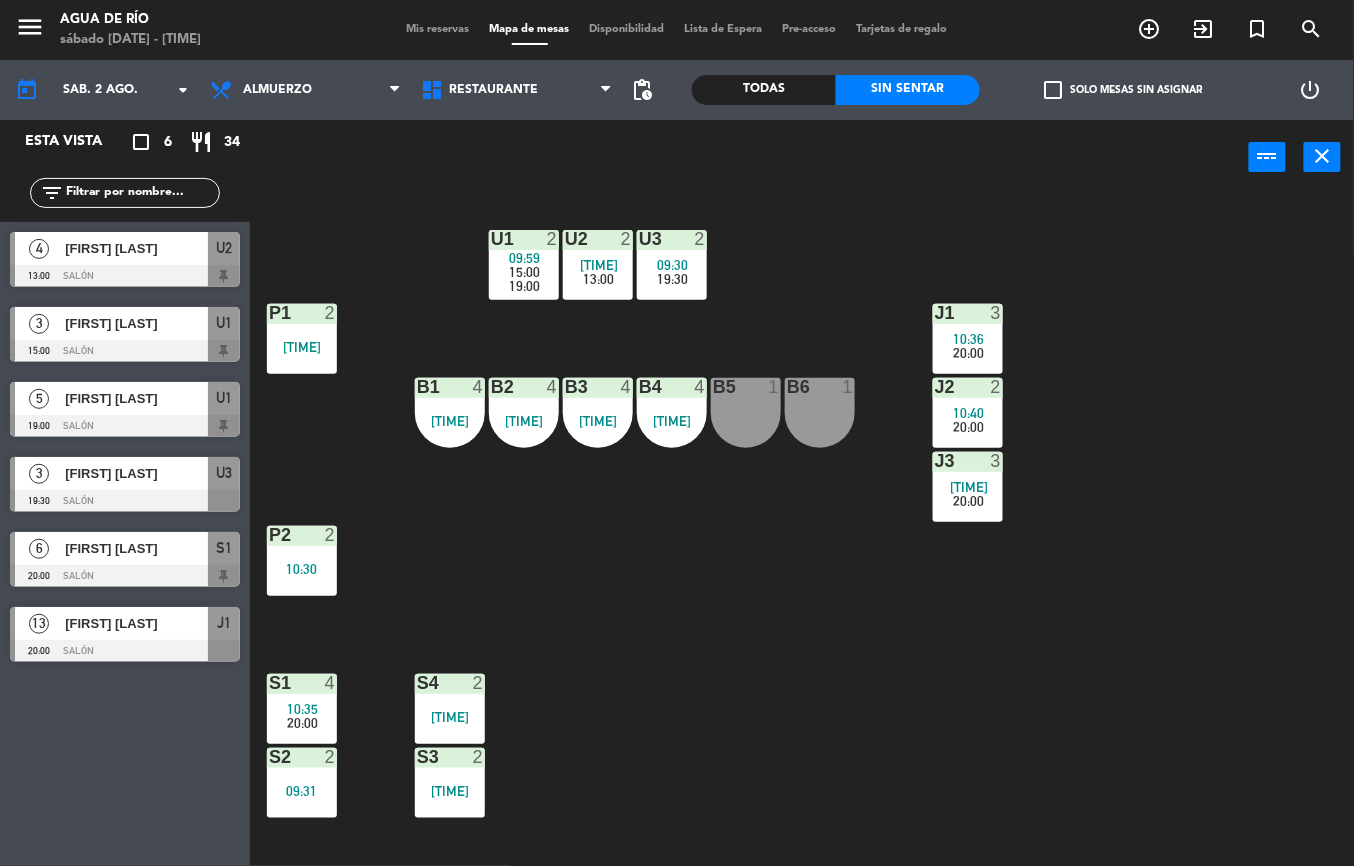 scroll, scrollTop: 0, scrollLeft: 0, axis: both 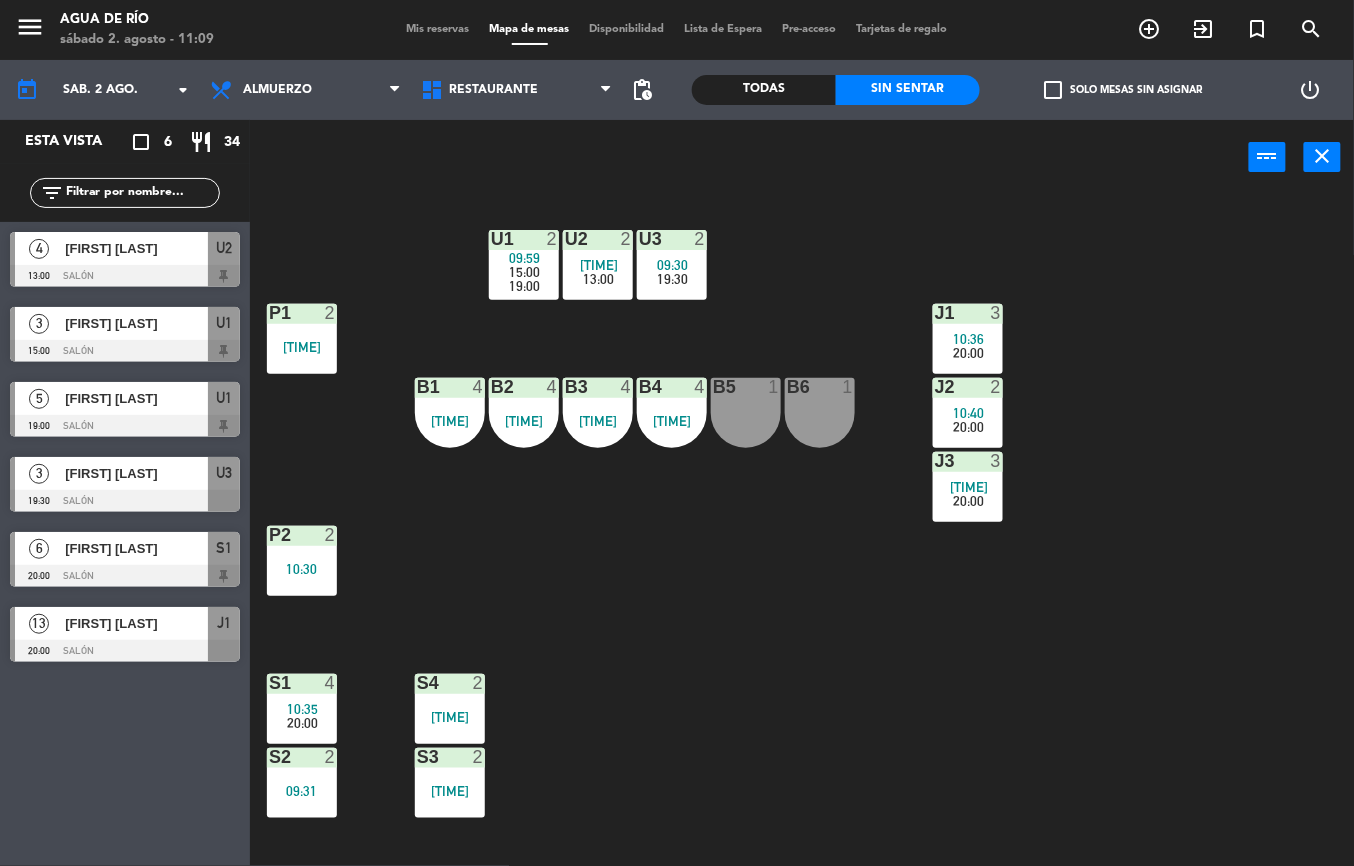 click on "U1  2   09:59      15:00      19:00     U2  2   10:25      13:00     U3  2   09:30      19:30     J1  3   10:36      20:00     P1  2   10:38  J2  2   10:40      20:00     B1  4   10:49  B2  4   10:49  B3  4   10:49  B4  4   10:49  B5  1  B6  1  J3  3   09:47      20:00     P2  2   10:30  S1  4   10:35      20:00     S4  2   10:04  S2  2   09:31  S3  2   10:39" 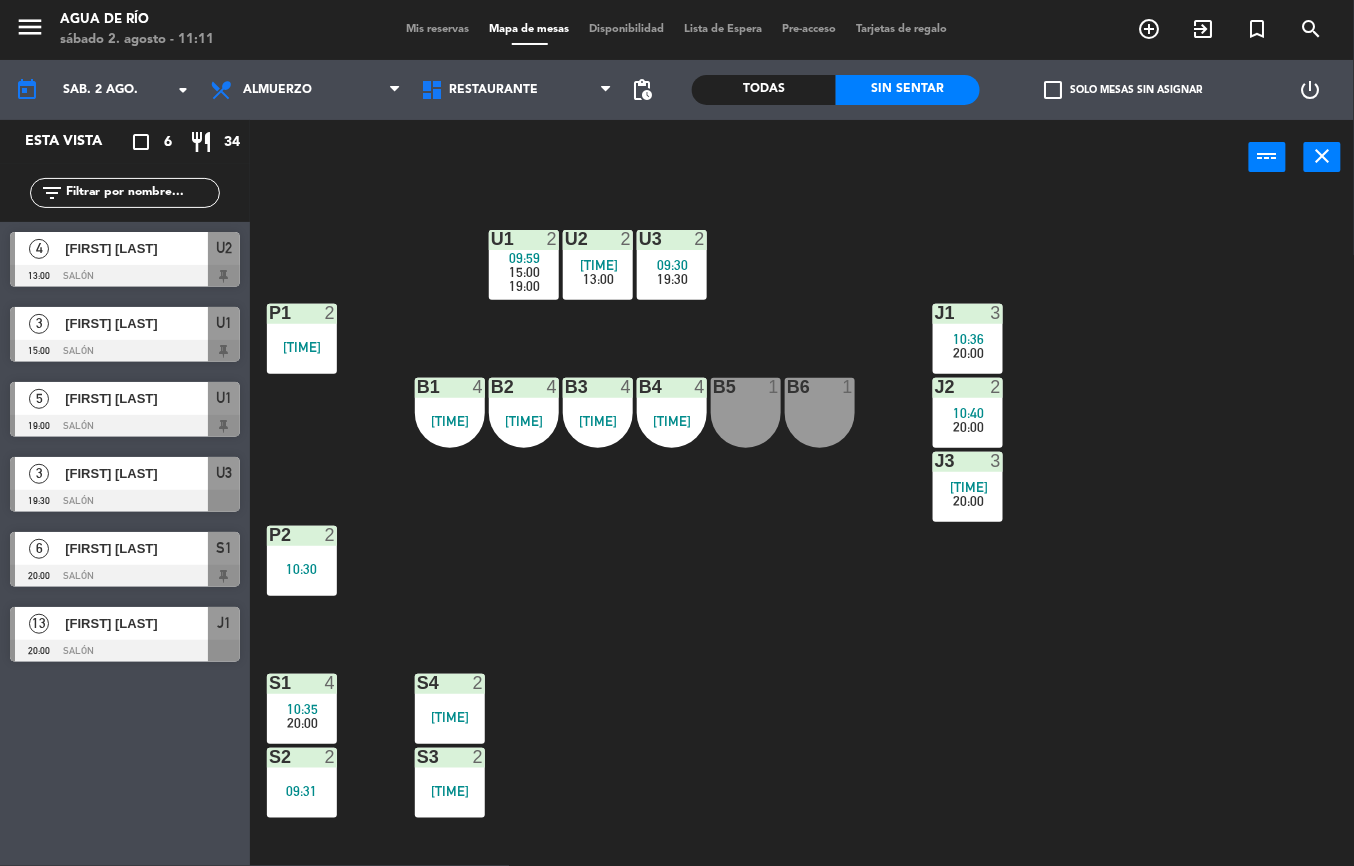 click on "[FIRST] [LAST]" at bounding box center [136, 473] 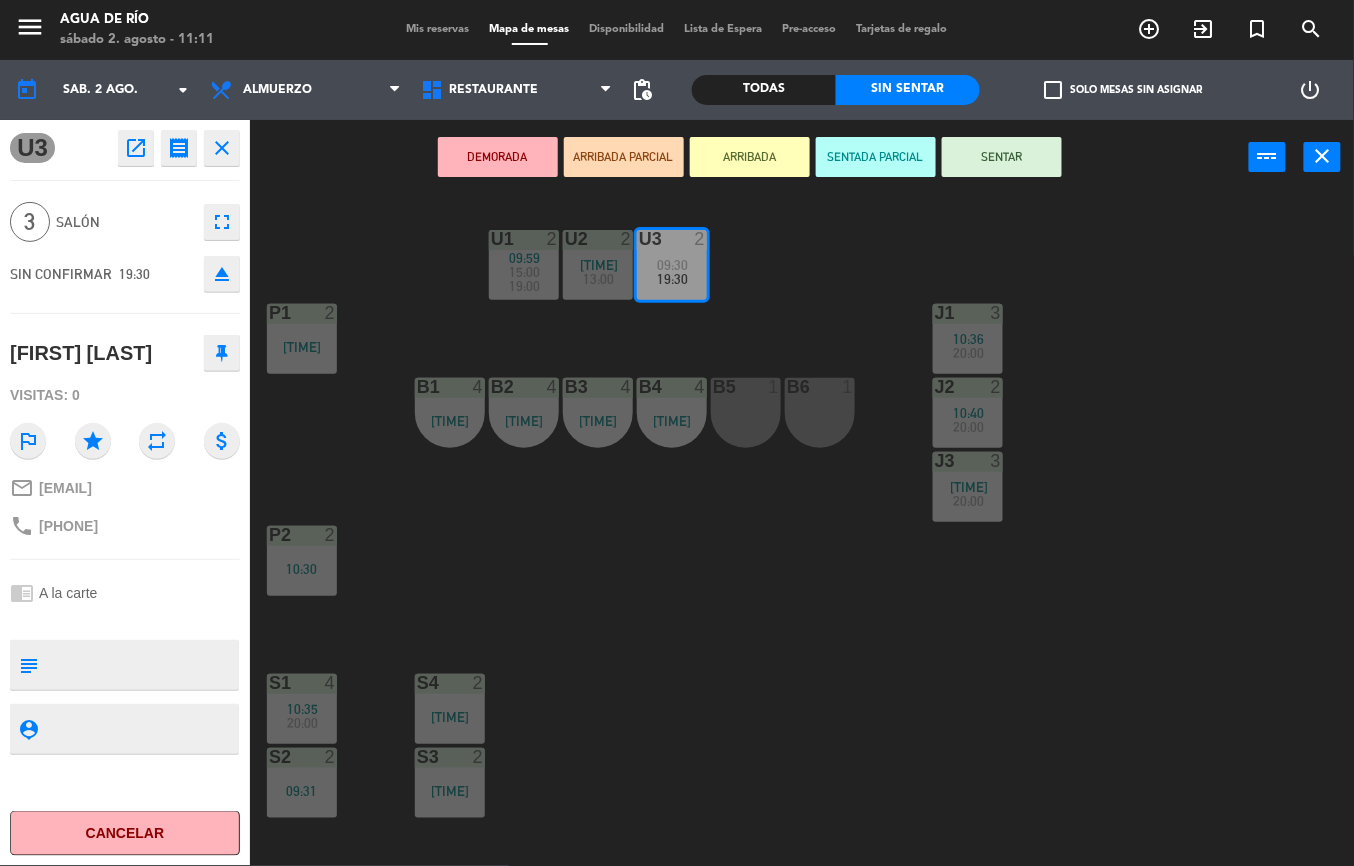 click on "U1  2   09:59      15:00      19:00     U2  2   10:25      13:00     U3  2   09:30      19:30     J1  3   10:36      20:00     P1  2   10:38  J2  2   10:40      20:00     B1  4   10:49  B2  4   10:49  B3  4   10:49  B4  4   10:49  B5  1  B6  1  J3  3   09:47      20:00     P2  2   10:30  S1  4   10:35      20:00     S4  2   10:04  S2  2   09:31  S3  2   10:39" 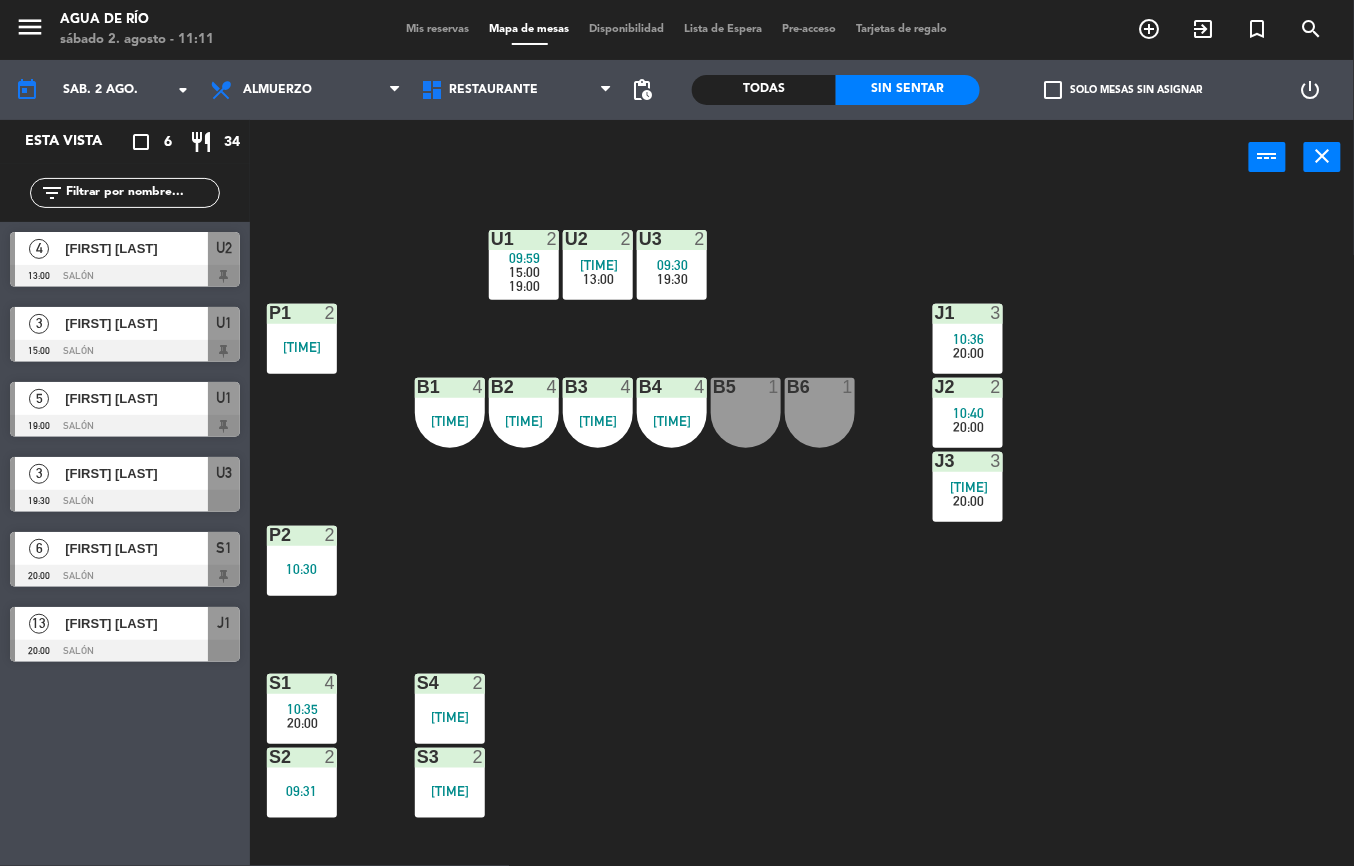 click on "10:36" at bounding box center [969, 339] 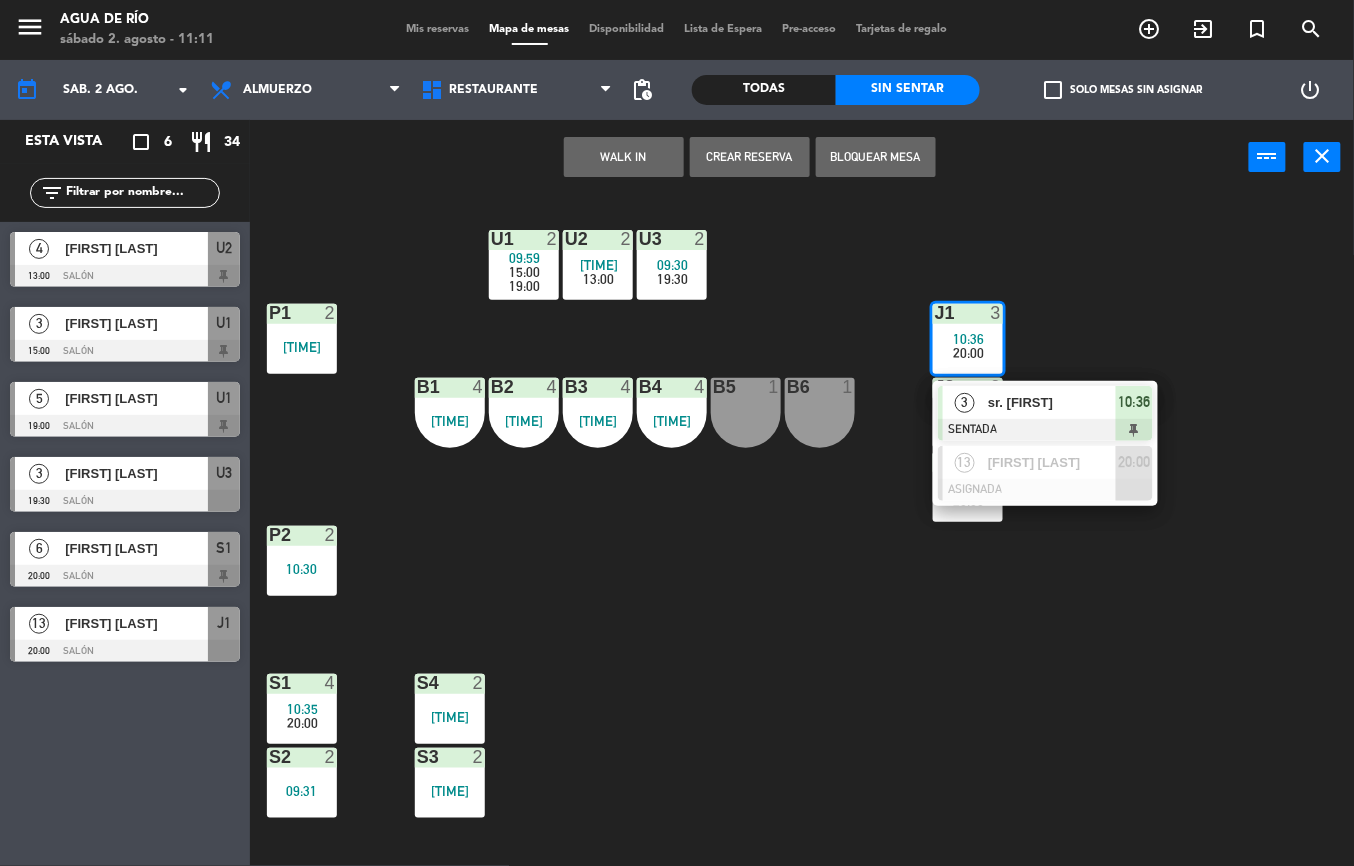 click on "10:36" at bounding box center [1135, 402] 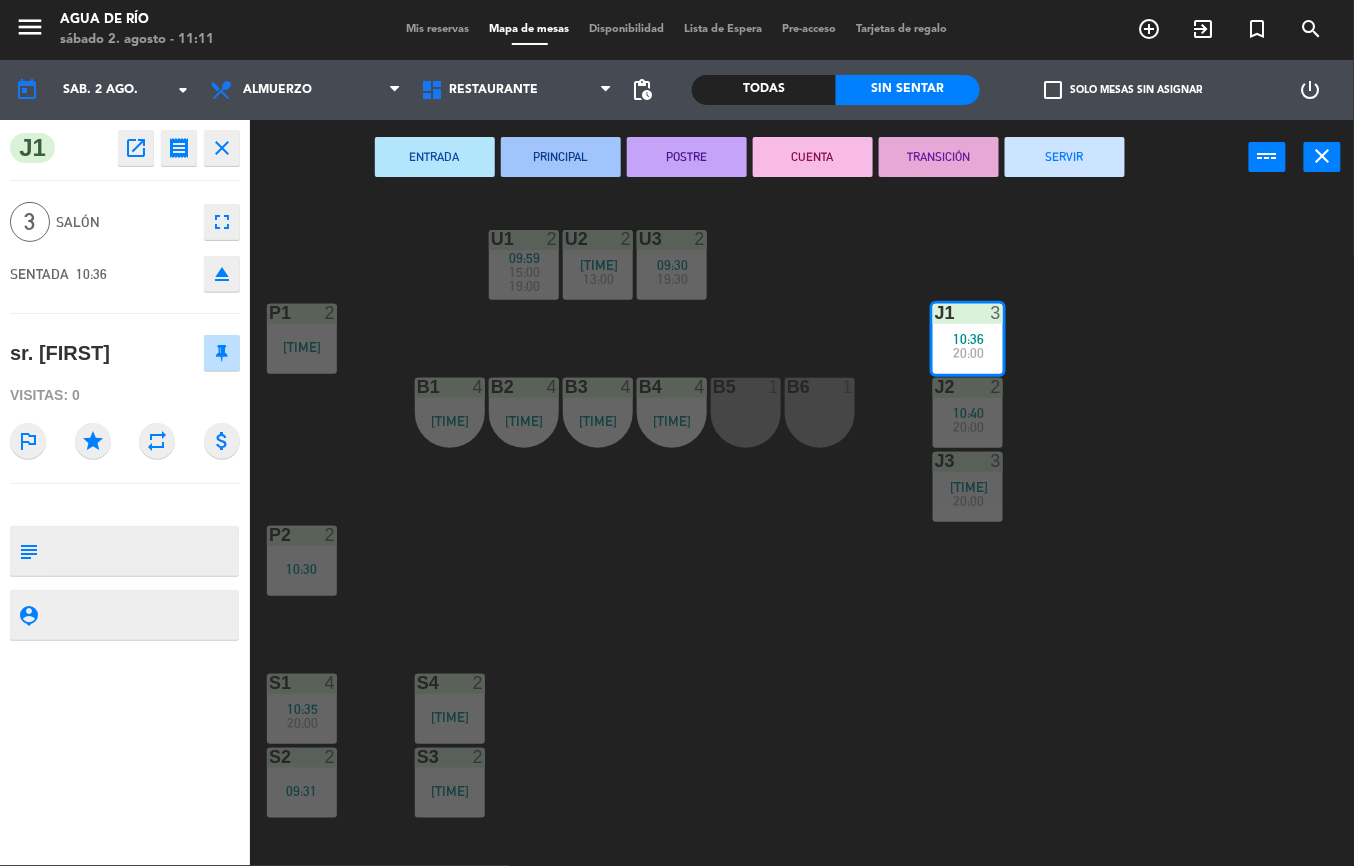click on "SERVIR" at bounding box center (1065, 157) 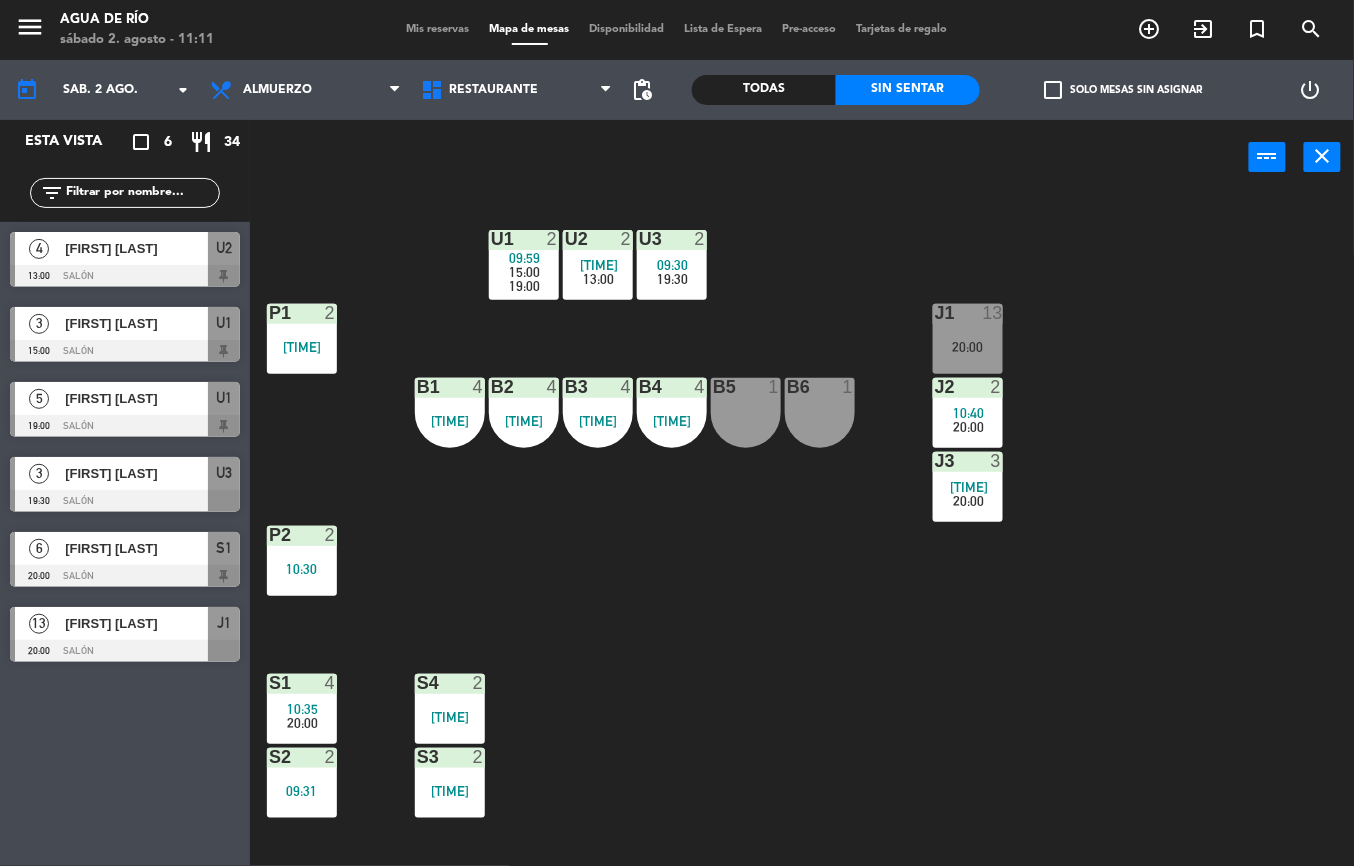 click at bounding box center (125, 501) 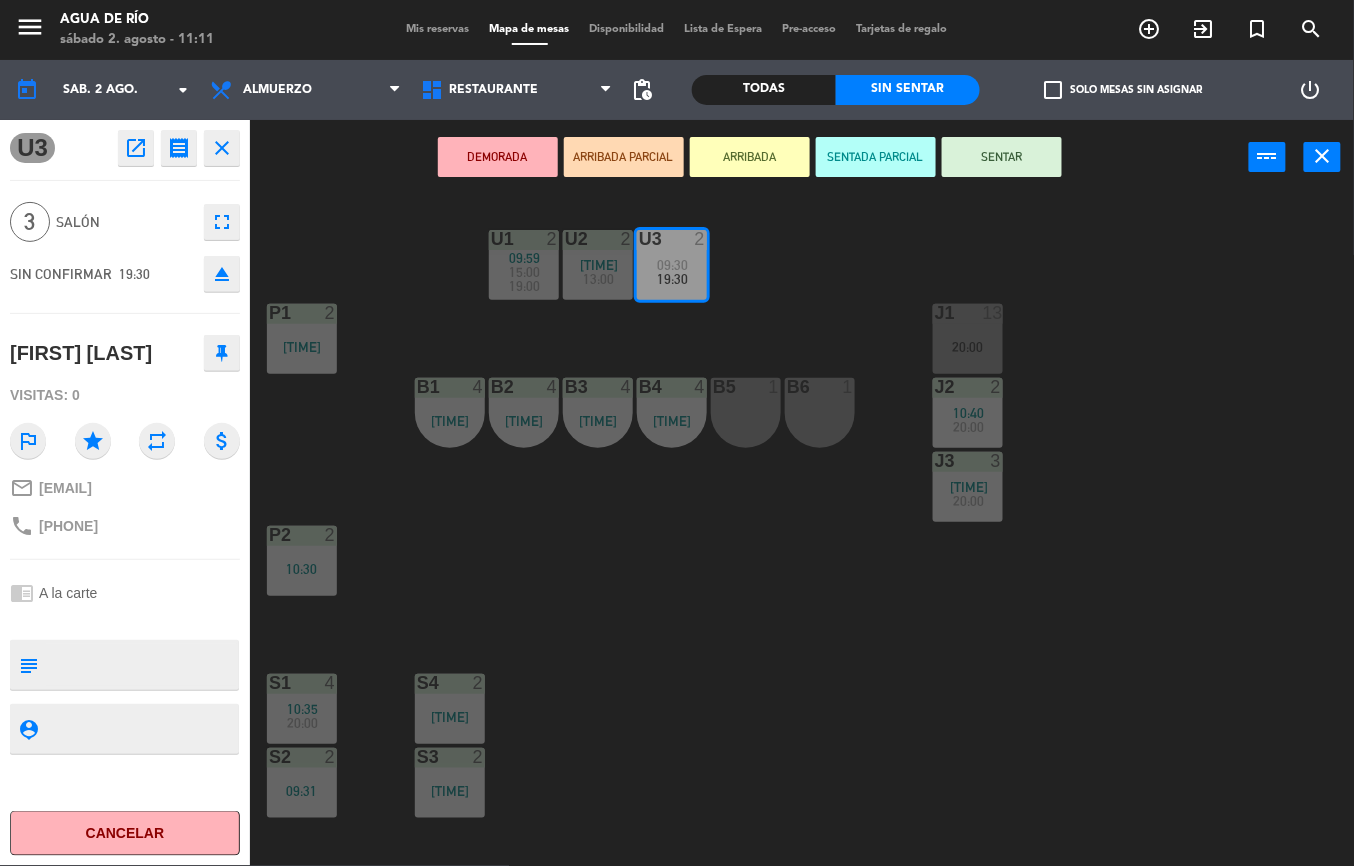click on "U1  2   [TIME]      [TIME]      [TIME]     U2  2   [TIME]      [TIME]     U3  2   [TIME]      [TIME]     J1  13   [TIME]  P1  2   [TIME]  J2  2   [TIME]      [TIME]     B1  4   [TIME]  B2  4   [TIME]  B3  4   [TIME]  B4  4   [TIME]  B5  1  B6  1  J3  3   [TIME]      [TIME]     P2  2   [TIME]  S1  4   [TIME]      [TIME]     S4  2   [TIME]  S2  2   [TIME]  S3  2   [TIME]" 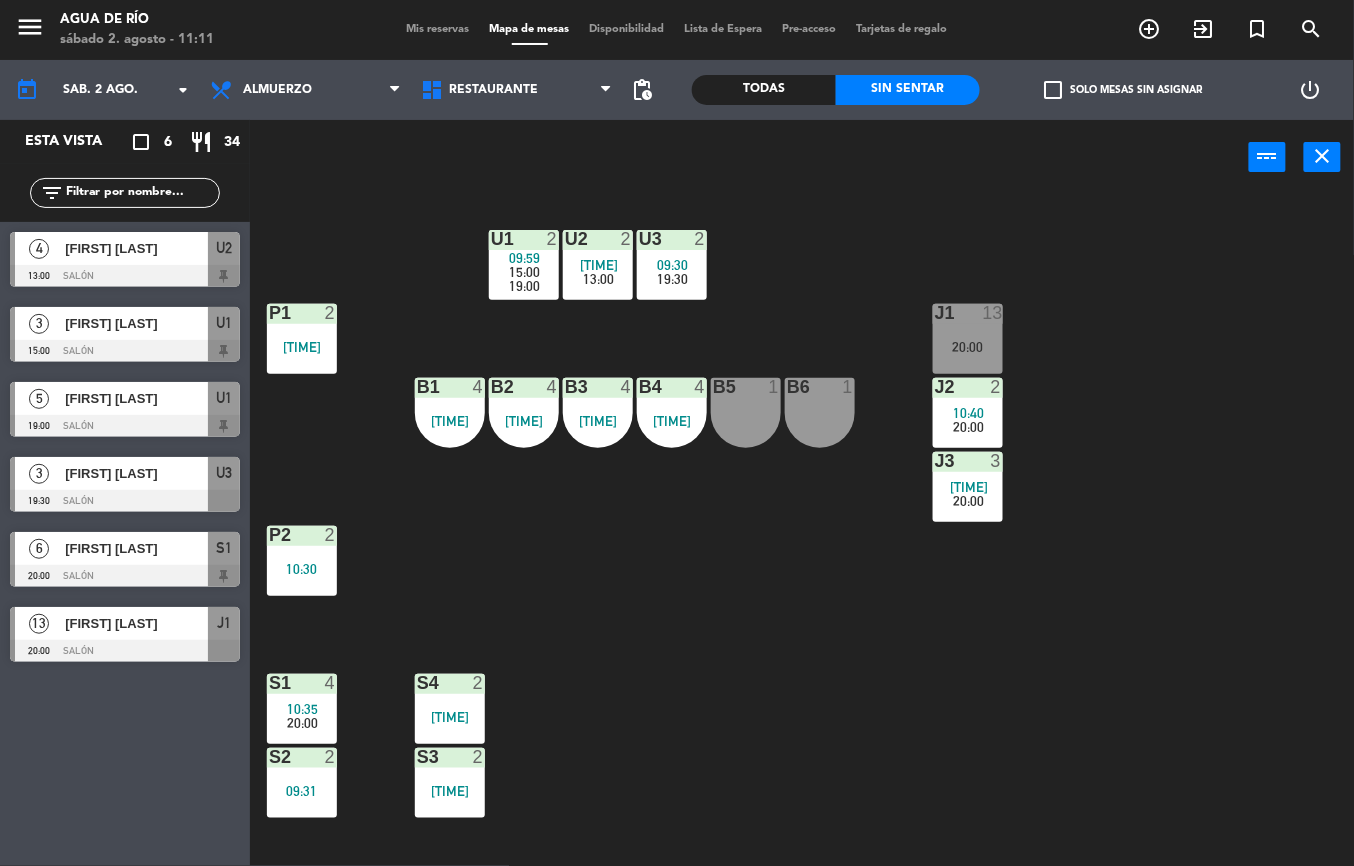 click on "10:40" at bounding box center [969, 413] 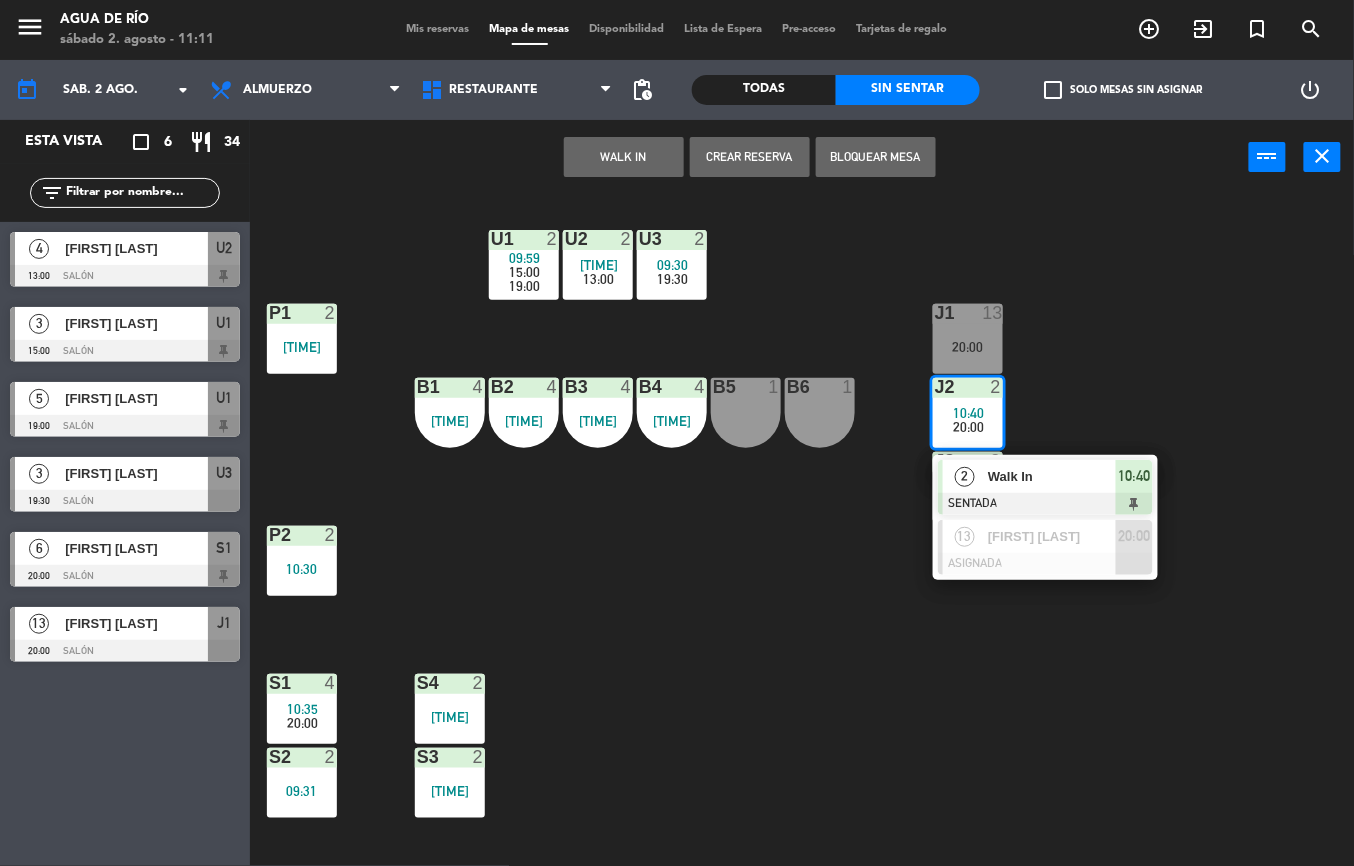 click on "Walk In" at bounding box center (1051, 476) 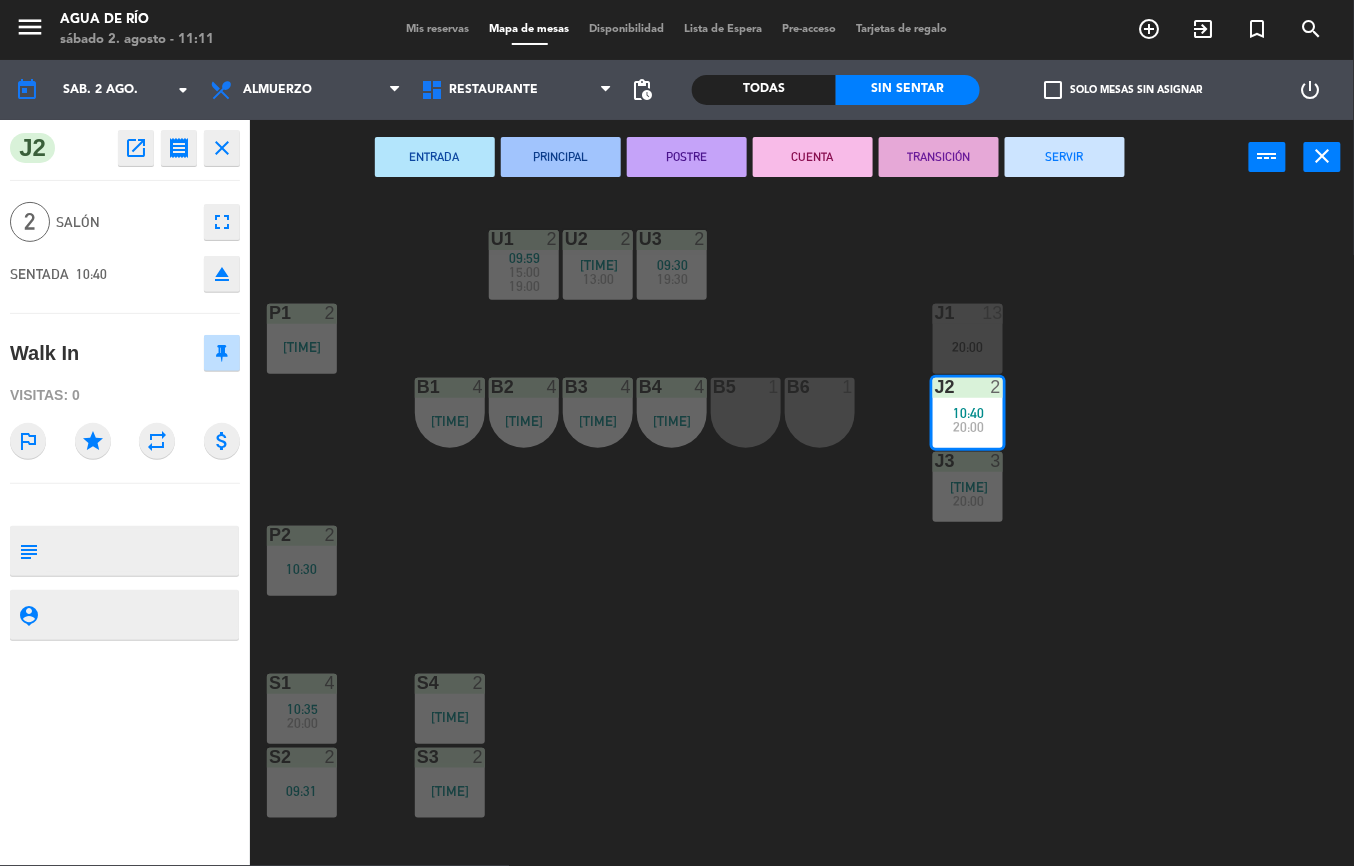 click on "SERVIR" at bounding box center (1065, 157) 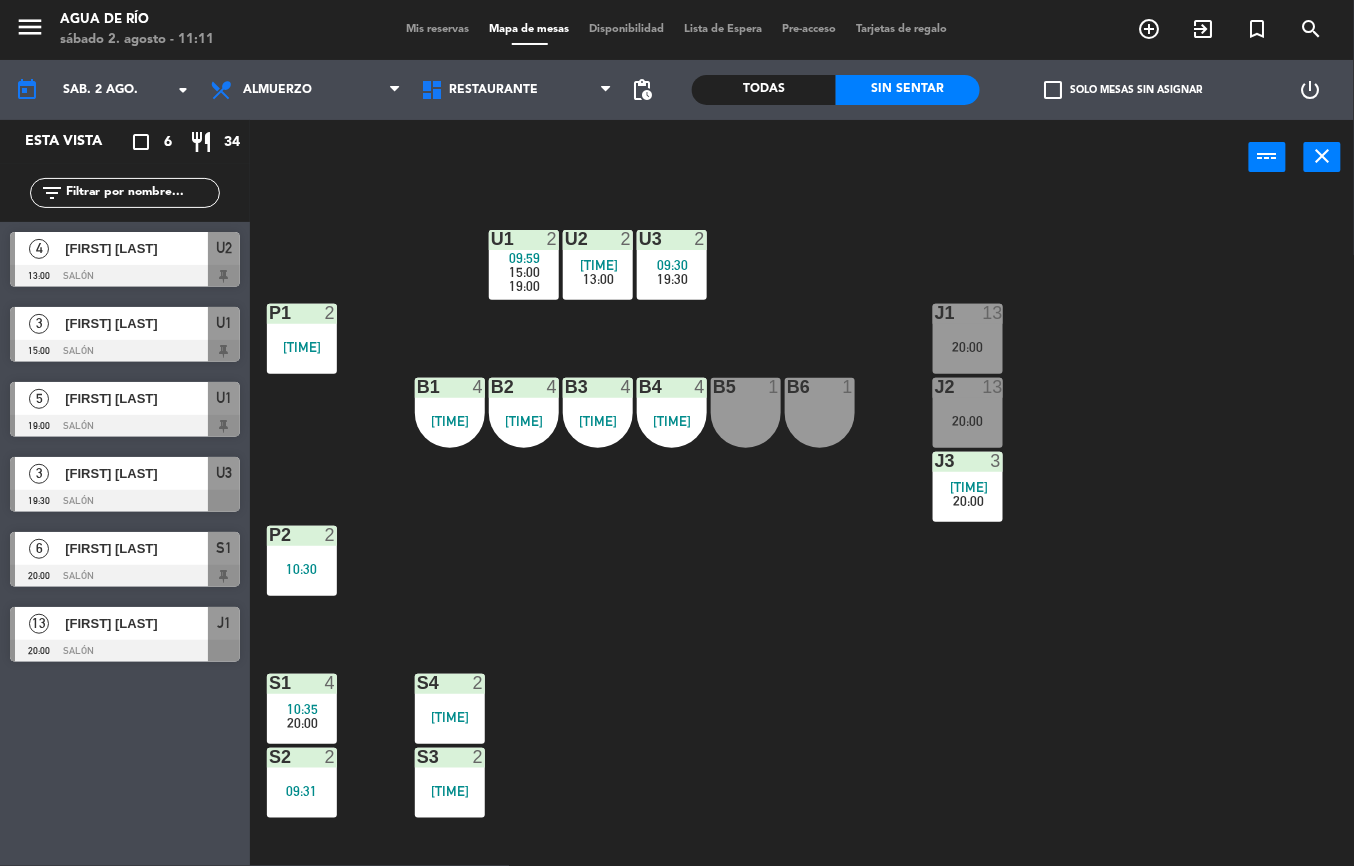 click at bounding box center [125, 501] 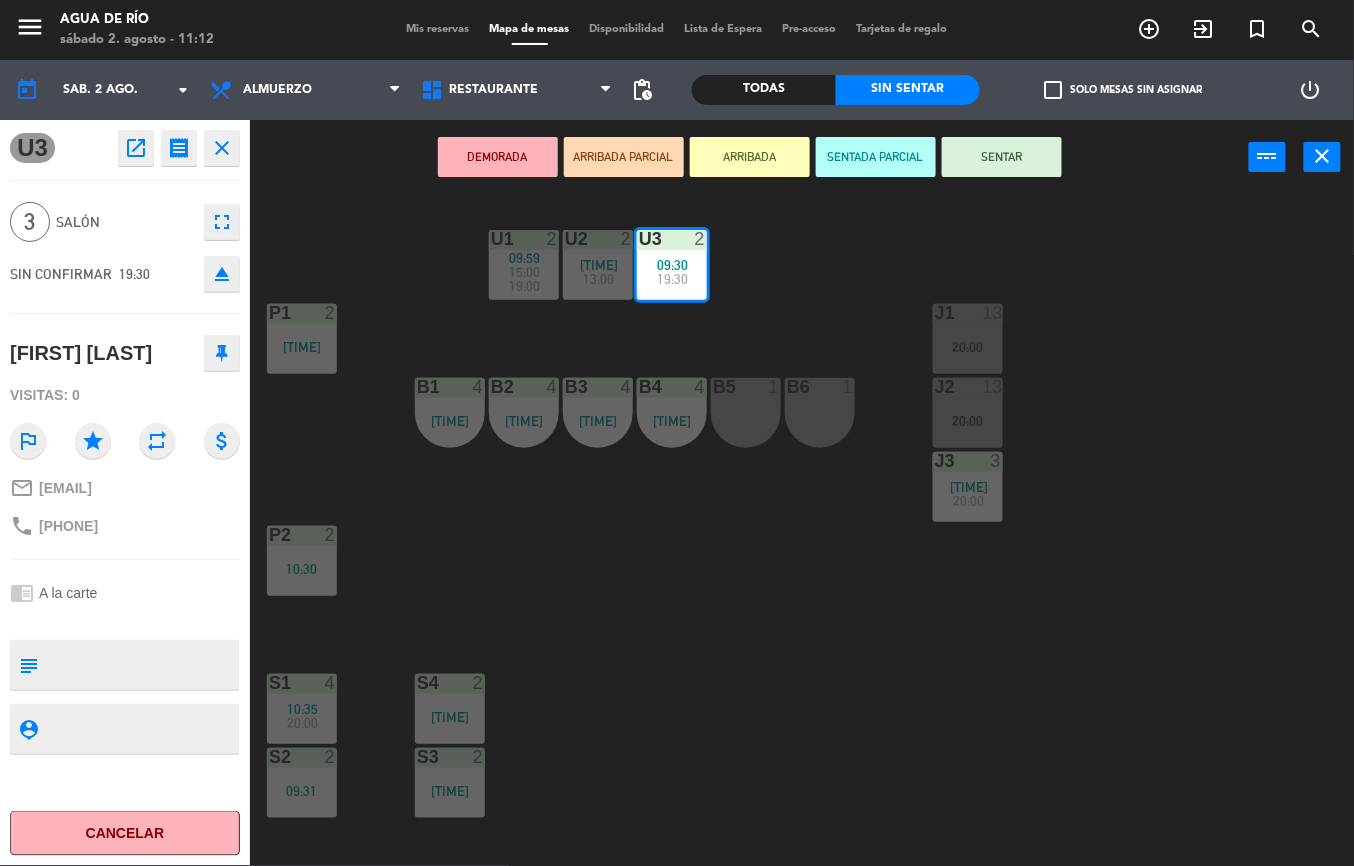 click on "U1  2   09:59      15:00      19:00     U2  2   10:25      13:00     U3  2   09:30      19:30     J1  13   20:00  P1  2   10:38  J2  13   20:00     B1  4   10:49  B2  4   10:49  B3  4   10:49  B4  4   10:49  B5  1  B6  1  J3  3   09:47      20:00     P2  2   10:30  S1  4   10:35      20:00     S4  2   10:04  S2  2   09:31  S3  2   10:39" 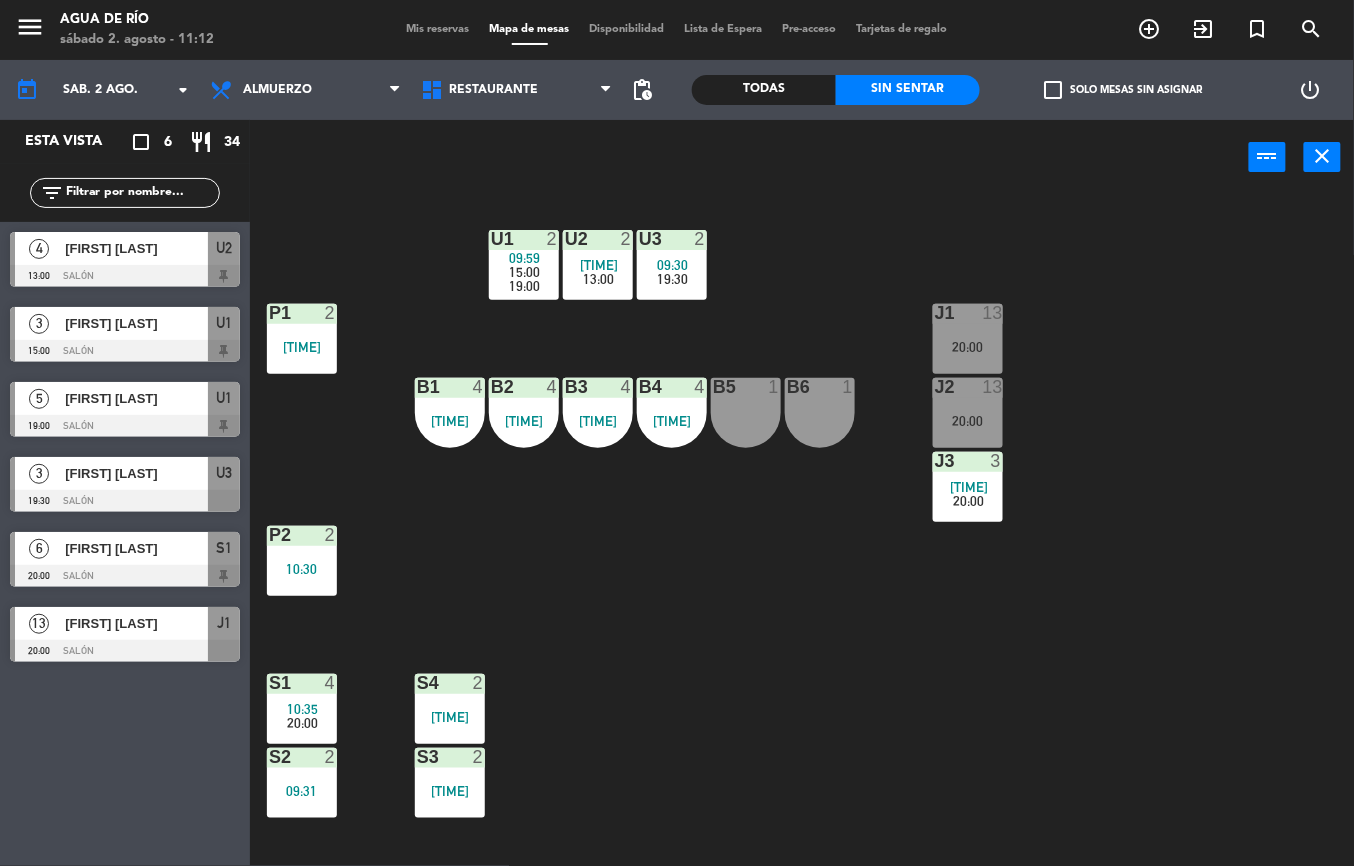 click on "[TIME]" at bounding box center (672, 421) 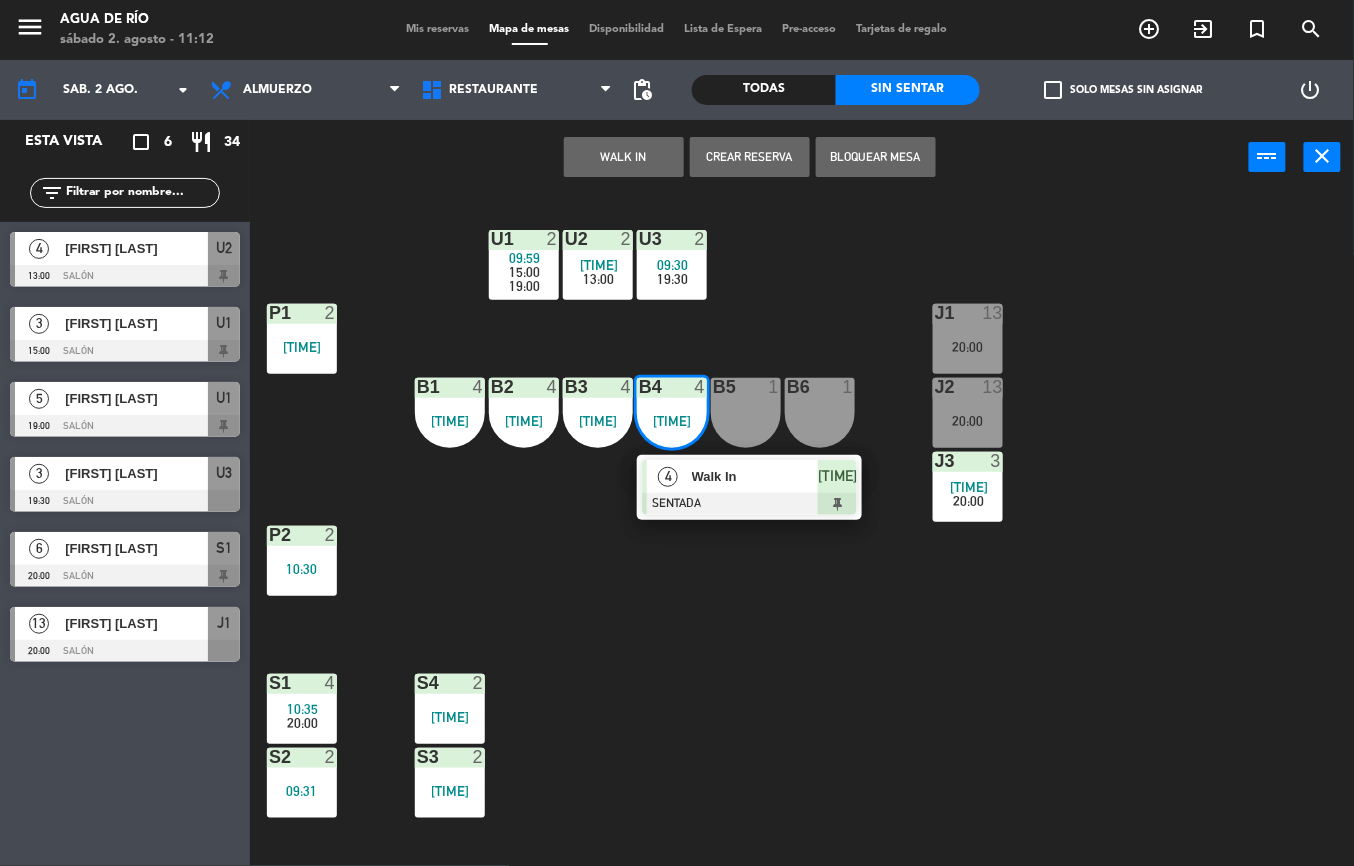 click at bounding box center [749, 504] 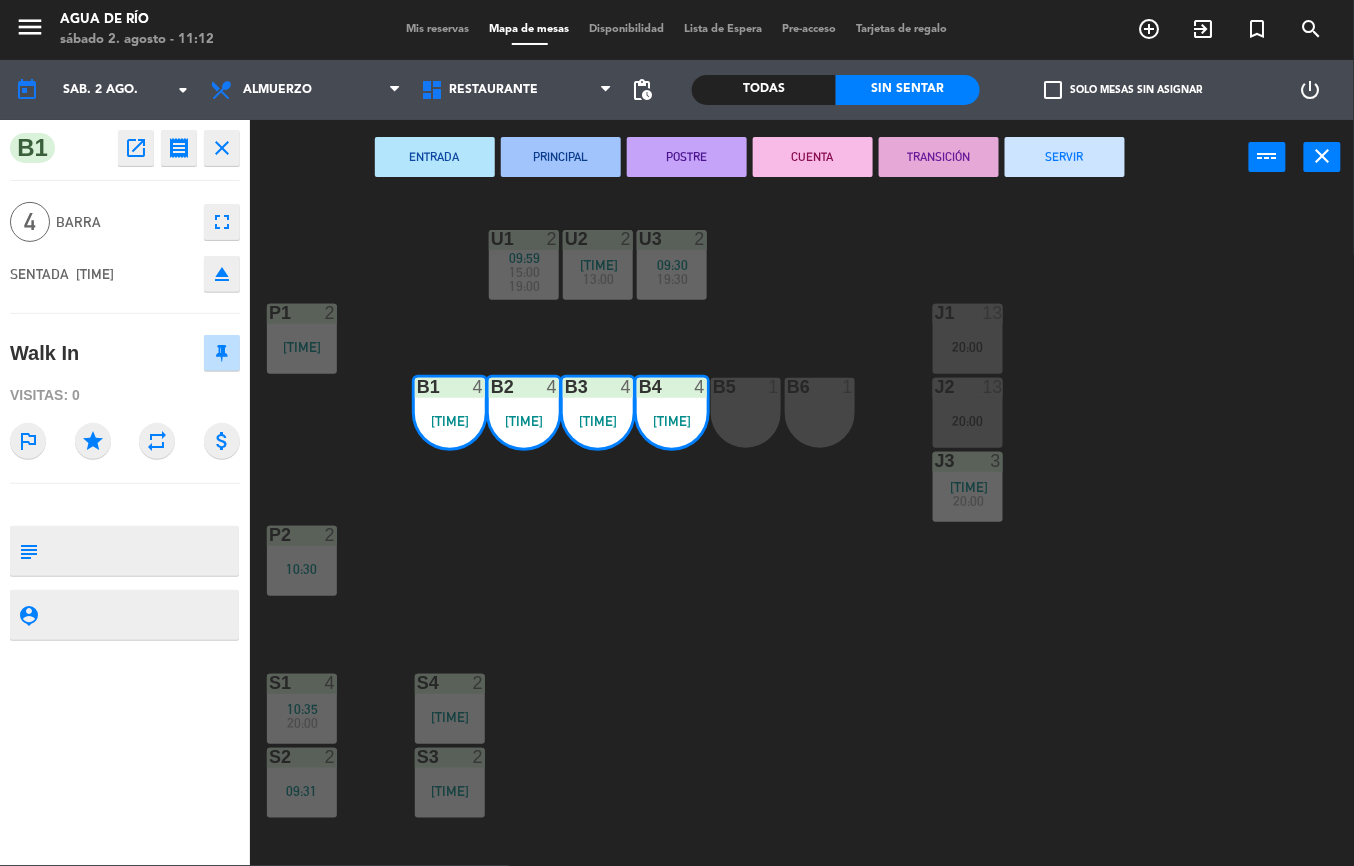 click on "J1  13   20:00" at bounding box center (968, 339) 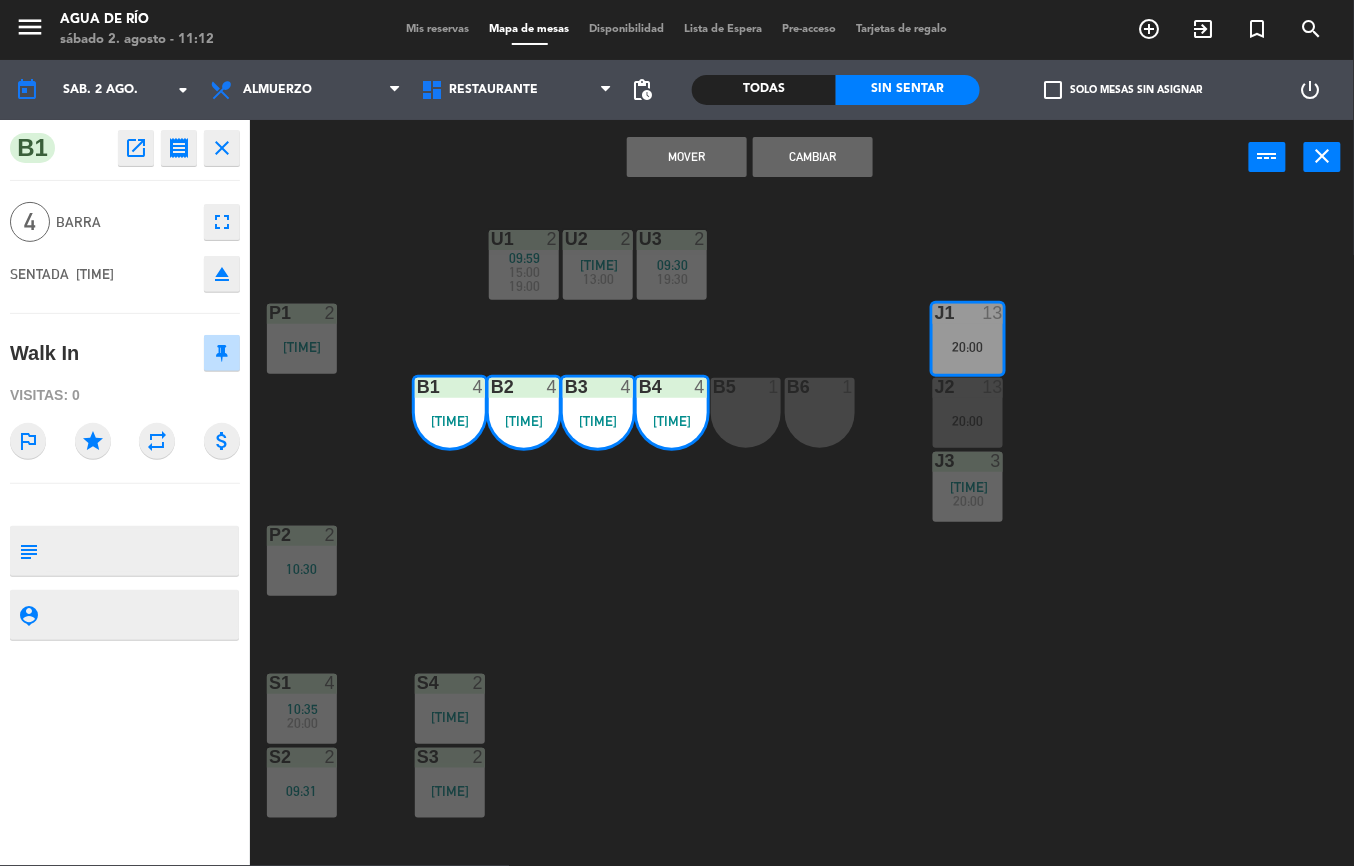 click on "Mover" at bounding box center [687, 157] 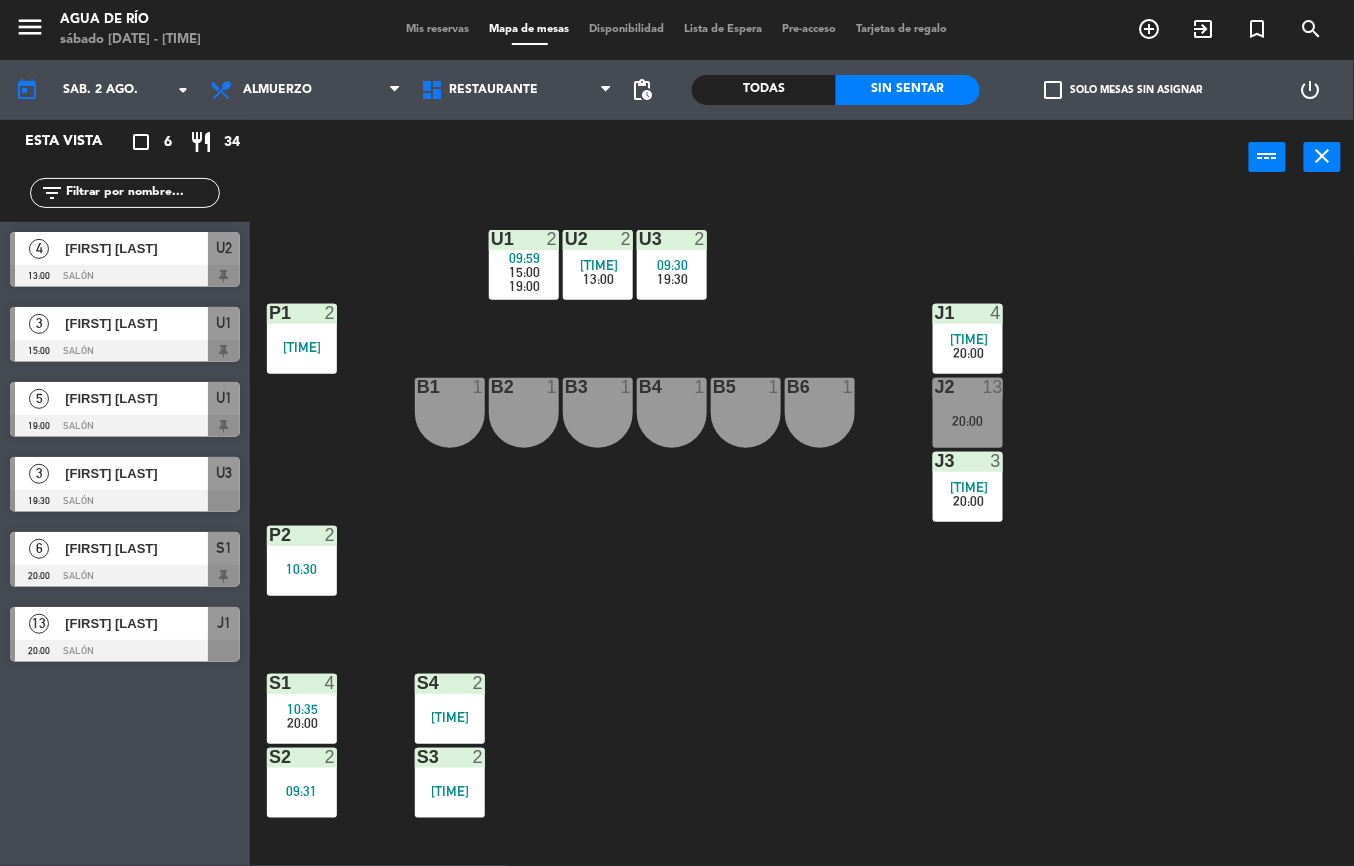 click on "[FIRST] [LAST]" at bounding box center [136, 473] 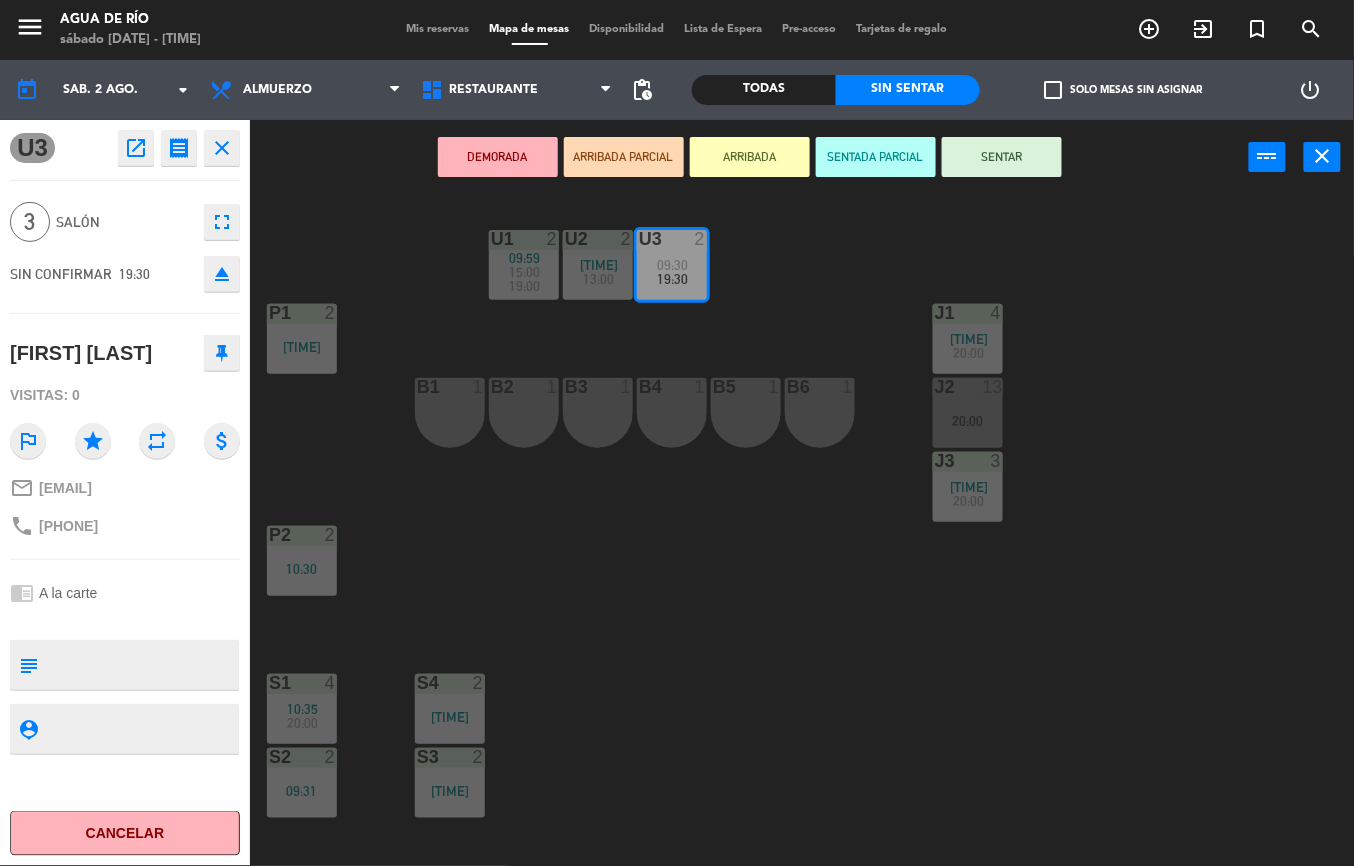 click on "open_in_new" 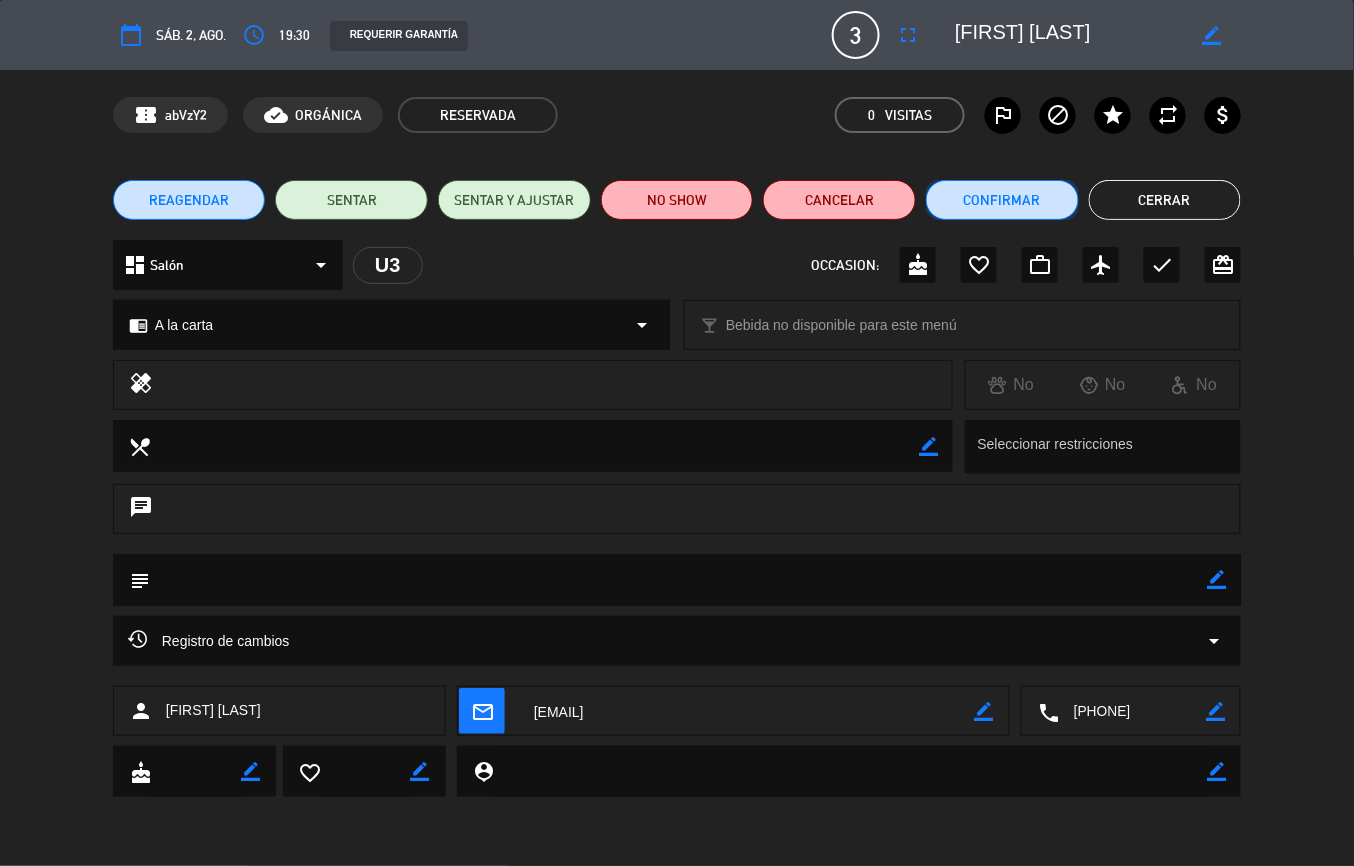 click on "Confirmar" 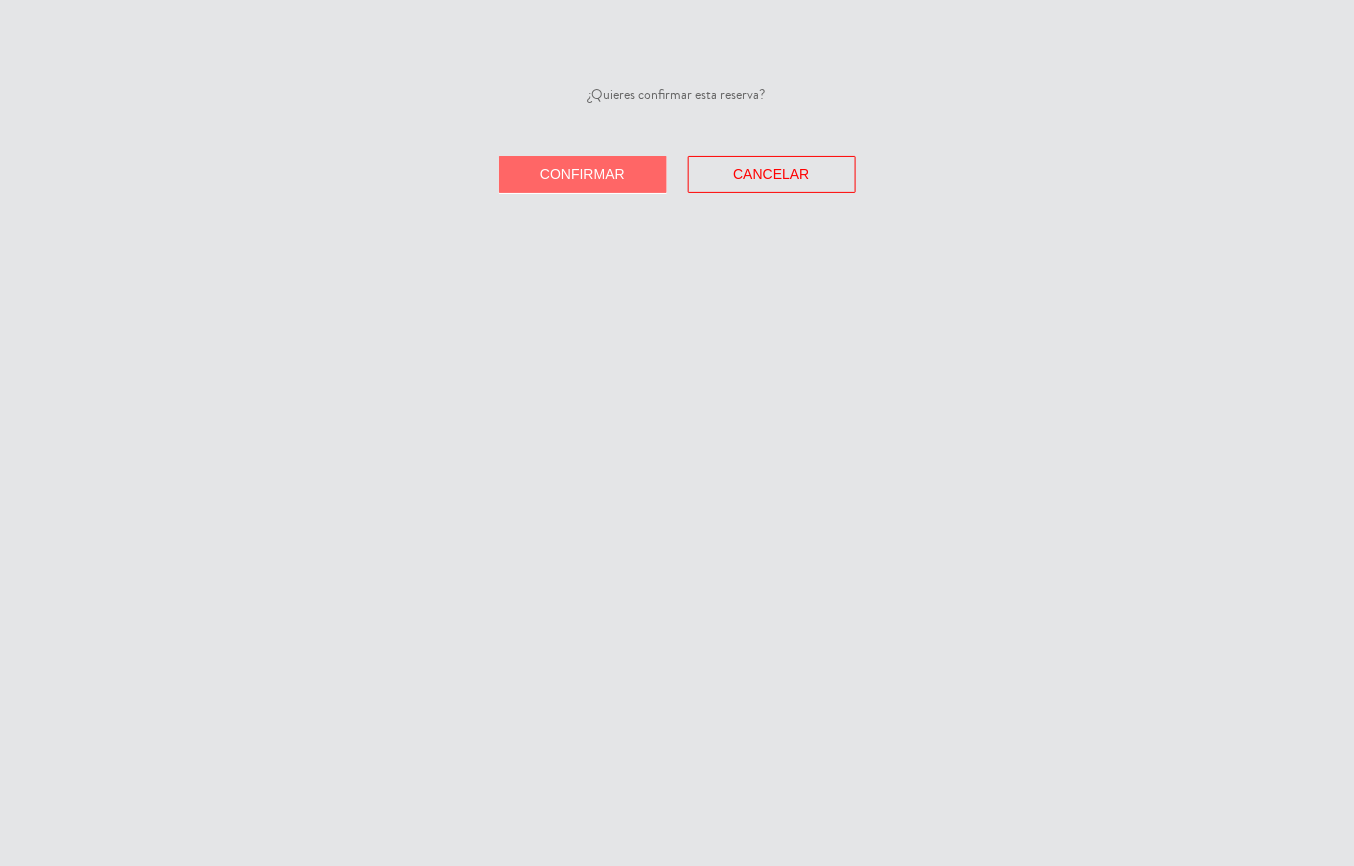 click on "Confirmar" 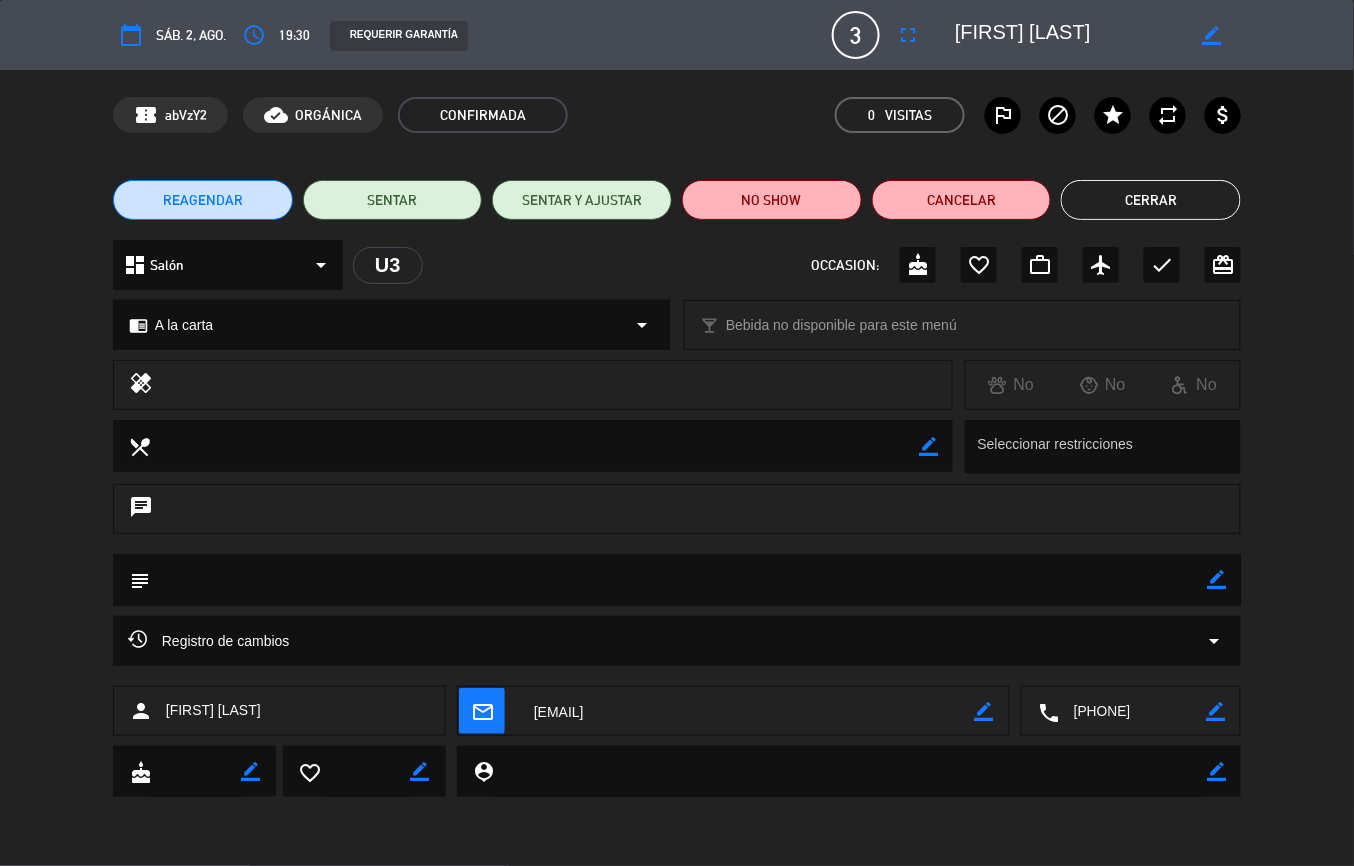 click on "Cerrar" 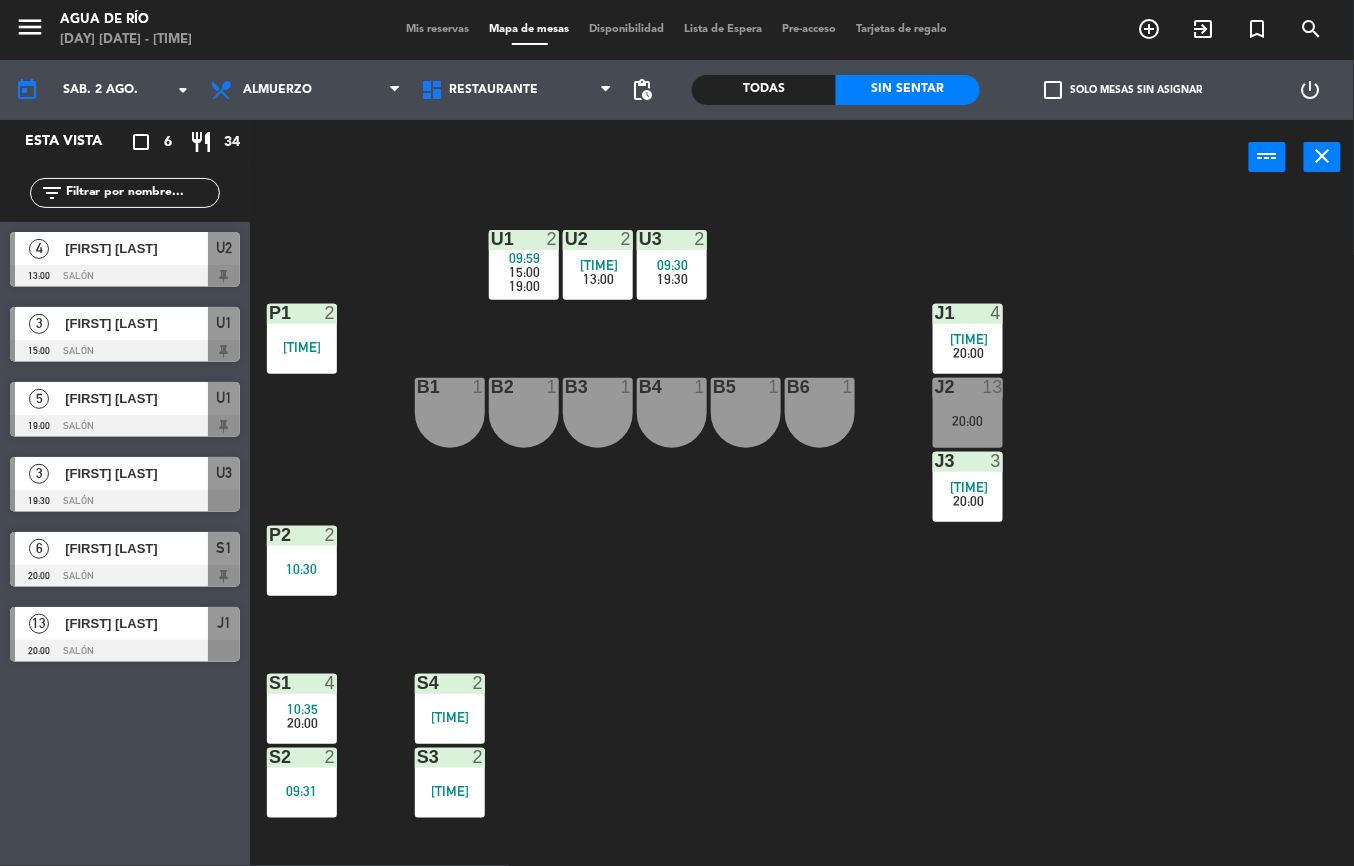 click at bounding box center [449, 683] 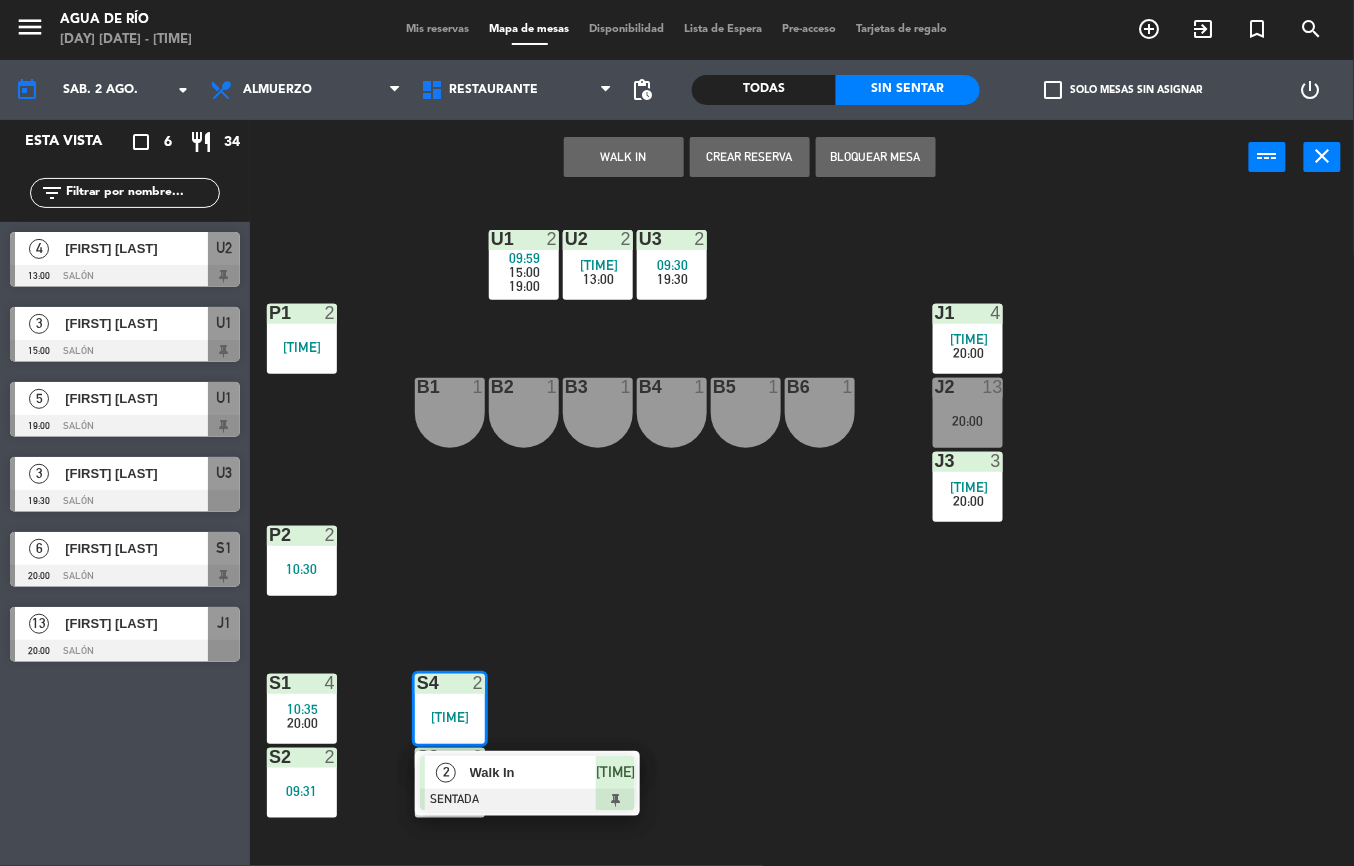 click on "[TIME]" at bounding box center [615, 772] 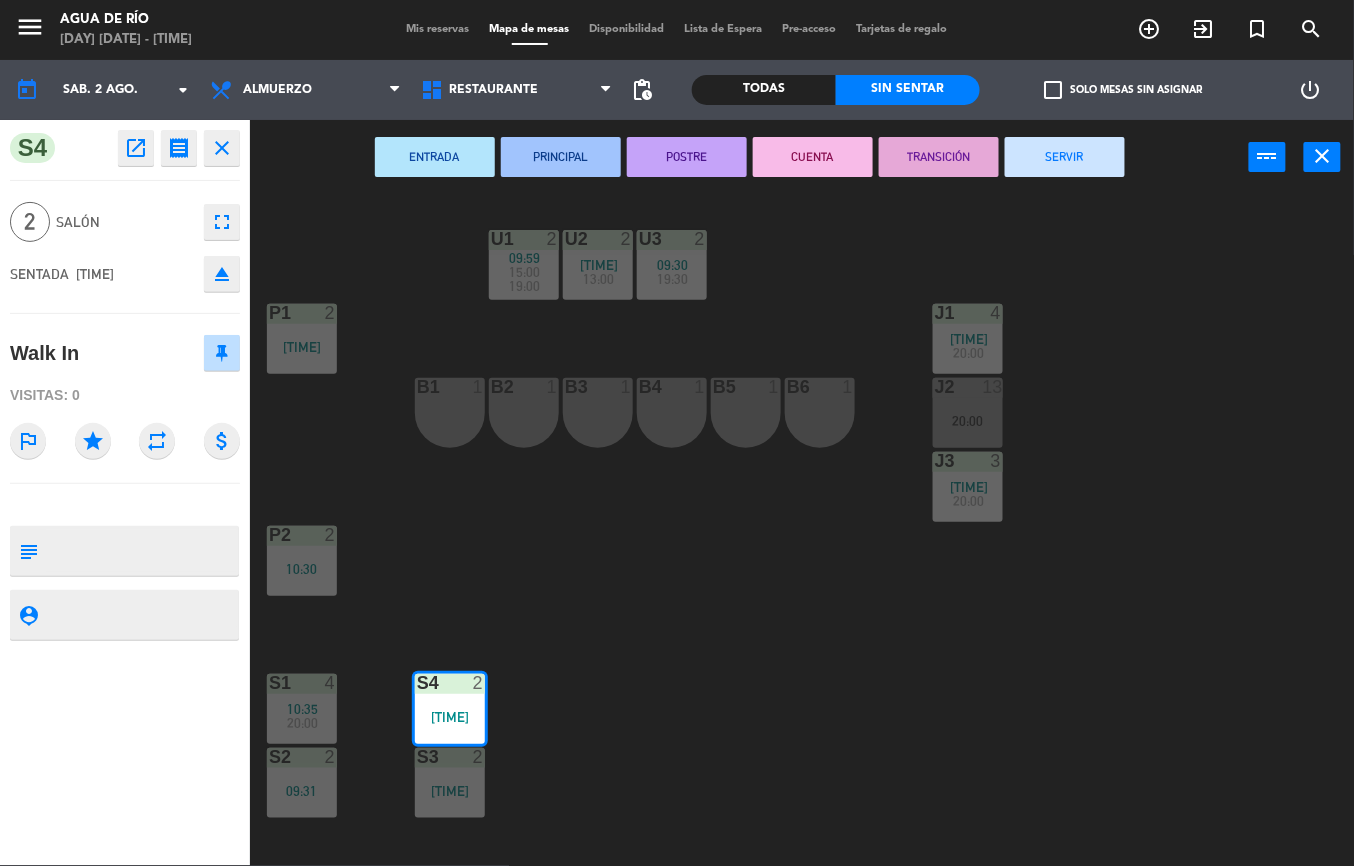 click on "SERVIR" at bounding box center [1065, 157] 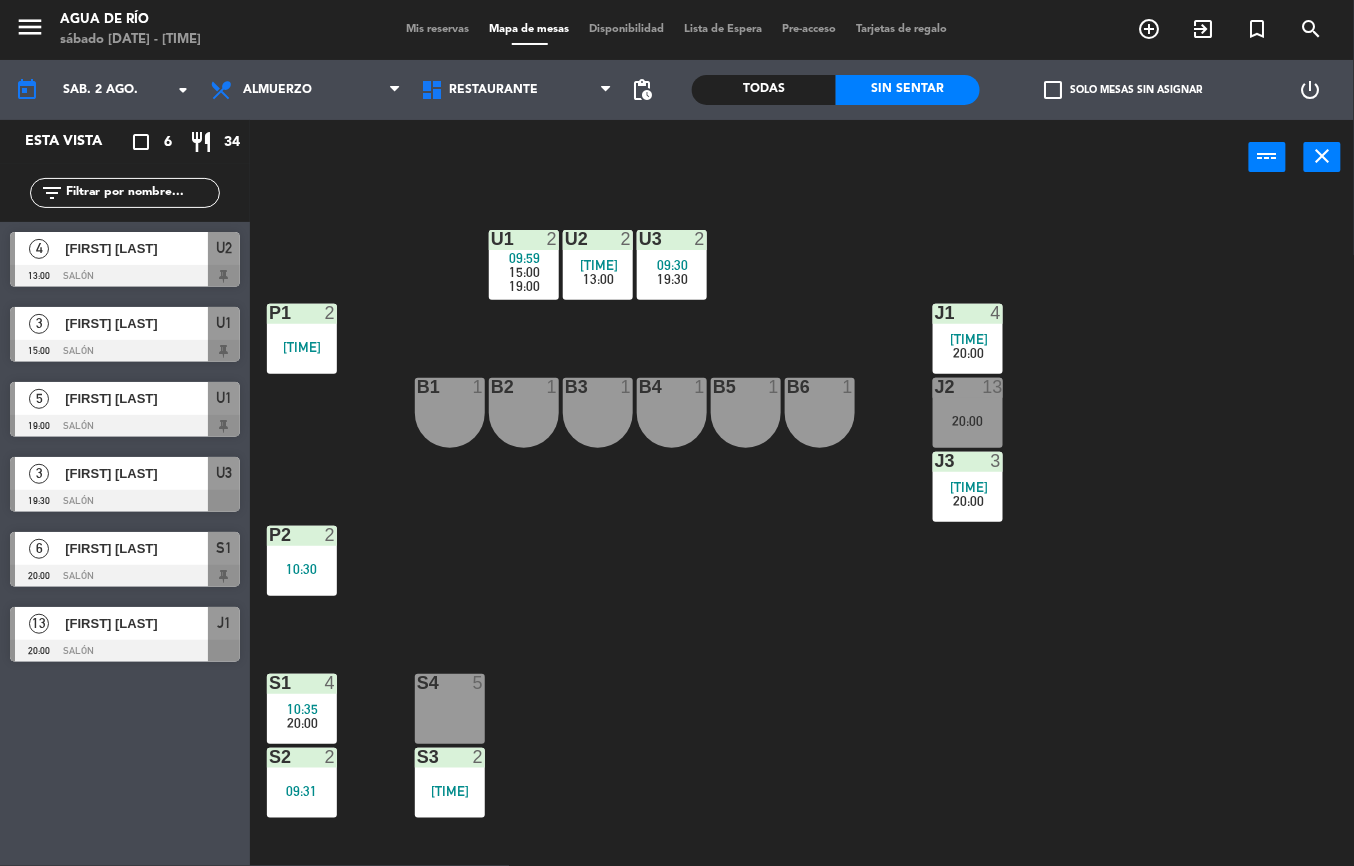 click on "U1  2   09:59      15:00      19:00     U2  2   10:25      13:00     U3  2   09:30      19:30     J1  4   10:49      20:00     P1  2   10:38  J2  13   20:00  B1  1  B2  1  B3  1  B4  1  B5  1  B6  1  J3  3   09:47      20:00     P2  2   10:30  S1  4   10:35      20:00     S4  5  S2  2   09:31  S3  2   10:39" 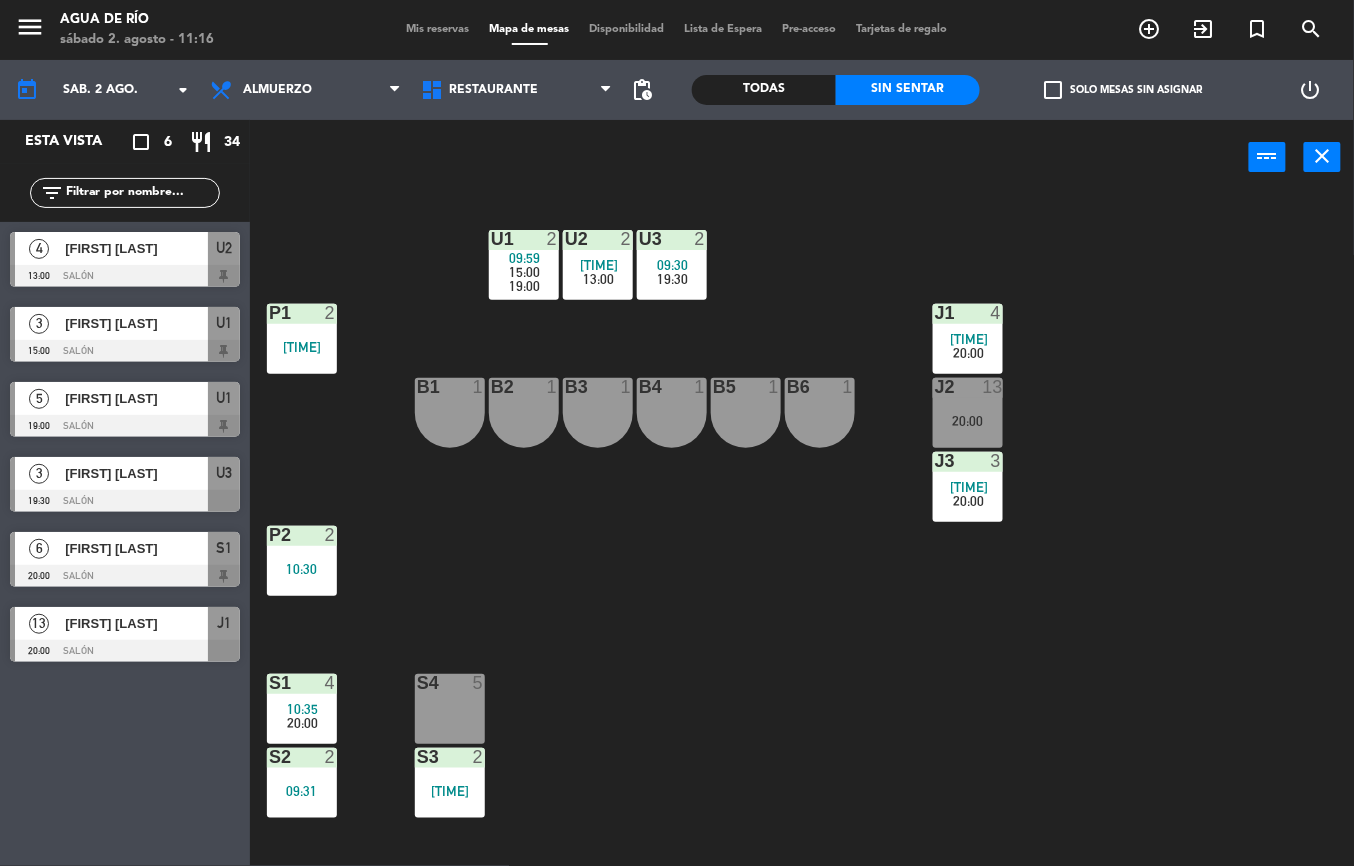 click on "10:35" at bounding box center (303, 709) 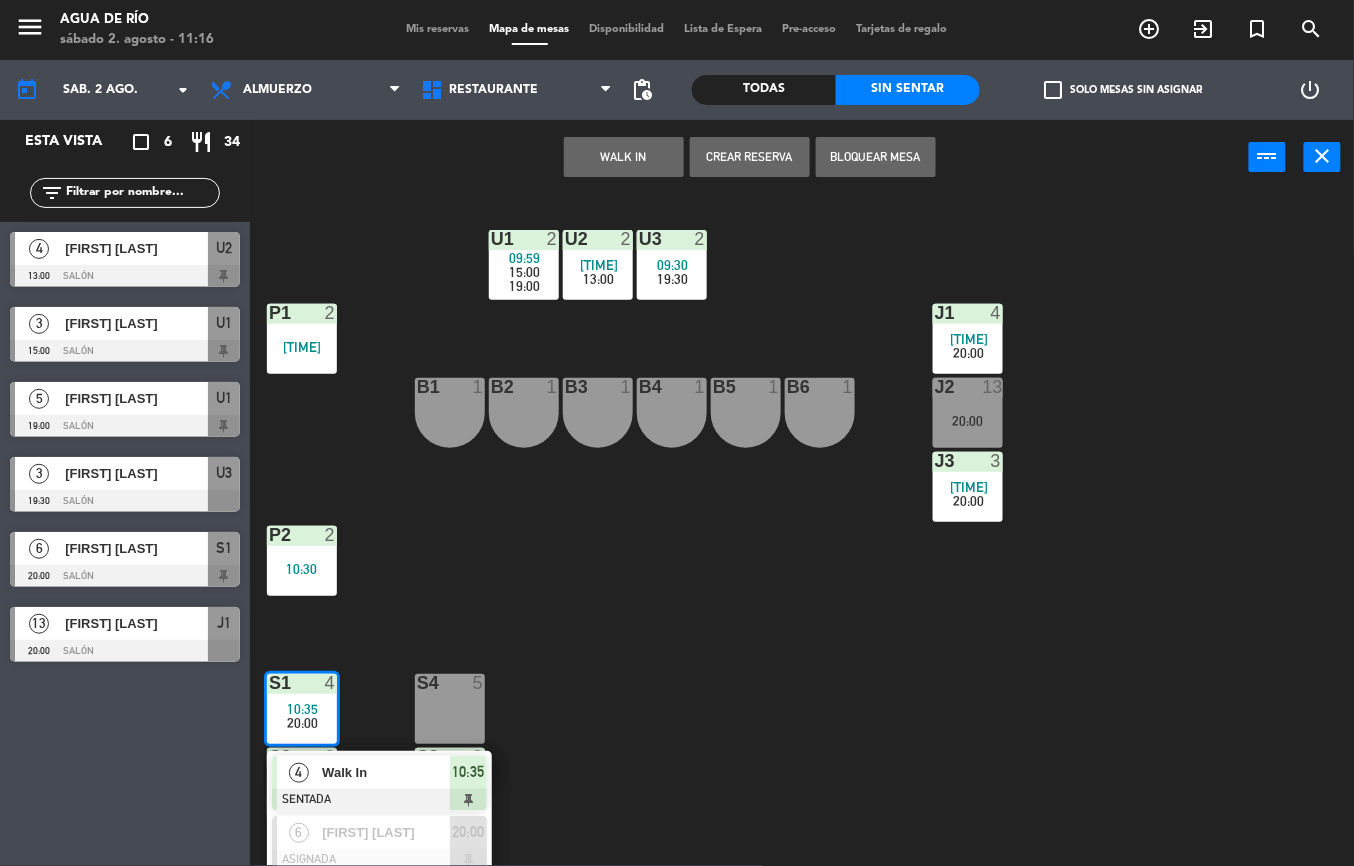 click on "U1  2   09:59      15:00      19:00     U2  2   10:25      13:00     U3  2   09:30      19:30     J1  3   10:36      13:00      20:00     P1  2   10:38  J2  2   09:36      20:00     B1  1  B2  1  B3  1  B4  1  B5  1  B6  1  J3  3   09:47      20:00     P2  2   10:30  S1  4   10:35      20:00      4   Walk In   SENTADA  10:35  6   [FIRST] [LAST]   ASIGNADA  20:00 S4  5  S2  2   09:31  S3  2   10:39" 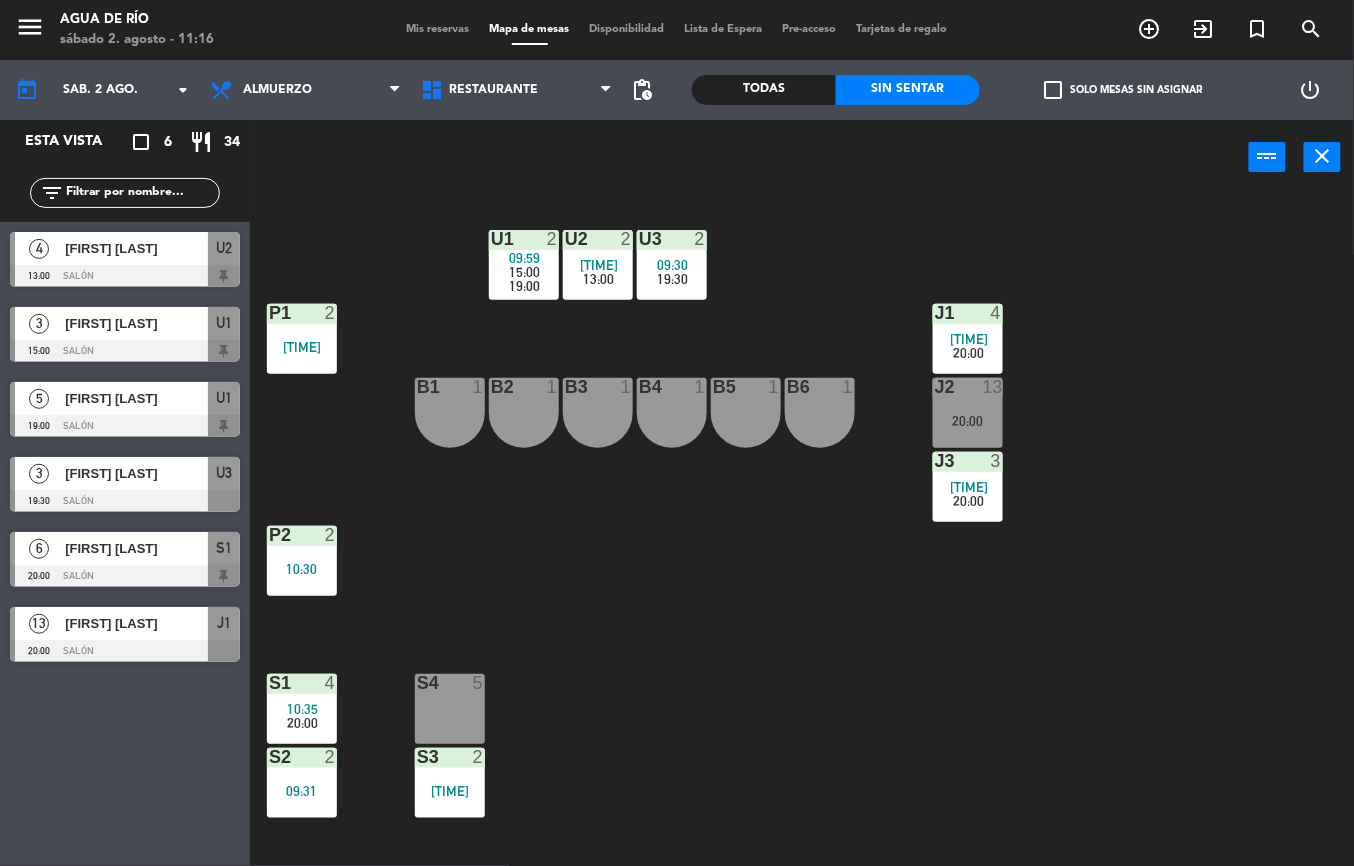 click on "09:31" at bounding box center (302, 791) 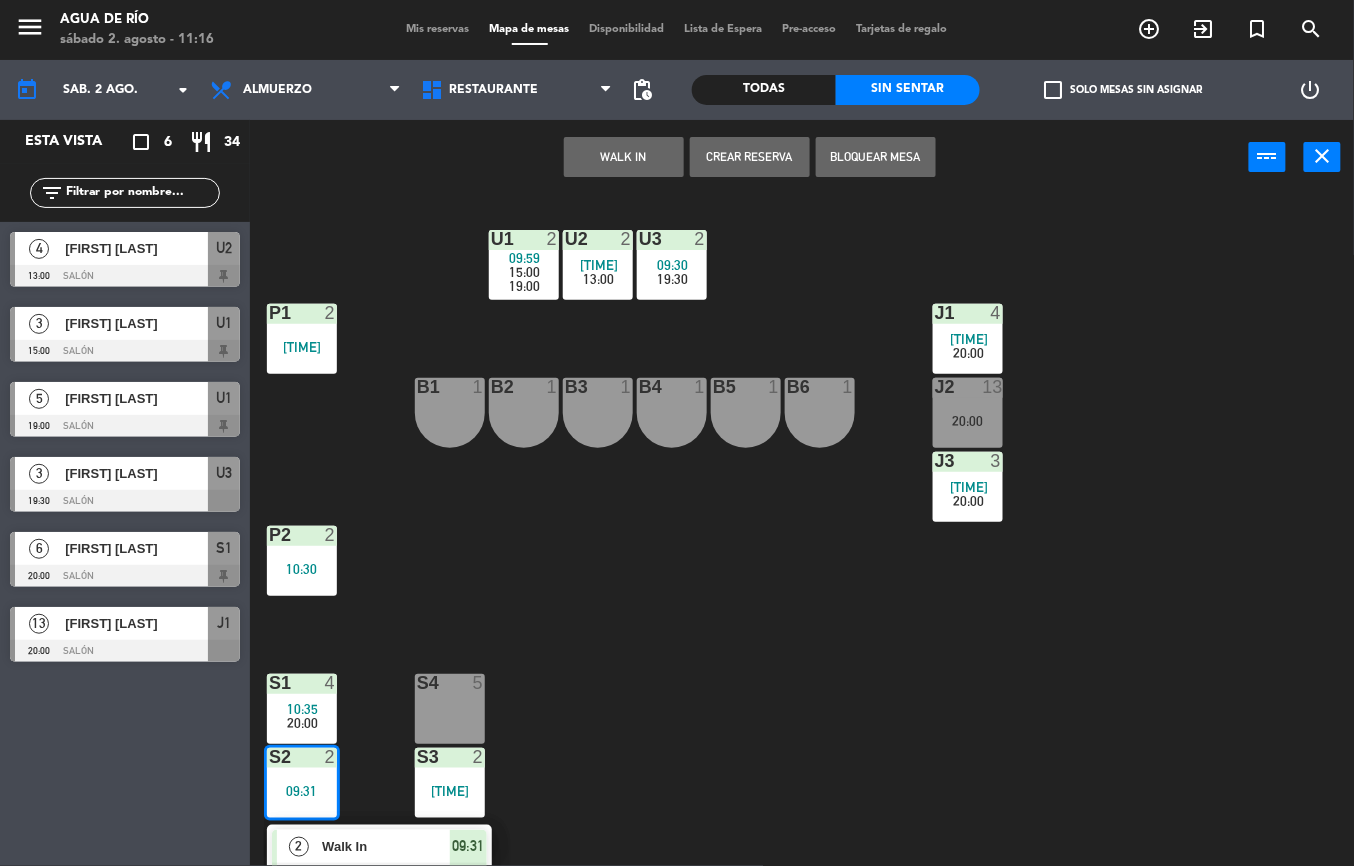click on "Walk In" at bounding box center [386, 846] 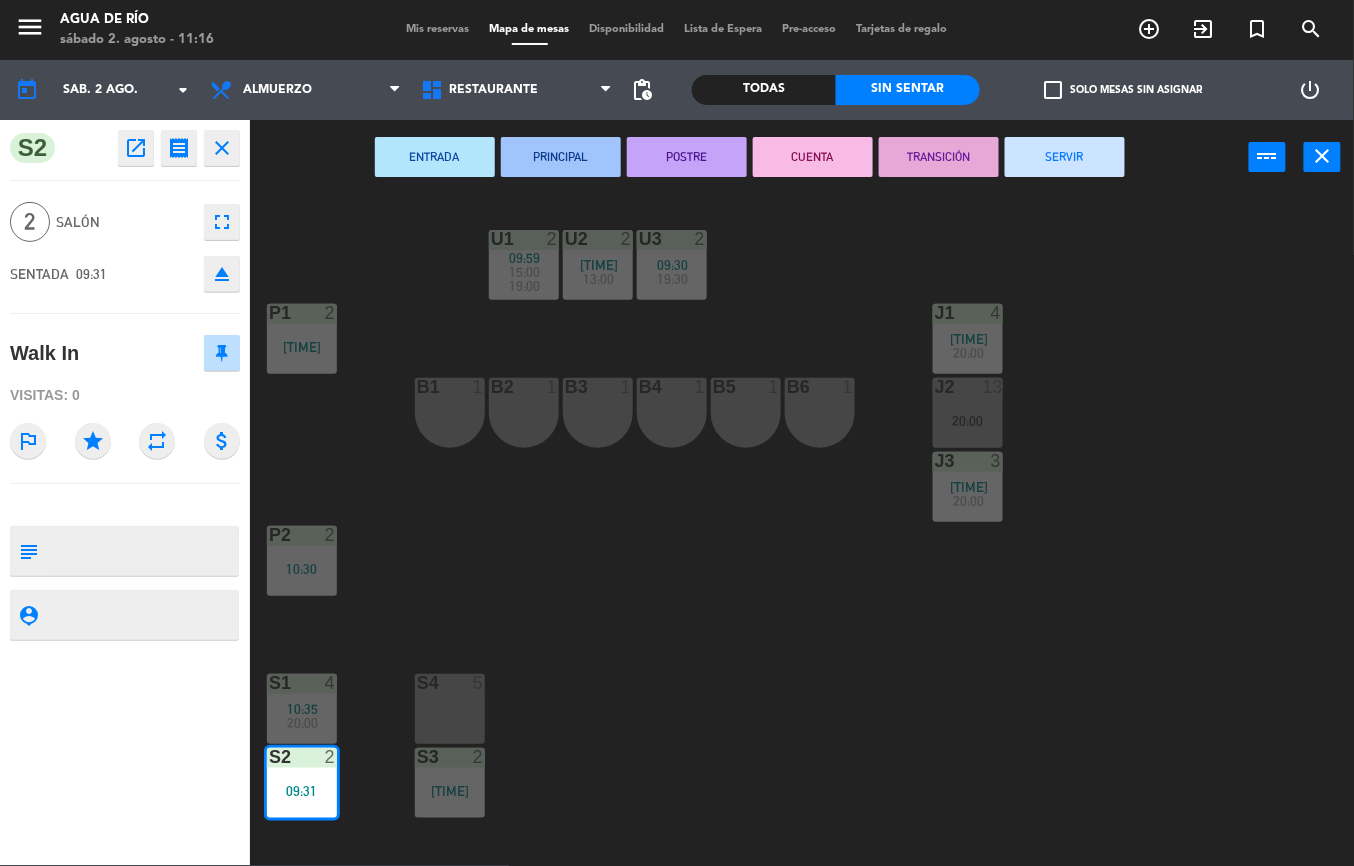 click on "SERVIR" at bounding box center (1065, 157) 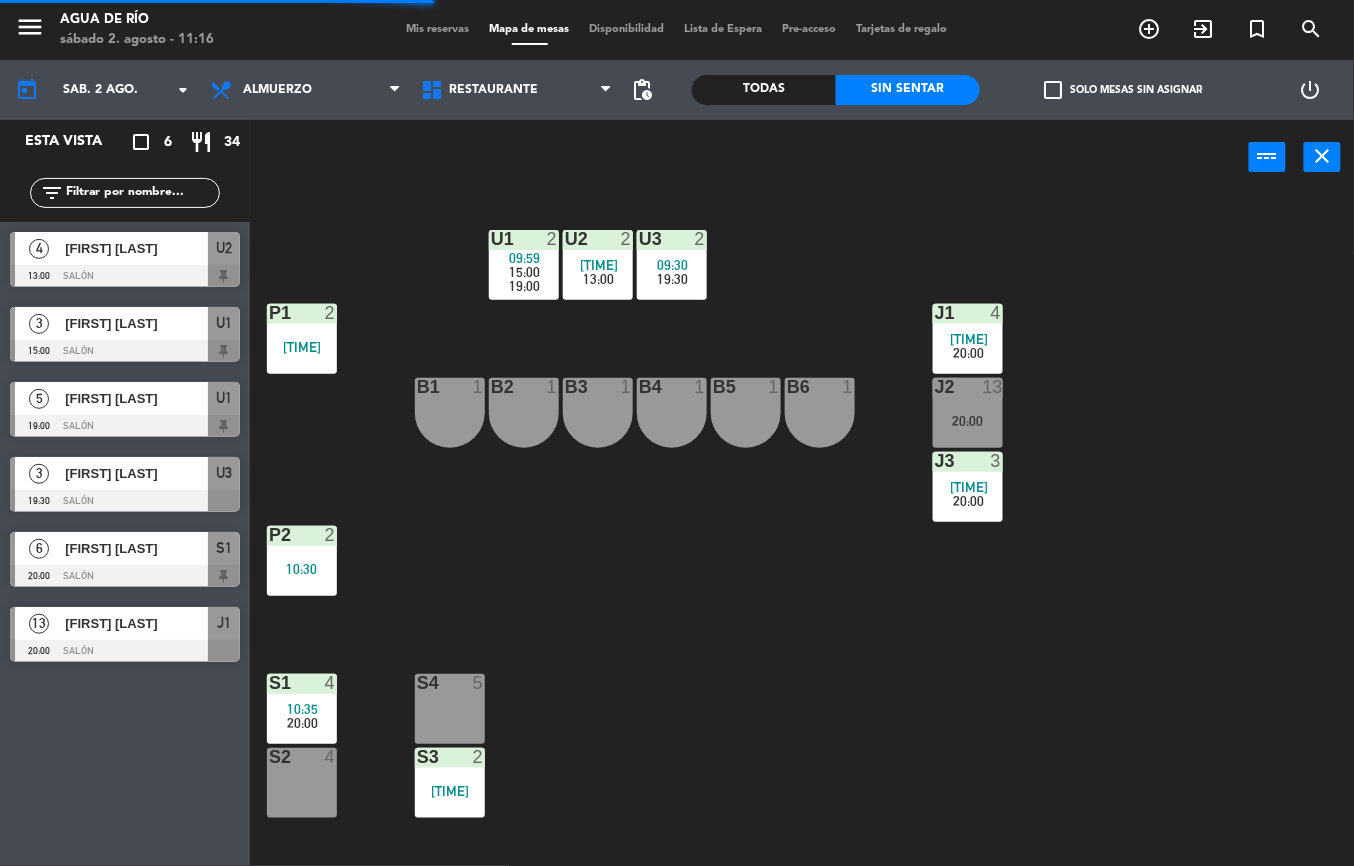 click on "[TIME]" at bounding box center [450, 791] 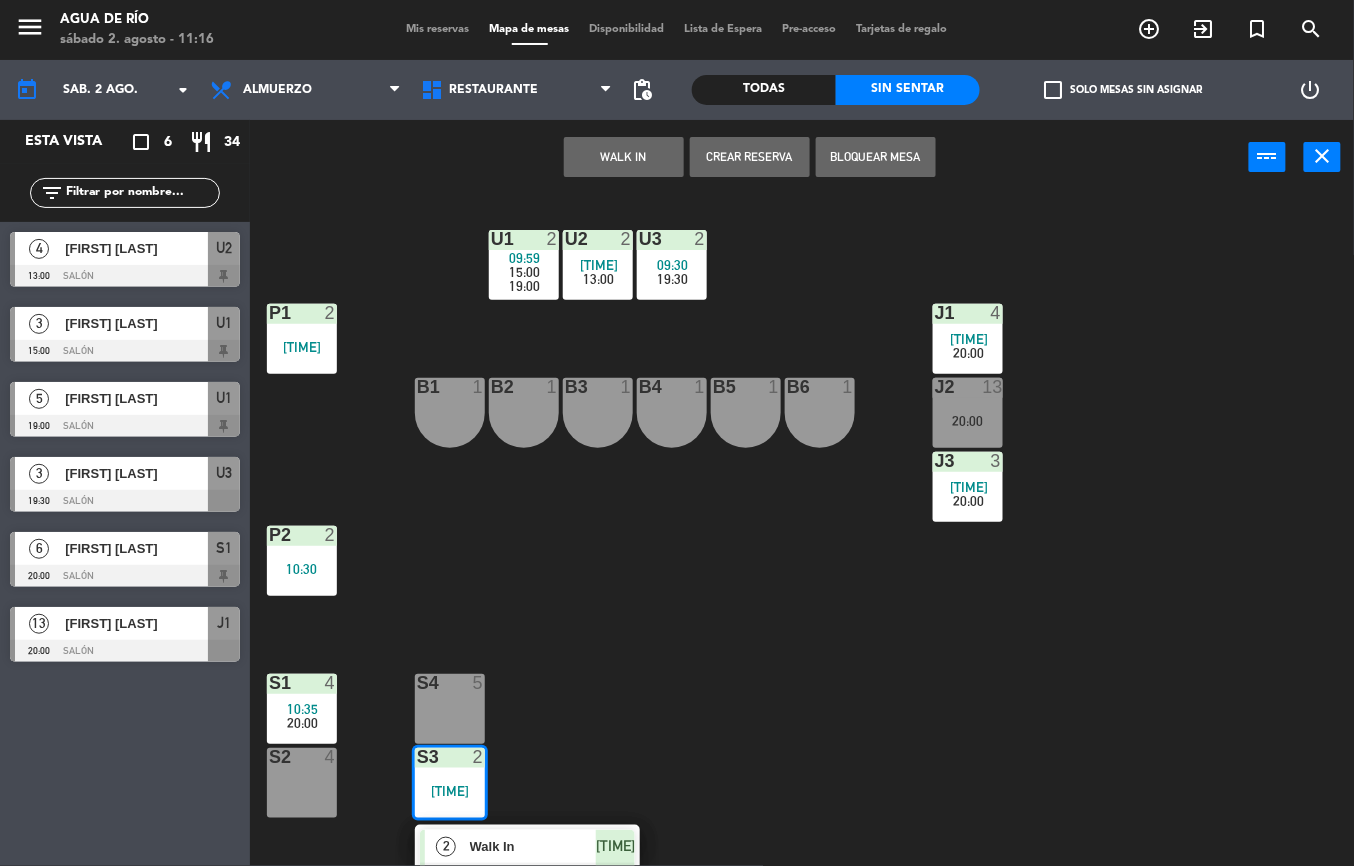 click on "U1  2   09:59      15:00      19:00     U2  2   10:25      13:00     U3  2   09:30      19:30     J1  4   10:49      20:00     P1  2   10:38  J2  13   20:00  B1  1  B2  1  B3  1  B4  1  B5  1  B6  1  J3  3   09:47      20:00     P2  2   10:30  S1  4   10:35      20:00     S4  5  S2  4  S3  2   10:39   2   Walk In   SENTADA  10:39" 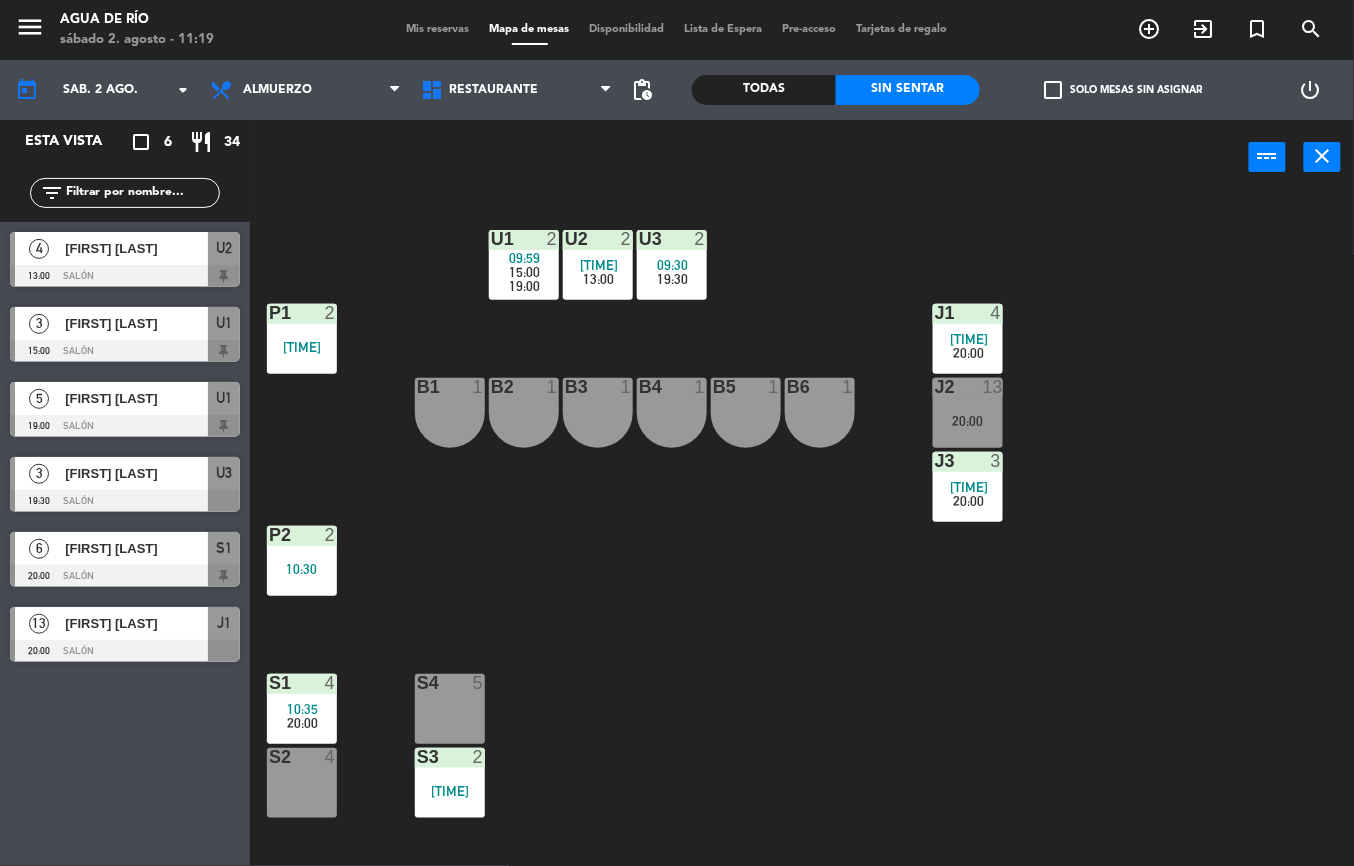 click on "[TIME]" at bounding box center [302, 347] 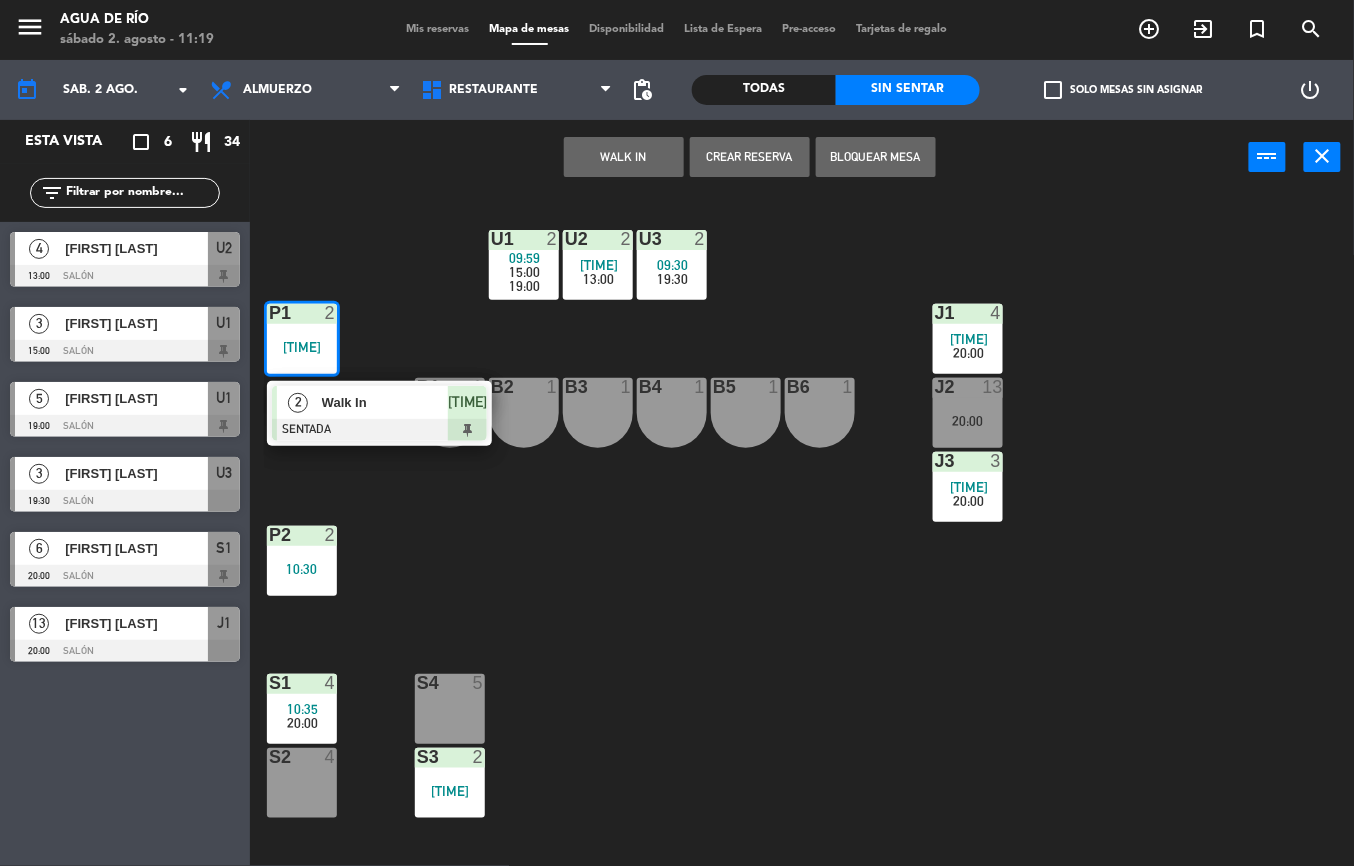 click on "U1  2   09:59      15:00      19:00     U2  2   10:25      13:00     U3  2   09:30      19:30     J1  4   10:49      20:00     P1  2   10:38   2   Walk In   SENTADA  10:38 J2  13   20:00  B1  1  B2  1  B3  1  B4  1  B5  1  B6  1  J3  3   09:47      20:00     P2  2   10:30  S1  4   10:35      20:00     S4  5  S2  4  S3  2   10:39" 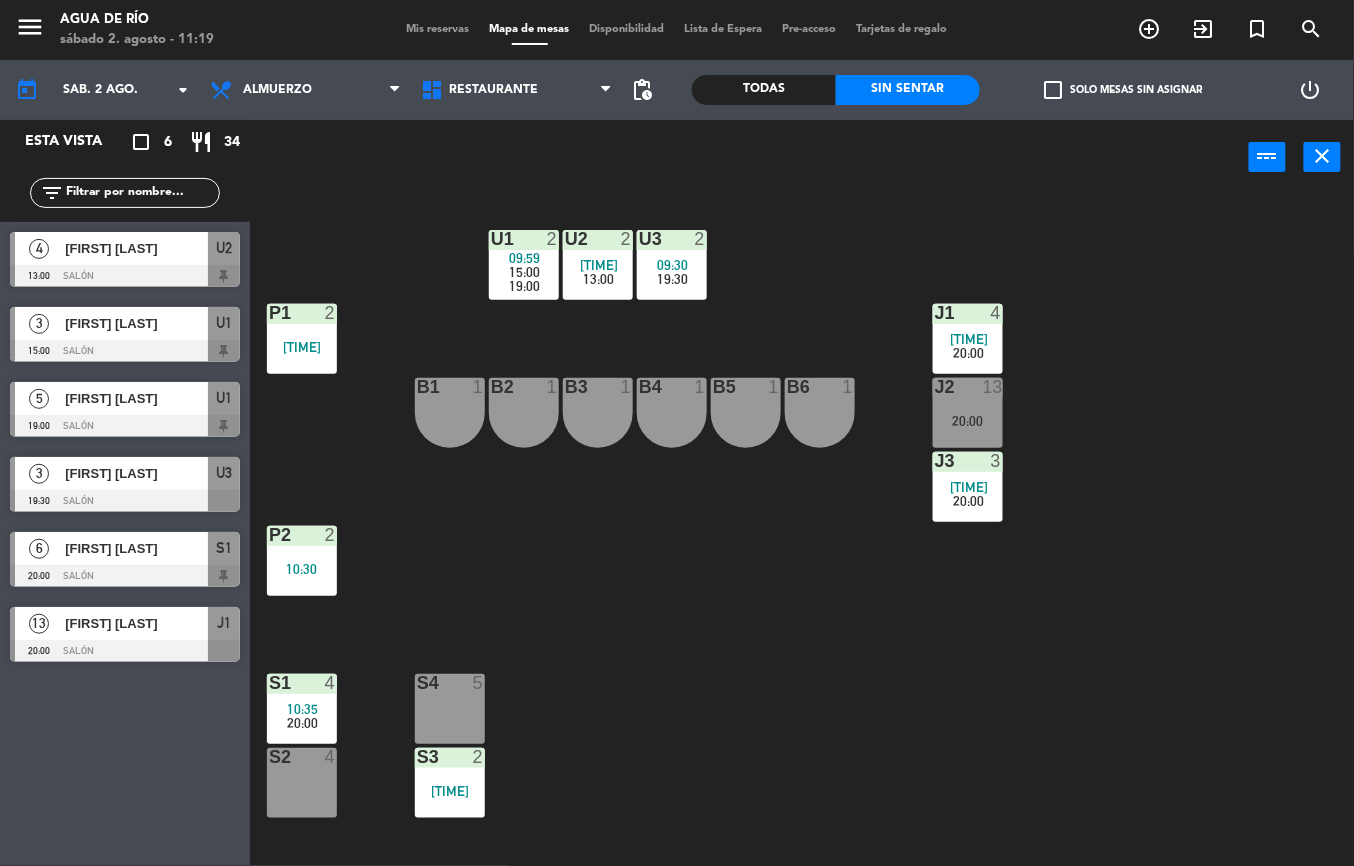 click on "S3  2   [TIME]" at bounding box center [450, 783] 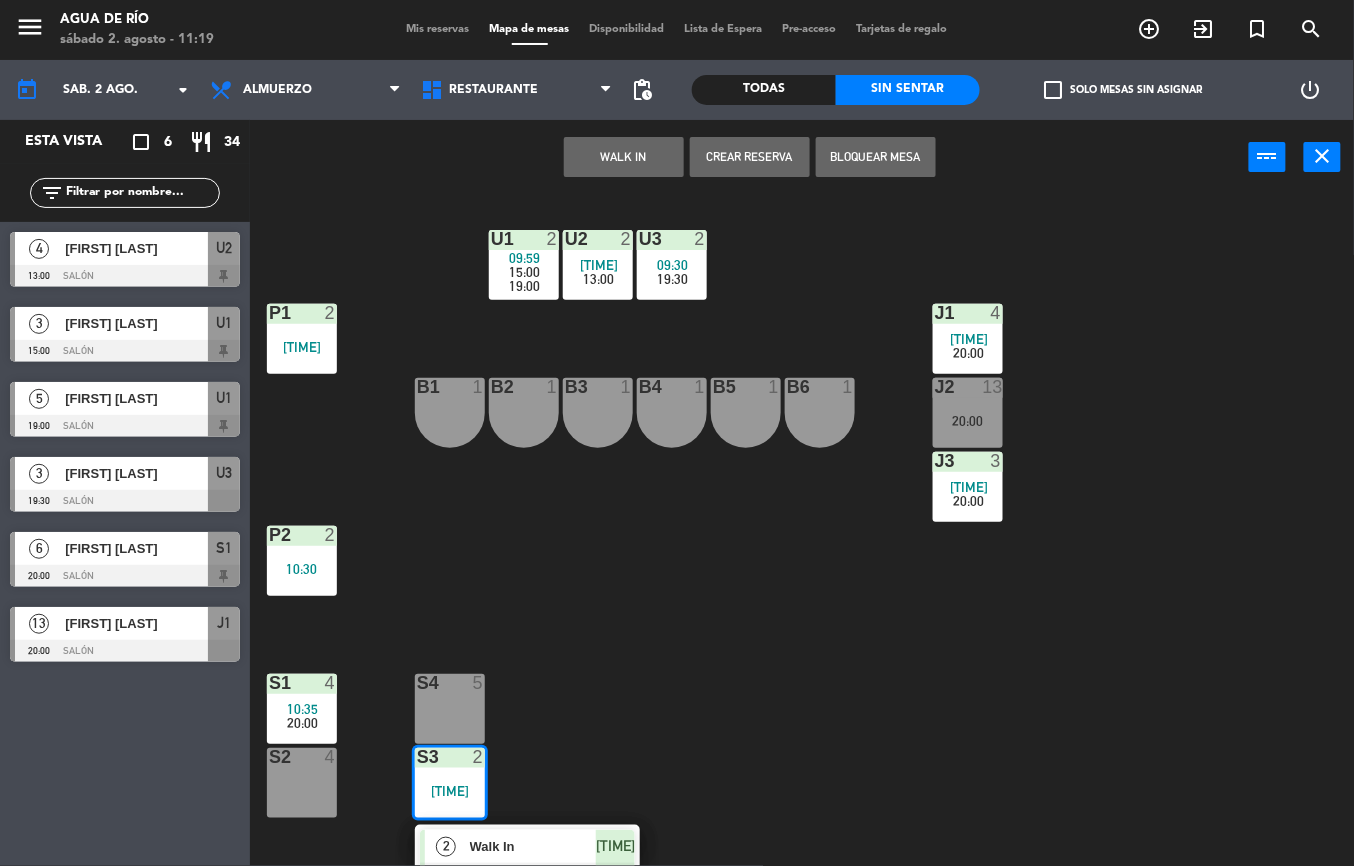 click on "Walk In" at bounding box center [533, 846] 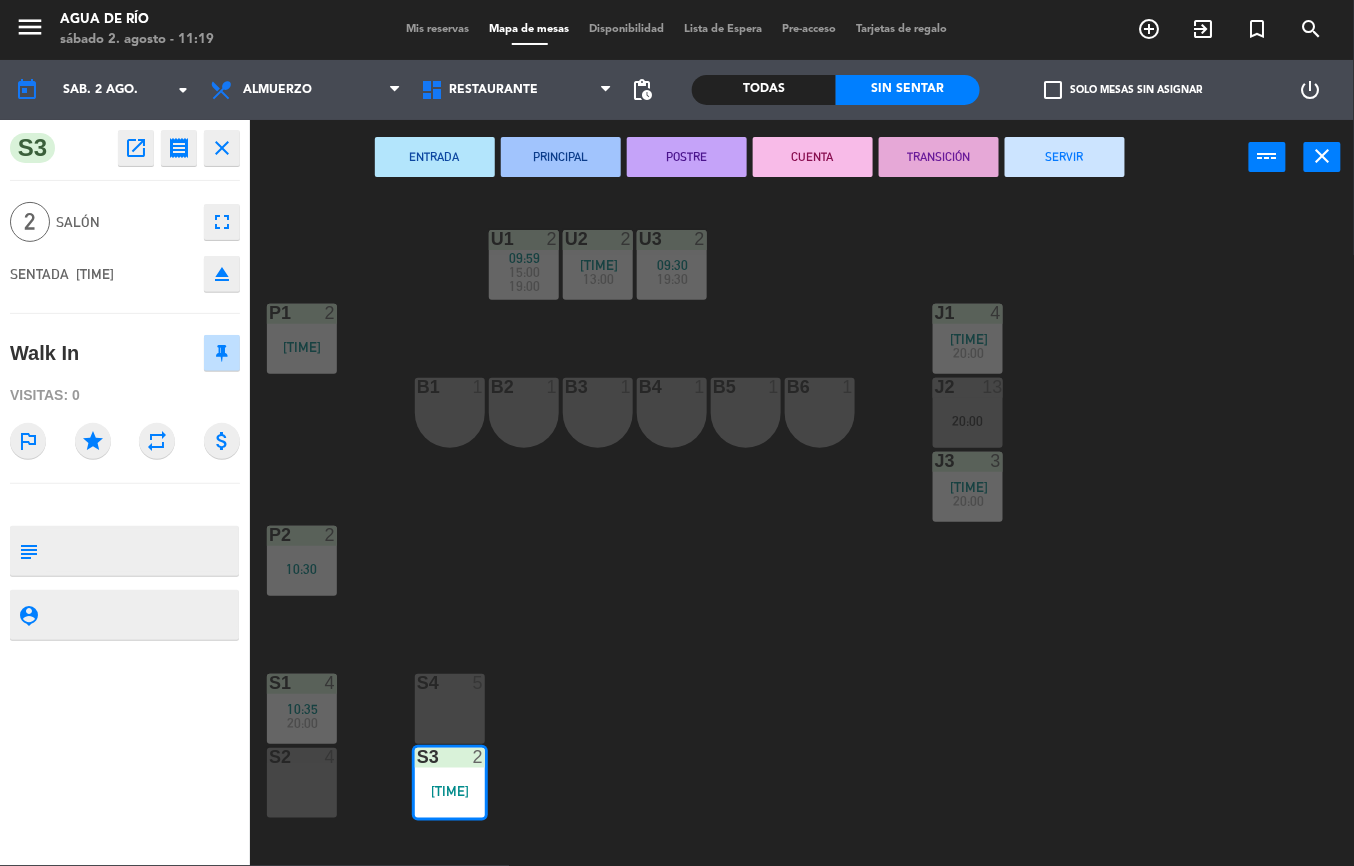 click on "SERVIR" at bounding box center (1065, 157) 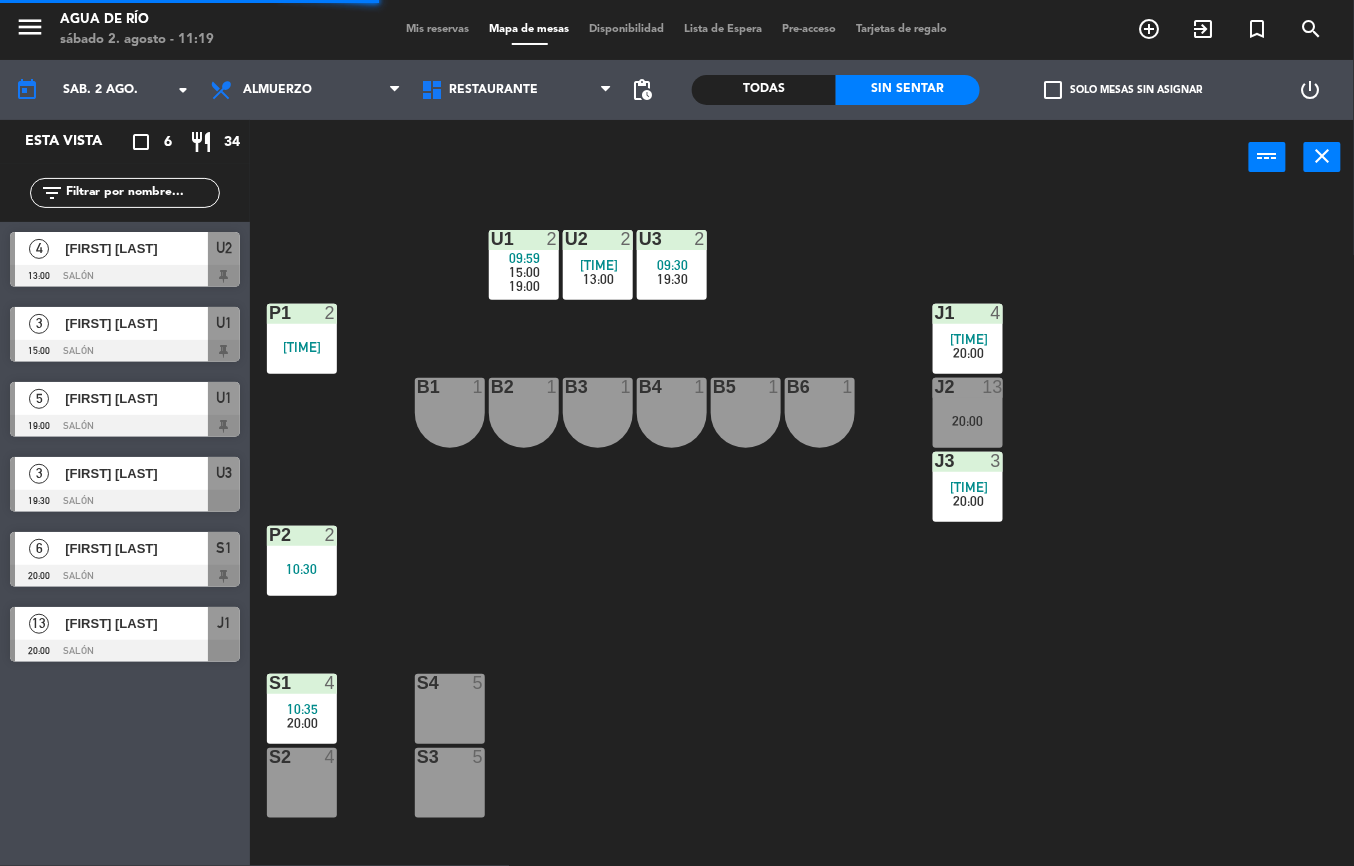 click on "U1  2   [TIME]      [TIME]      [TIME]     U2  2   [TIME]      [TIME]     U3  2   [TIME]      [TIME]     J1  4   [TIME]      [TIME]      [TIME]     P1  2   [TIME]  J2  13   [TIME]     B1  1  B2  1  B3  1  B4  1  B5  1  B6  1  J3  3   [TIME]      [TIME]     P2  2   [TIME]  S1  4   [TIME]      [TIME]     S4  5  S2  4  S3  5" 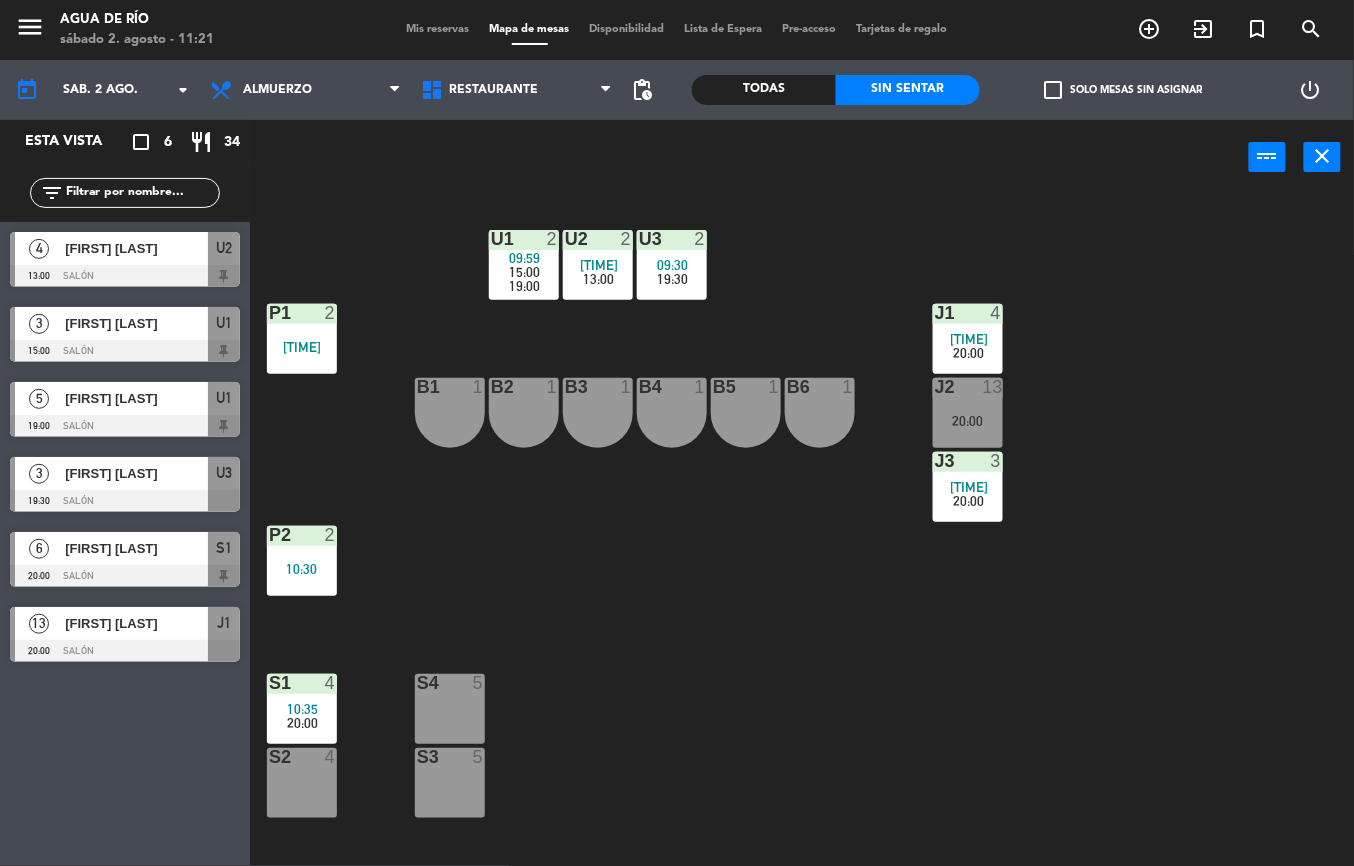 click at bounding box center (301, 313) 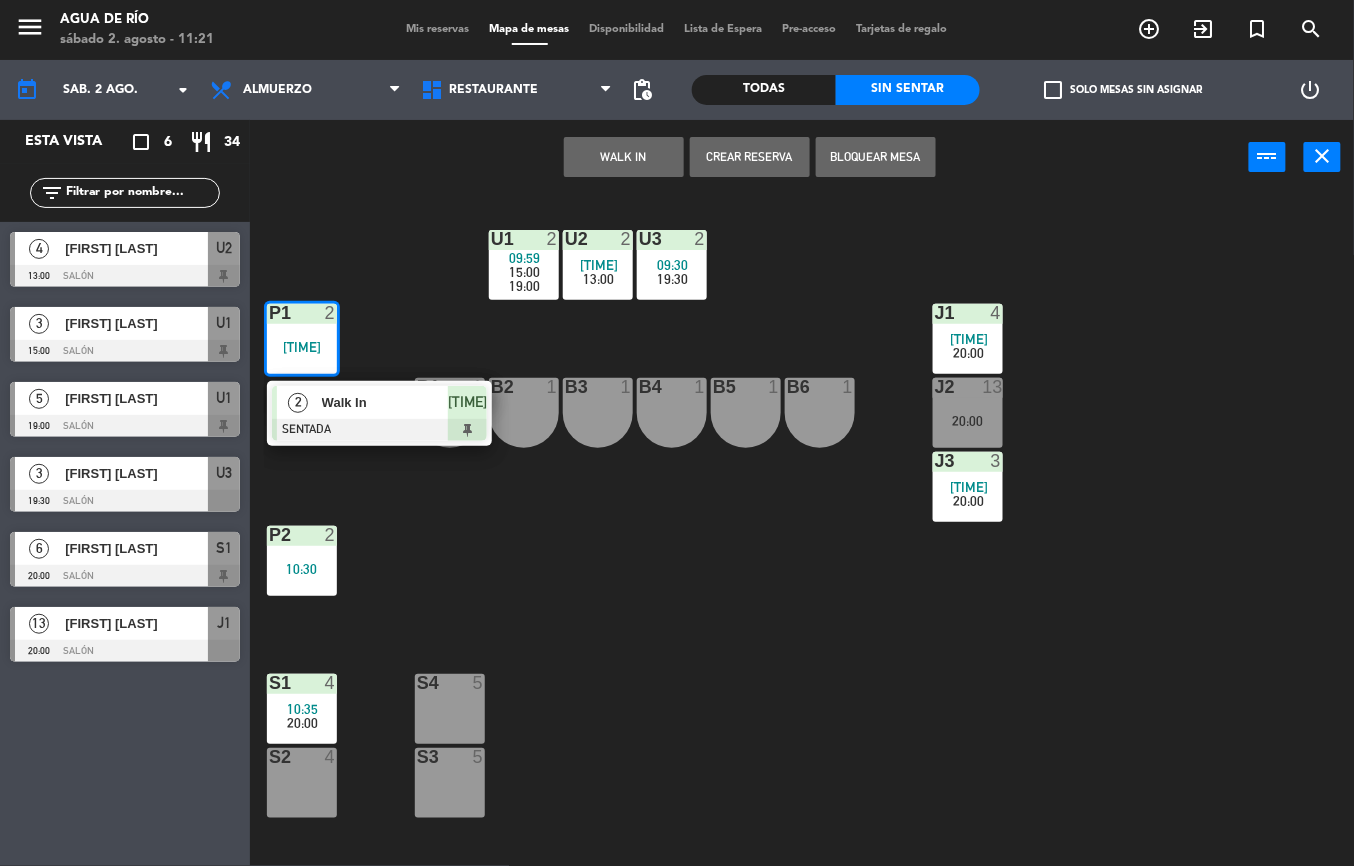 click on "Walk In" at bounding box center (384, 402) 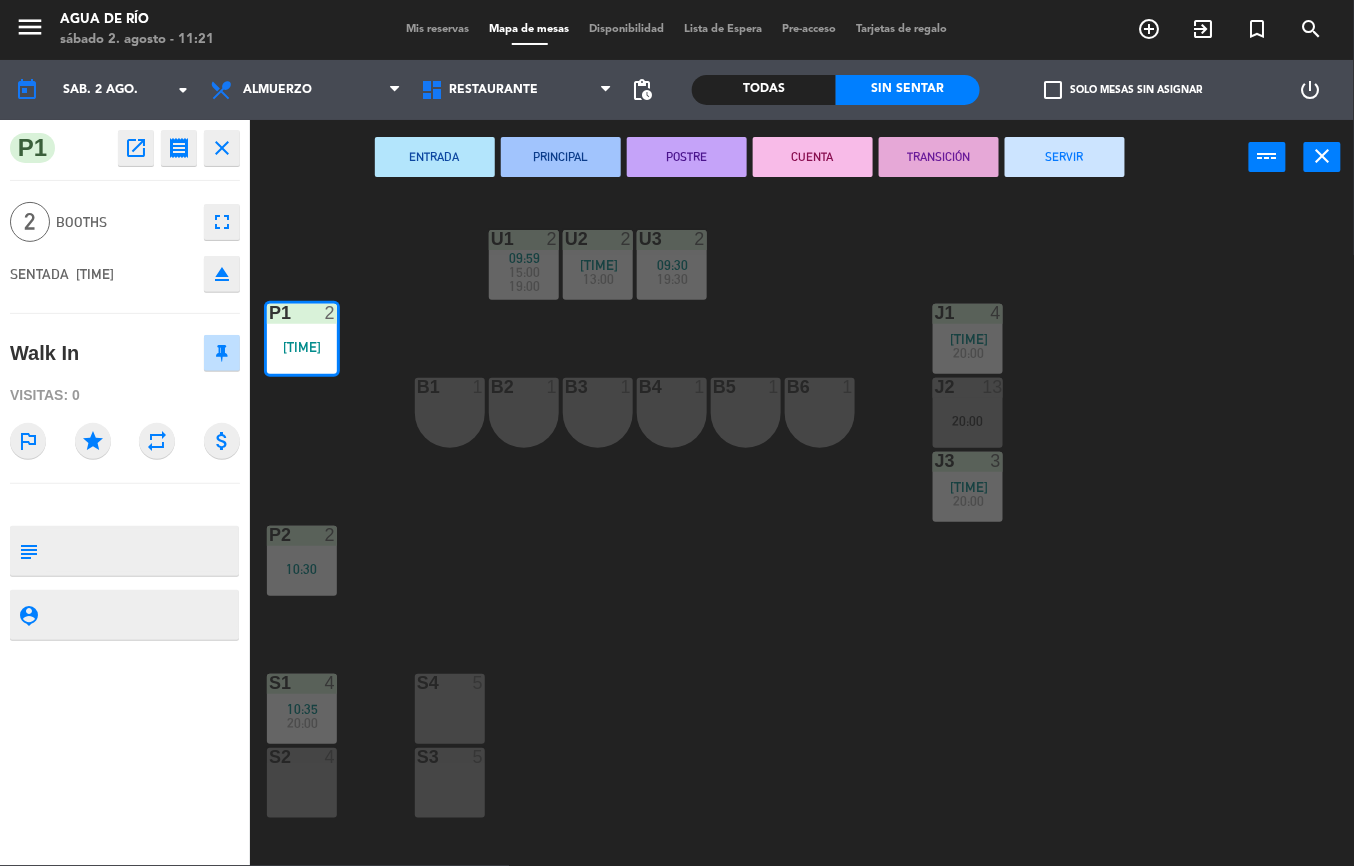 click on "SERVIR" at bounding box center (1065, 157) 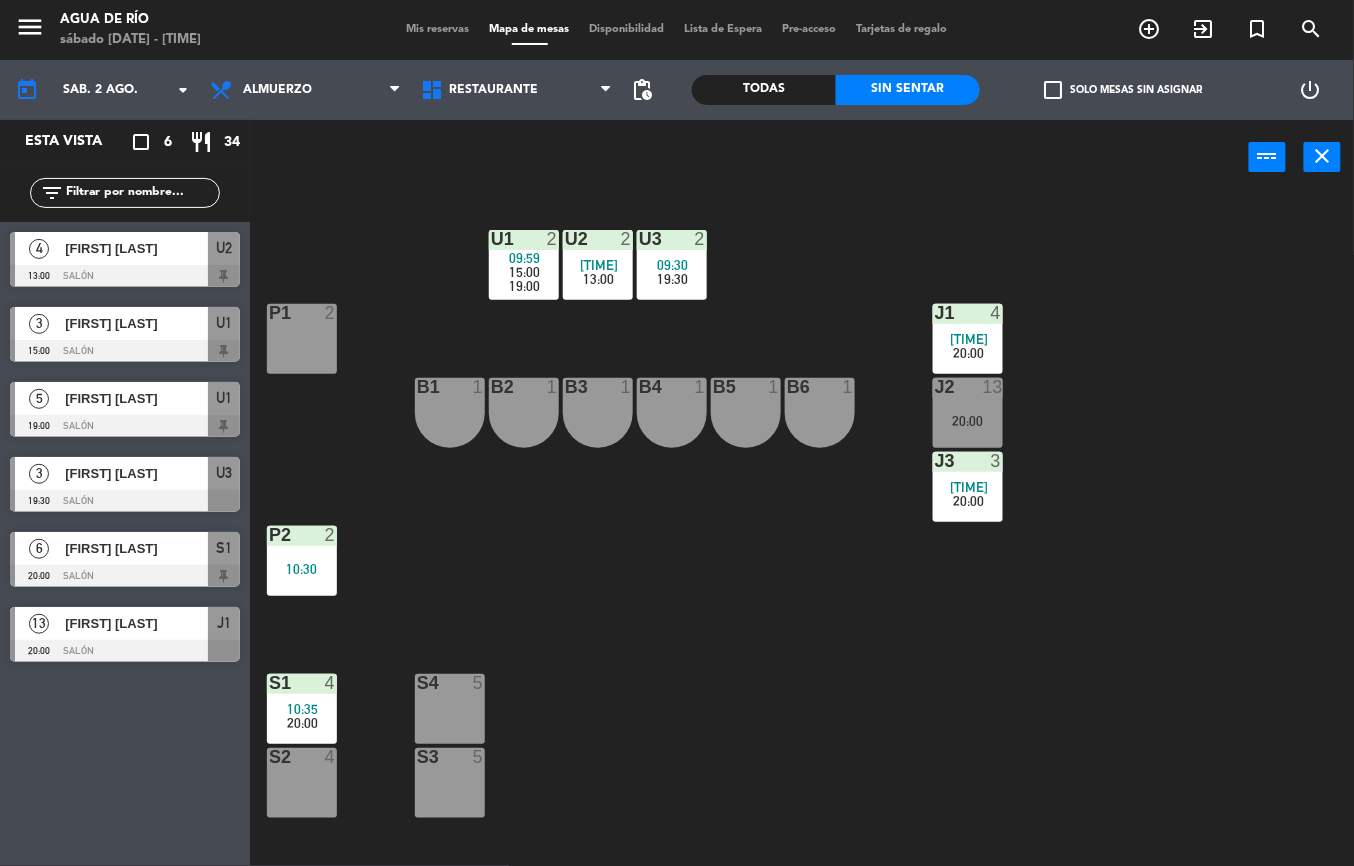 click on "S3  5" at bounding box center (450, 783) 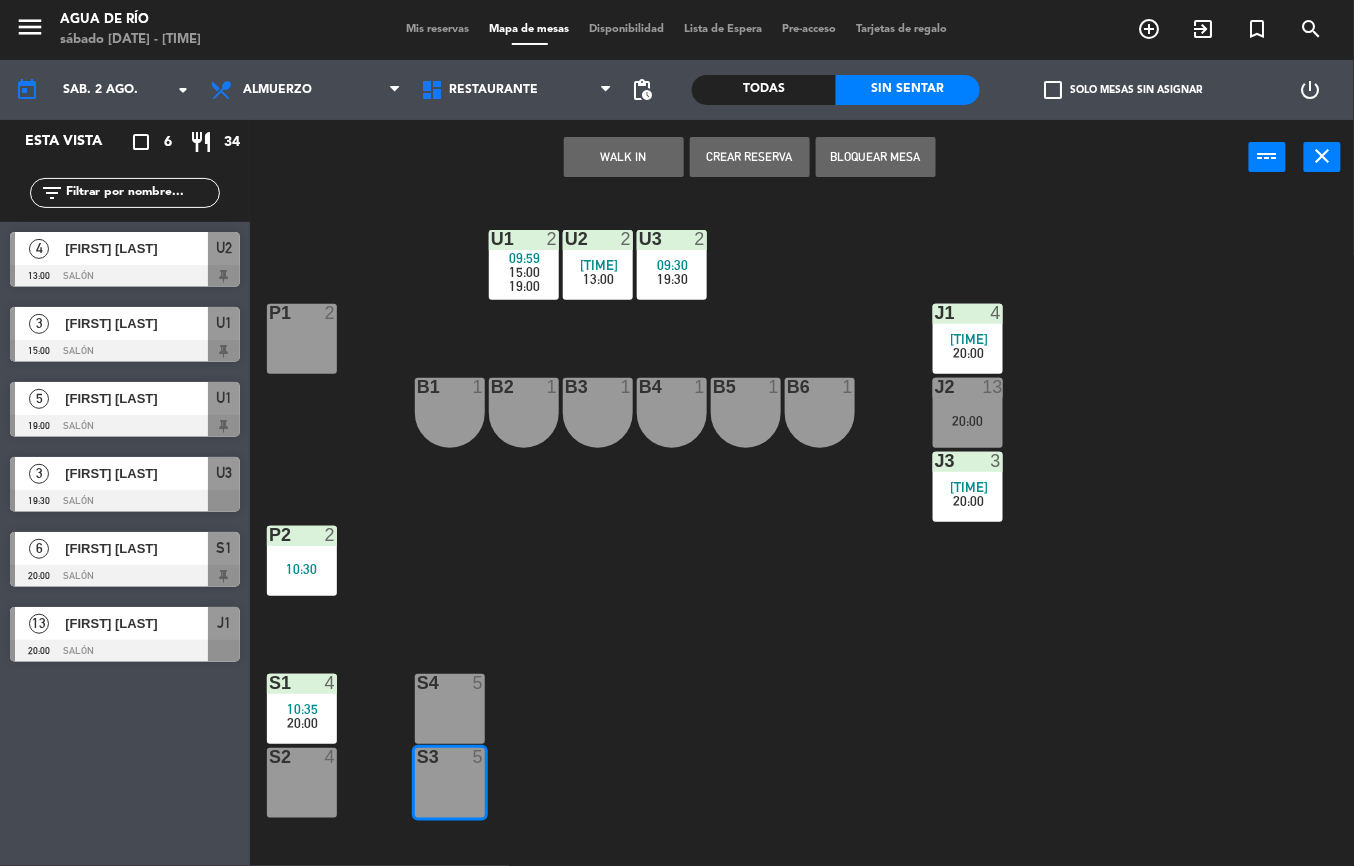 click on "WALK IN" at bounding box center [624, 157] 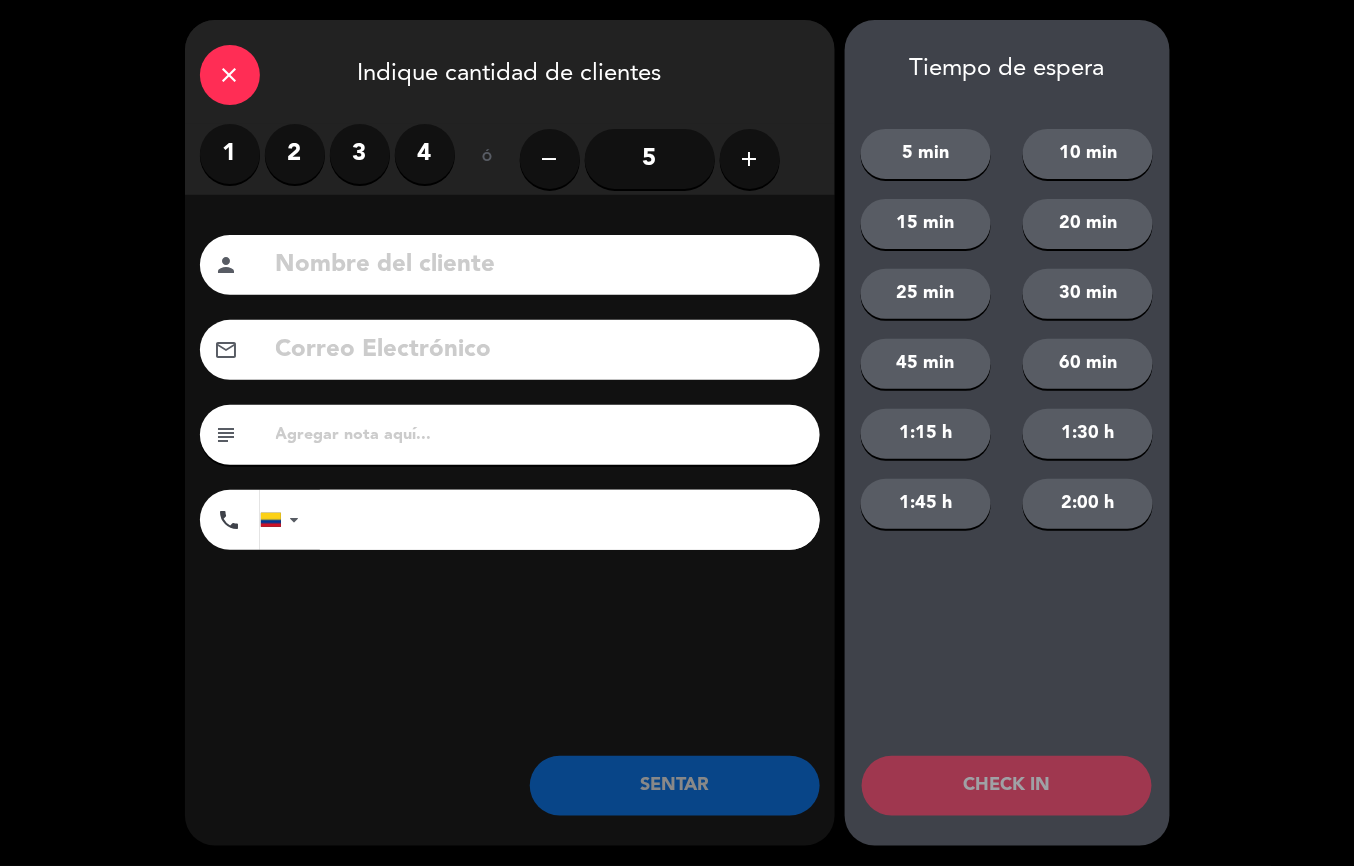 click on "1   2   3   4" at bounding box center (327, 154) 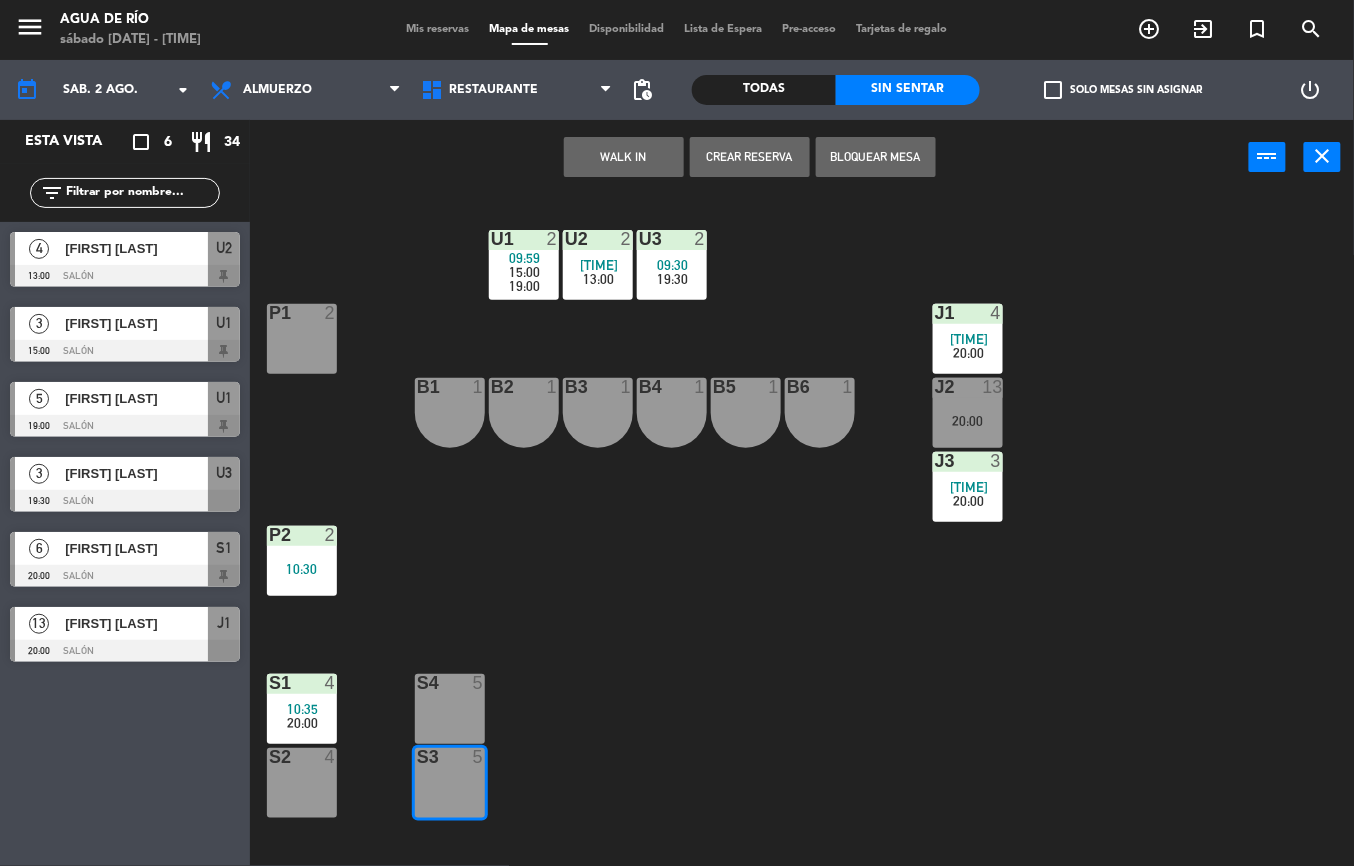 click on "U1  2   [TIME]      [TIME]      [TIME]     U2  2   [TIME]      [TIME]     U3  2   [TIME]      [TIME]     J1  4   [TIME]      [TIME]     P1  2  J2  13   [TIME]     B1  1  B2  1  B3  1  B4  1  B5  1  B6  1  J3  3   [TIME]      [TIME]     P2  2   [TIME]  S1  4   [TIME]      [TIME]     S4  5  S2  4  S3  5" 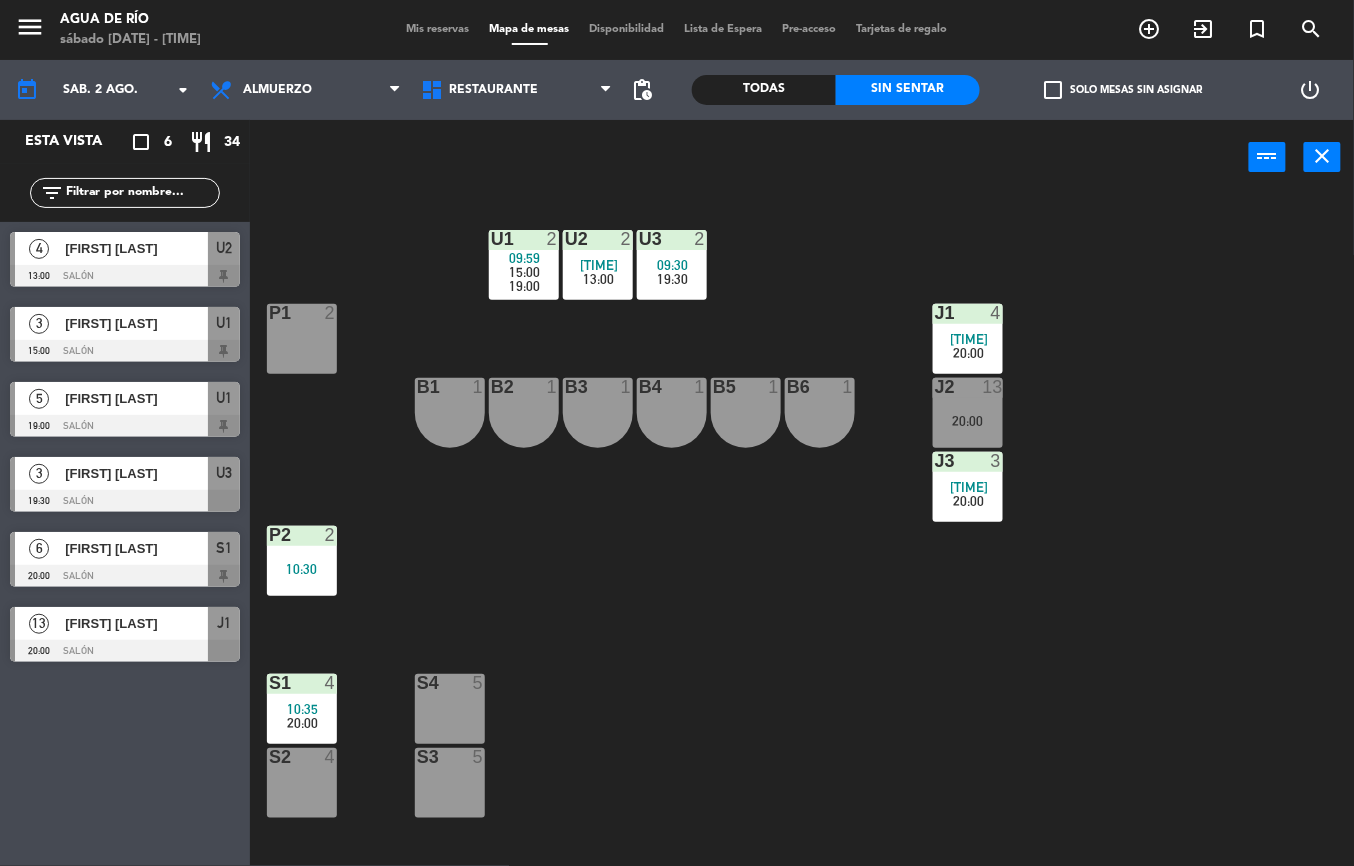 click on "13:00" at bounding box center [599, 279] 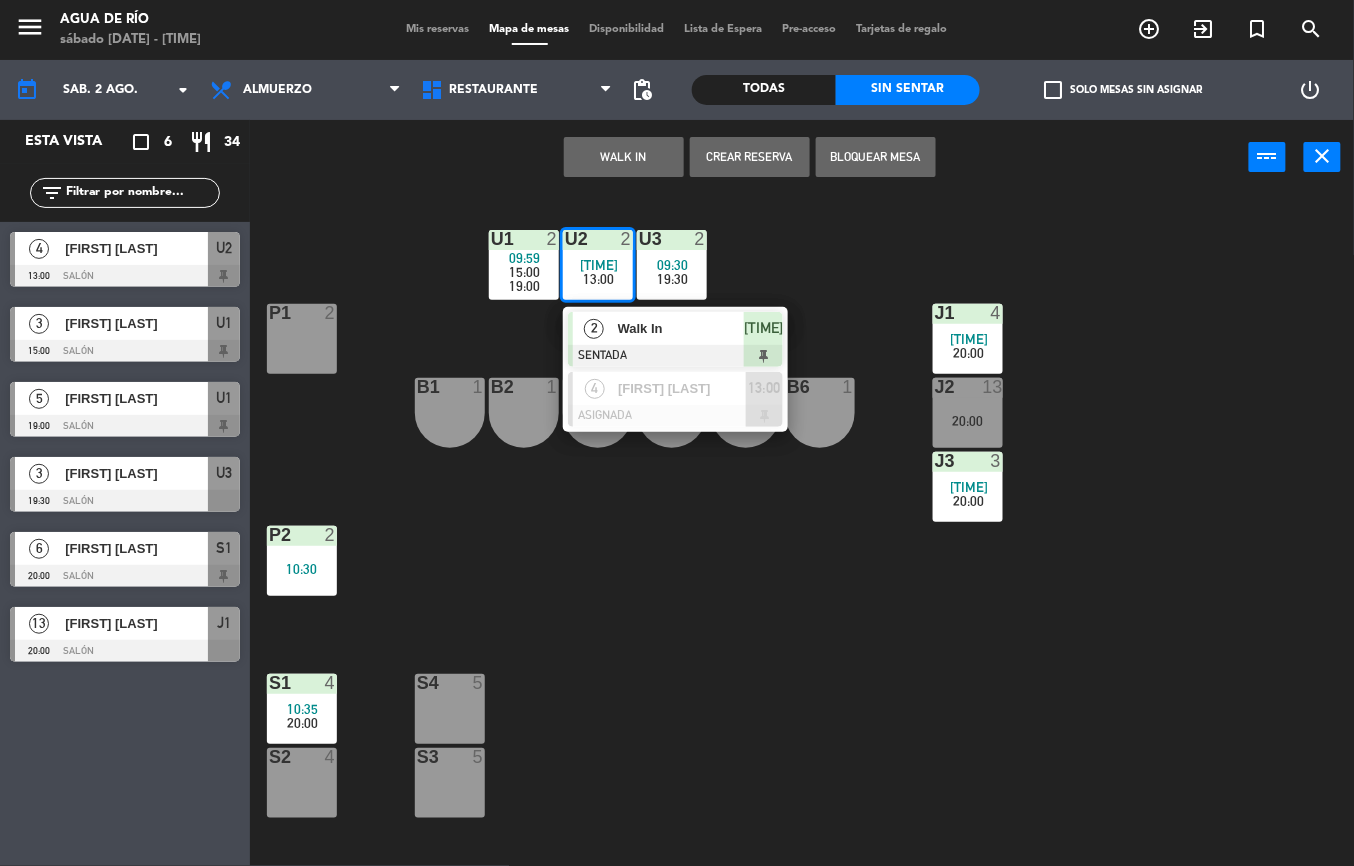 click on "[TIME]" at bounding box center [763, 328] 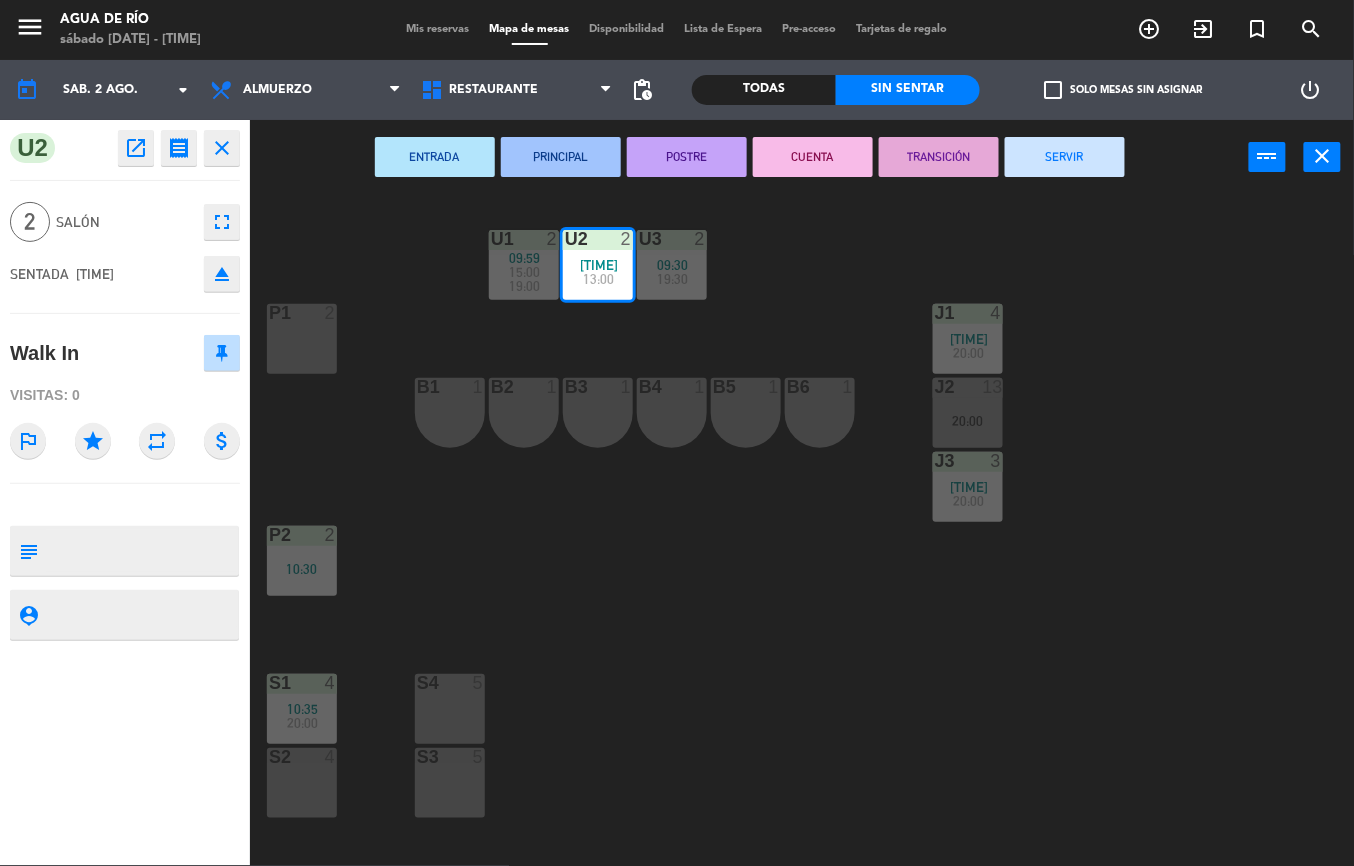 click on "SERVIR" at bounding box center [1065, 157] 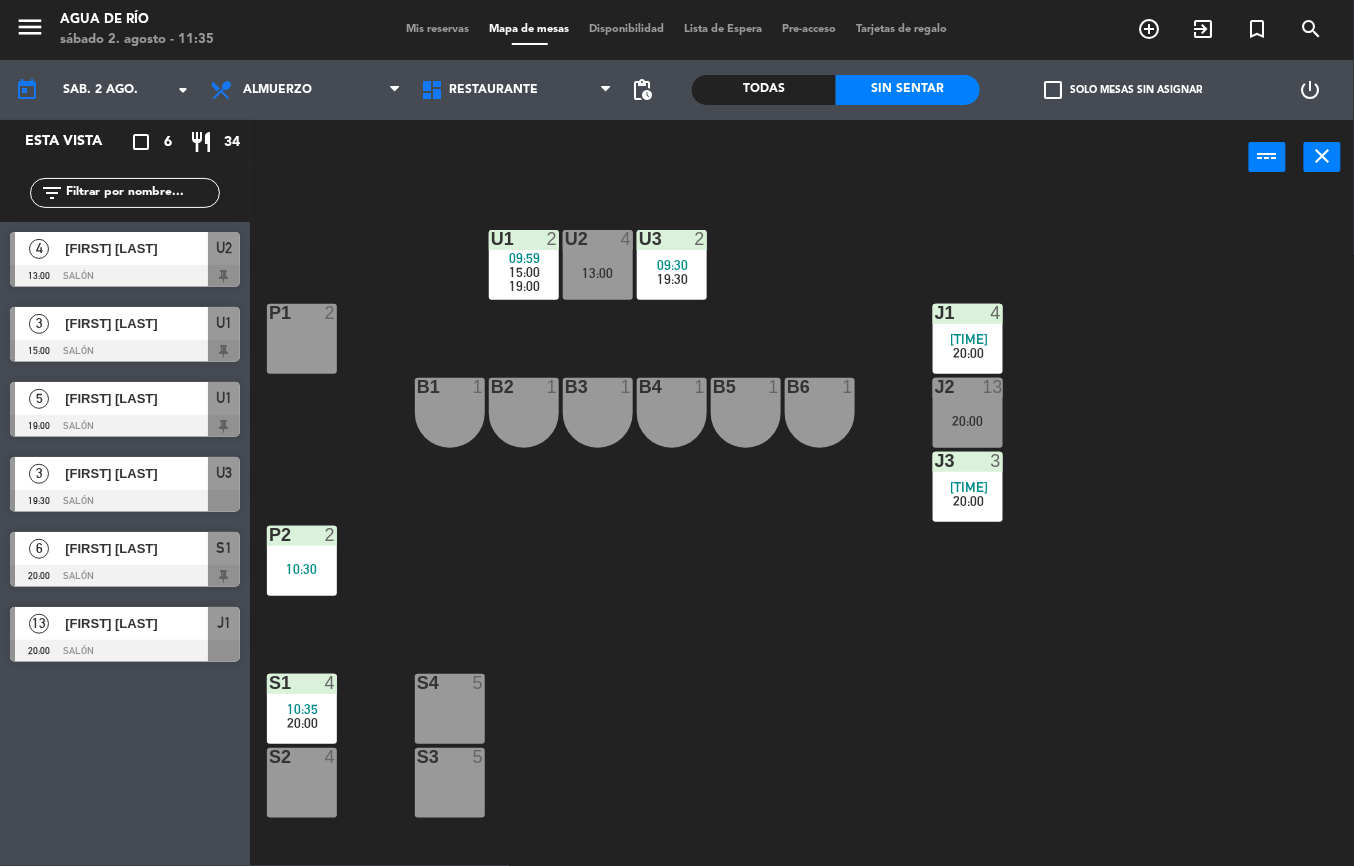 click at bounding box center (967, 313) 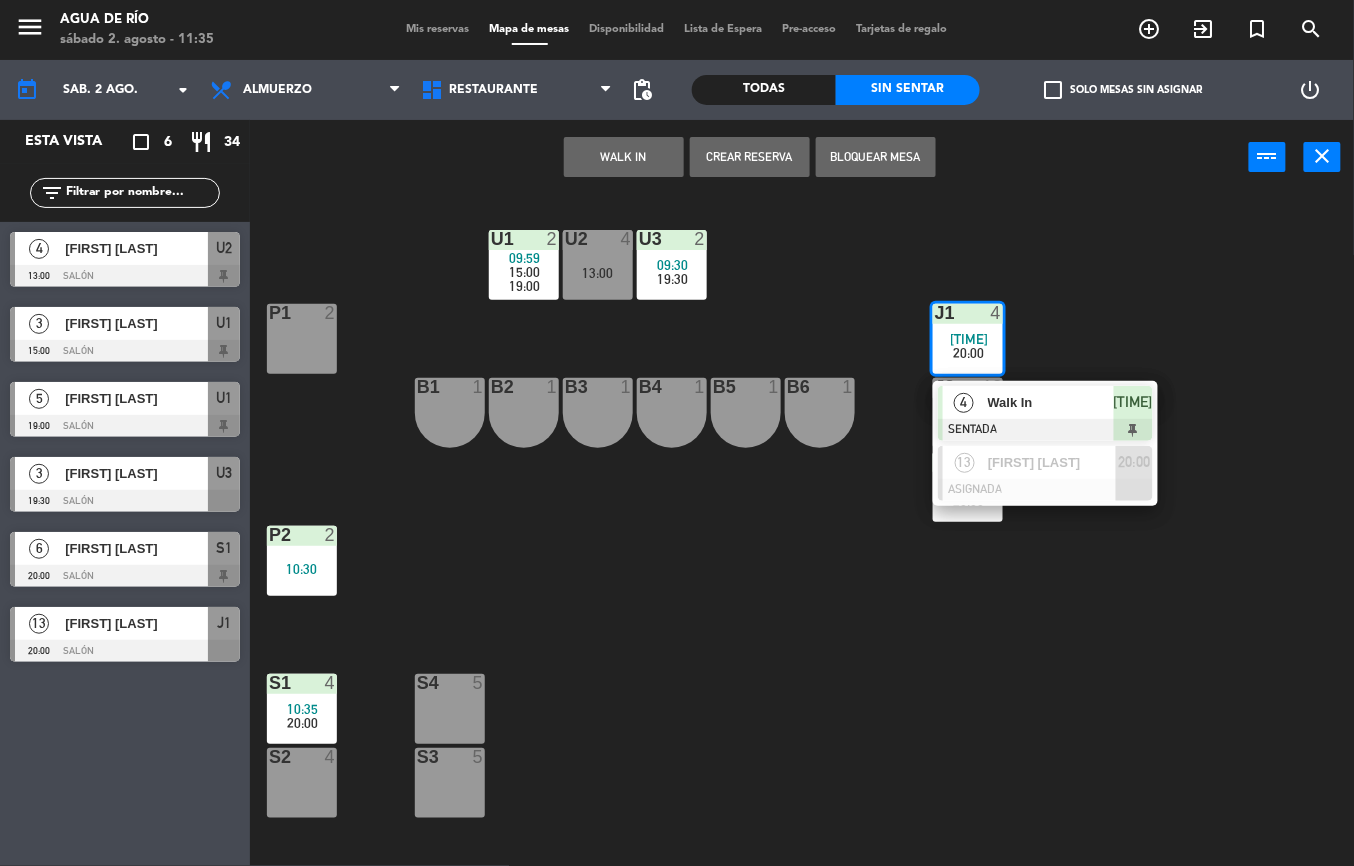 click on "U1  2   09:59      15:00      19:00     U2  4   13:00  U3  2   09:30      19:30     J1  4   10:49      20:00      4   Walk In   SENTADA  10:49  13   [FIRST] [LAST]   ASIGNADA  20:00 P1  2  J2  13   20:00  B1  1  B2  1  B3  1  B4  1  B5  1  B6  1  J3  3   09:47      20:00     P2  2   10:30  S1  4   10:35      20:00     S4  5  S2  4  S3  5" 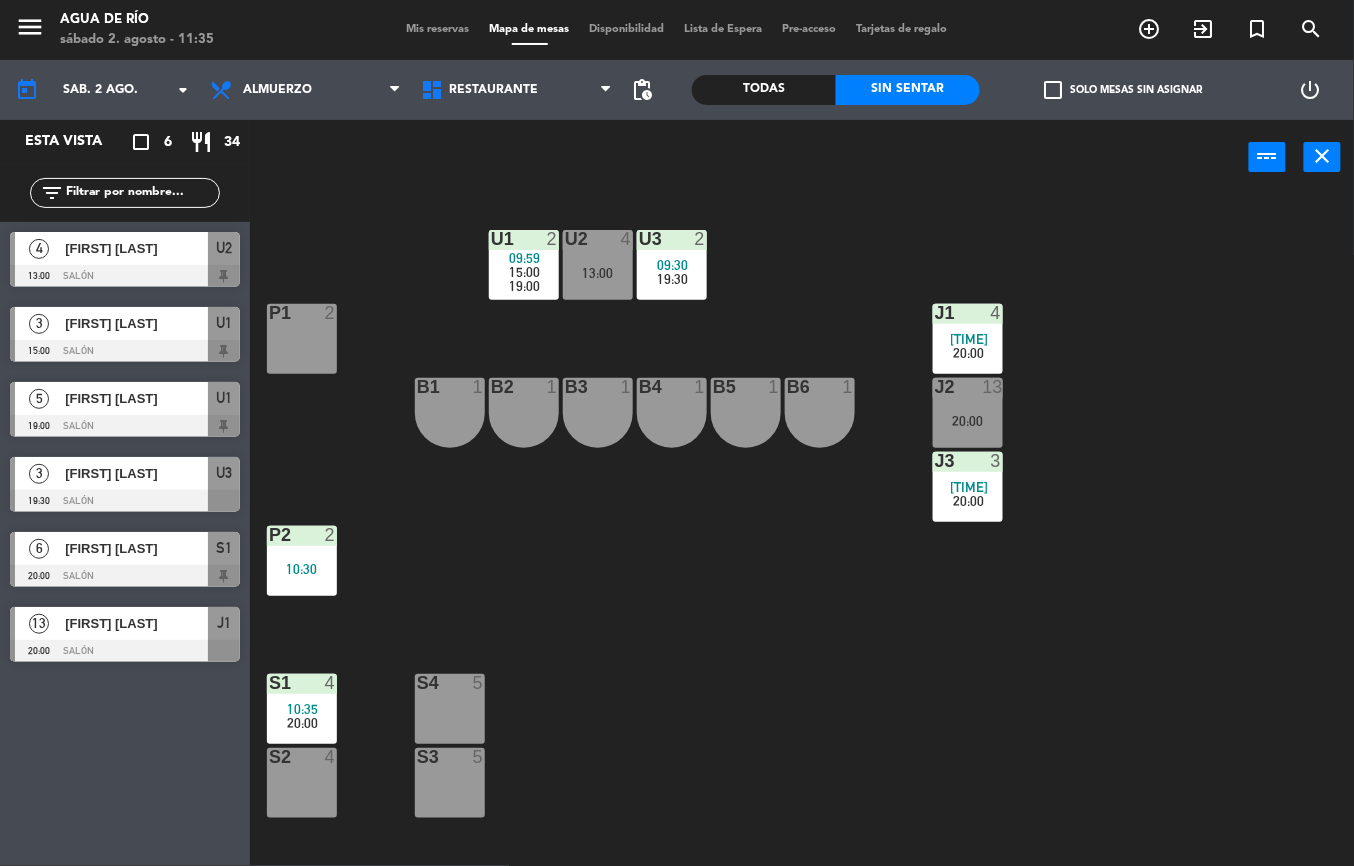 click on "[TIME]" at bounding box center [969, 487] 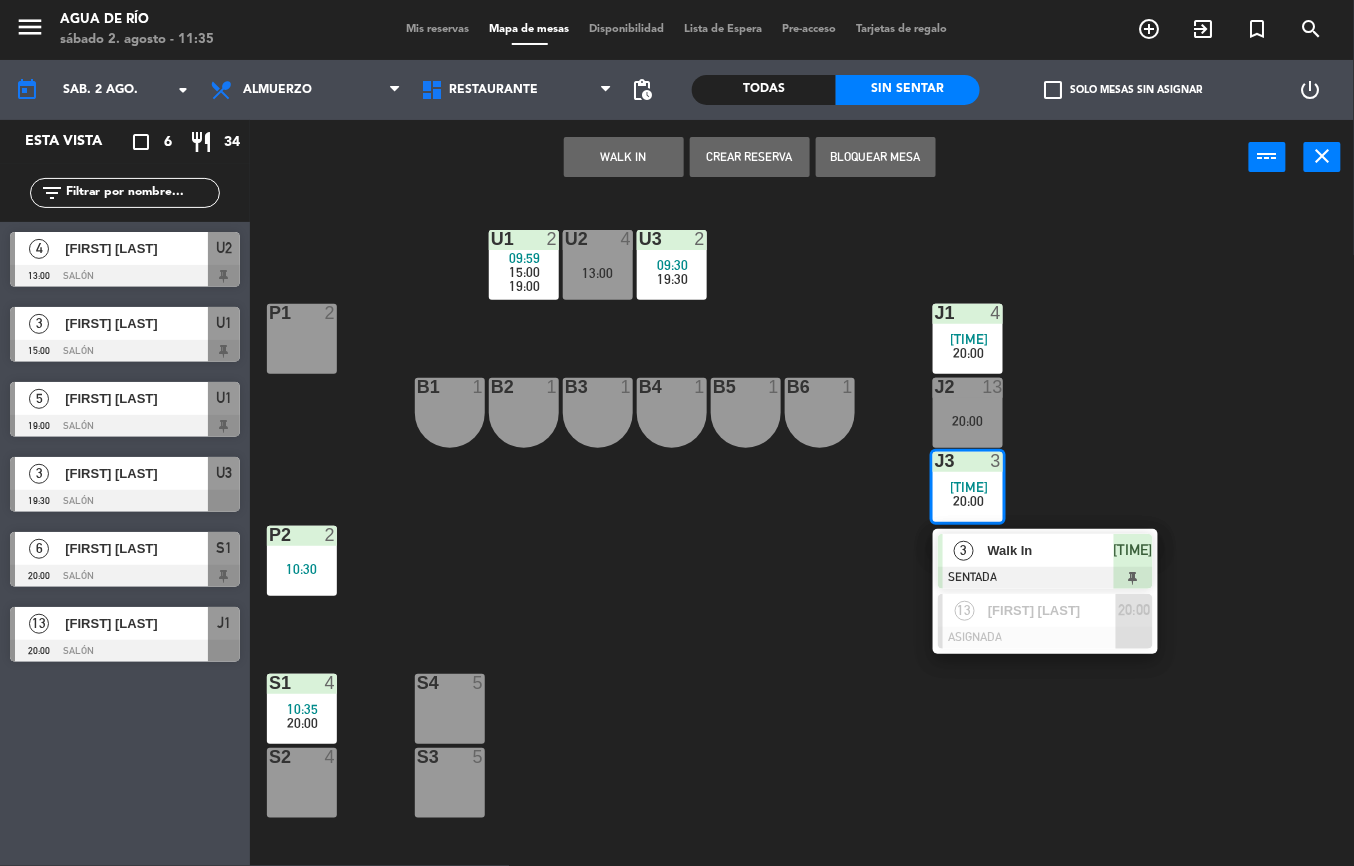 click on "Walk In" at bounding box center [1051, 550] 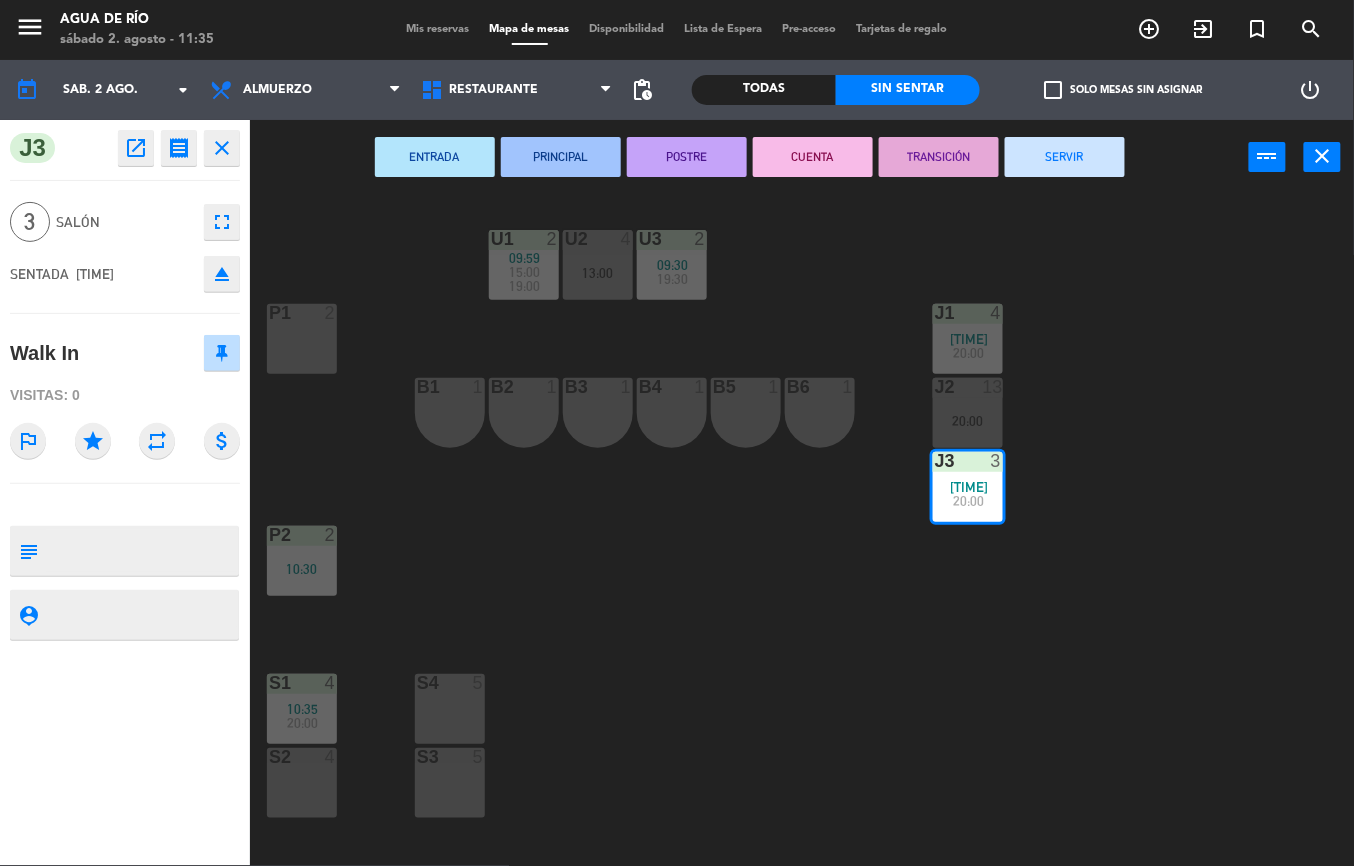 click on "SERVIR" at bounding box center (1065, 157) 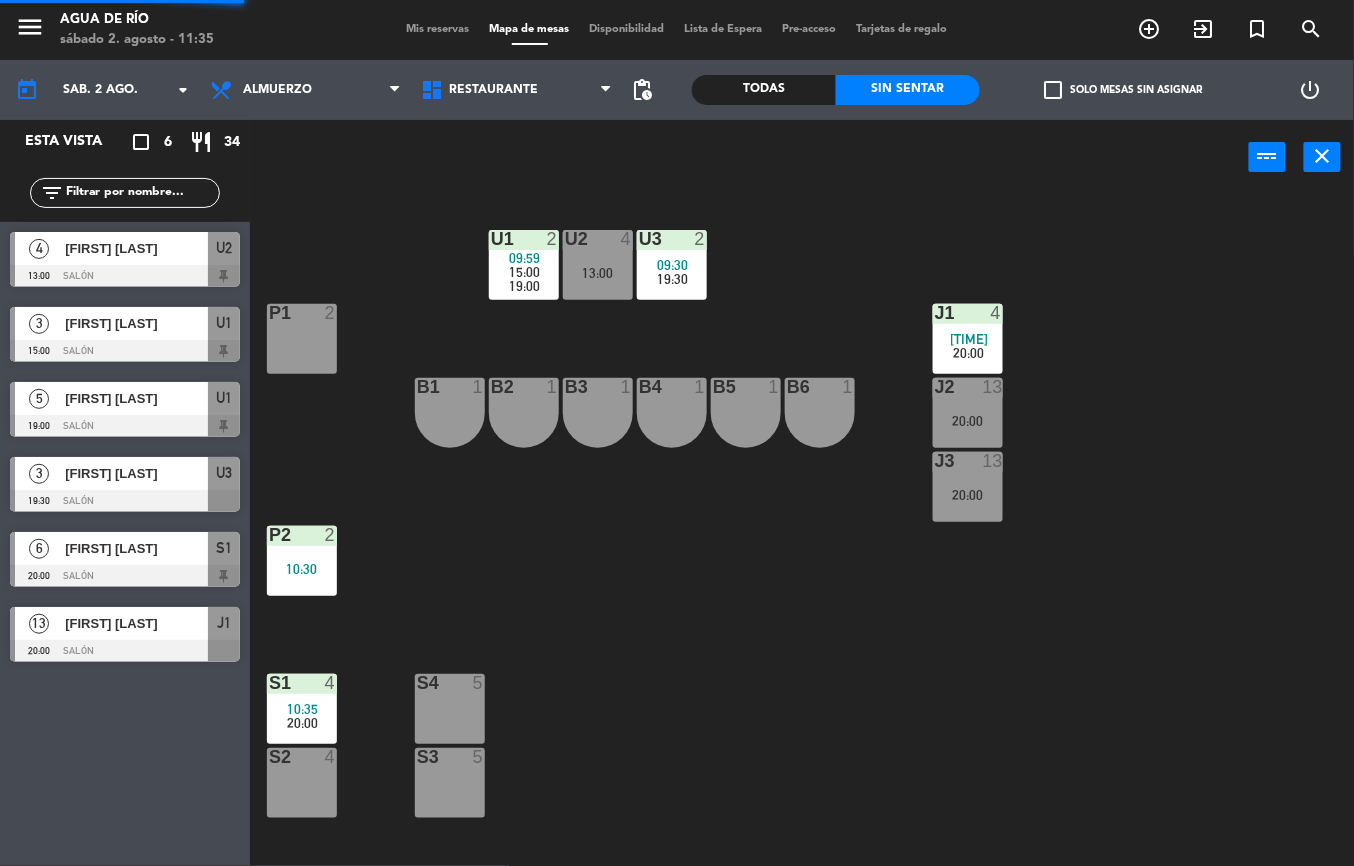 click on "U1  2   09:59      15:00      19:00     U2  4   13:00  U3  2   09:30      19:30     J1  4   10:49      20:00     P1  2  J2  13   20:00  B1  1  B2  1  B3  1  B4  1  B5  1  B6  1  J3  13   20:00  P2  2   10:30  S1  4   10:35      20:00     S4  5  S2  4  S3  5" 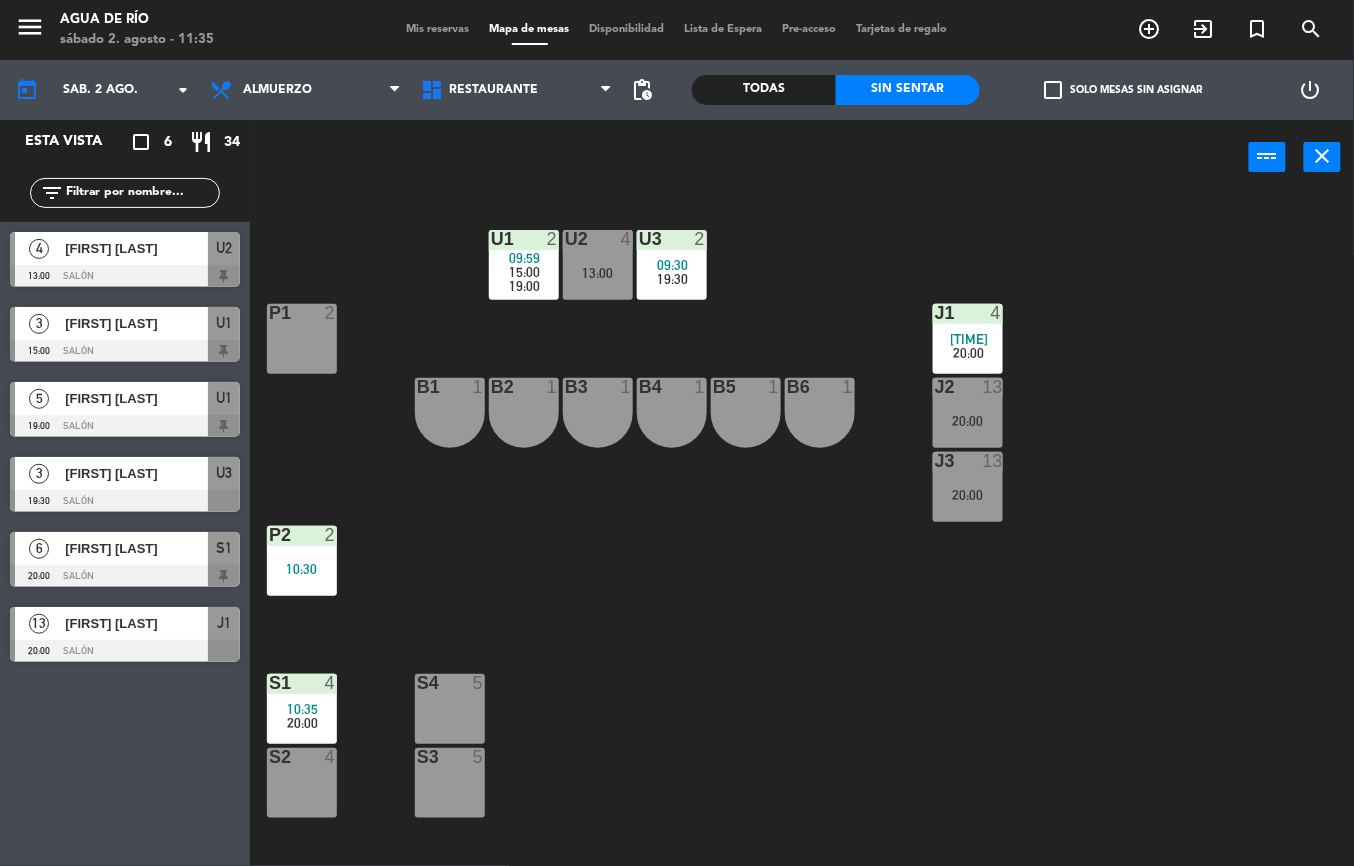click on "2" at bounding box center [557, 239] 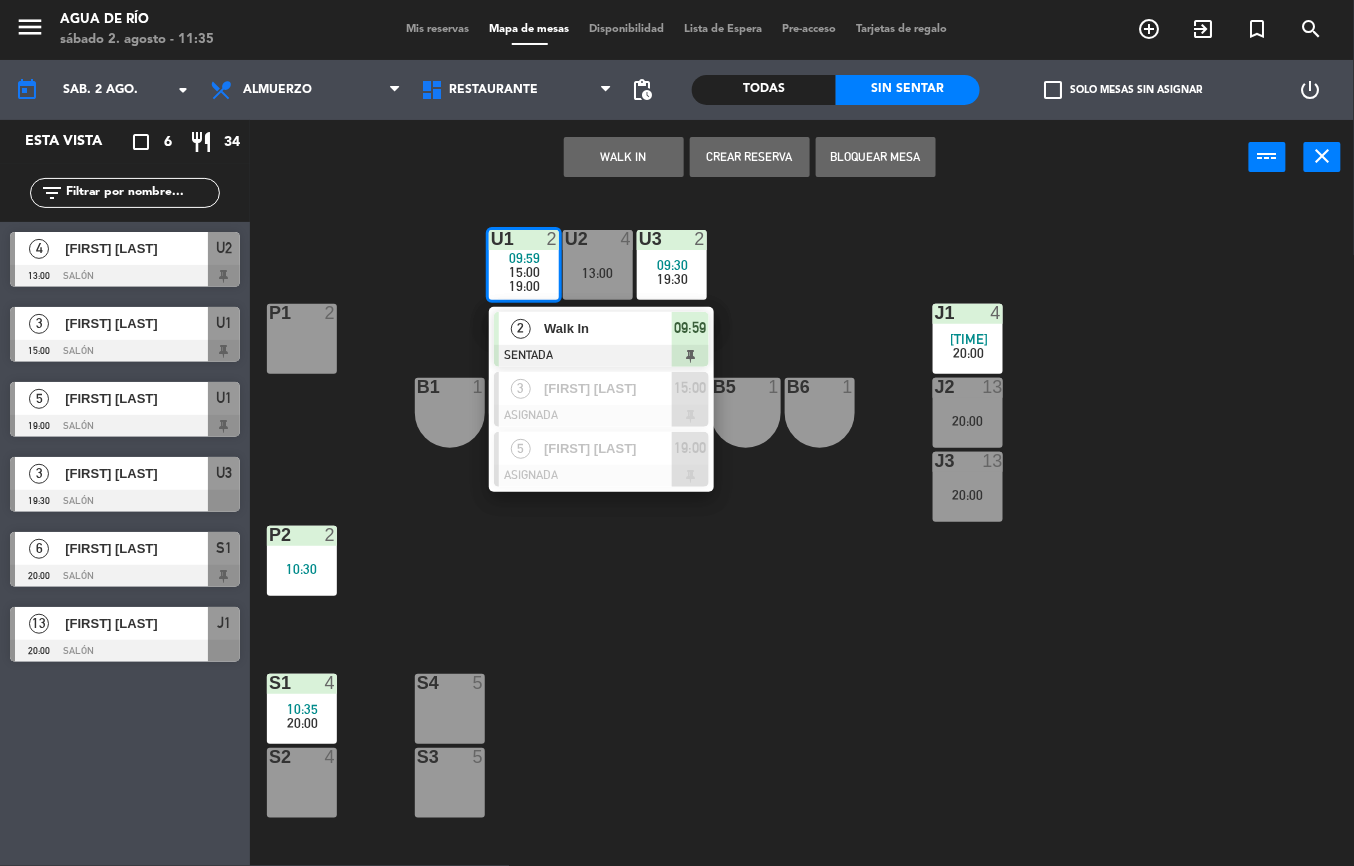 click on "U1  2   09:59      15:00      19:00      2   Walk In   SENTADA  09:59  3   [FIRST] [LAST]   ASIGNADA  15:00  5   [FIRST] [LAST]   ASIGNADA  19:00 U2  4   13:00  U3  2   09:30      19:30     J1  4   10:49      20:00     P1  2  J2  13   20:00  B1  1  B2  1  B3  1  B4  1  B5  1  B6  1  J3  13   20:00  P2  2   10:30  S1  4   10:35      20:00     S4  5  S2  4  S3  5" 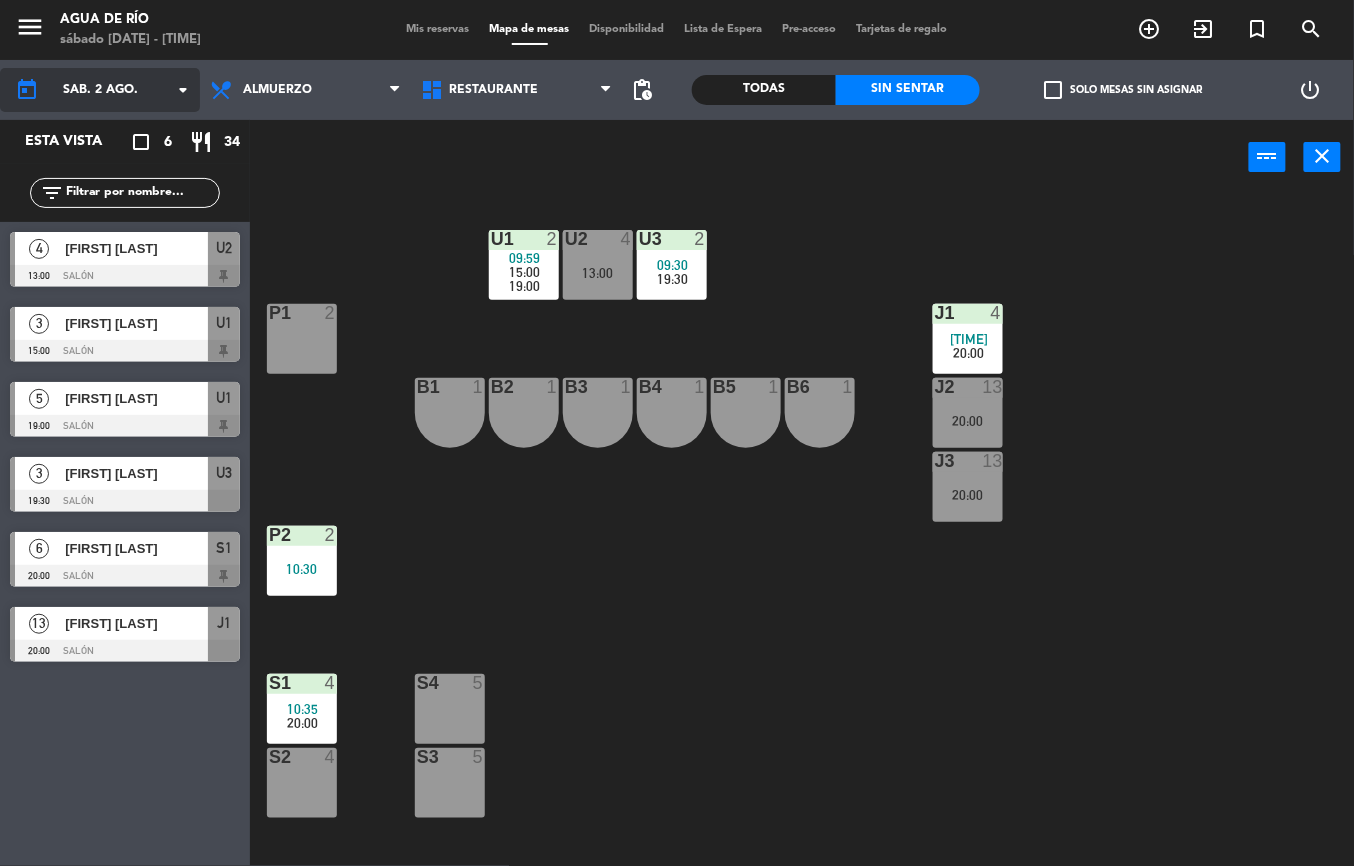 click on "sáb. 2 ago." 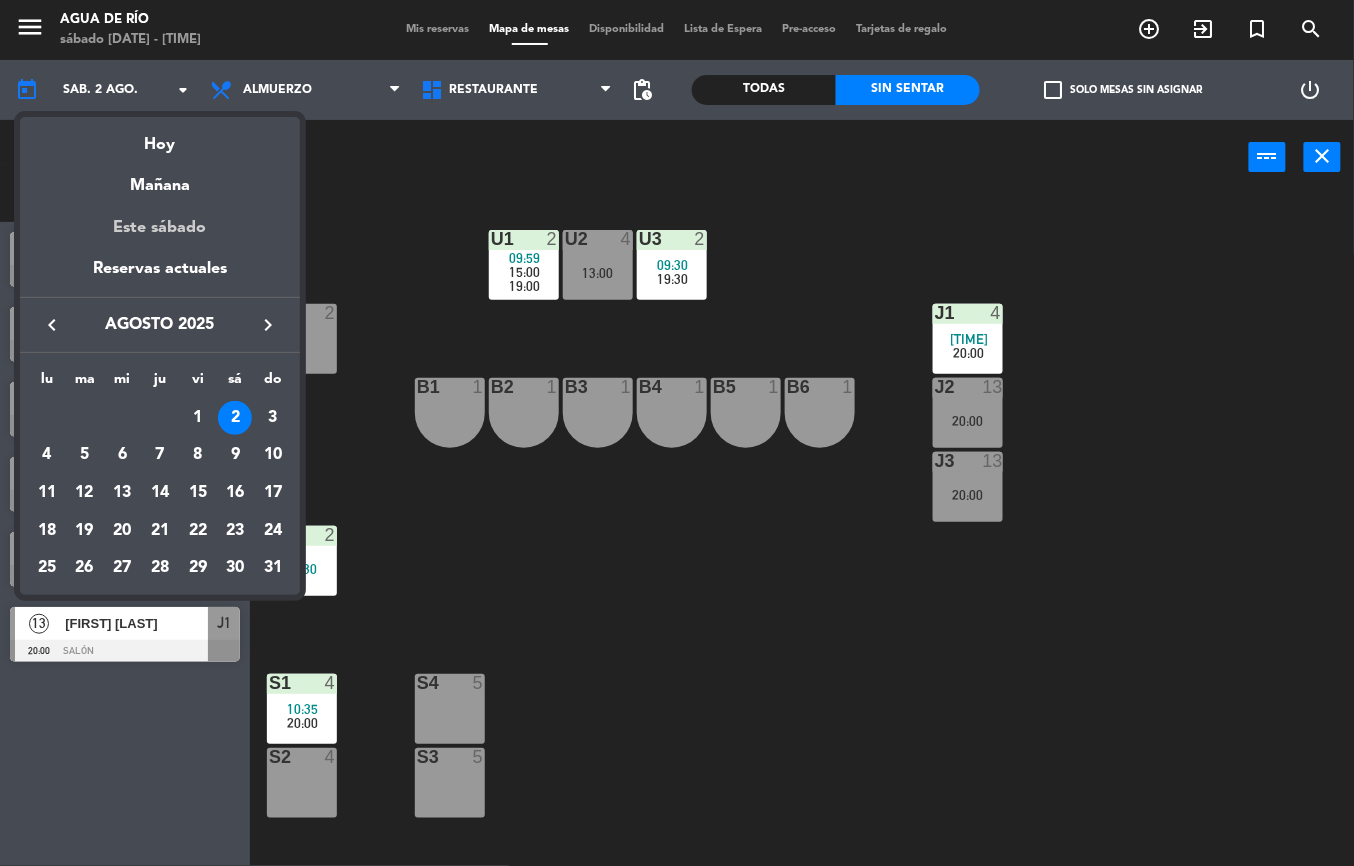 click on "Este sábado" at bounding box center (160, 228) 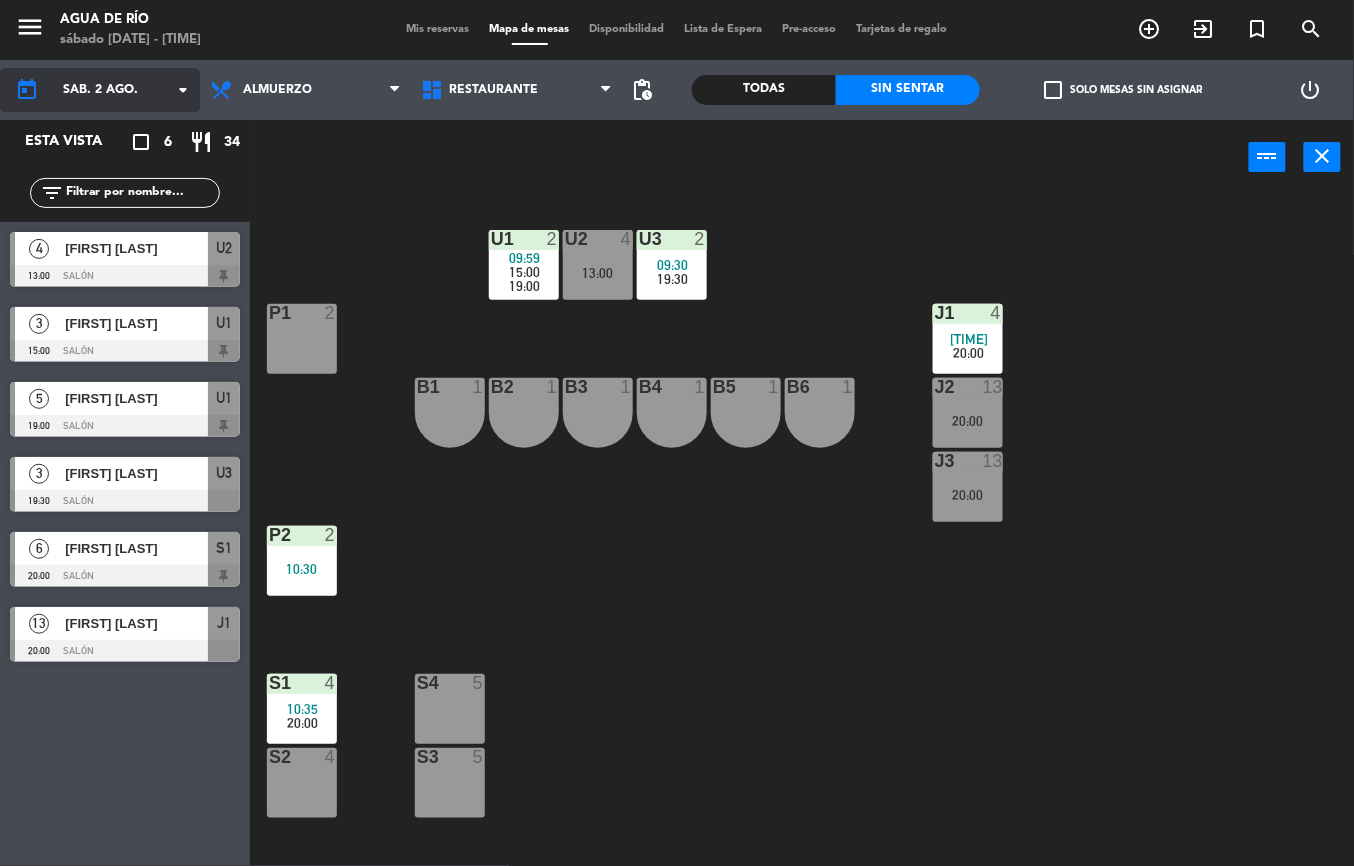 click on "arrow_drop_down" 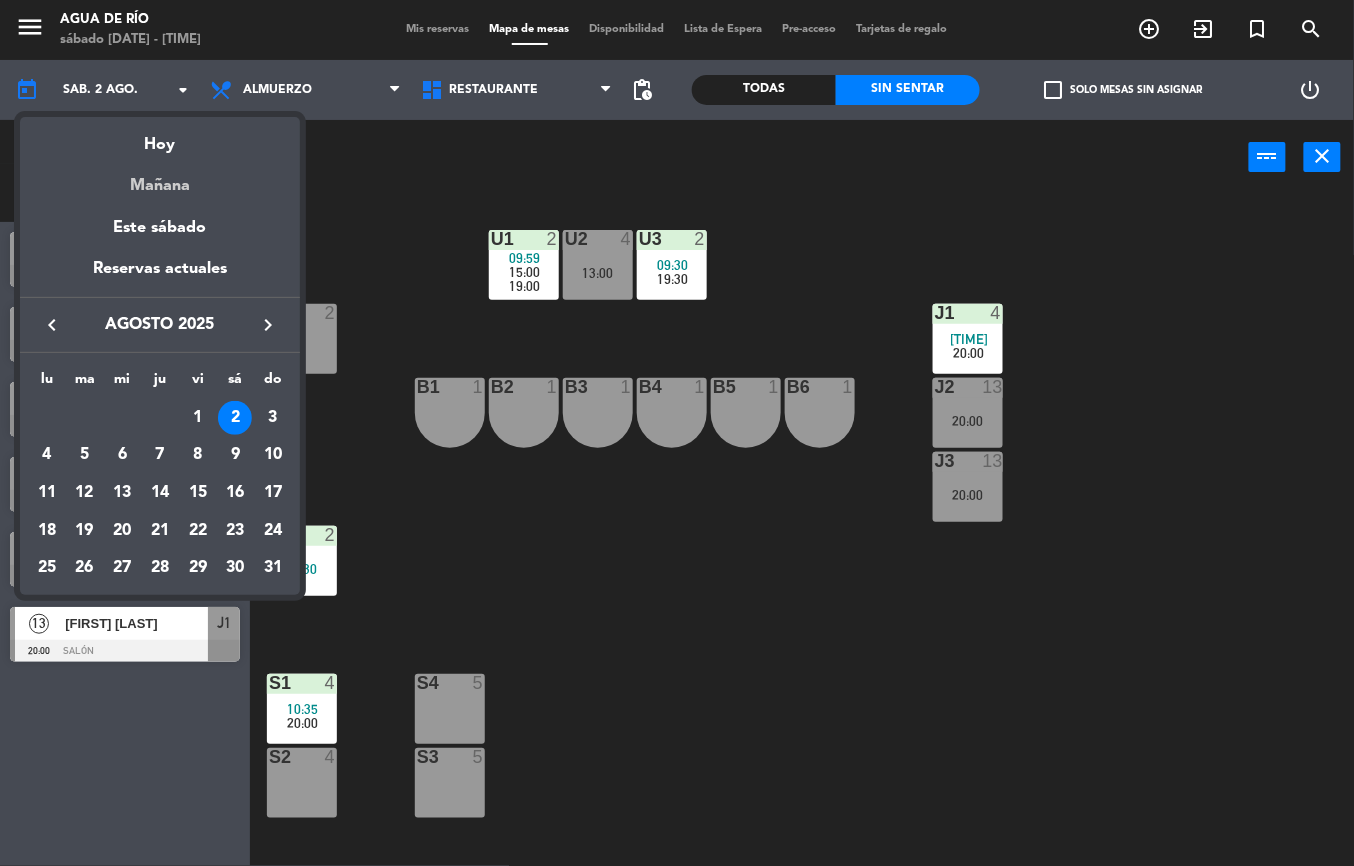click on "Mañana" at bounding box center [160, 178] 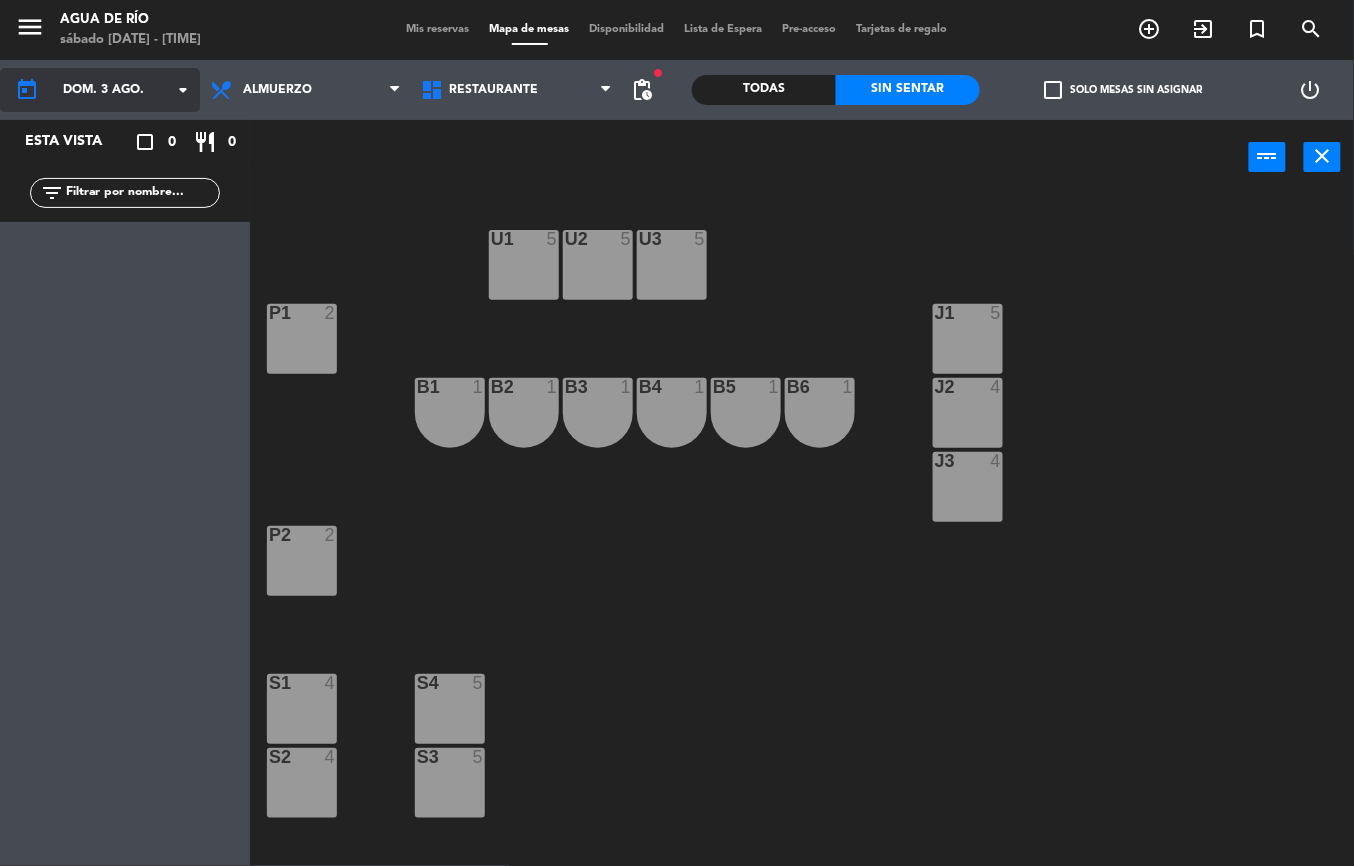 click on "dom. 3 ago." 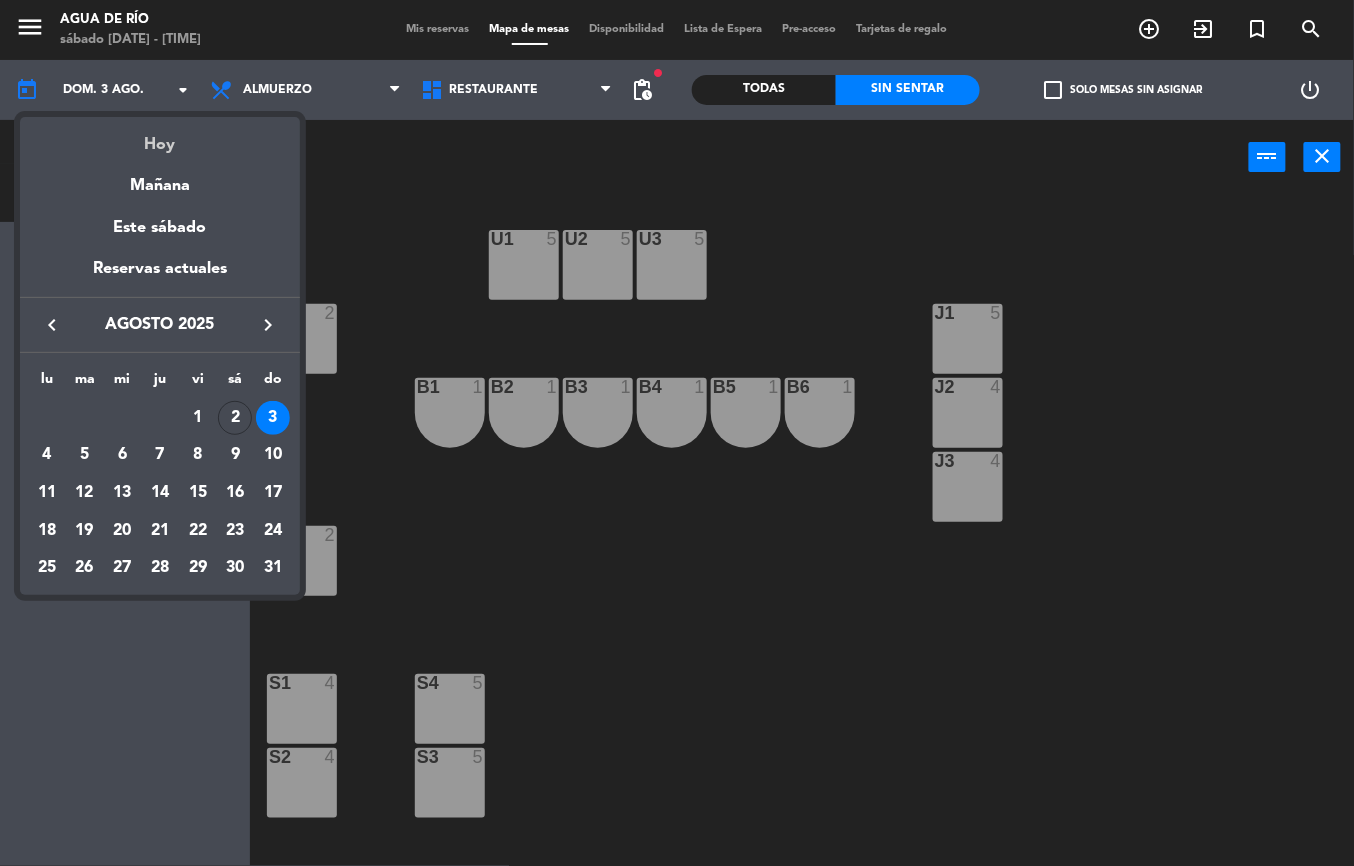 click on "Hoy" at bounding box center [160, 137] 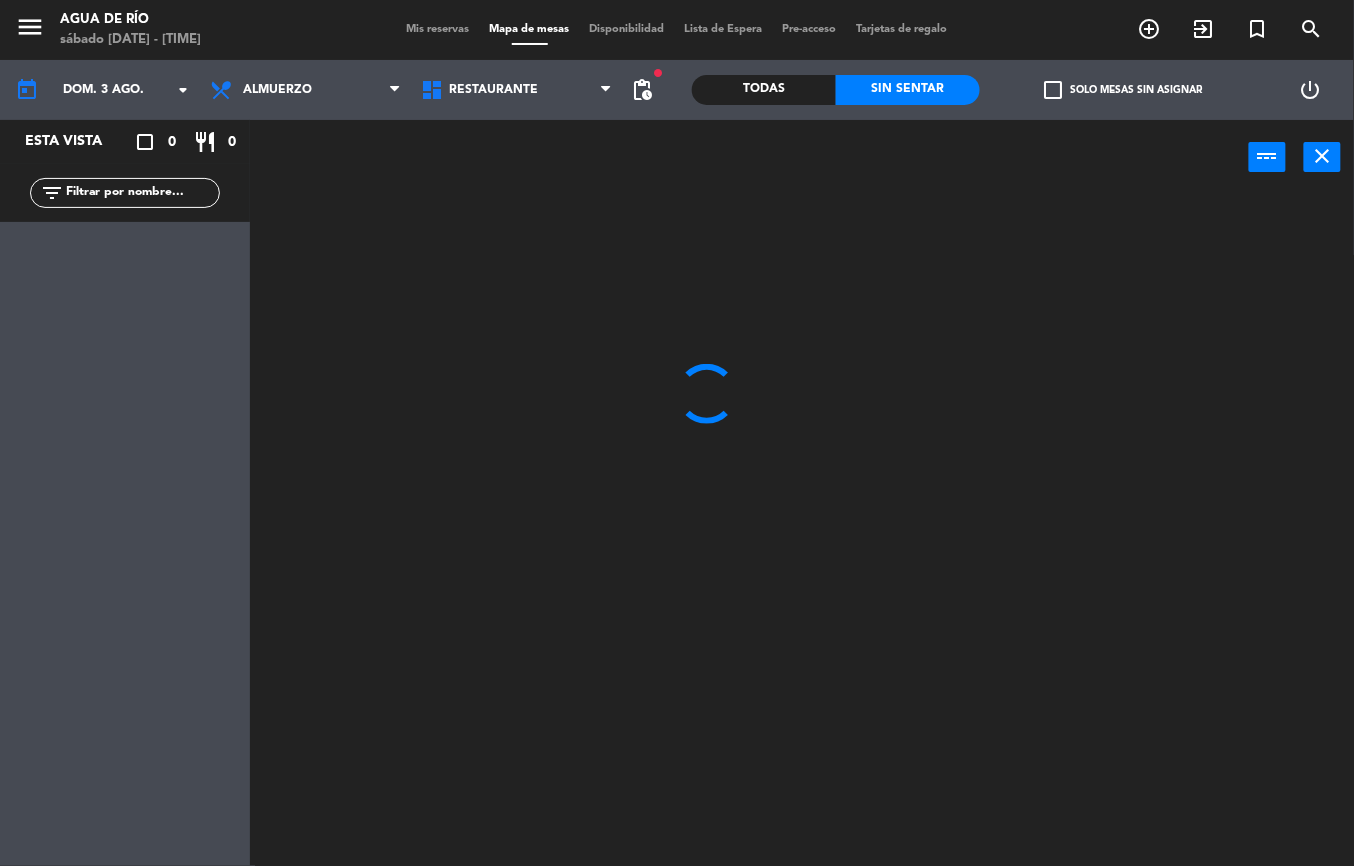 type on "sáb. 2 ago." 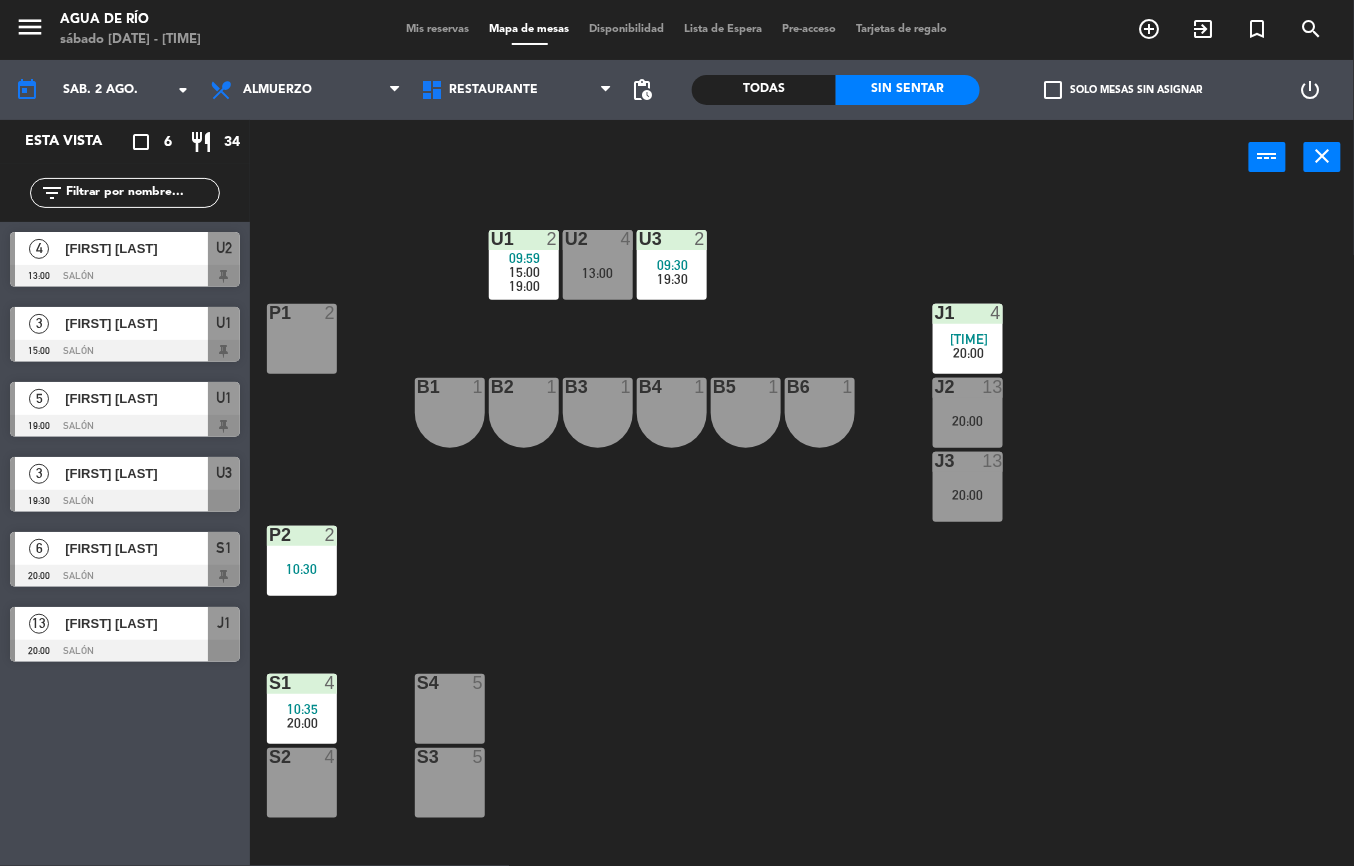 click on "20:00" at bounding box center [968, 421] 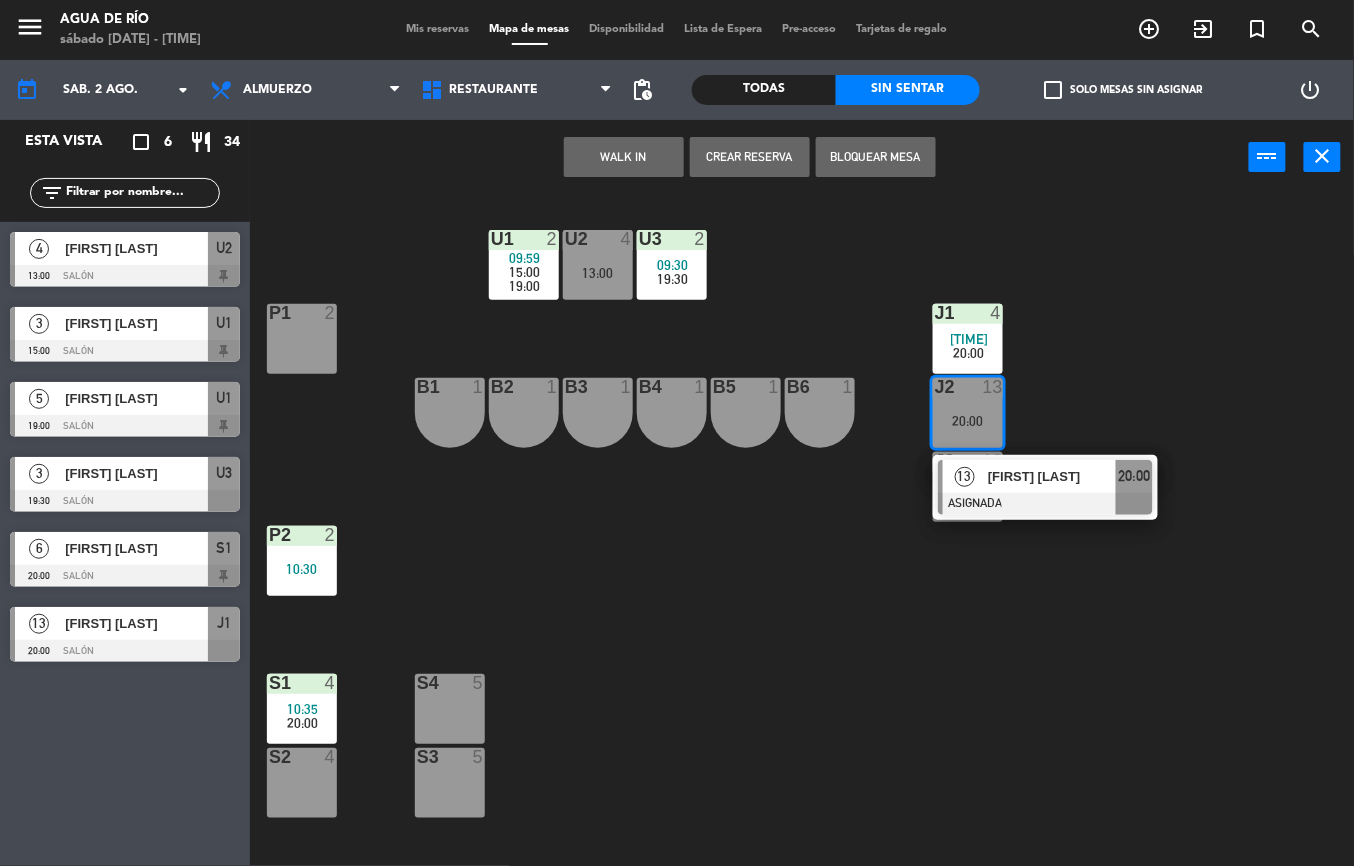 click on "U1  2   [TIME]      [TIME]      [TIME]     U2  4   [TIME]  U3  2   [TIME]      [TIME]     J1  4   [TIME]      [TIME]      [TIME]     P1  2  J2  13   [TIME]   13   [FIRST] [LAST]   ASIGNADA  [TIME] B1  1  B2  1  B3  1  B4  1  B5  1  B6  1  J3  13   [TIME]  P2  2   [TIME]  S1  4   [TIME]      [TIME]     S4  5  S2  4  S3  5" 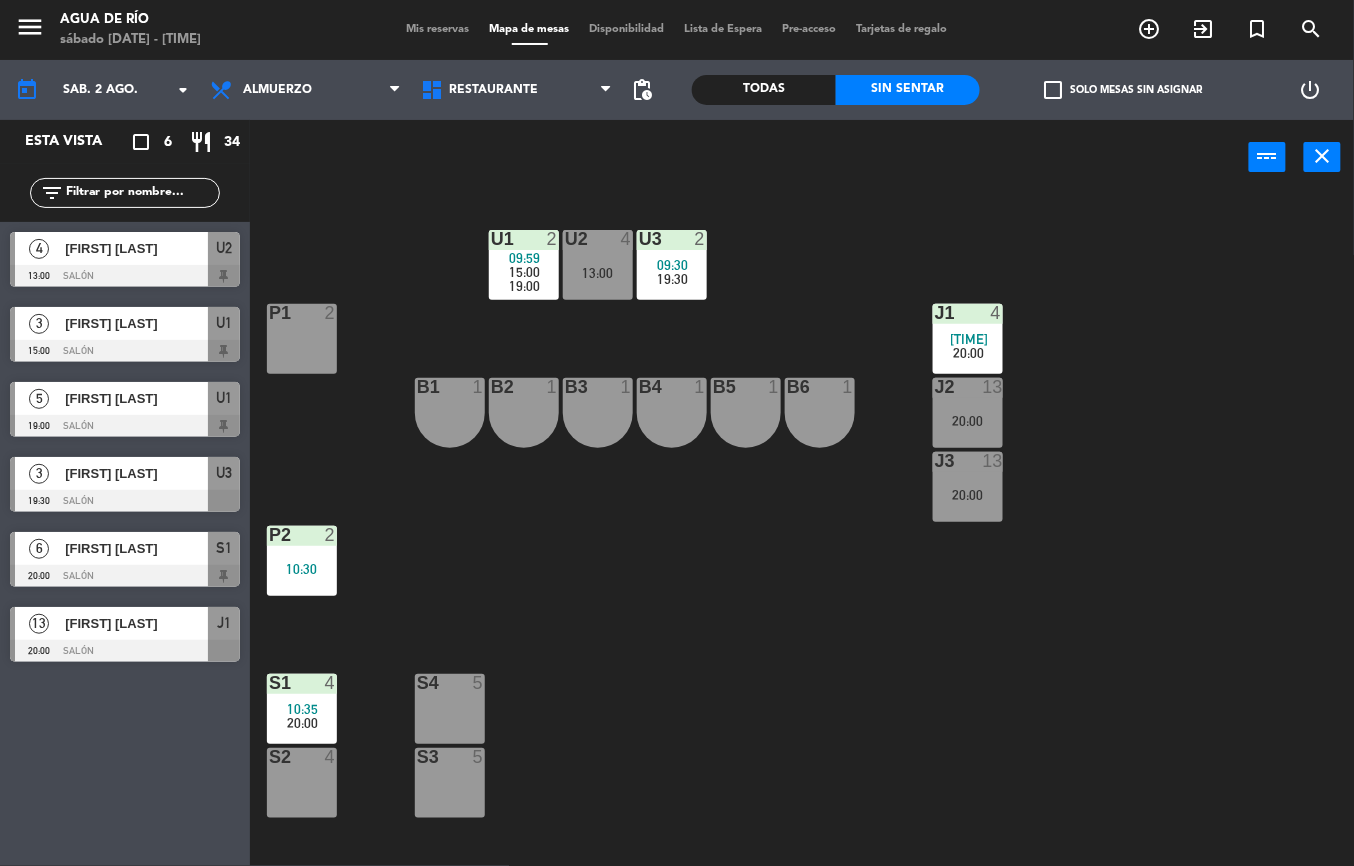 click on "20:00" at bounding box center (968, 421) 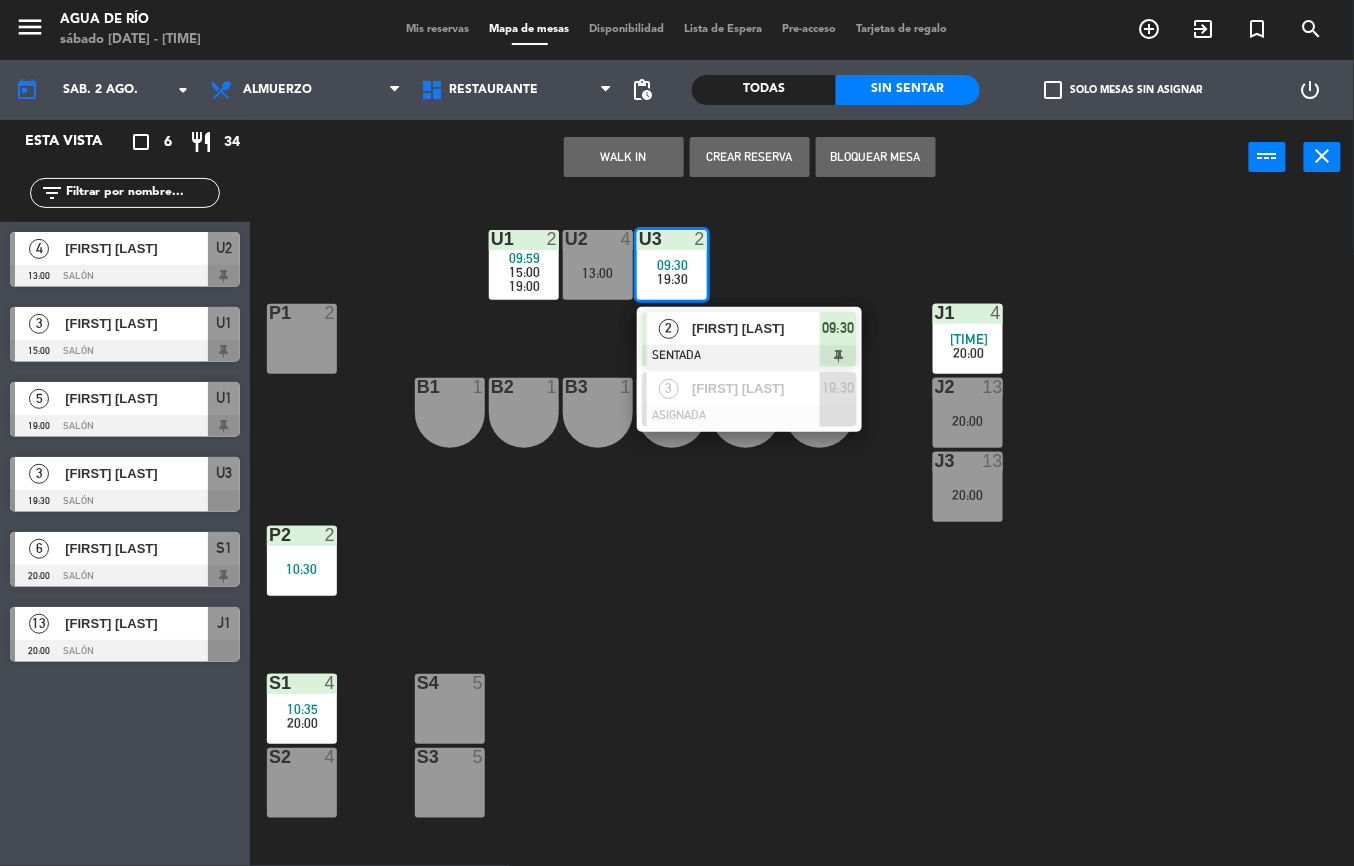 click on "[FIRST] [LAST]" at bounding box center [756, 328] 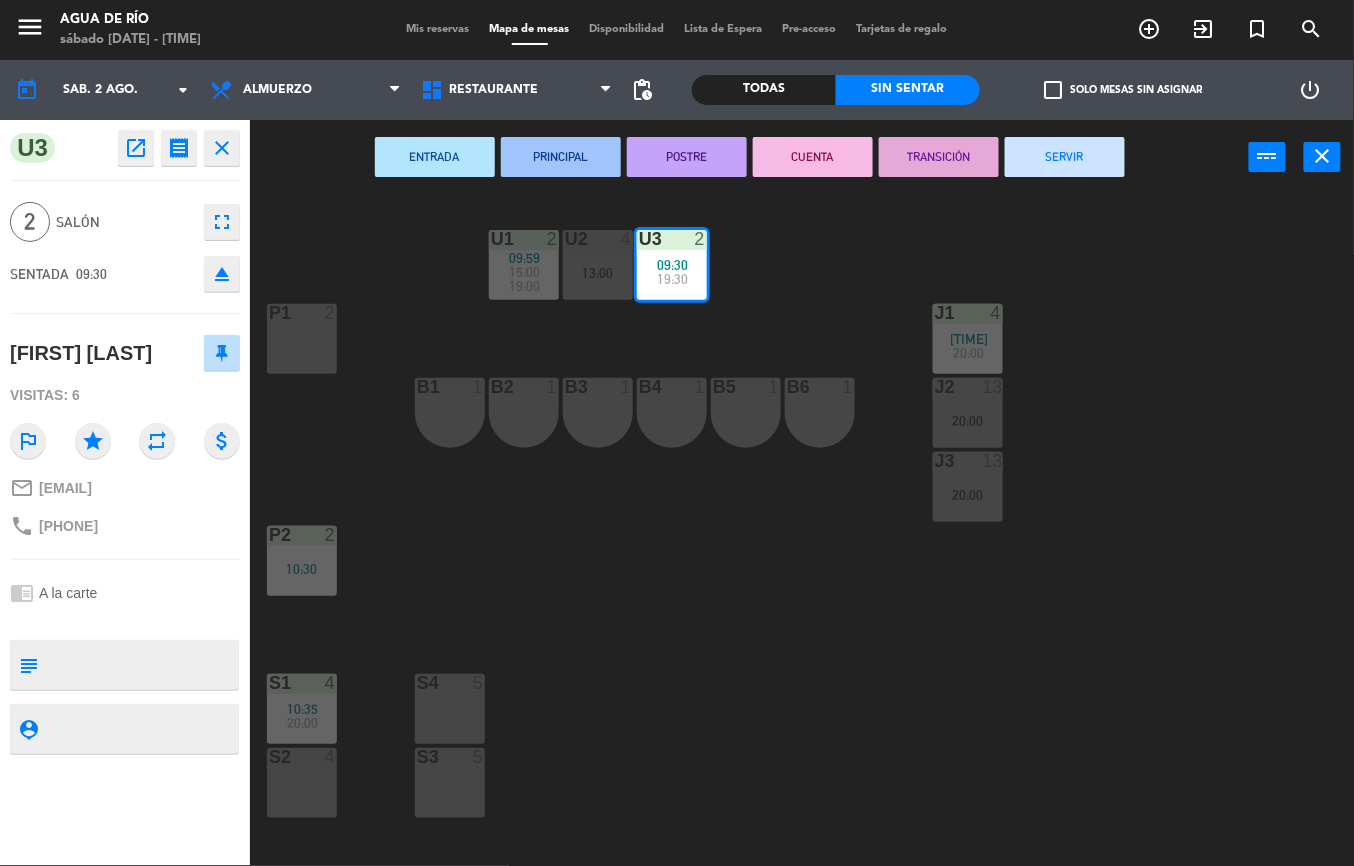 click on "SERVIR" at bounding box center (1065, 157) 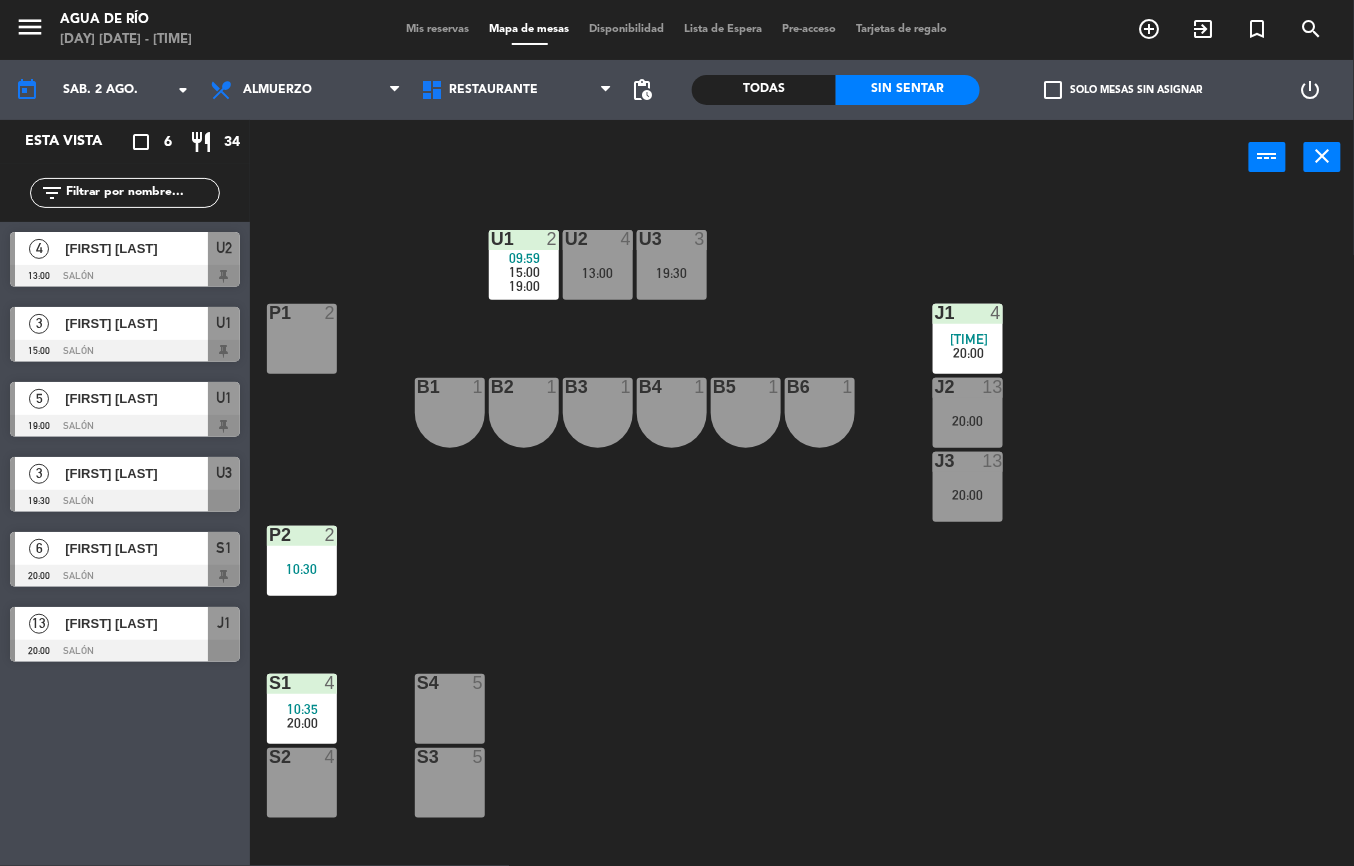 click on "10:35" at bounding box center [303, 709] 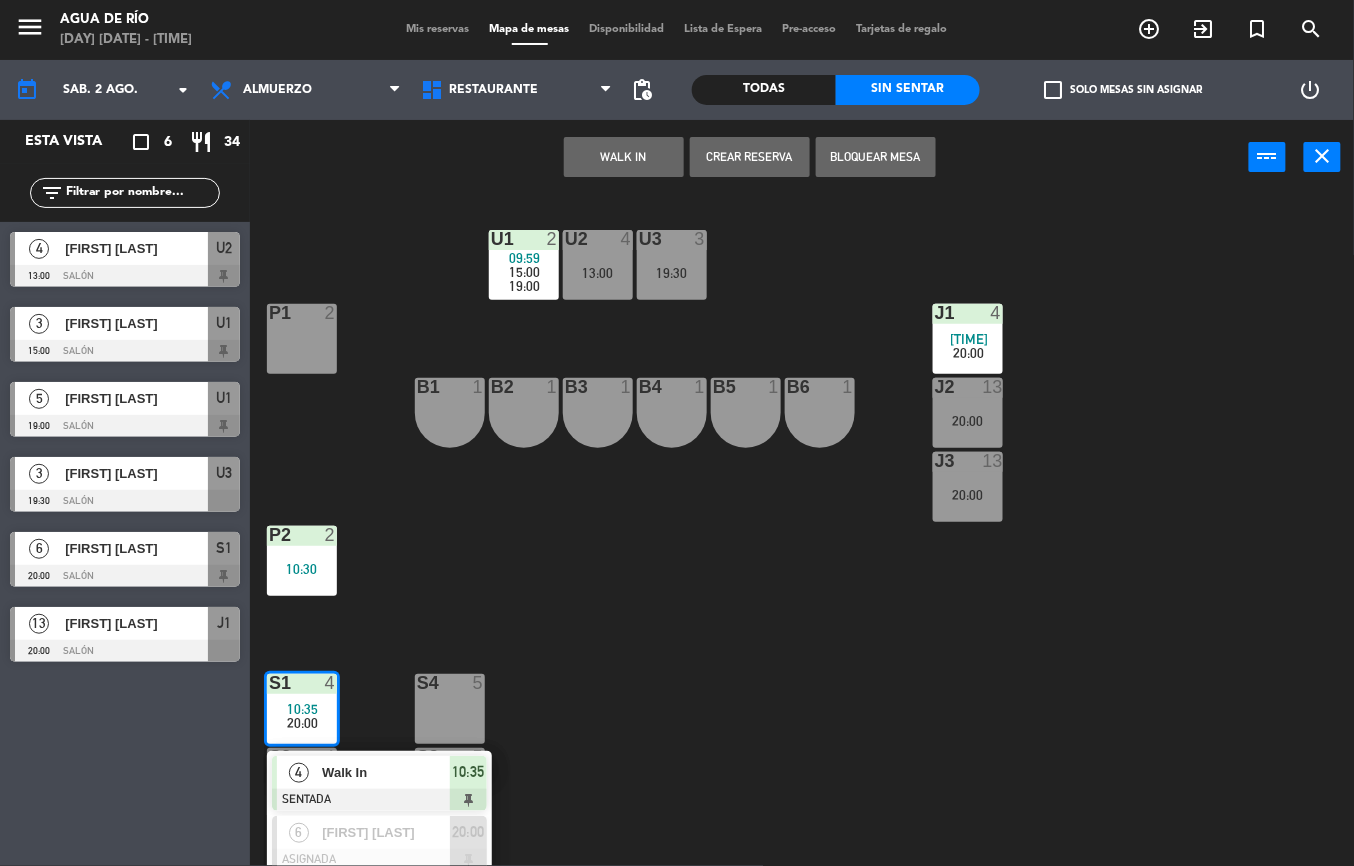 click at bounding box center [379, 800] 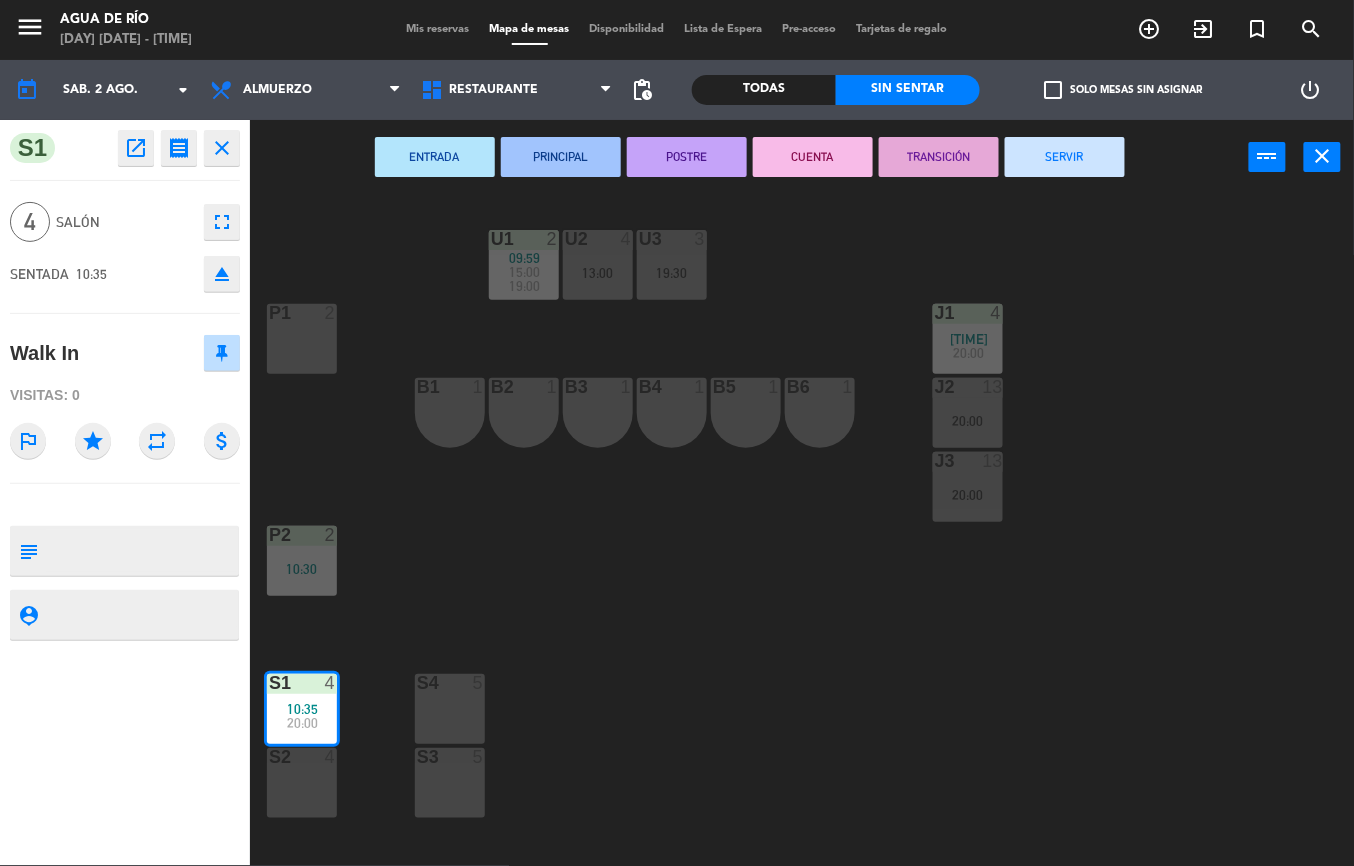 click on "SERVIR" at bounding box center [1065, 157] 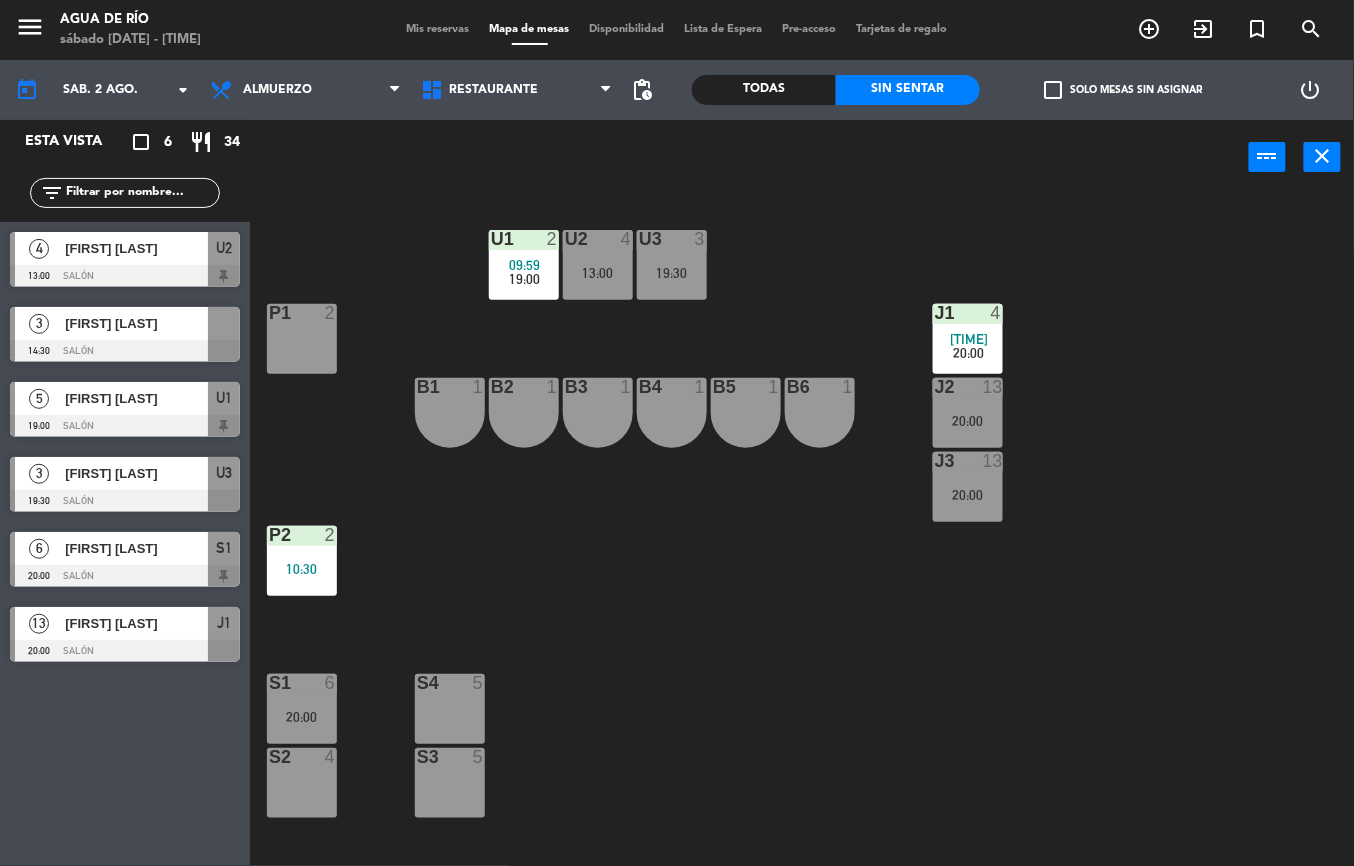 click on "U1  2   [TIME]      [TIME]     U2  4   [TIME]  U3  3   [TIME]  J1  4   [TIME]      [TIME]     P1  2  J2  13   [TIME]     B1  1  B2  1  B3  1  B4  1  B5  1  B6  1  J3  13   [TIME]  P2  2   [TIME]  S1  6   [TIME]     S4  5  S2  4  S3  5" 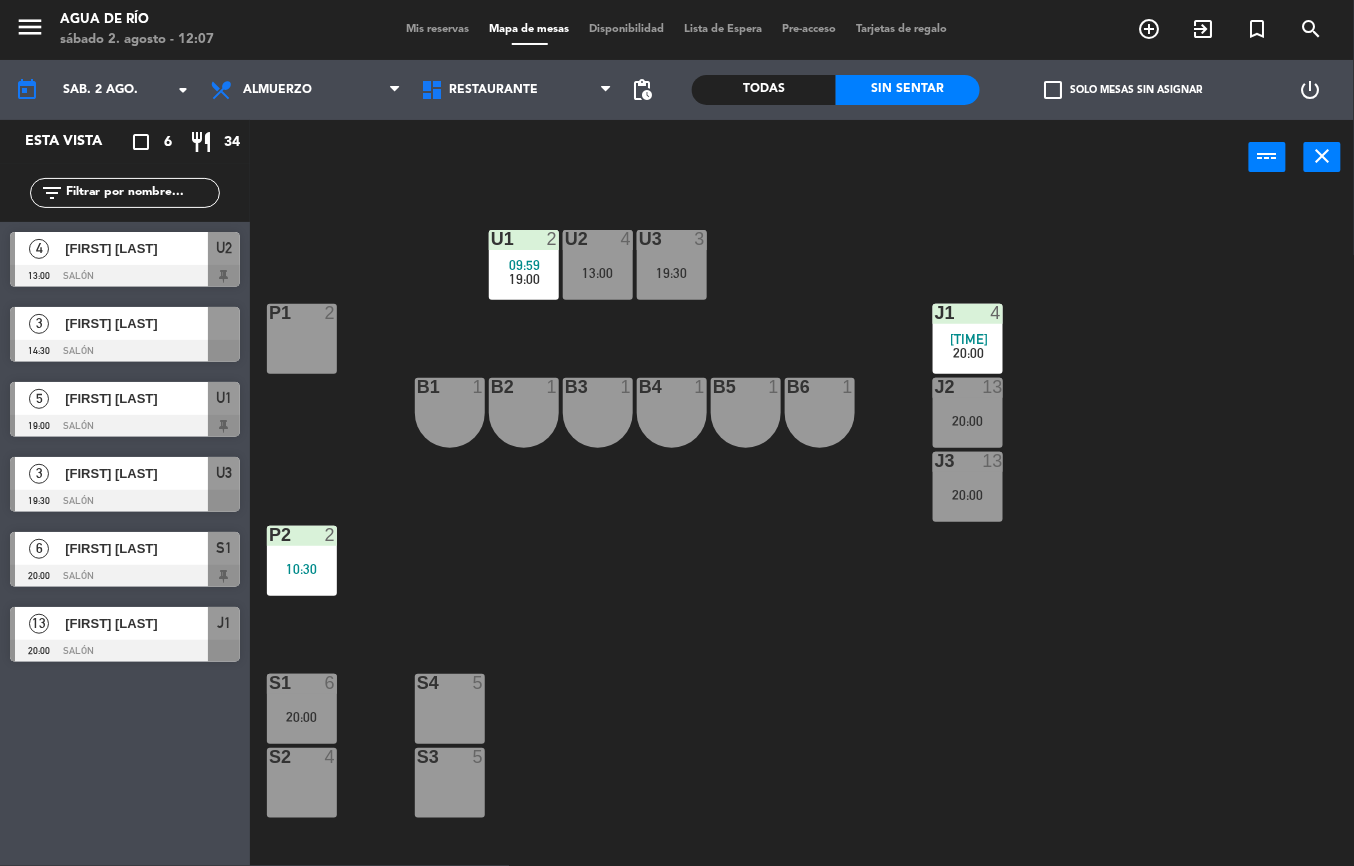click on "U1  2   09:59      19:00" at bounding box center [524, 265] 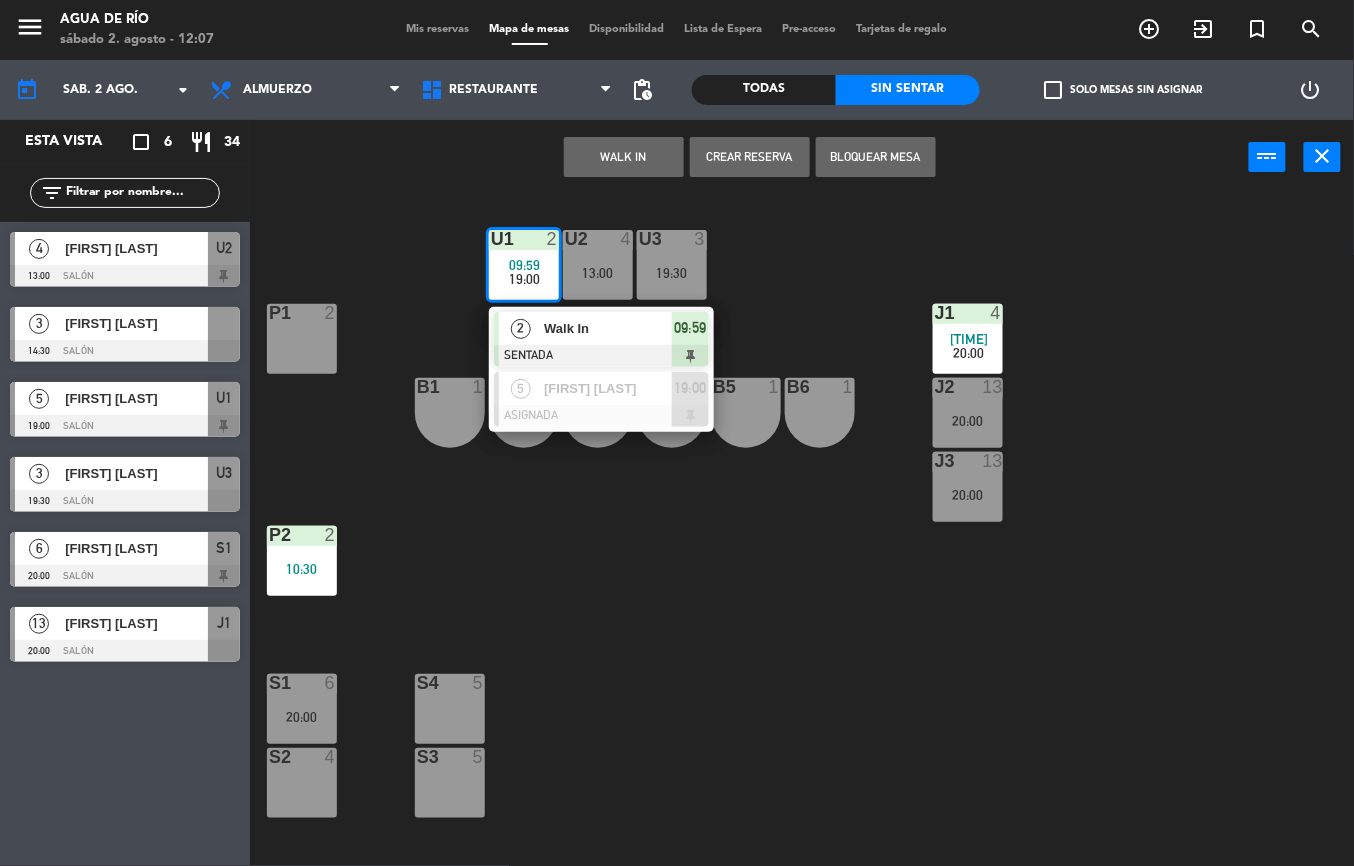 click on "Walk In" at bounding box center [608, 328] 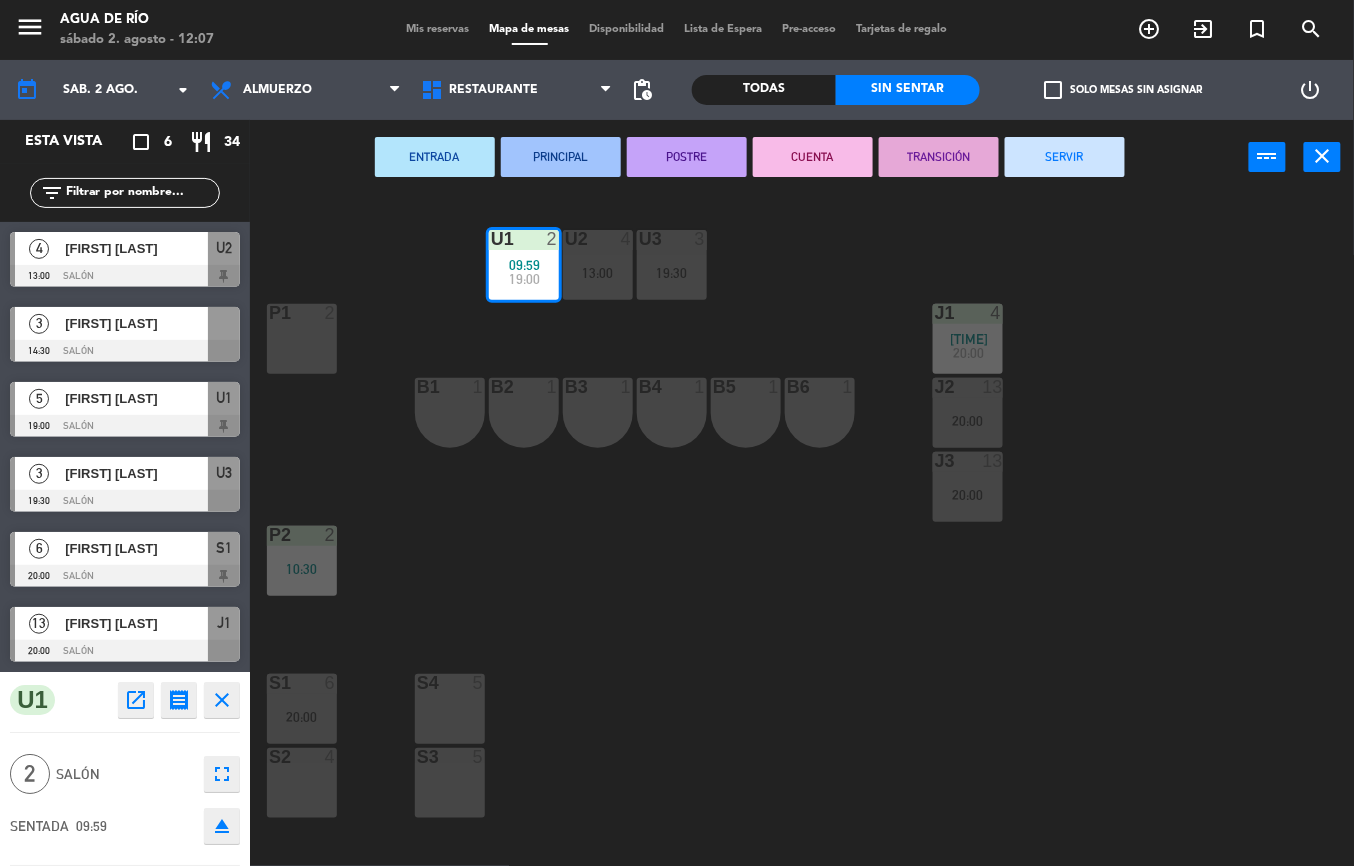 click on "SERVIR" at bounding box center [1065, 157] 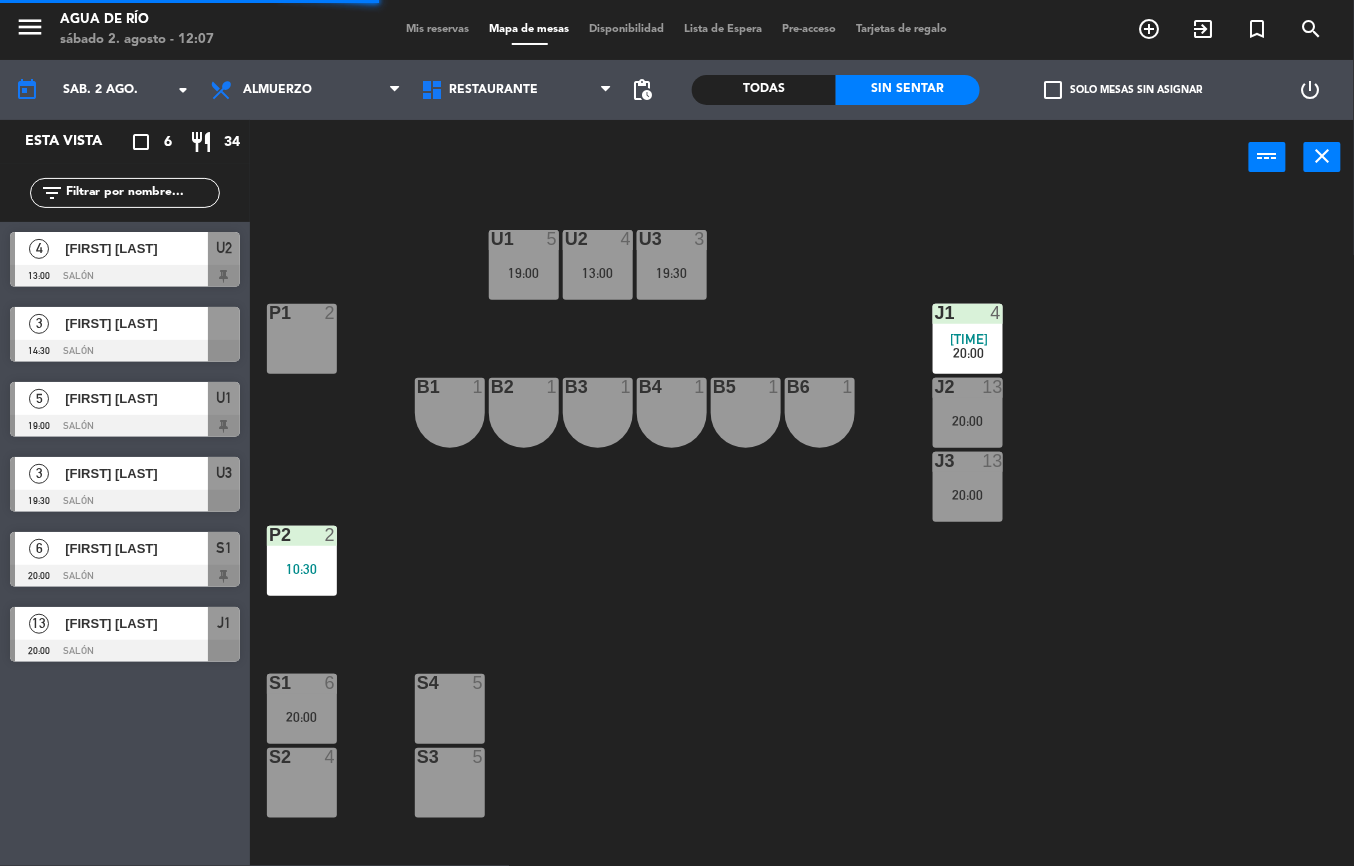 click on "U3  3   [TIME]" at bounding box center (672, 265) 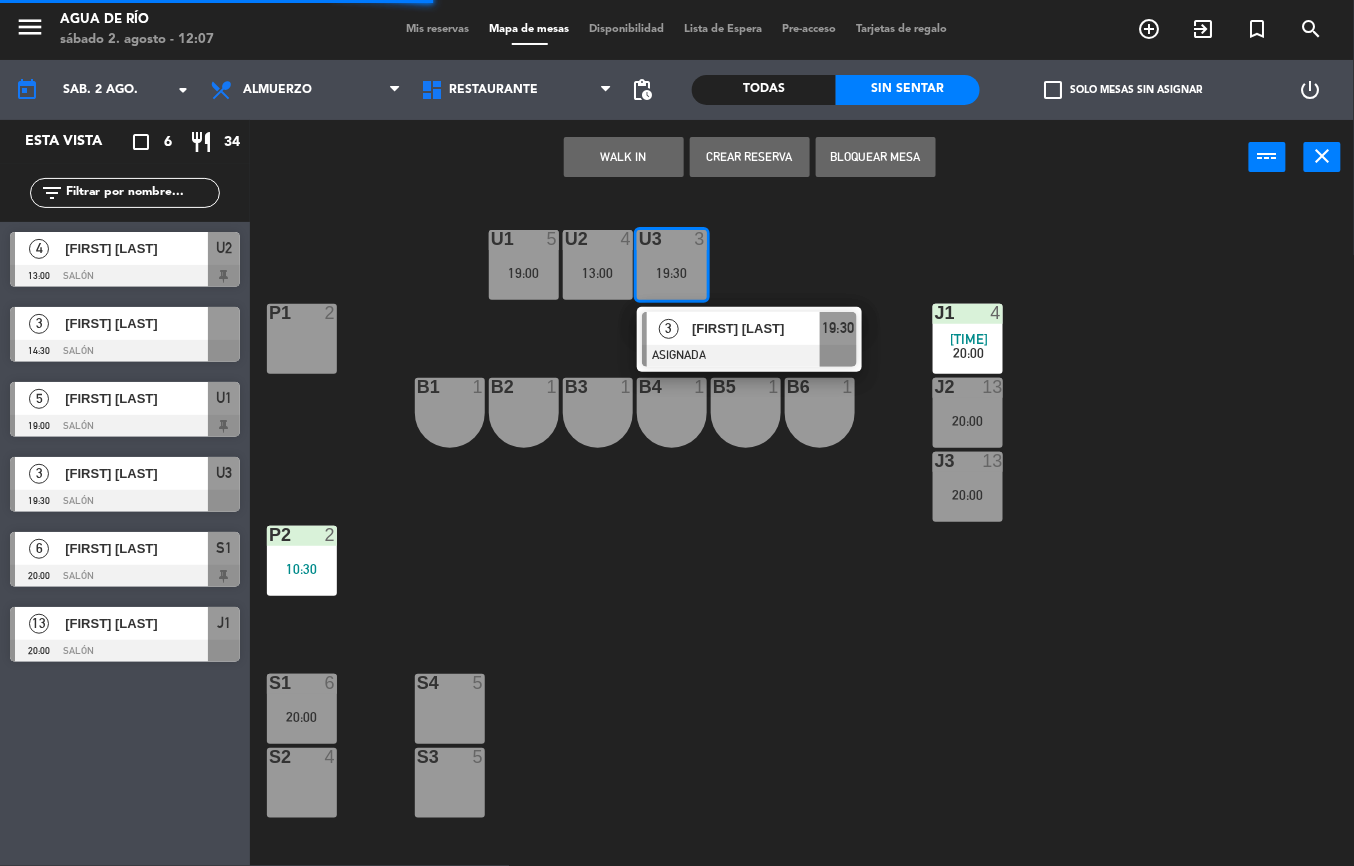 click on "WALK IN" at bounding box center [624, 157] 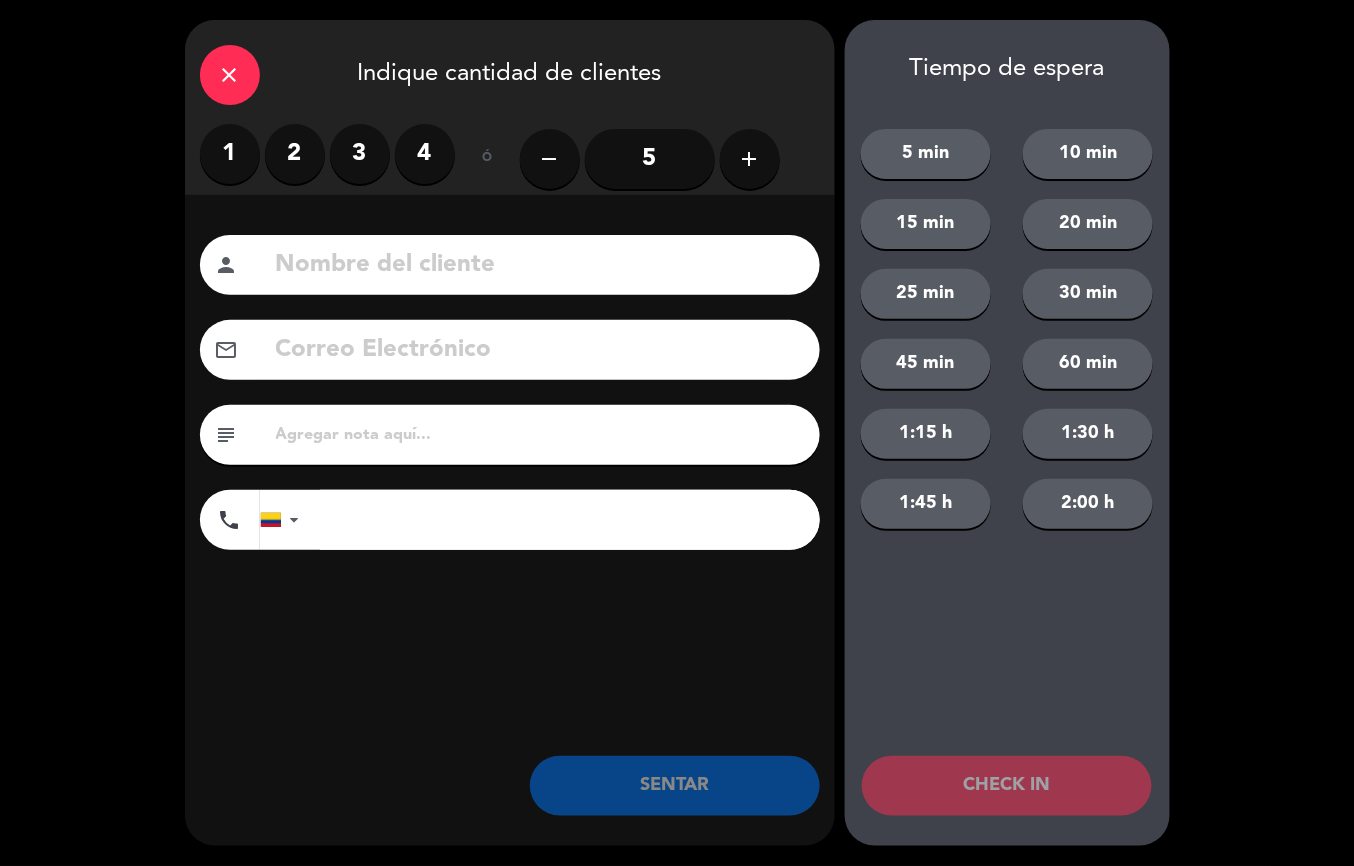 click on "1" at bounding box center [230, 154] 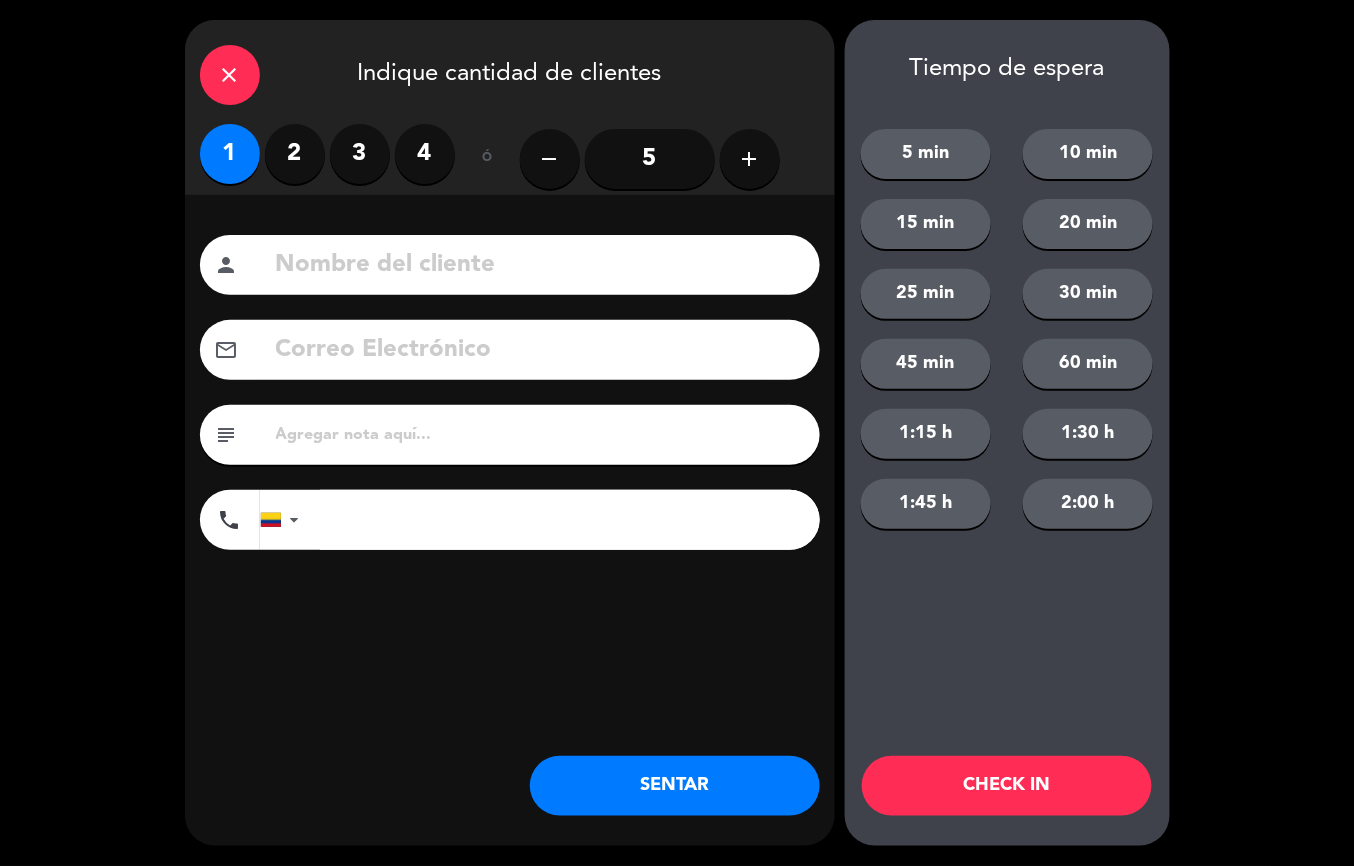 click on "SENTAR" 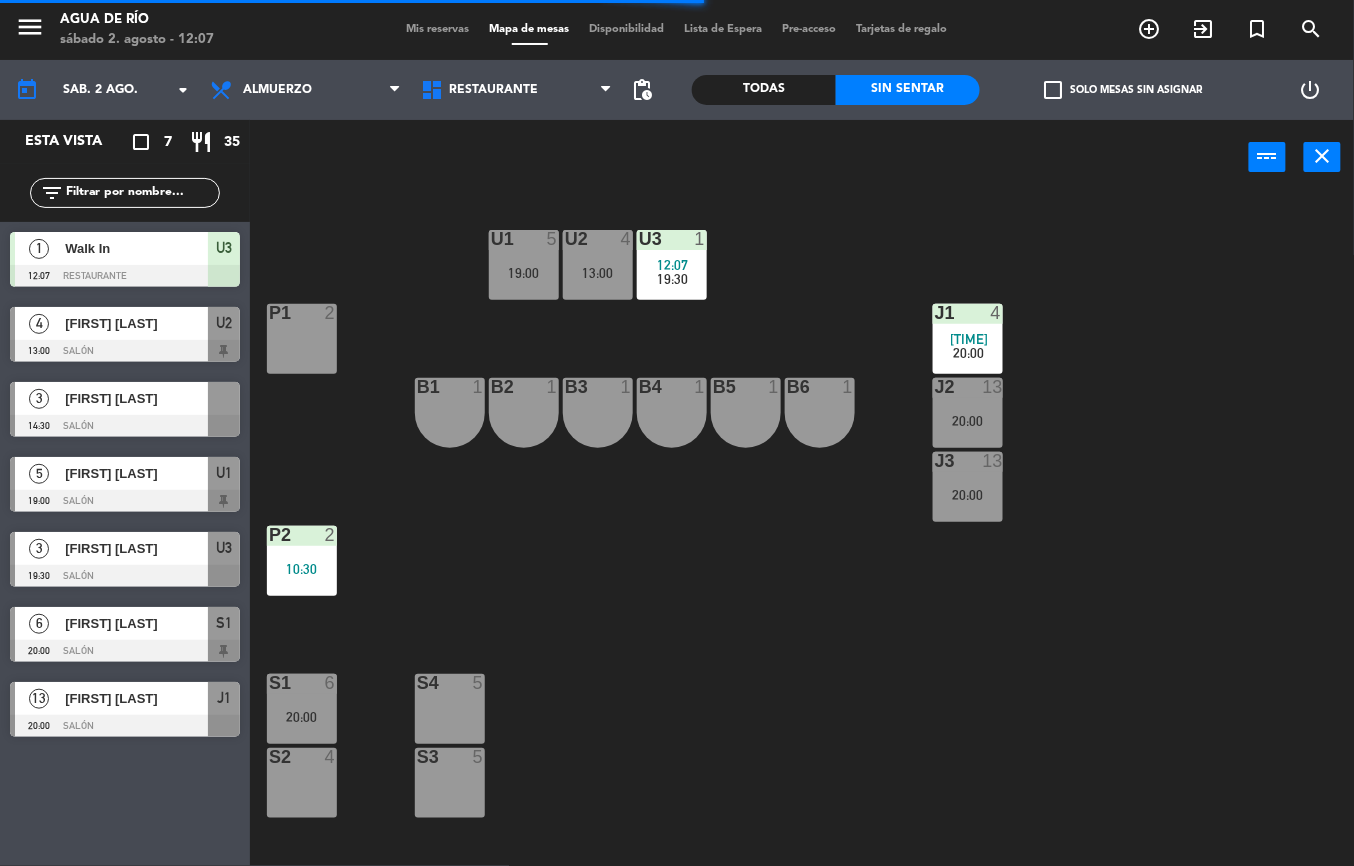 click on "U1  5   19:00  U2  4   13:00  U3  1   12:07      19:30     J1  4   10:49      20:00     P1  2  J2  13   20:00  B1  1  B2  1  B3  1  B4  1  B5  1  B6  1  J3  13   20:00  P2  2   10:30  S1  6   20:00  S4  5  S2  4  S3  5" 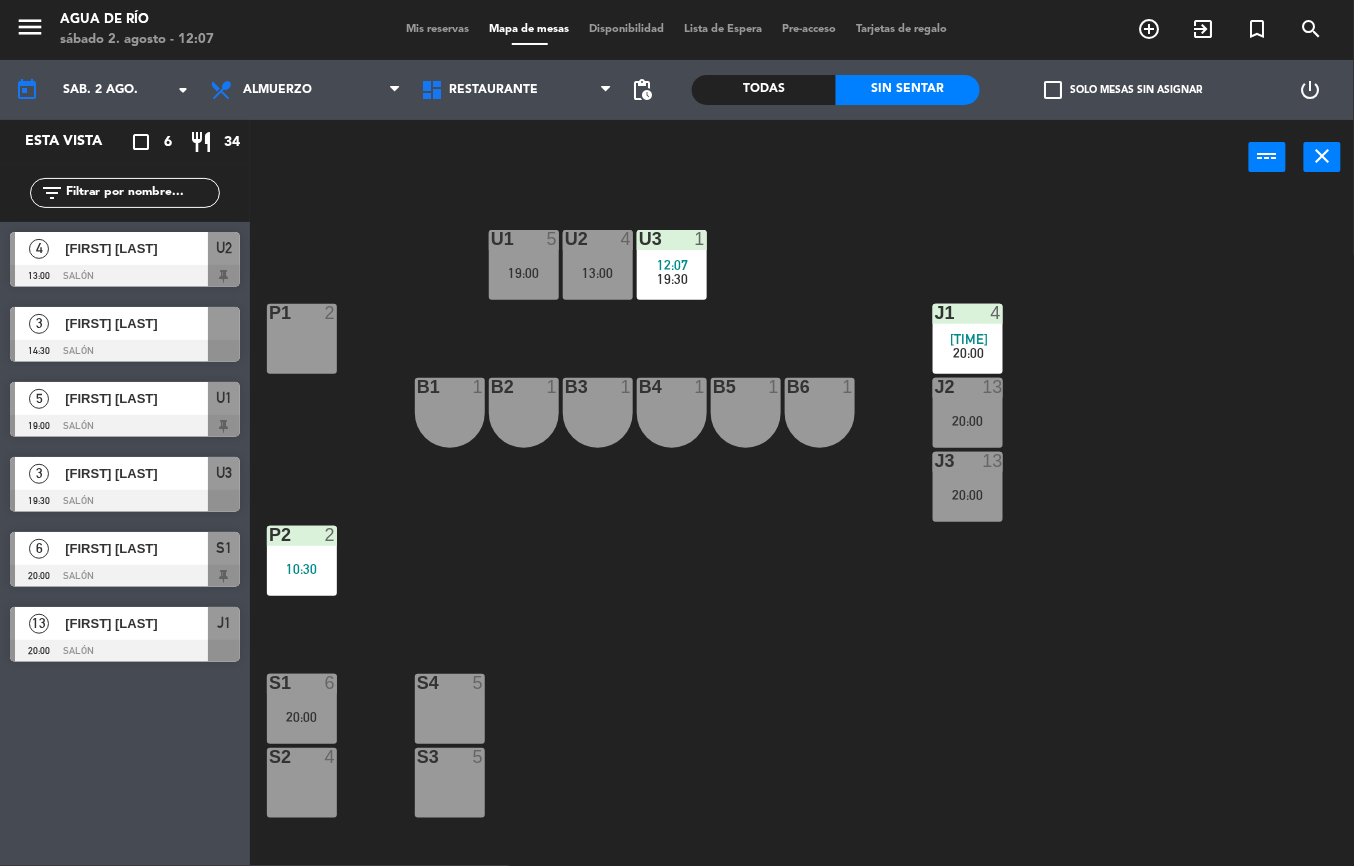 click at bounding box center (967, 313) 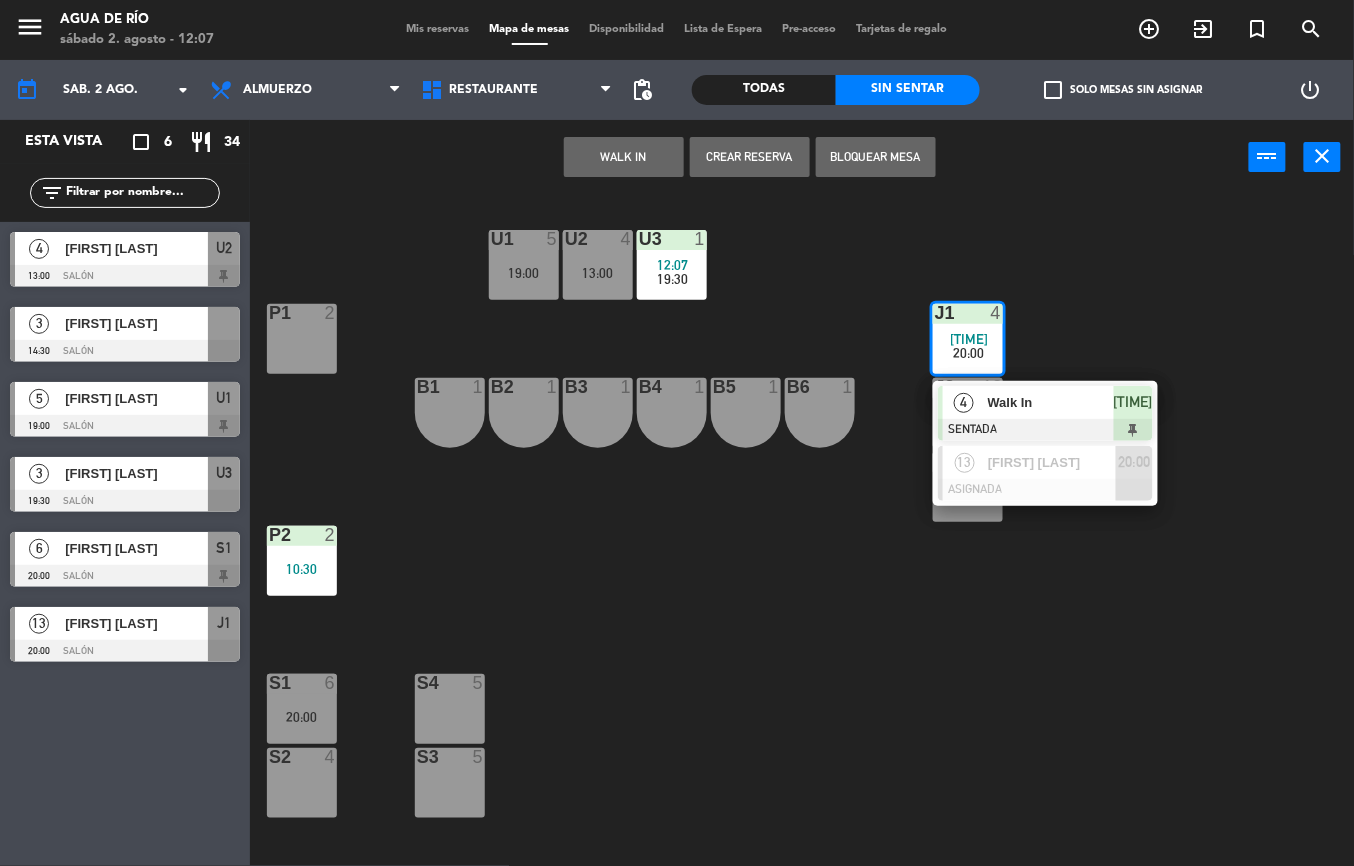 click on "Walk In" at bounding box center [1051, 402] 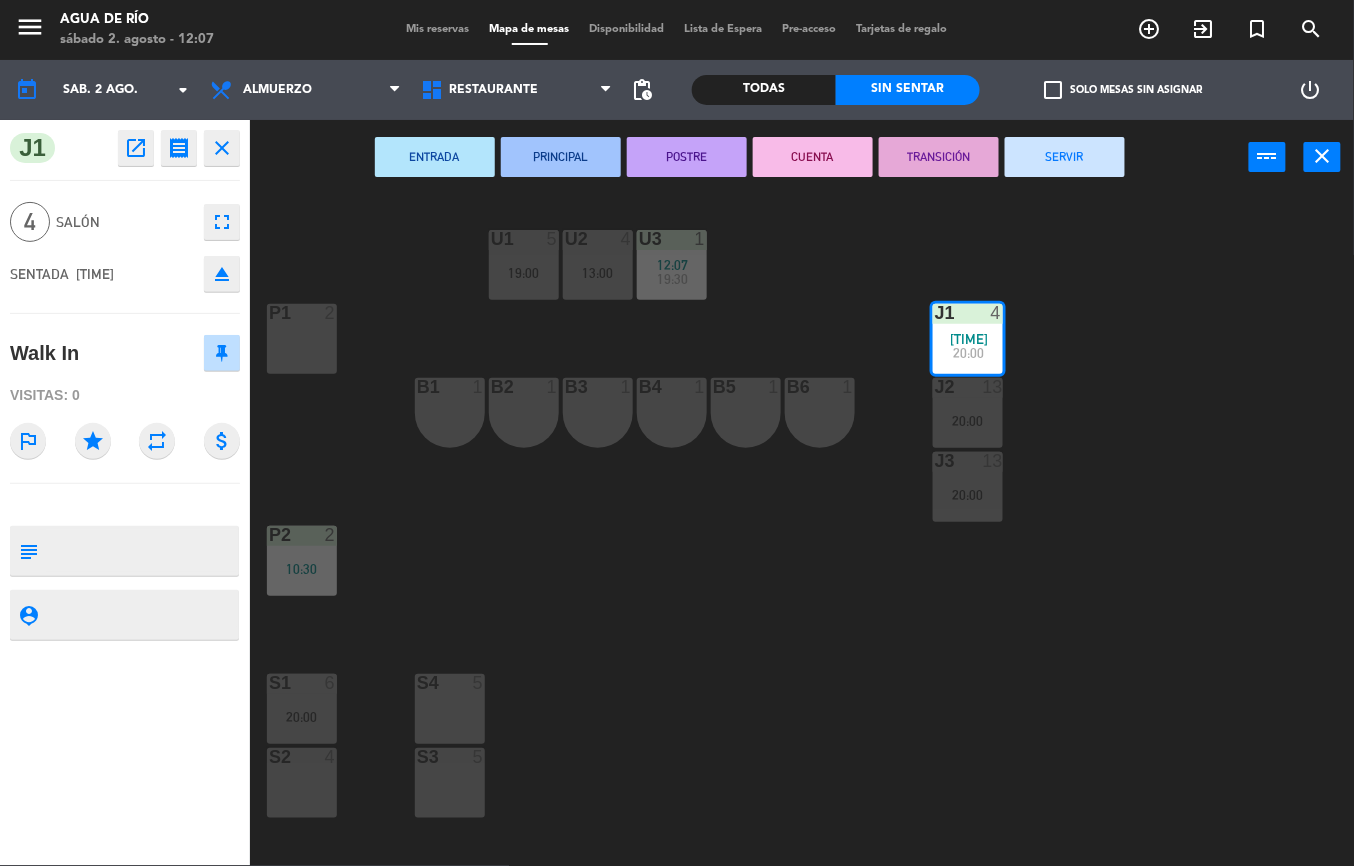 click on "SERVIR" at bounding box center [1065, 157] 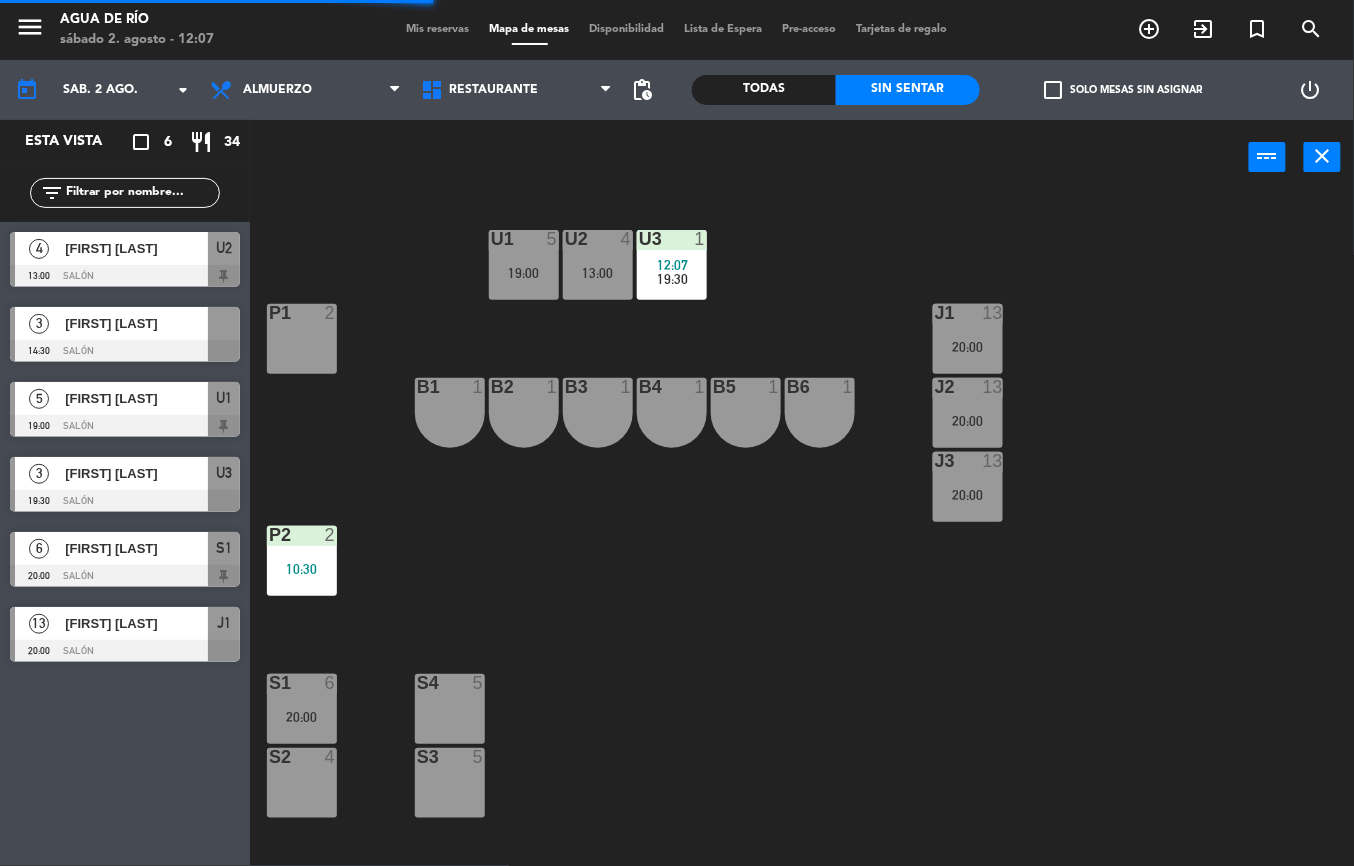 click on "S3  5" at bounding box center [450, 783] 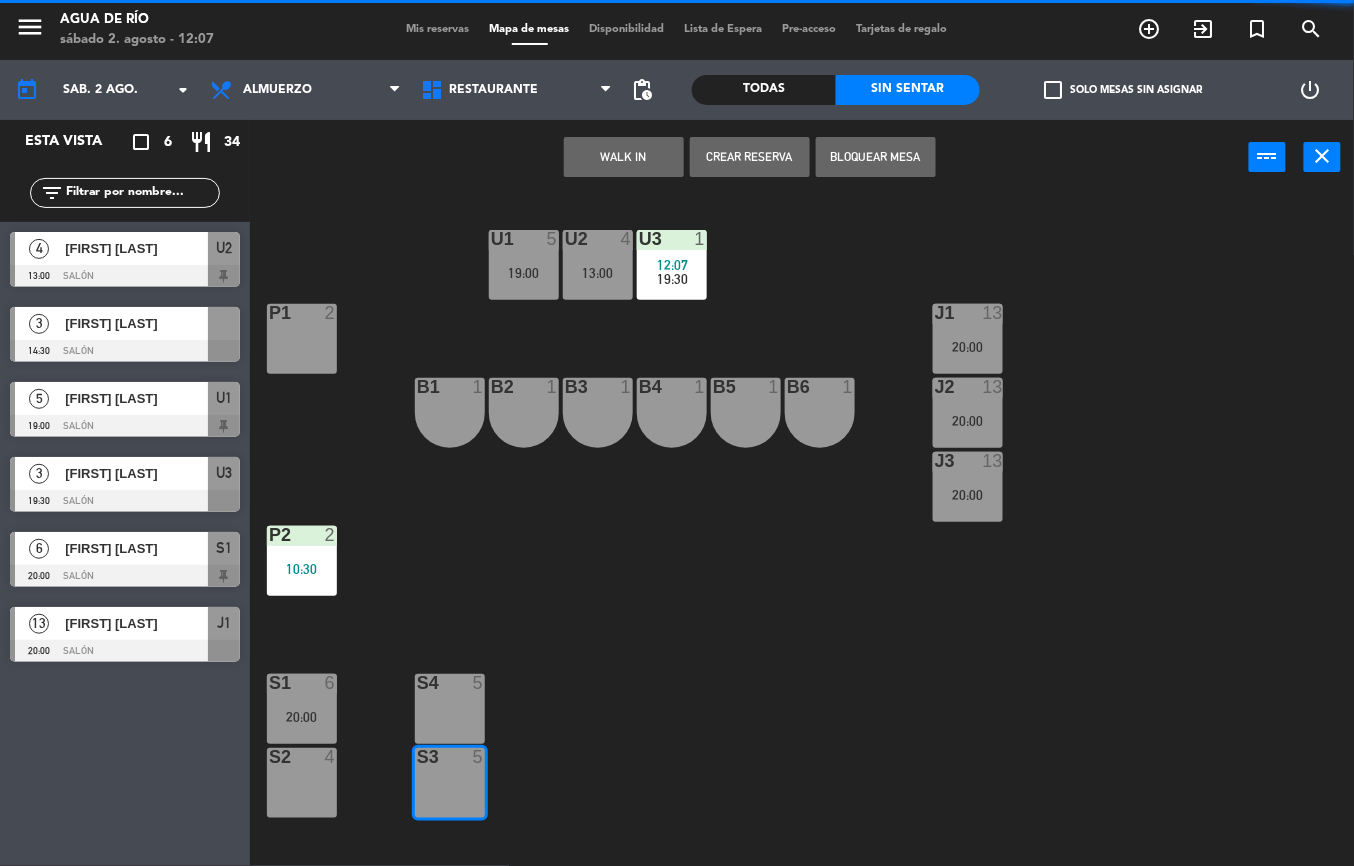 click on "WALK IN" at bounding box center [624, 157] 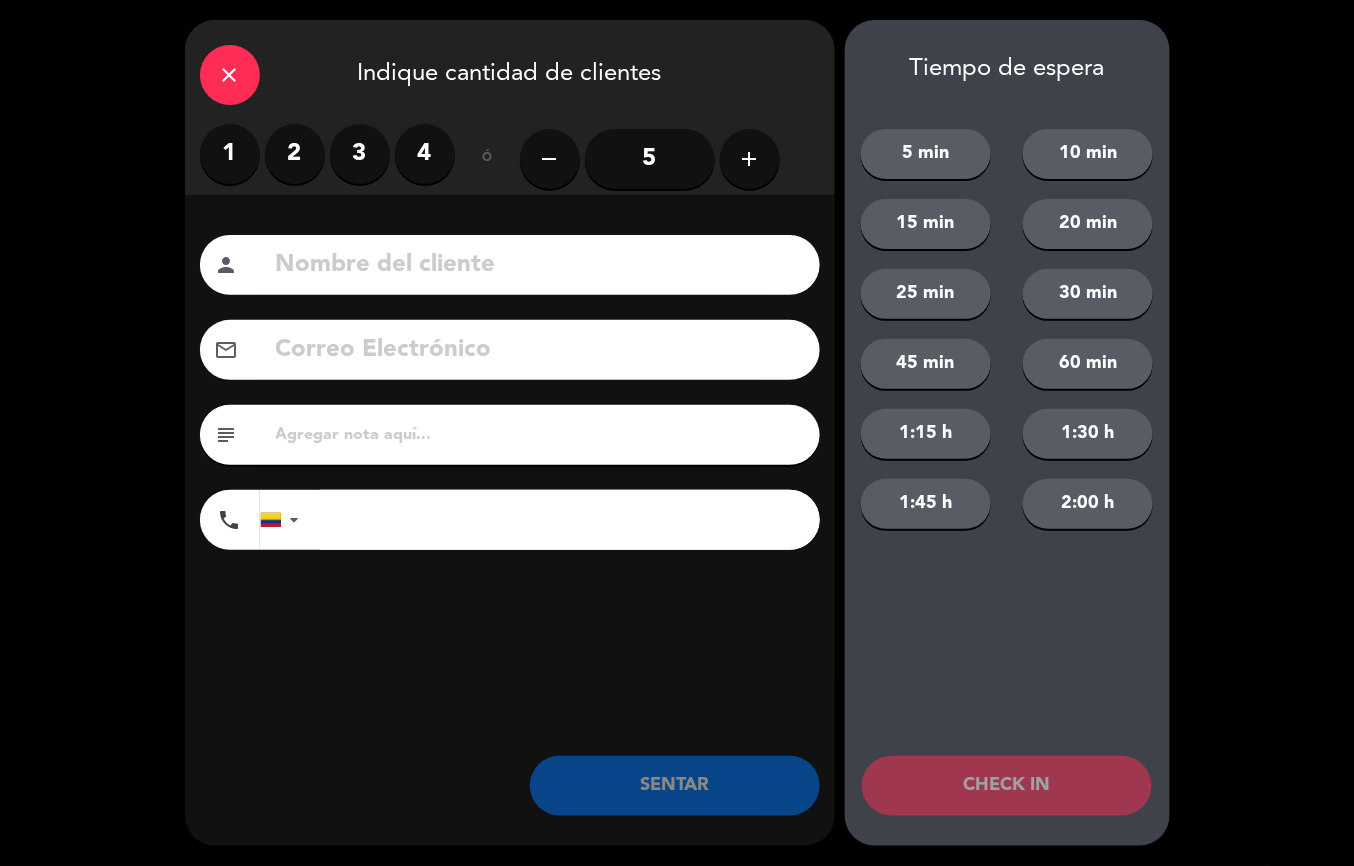 click on "2" at bounding box center (295, 154) 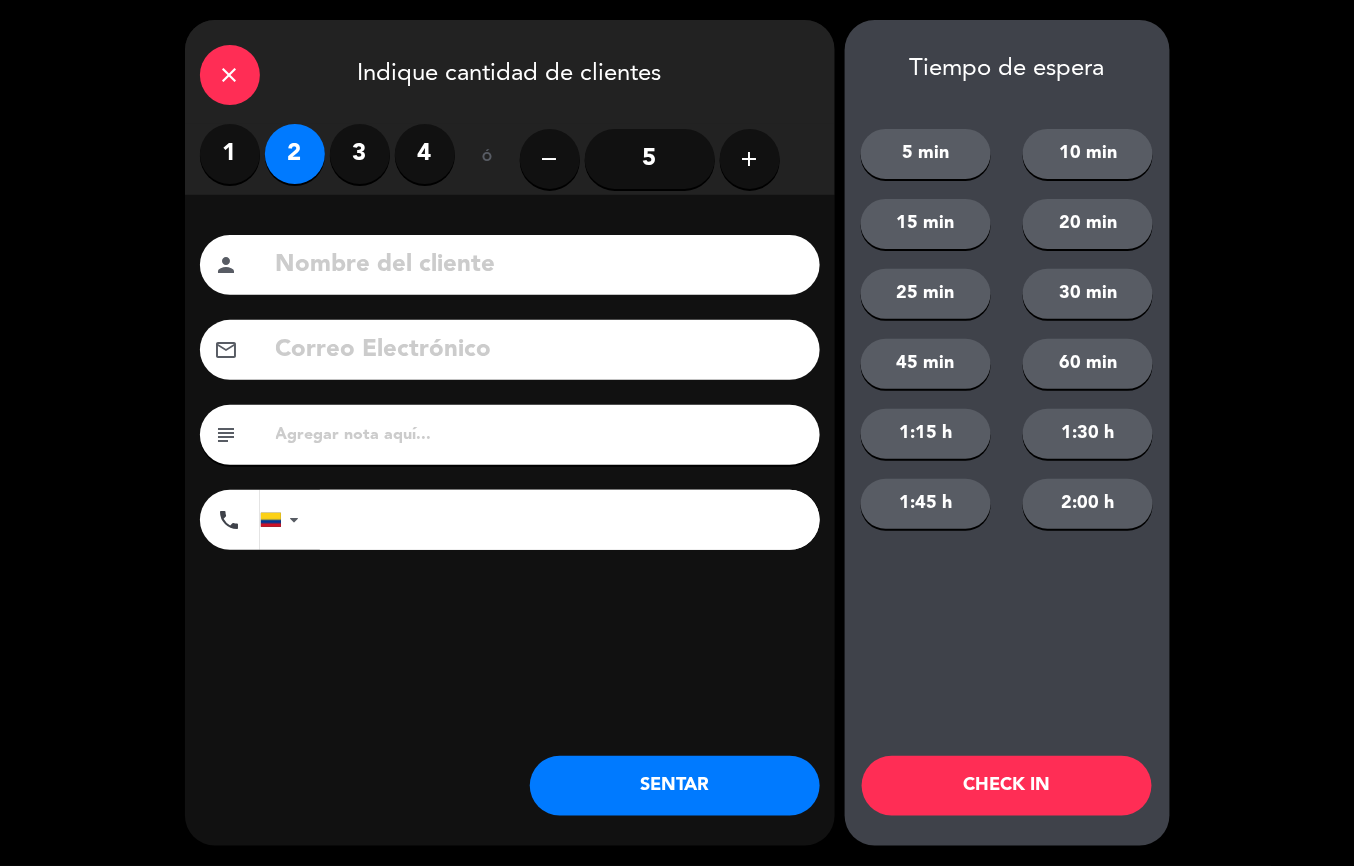 click on "SENTAR" 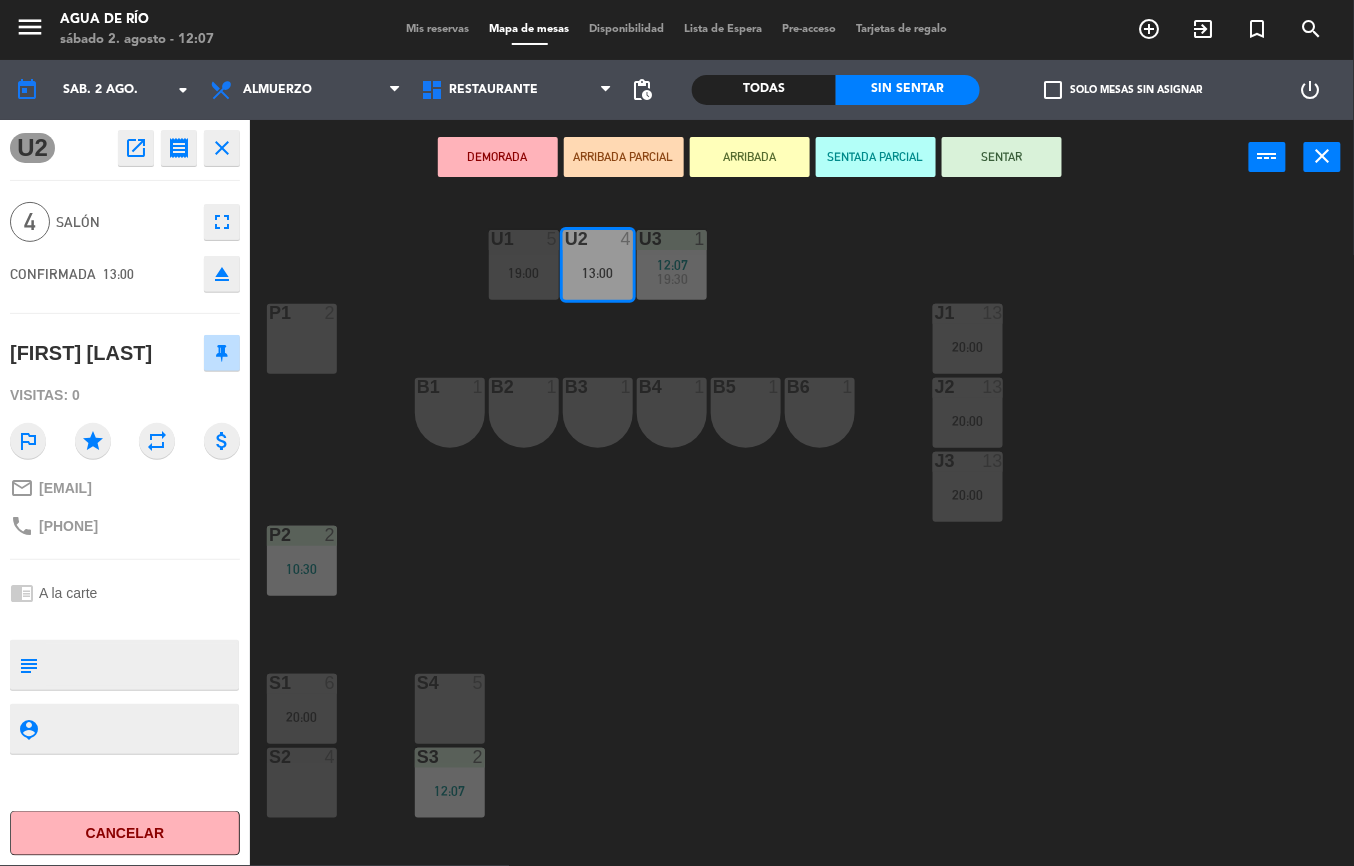 click on "U1  5   19:00  U2  4   13:00  U3  1   12:07      19:30     J1  13   20:00  P1  2  J2  13   20:00  B1  1  B2  1  B3  1  B4  1  B5  1  B6  1  J3  13   20:00  P2  2   10:30  S1  6   20:00  S4  5  S2  4  S3  2   12:07" 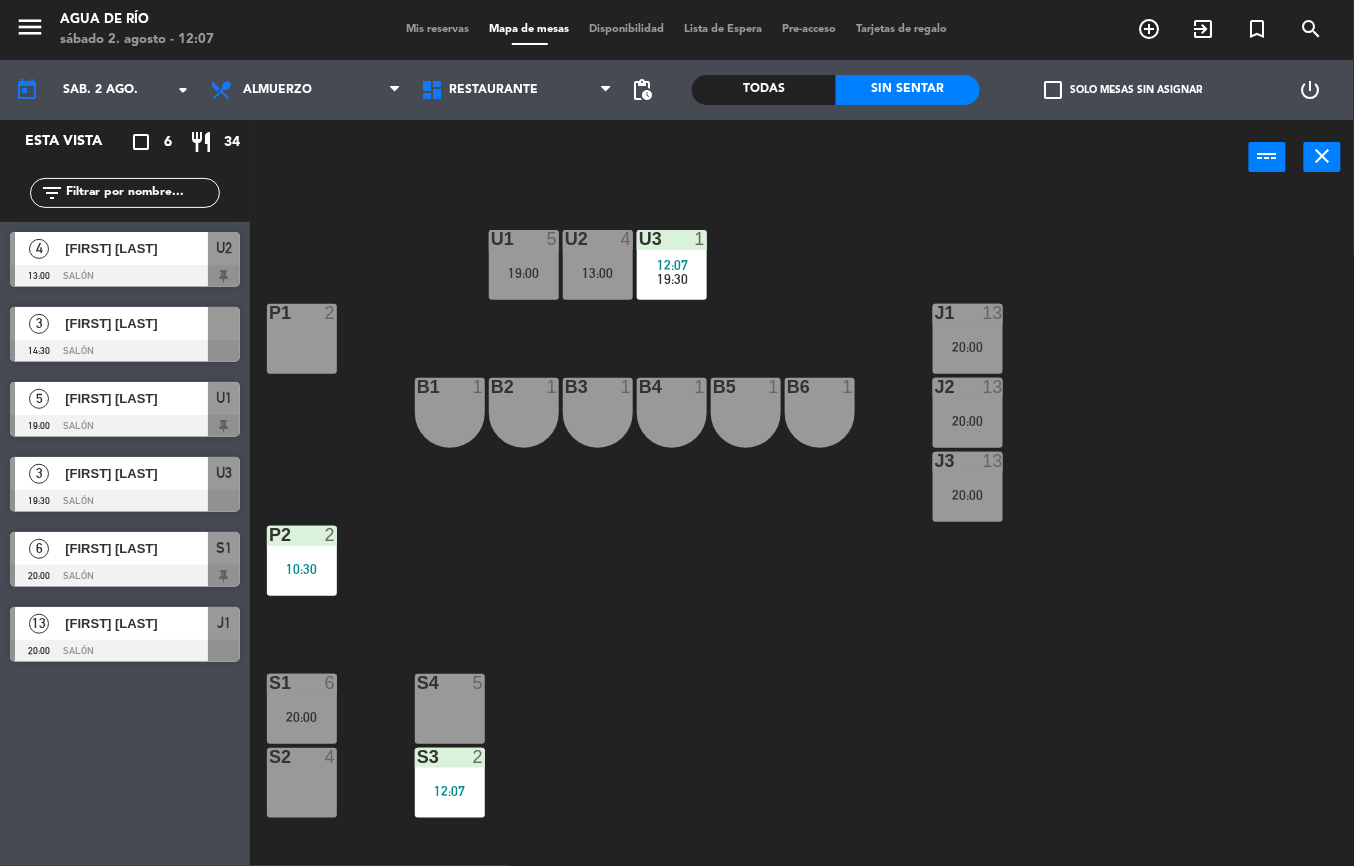 click at bounding box center (449, 757) 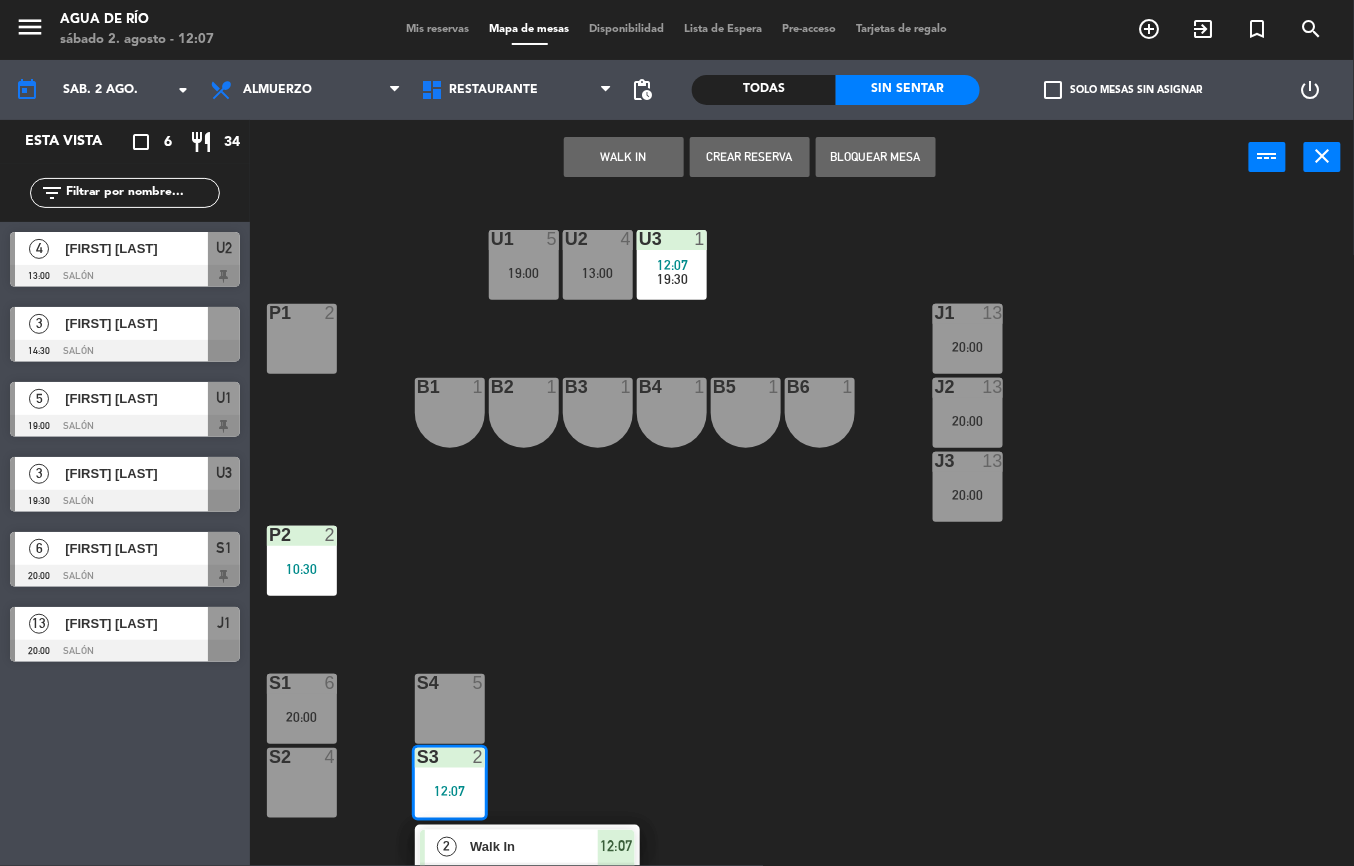 click on "2   Walk In   SENTADA  [TIME]" at bounding box center (527, 857) 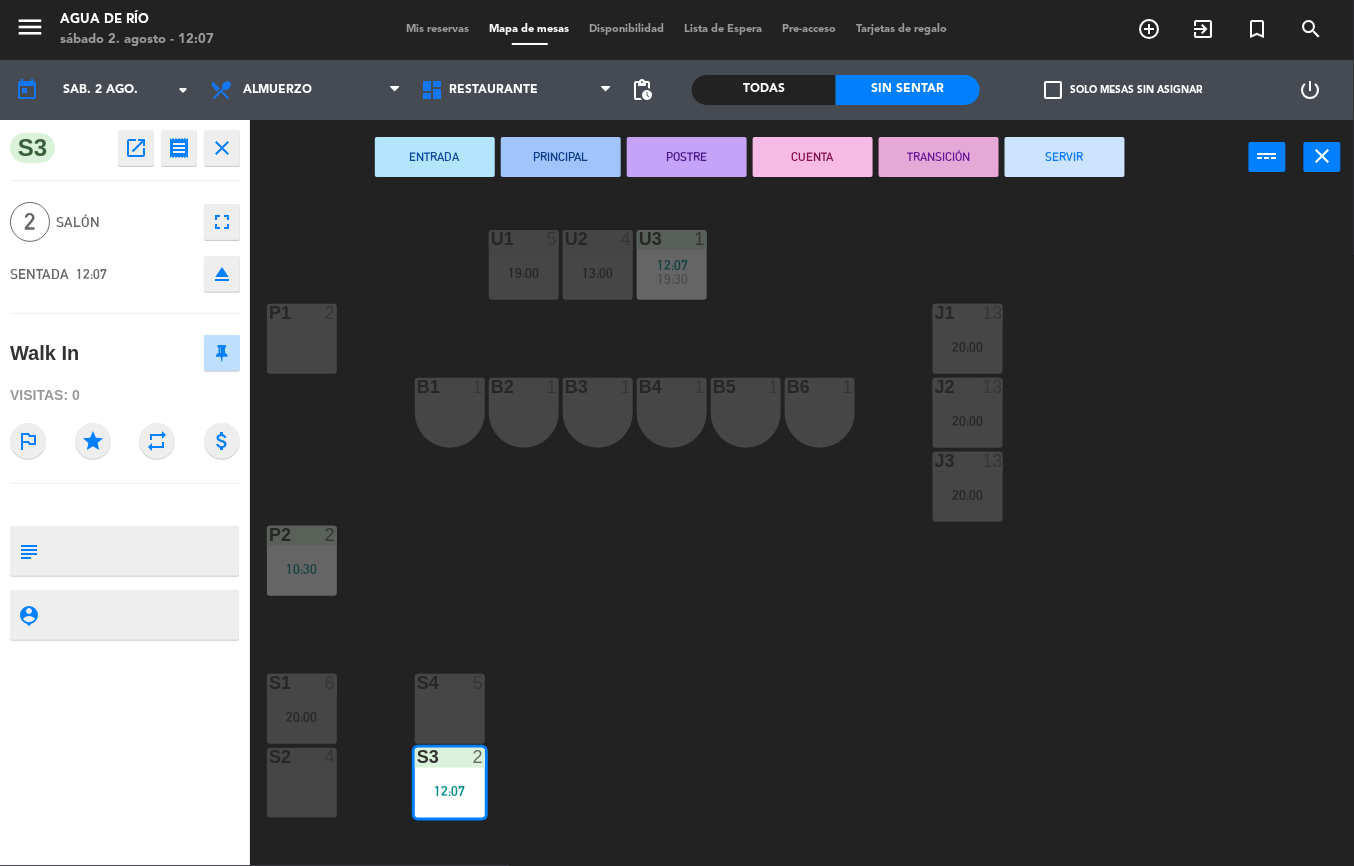 click on "SERVIR" at bounding box center [1065, 157] 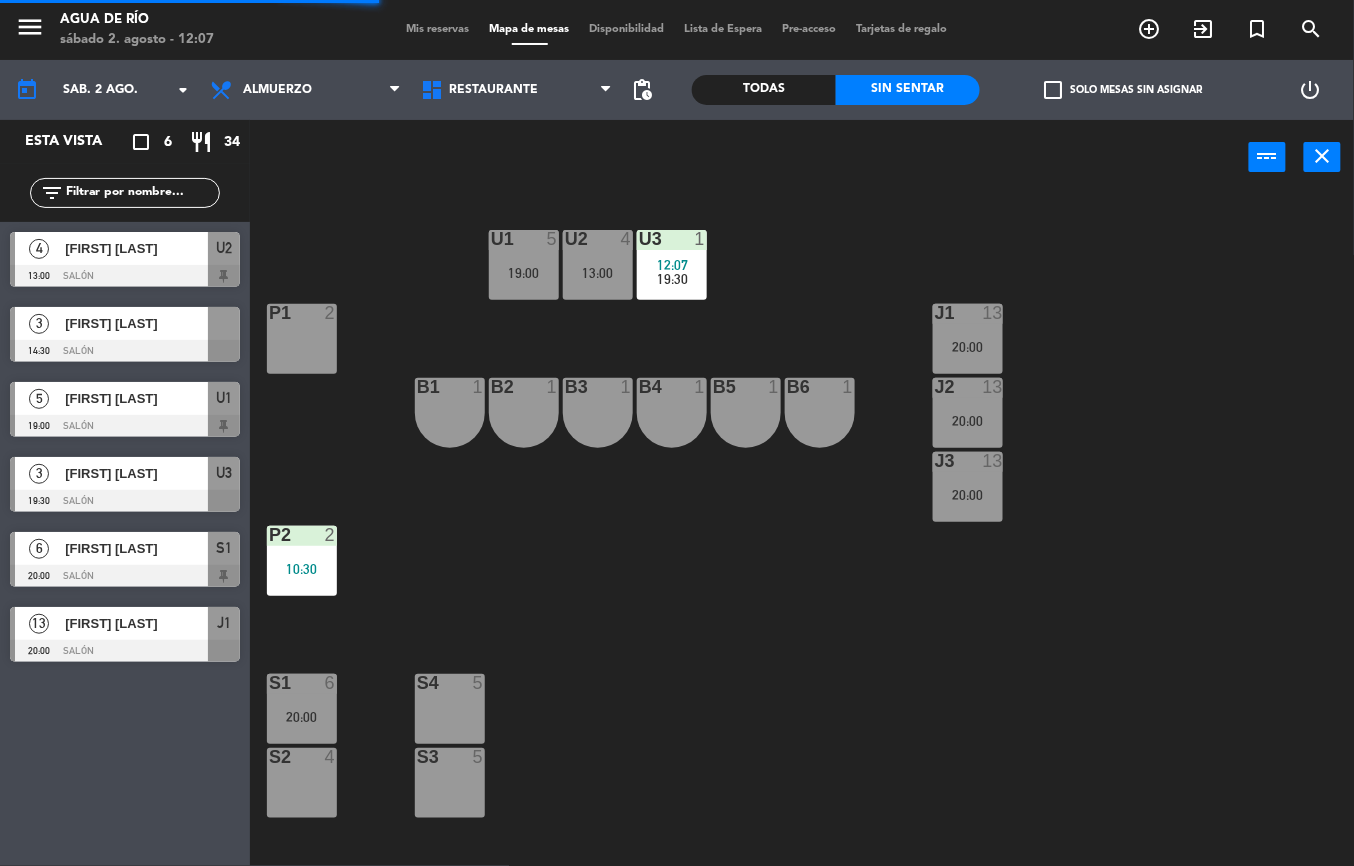 click on "5" at bounding box center [479, 757] 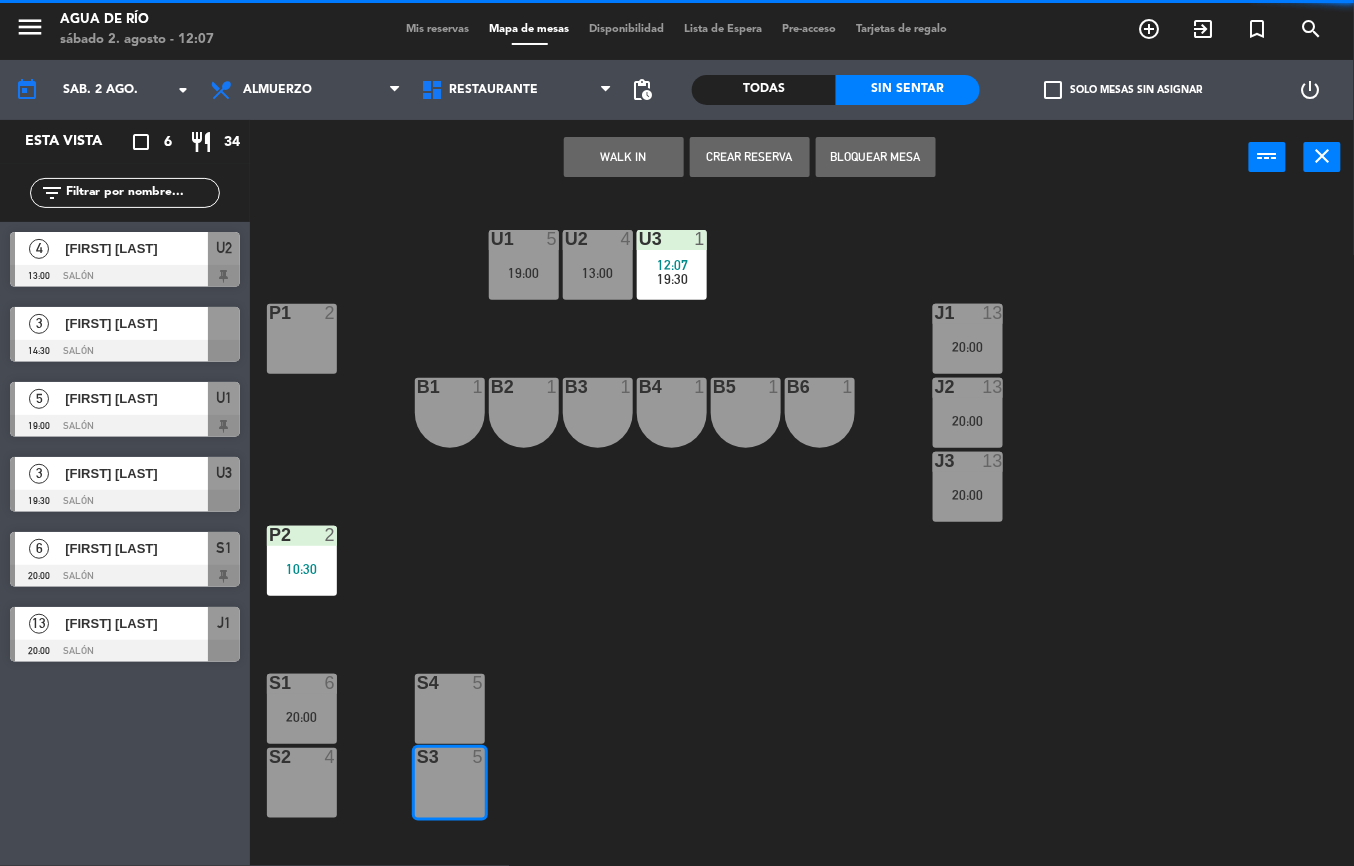 click on "WALK IN" at bounding box center (624, 157) 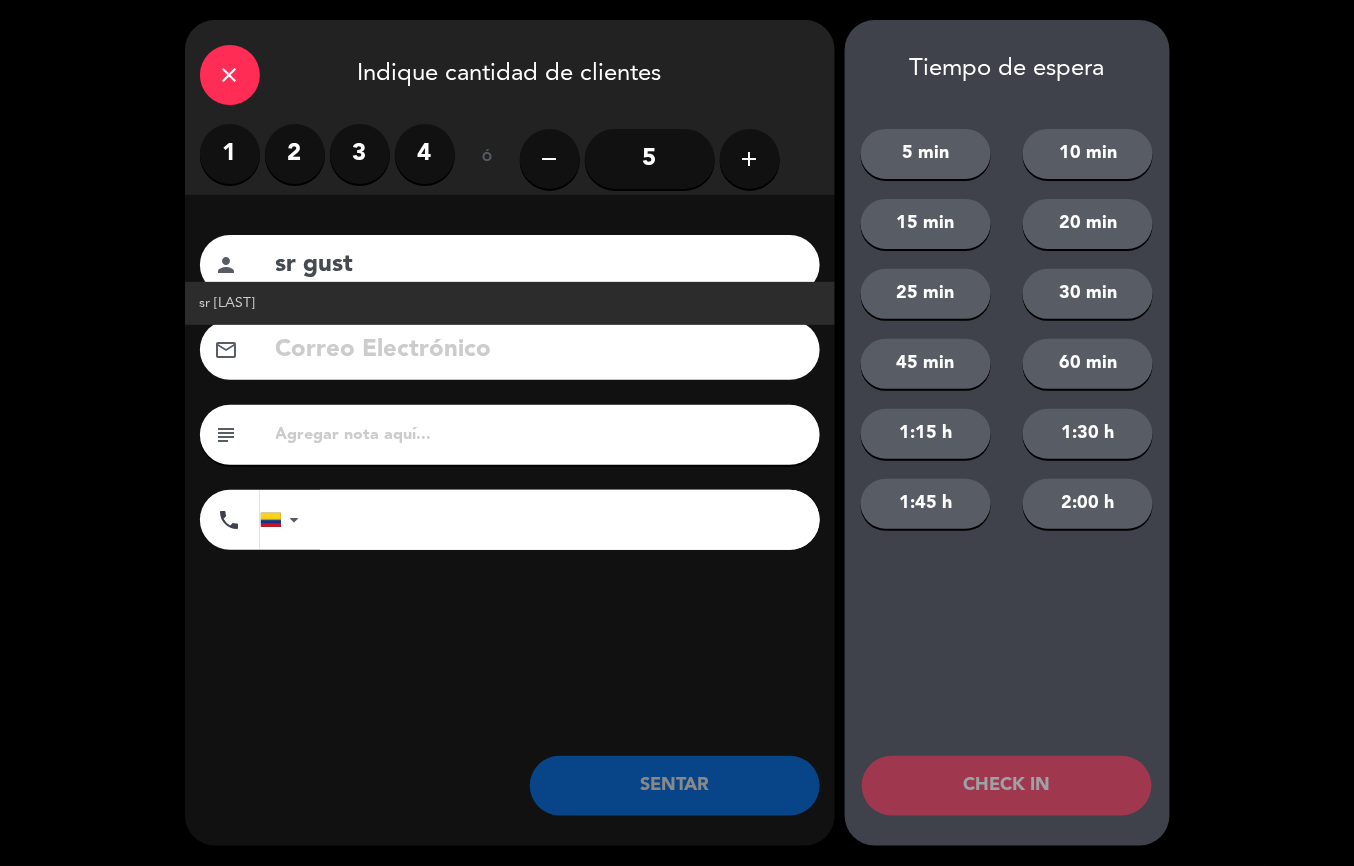 click on "sr [LAST]" 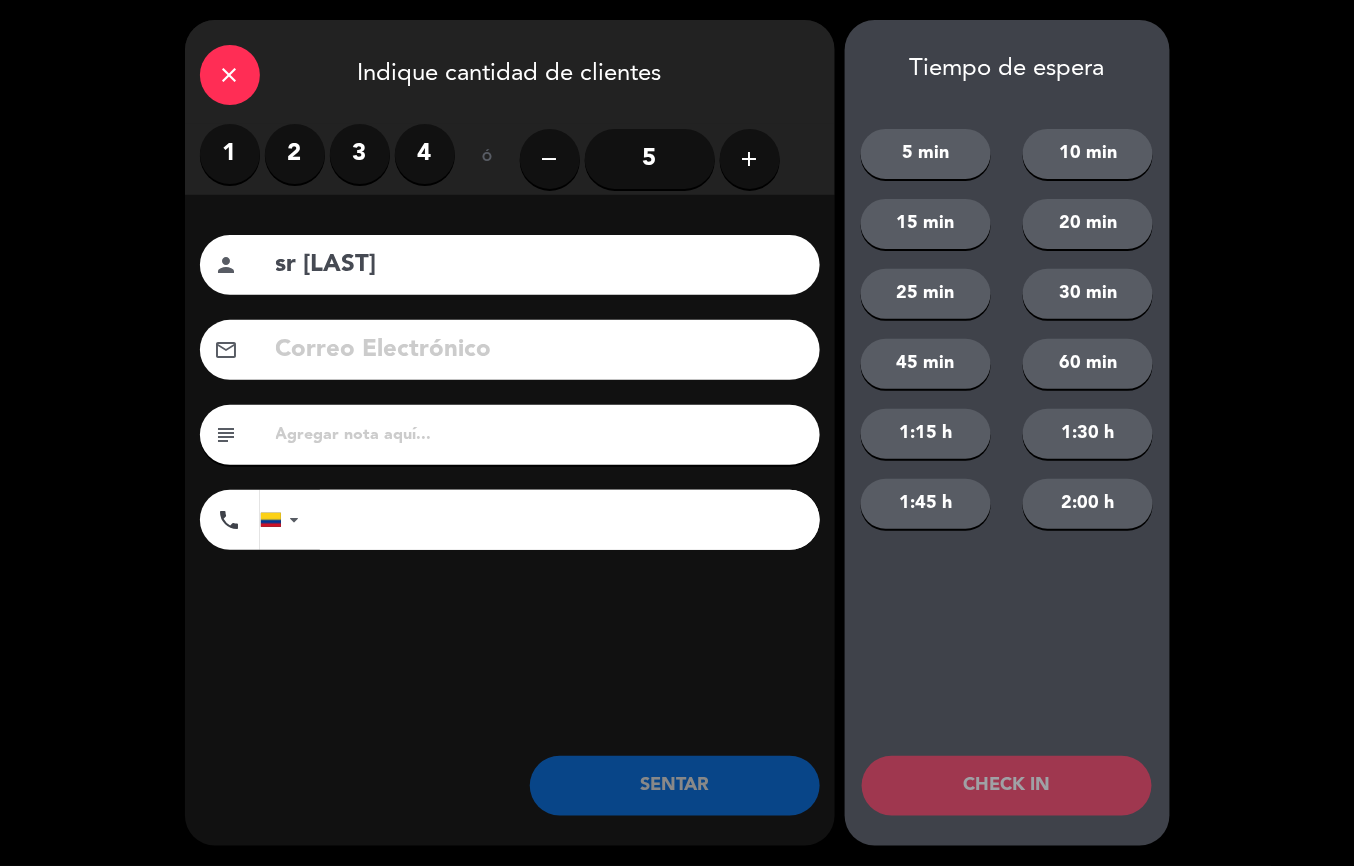 click on "sr [LAST]" 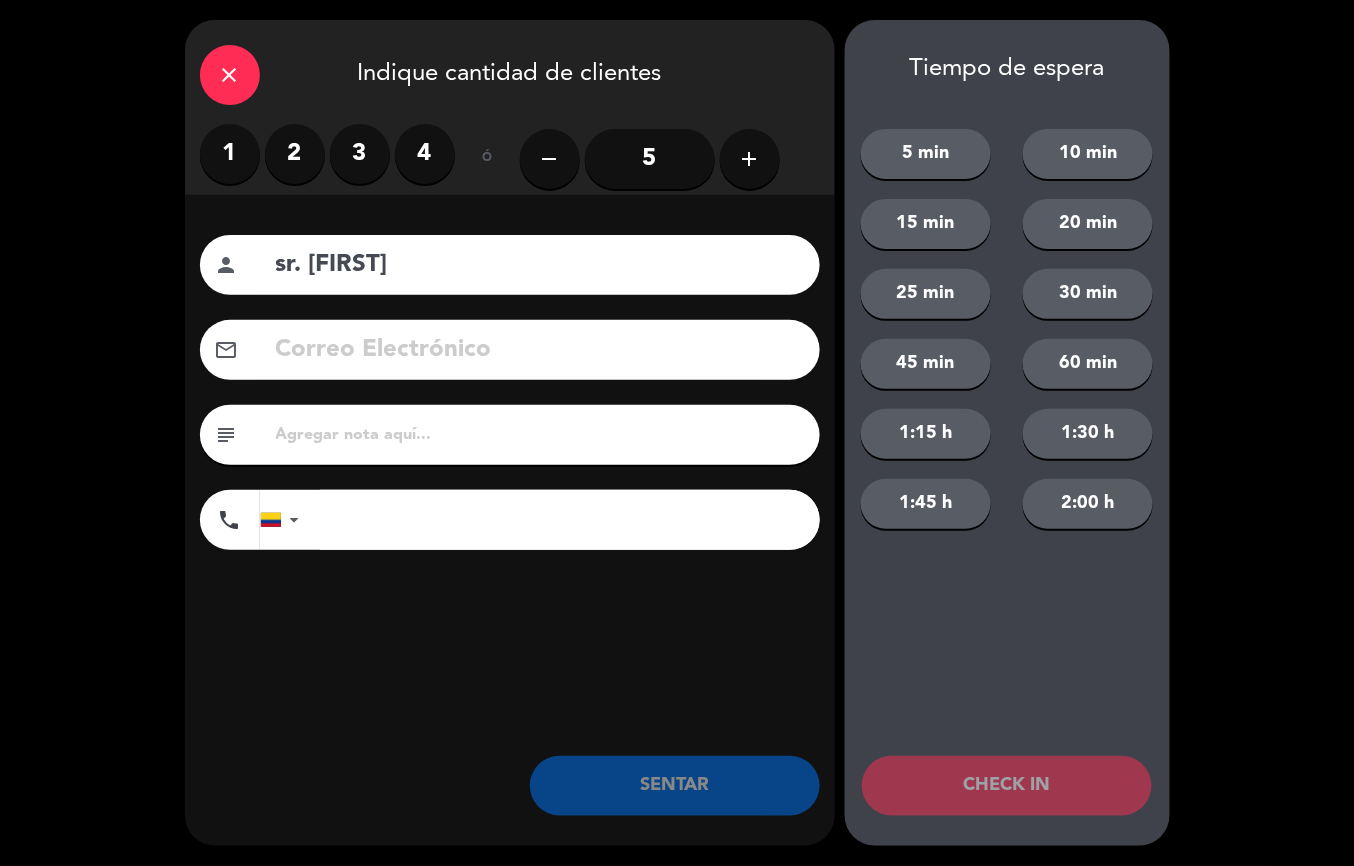 type on "sr. [FIRST]" 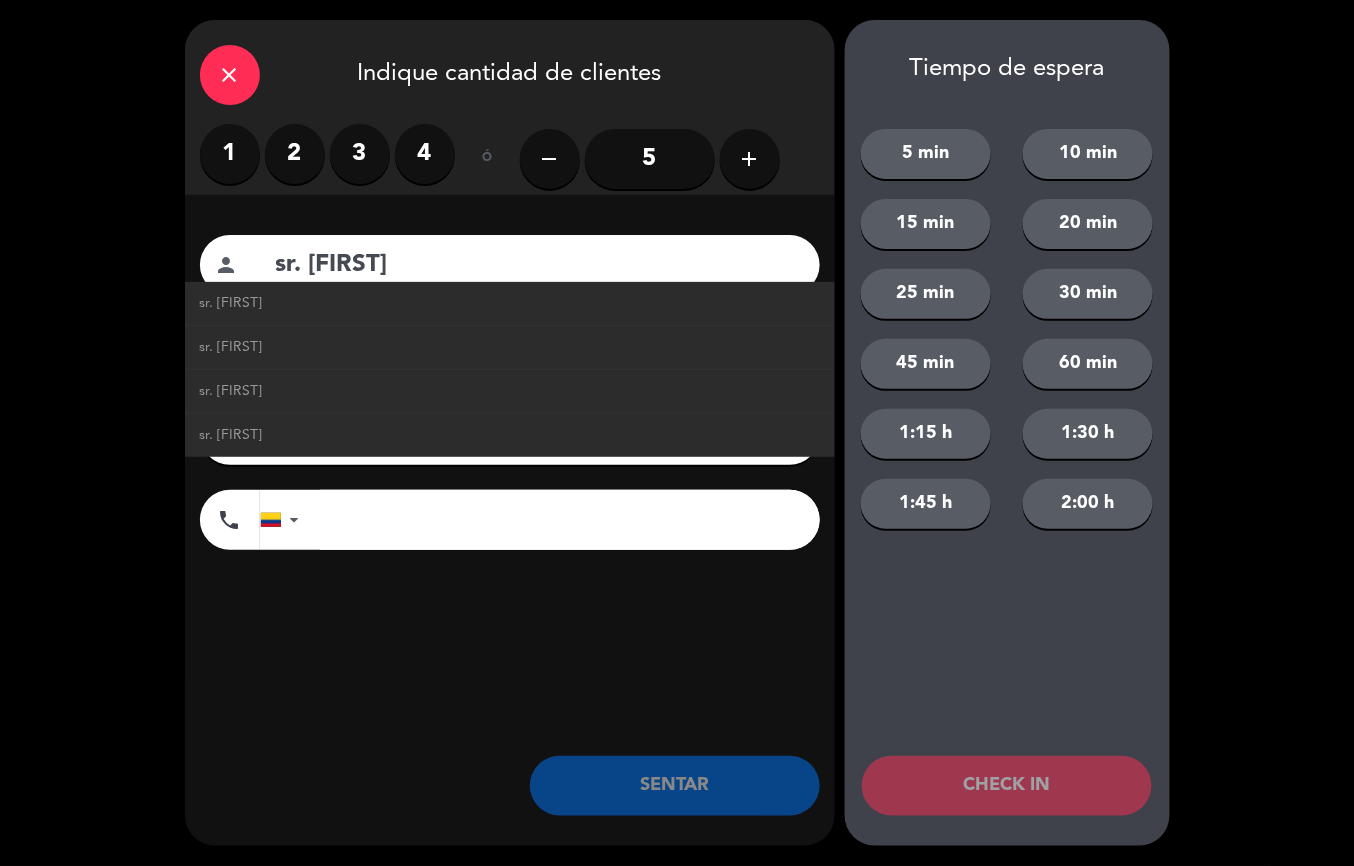 click on "2" at bounding box center [295, 154] 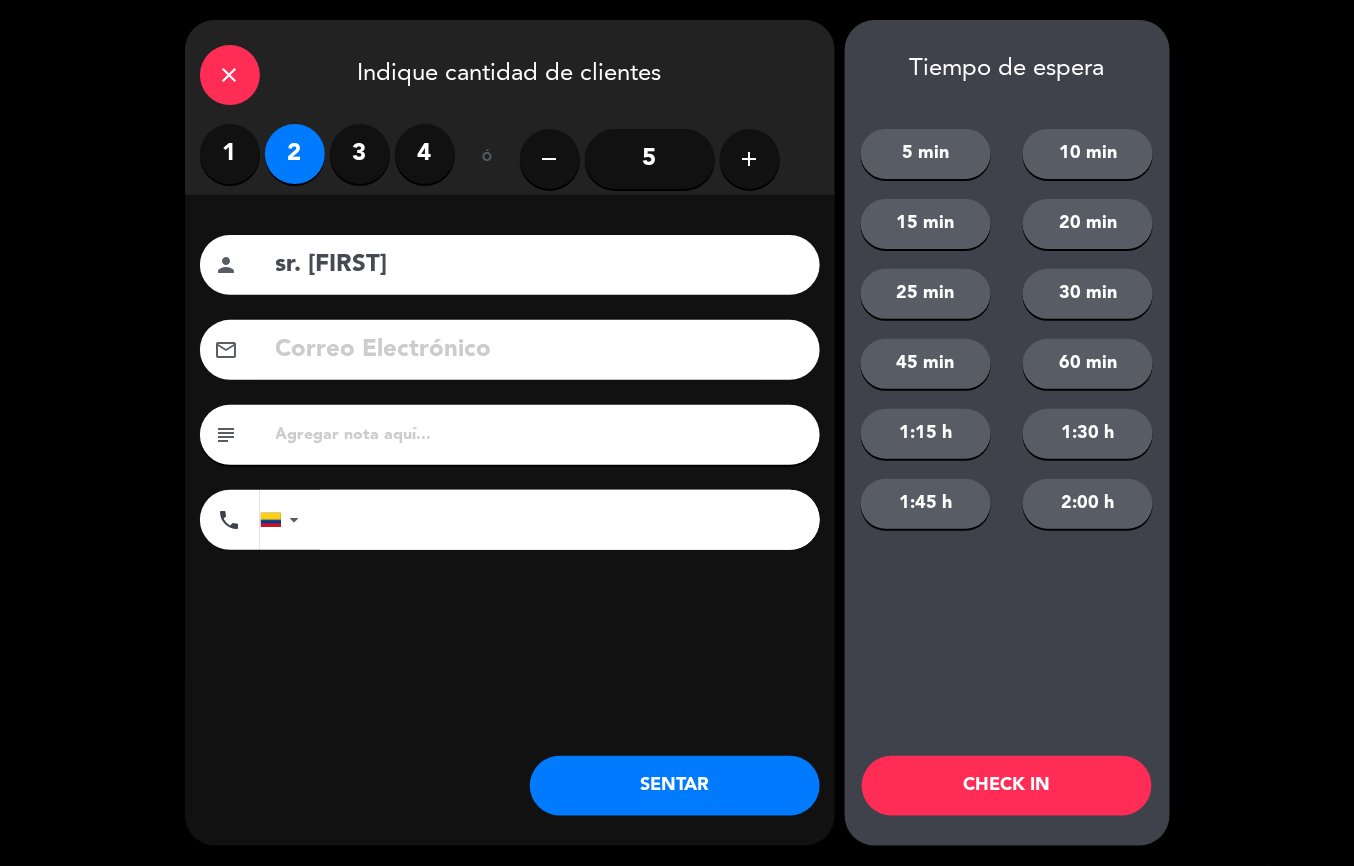 click on "SENTAR" 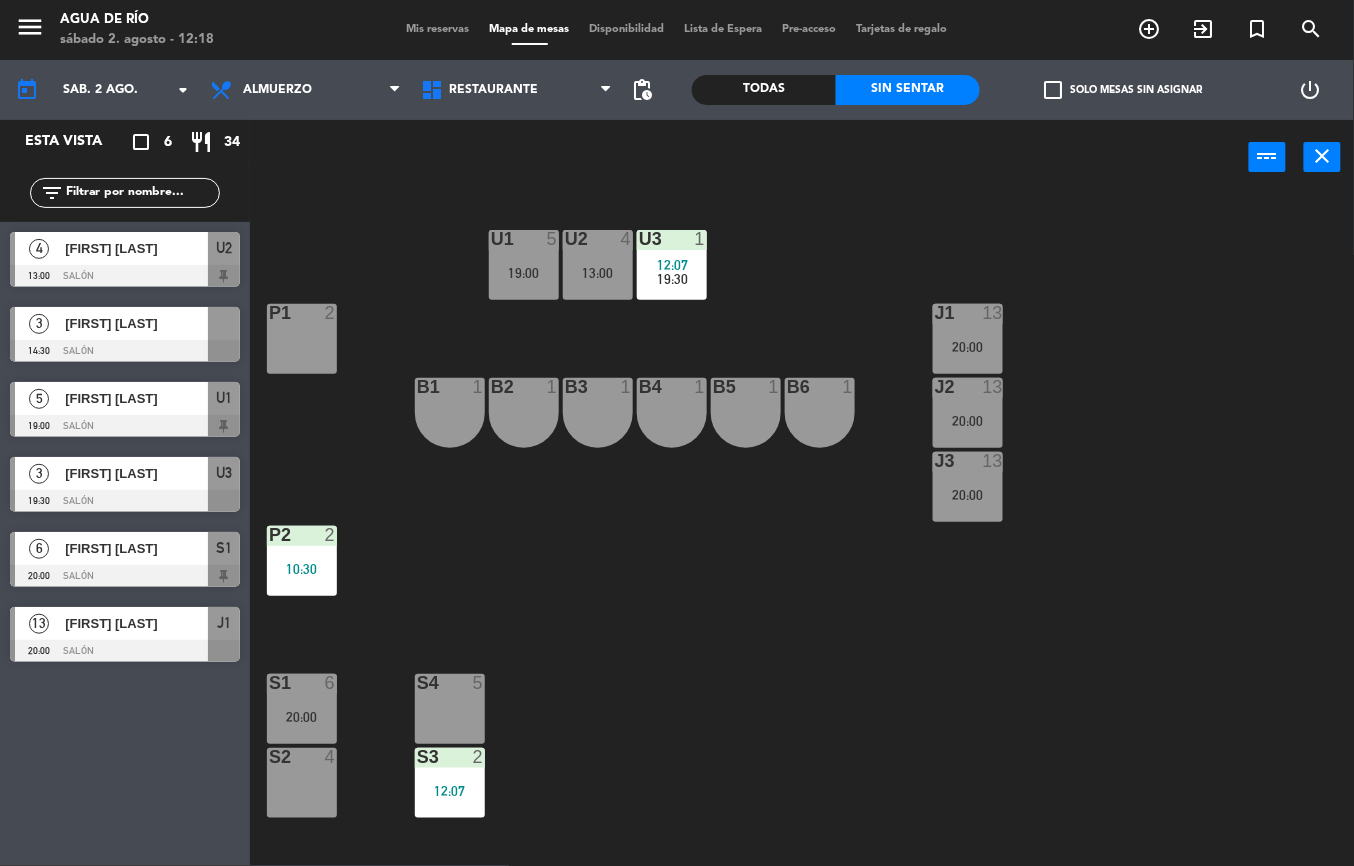 click on "J2  13   [TIME]" at bounding box center [968, 413] 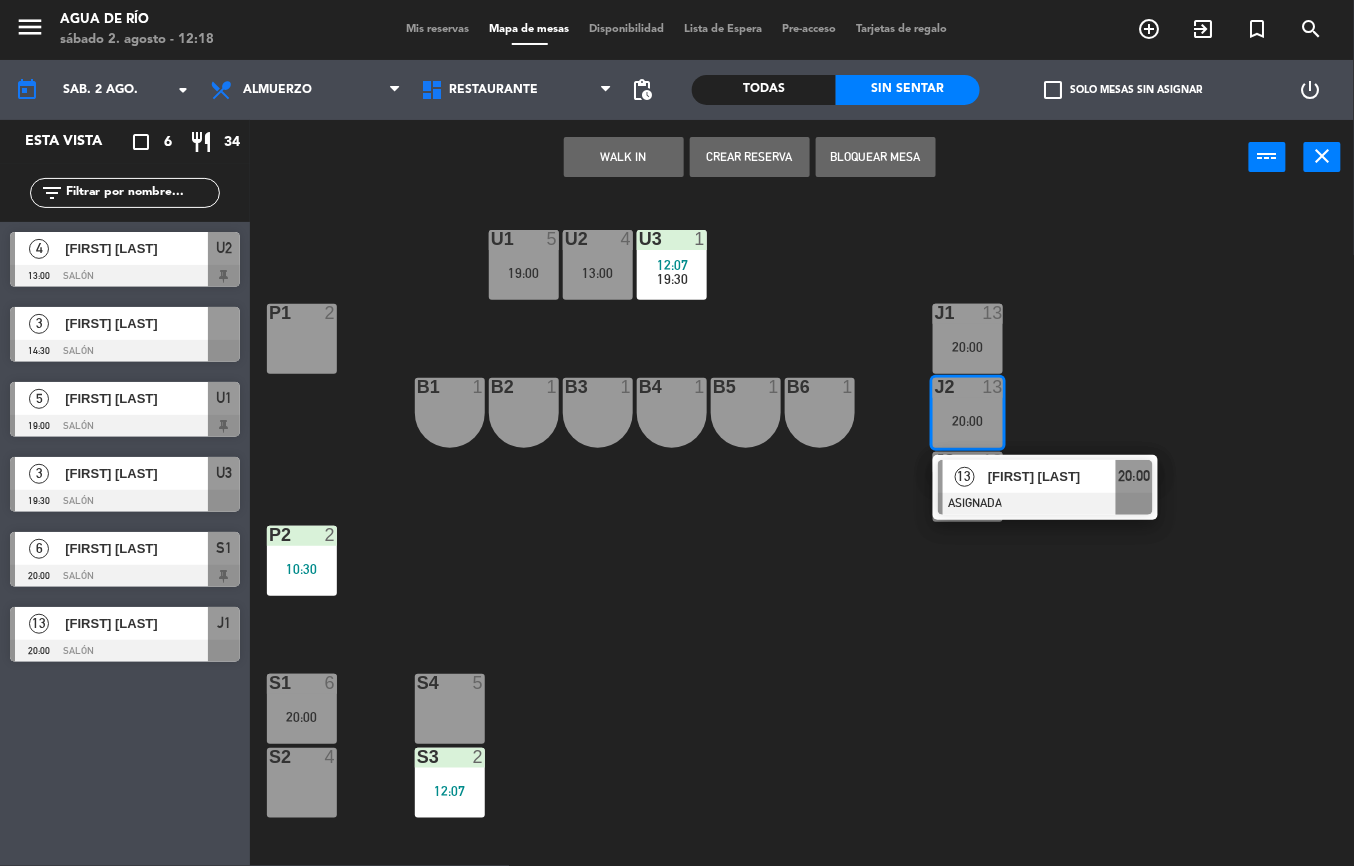 click on "WALK IN" at bounding box center [624, 157] 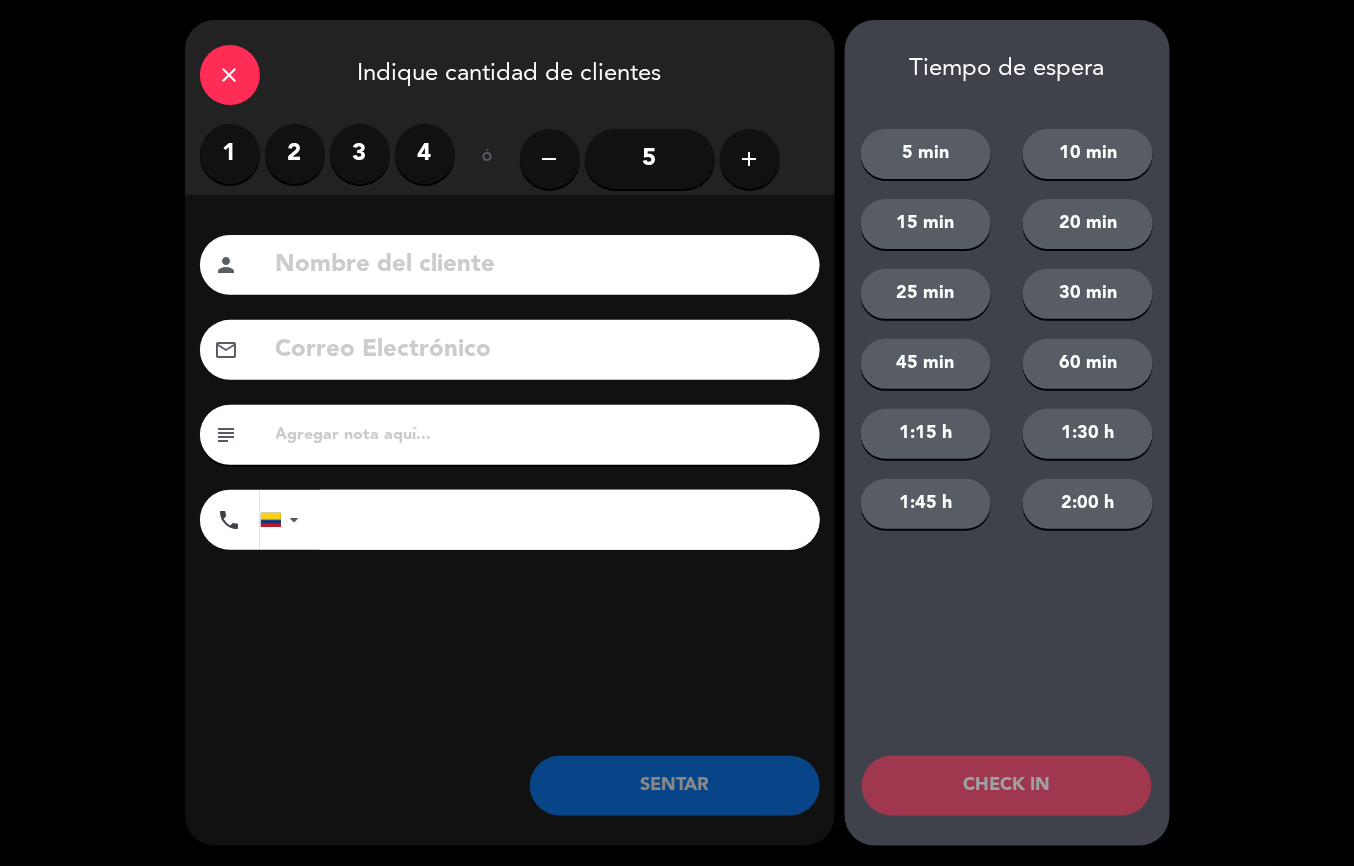 click on "2" at bounding box center [295, 154] 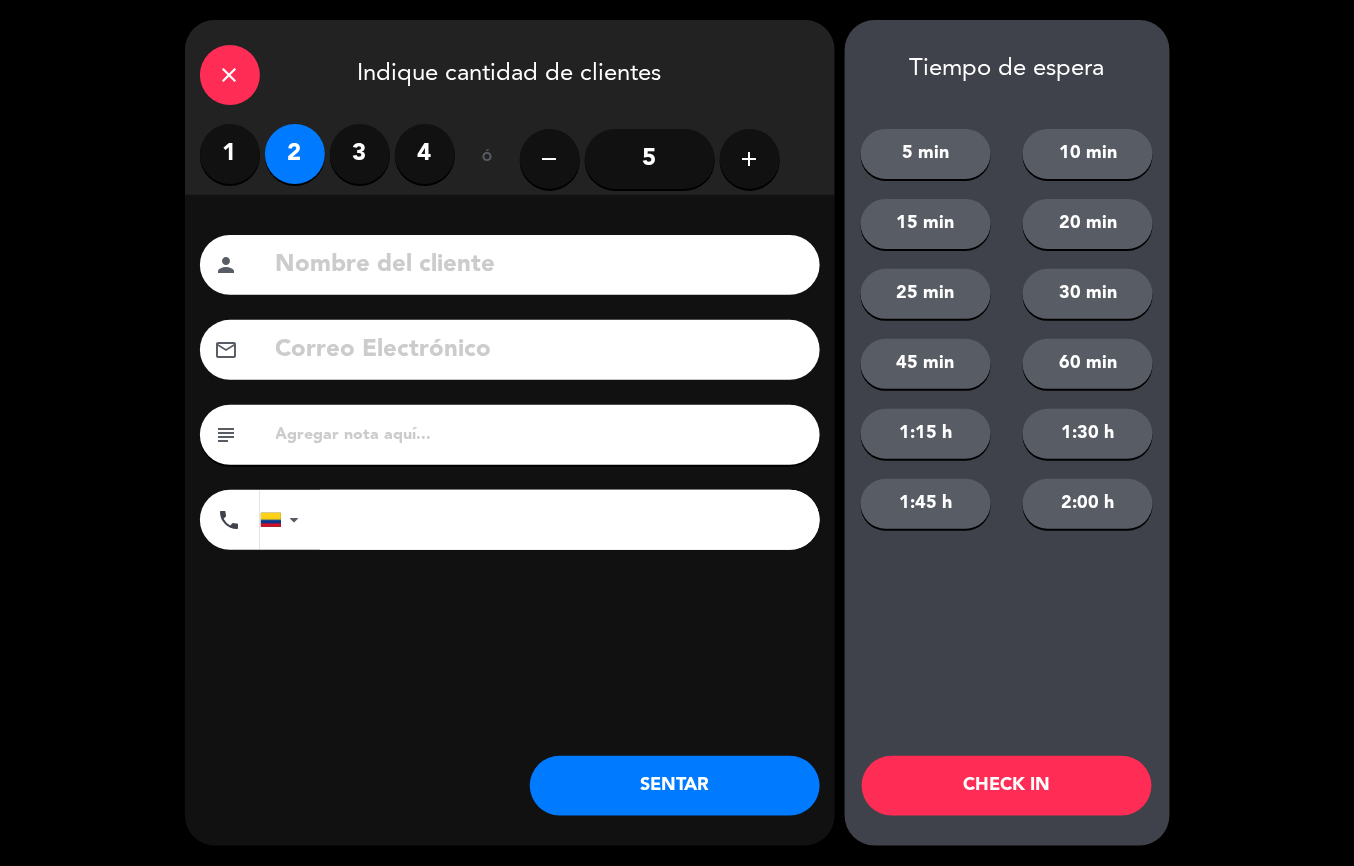 click on "SENTAR" 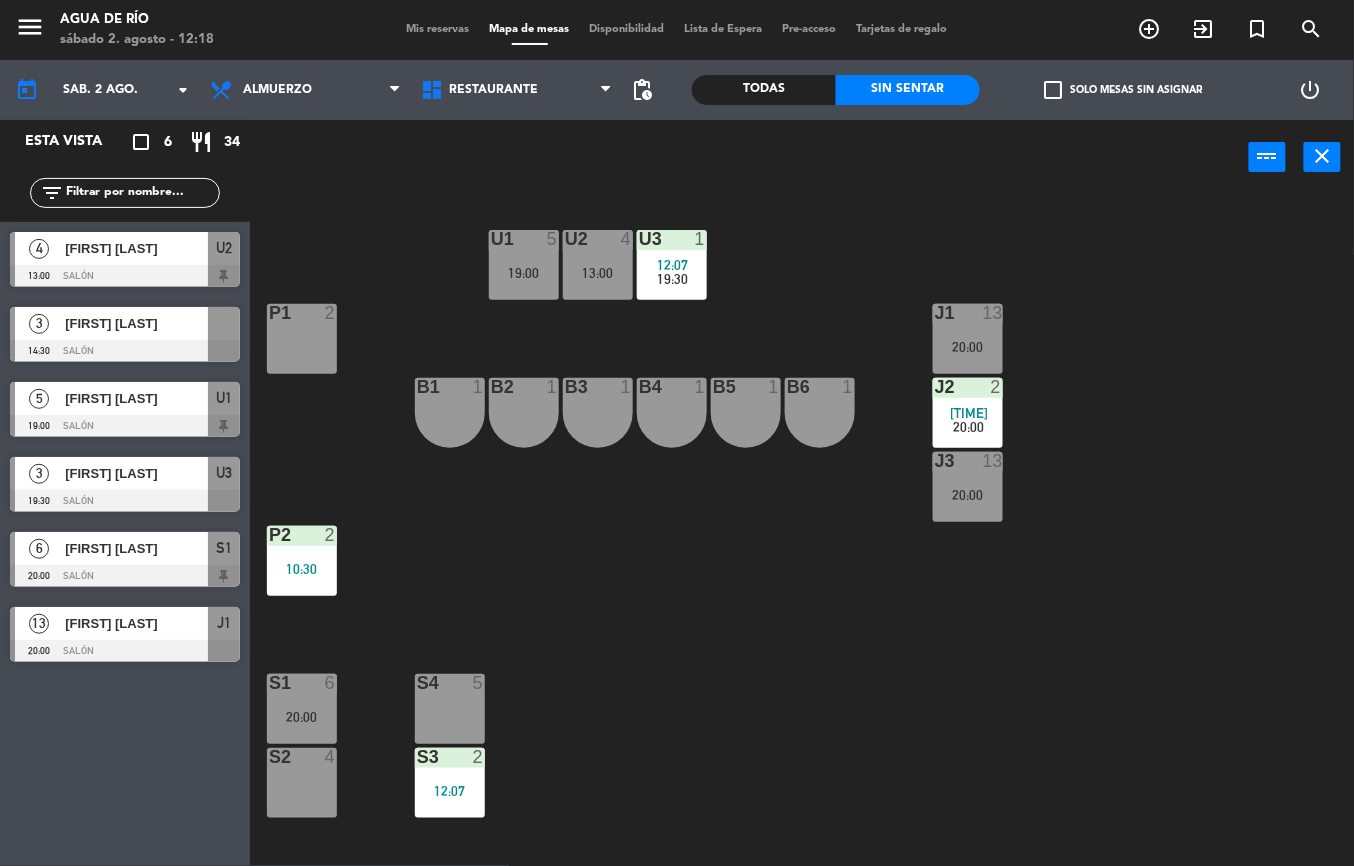 click at bounding box center [671, 239] 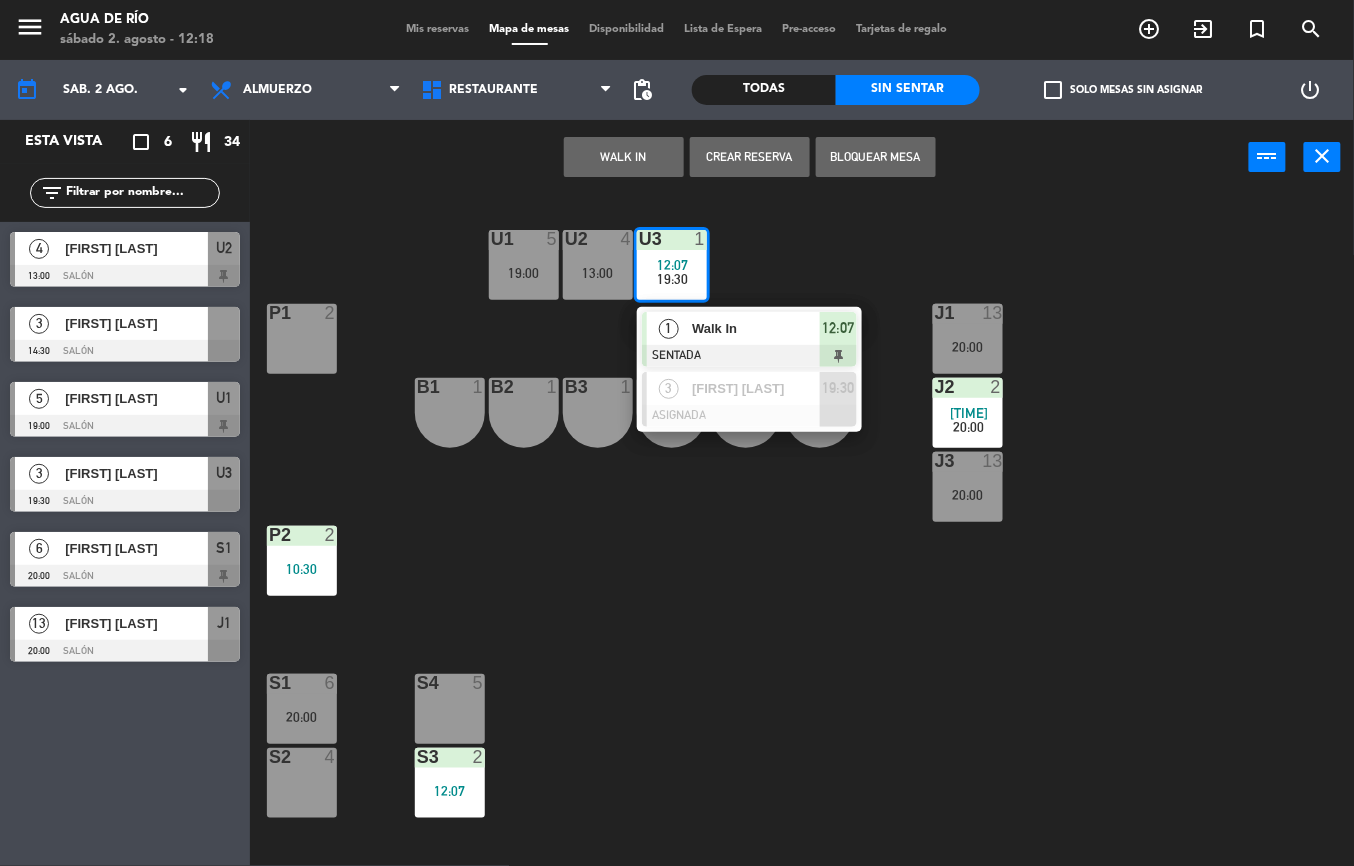 click on "Walk In" at bounding box center (756, 328) 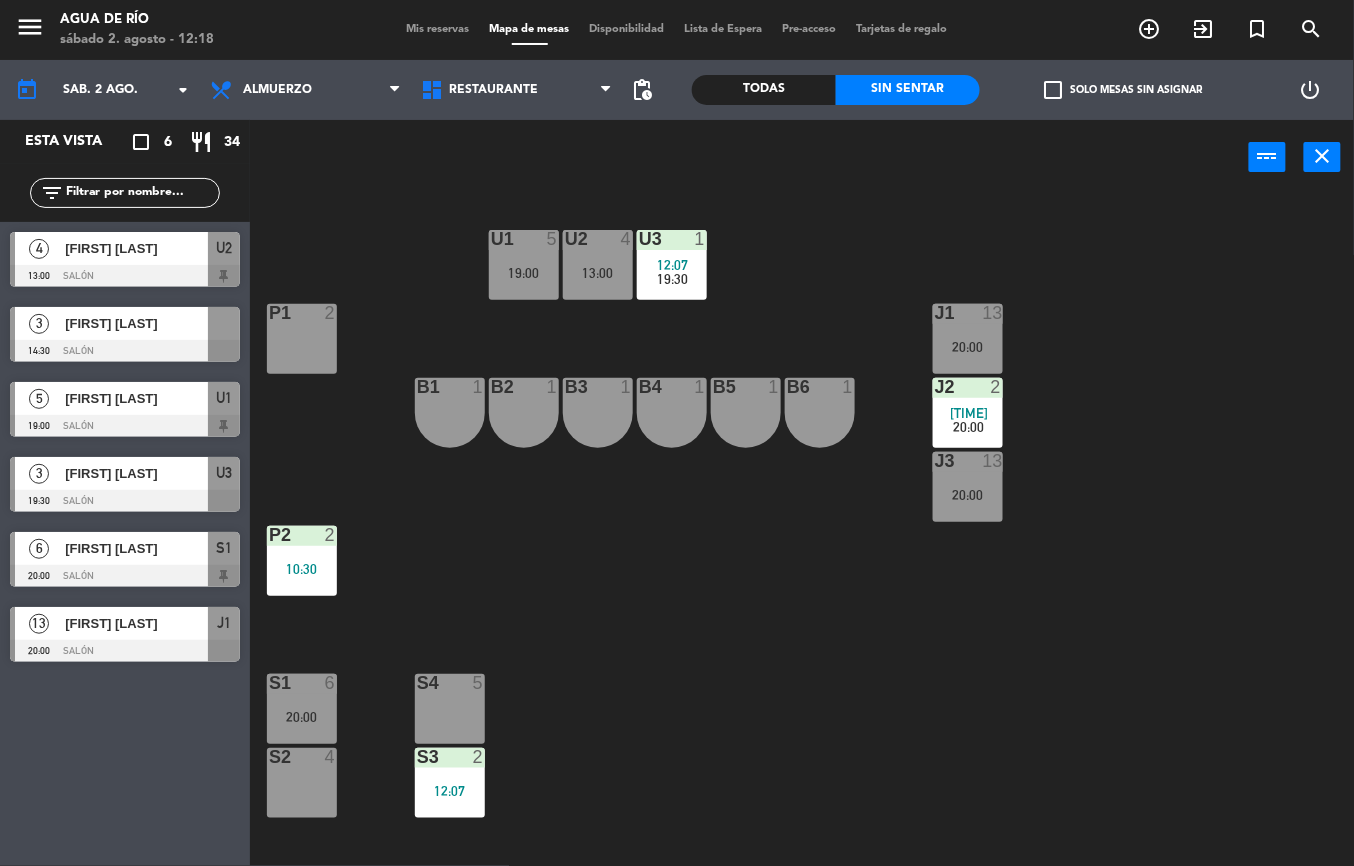 click on "U1  5   19:00  U2  4   13:00  U3  1   12:07      19:30     J1  13   20:00  P1  2  J2  2   12:18      20:00     B1  1  B2  1  B3  1  B4  1  B5  1  B6  1  J3  13   20:00  P2  2   10:30  S1  6   20:00  S4  5  S2  4  S3  2   12:07" 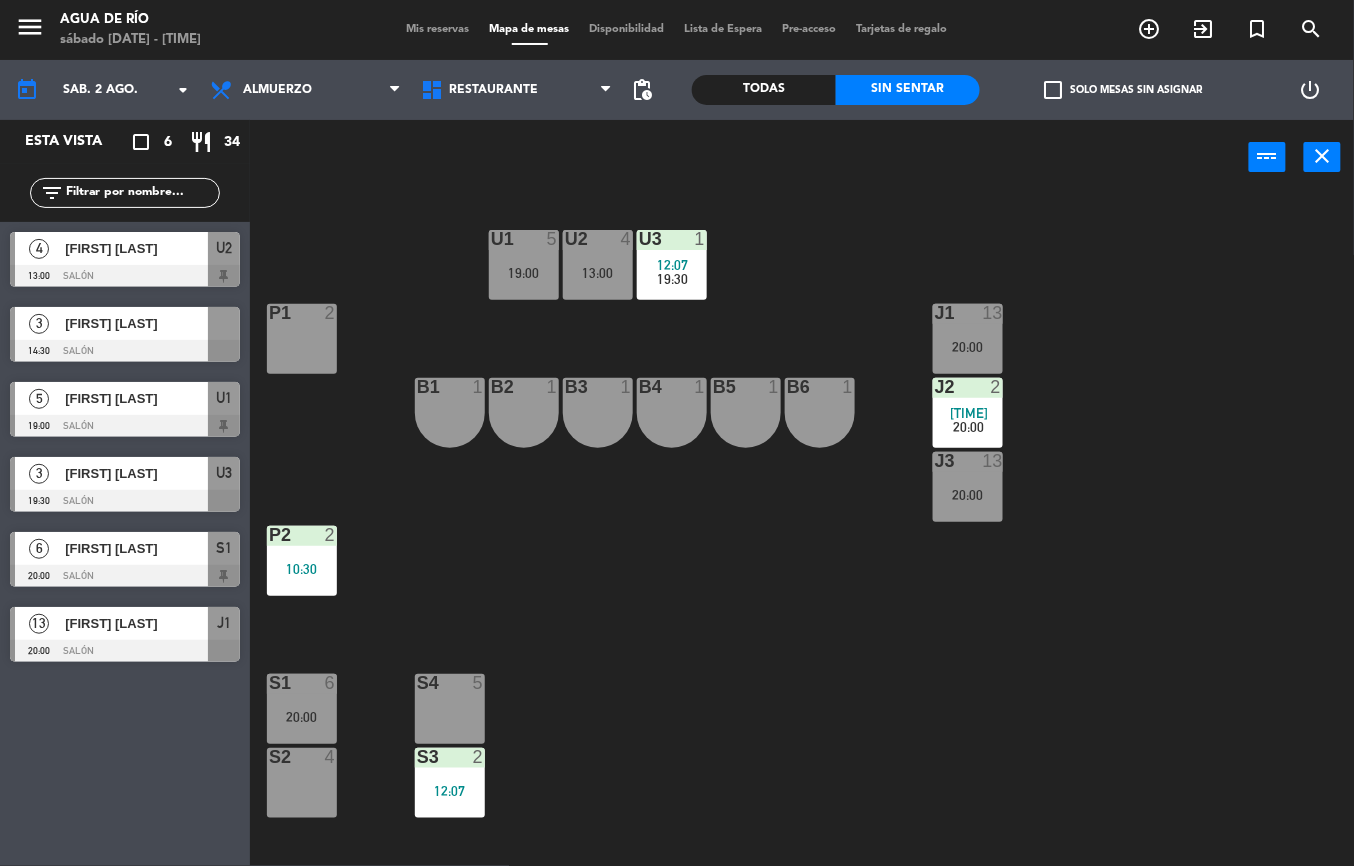 click on "20:00" at bounding box center [302, 717] 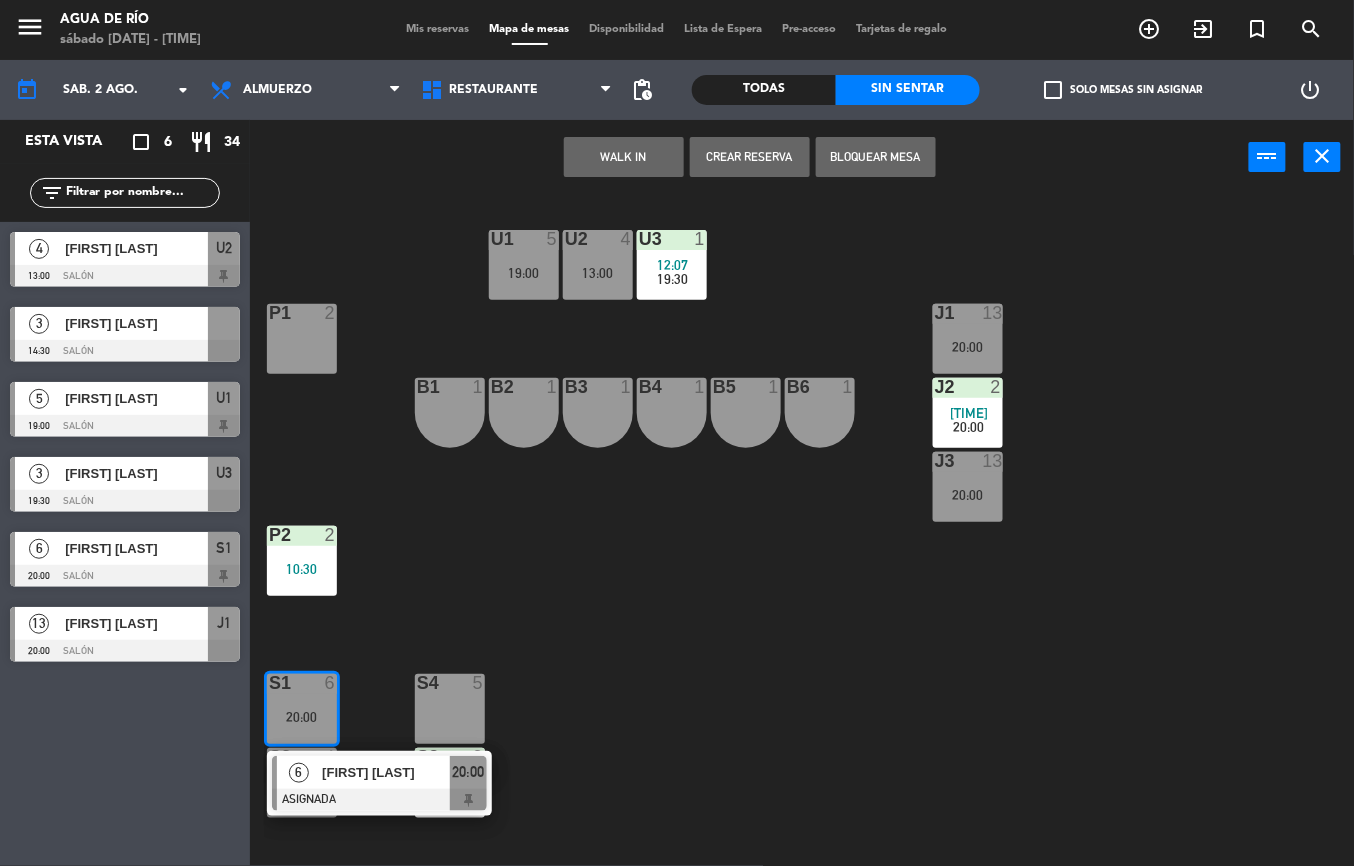click on "WALK IN" at bounding box center (624, 157) 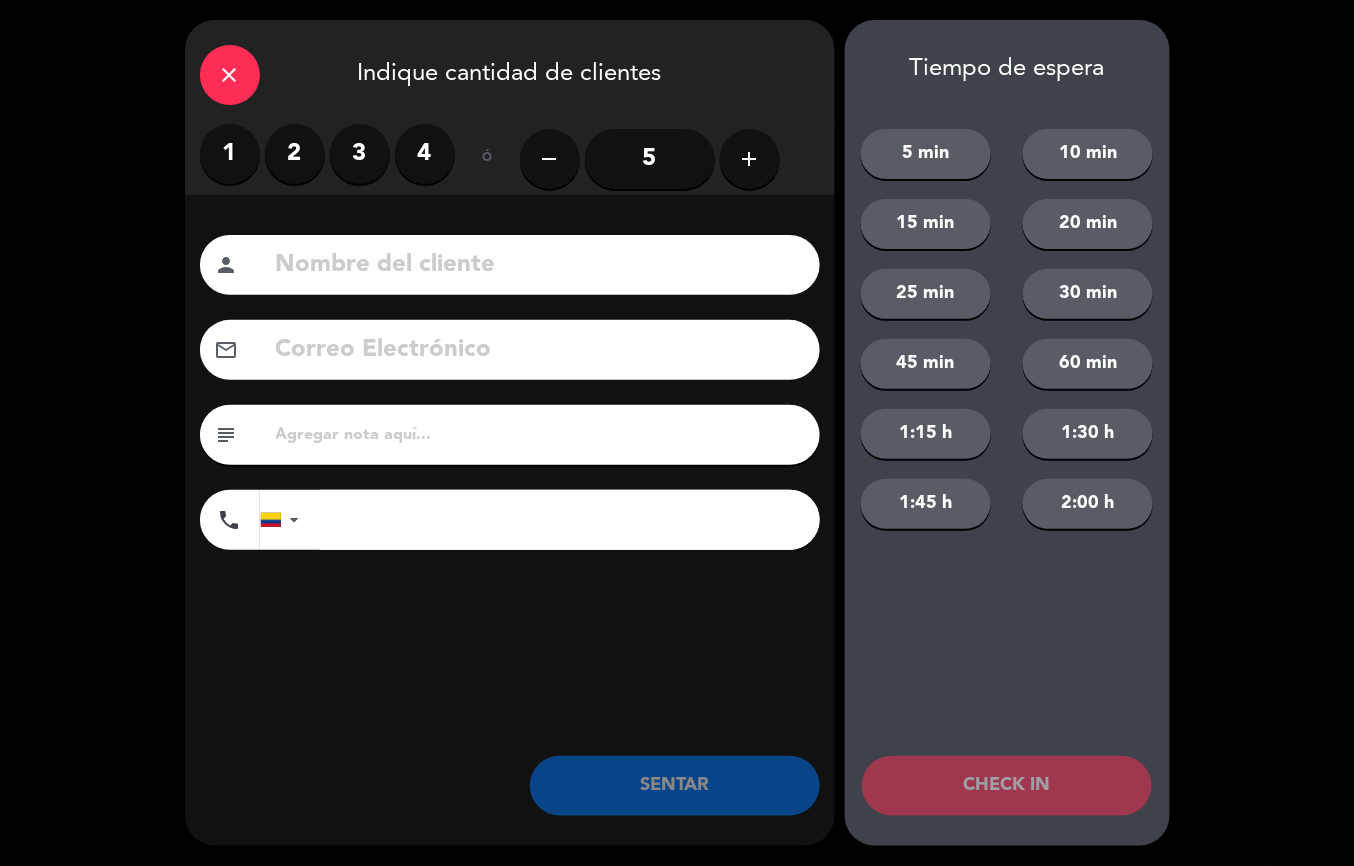 click on "4" at bounding box center (425, 154) 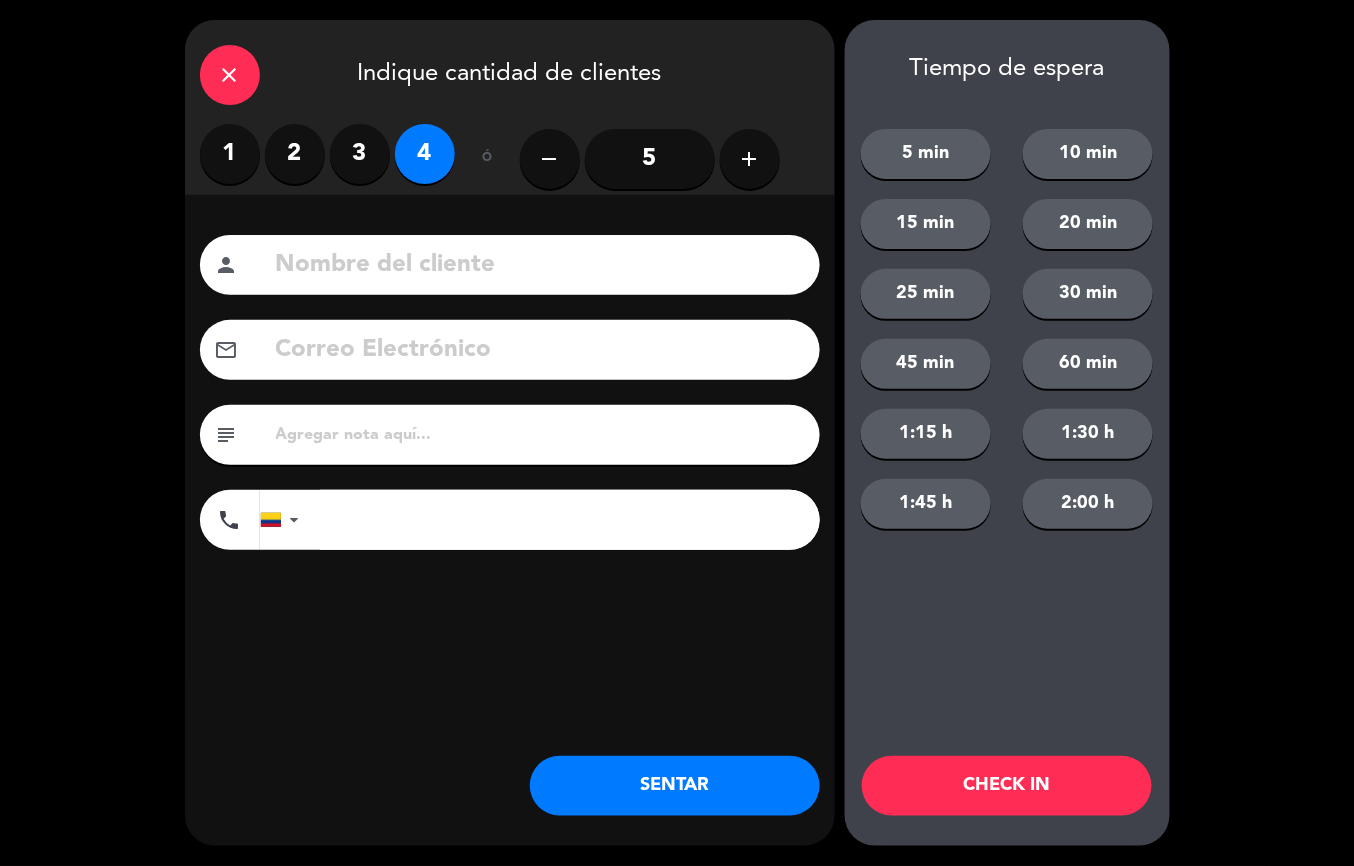 click on "SENTAR" 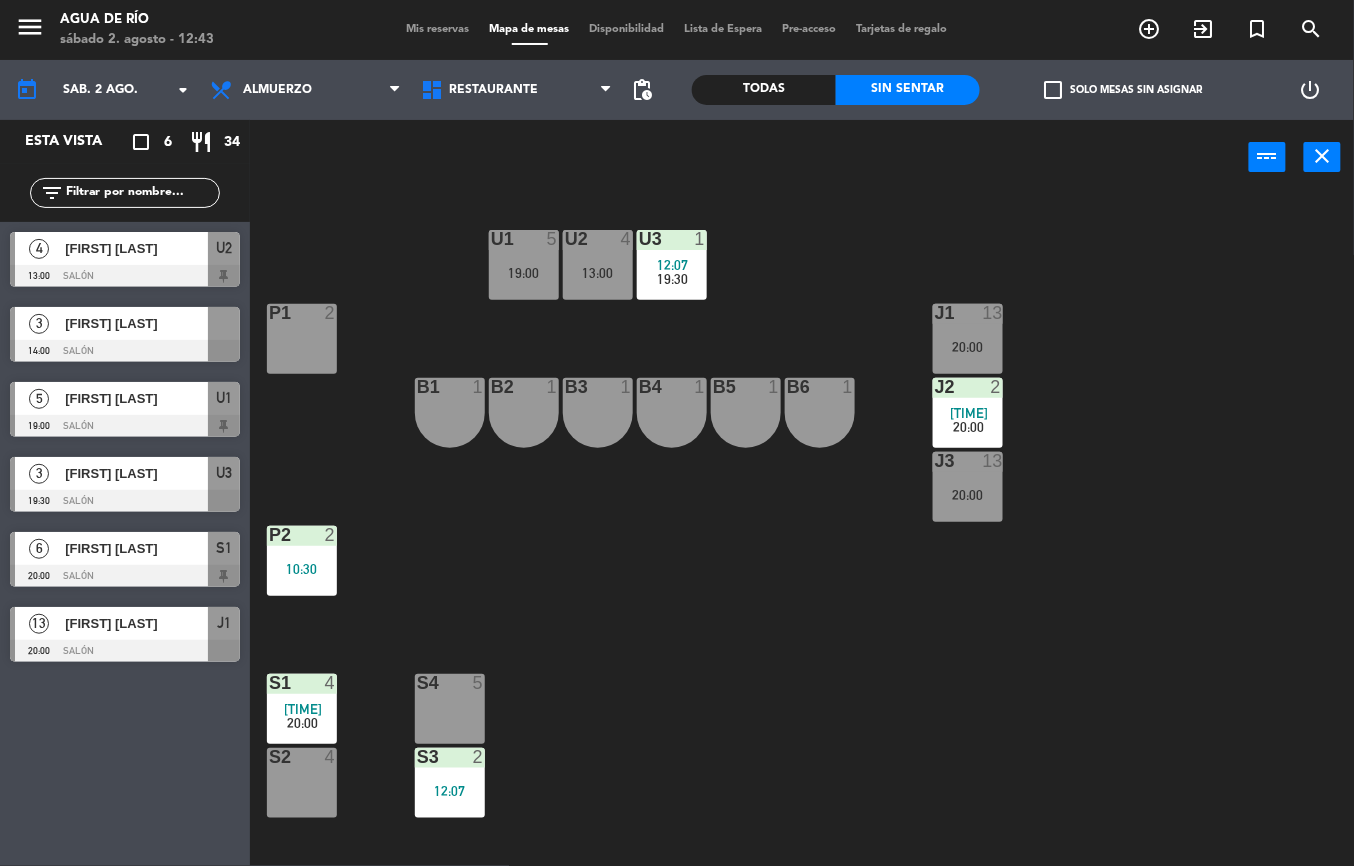 click on "[FIRST] [LAST]" at bounding box center (136, 323) 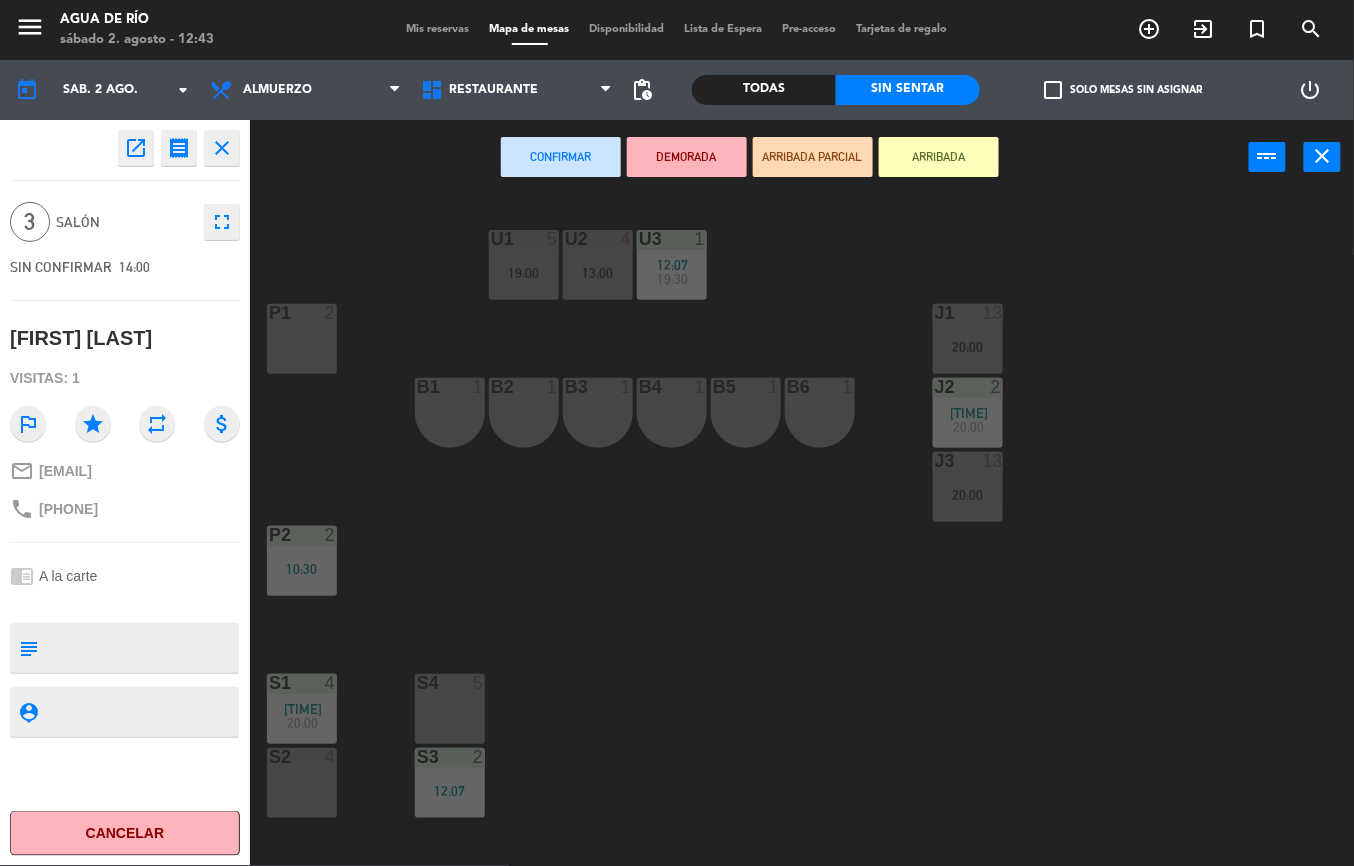 click on "open_in_new" 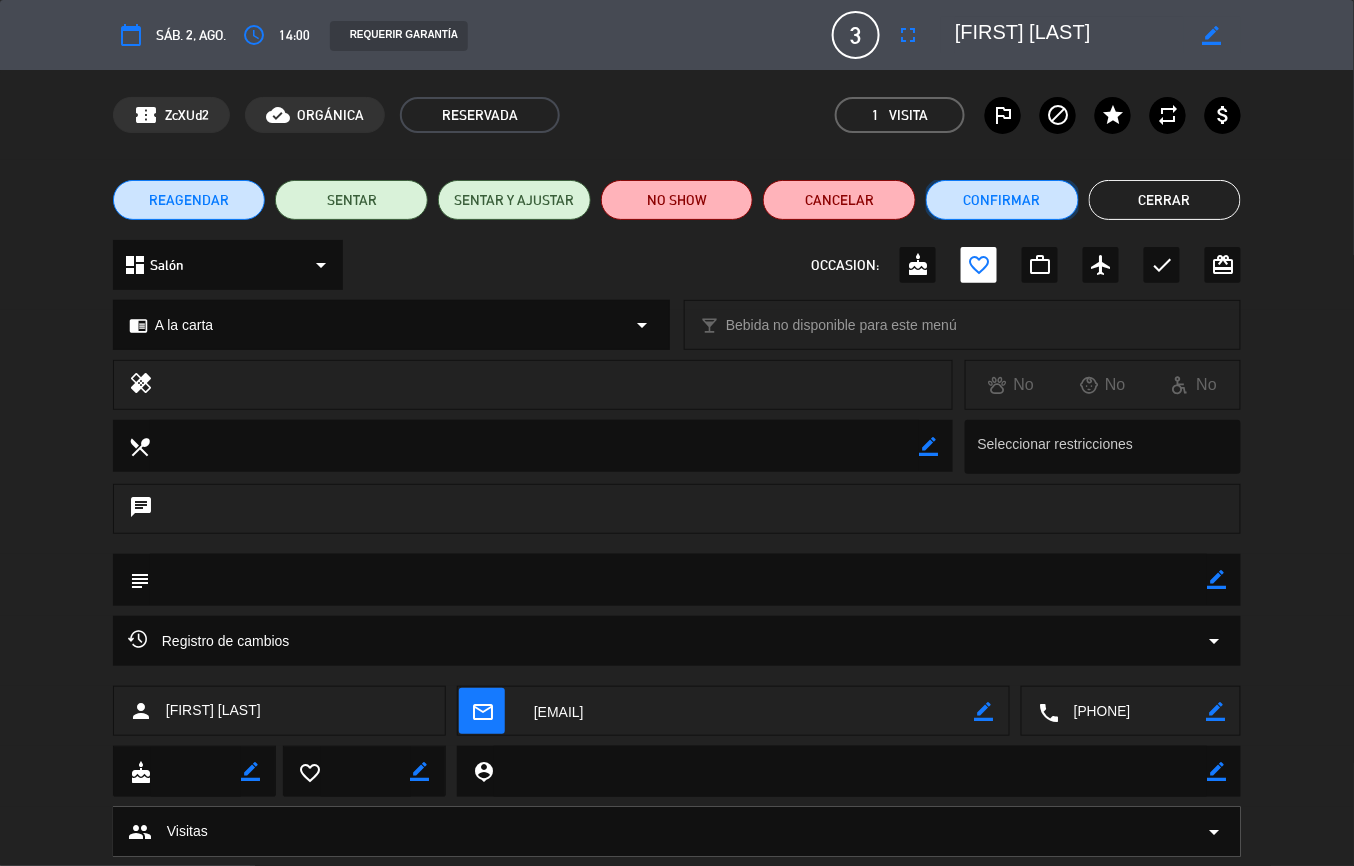 click on "Confirmar" 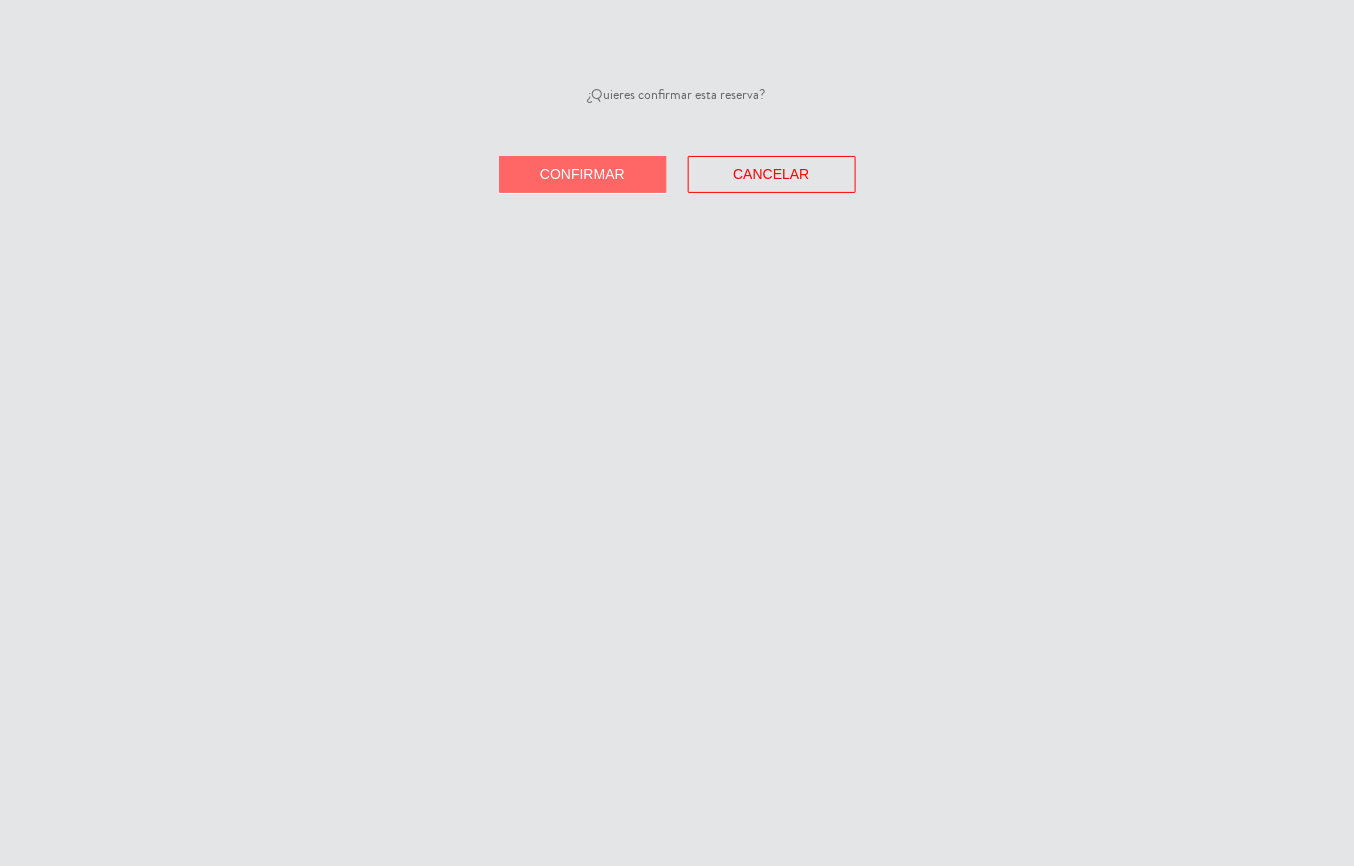 click on "Confirmar" 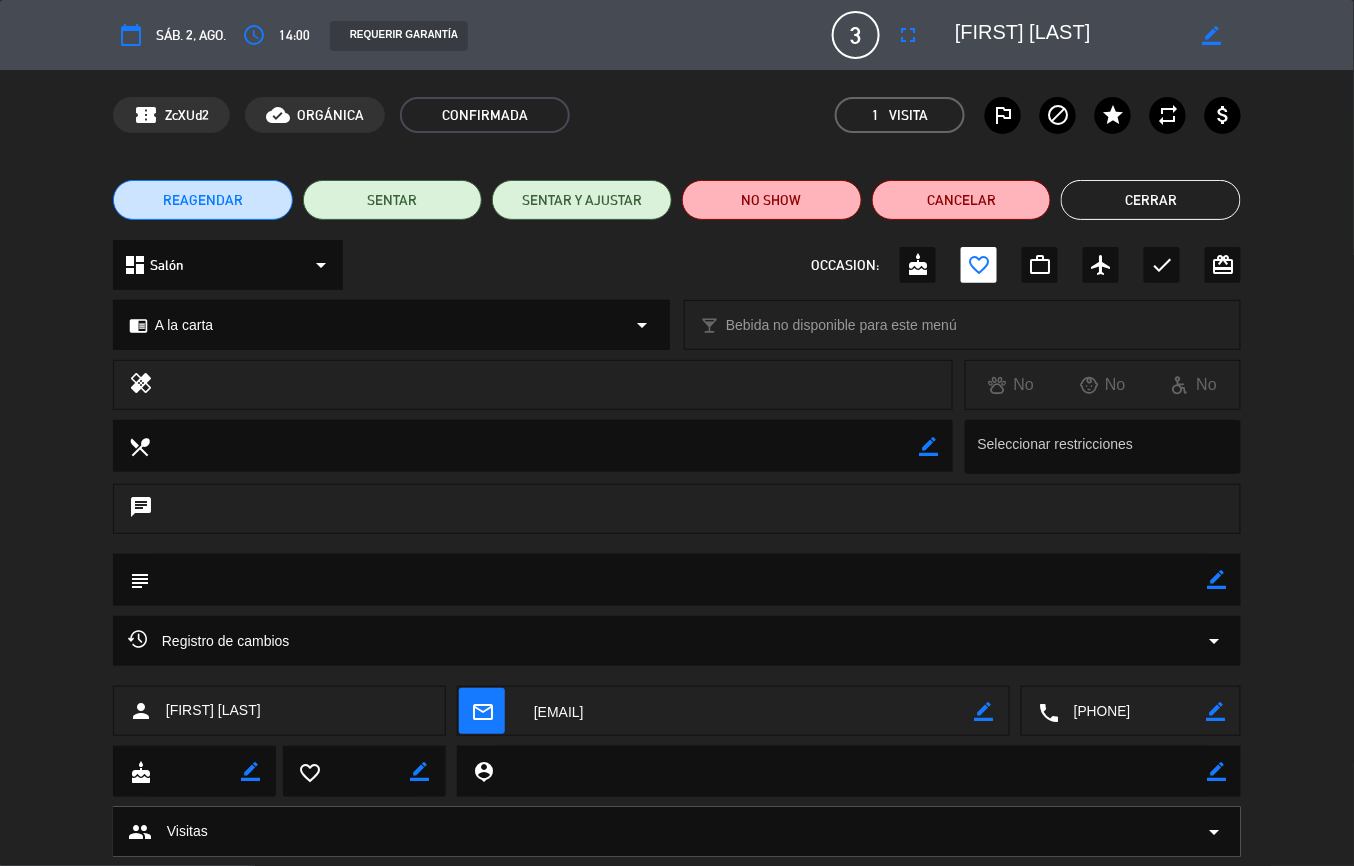 click on "Cerrar" 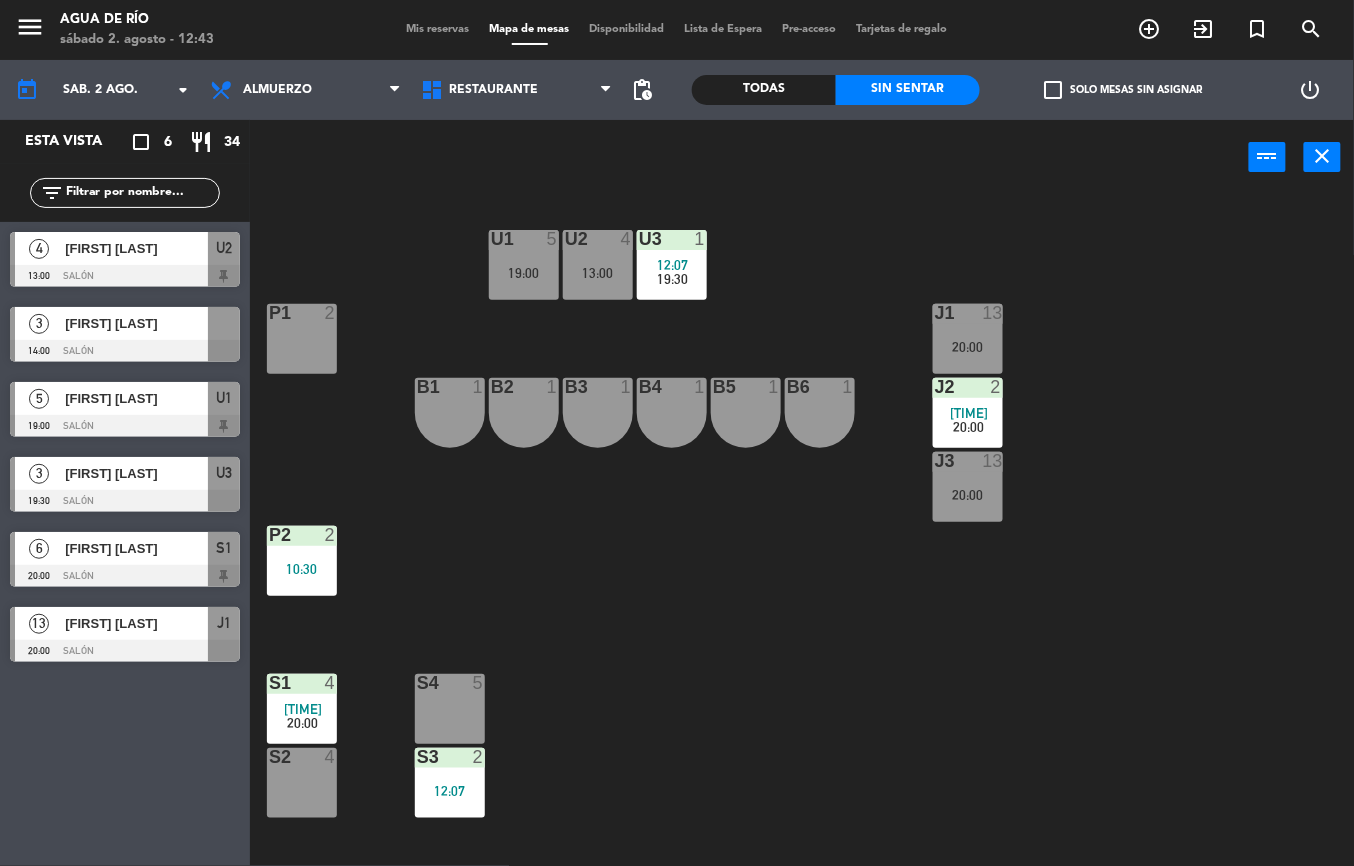 click at bounding box center (125, 351) 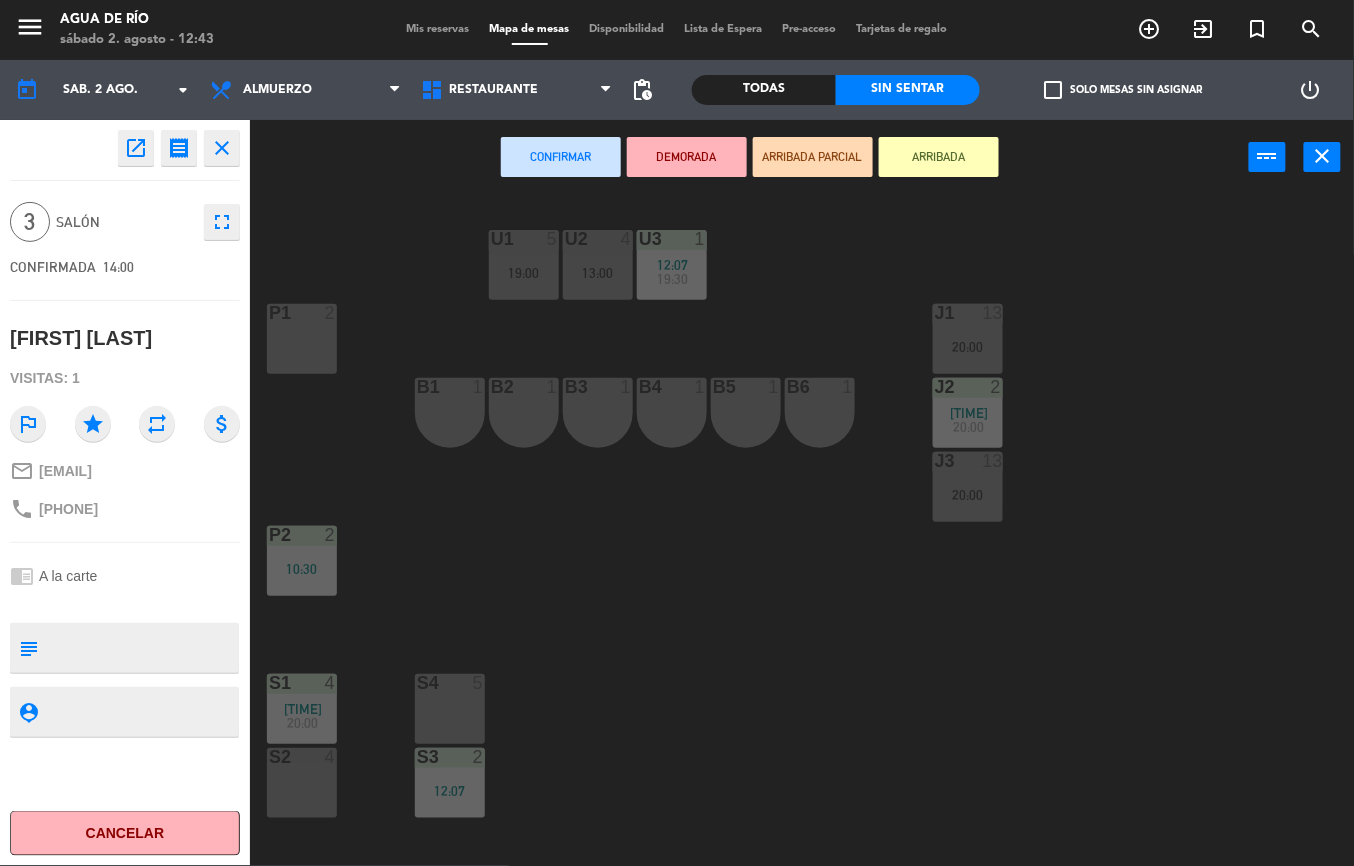 click at bounding box center [301, 757] 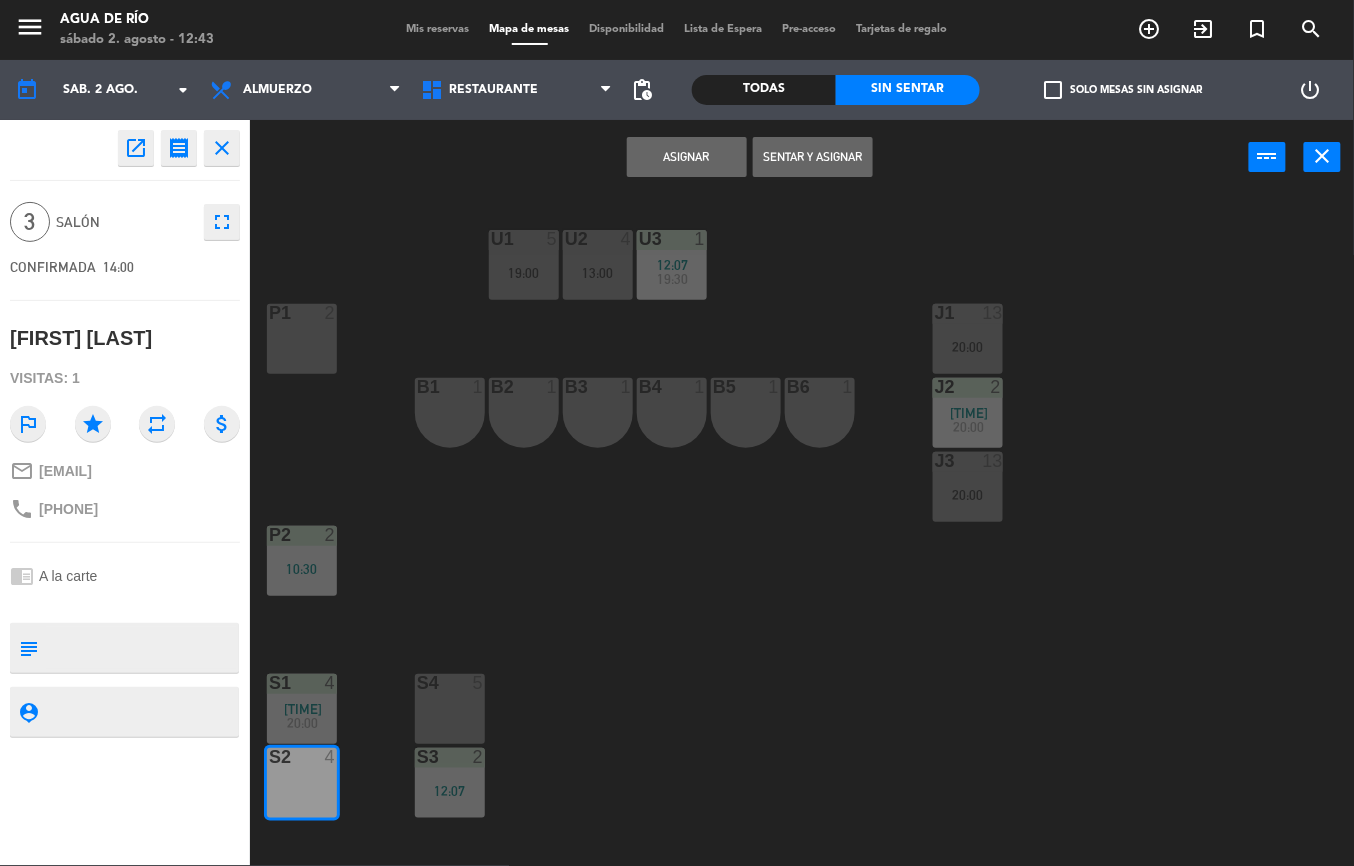 click on "Asignar" at bounding box center (687, 157) 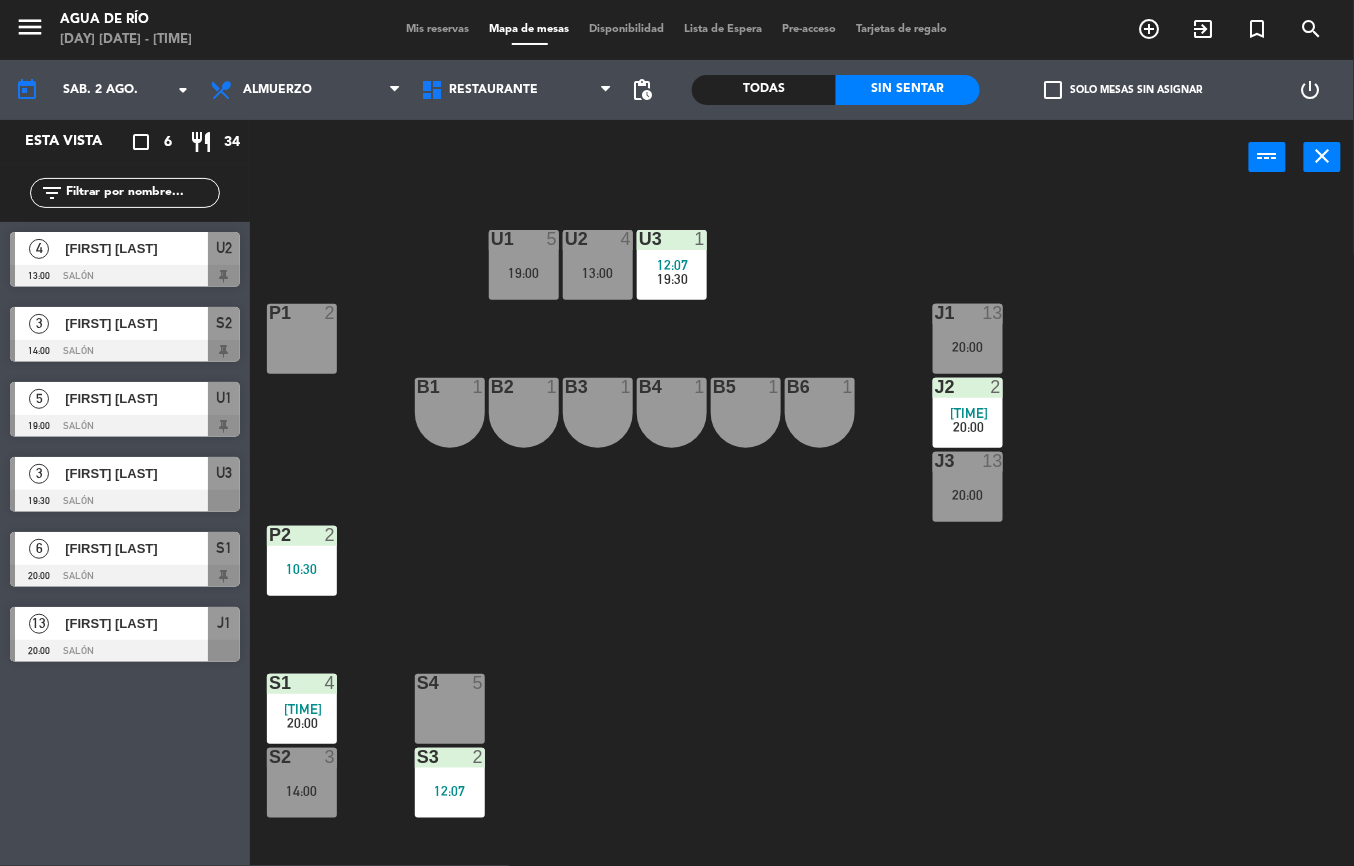 click at bounding box center [301, 683] 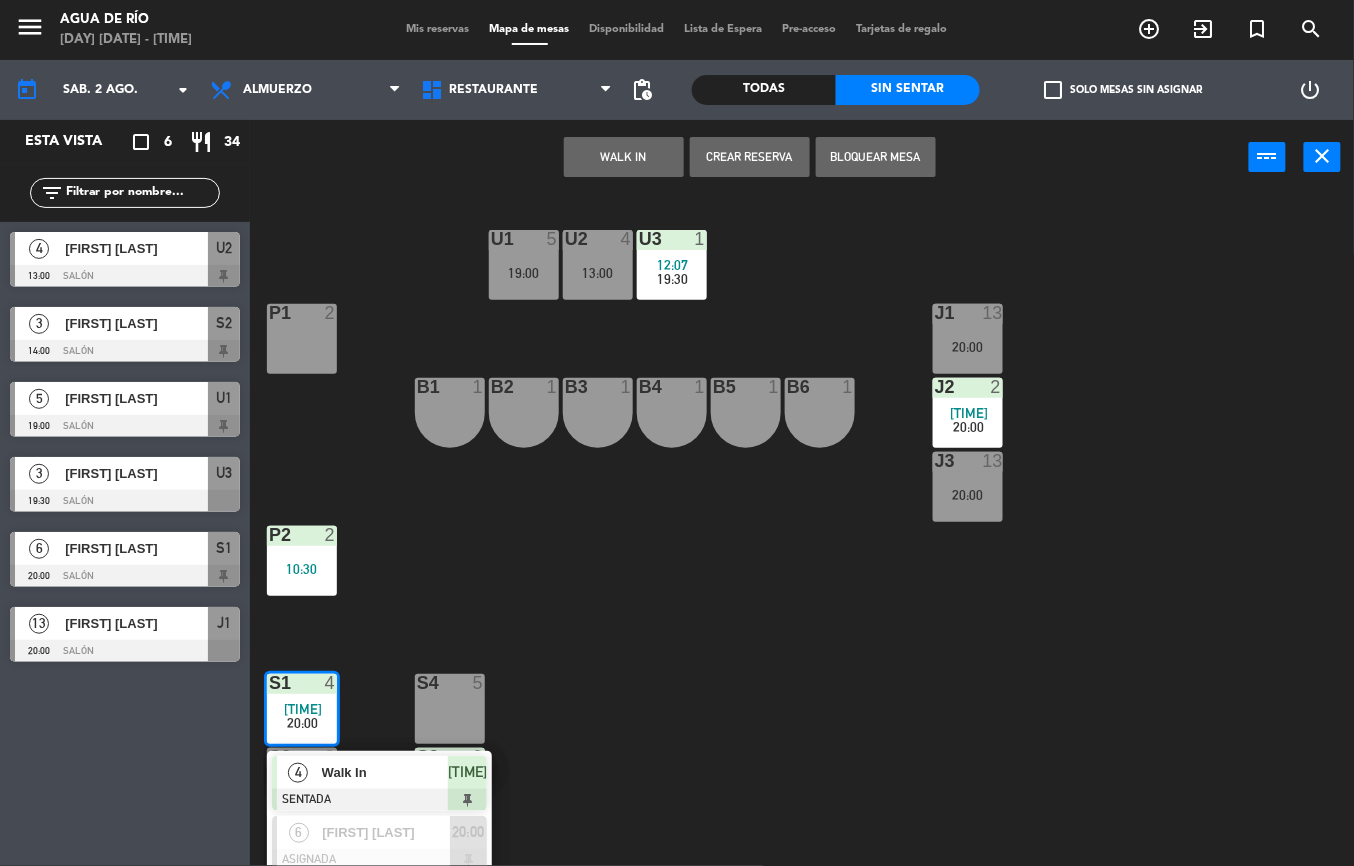 click on "U1  5   19:00  U2  4   13:00  U3  1   12:07      19:30     J1  13   20:00  P1  2  J2  13   20:00  B1  1  B2  1  B3  1  B4  1  B5  1  B6  1  J3  13   20:00  P2  2   10:30  S1  4   12:38      20:00      4   Walk In   SENTADA  12:38  6   [FIRST] [LAST]   ASIGNADA  20:00 S4  5  S2  3   14:00  S3  2   12:07" 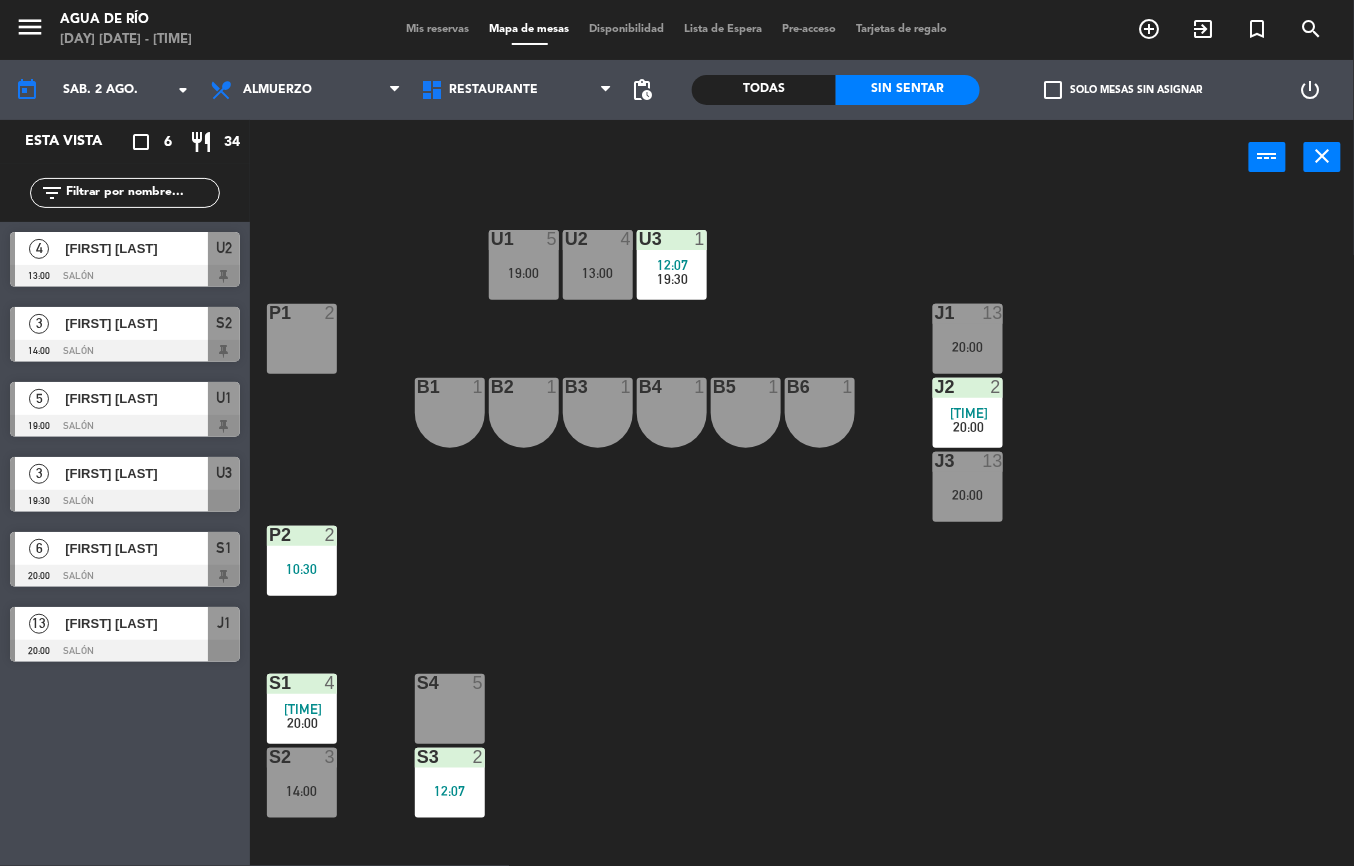 click on "10:30" at bounding box center (302, 569) 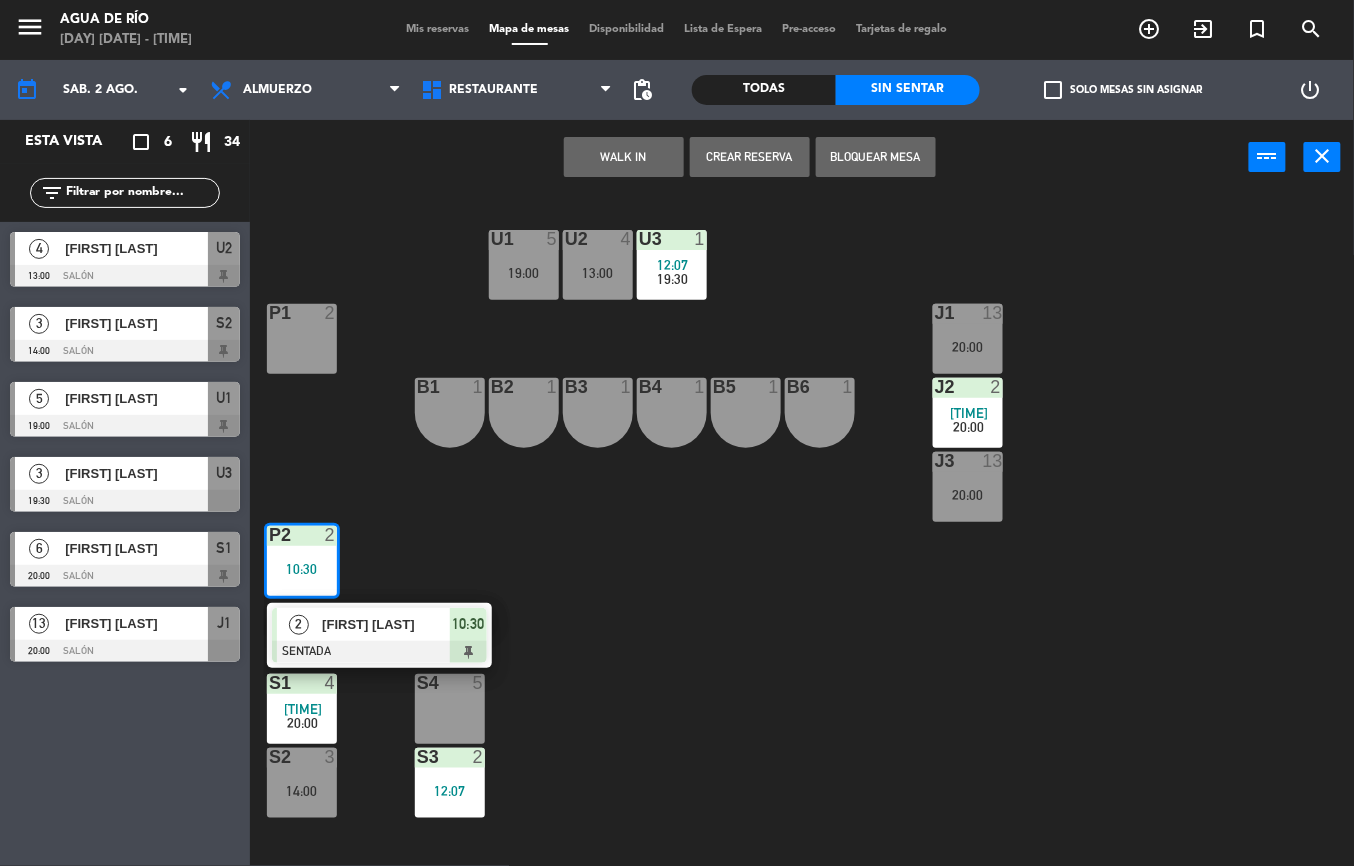 click at bounding box center [379, 652] 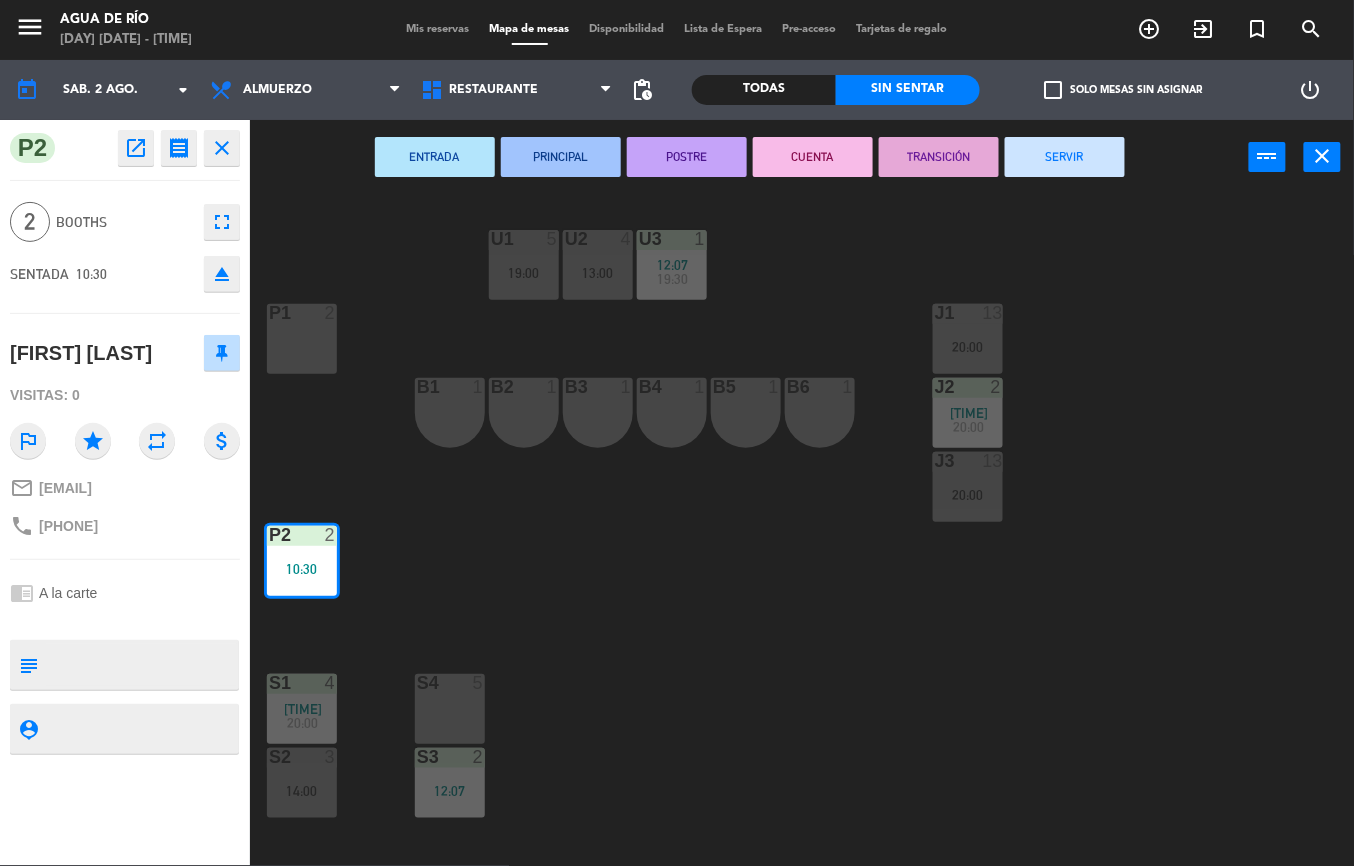click on "SERVIR" at bounding box center (1065, 157) 